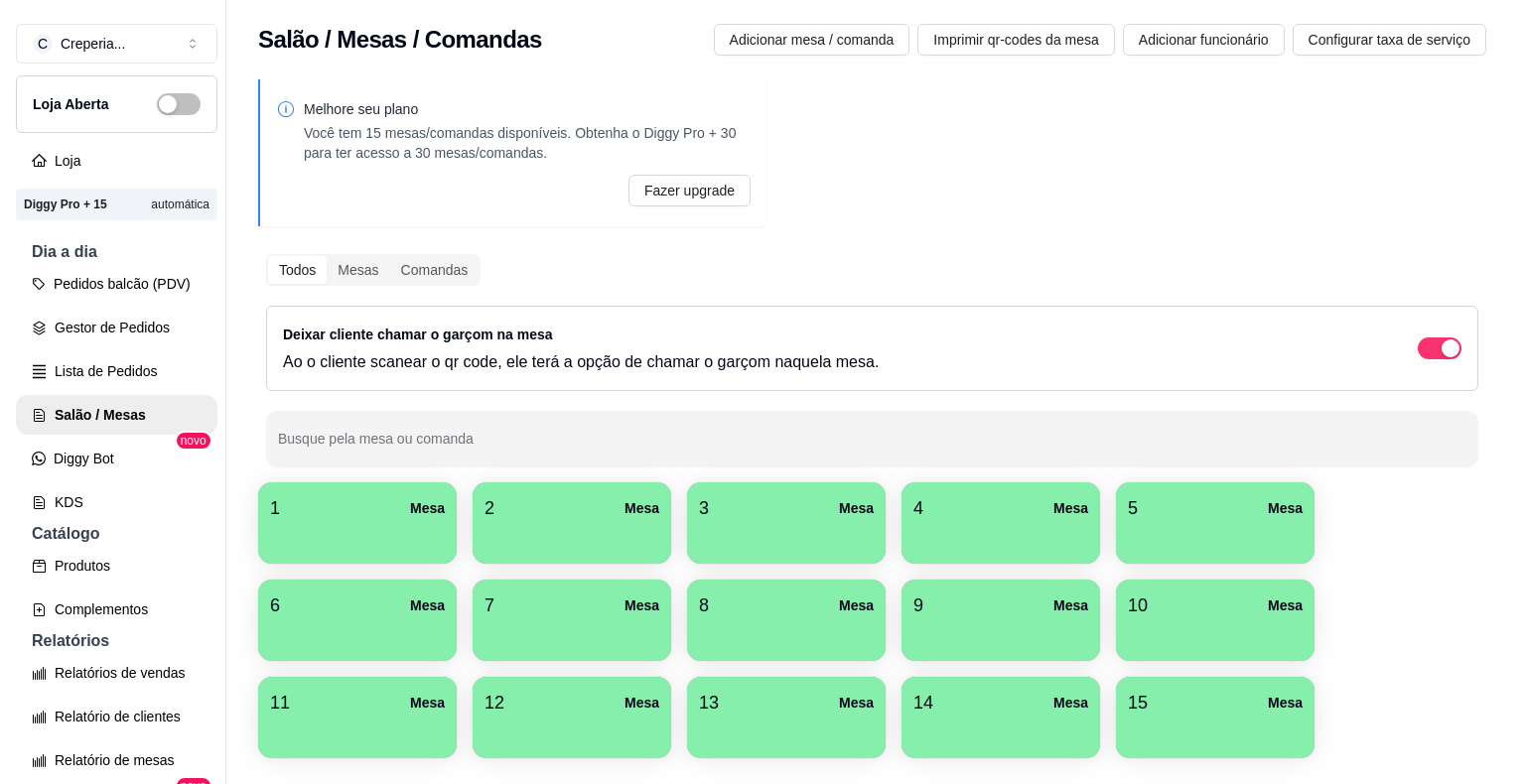 scroll, scrollTop: 0, scrollLeft: 0, axis: both 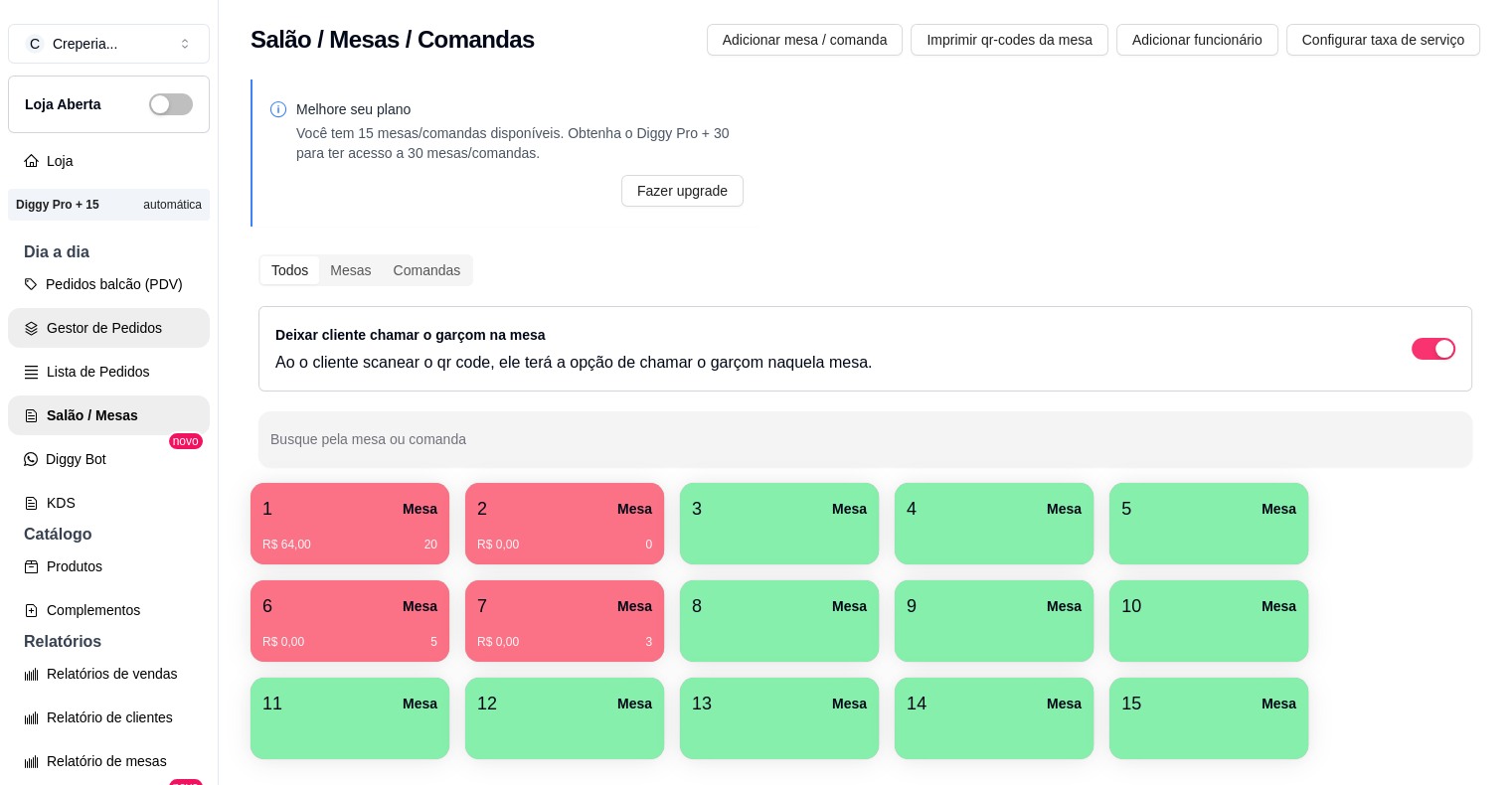 click on "Gestor de Pedidos" at bounding box center [108, 328] 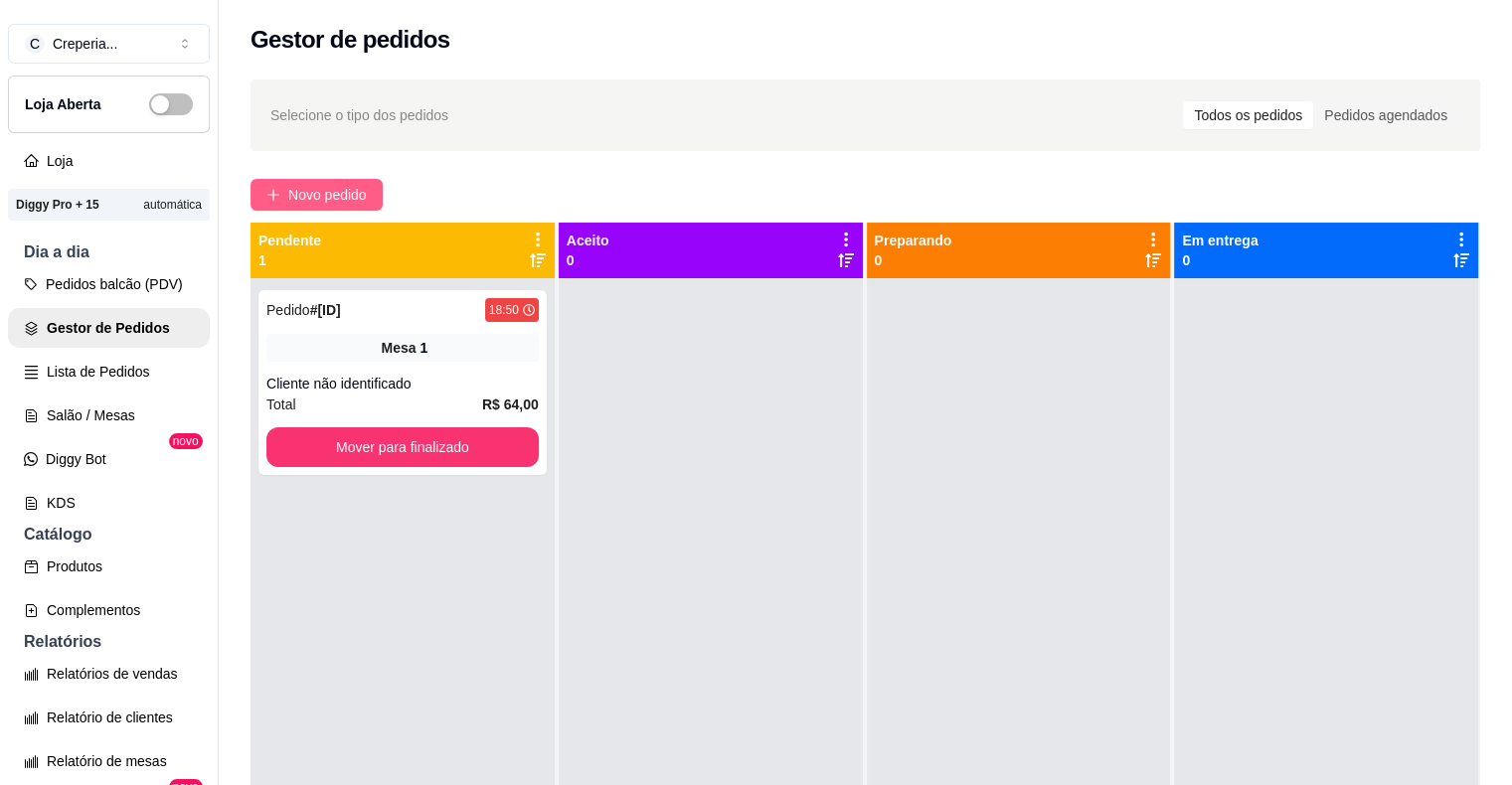 click on "Novo pedido" at bounding box center (327, 195) 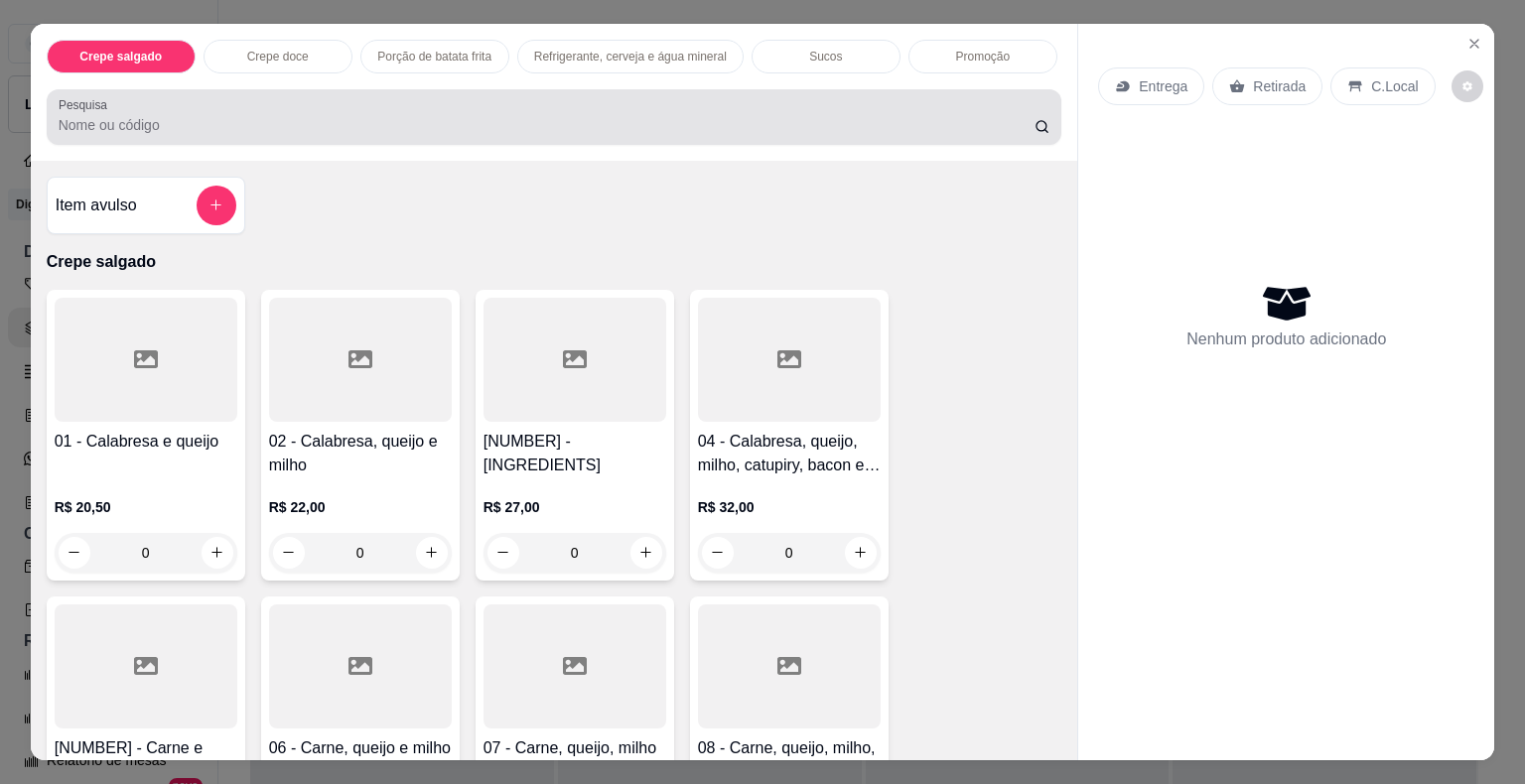click on "Pesquisa" at bounding box center [546, 125] 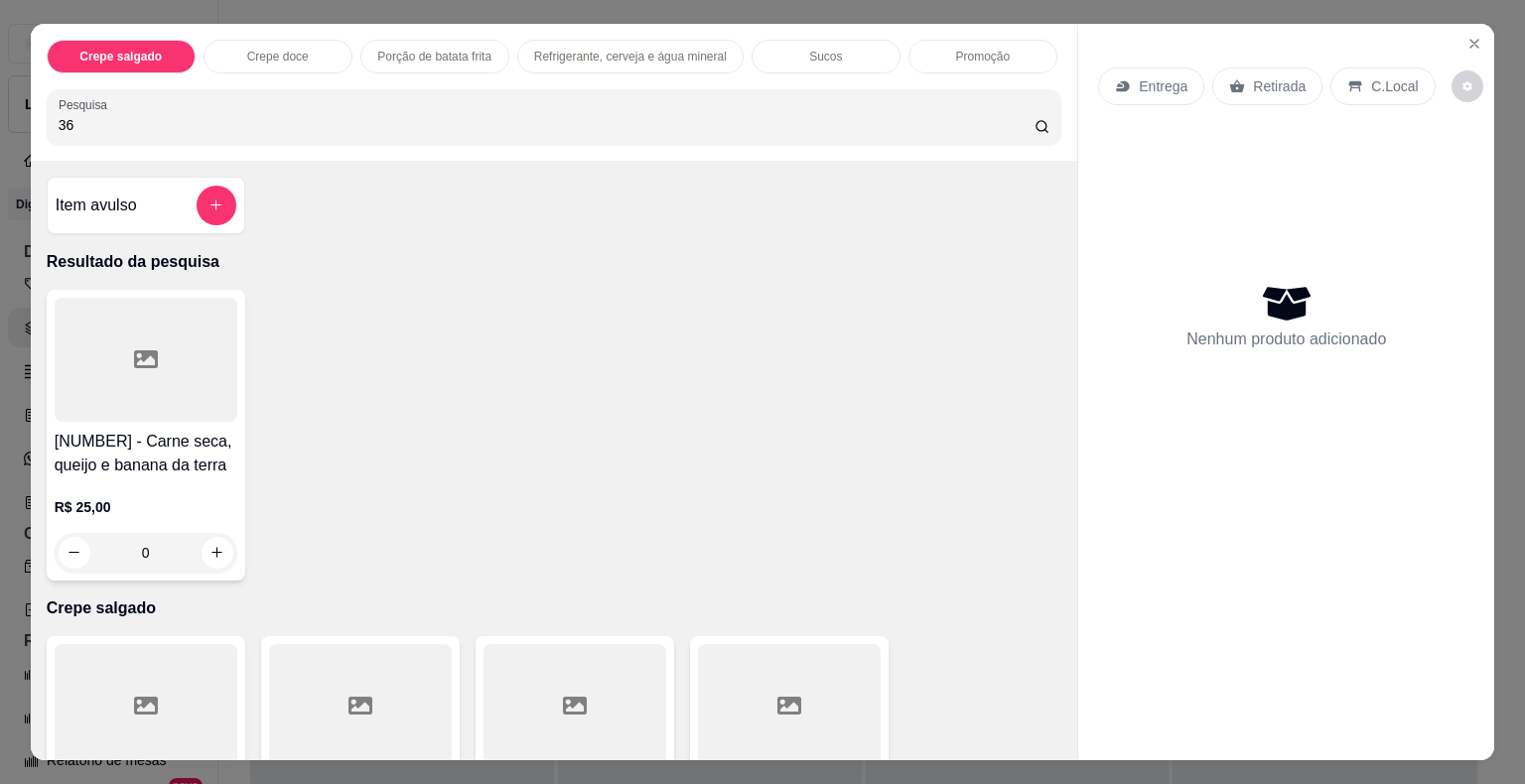 type on "36" 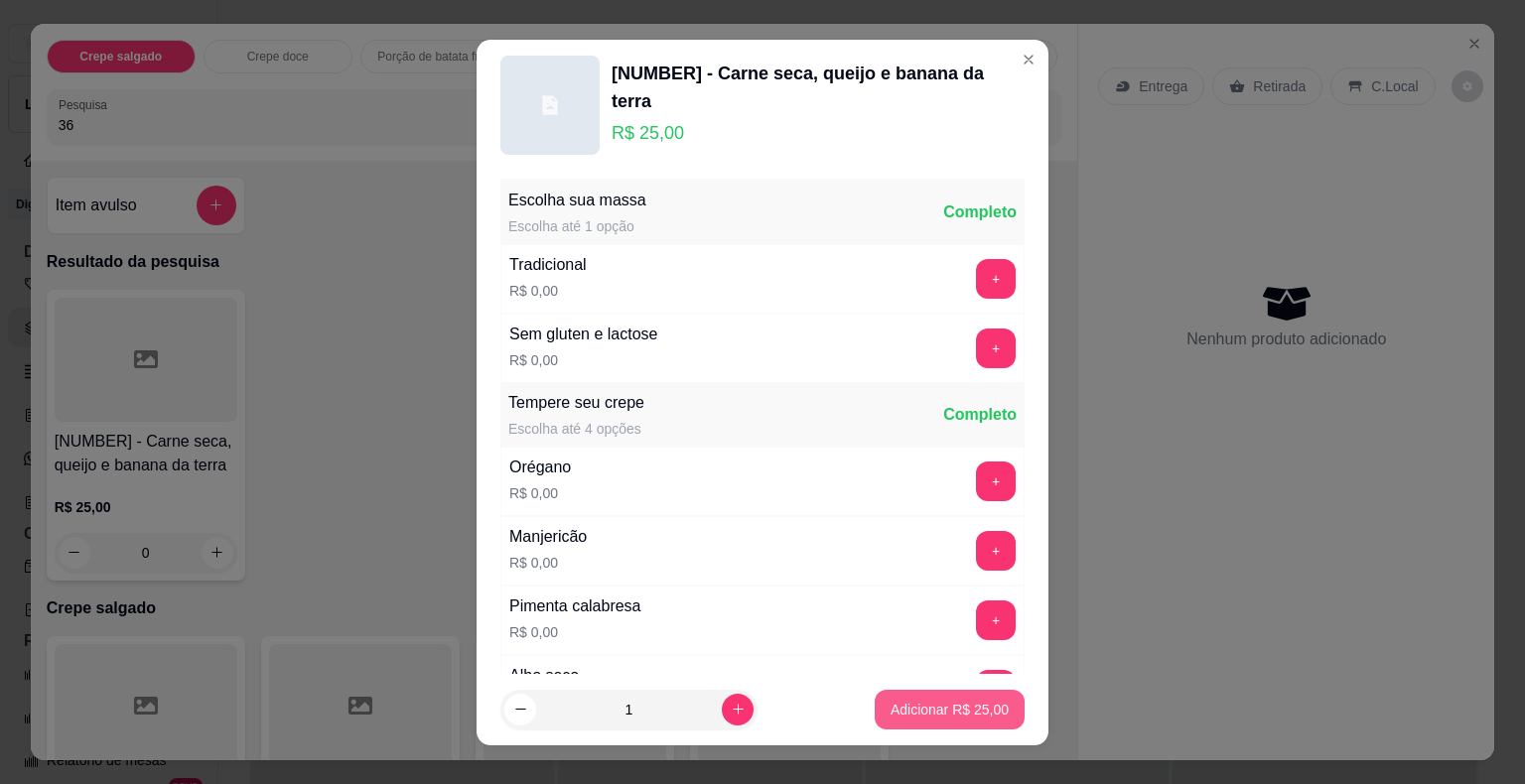 click on "Adicionar   R$ 25,00" at bounding box center (949, 710) 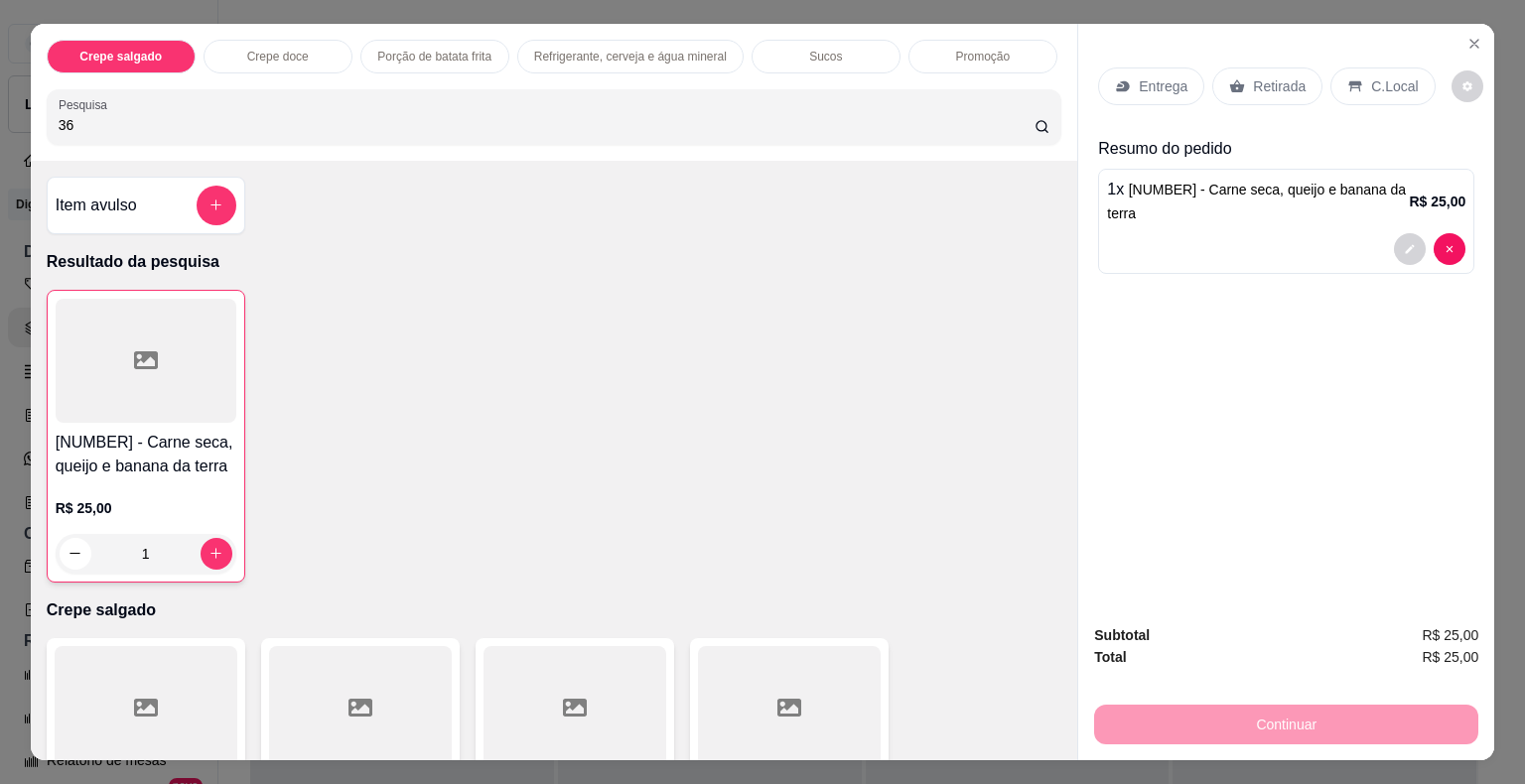 click on "36" at bounding box center (546, 125) 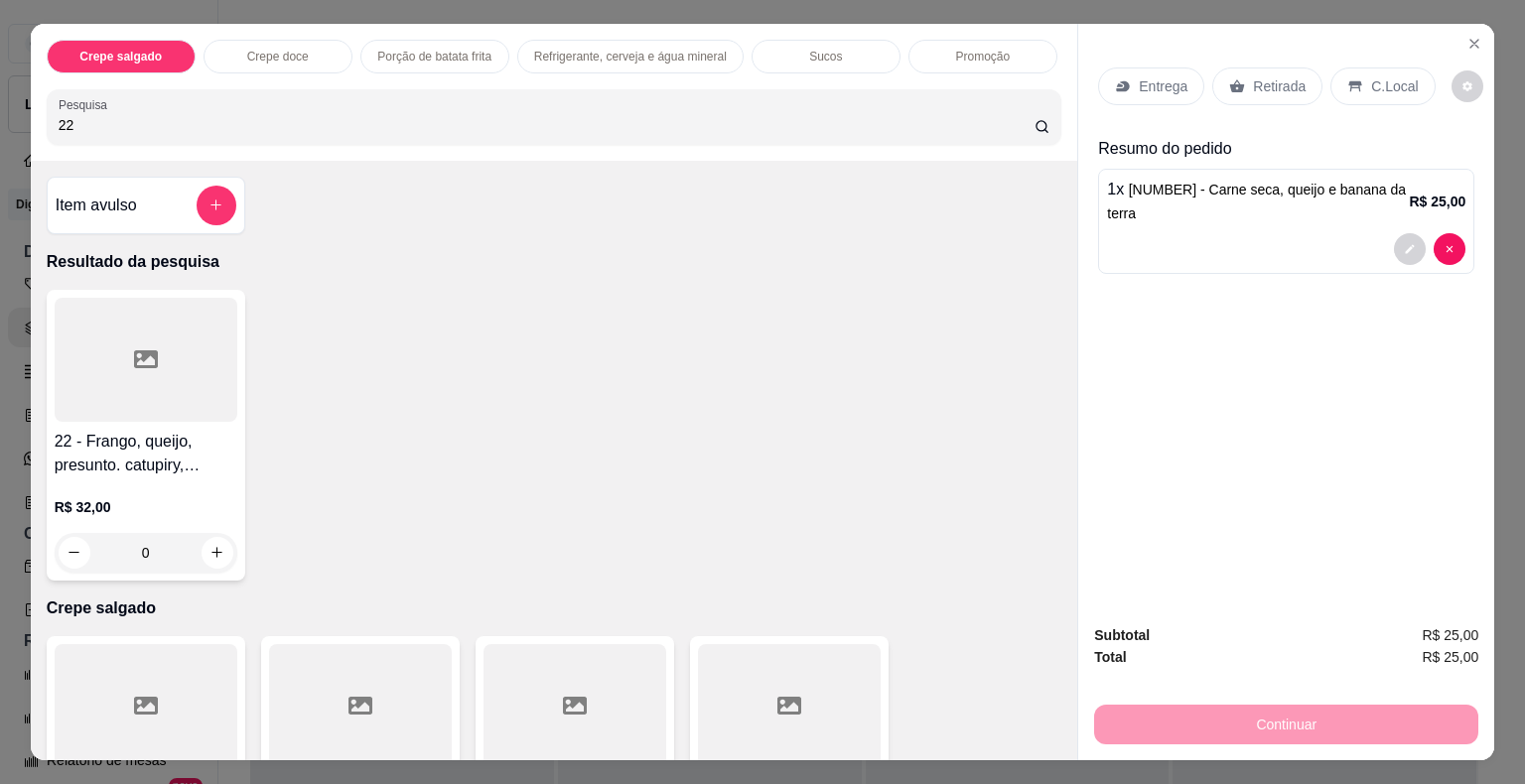 type on "22" 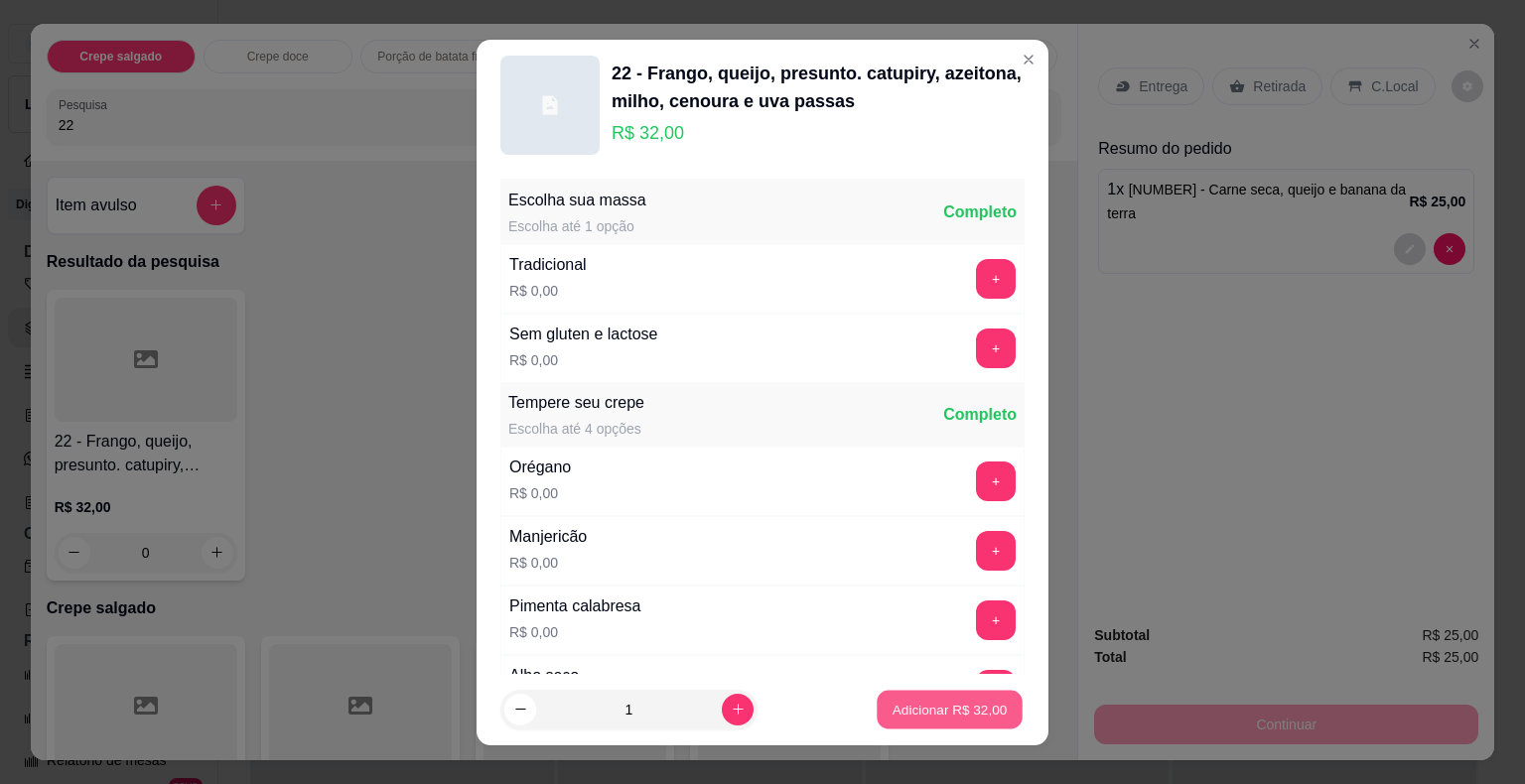 click on "Adicionar   R$ 32,00" at bounding box center (950, 709) 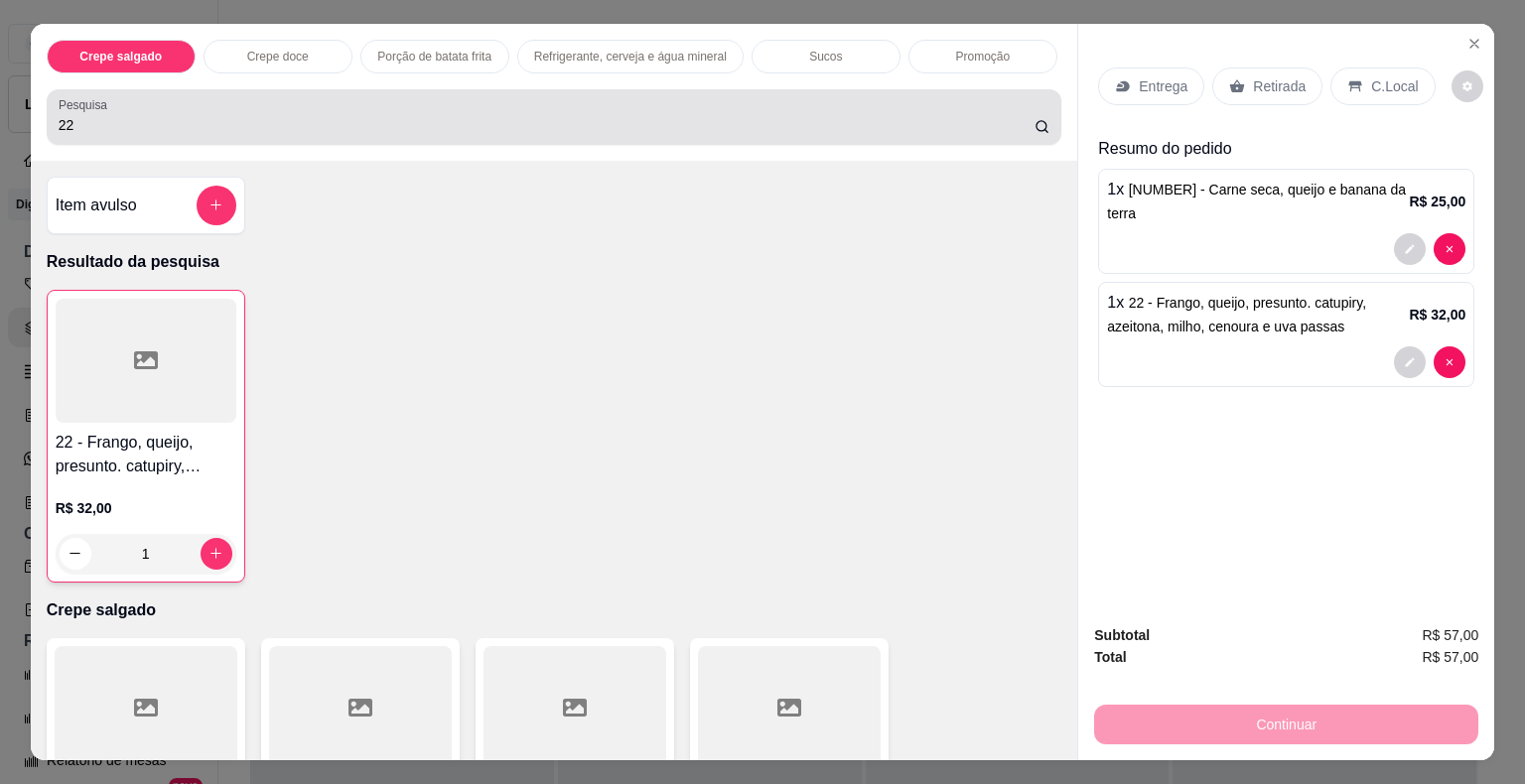 click on "Pesquisa 22" at bounding box center [554, 117] 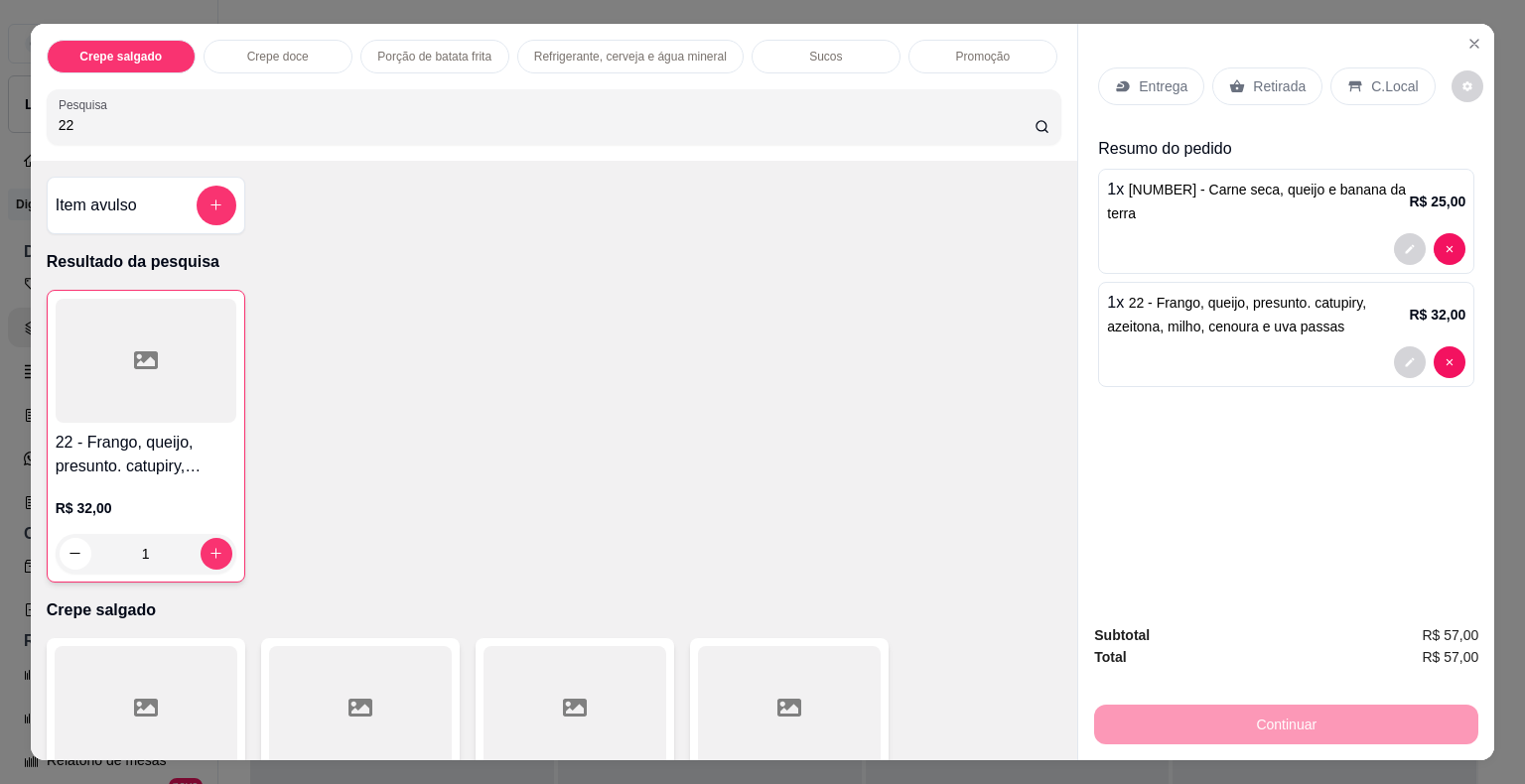 type on "2" 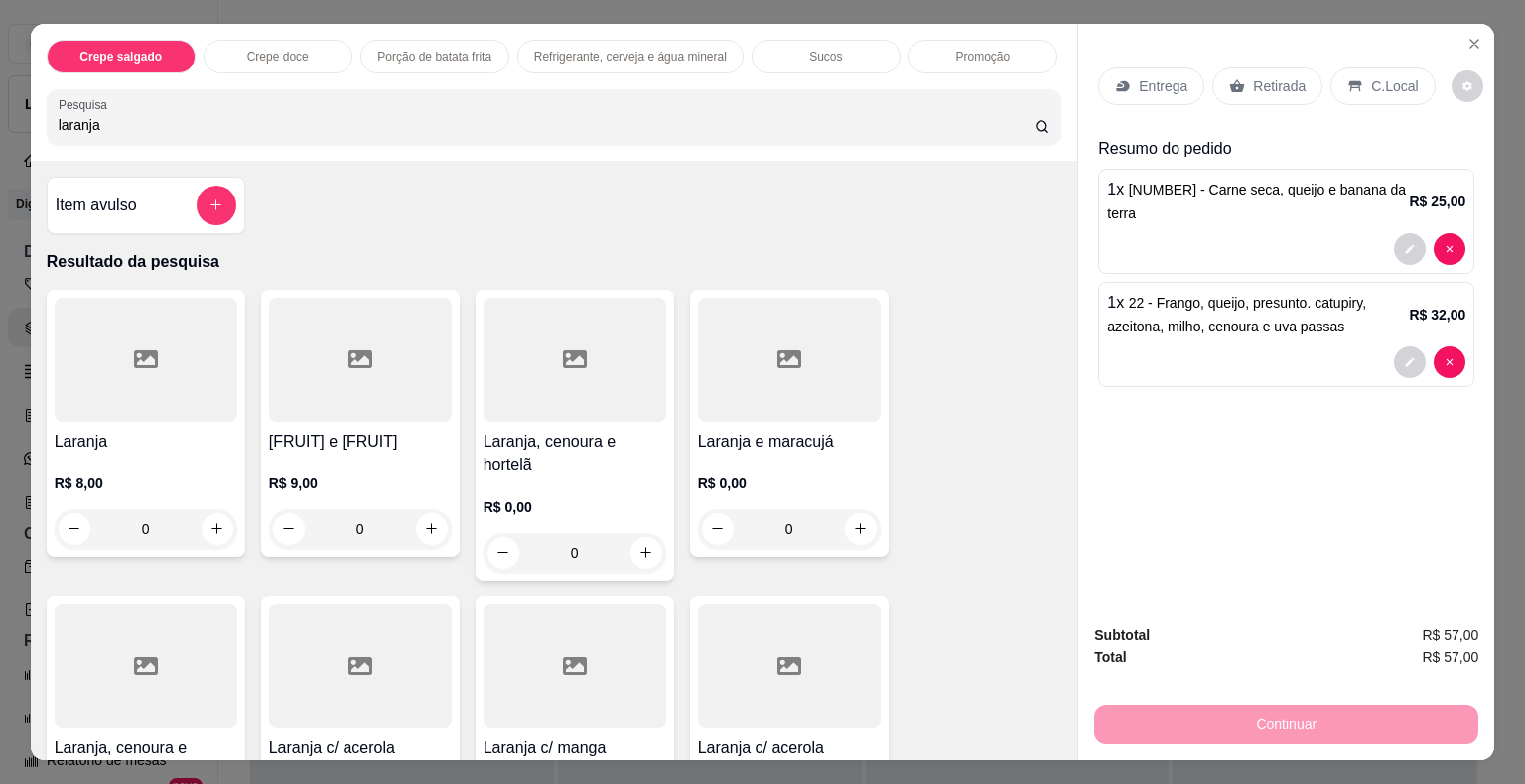 type on "laranja" 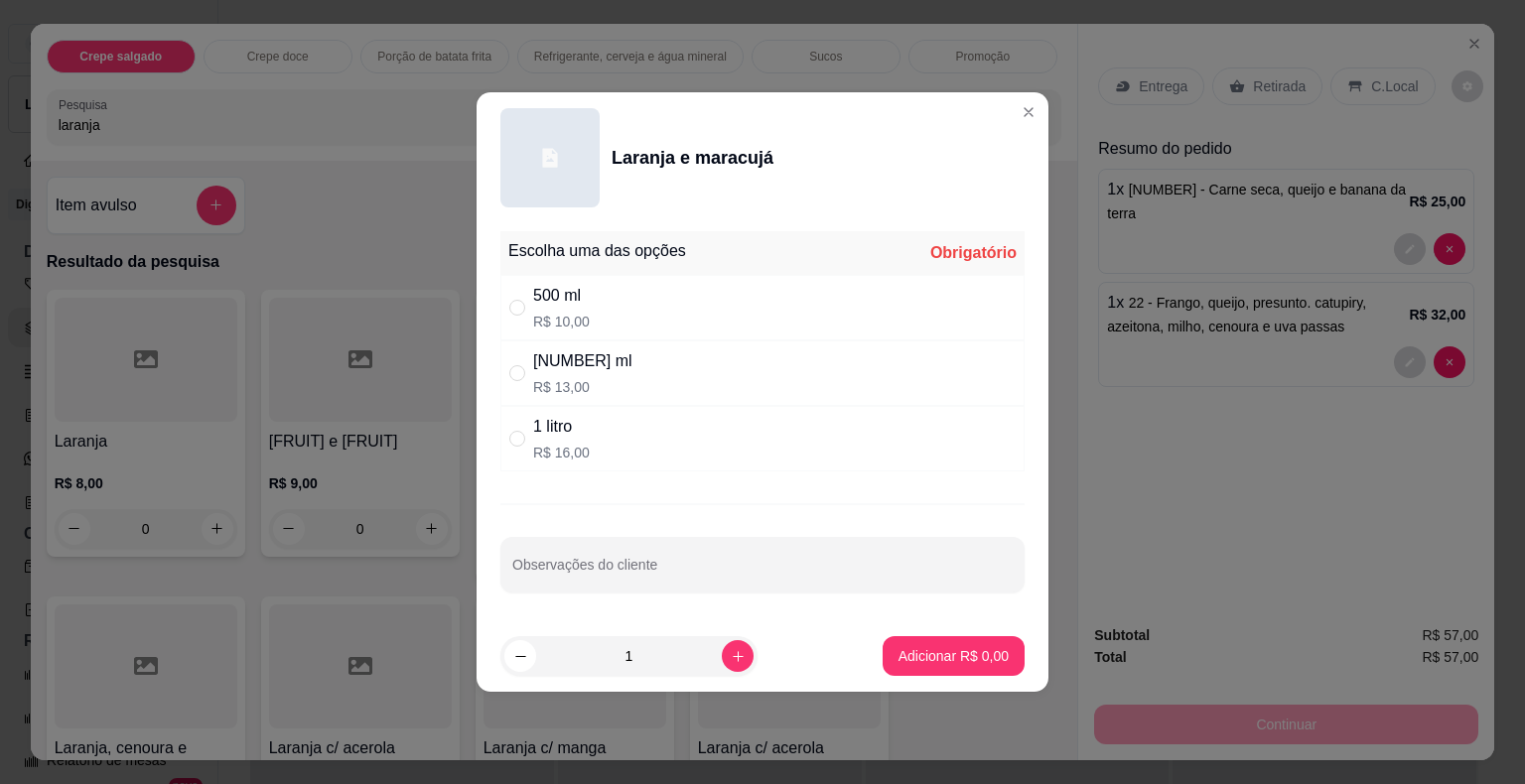 click on "500 ml R$ 10,00" at bounding box center [762, 308] 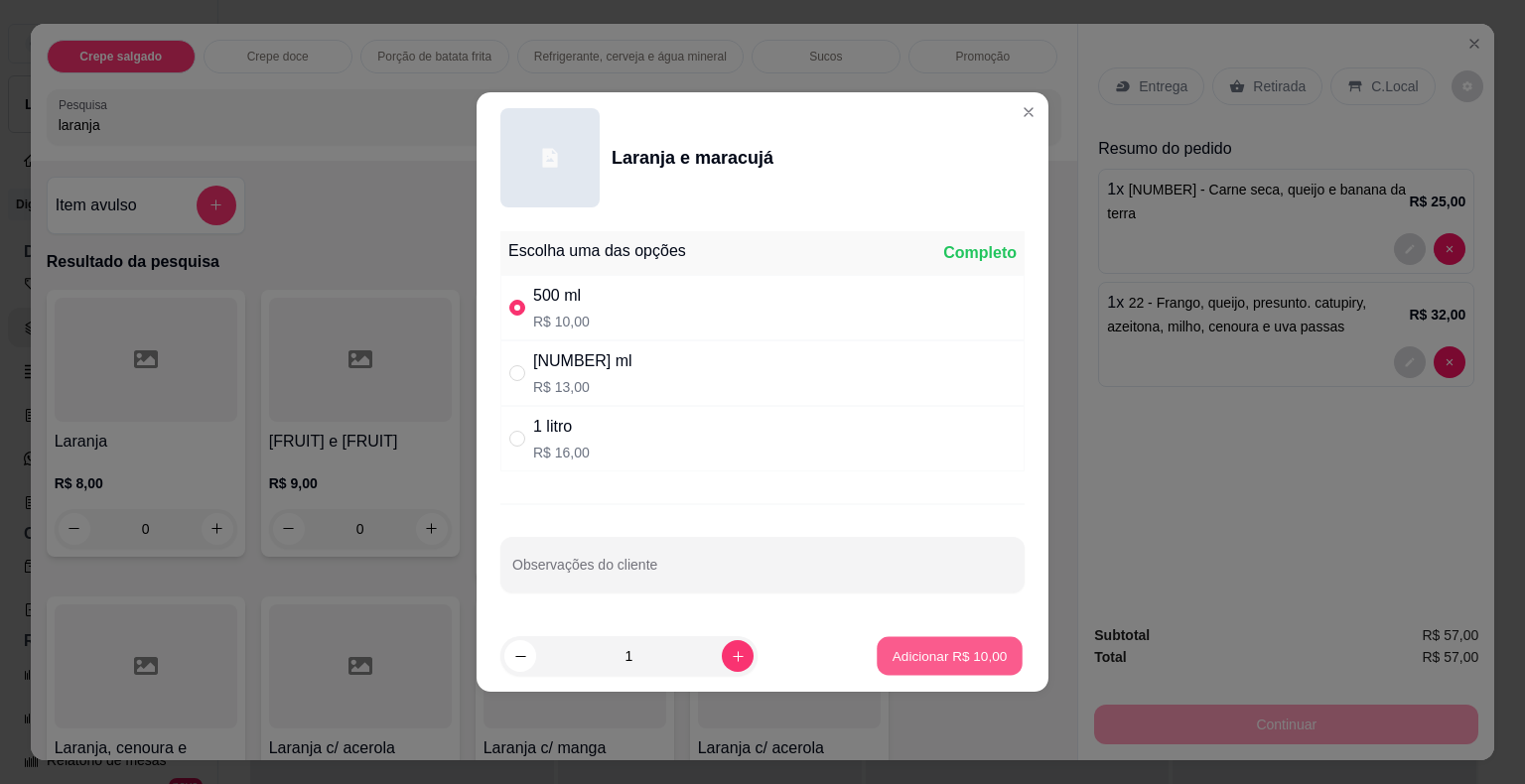 click on "Adicionar   R$ 10,00" at bounding box center [949, 656] 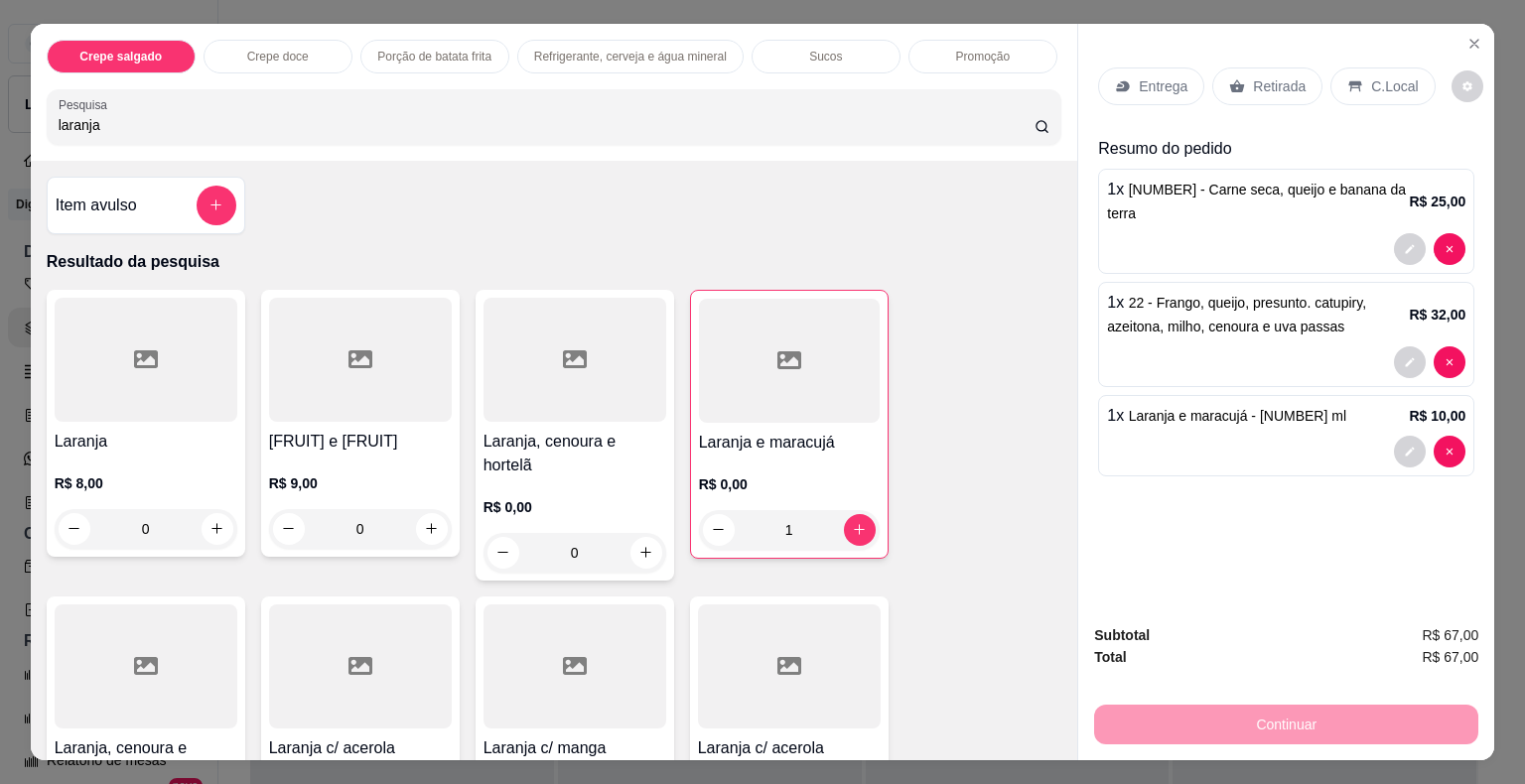 click on "Entrega" at bounding box center [1163, 86] 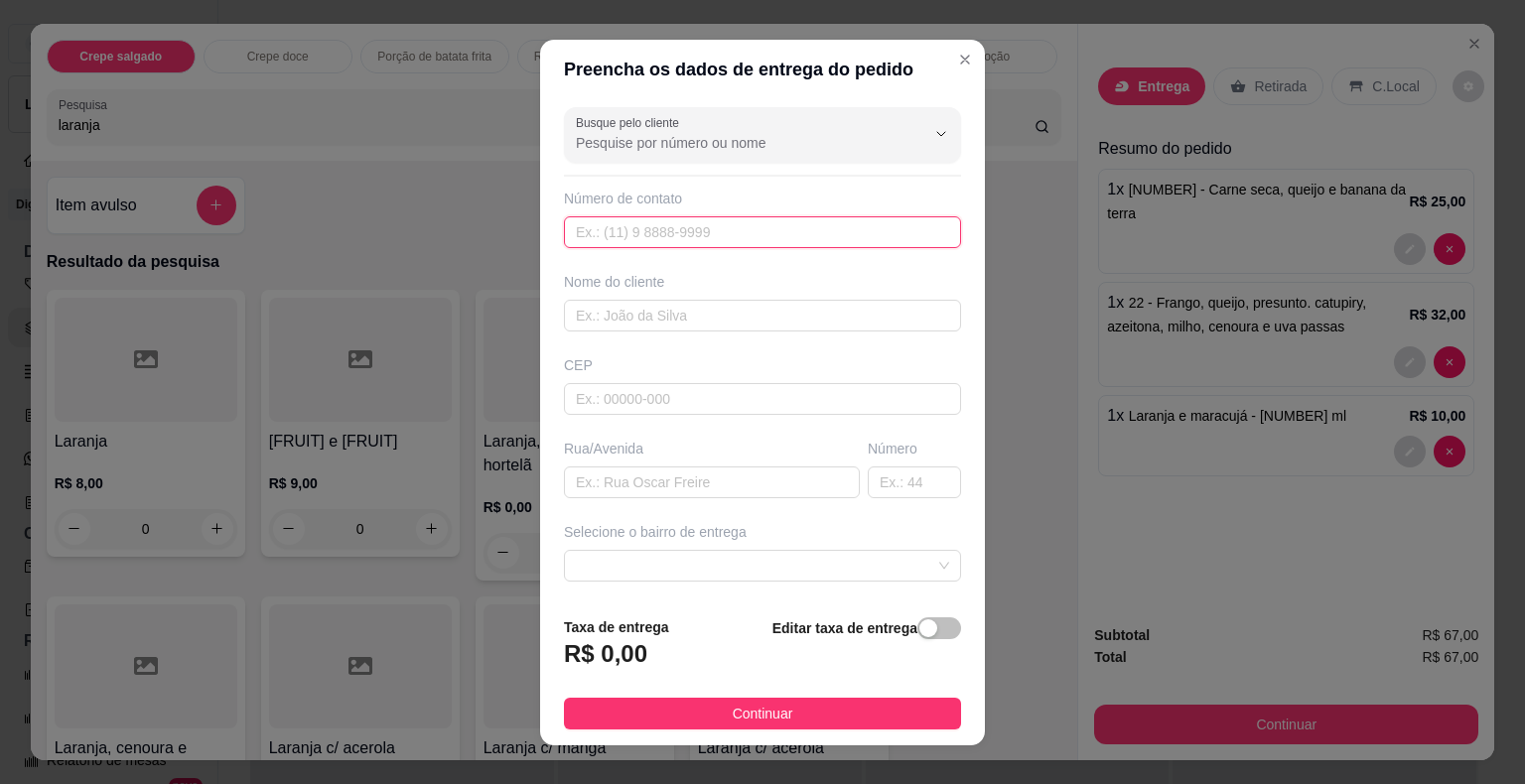 click at bounding box center [762, 232] 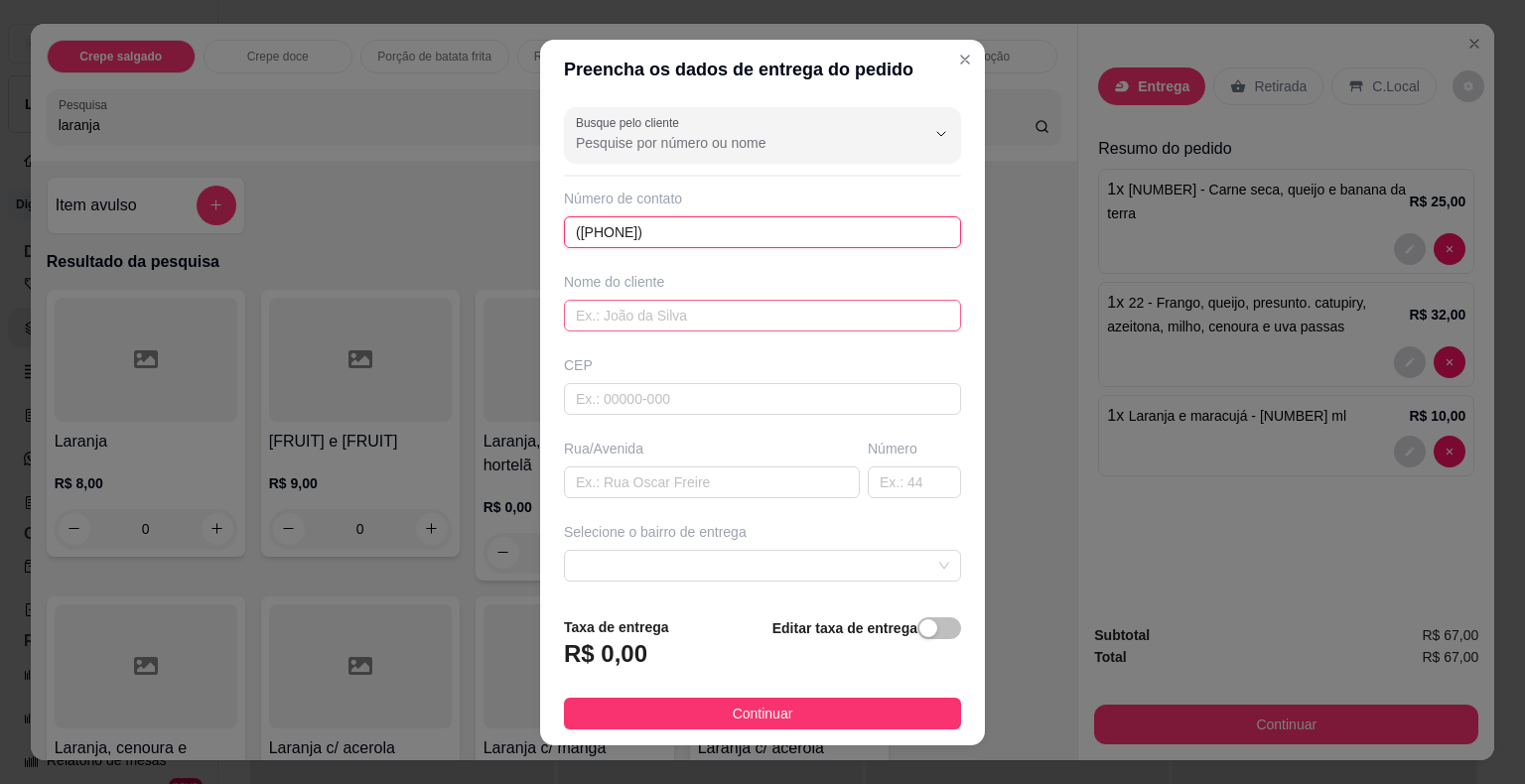 type on "([PHONE])" 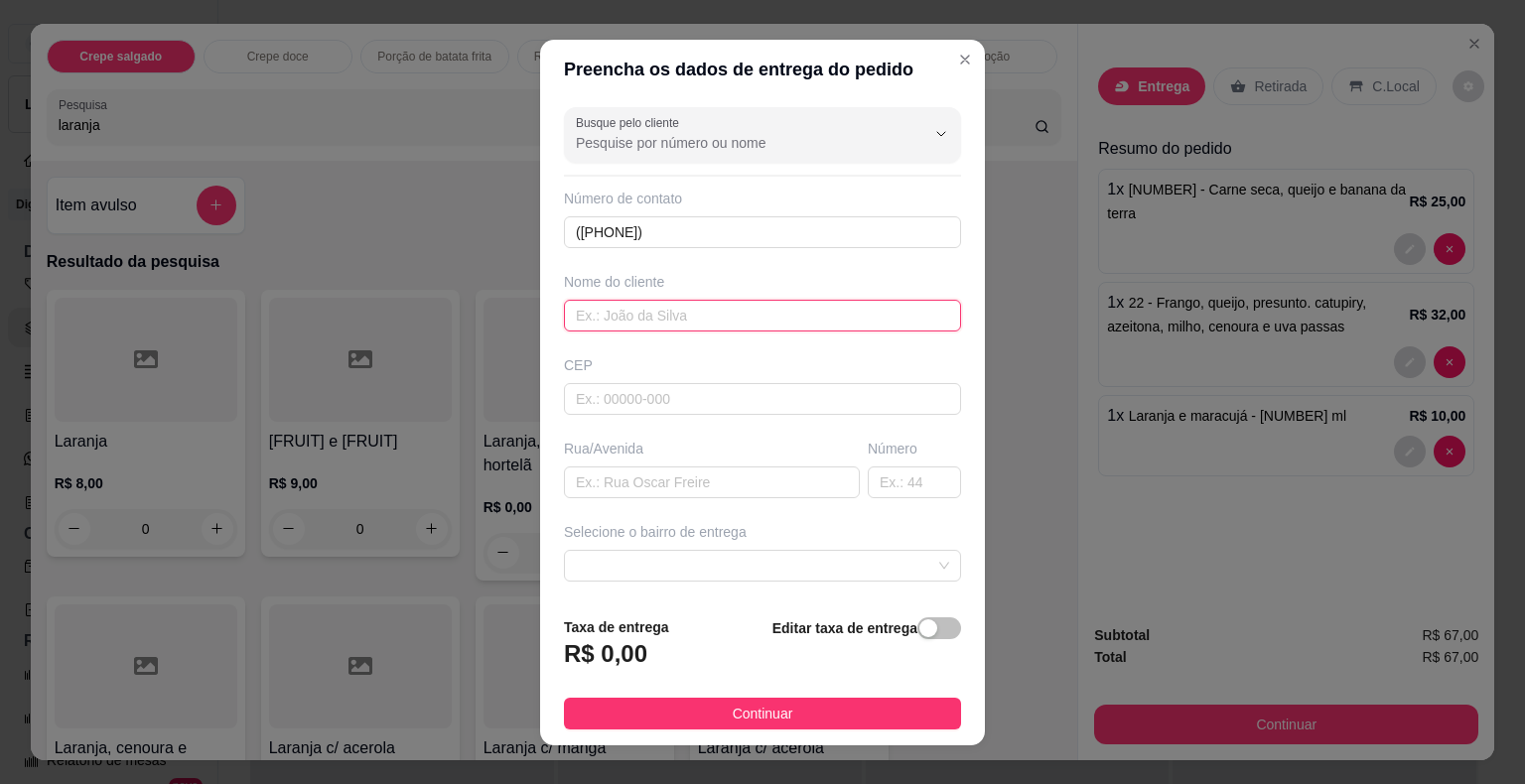 click at bounding box center (762, 316) 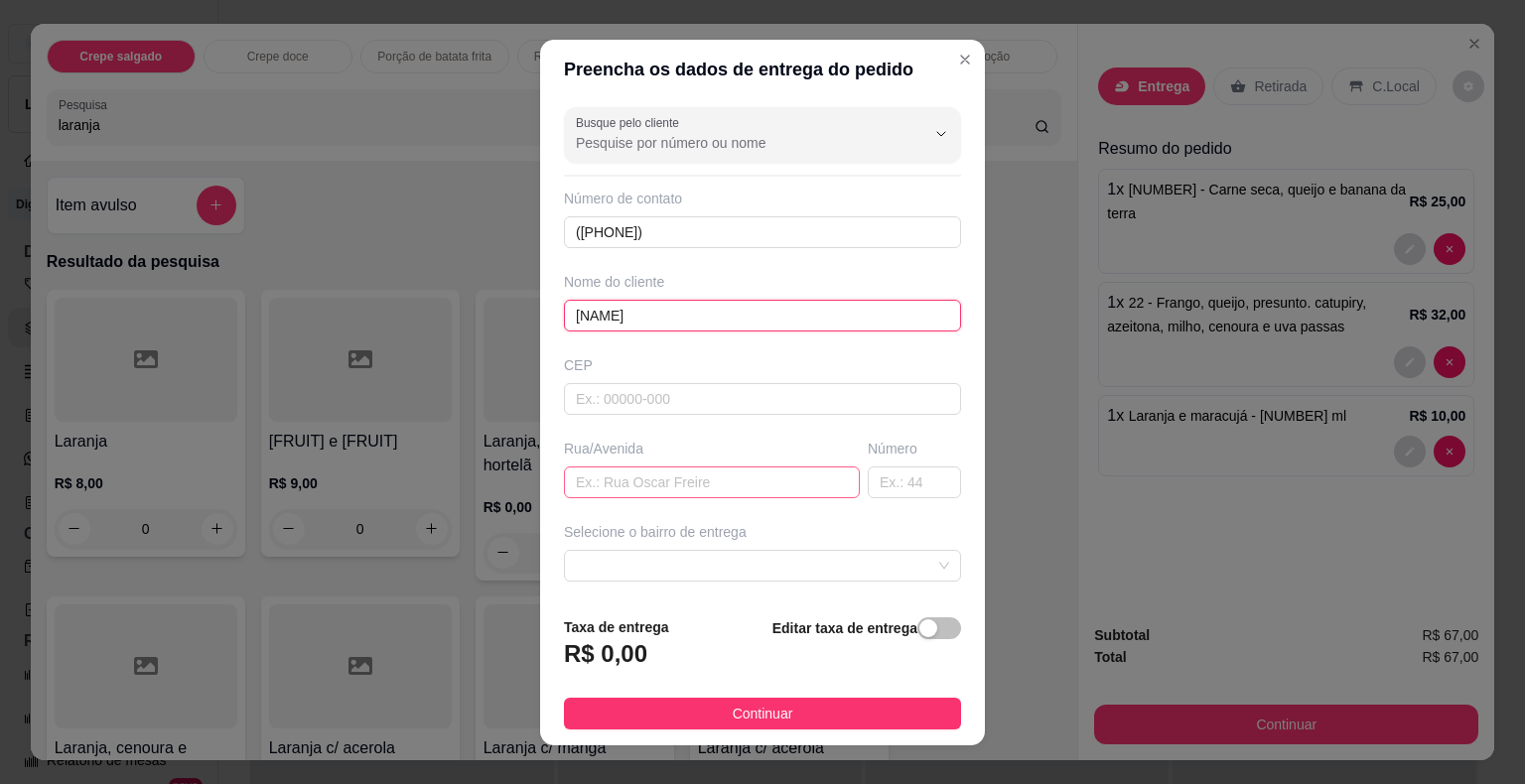 type on "[NAME]" 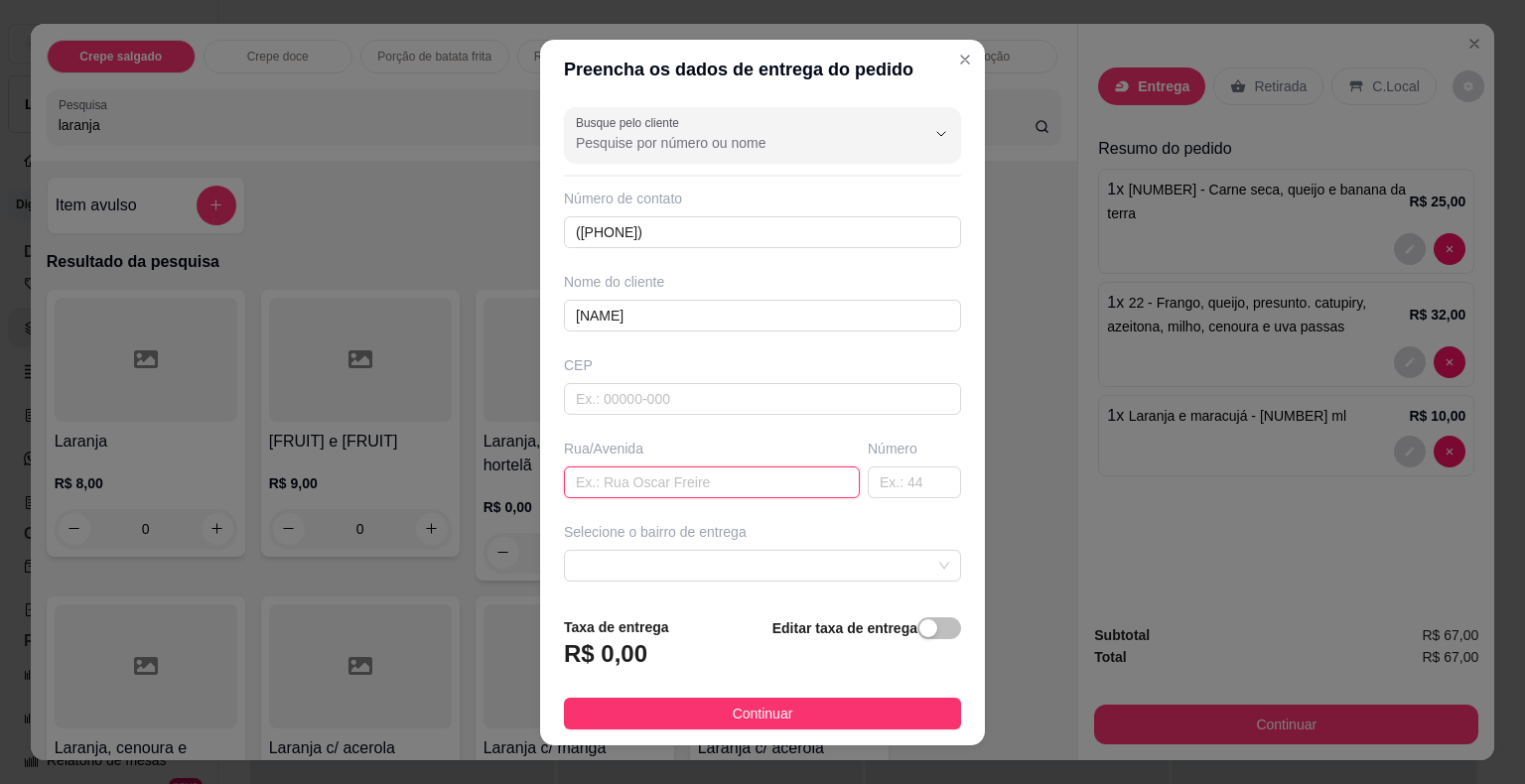 click at bounding box center [712, 482] 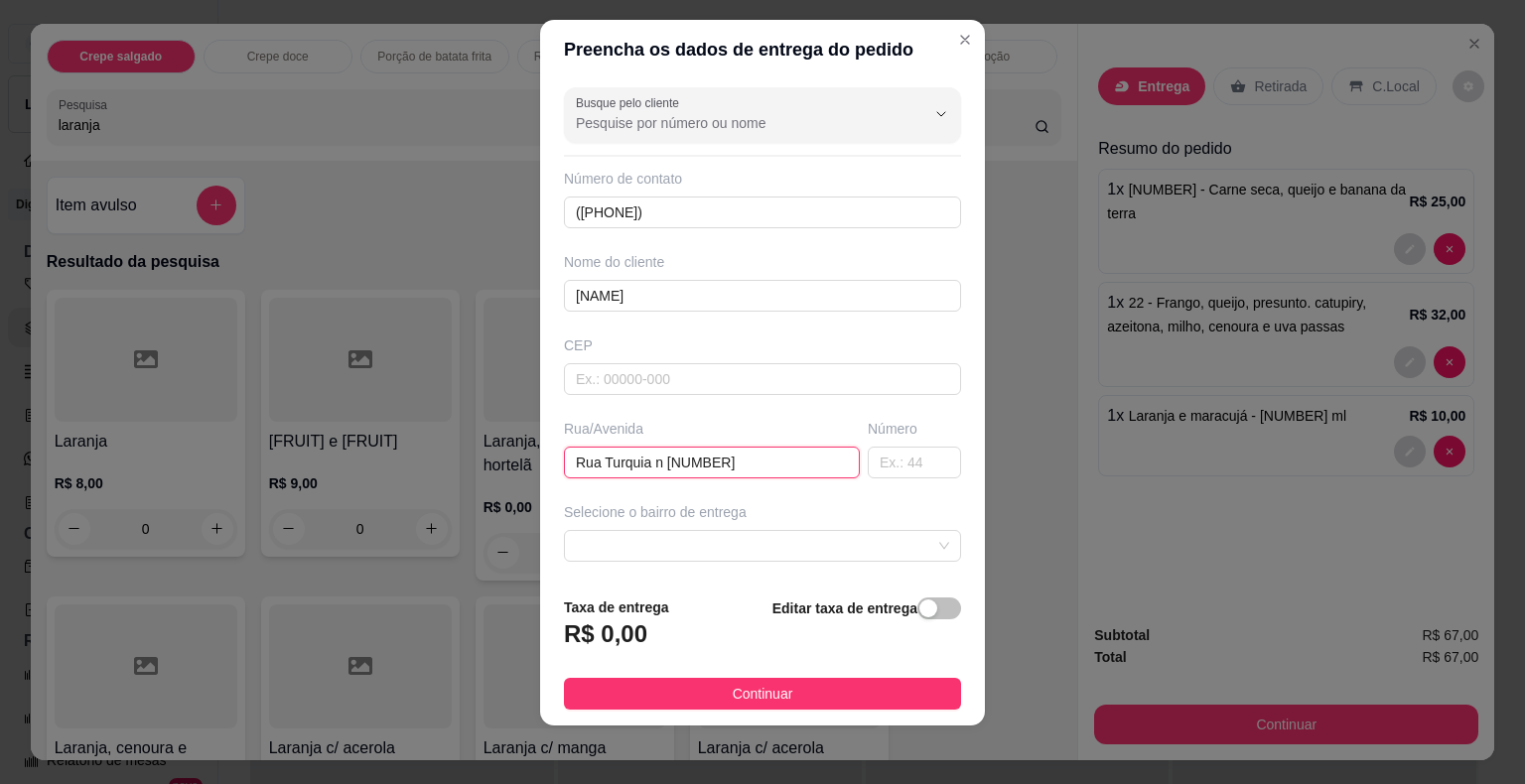 scroll, scrollTop: 24, scrollLeft: 0, axis: vertical 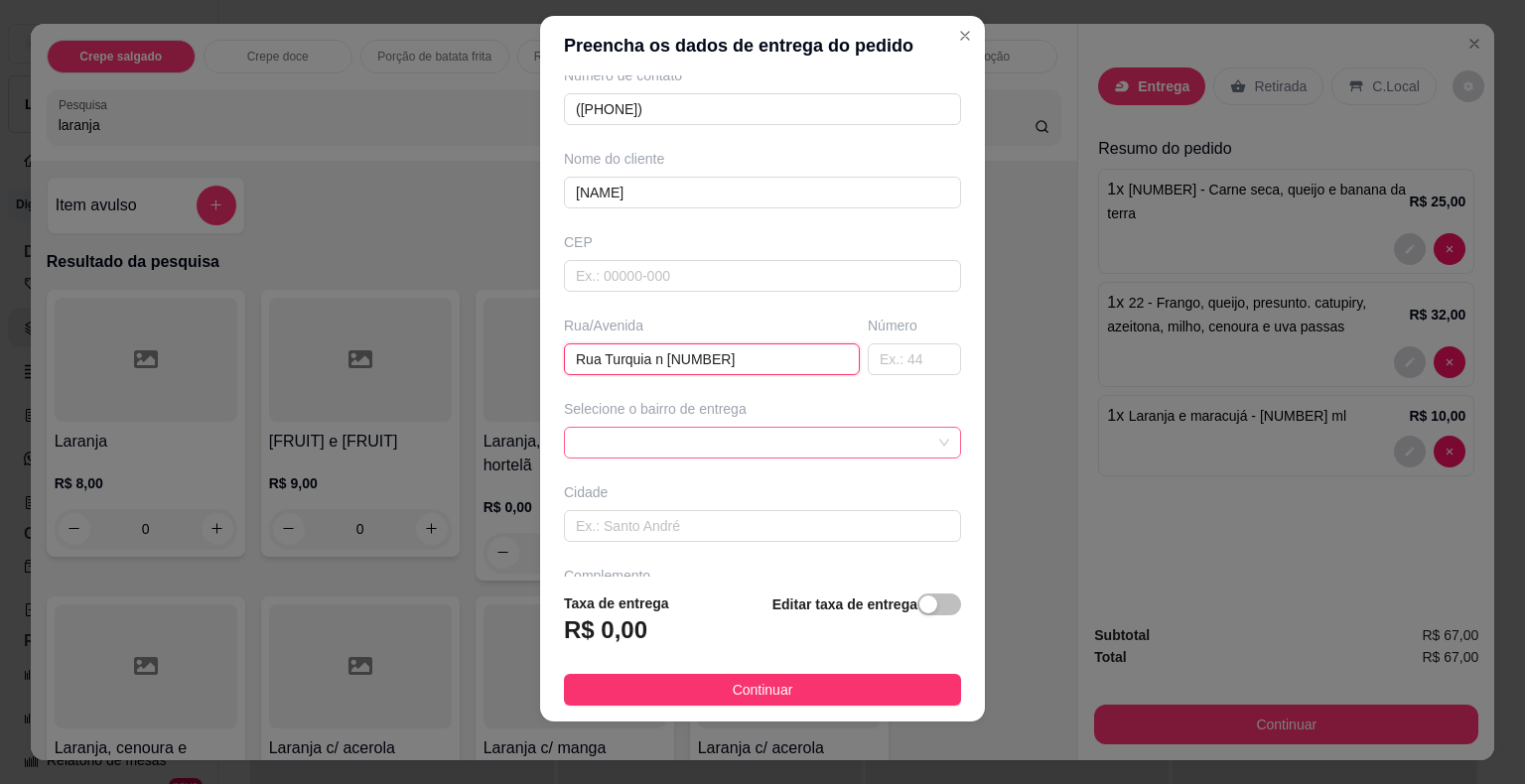 click at bounding box center (762, 443) 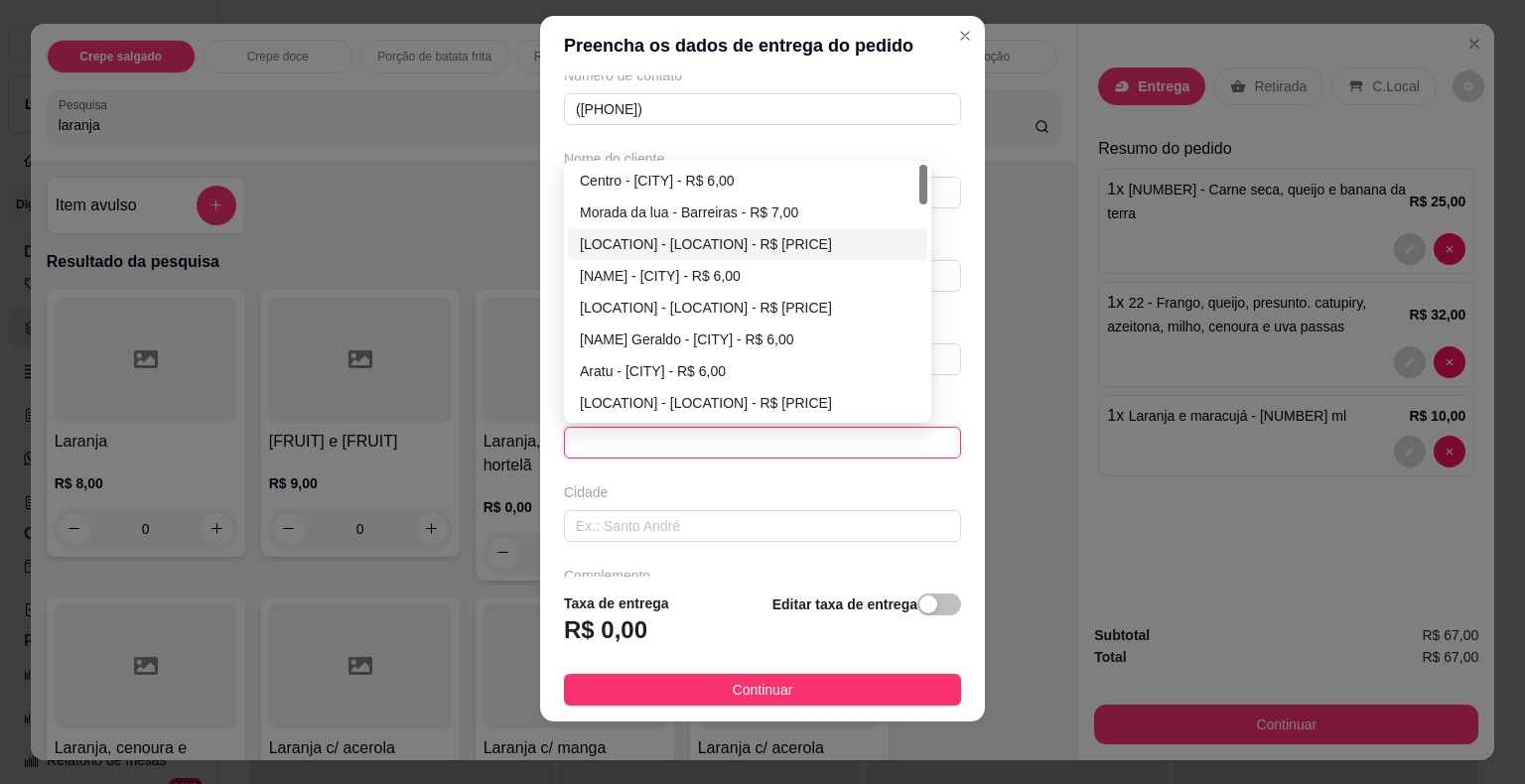 scroll, scrollTop: 0, scrollLeft: 0, axis: both 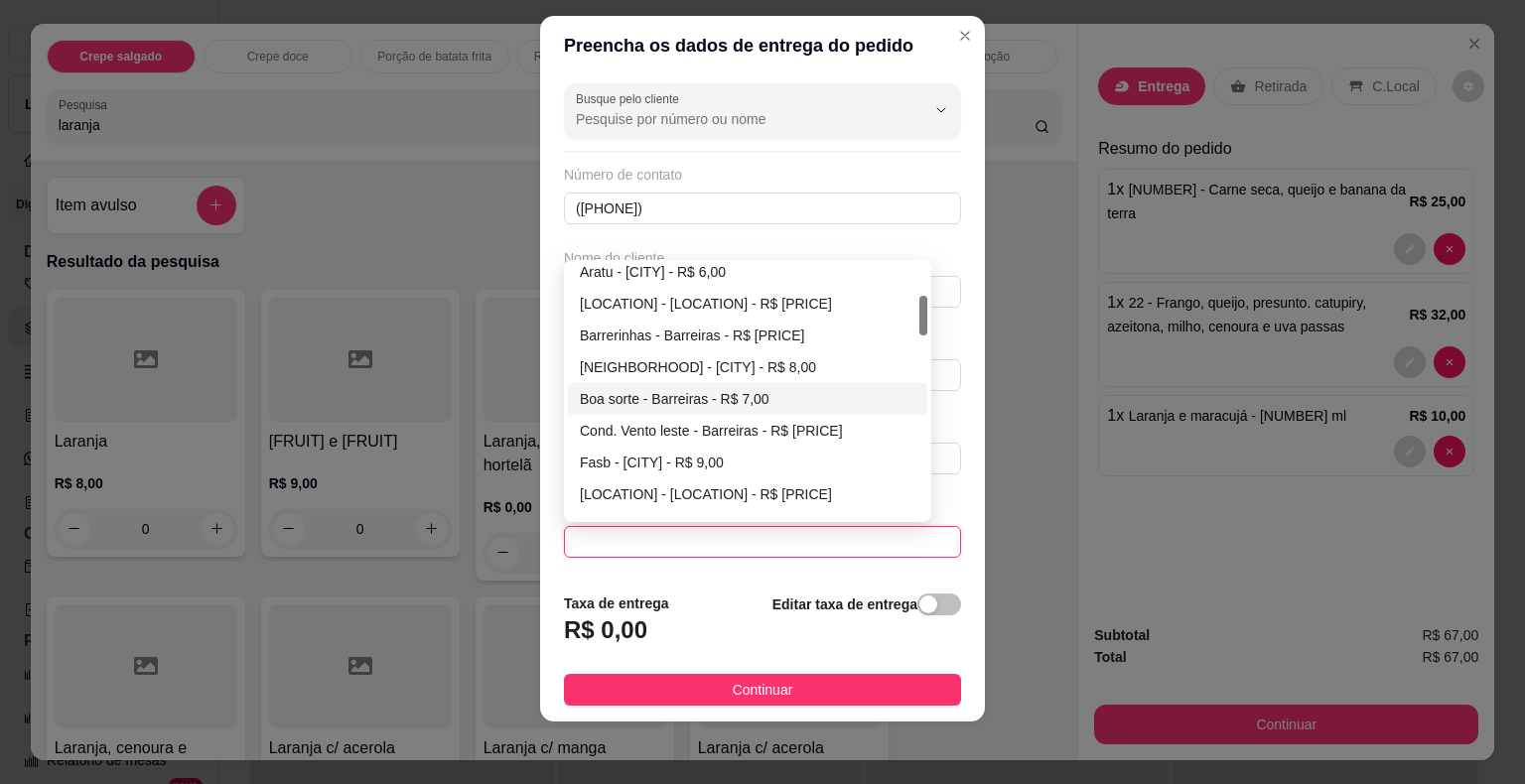 click on "Boa sorte - Barreiras - R$ 7,00" at bounding box center (748, 399) 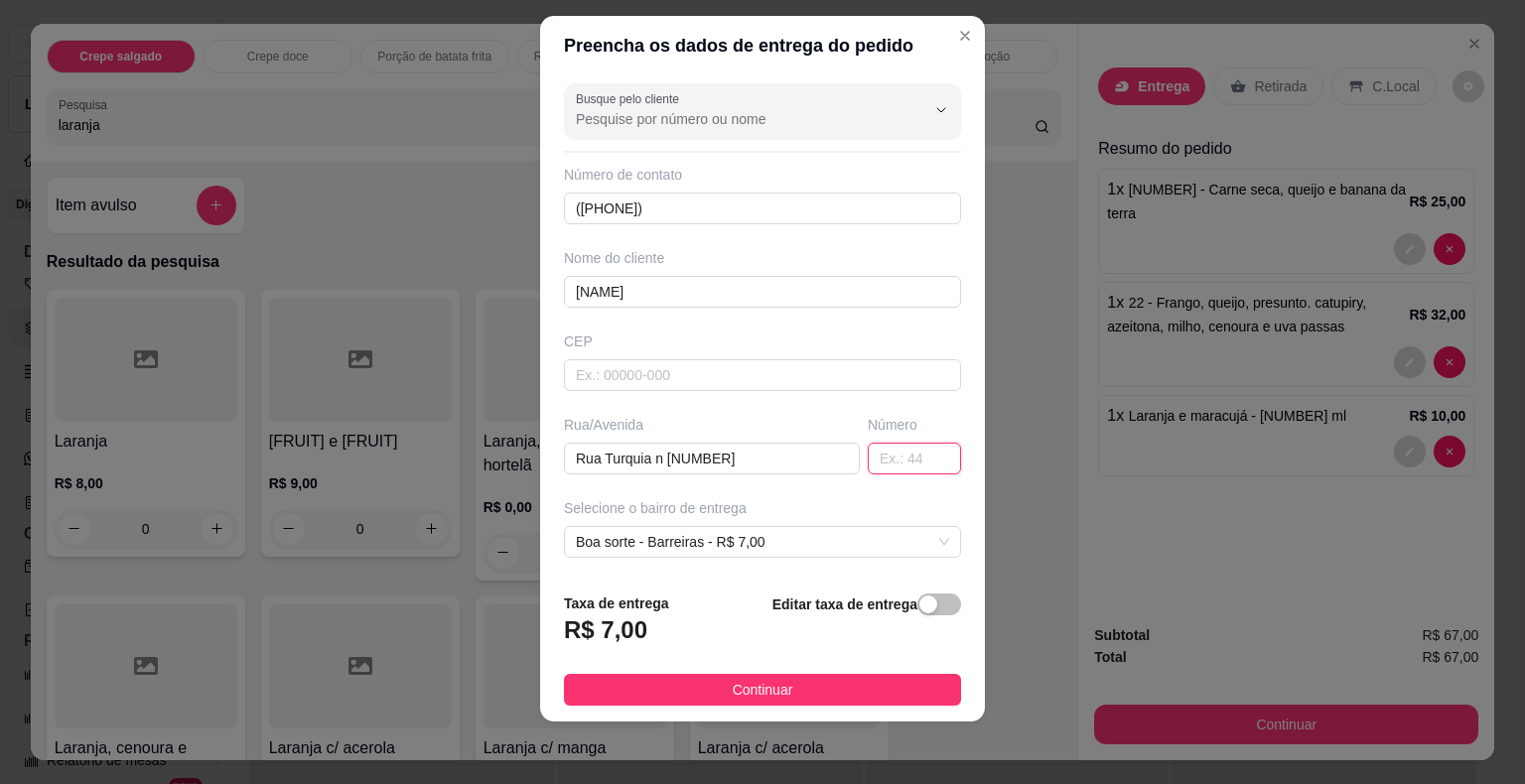 click at bounding box center [914, 458] 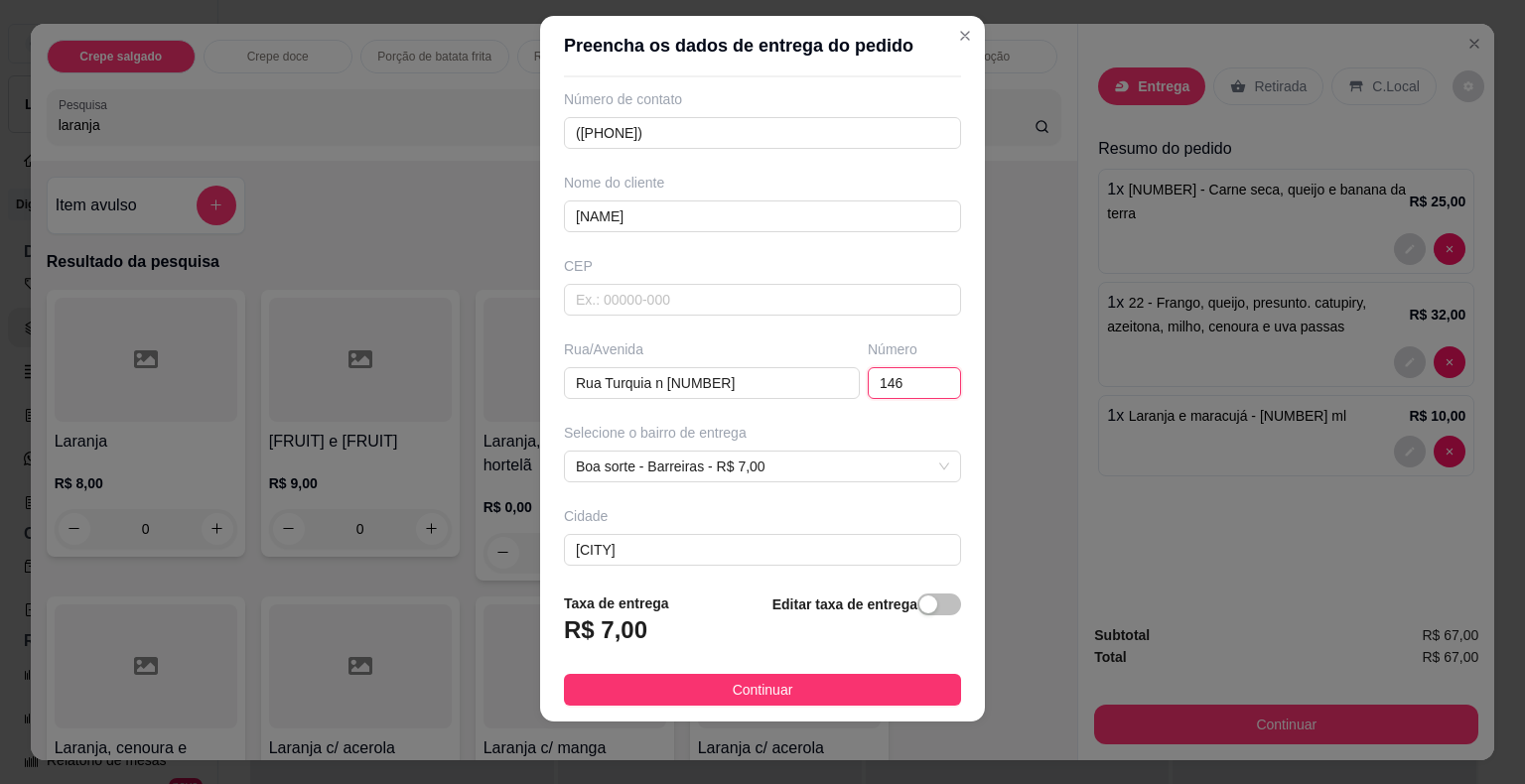 scroll, scrollTop: 164, scrollLeft: 0, axis: vertical 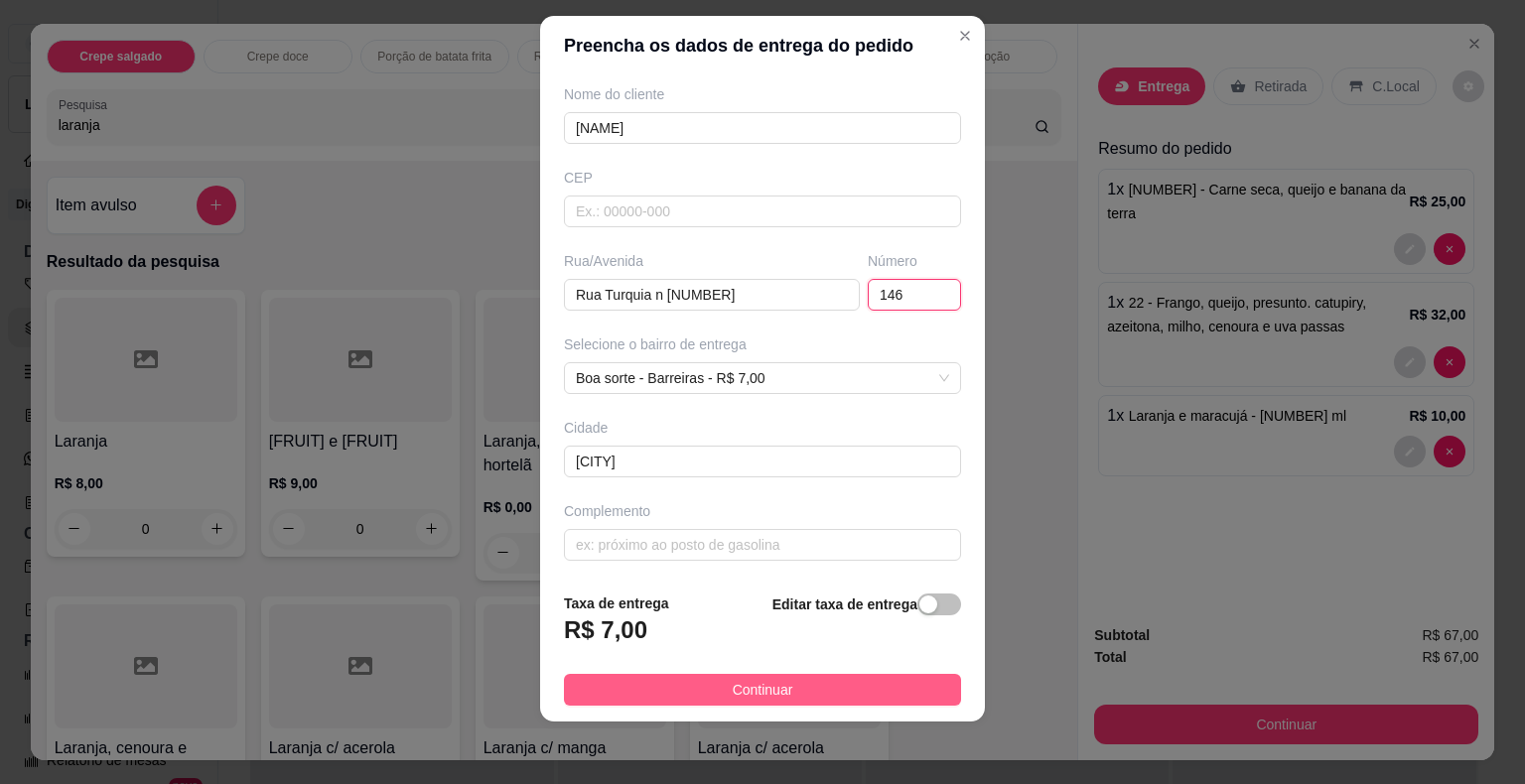 type on "146" 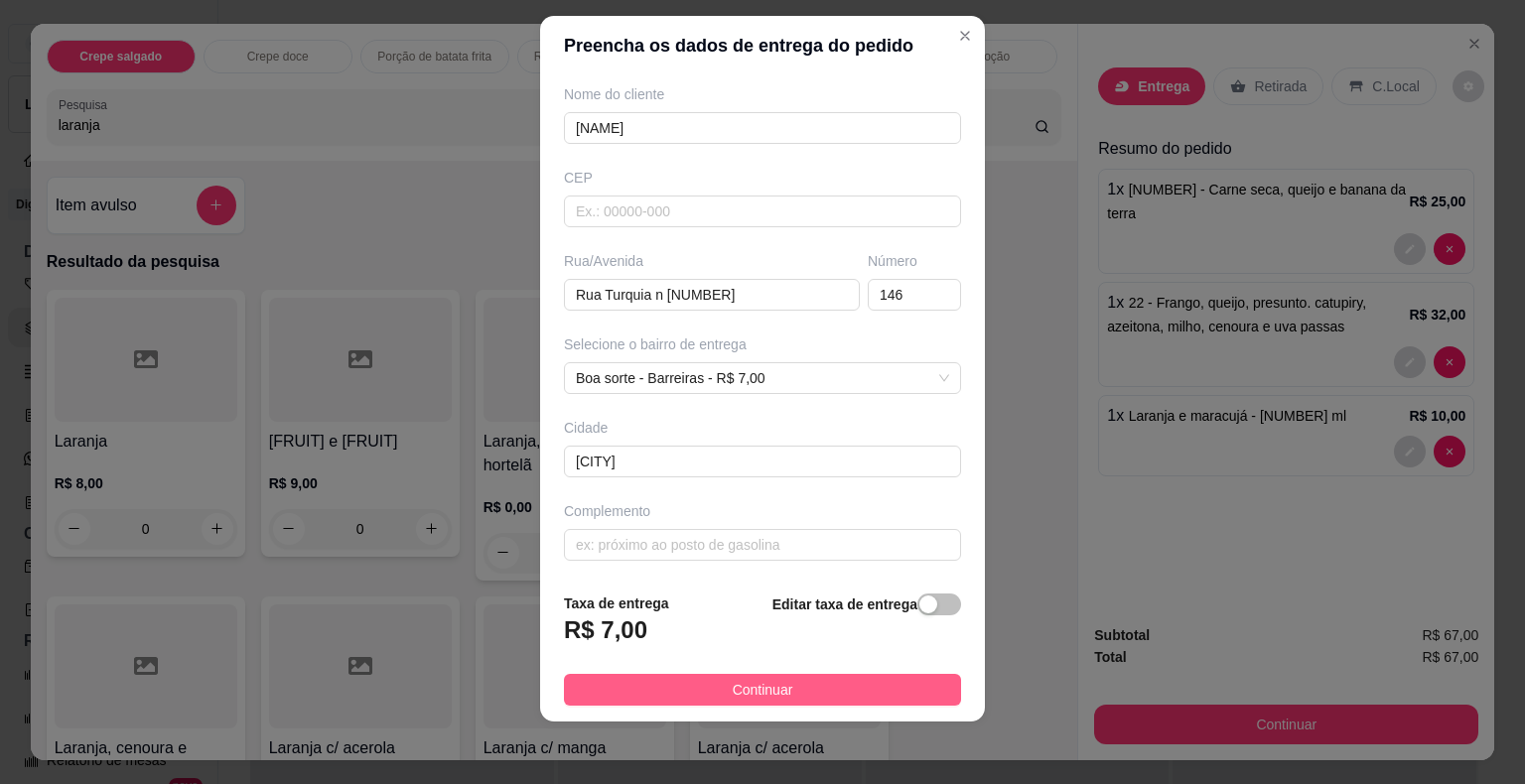click on "Continuar" at bounding box center [762, 690] 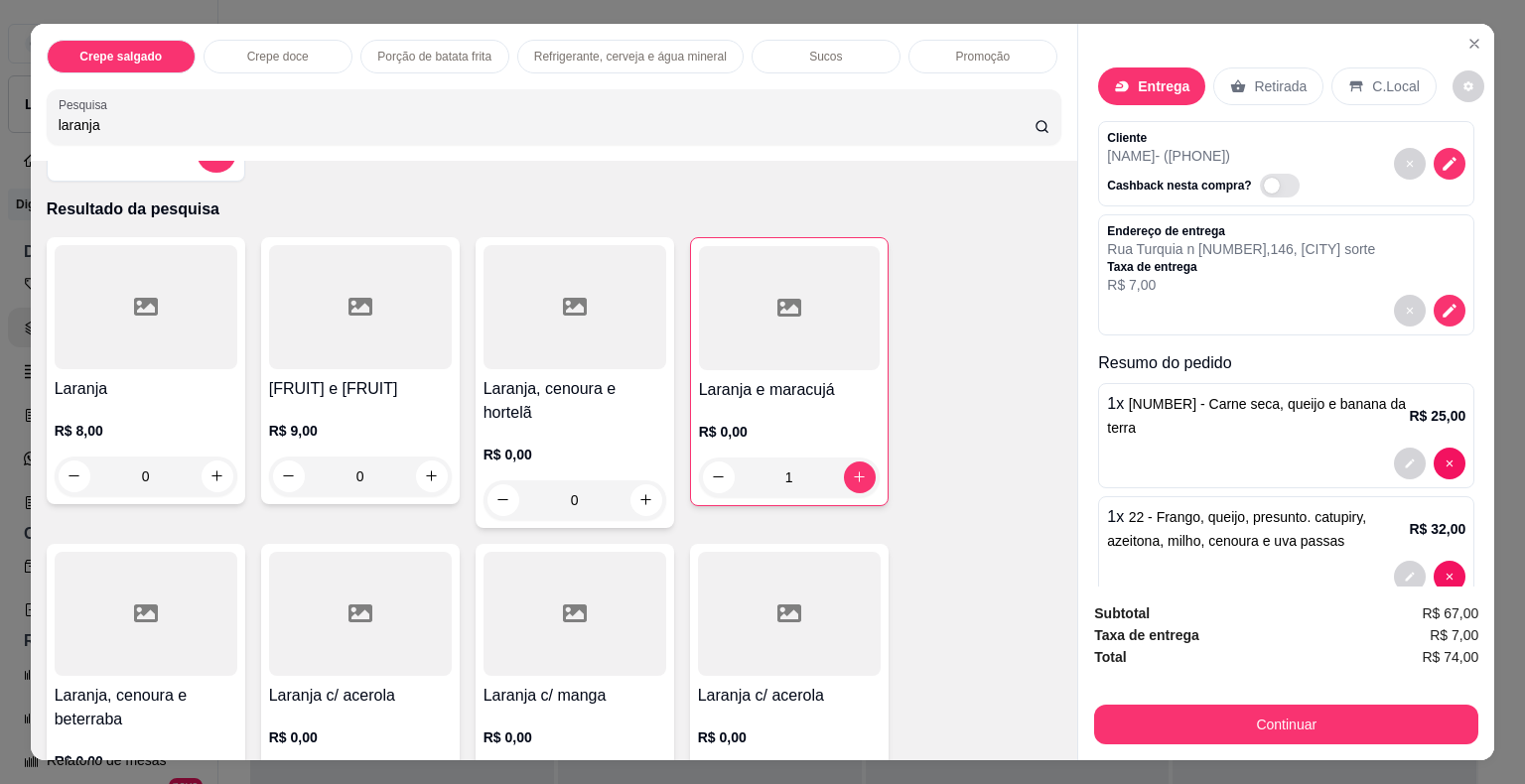scroll, scrollTop: 99, scrollLeft: 0, axis: vertical 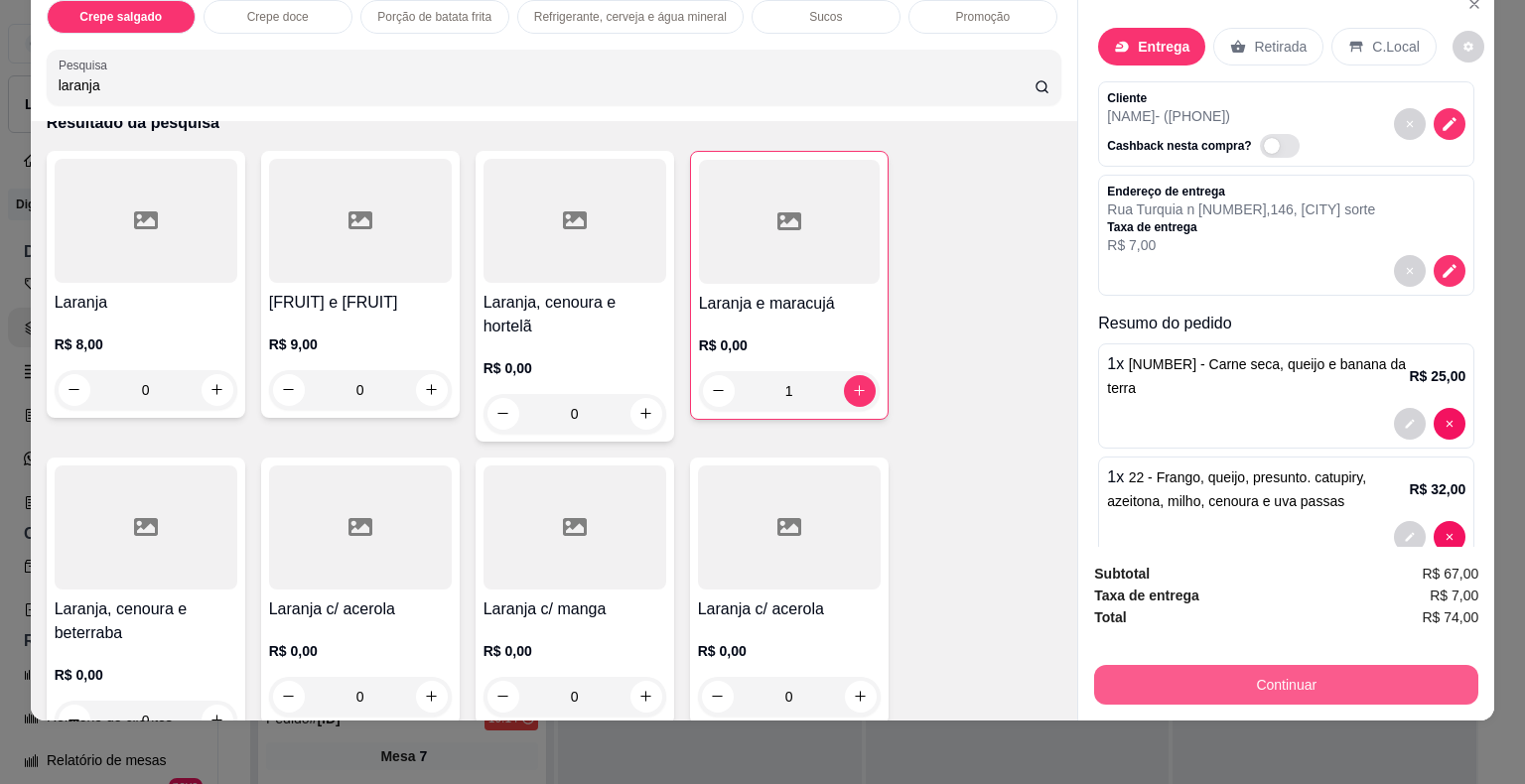 click on "Continuar" at bounding box center [1286, 685] 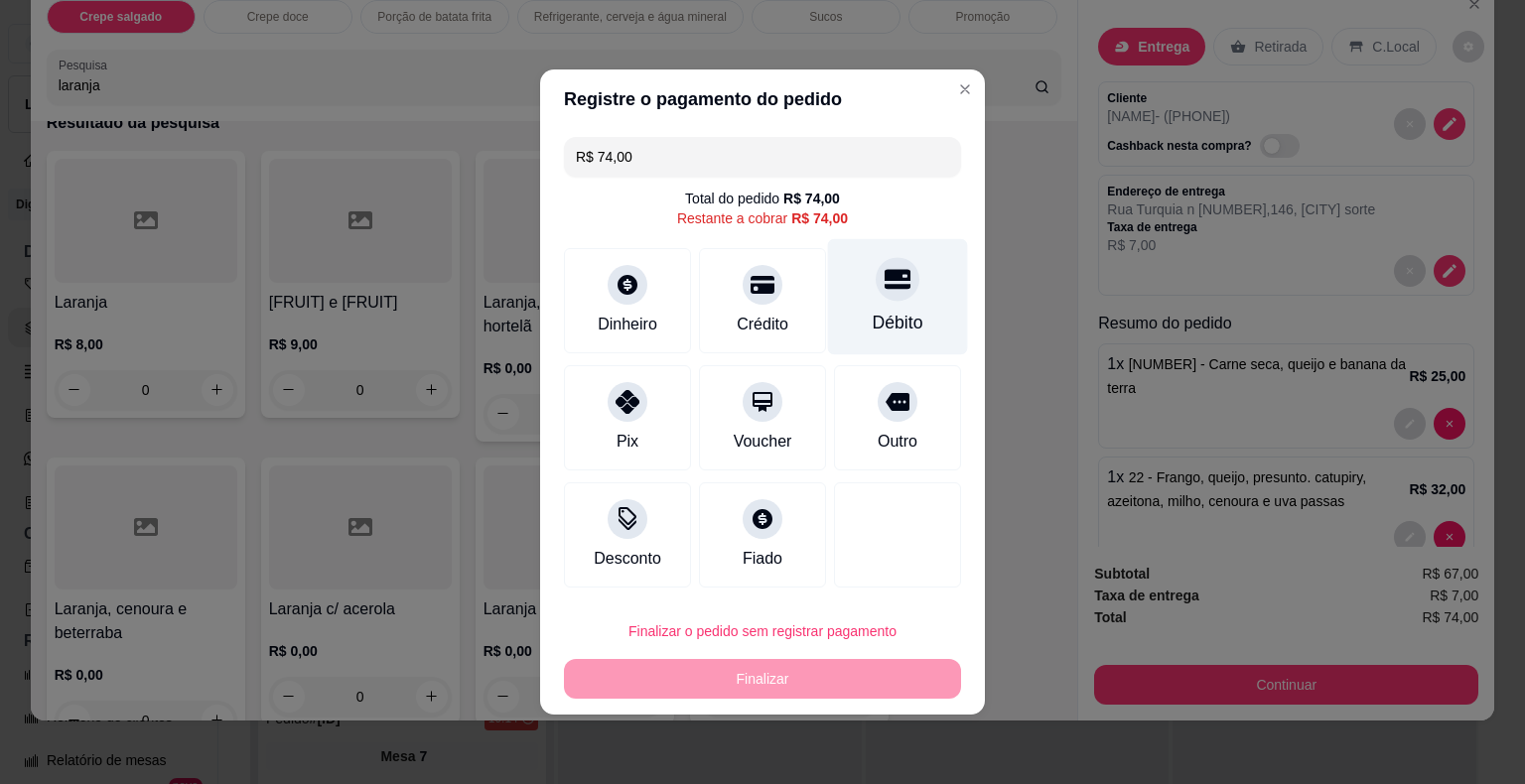 click at bounding box center (898, 279) 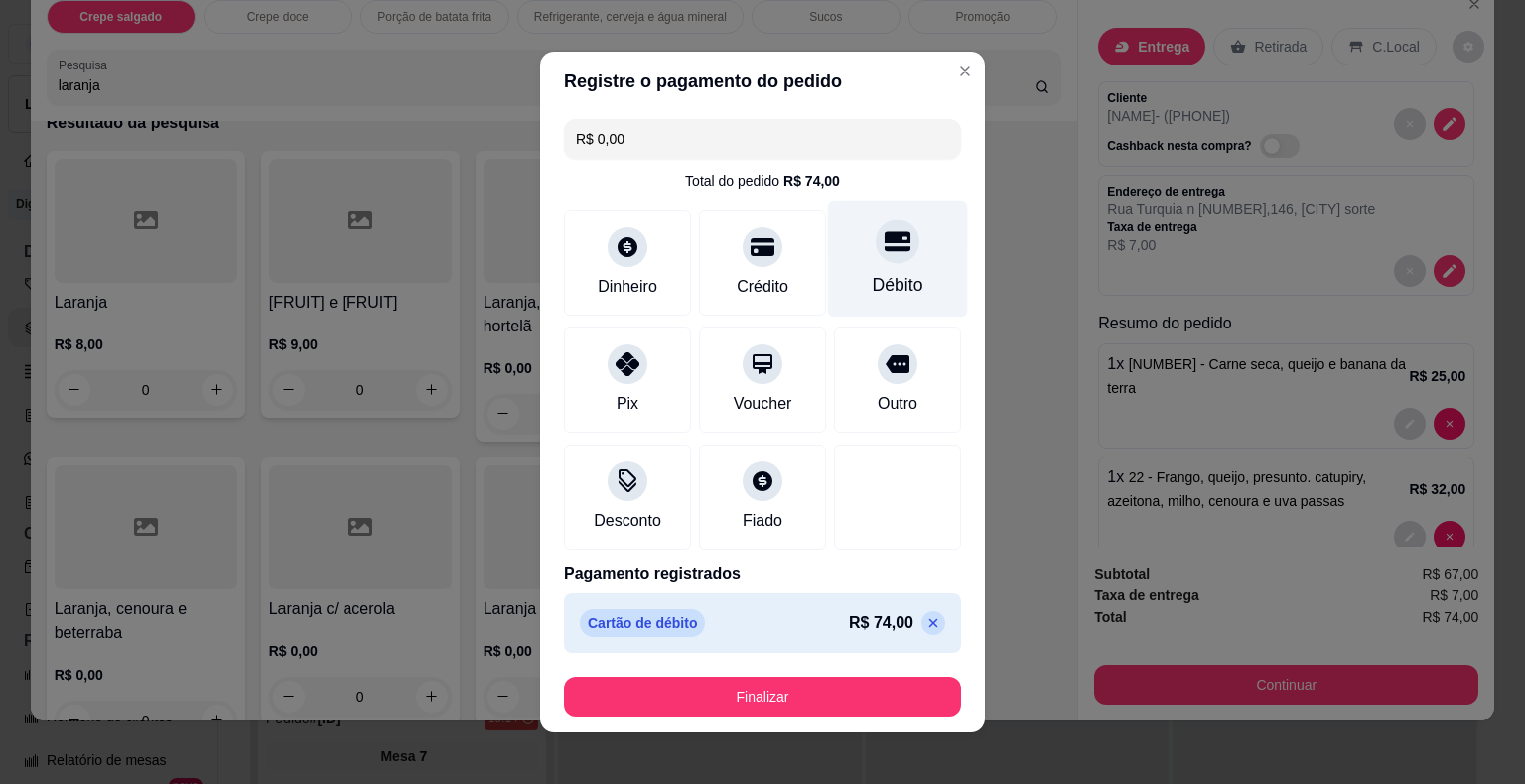 type on "R$ 0,00" 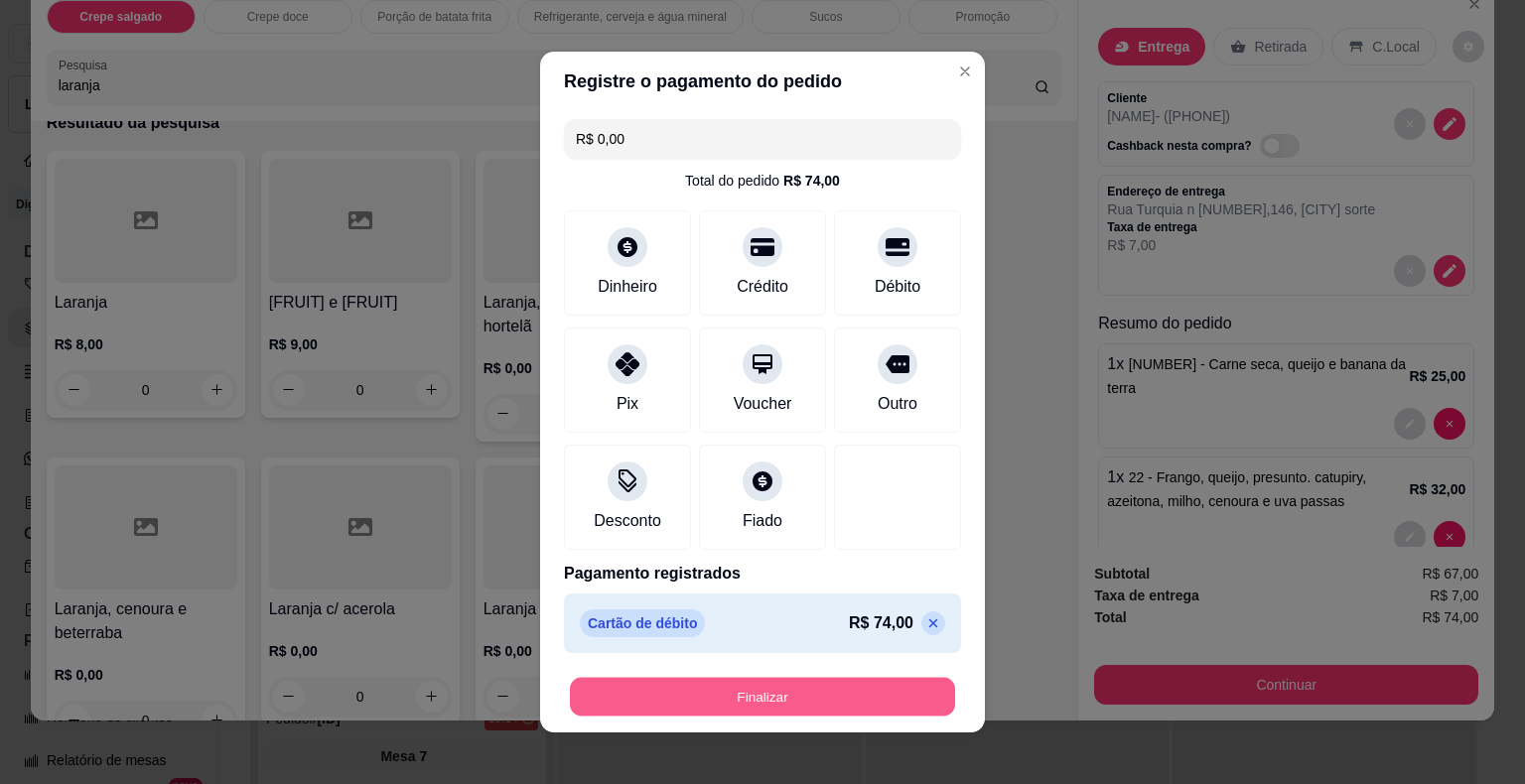 click on "Finalizar" at bounding box center (762, 697) 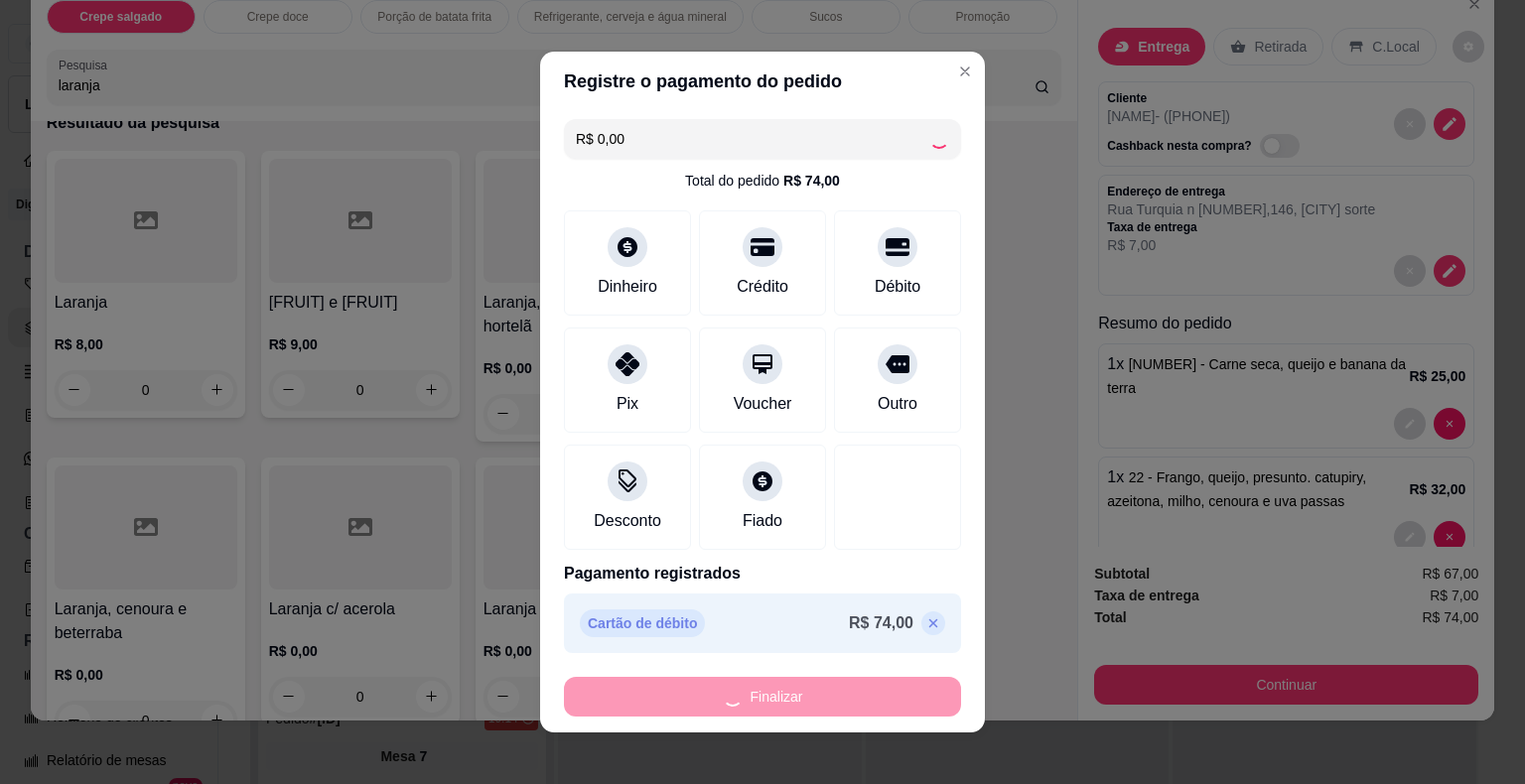 type on "0" 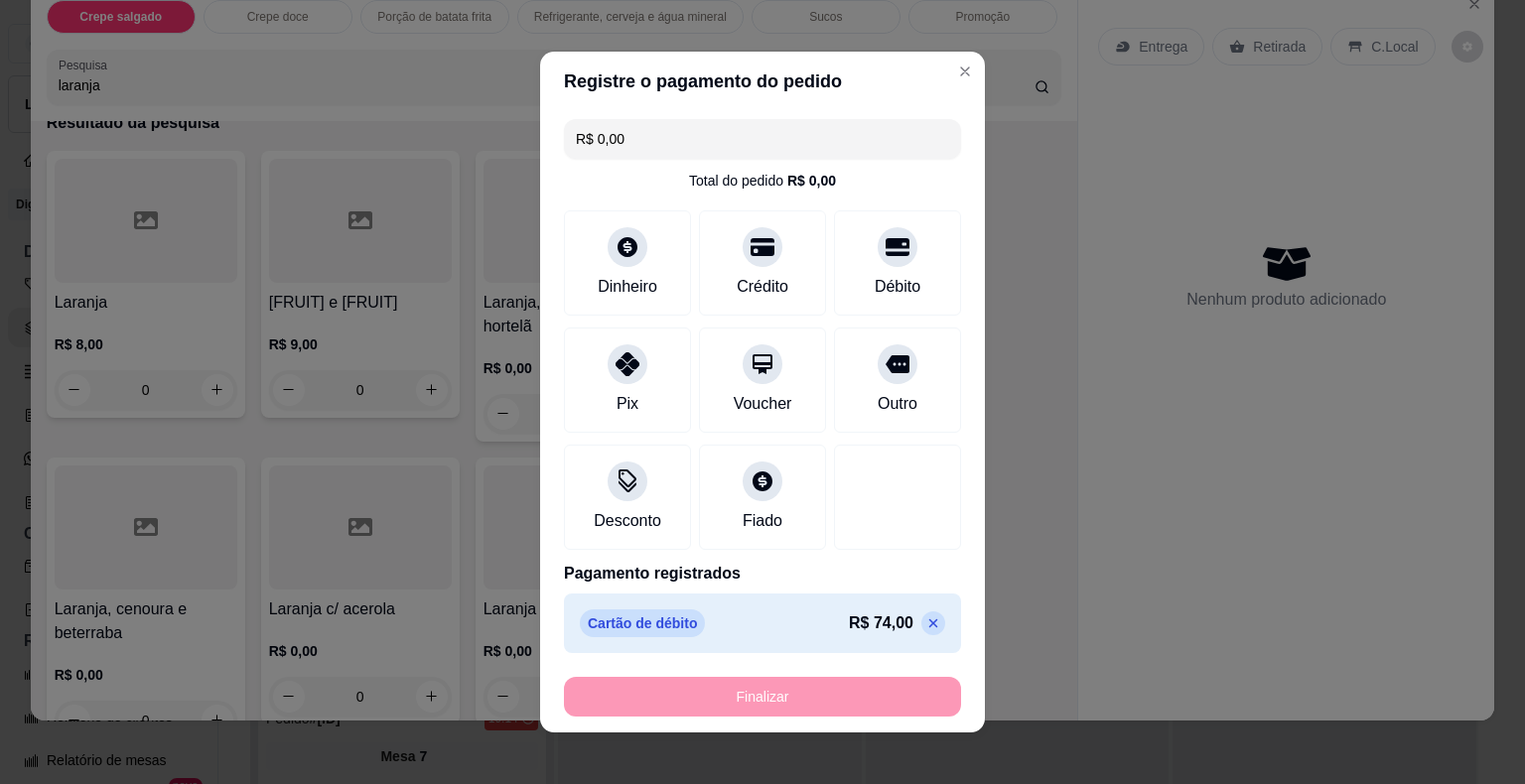 type on "-R$ 74,00" 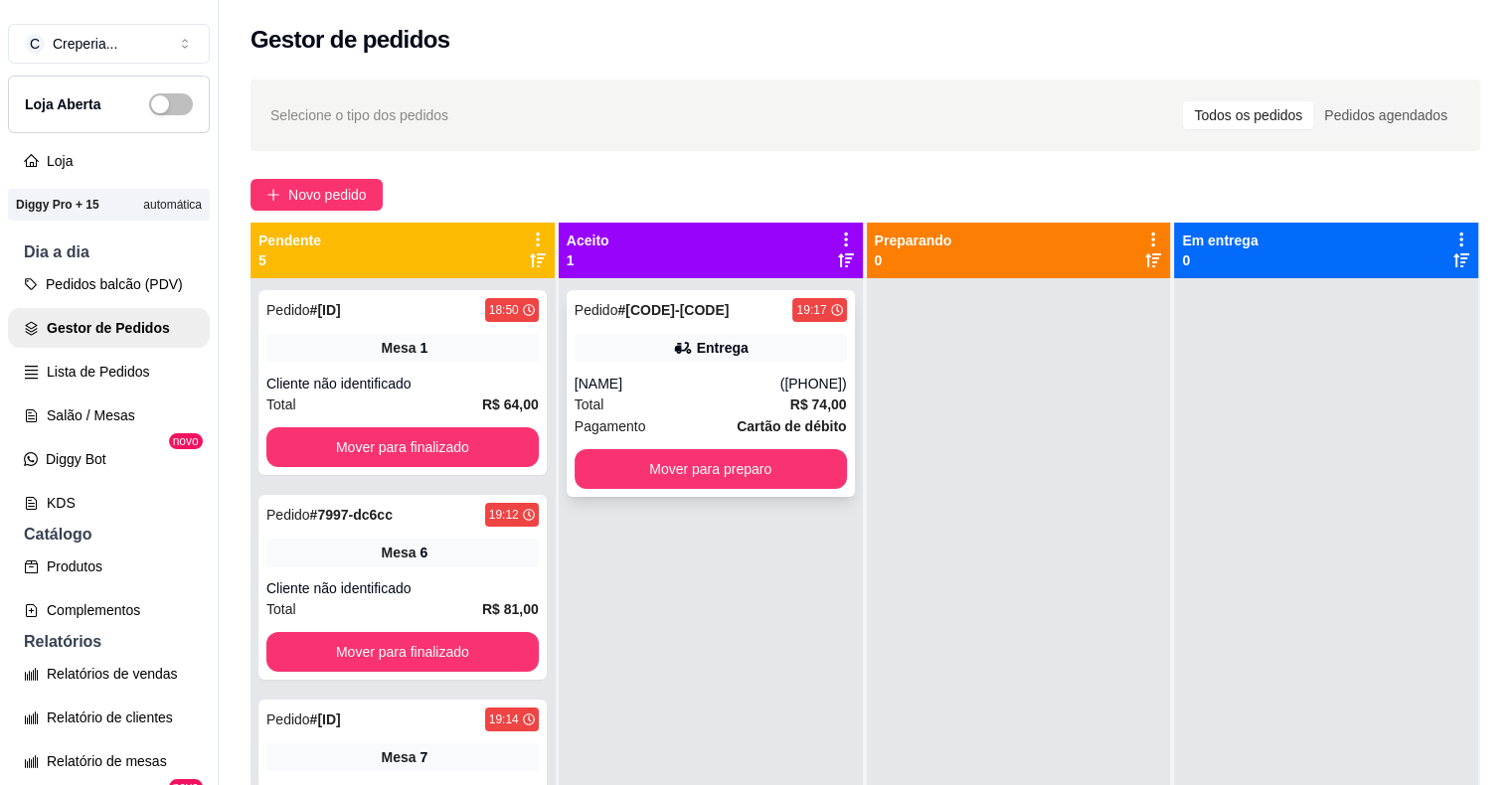click on "[NAME]" at bounding box center (677, 384) 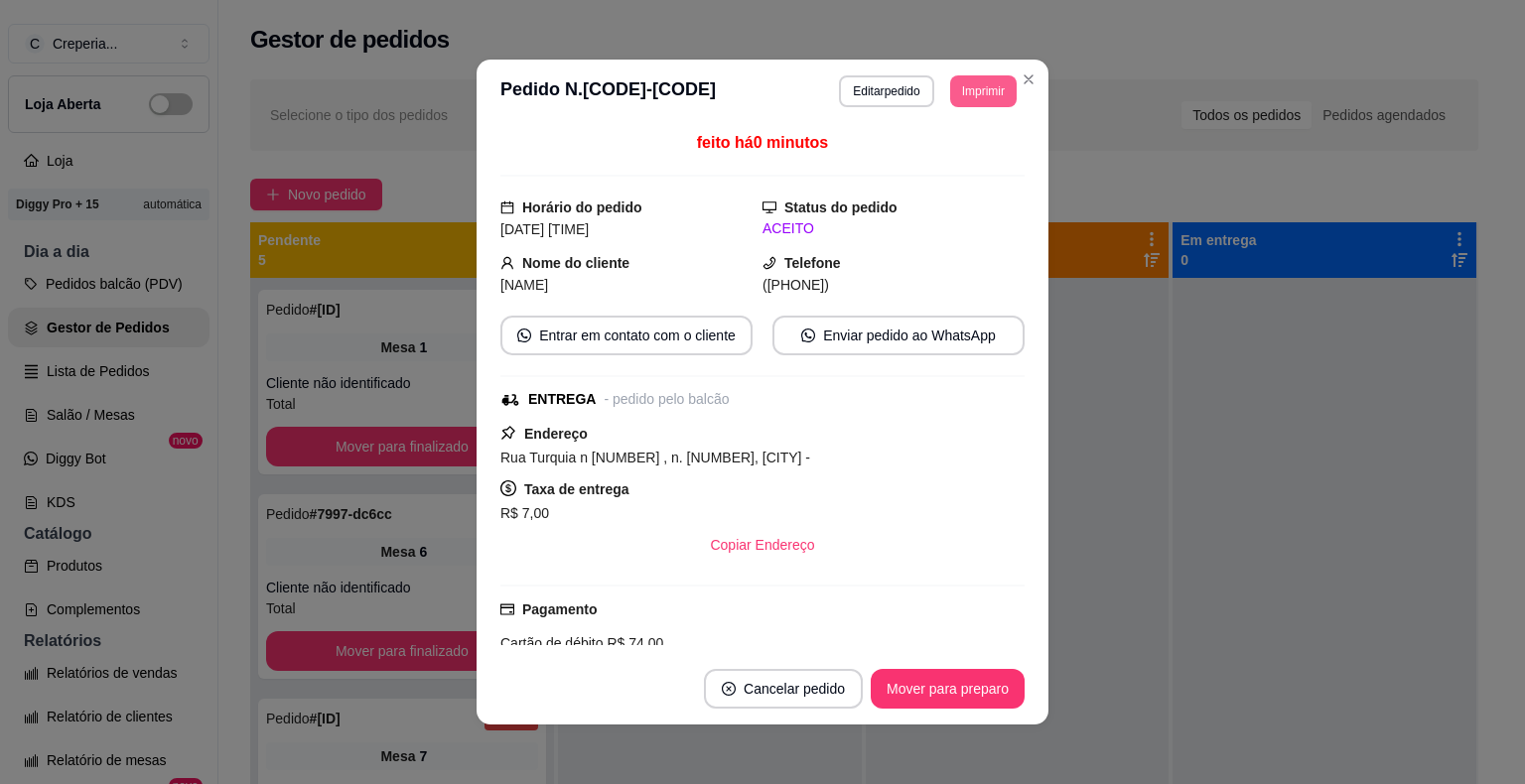 click on "Imprimir" at bounding box center [983, 91] 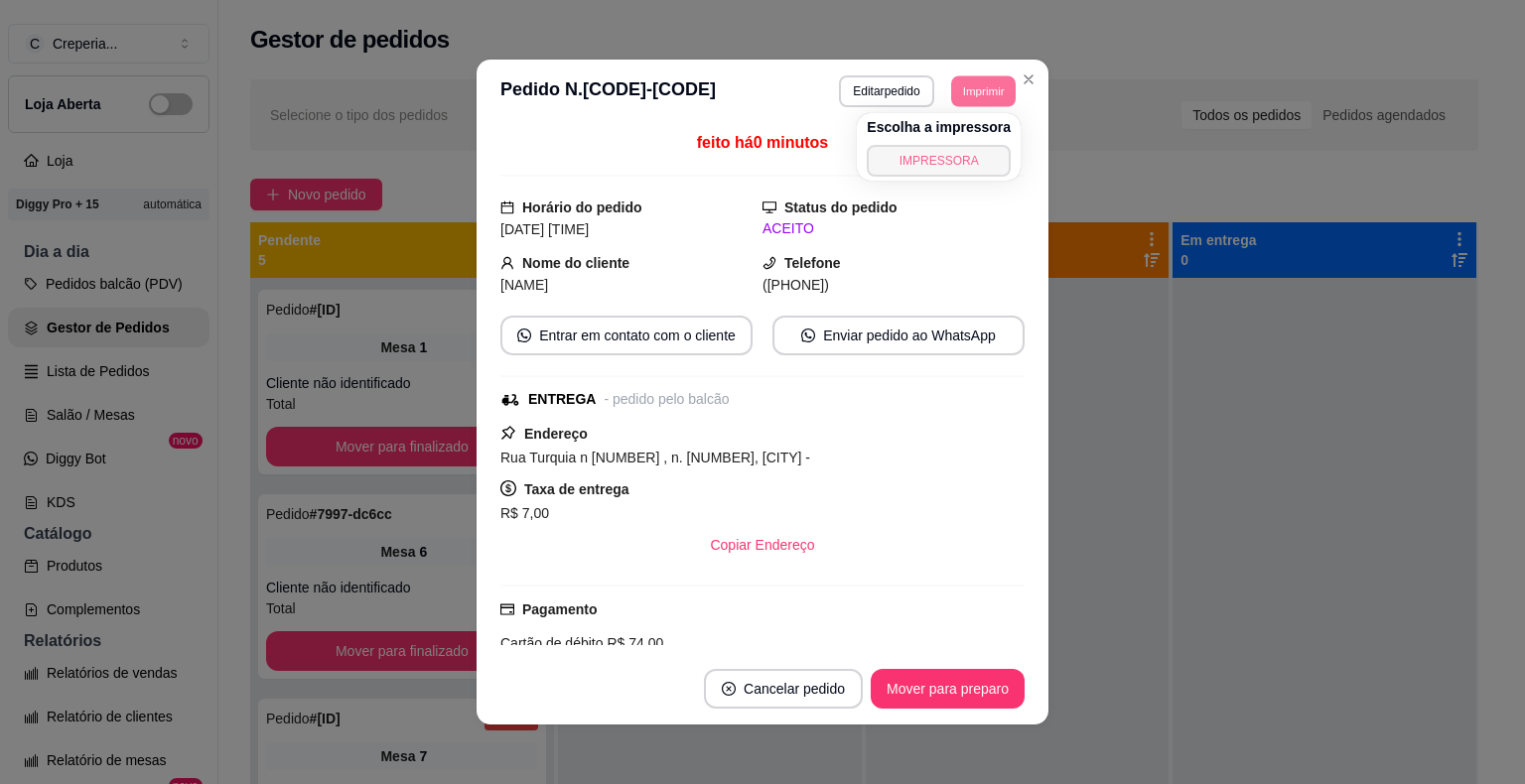 click on "IMPRESSORA" at bounding box center [938, 161] 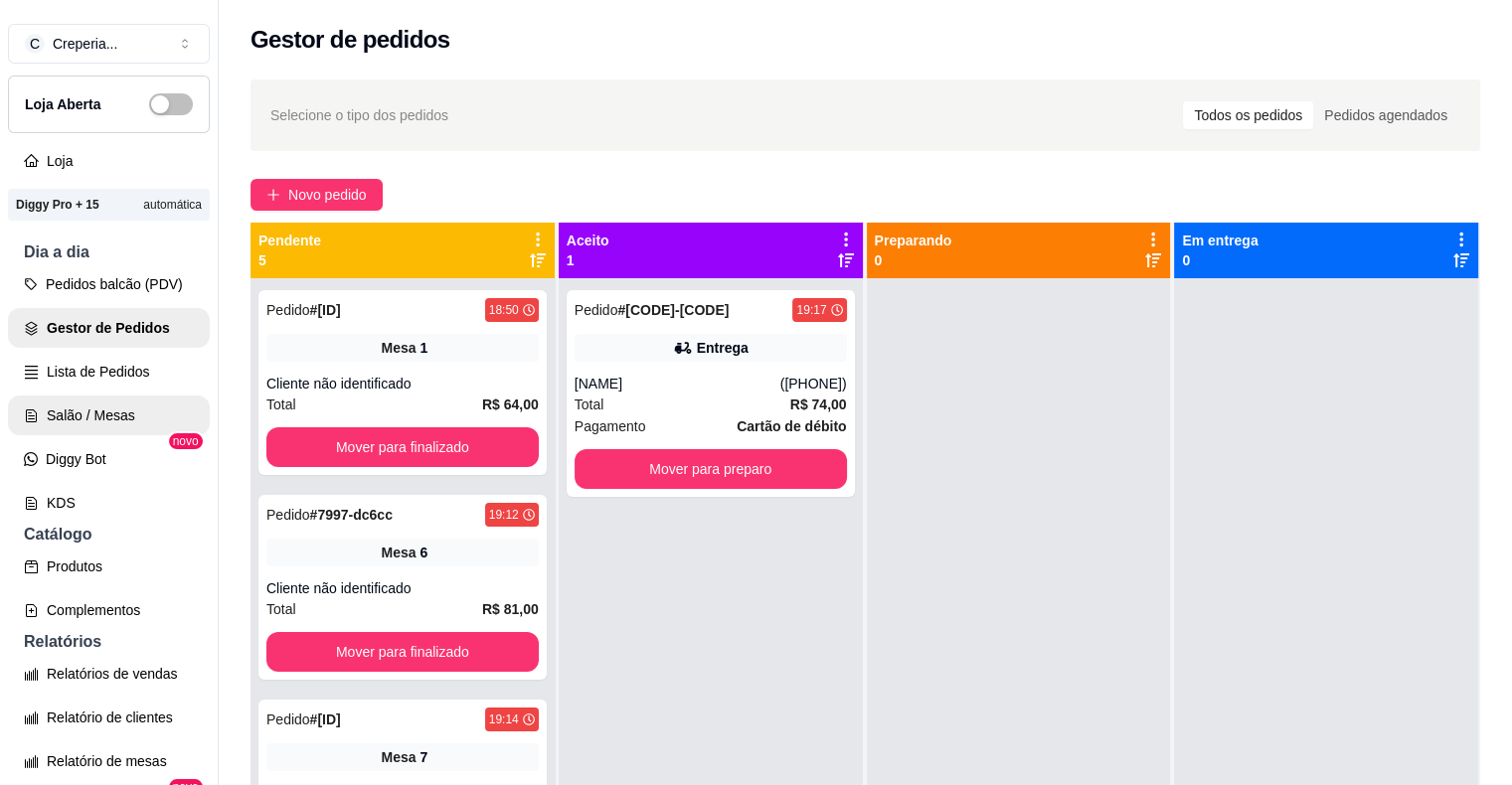click on "Salão / Mesas" at bounding box center (108, 415) 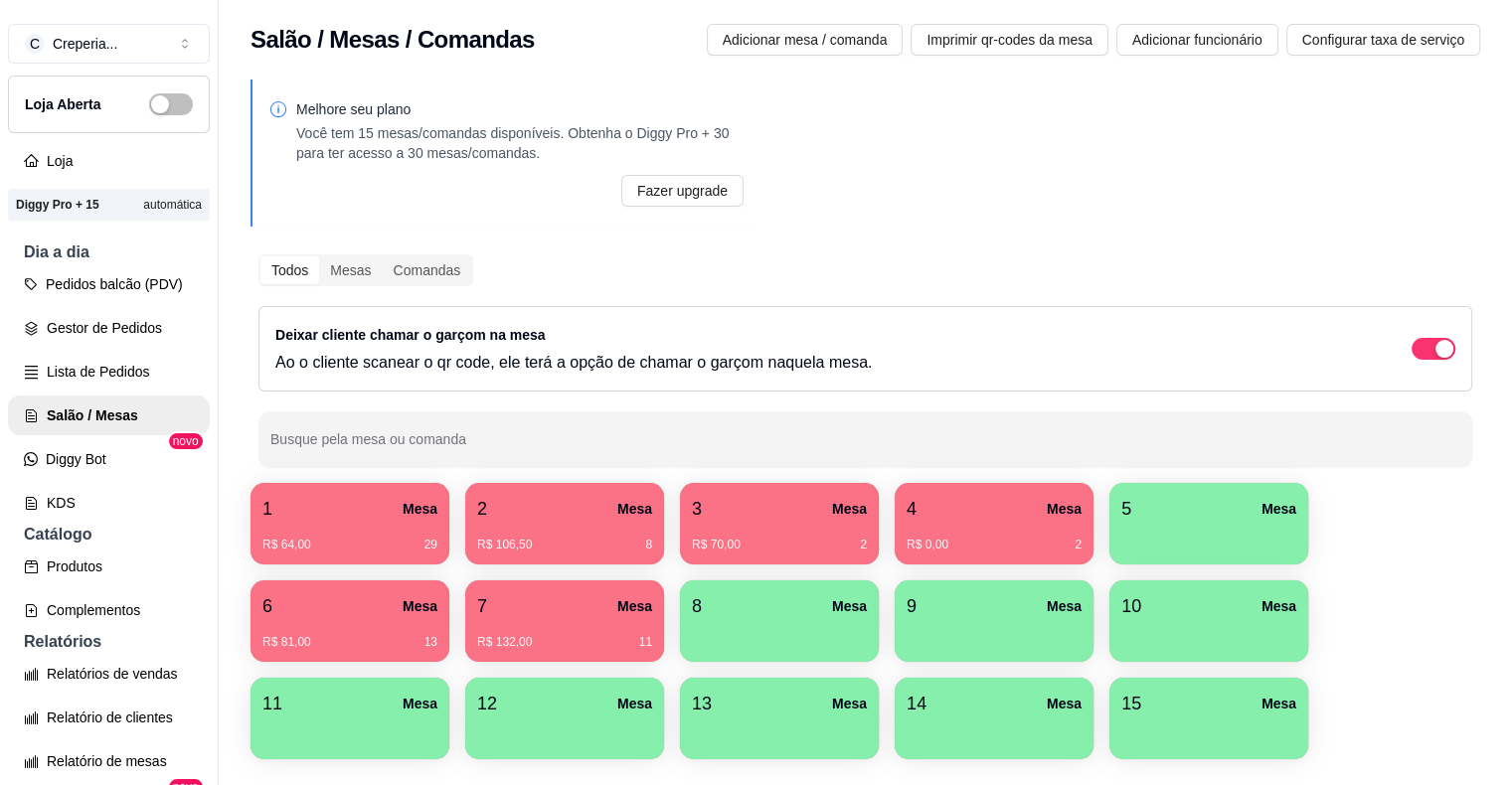 click on "R$ 70,00 2" at bounding box center [779, 538] 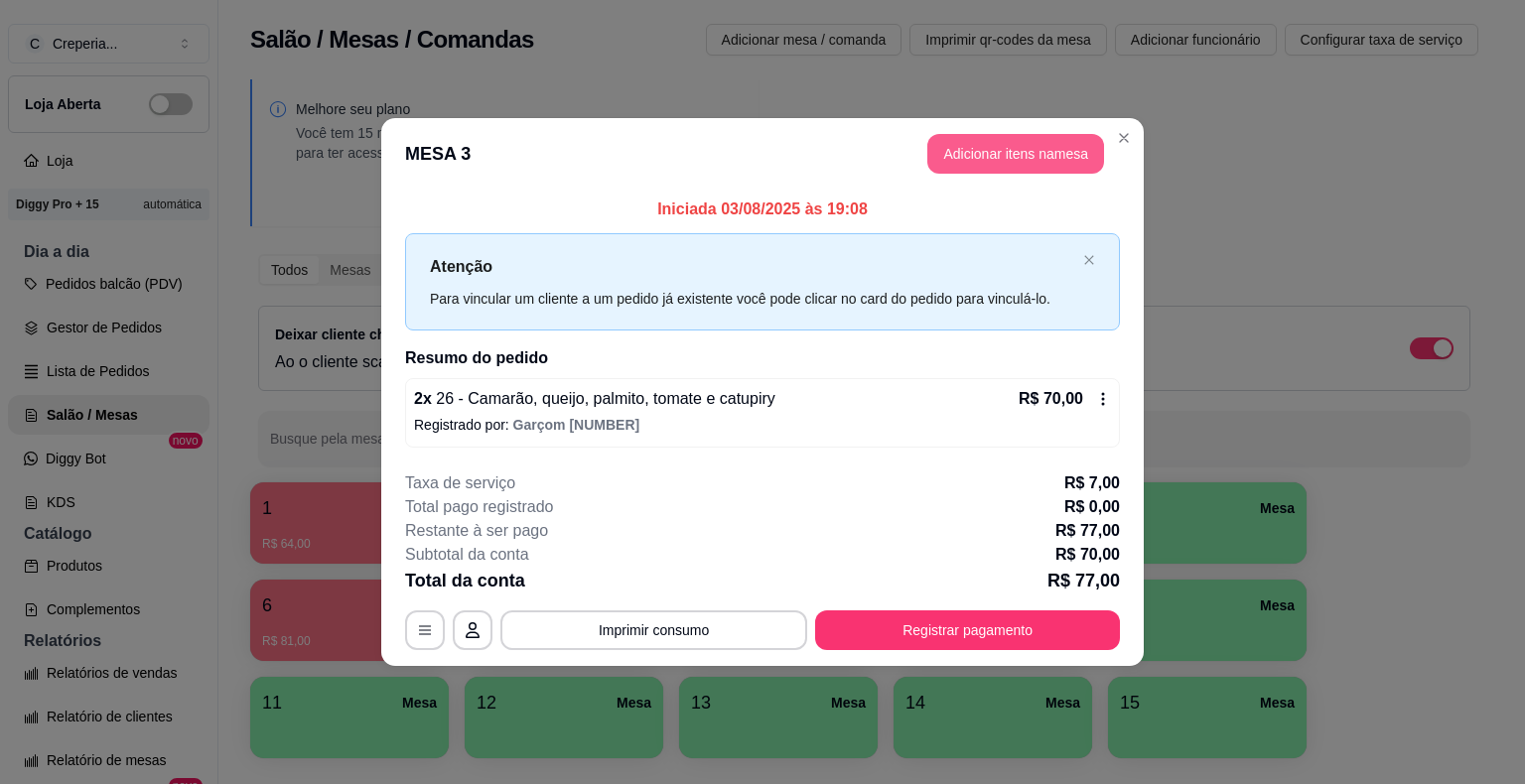 click on "Adicionar itens na  mesa" at bounding box center (1016, 154) 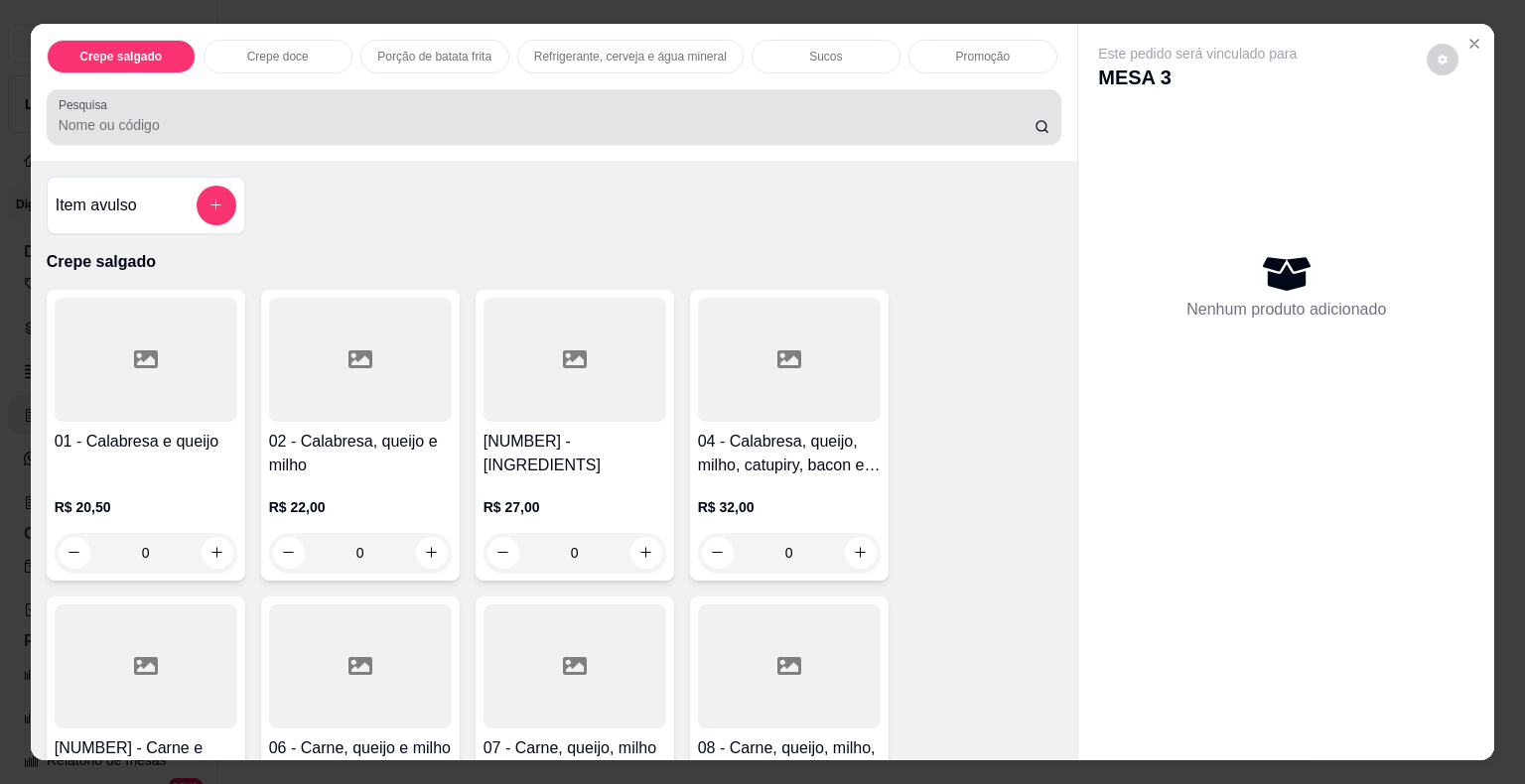 click on "Pesquisa" at bounding box center (546, 125) 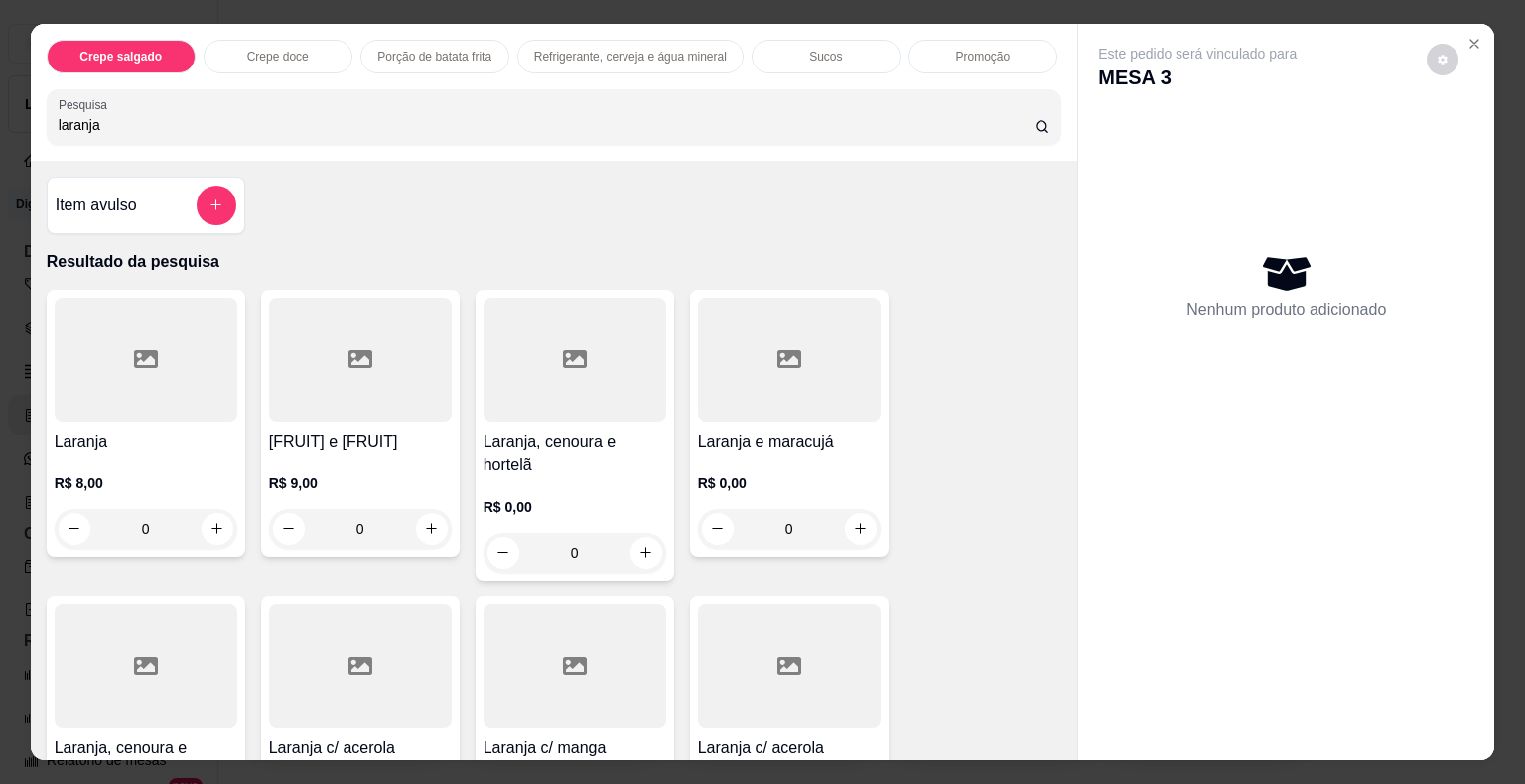 type on "laranja" 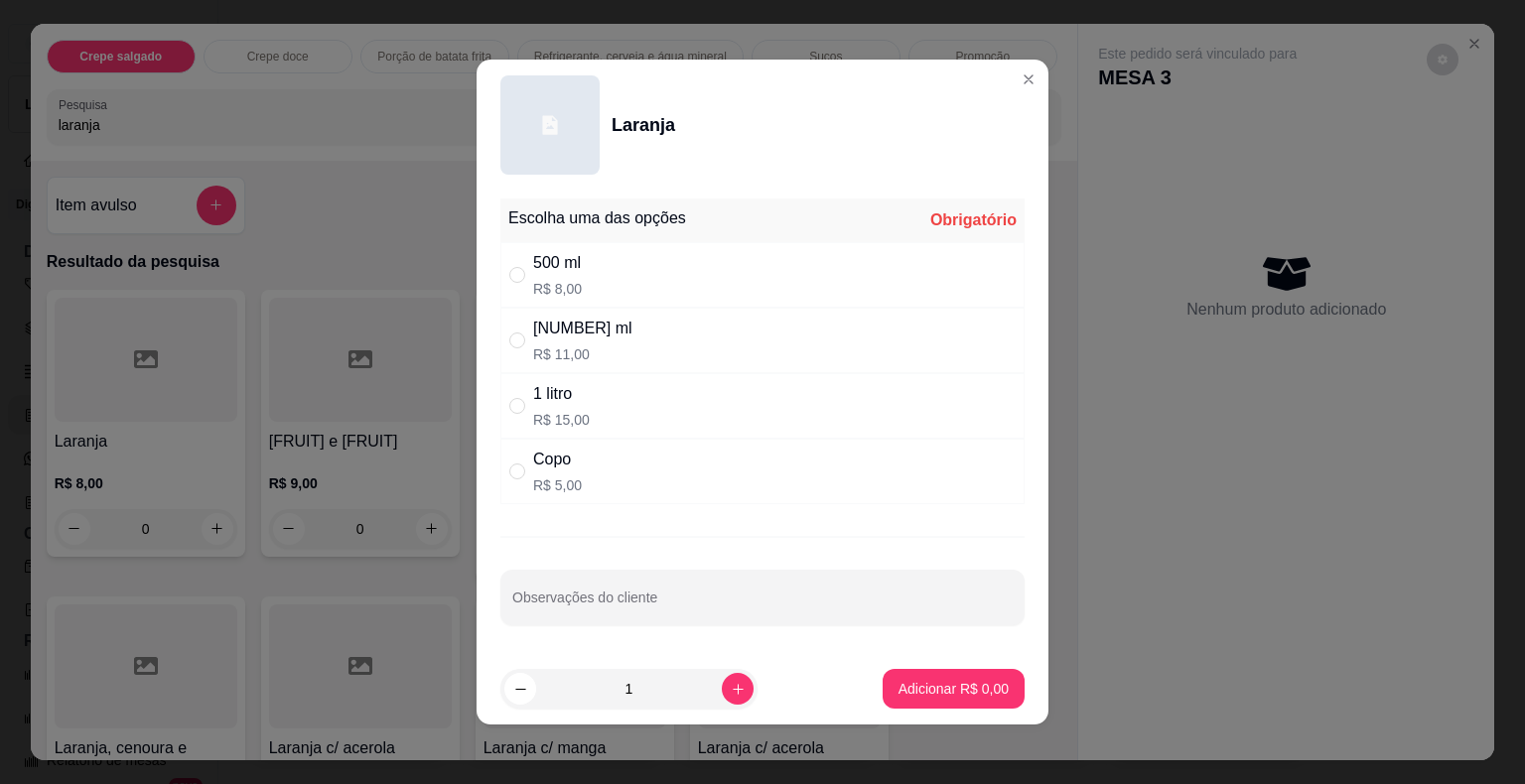 click on "500 ml" at bounding box center (557, 263) 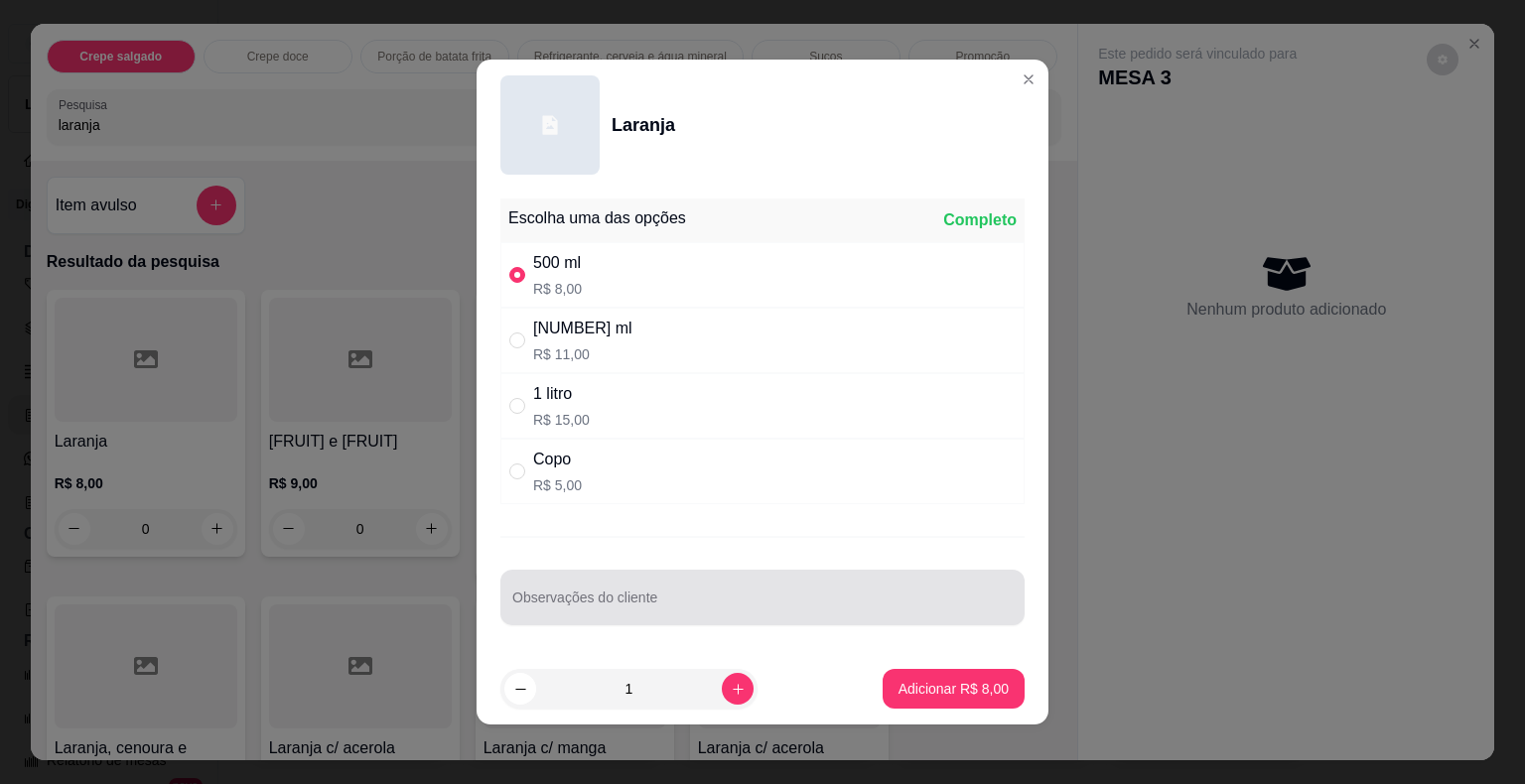 click on "Observações do cliente" at bounding box center [762, 605] 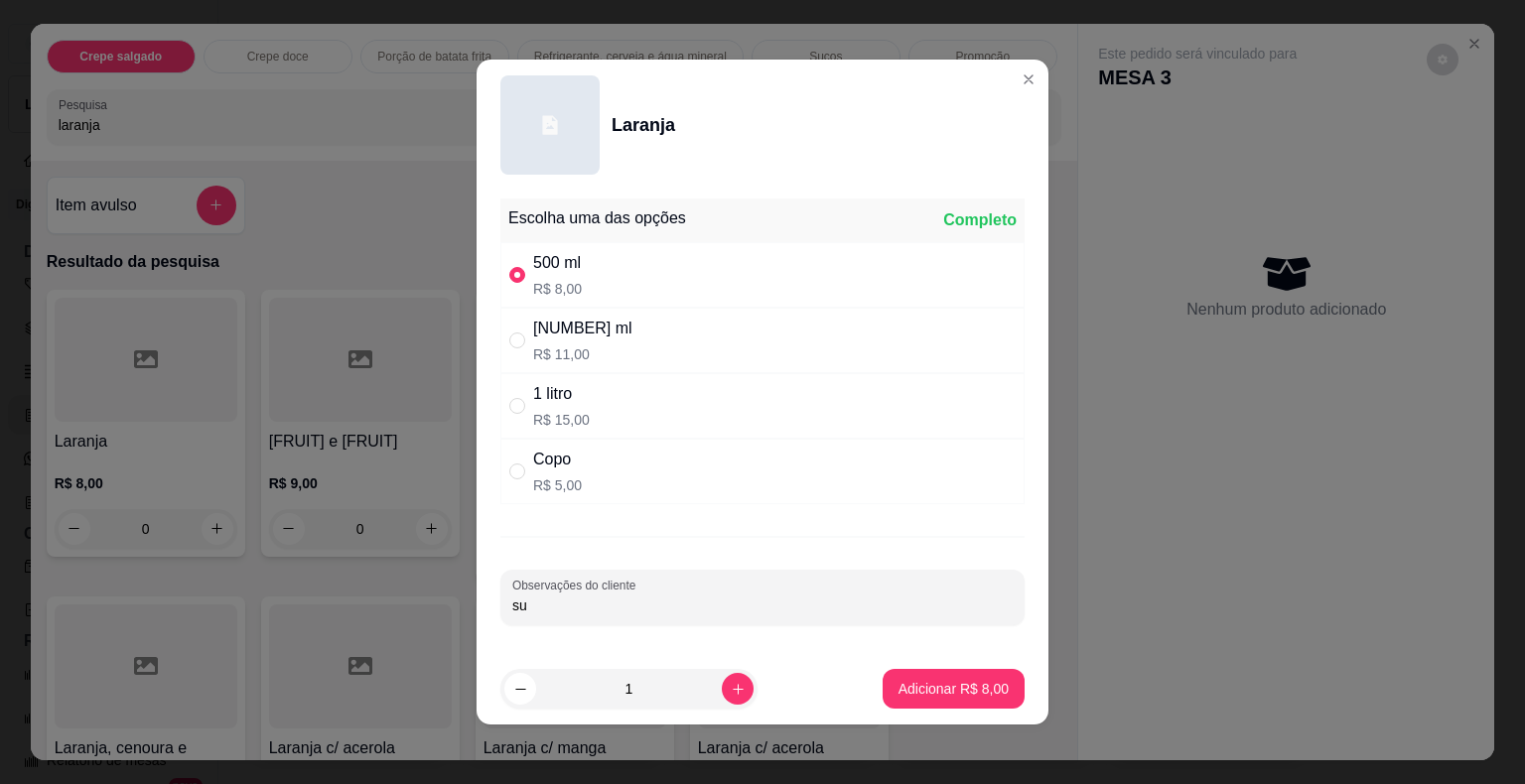 type on "s" 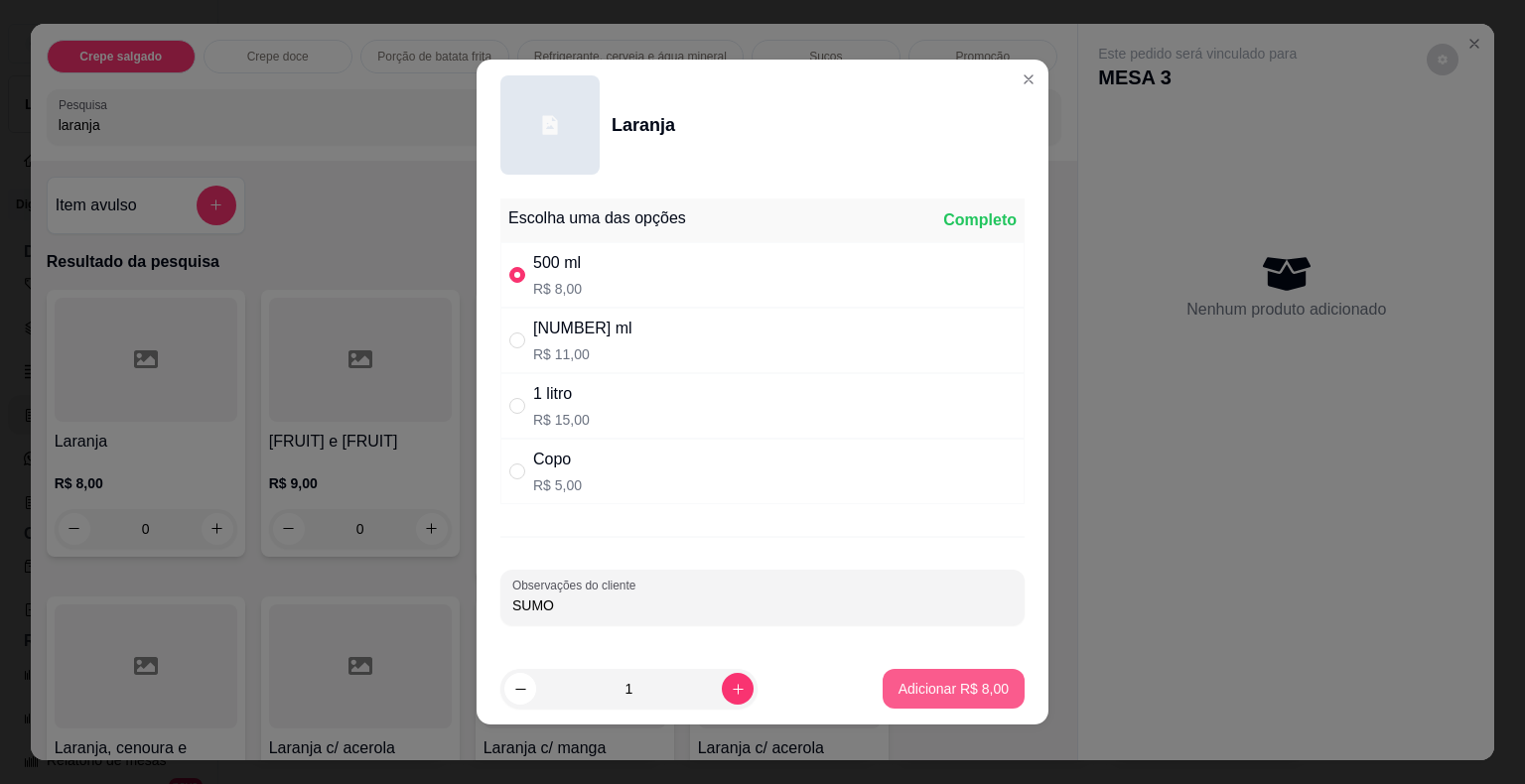 type on "SUMO" 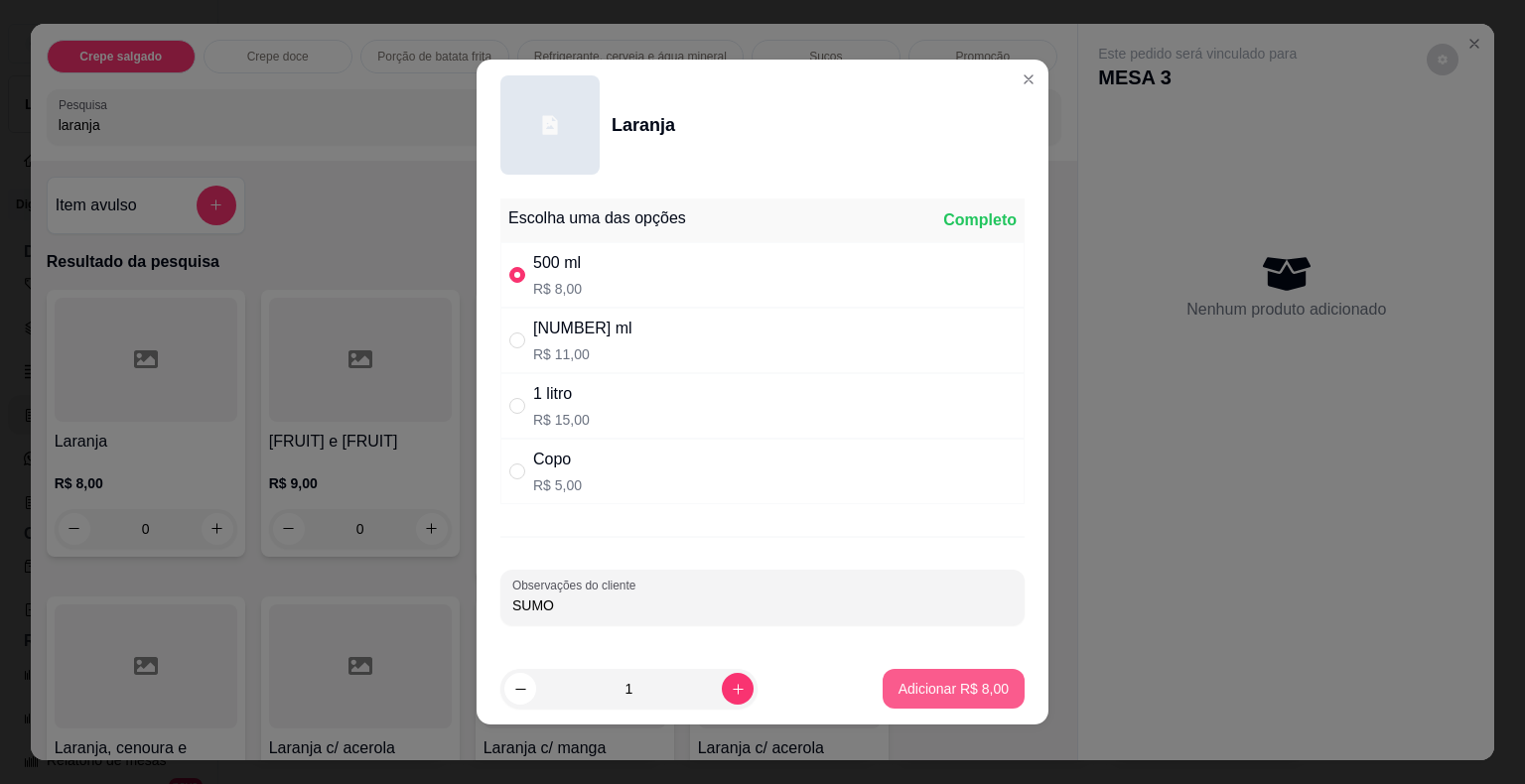 click on "Adicionar   R$ 8,00" at bounding box center [953, 689] 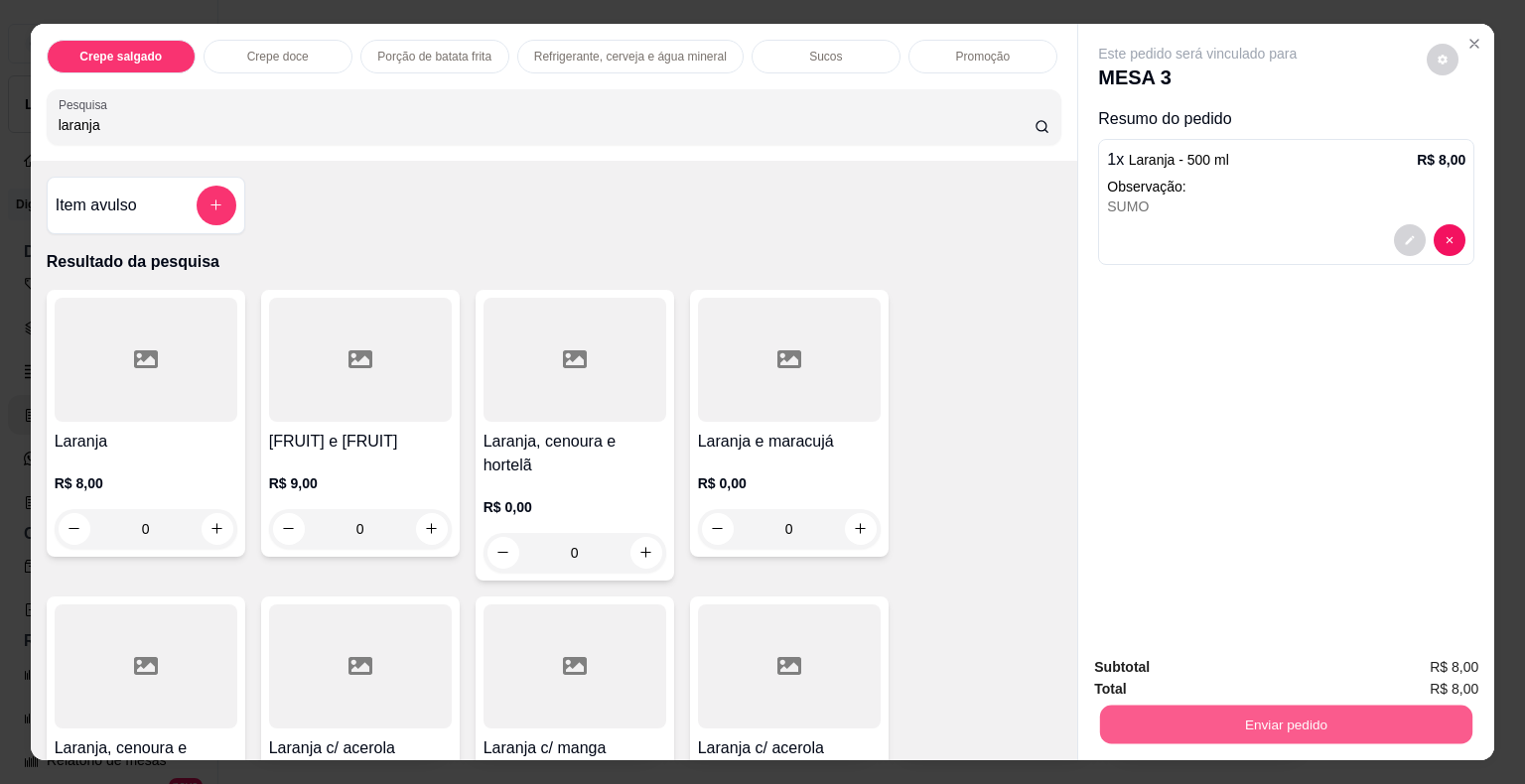 click on "Enviar pedido" at bounding box center [1286, 724] 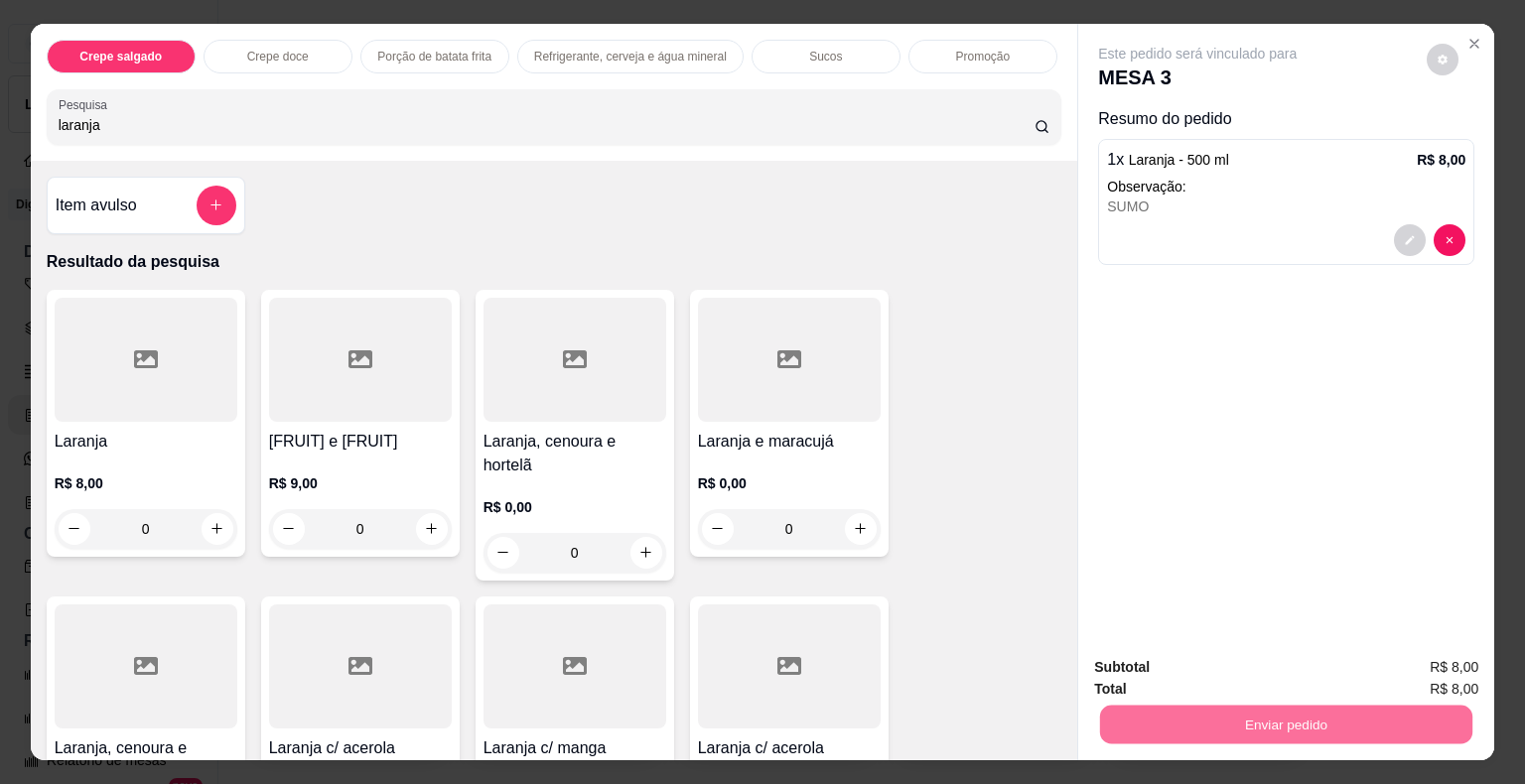 click on "Não registrar e enviar pedido" at bounding box center (1220, 669) 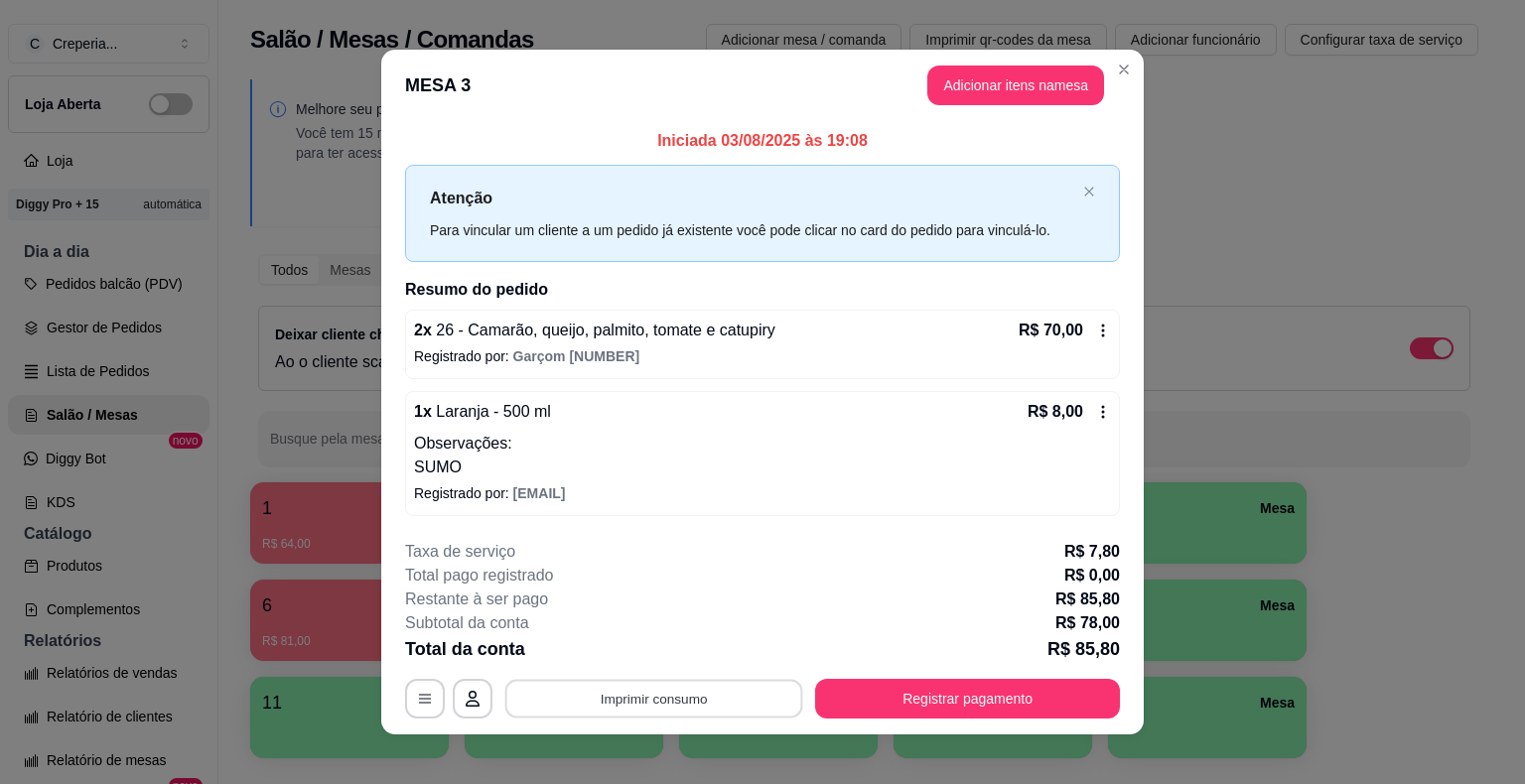 click on "Imprimir consumo" at bounding box center (654, 698) 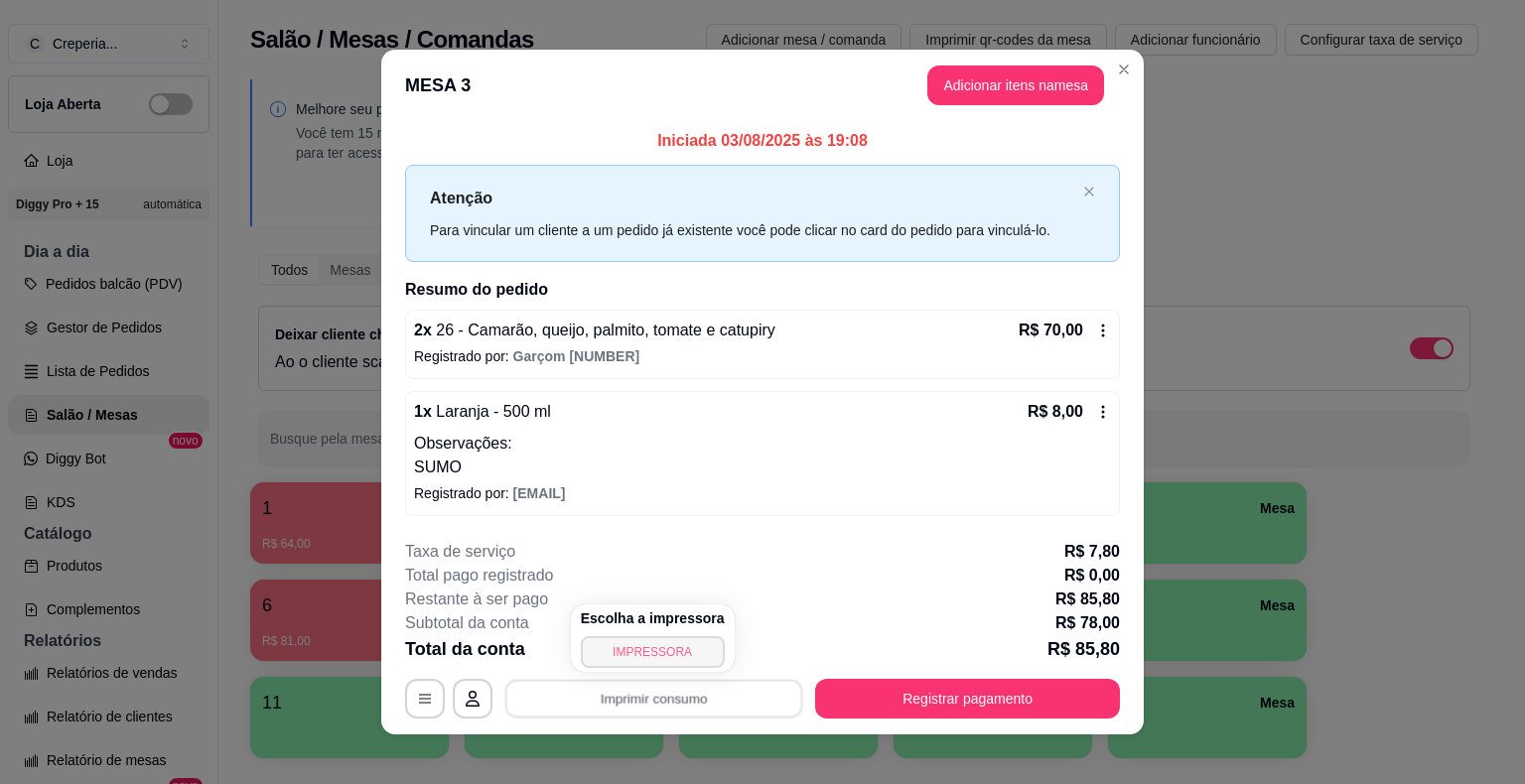click on "IMPRESSORA" at bounding box center (652, 652) 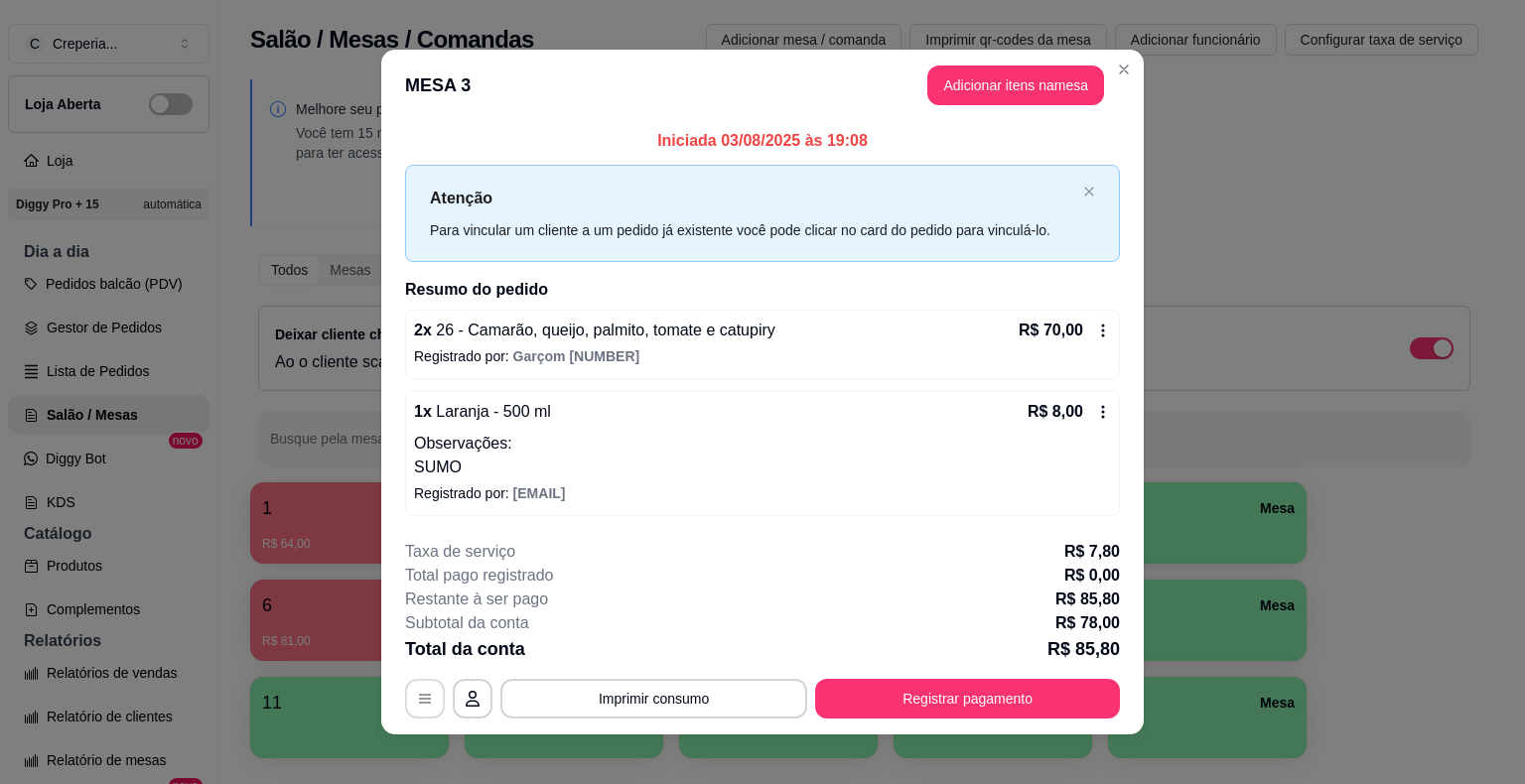 click at bounding box center [425, 699] 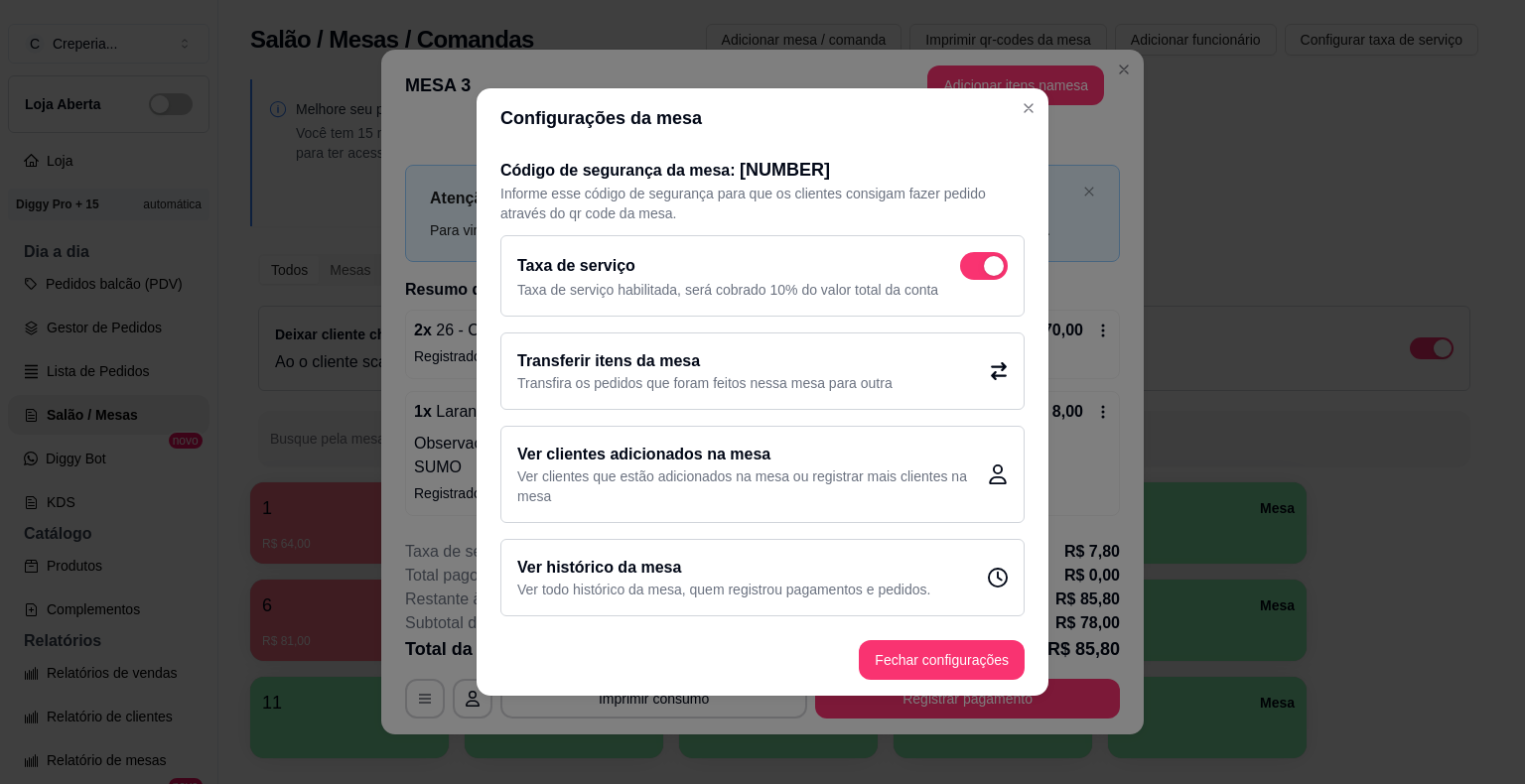 click at bounding box center [984, 266] 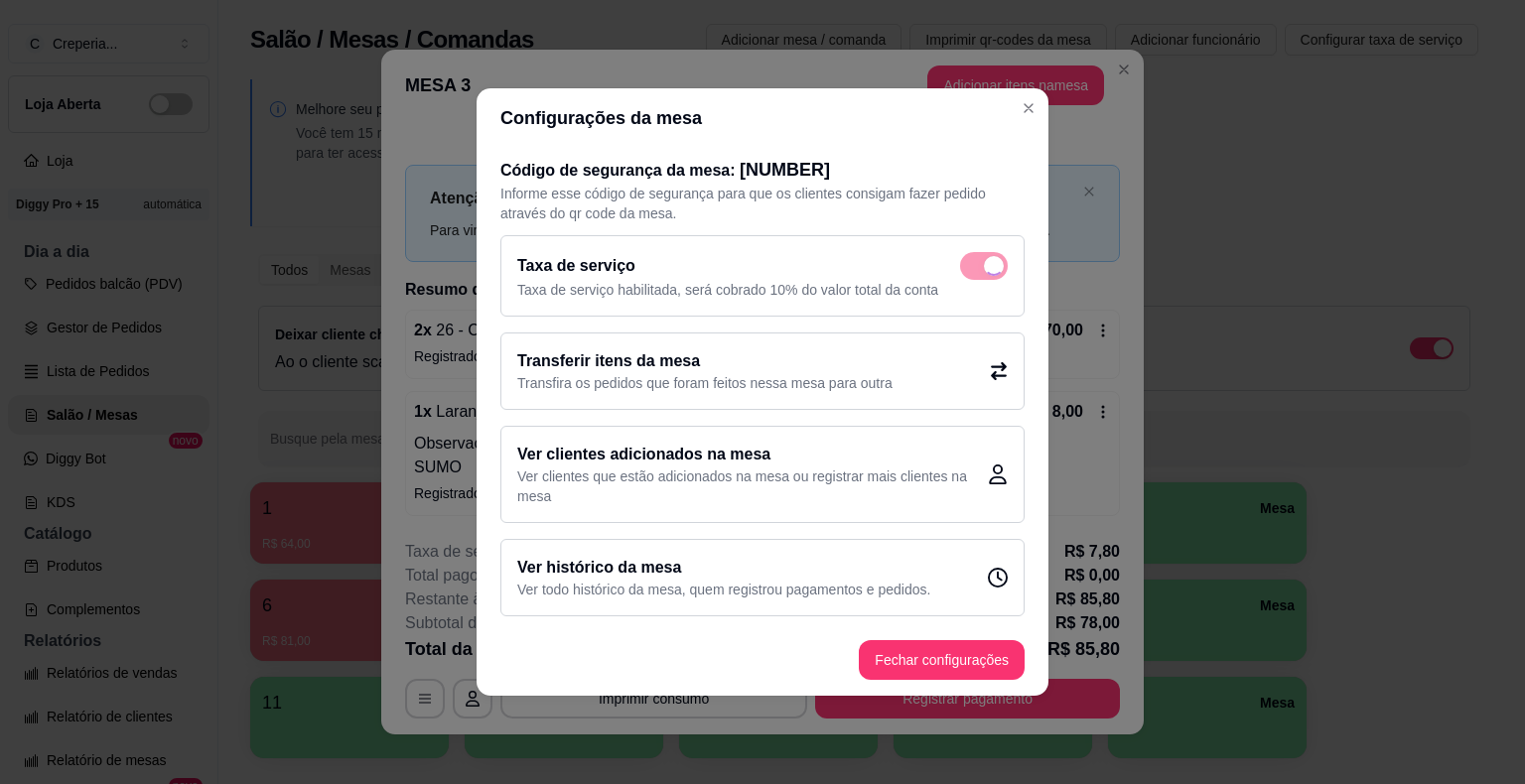 checkbox on "false" 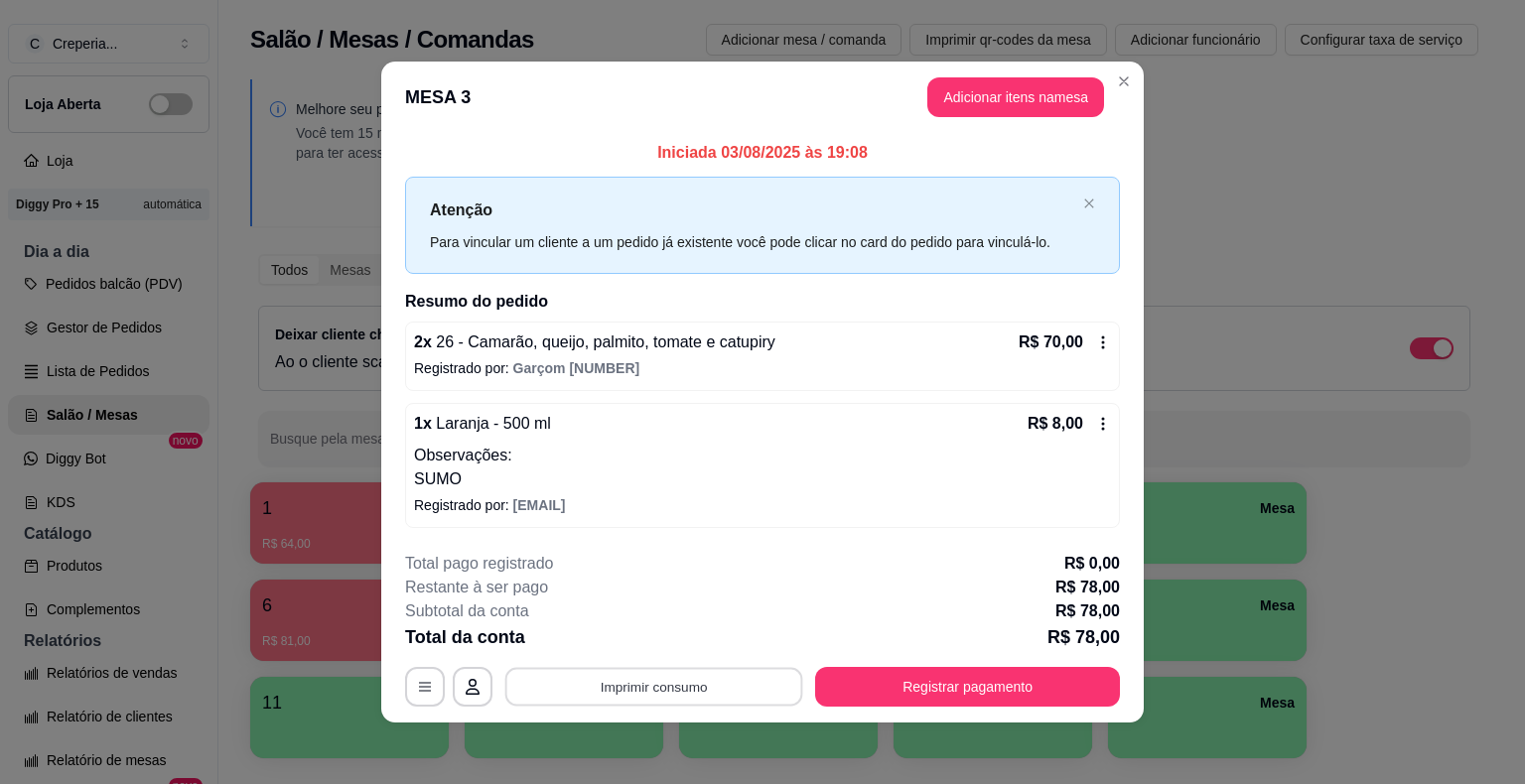 click on "Imprimir consumo" at bounding box center [654, 686] 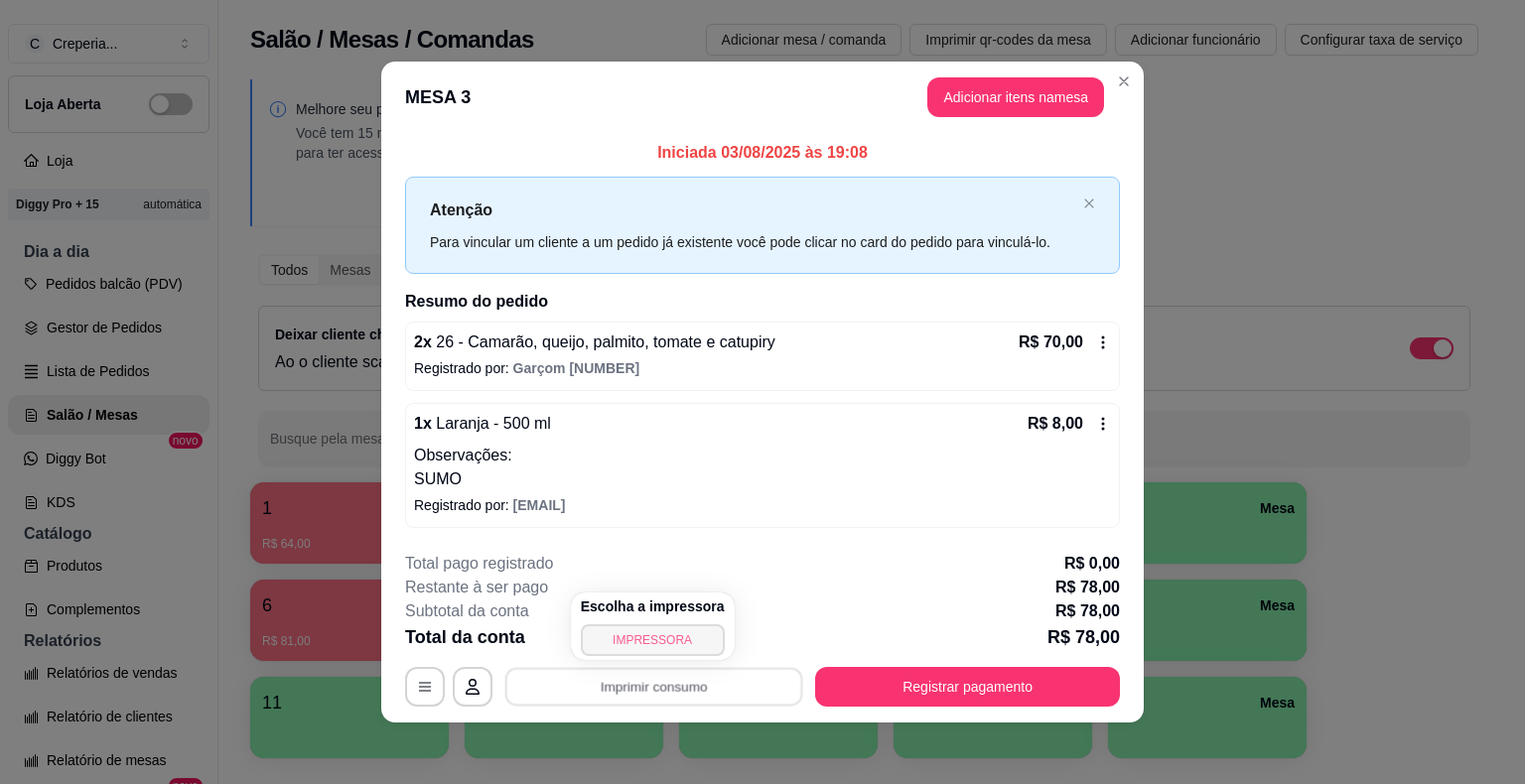 click on "IMPRESSORA" at bounding box center (652, 640) 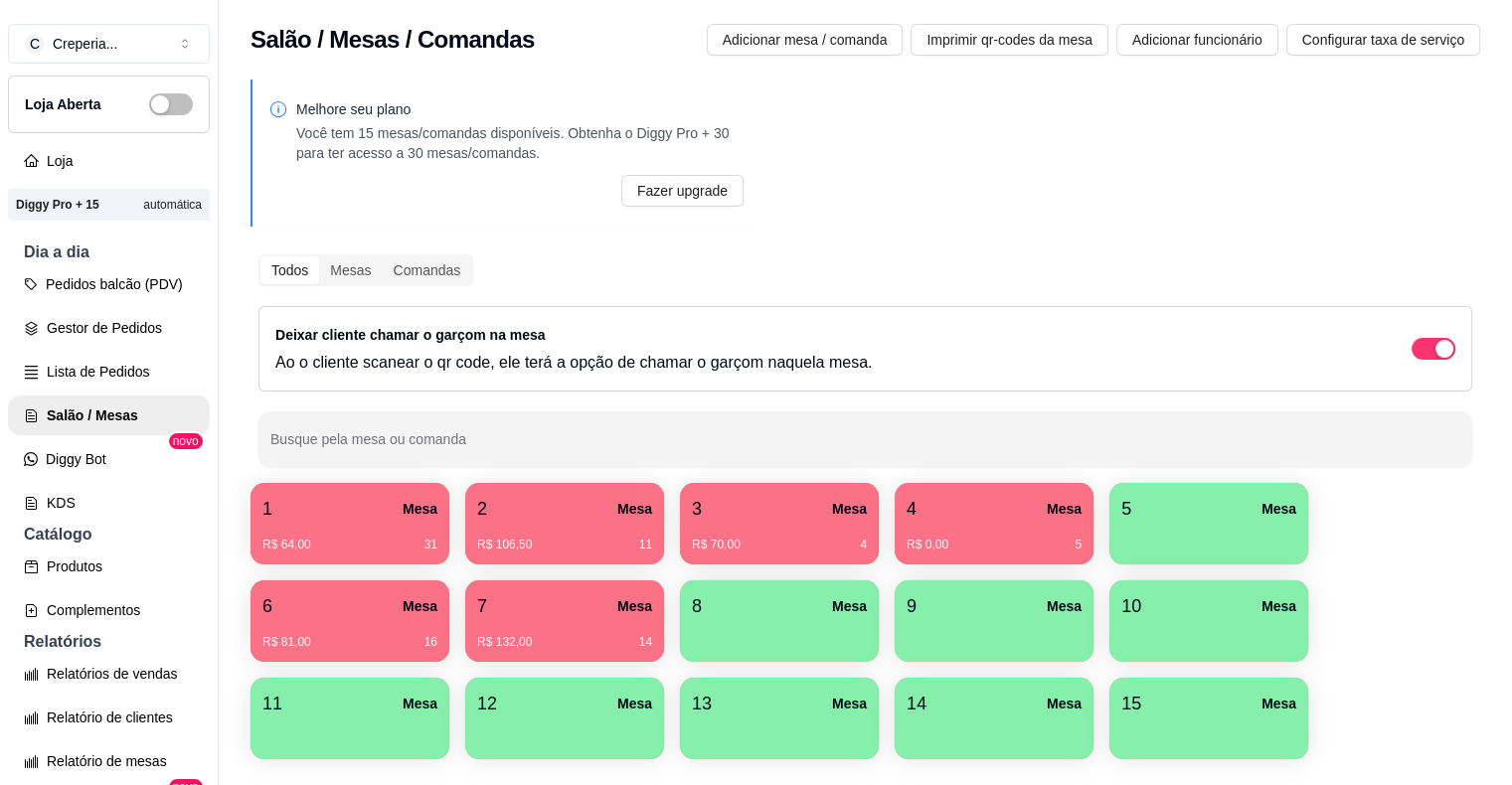 click on "1 Mesa" at bounding box center [350, 509] 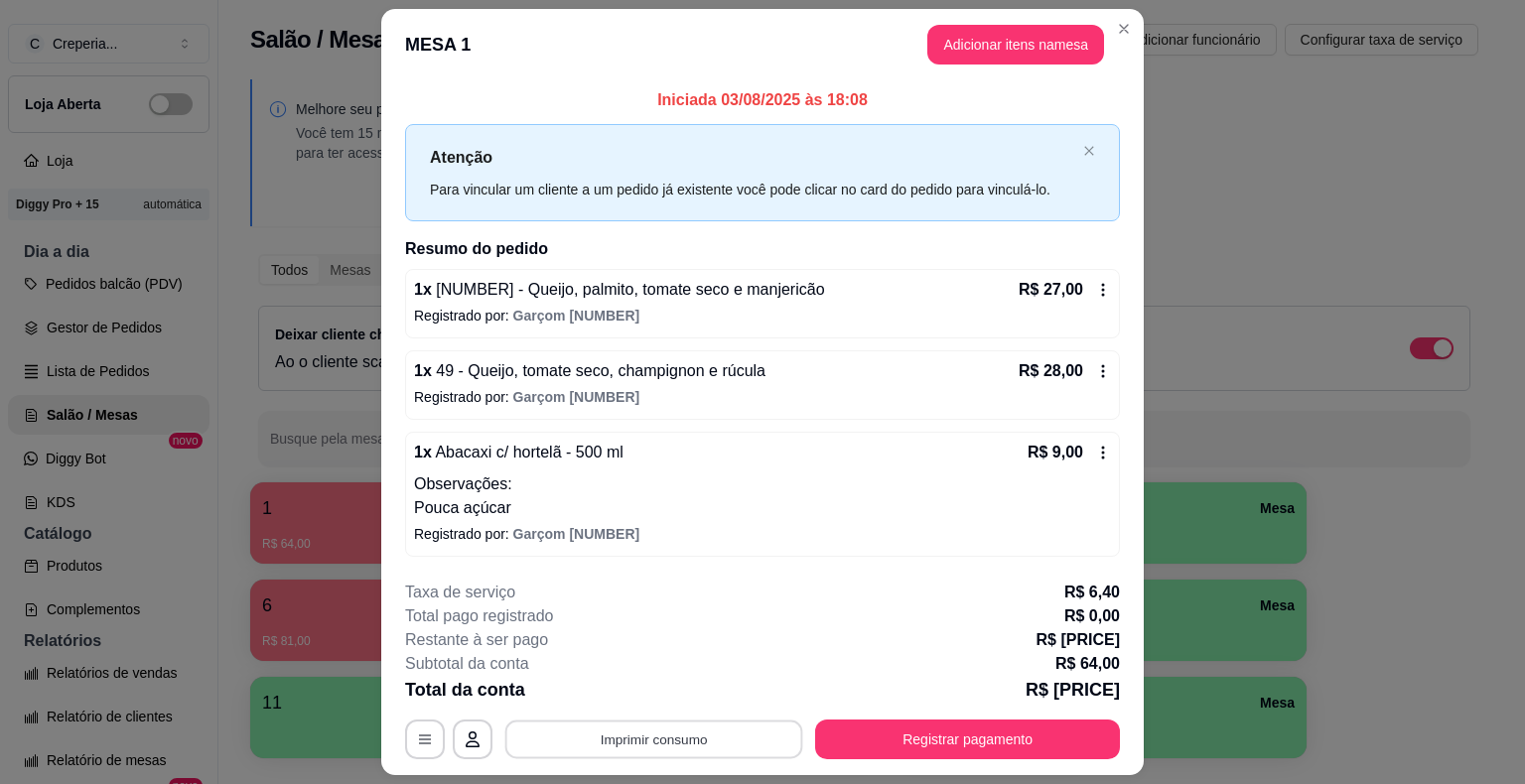 click on "Imprimir consumo" at bounding box center [654, 738] 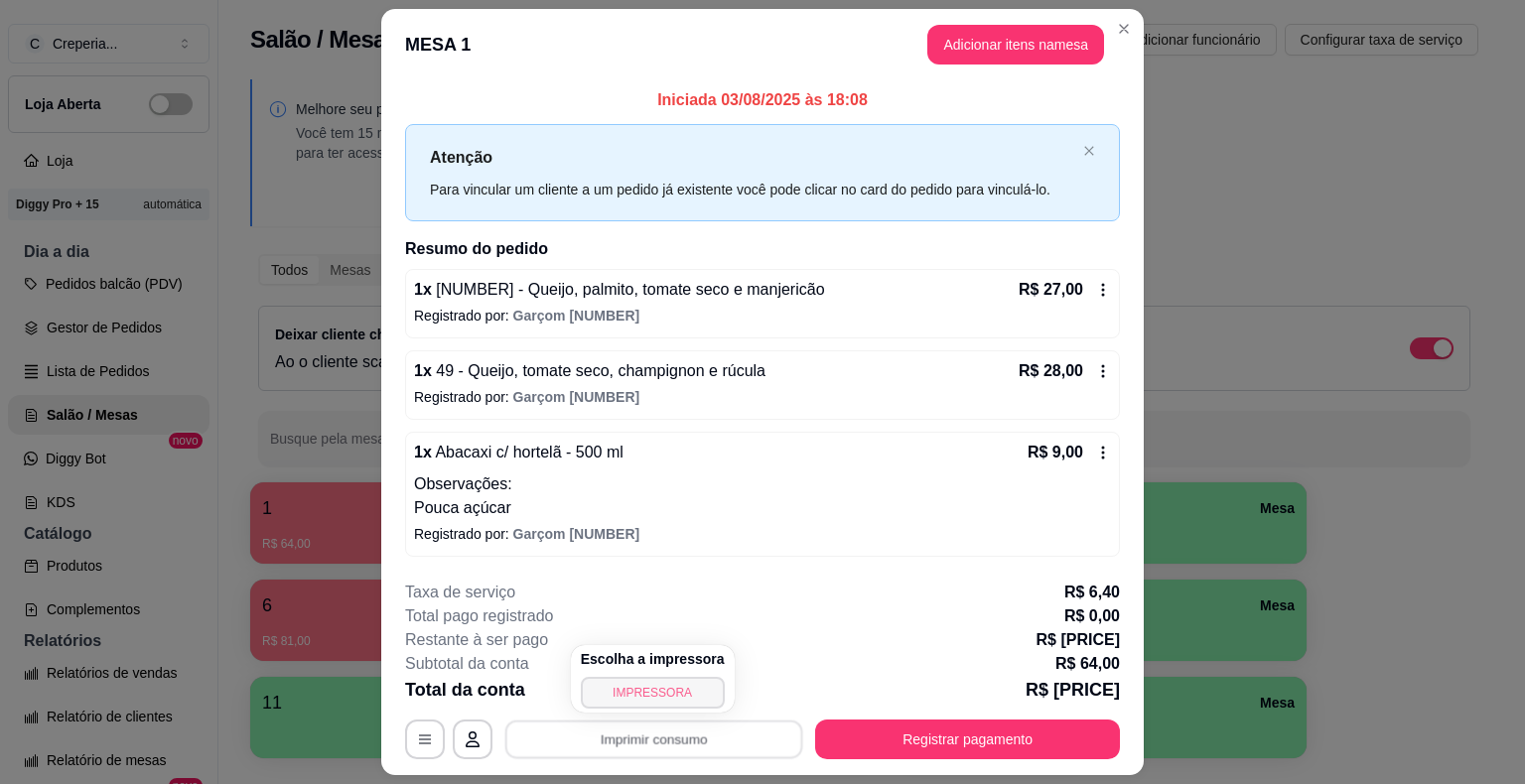 click on "IMPRESSORA" at bounding box center [652, 693] 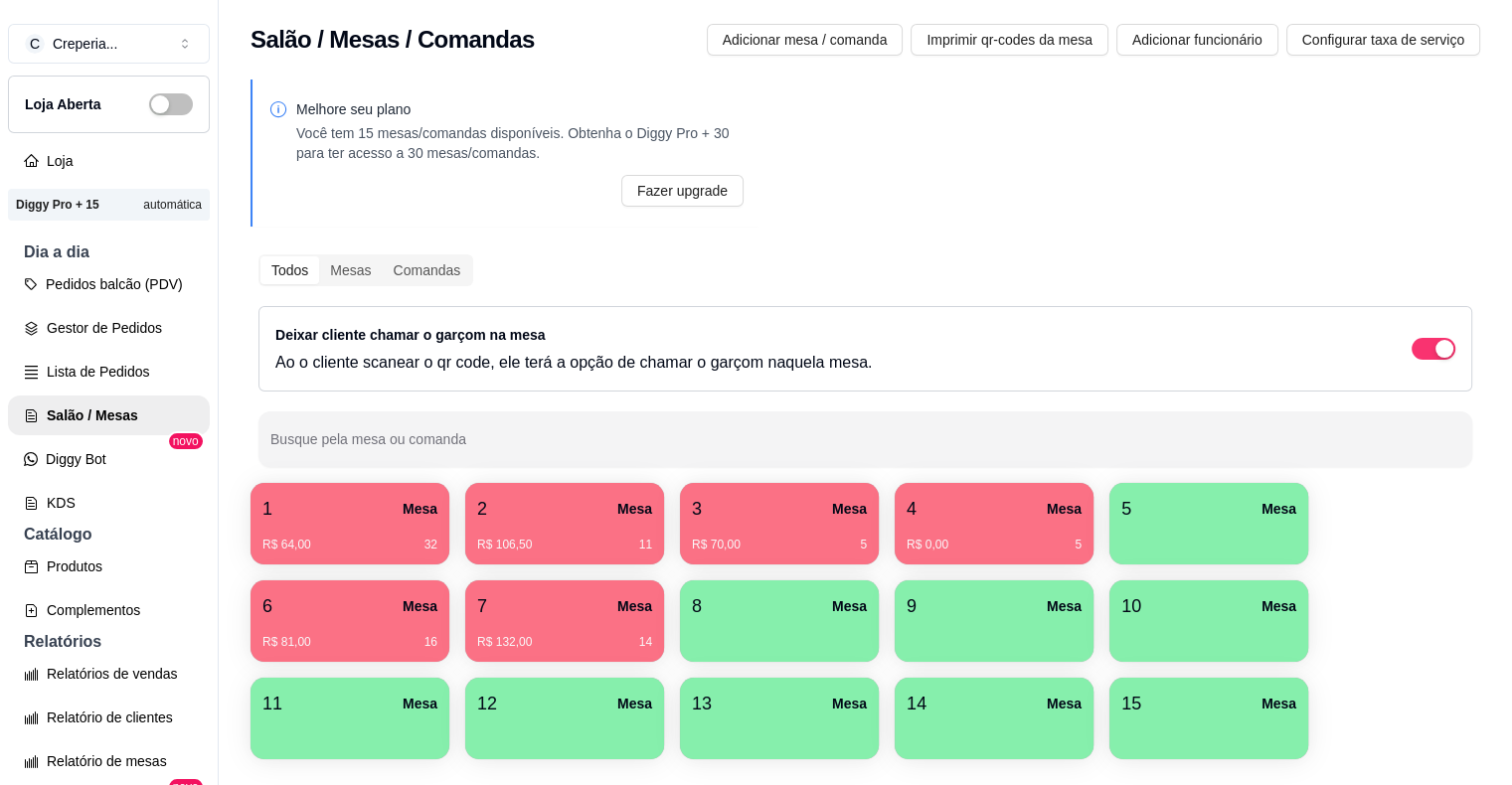 click on "R$ 106,50 11" at bounding box center (565, 538) 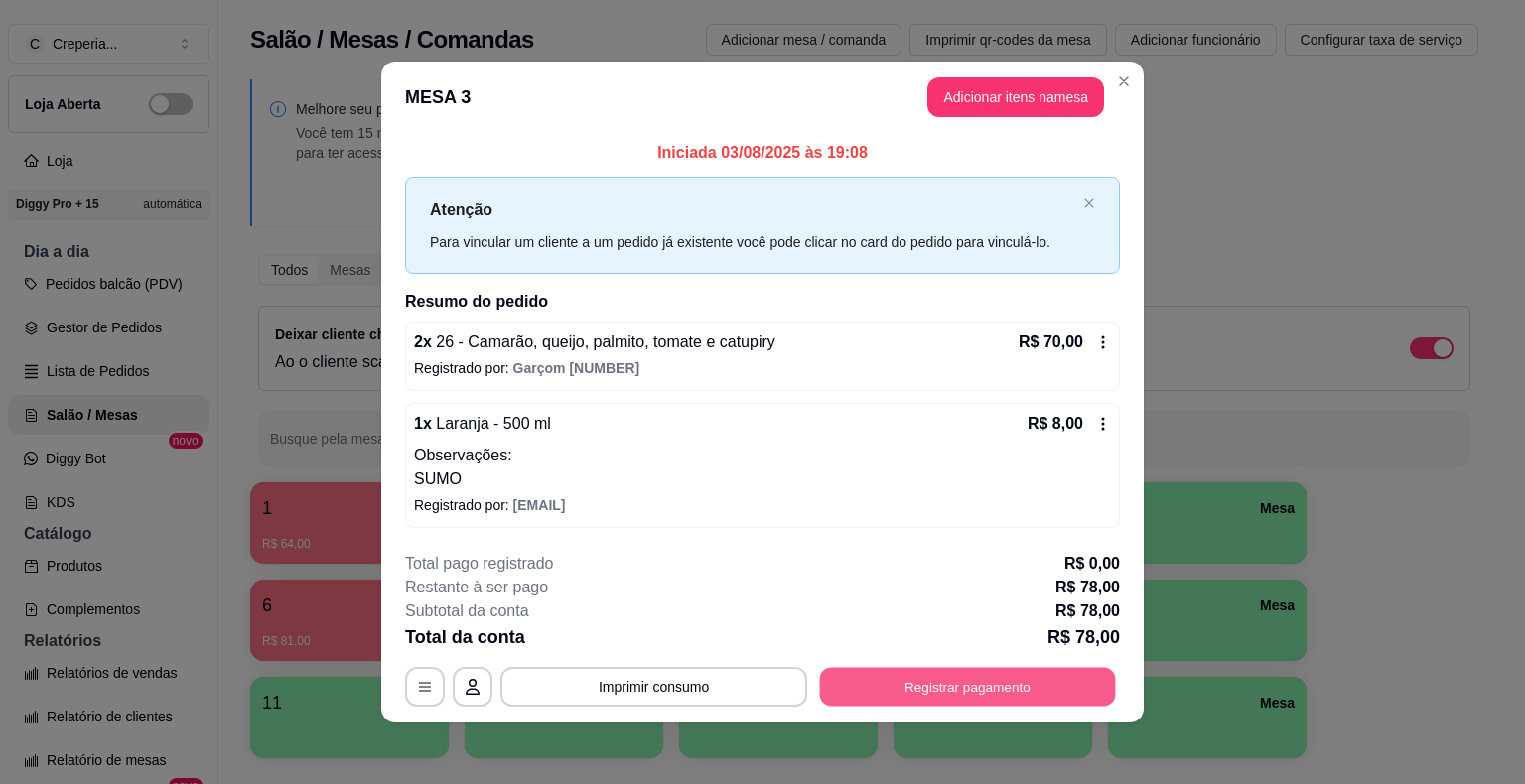 click on "Registrar pagamento" at bounding box center [968, 686] 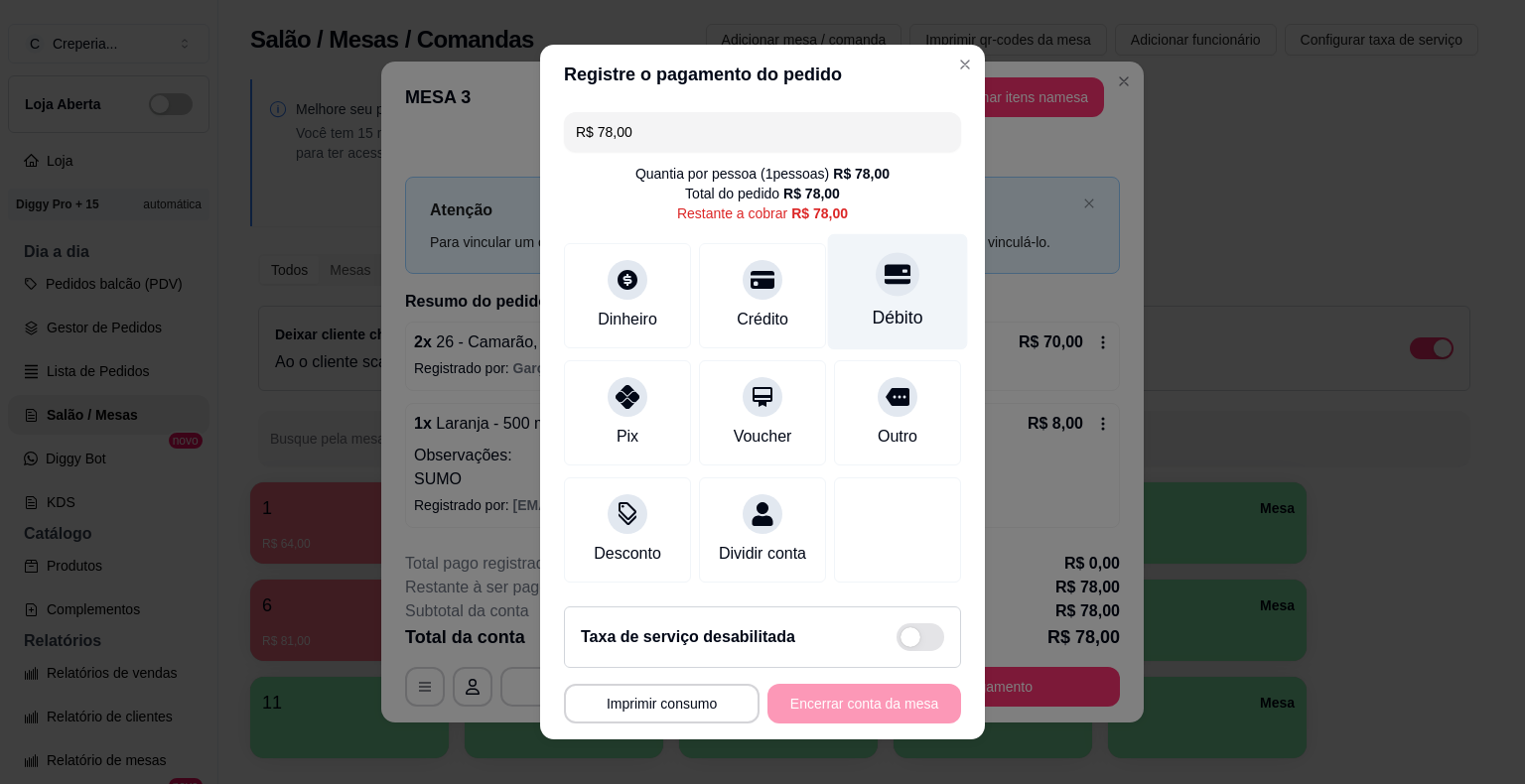 click on "Débito" at bounding box center [898, 318] 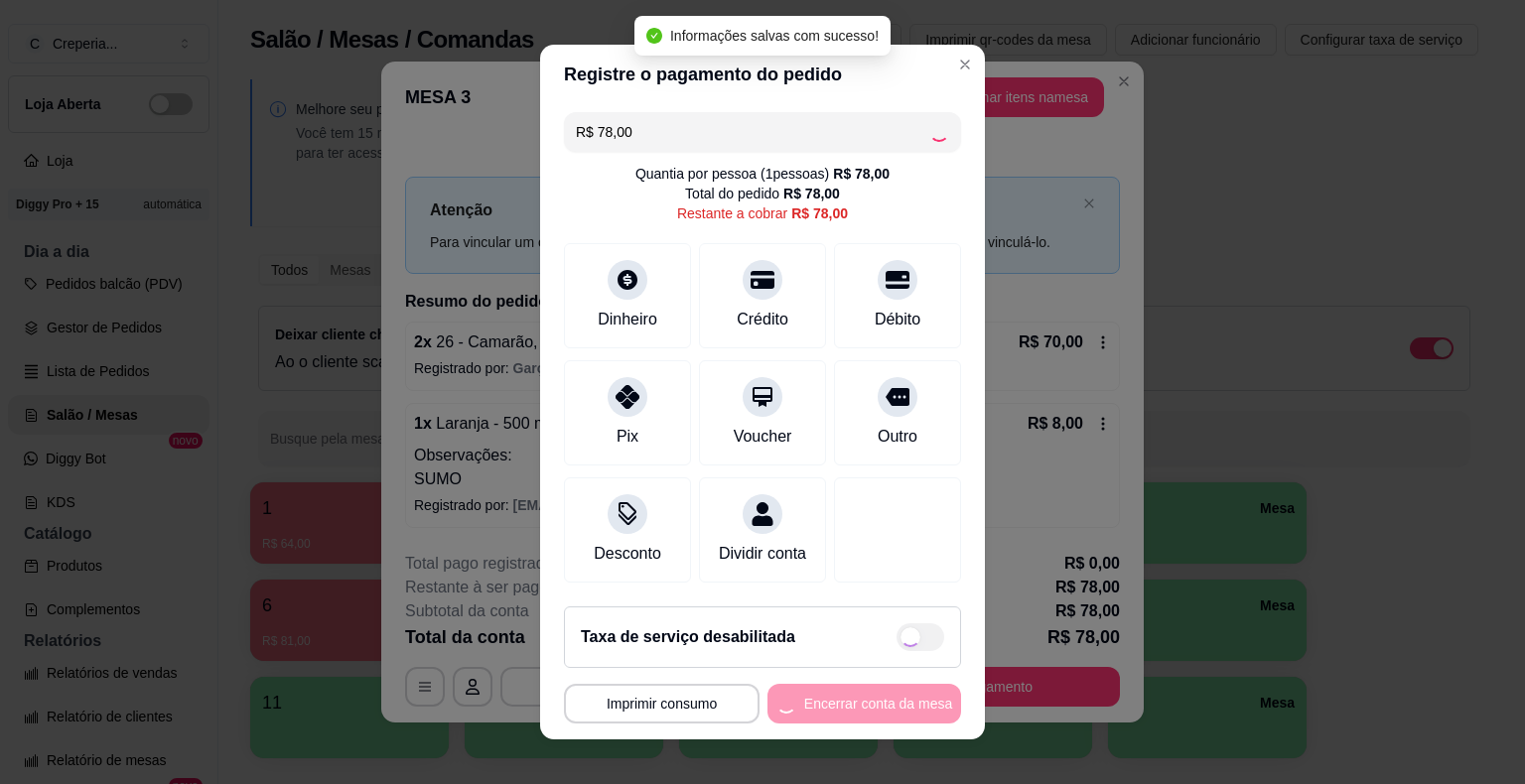 type on "R$ 0,00" 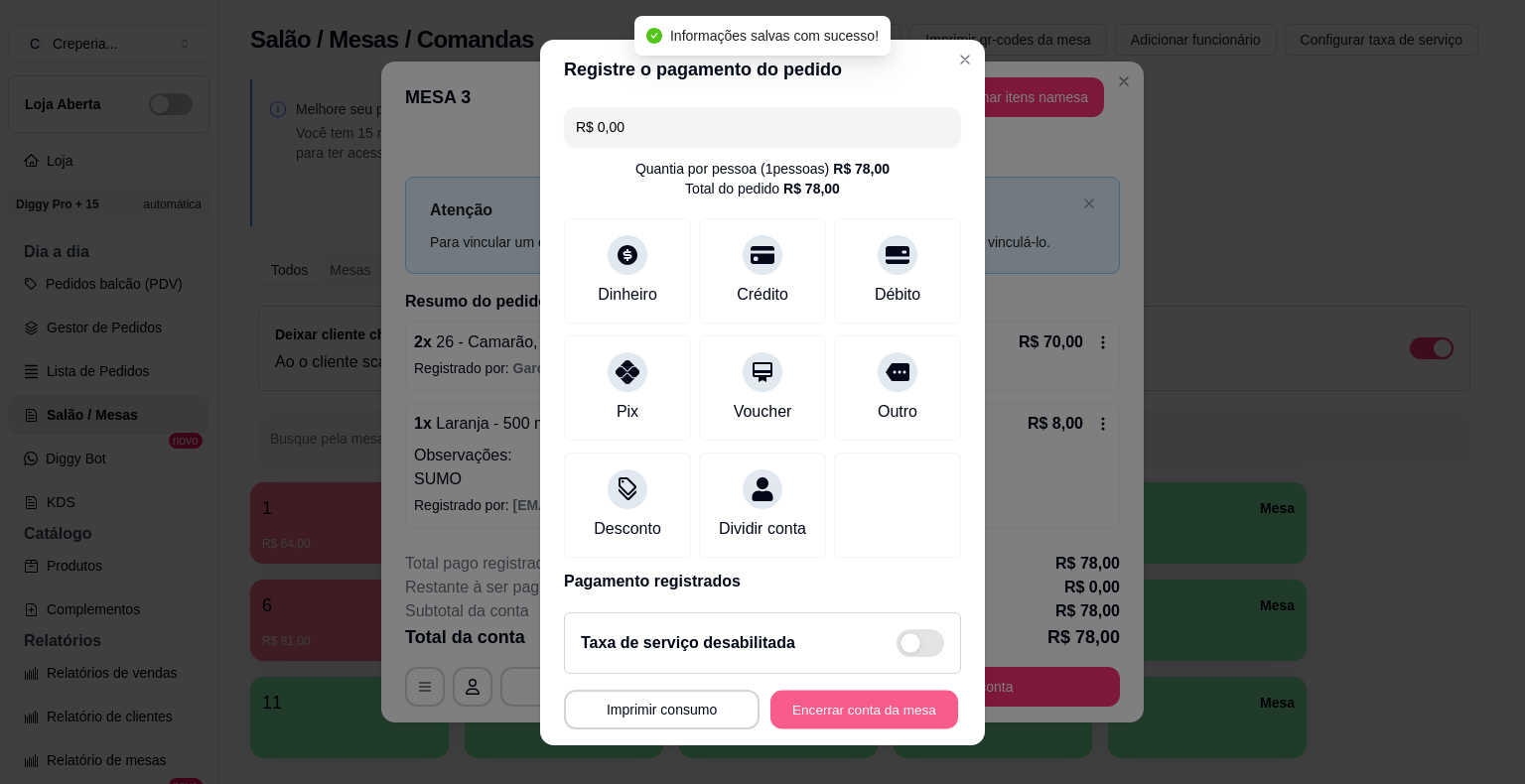 click on "Encerrar conta da mesa" at bounding box center (864, 709) 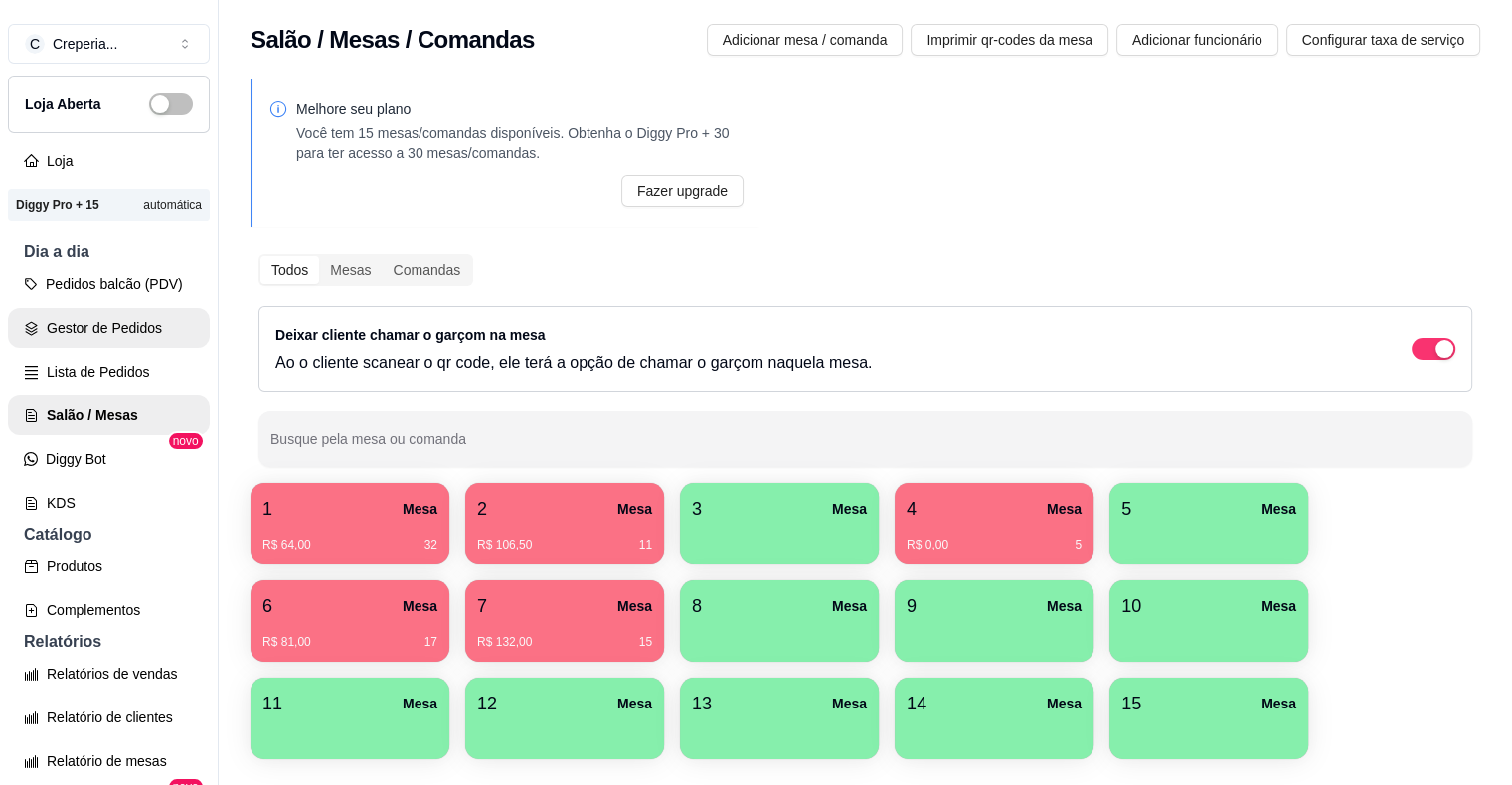 click on "Gestor de Pedidos" at bounding box center [108, 328] 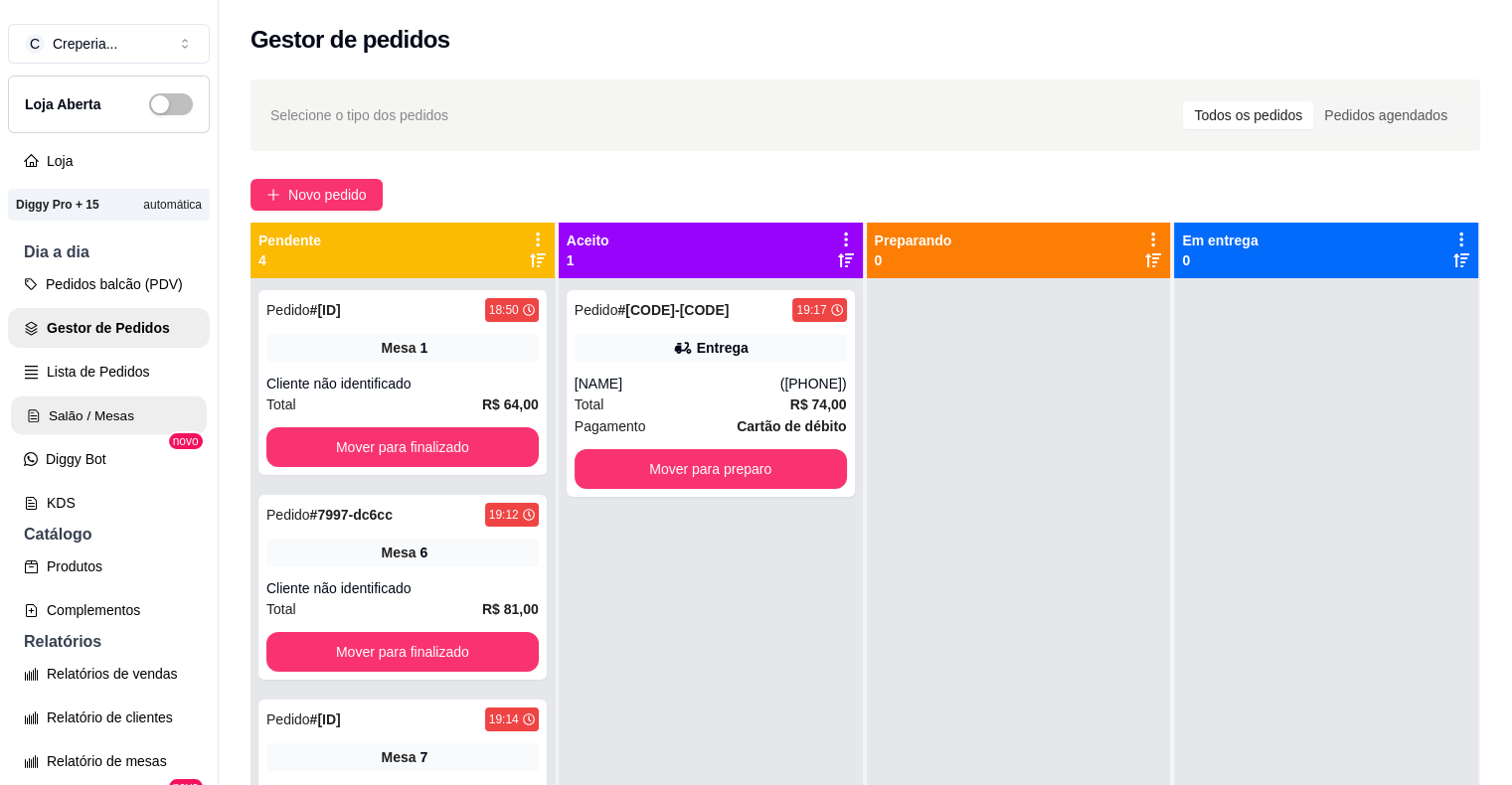 click on "Salão / Mesas" at bounding box center (108, 415) 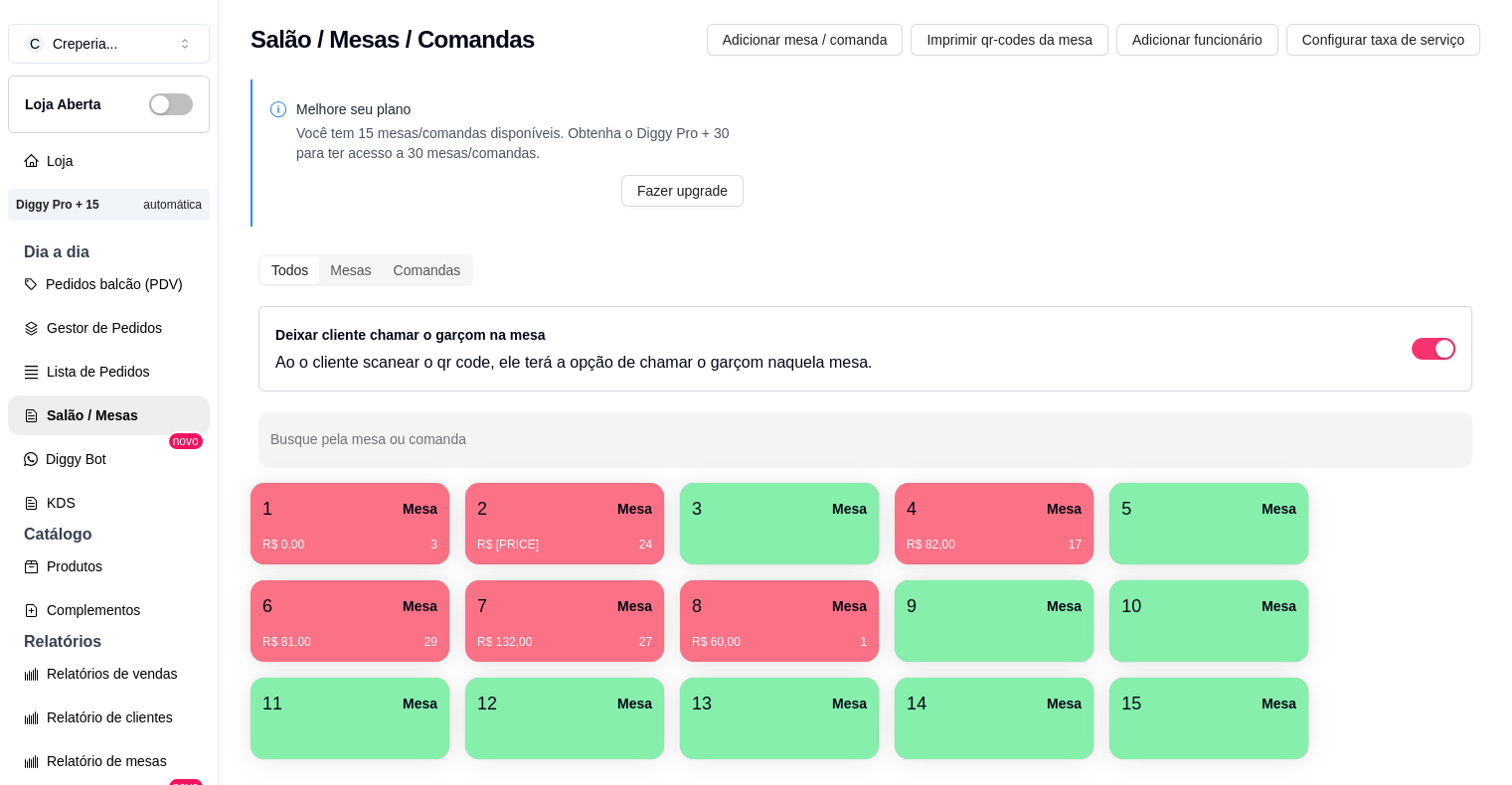click on "[NUMBER] Mesa R$ 0,00 [NUMBER] [NUMBER] Mesa R$ [PRICE] [NUMBER] [NUMBER] Mesa [NUMBER] Mesa R$ [PRICE] [NUMBER] [NUMBER] Mesa [NUMBER] Mesa R$ [PRICE] [NUMBER] [NUMBER] Mesa R$ [PRICE] [NUMBER] [NUMBER] Mesa R$ [PRICE] [NUMBER] [NUMBER] Mesa R$ [PRICE] [NUMBER] [NUMBER] Mesa [NUMBER] [NUMBER] Mesa [NUMBER] [NUMBER] Mesa [NUMBER] [NUMBER] Mesa [NUMBER] [NUMBER] Mesa [NUMBER] [NUMBER] Mesa [NUMBER] [NUMBER] Mesa [NUMBER] [NUMBER] Mesa [NUMBER]" at bounding box center (865, 621) 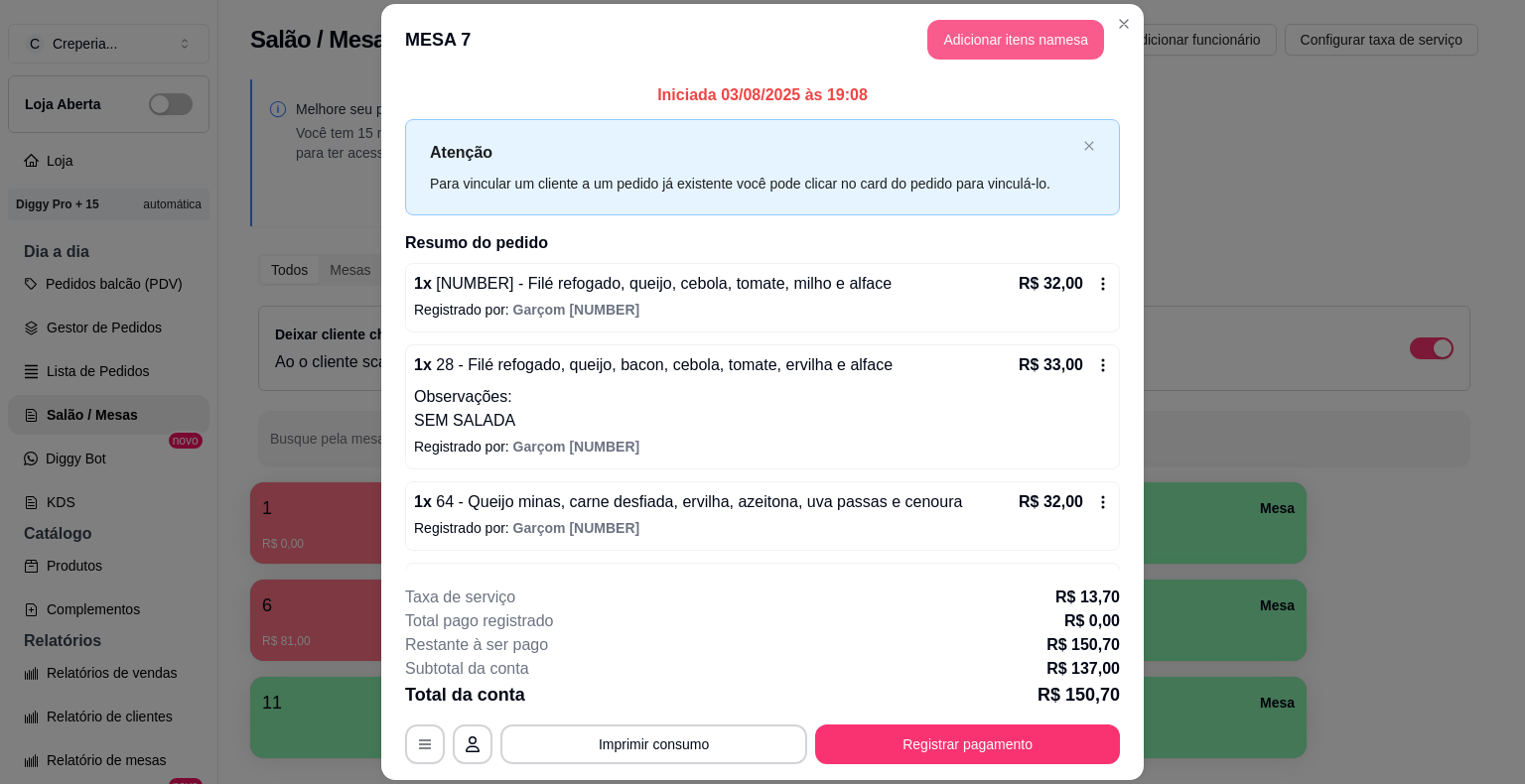click on "Adicionar itens na  mesa" at bounding box center (1016, 40) 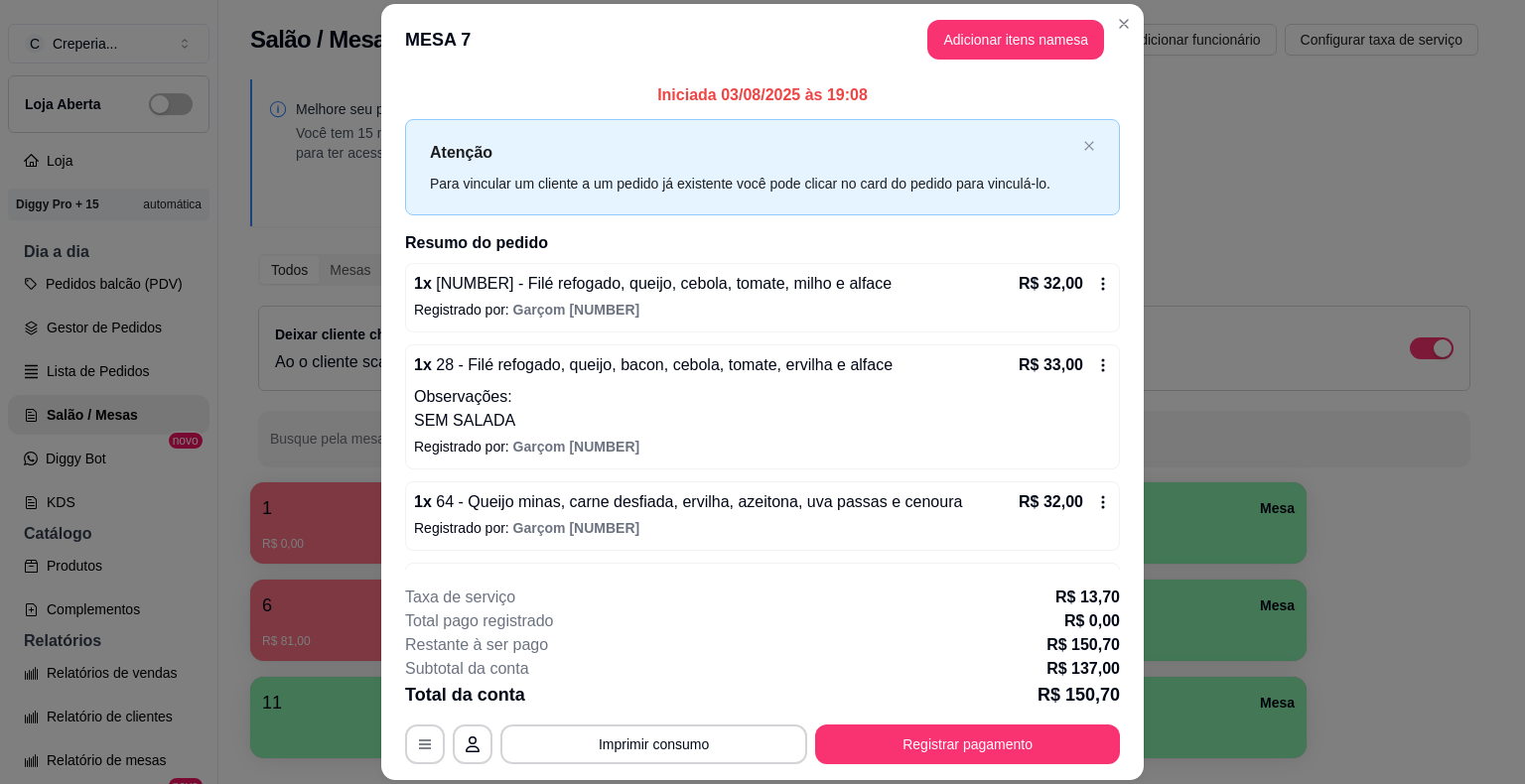 click at bounding box center [554, 117] 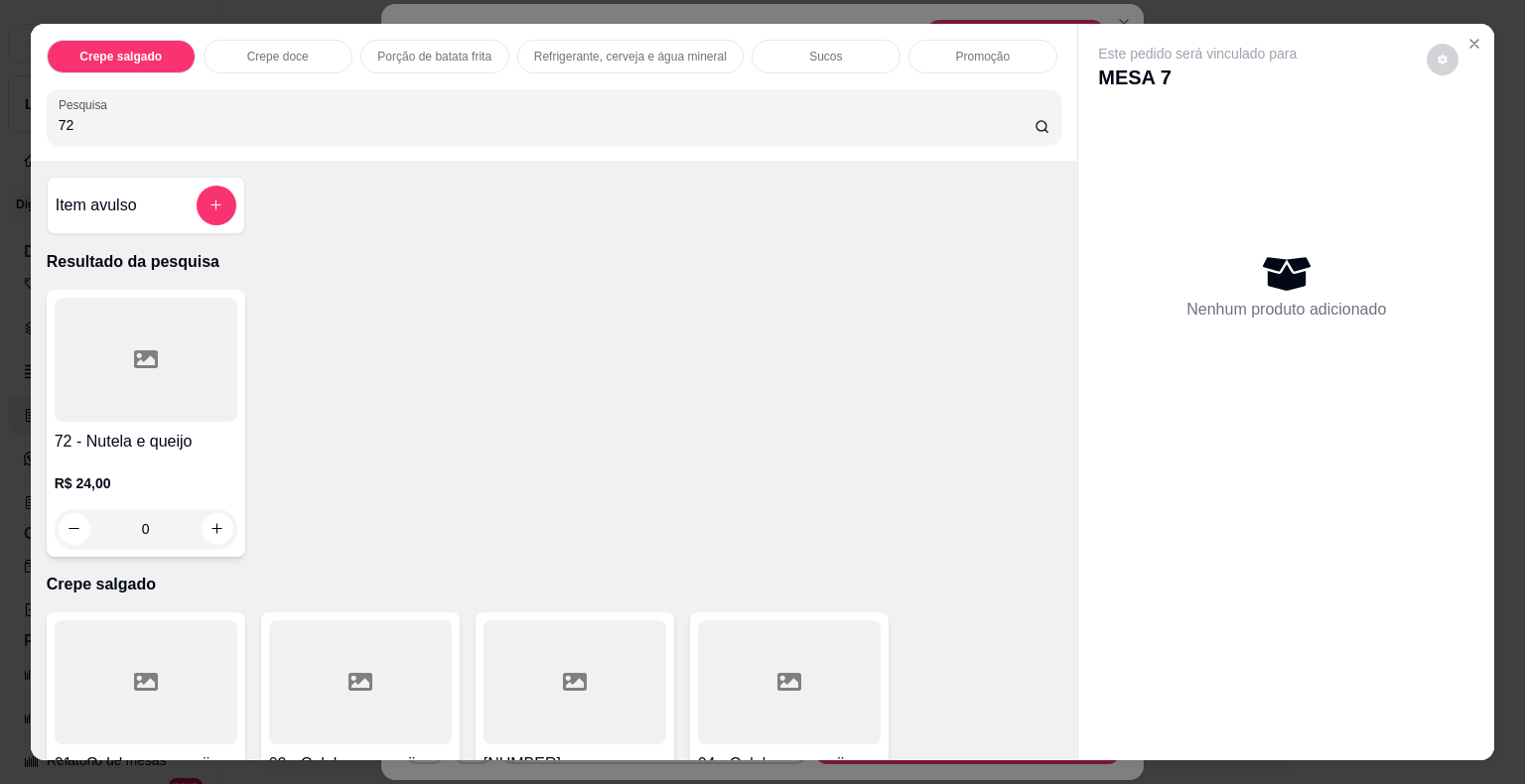 type on "72" 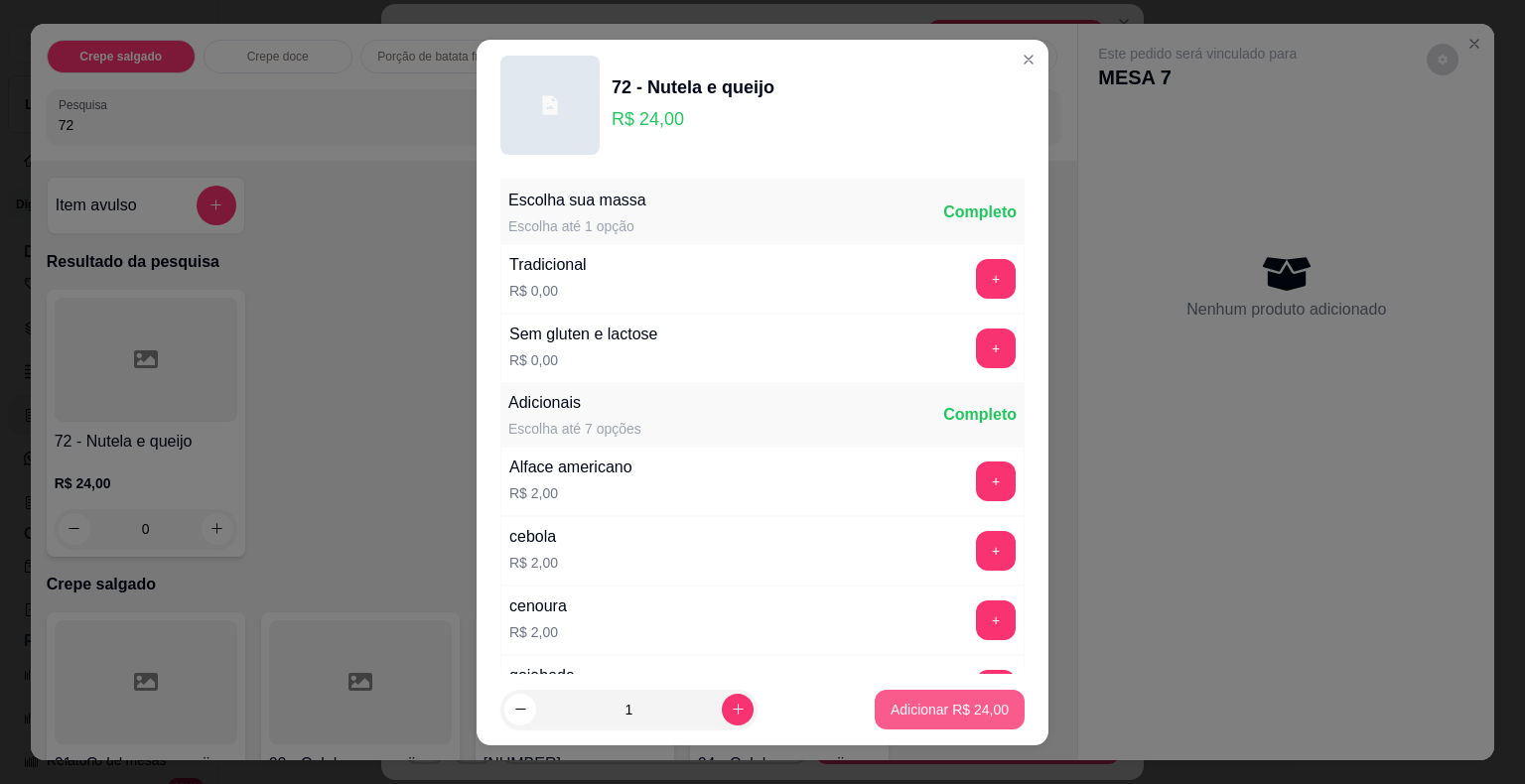 click on "Adicionar   R$ 24,00" at bounding box center [949, 710] 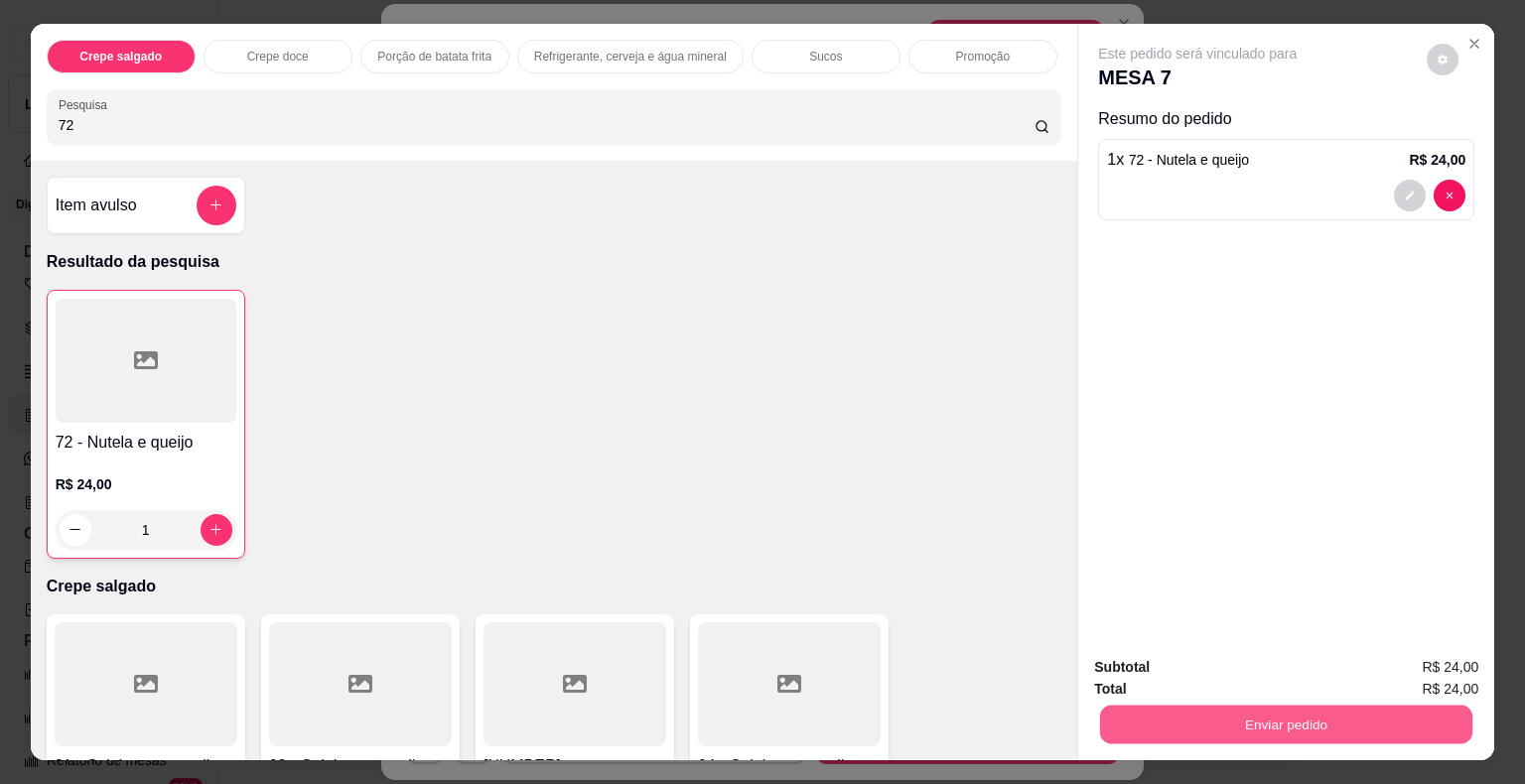 click on "Enviar pedido" at bounding box center [1286, 724] 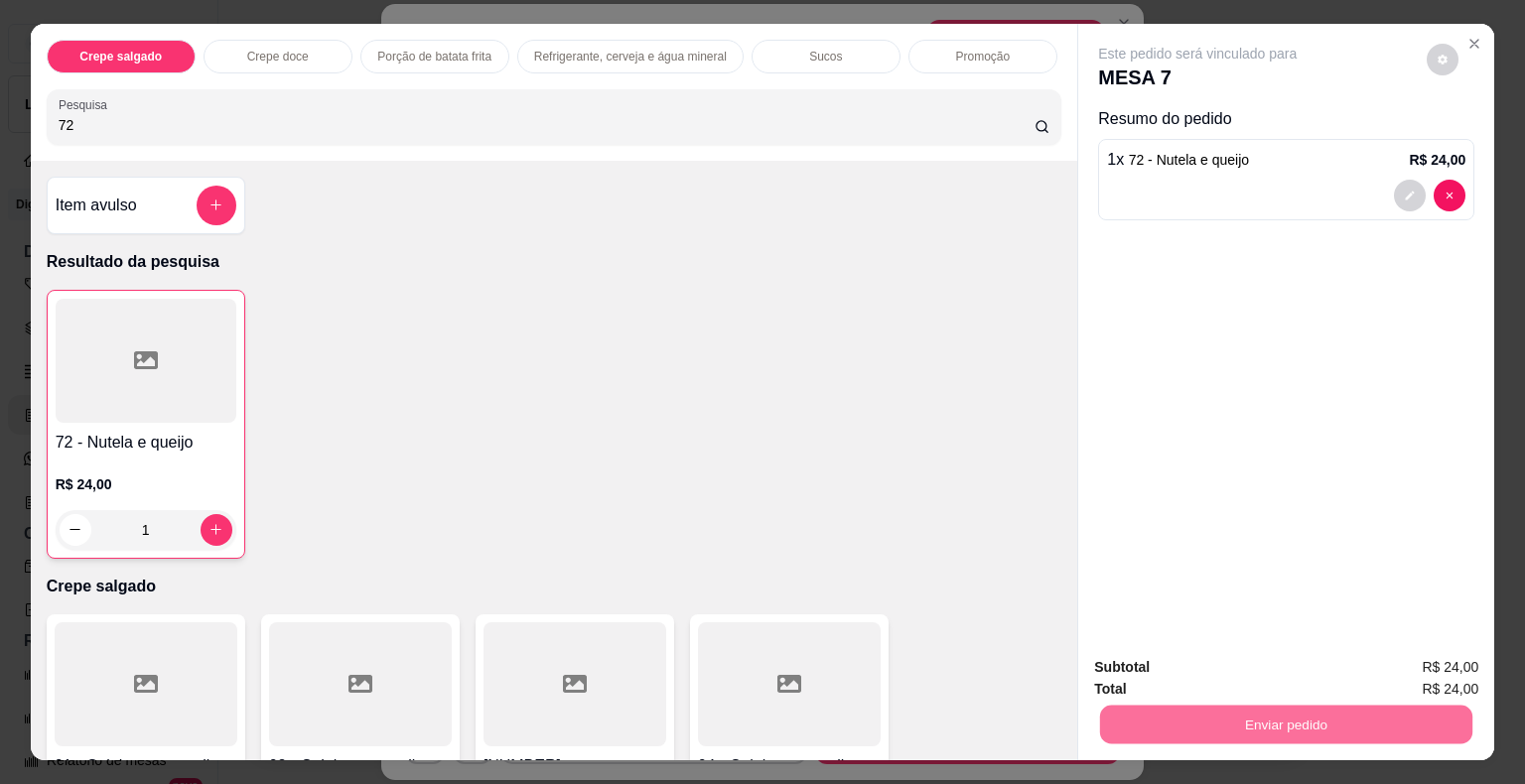 click on "Não registrar e enviar pedido" at bounding box center [1220, 668] 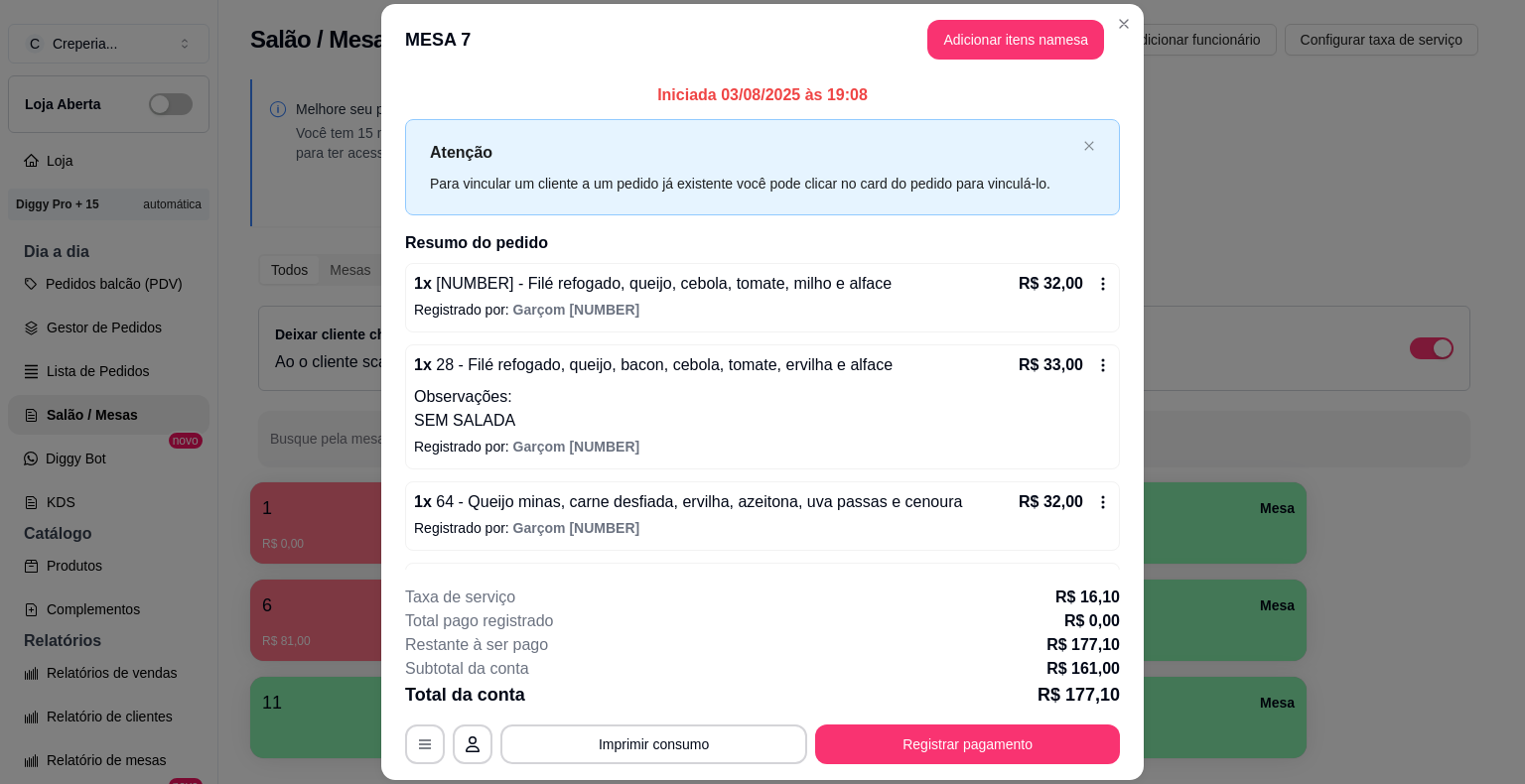 scroll, scrollTop: 311, scrollLeft: 0, axis: vertical 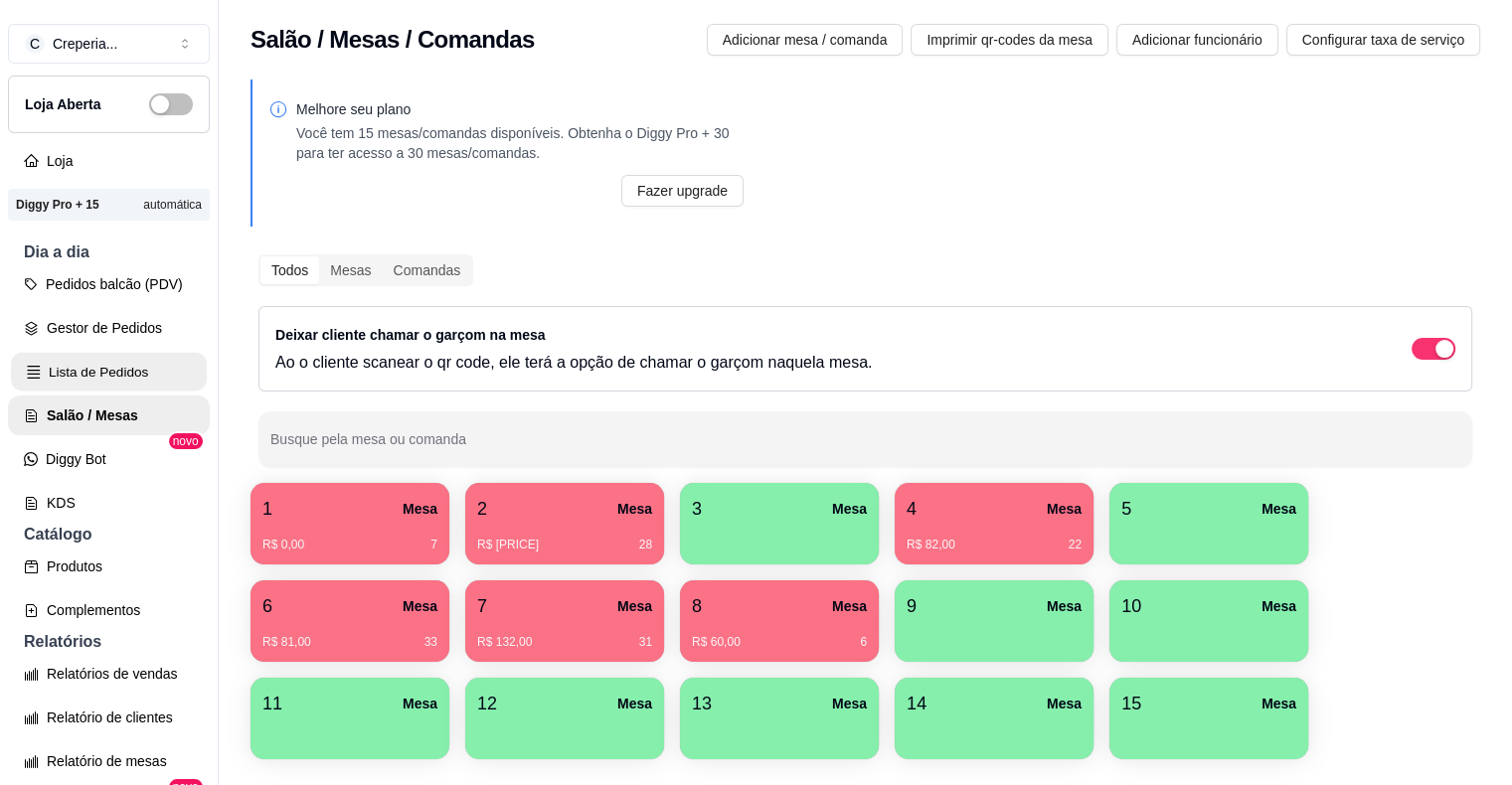 click on "Lista de Pedidos" at bounding box center (108, 372) 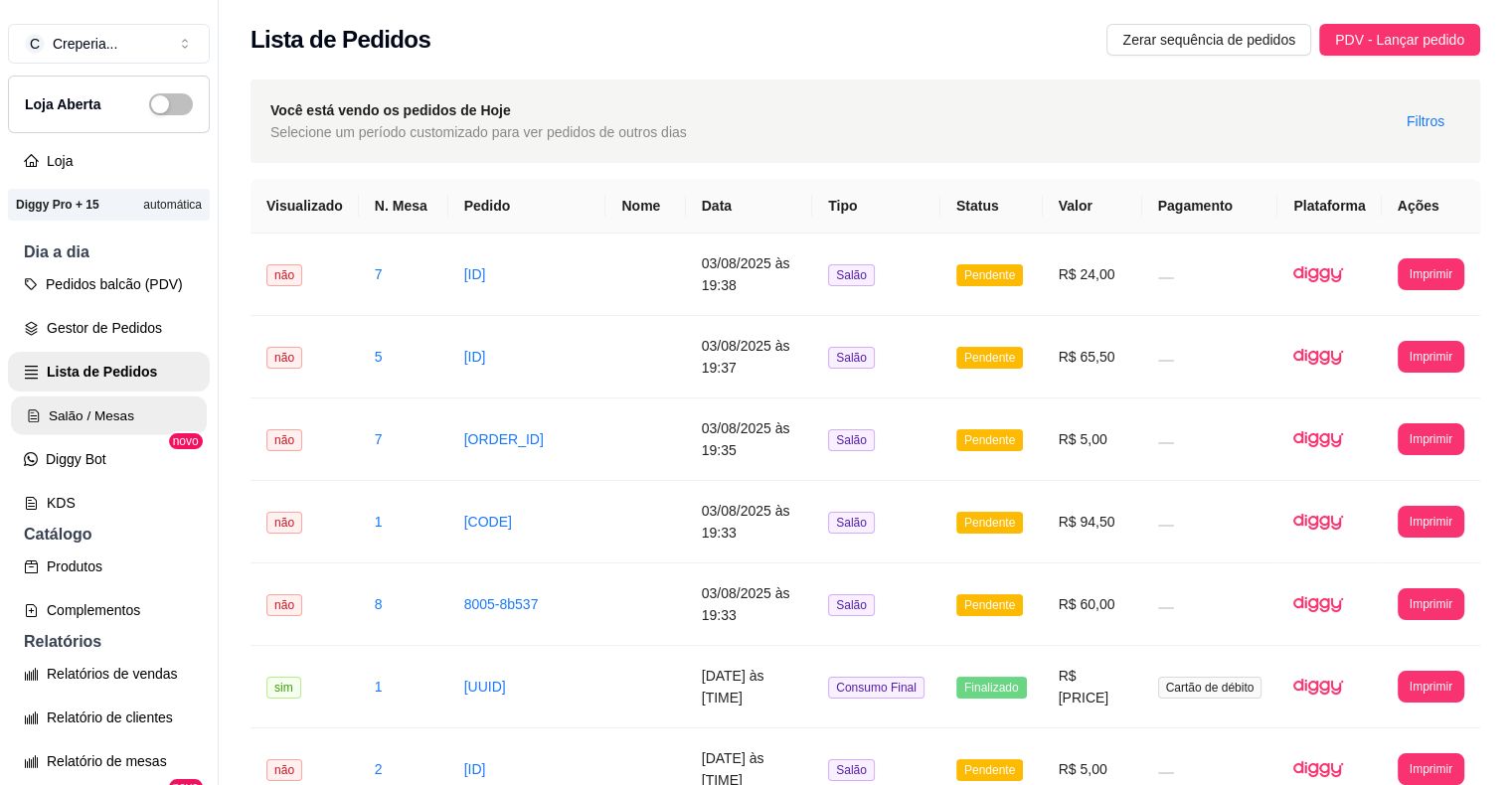 click on "Salão / Mesas" at bounding box center [108, 415] 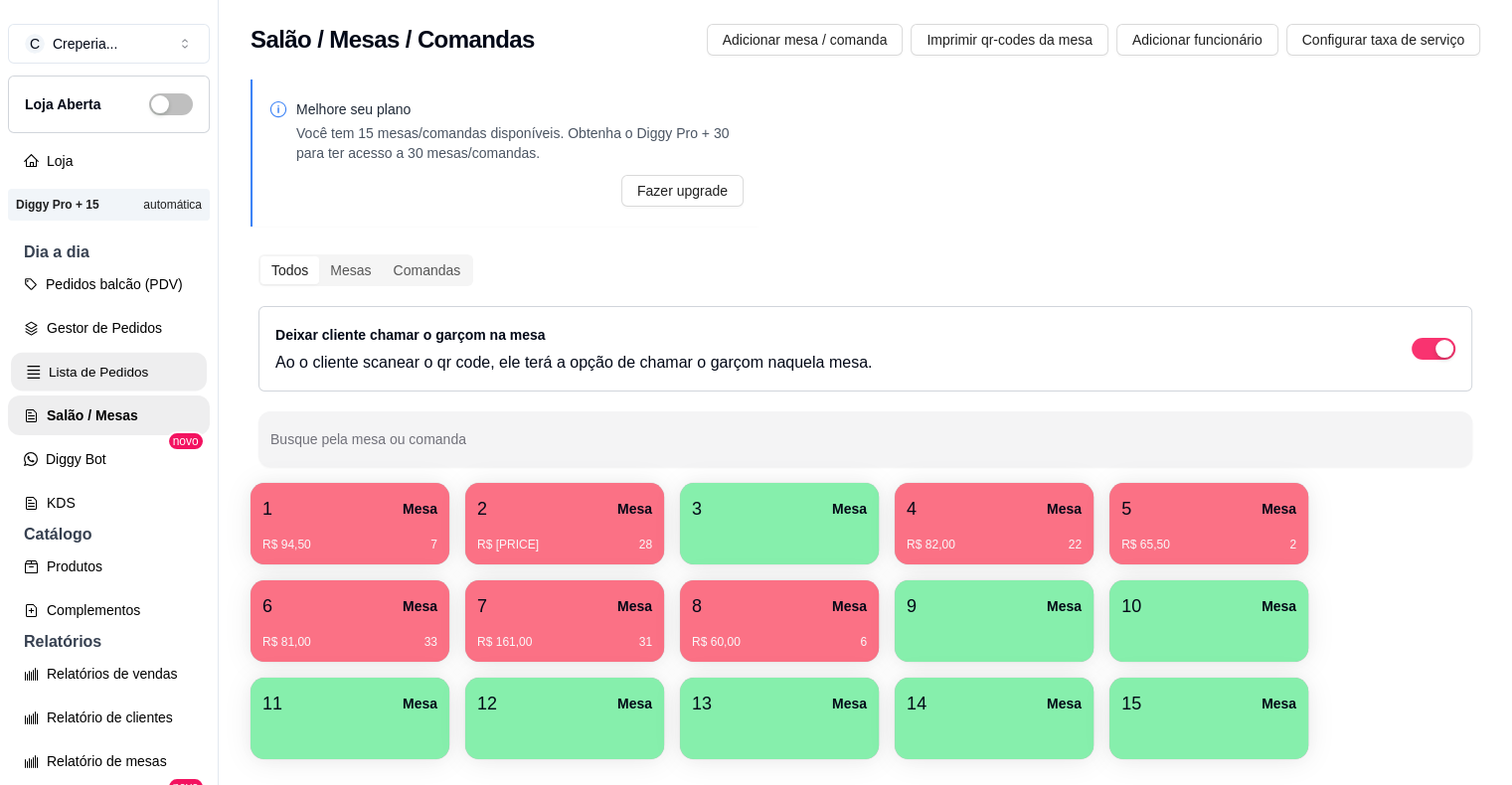 click on "Lista de Pedidos" at bounding box center [108, 372] 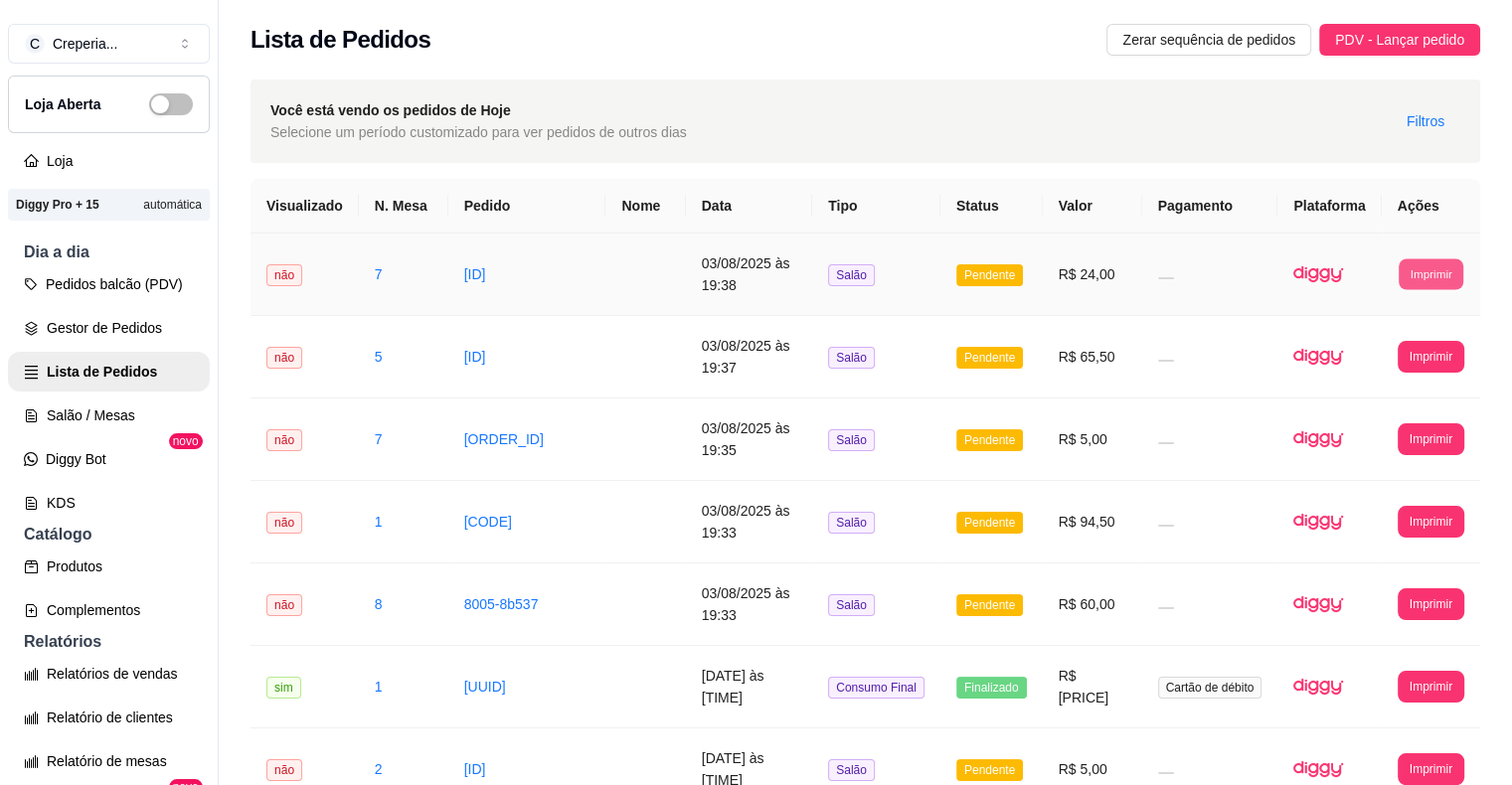 click on "Imprimir" at bounding box center [1430, 273] 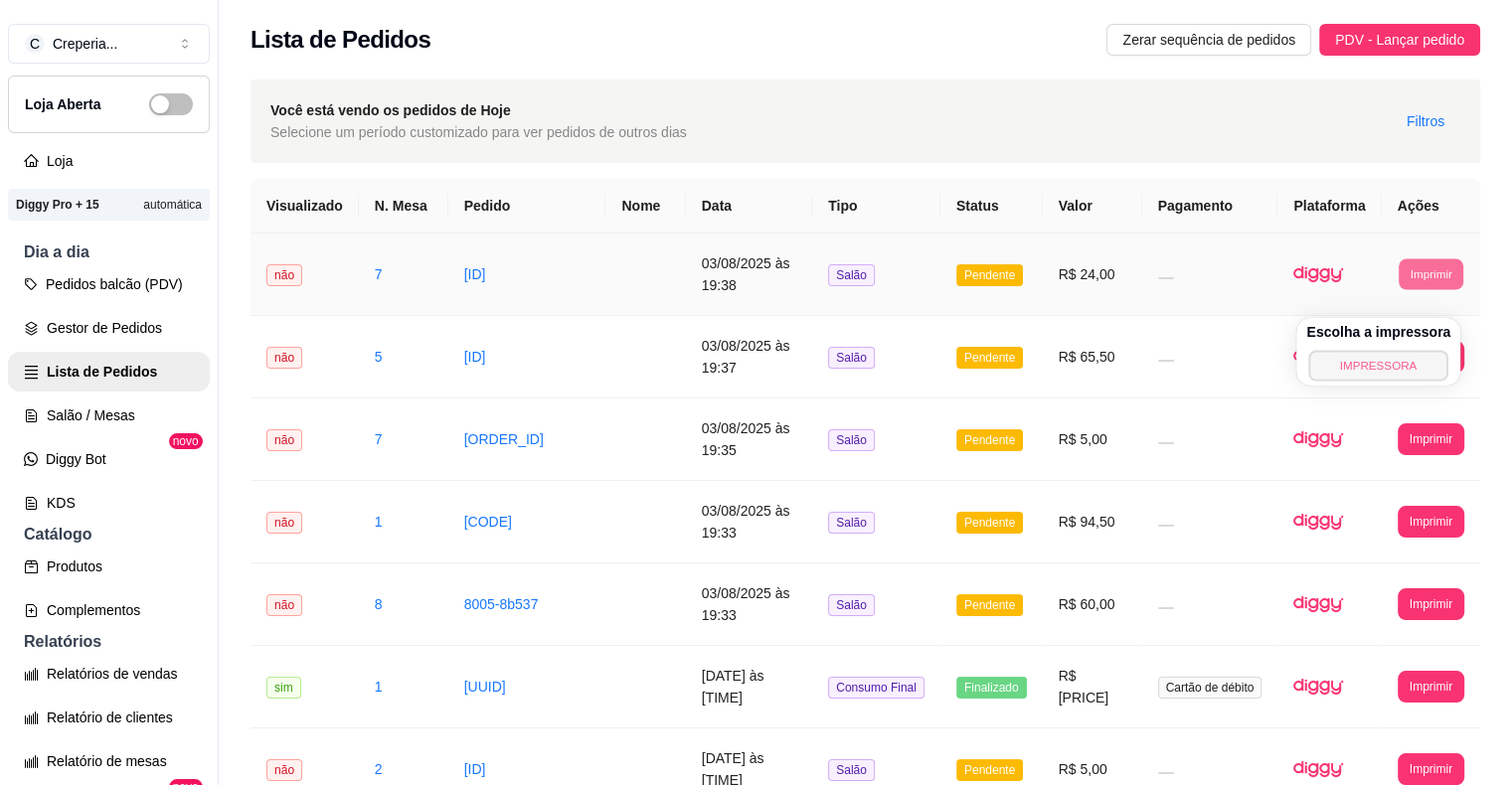 click on "IMPRESSORA" at bounding box center (1379, 365) 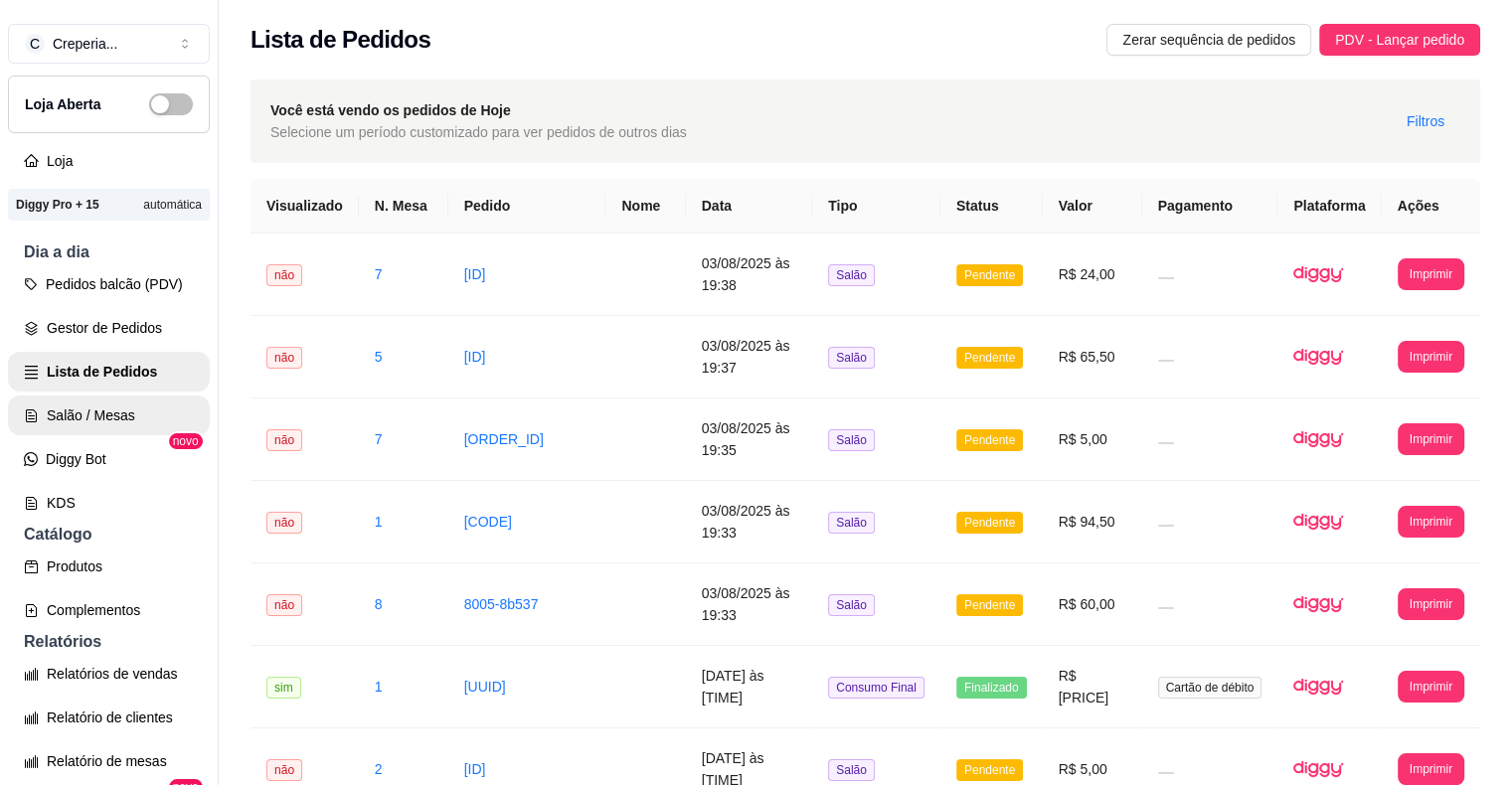 click on "Salão / Mesas" at bounding box center [108, 415] 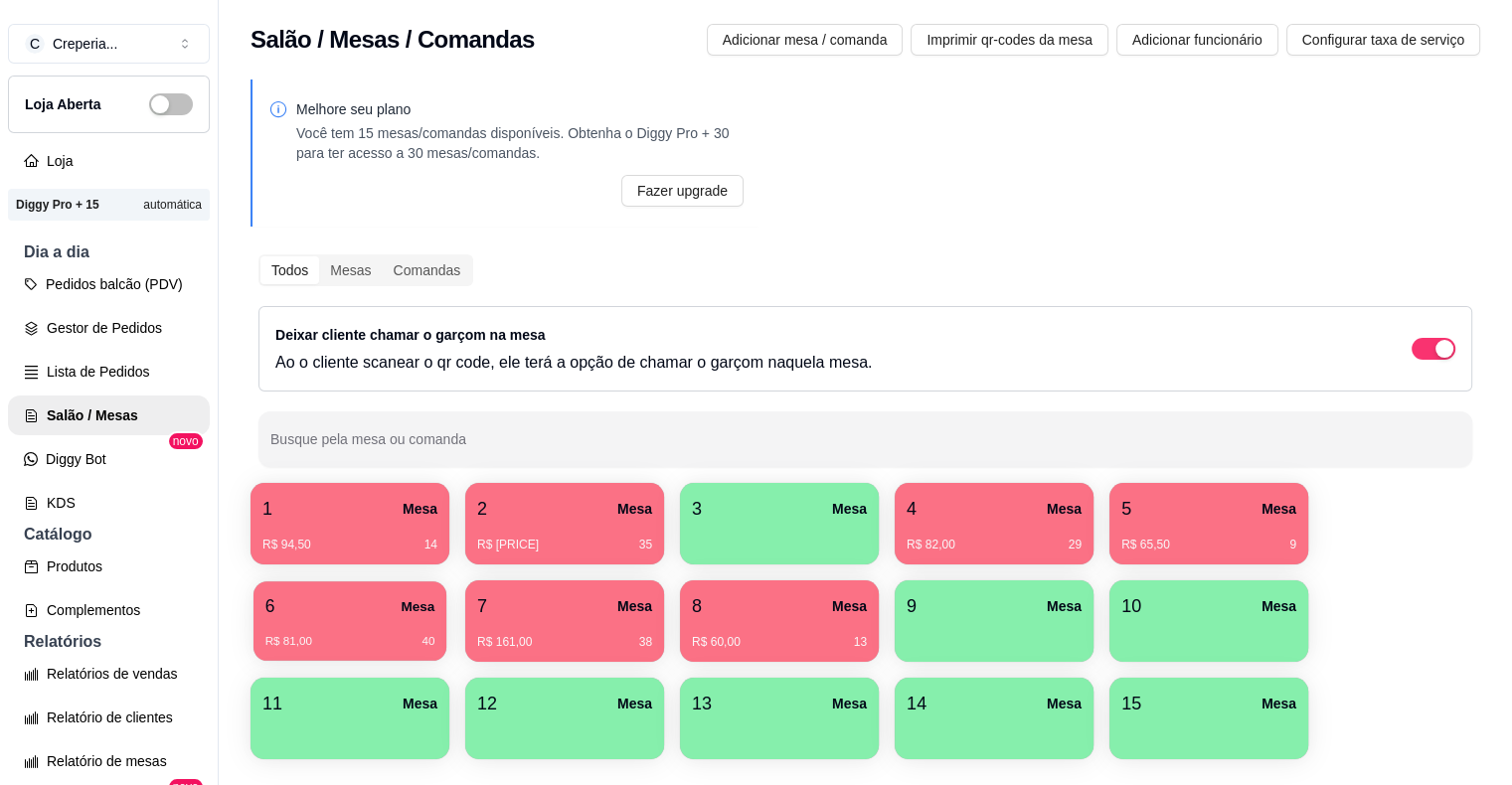 click on "R$ 81,00 40" at bounding box center (350, 634) 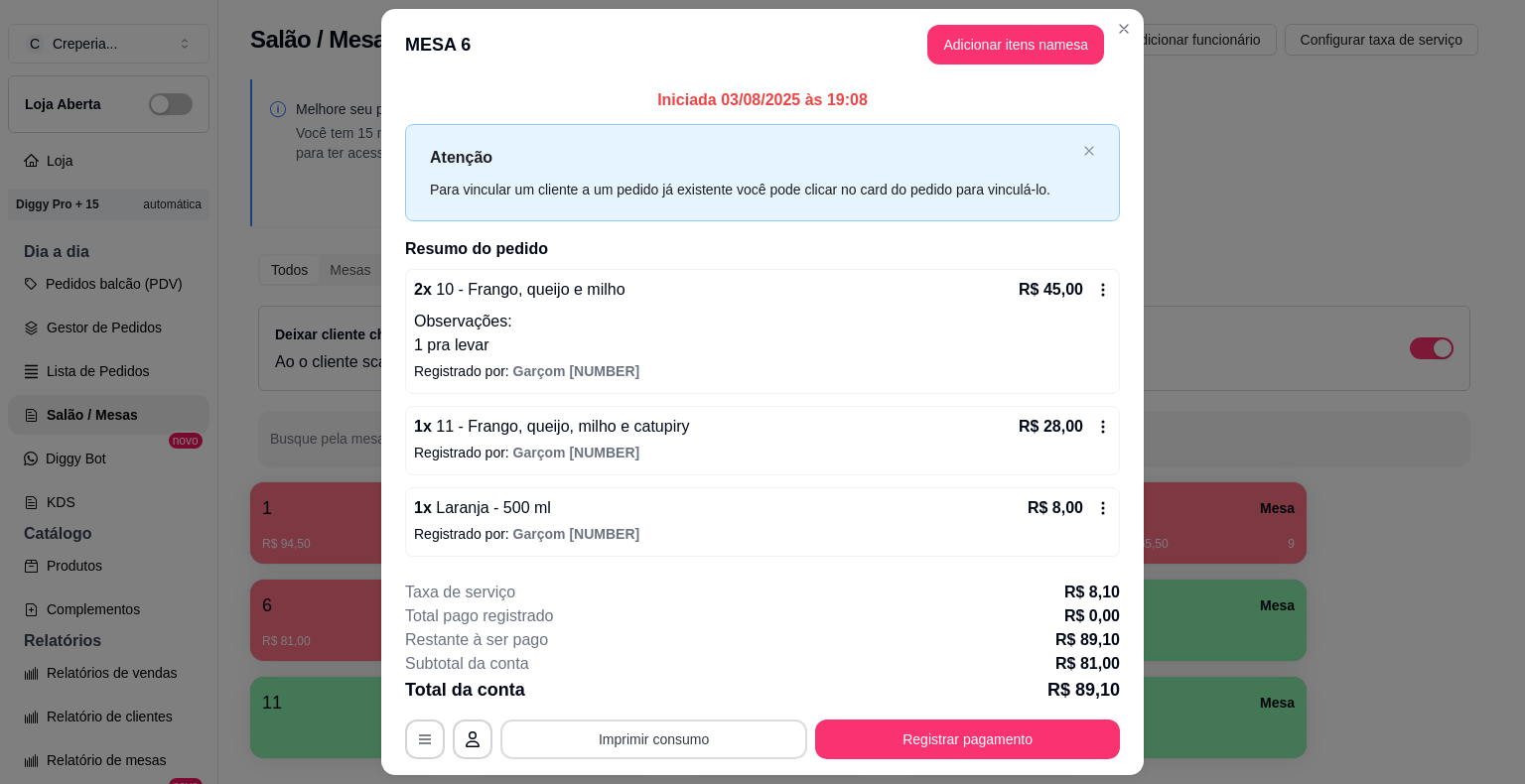 click on "Imprimir consumo" at bounding box center (653, 739) 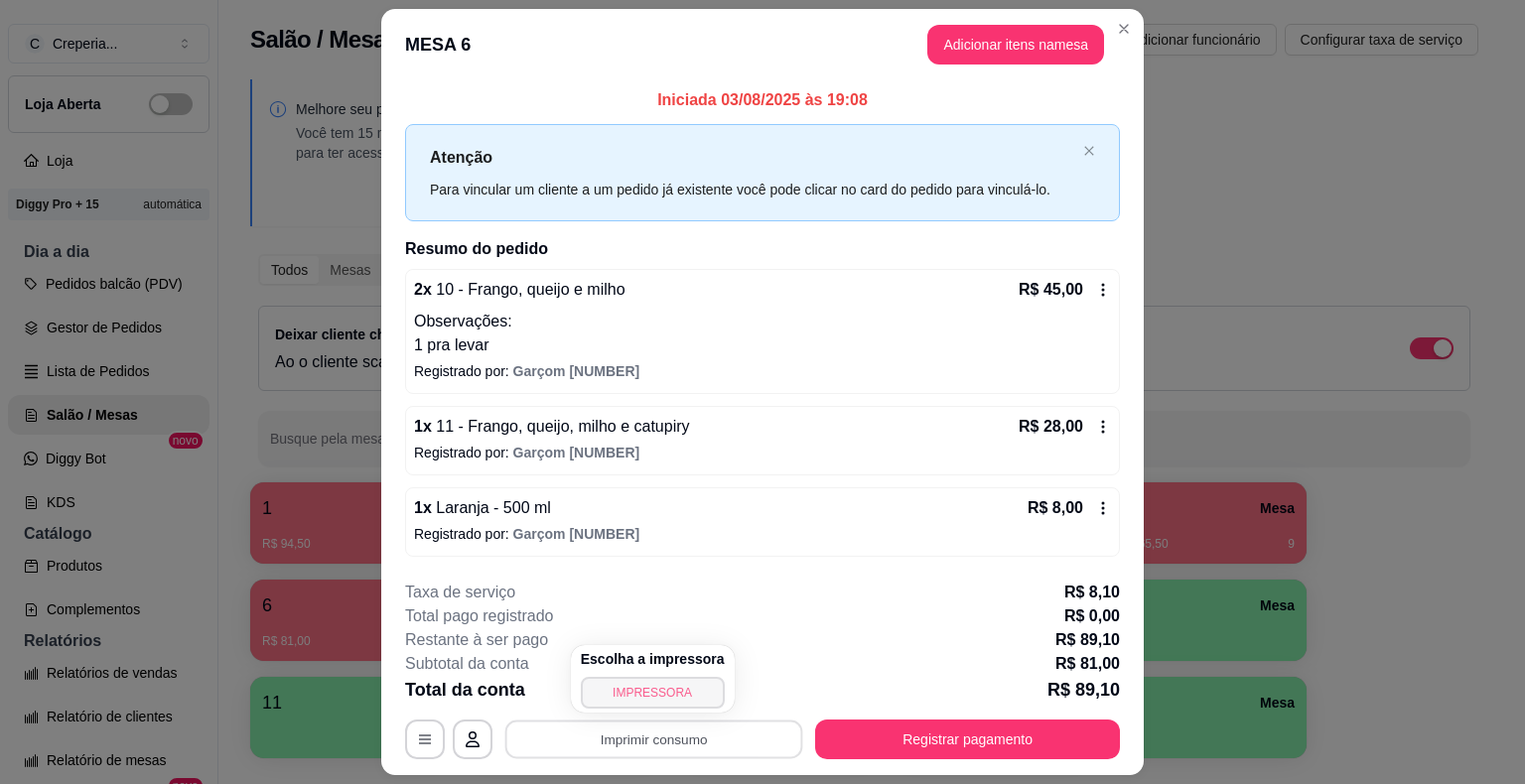 click on "IMPRESSORA" at bounding box center (652, 693) 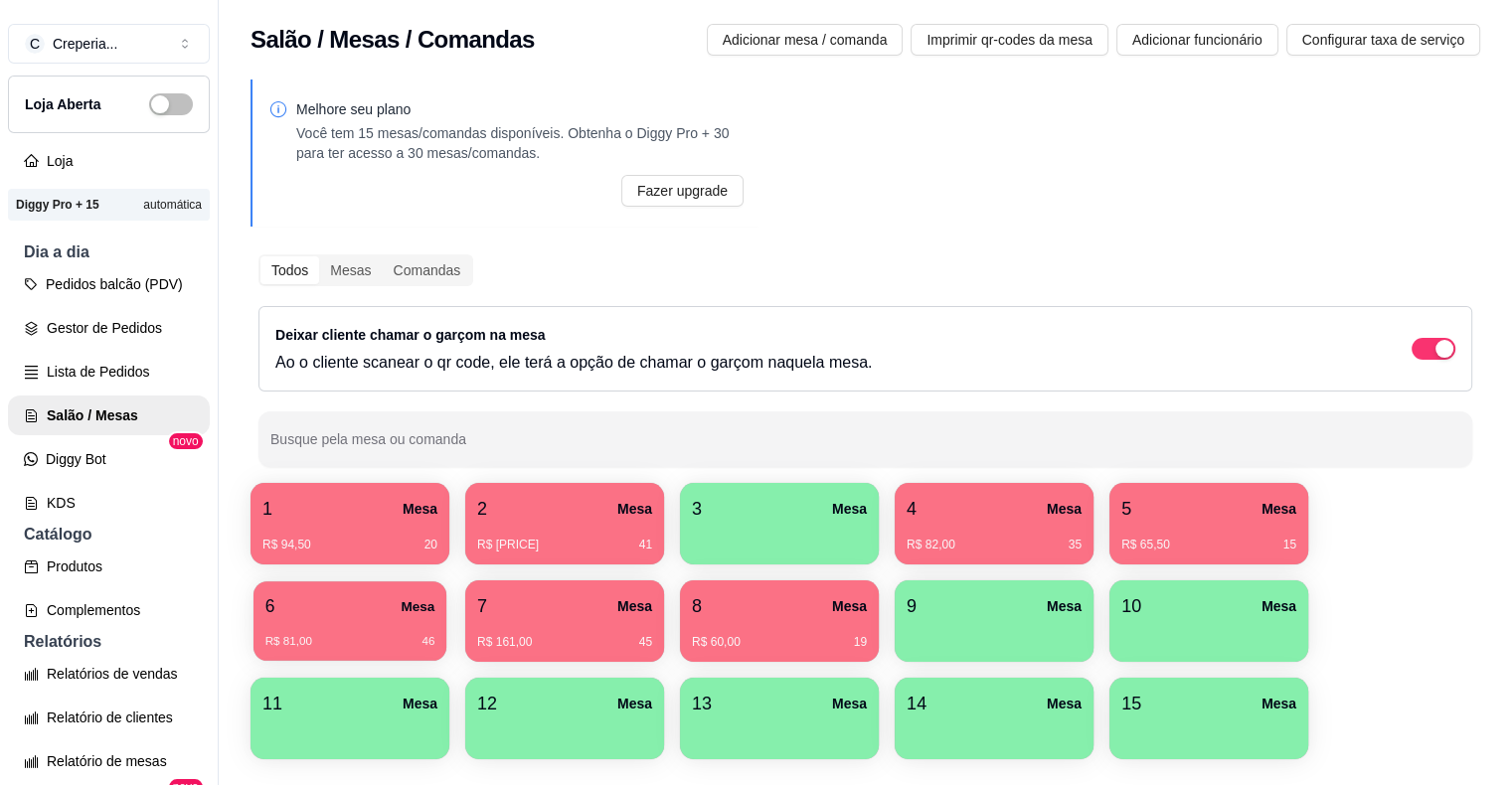 click on "6 Mesa" at bounding box center (350, 606) 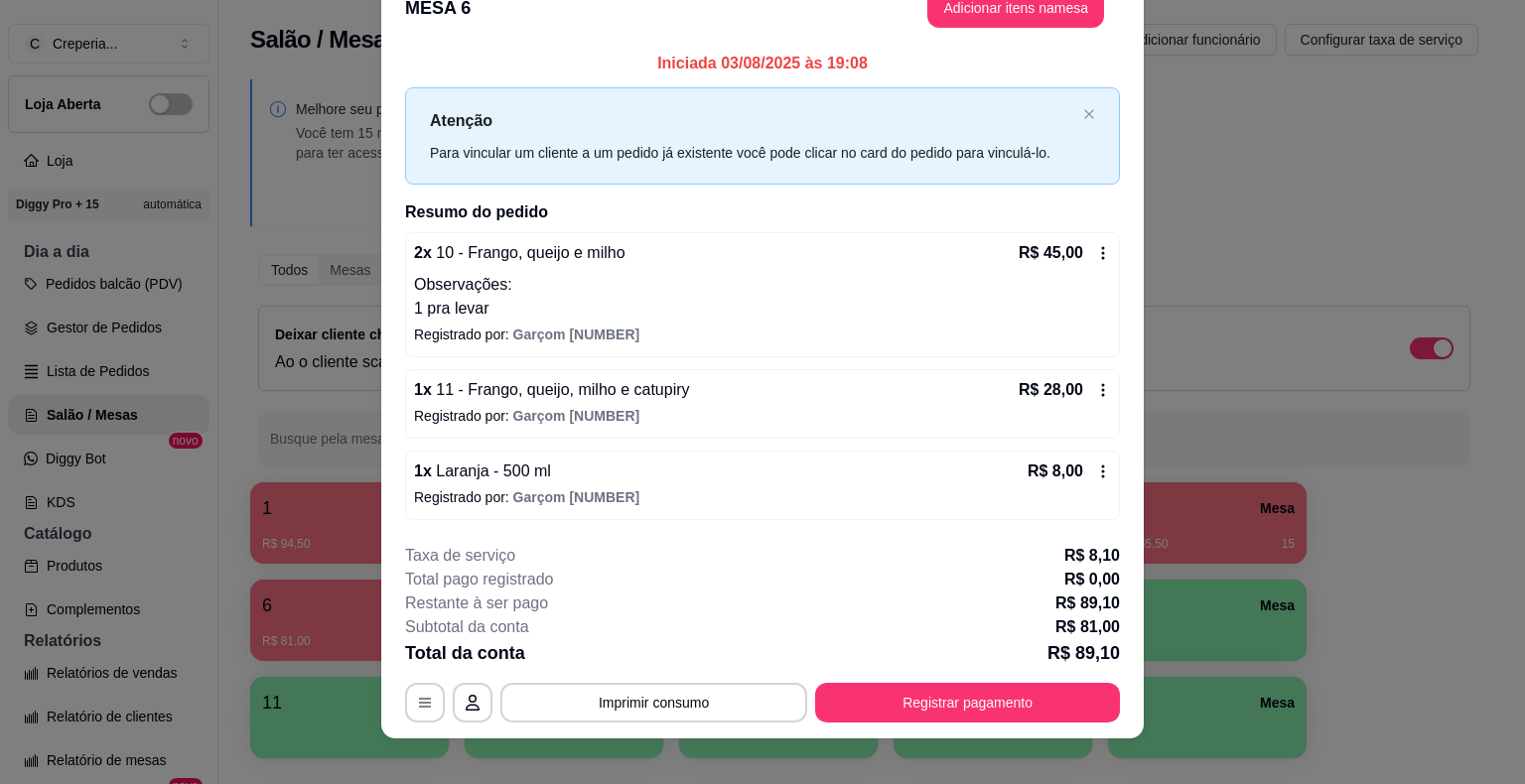 scroll, scrollTop: 53, scrollLeft: 0, axis: vertical 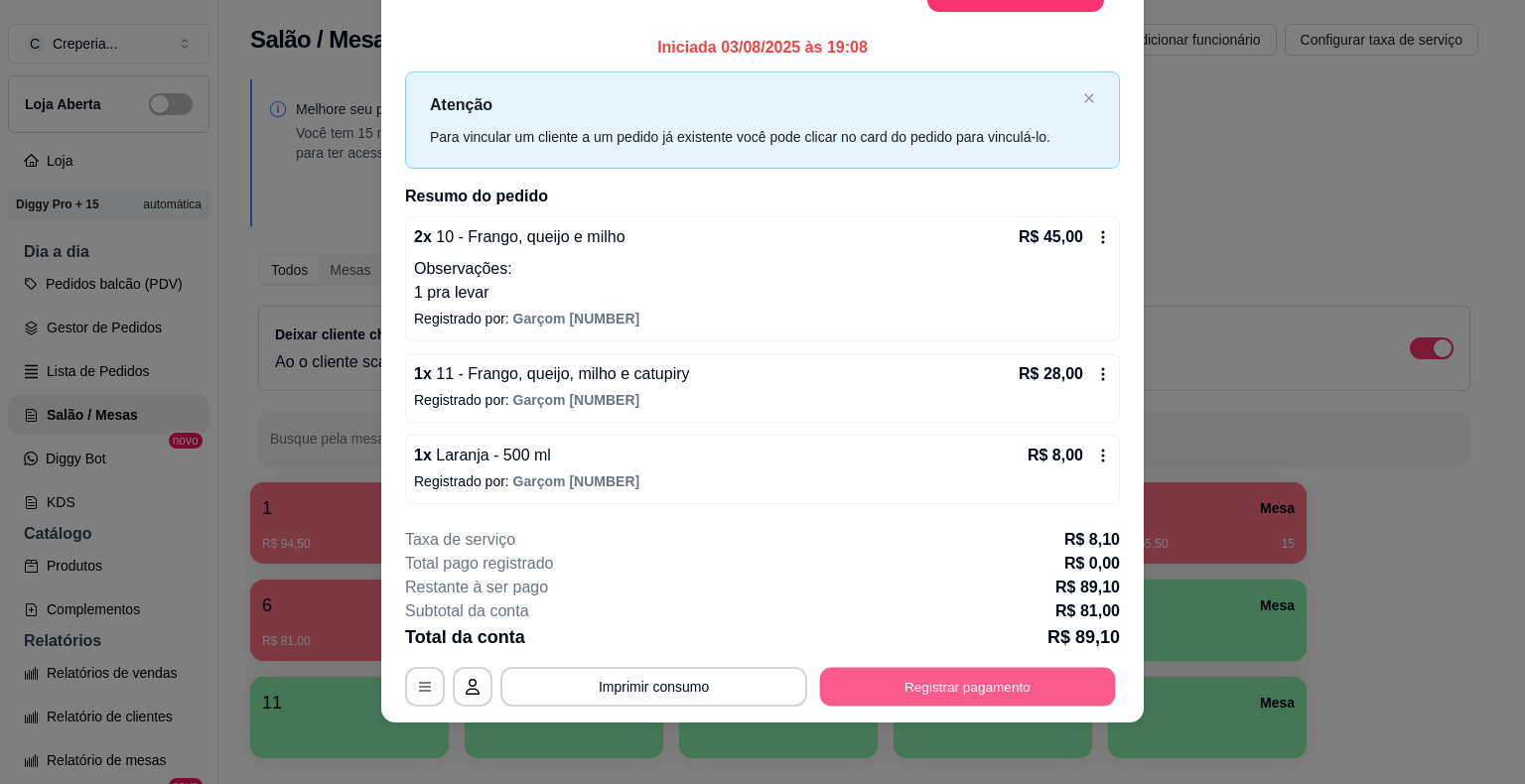 click on "Registrar pagamento" at bounding box center (968, 686) 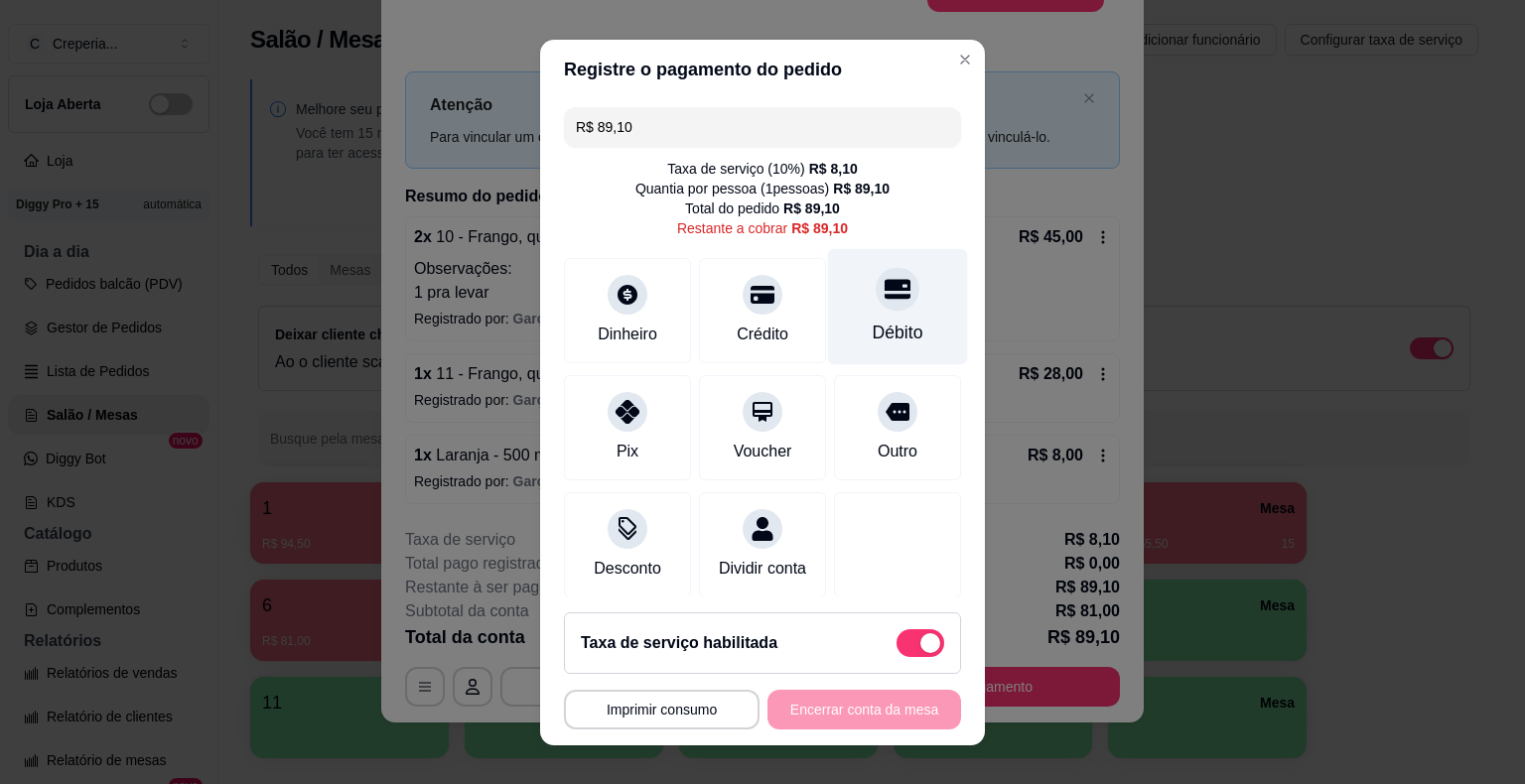 click at bounding box center (898, 289) 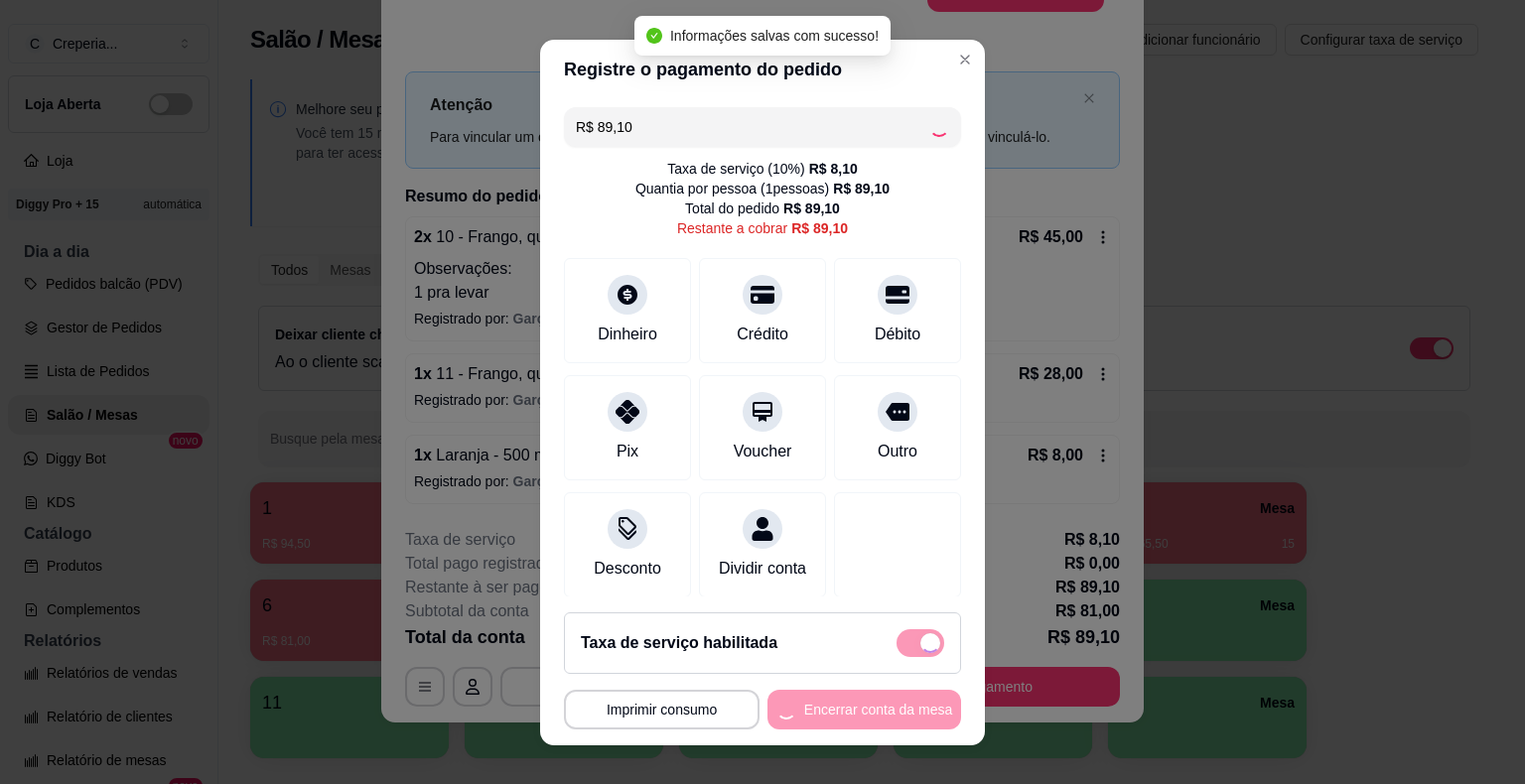 type on "R$ 0,00" 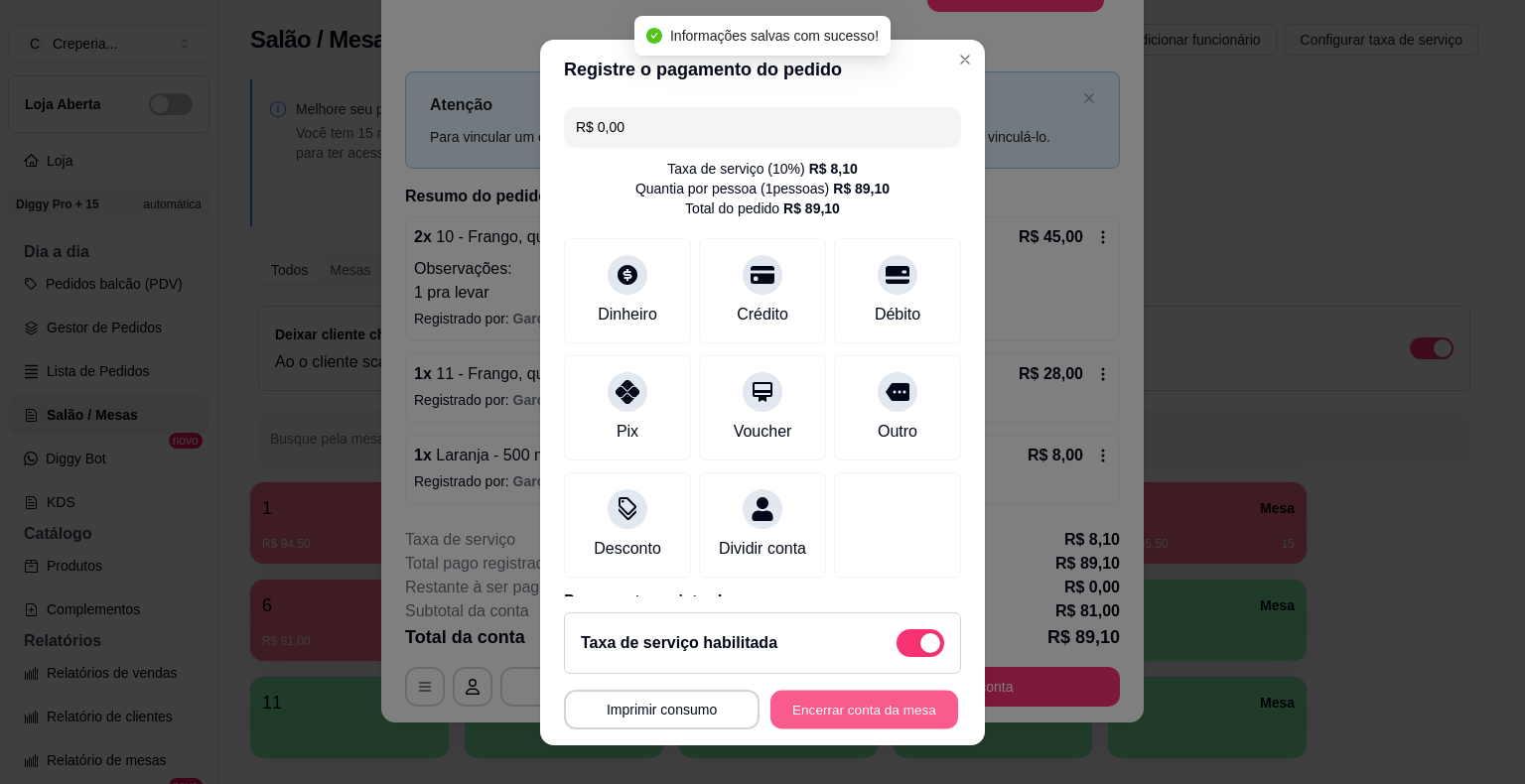 click on "Encerrar conta da mesa" at bounding box center [864, 709] 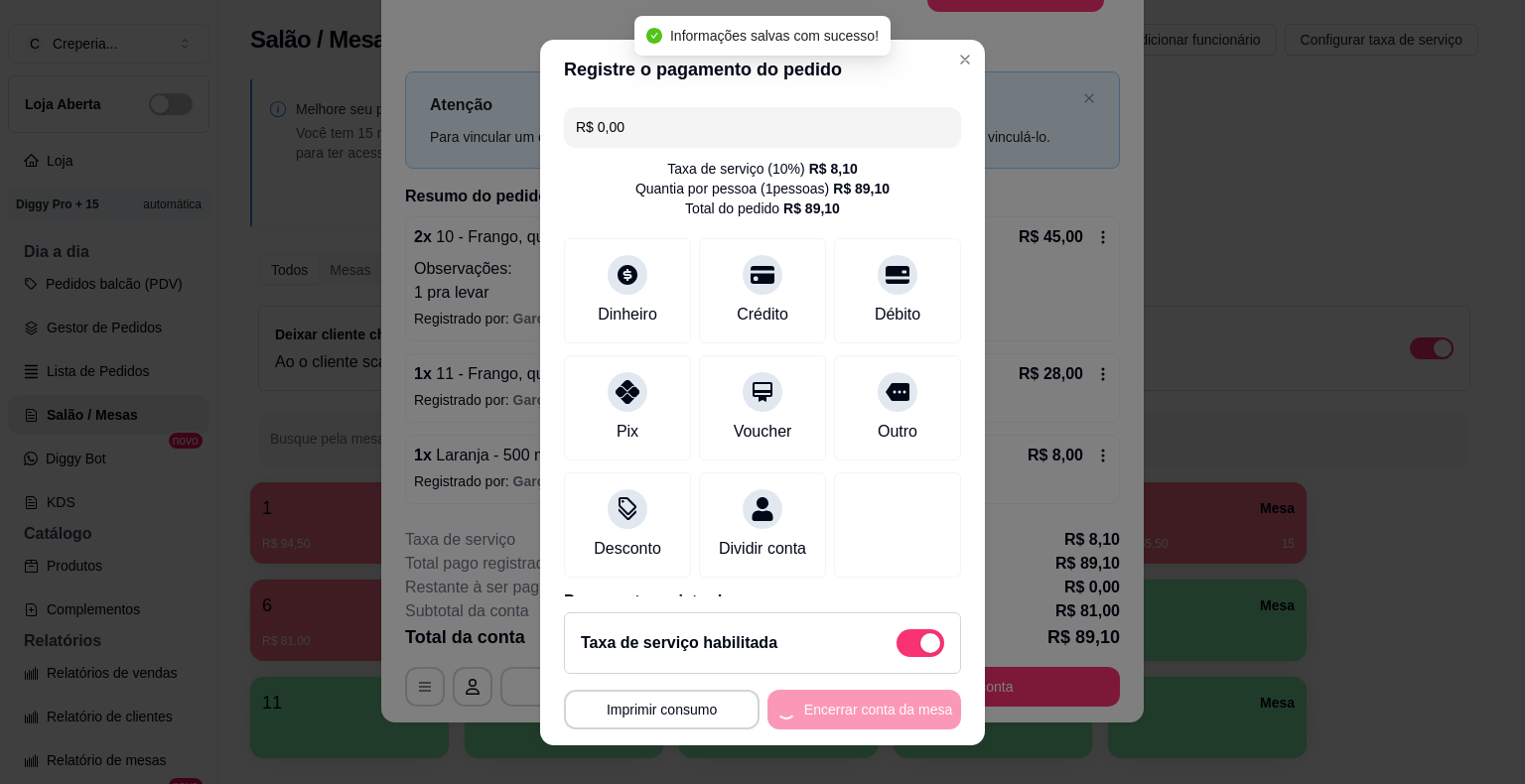 scroll, scrollTop: 0, scrollLeft: 0, axis: both 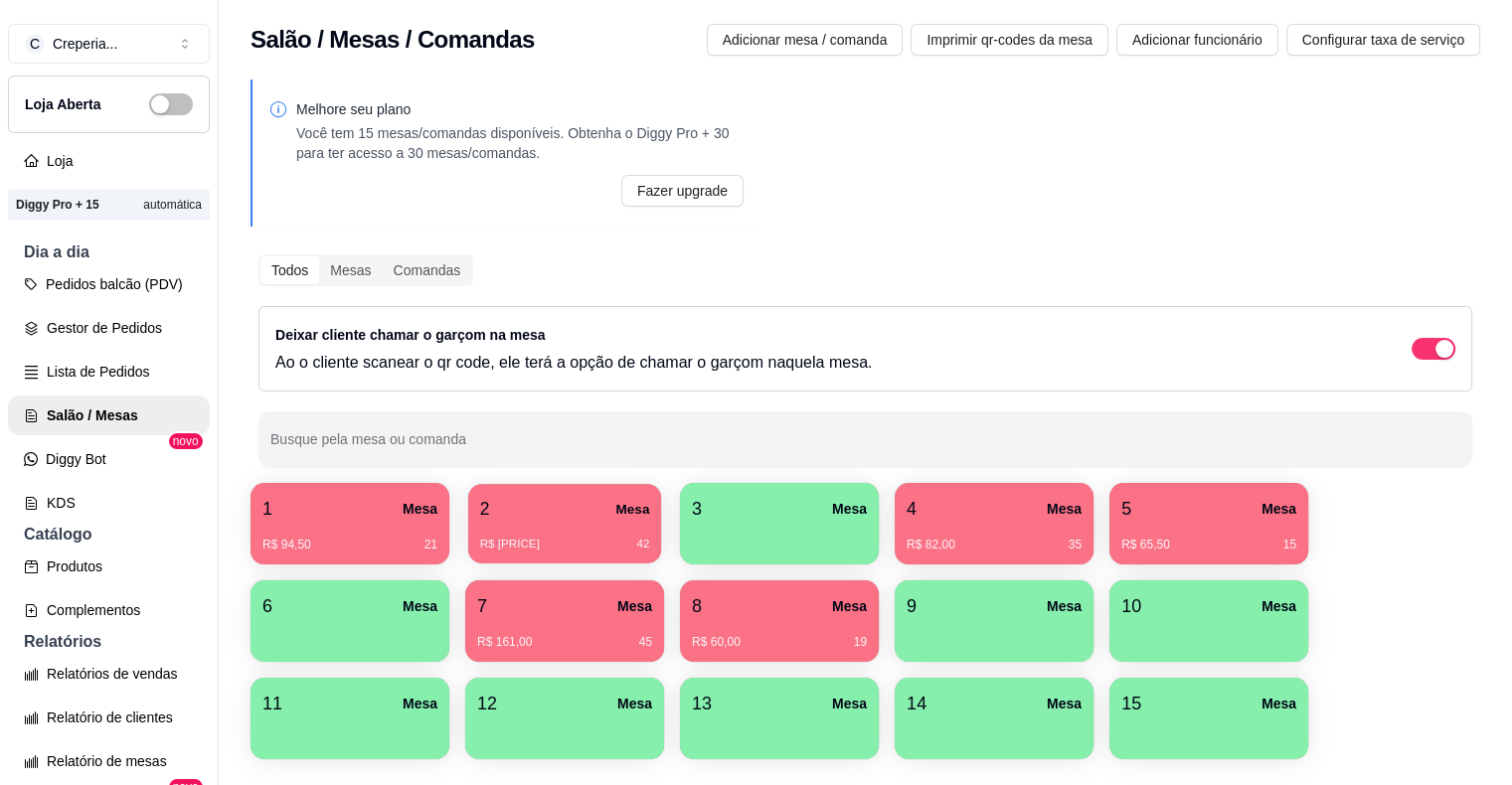 click on "R$ 111,50 42" at bounding box center [565, 537] 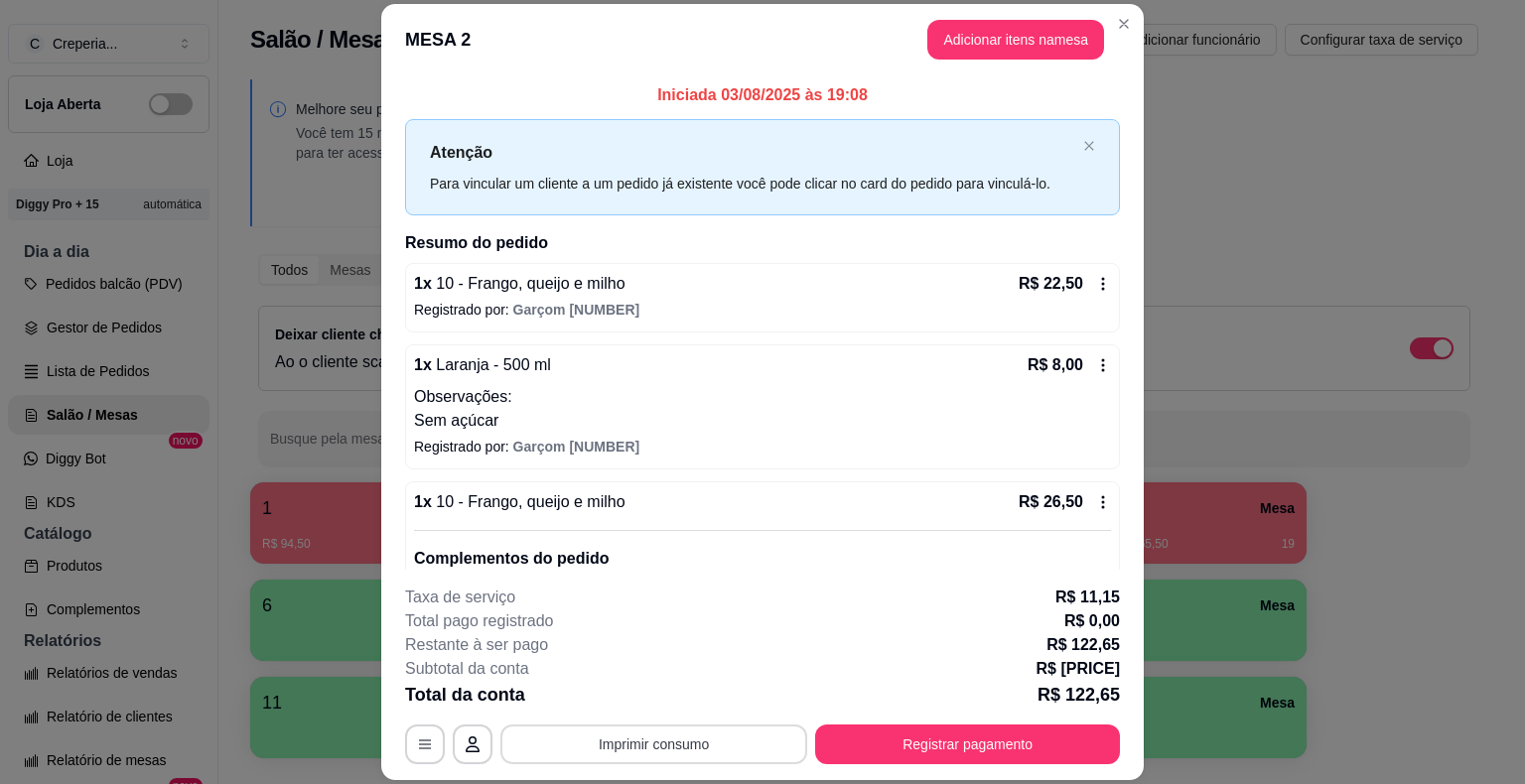 click on "Imprimir consumo" at bounding box center (653, 744) 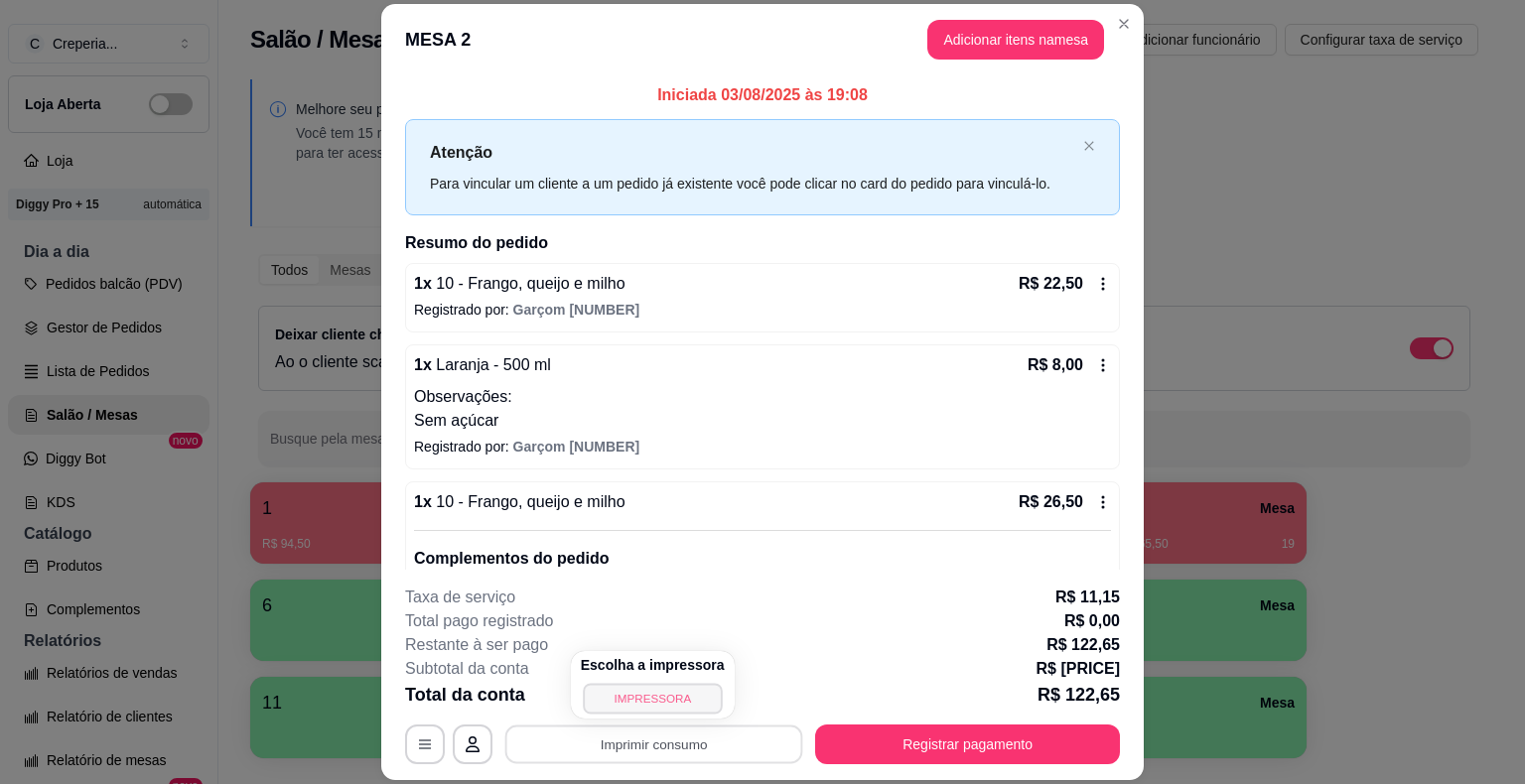 click on "IMPRESSORA" at bounding box center (652, 698) 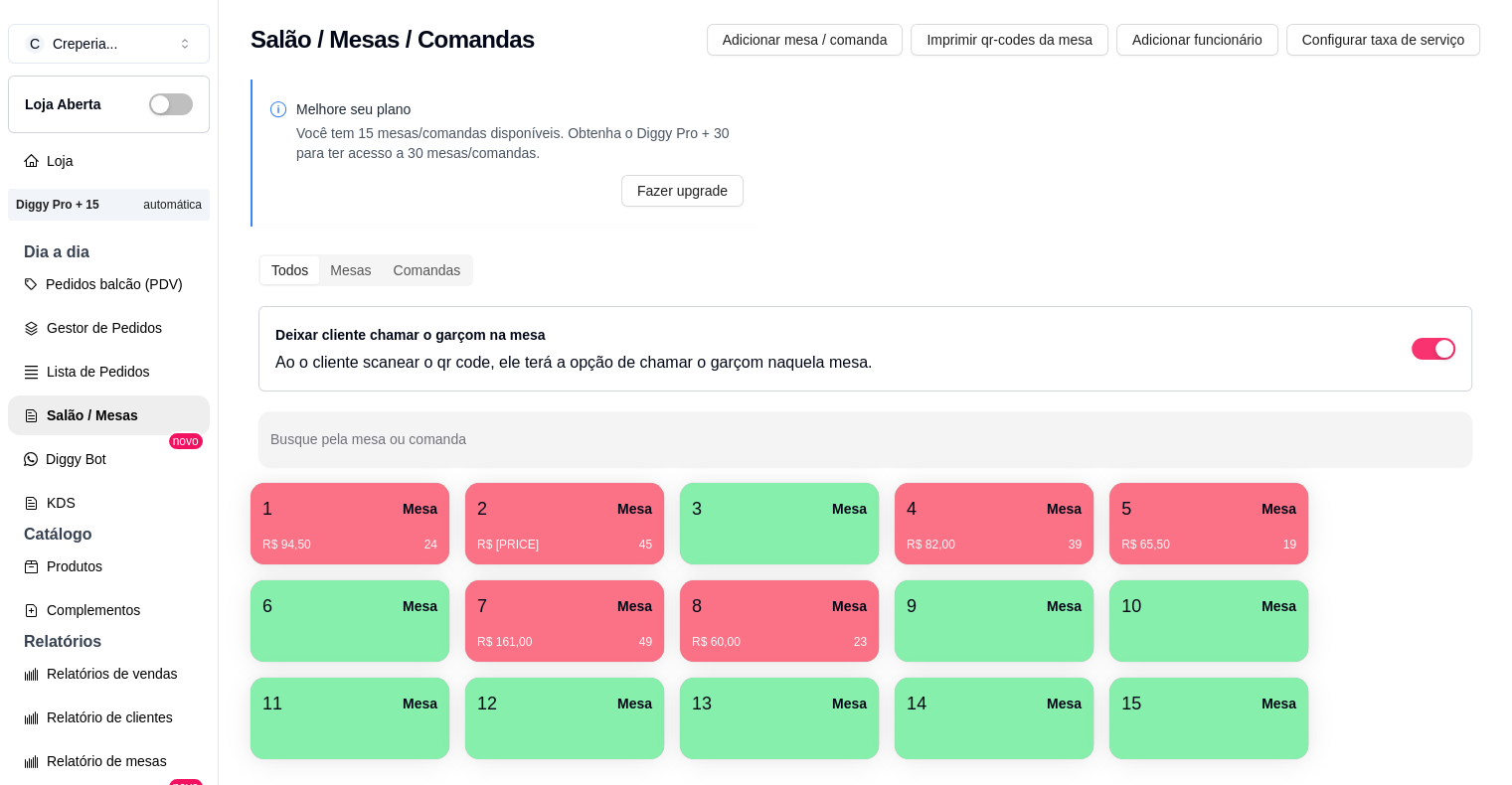 click on "R$ 111,50 45" at bounding box center [565, 545] 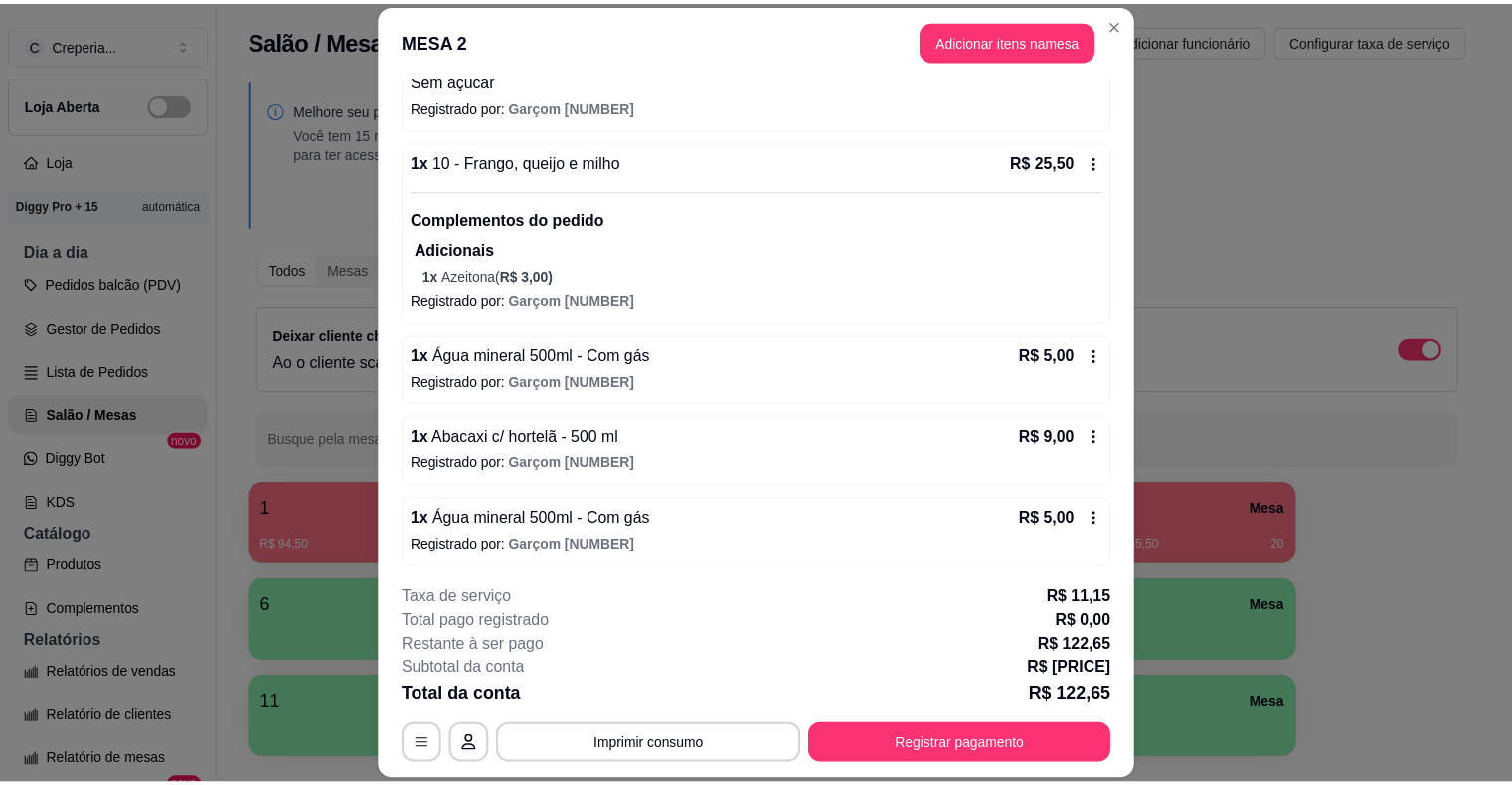 scroll, scrollTop: 696, scrollLeft: 0, axis: vertical 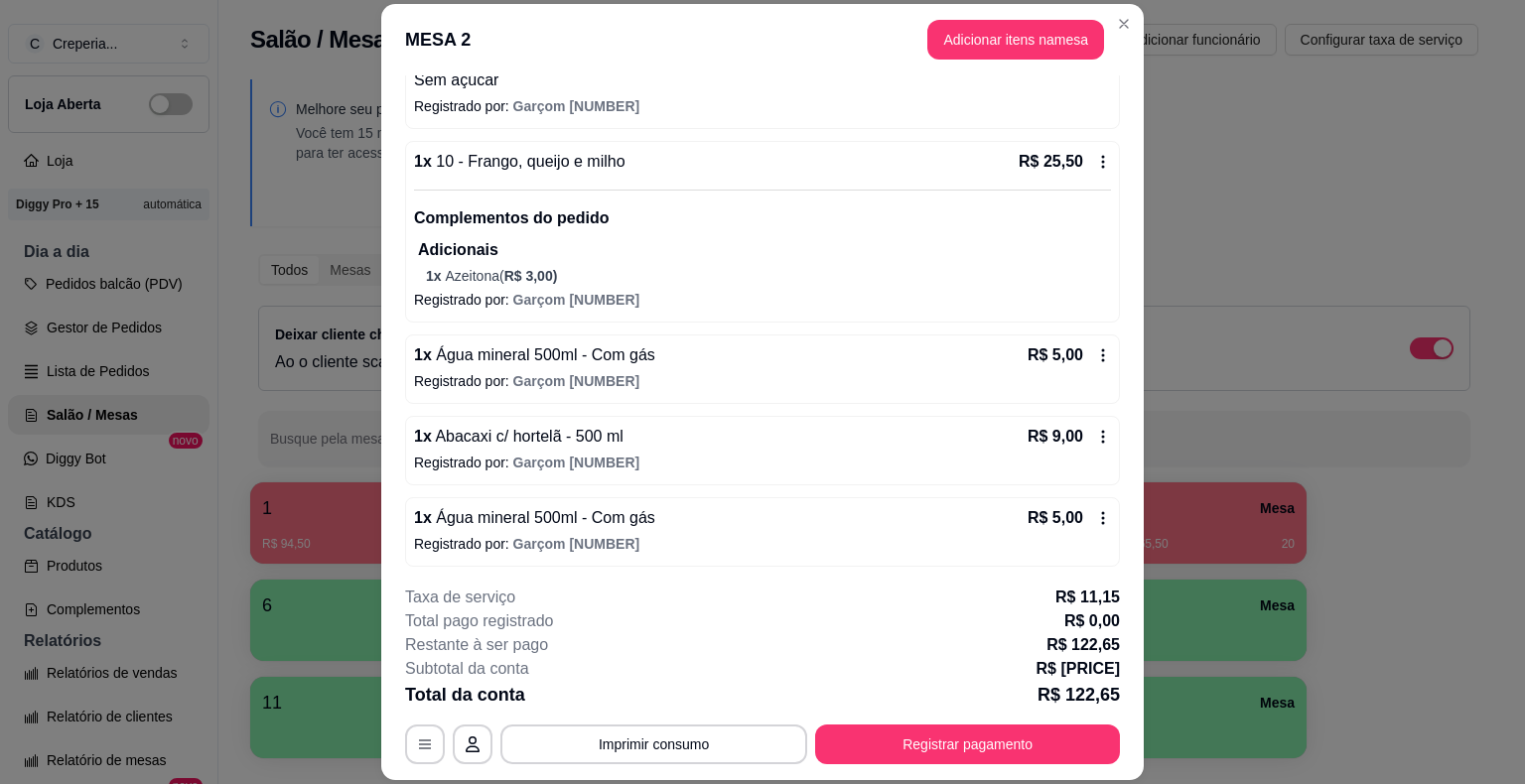 click 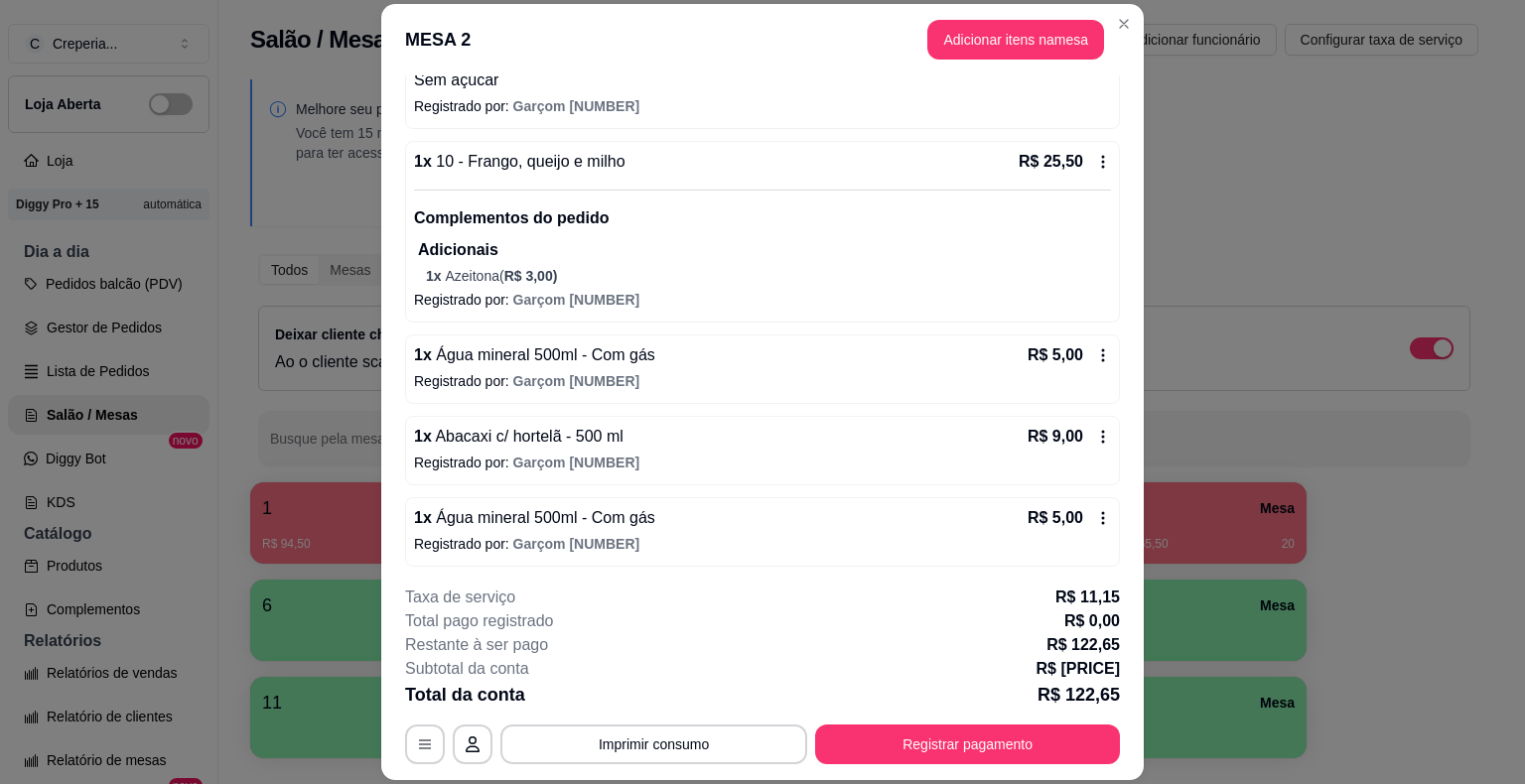 click 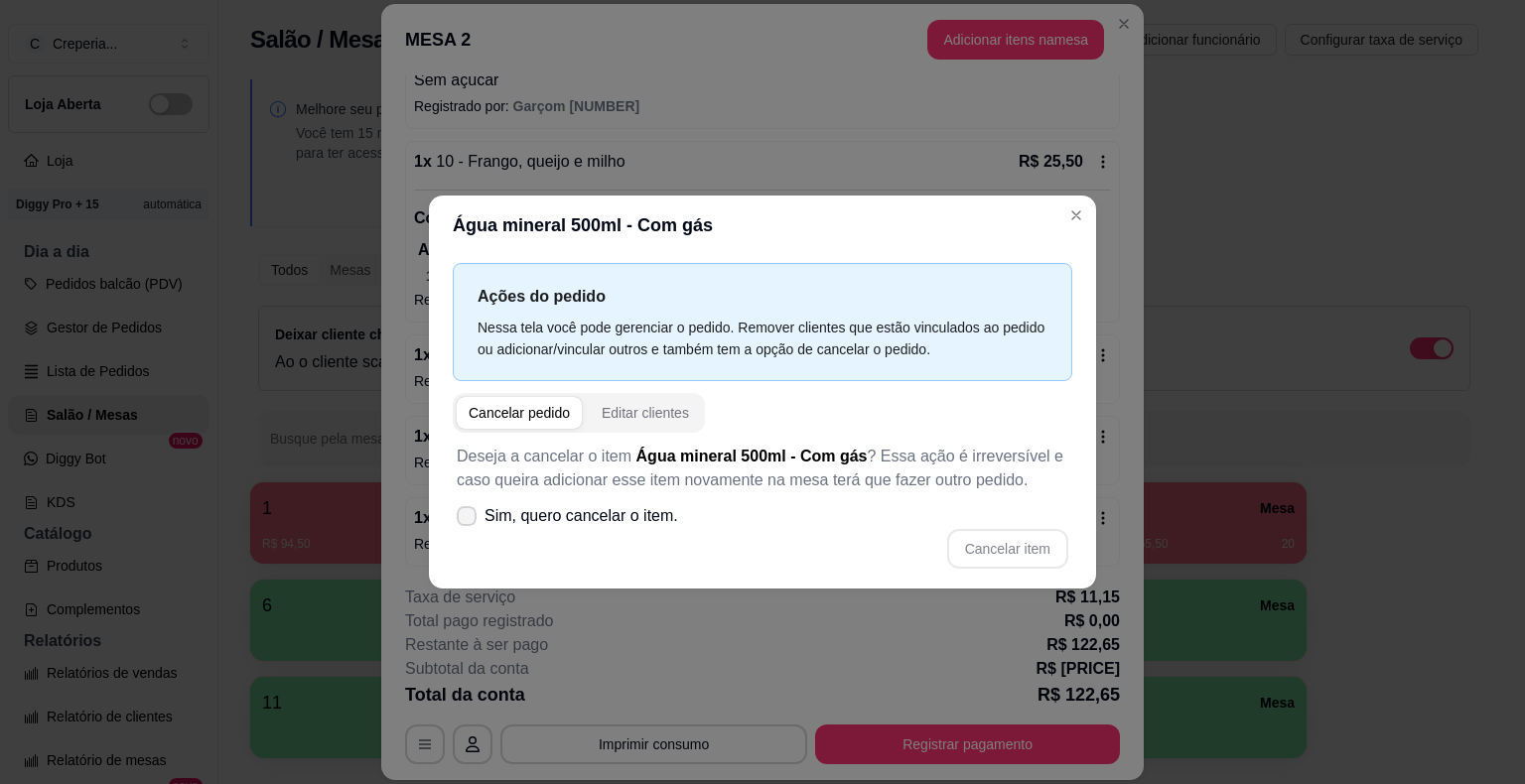 click at bounding box center (467, 516) 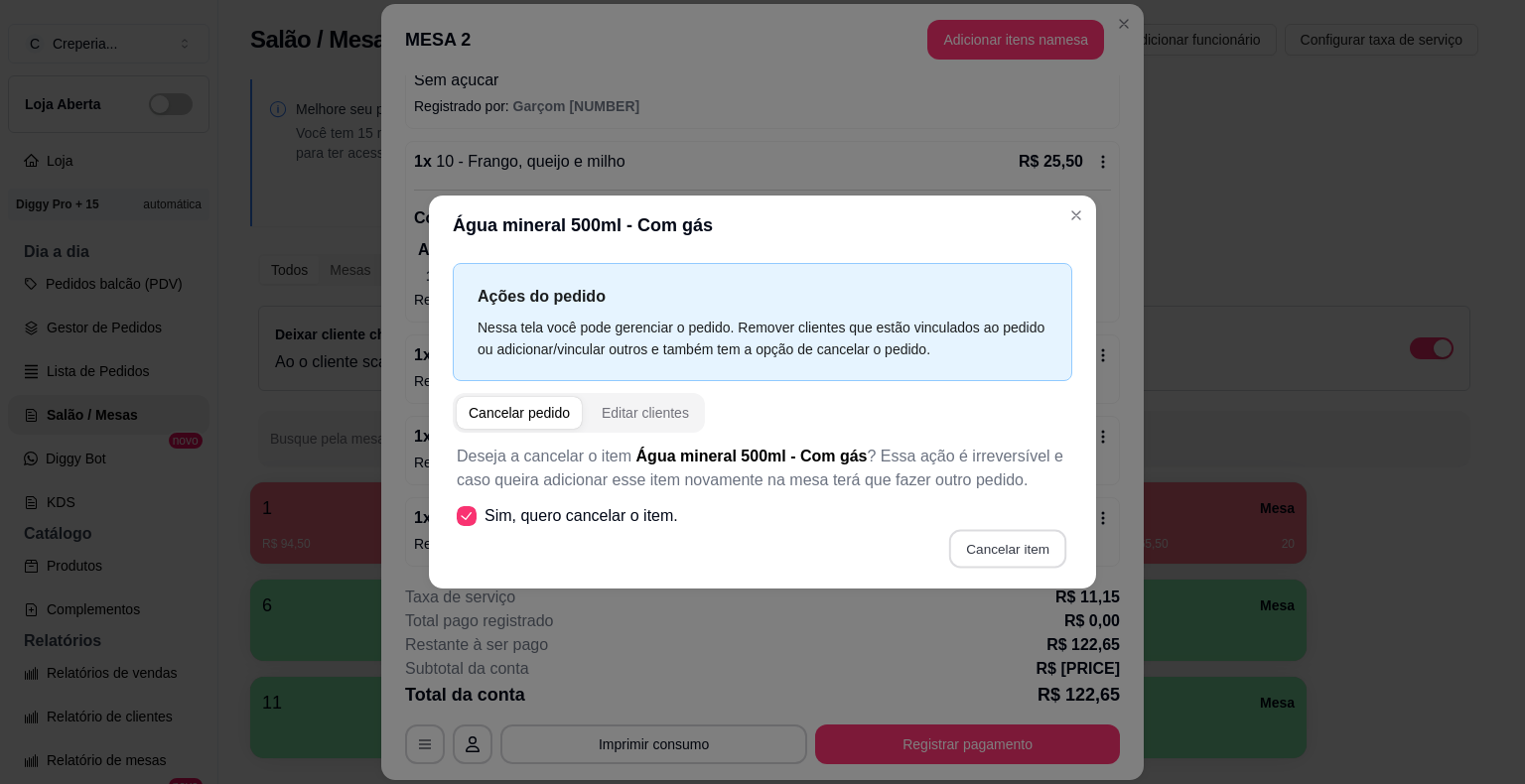 click on "Cancelar item" at bounding box center (1007, 549) 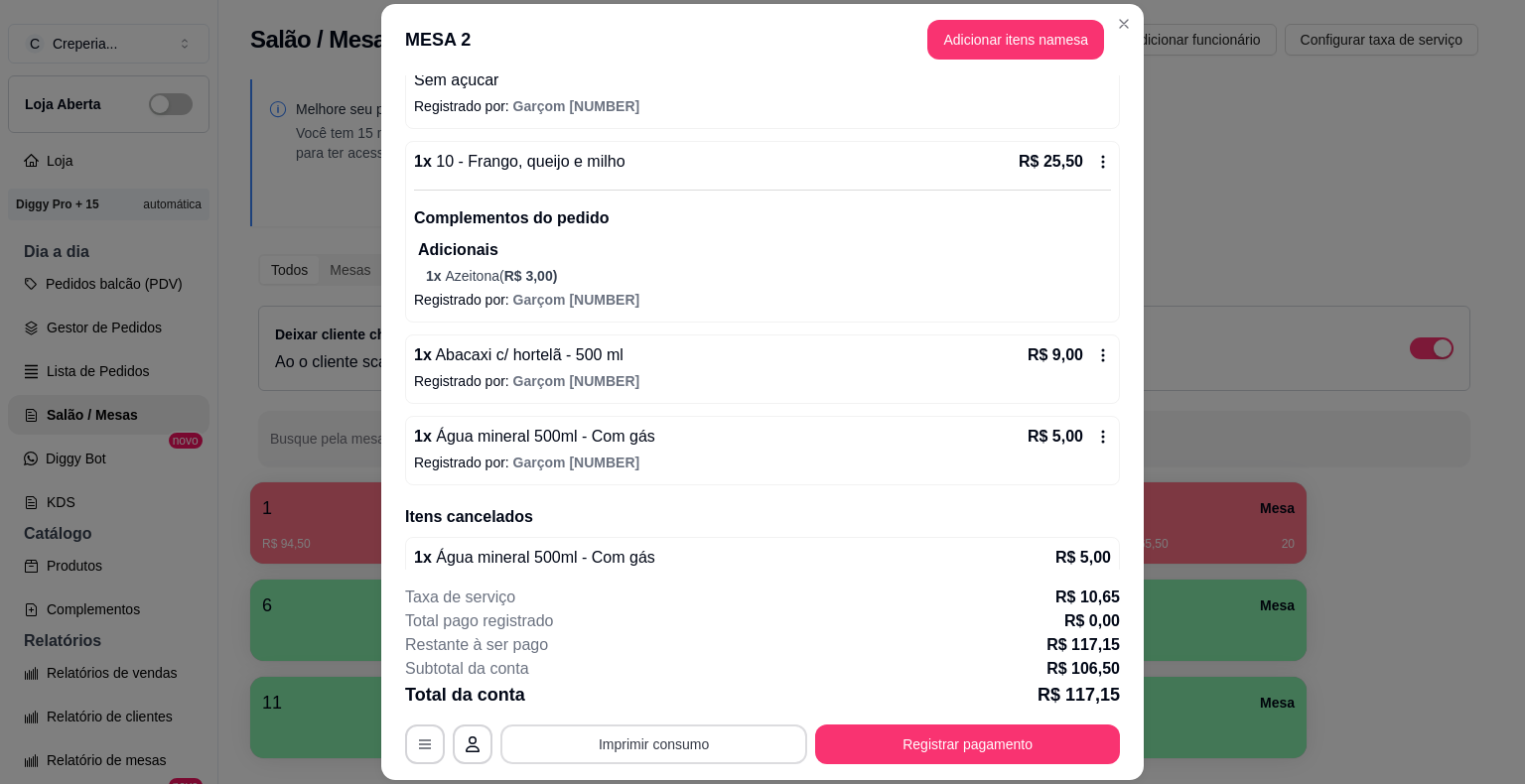 click on "Imprimir consumo" at bounding box center [653, 744] 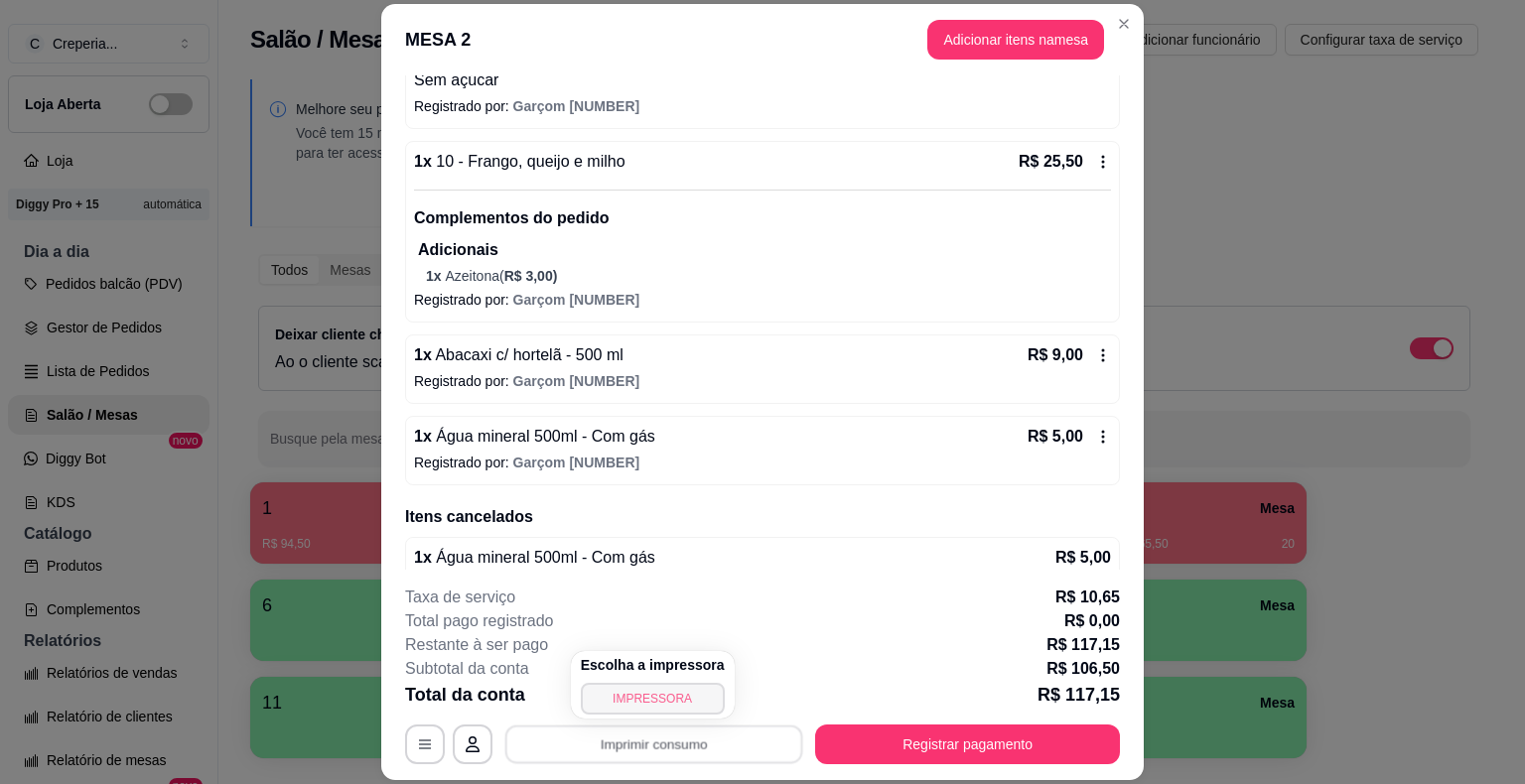 click on "IMPRESSORA" at bounding box center [652, 699] 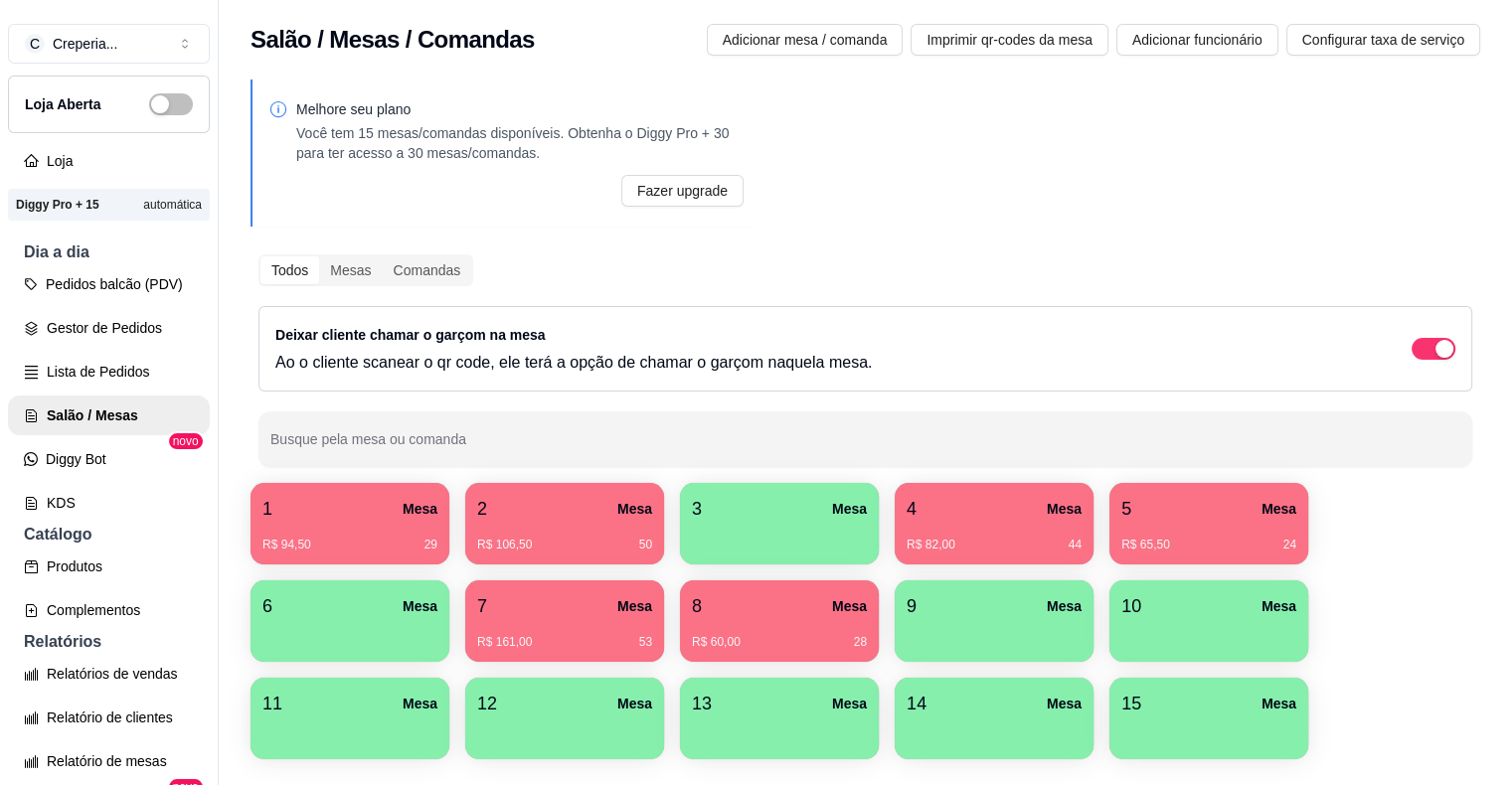 click on "R$ [PRICE] [NUMBER]" at bounding box center (565, 538) 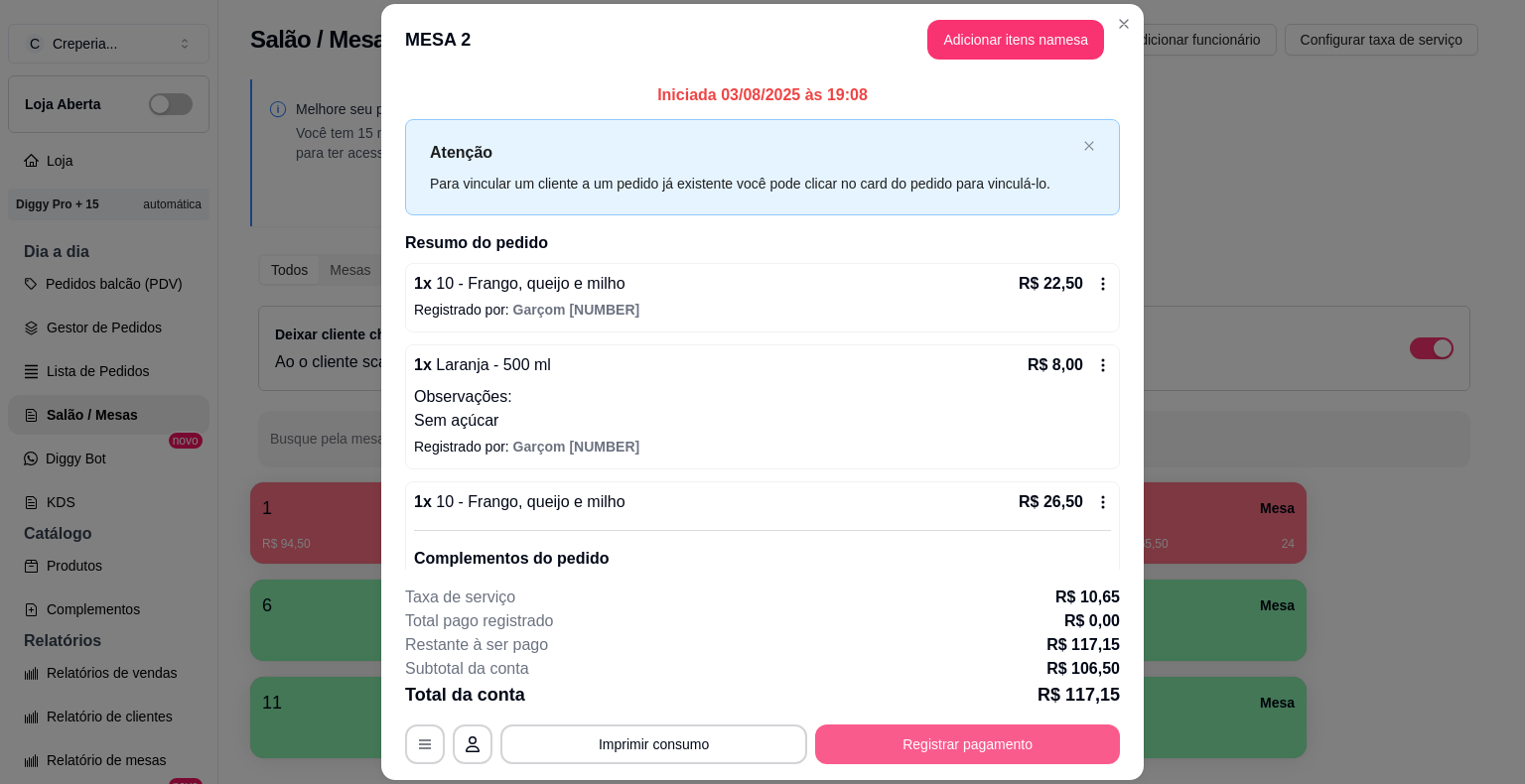 click on "Registrar pagamento" at bounding box center (967, 744) 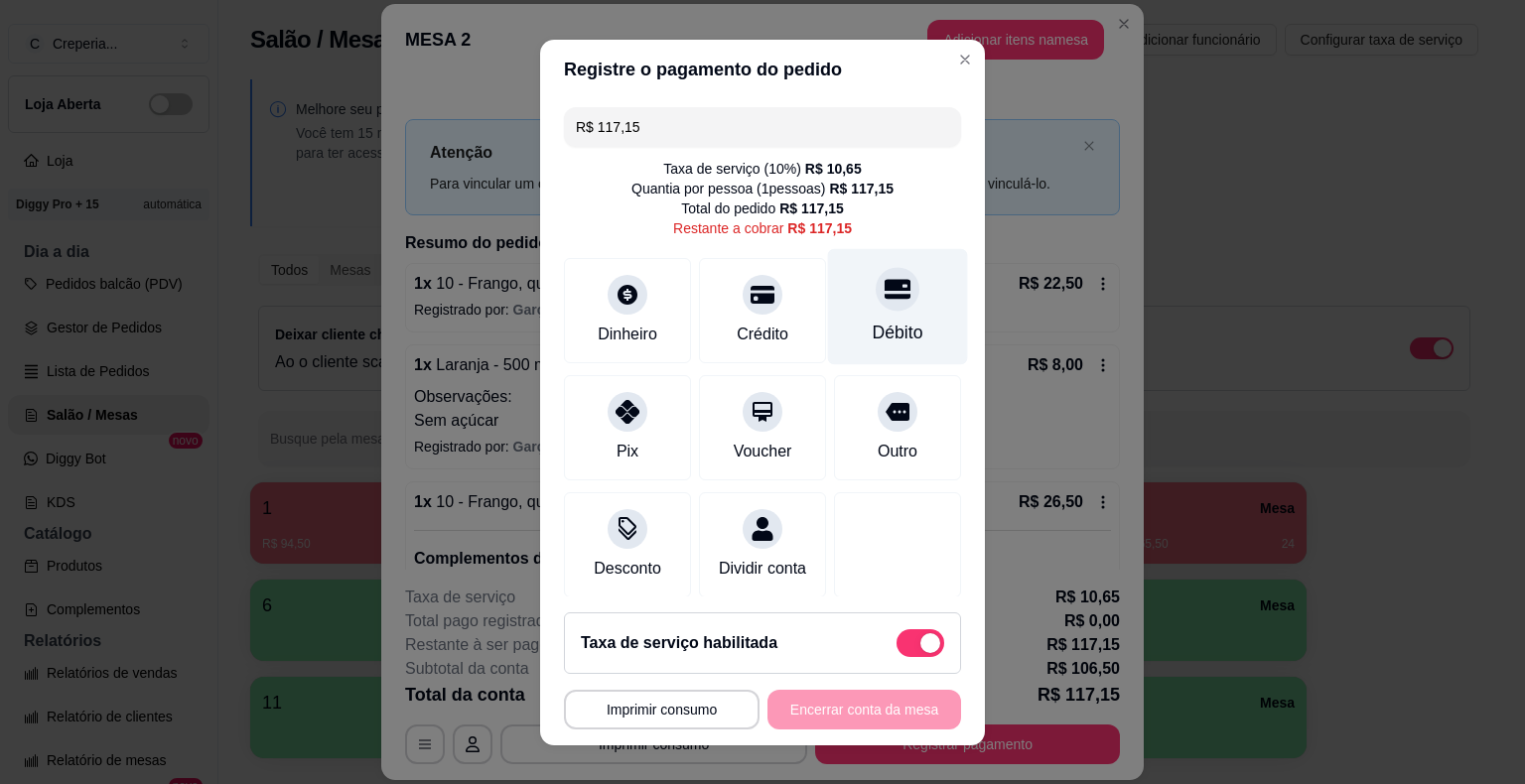 click 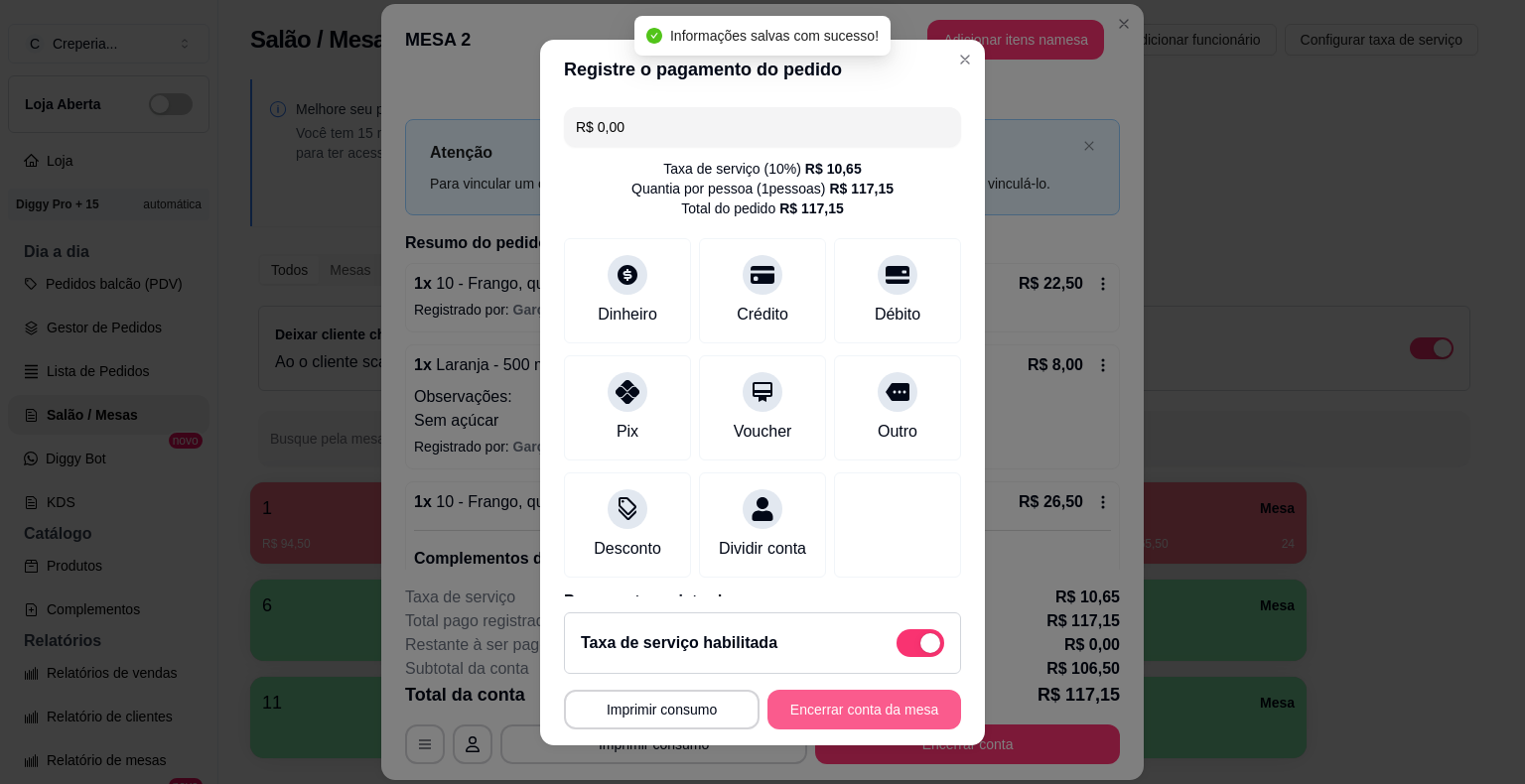 type on "R$ 0,00" 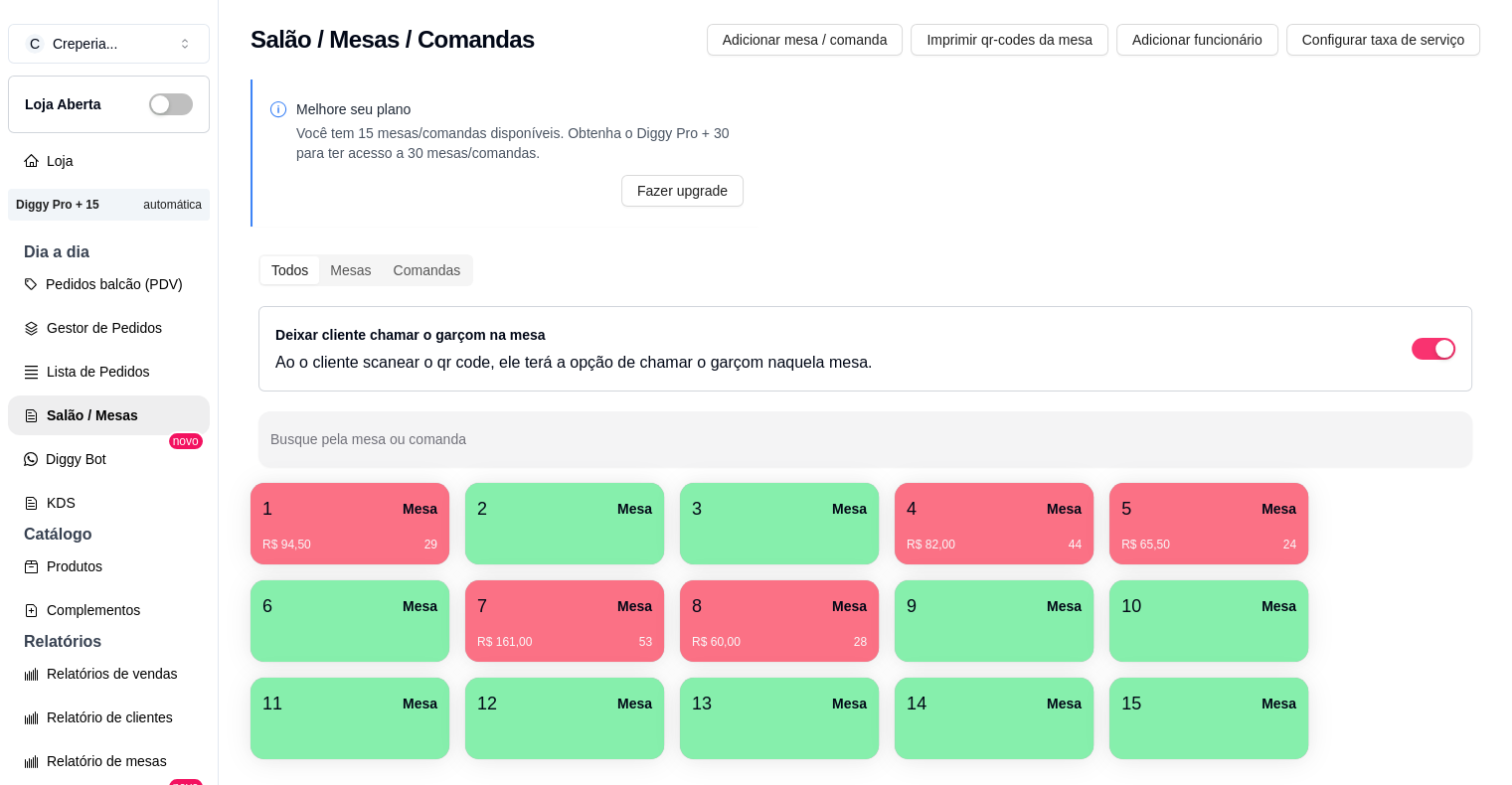 click on "R$ 161,00 53" at bounding box center (565, 635) 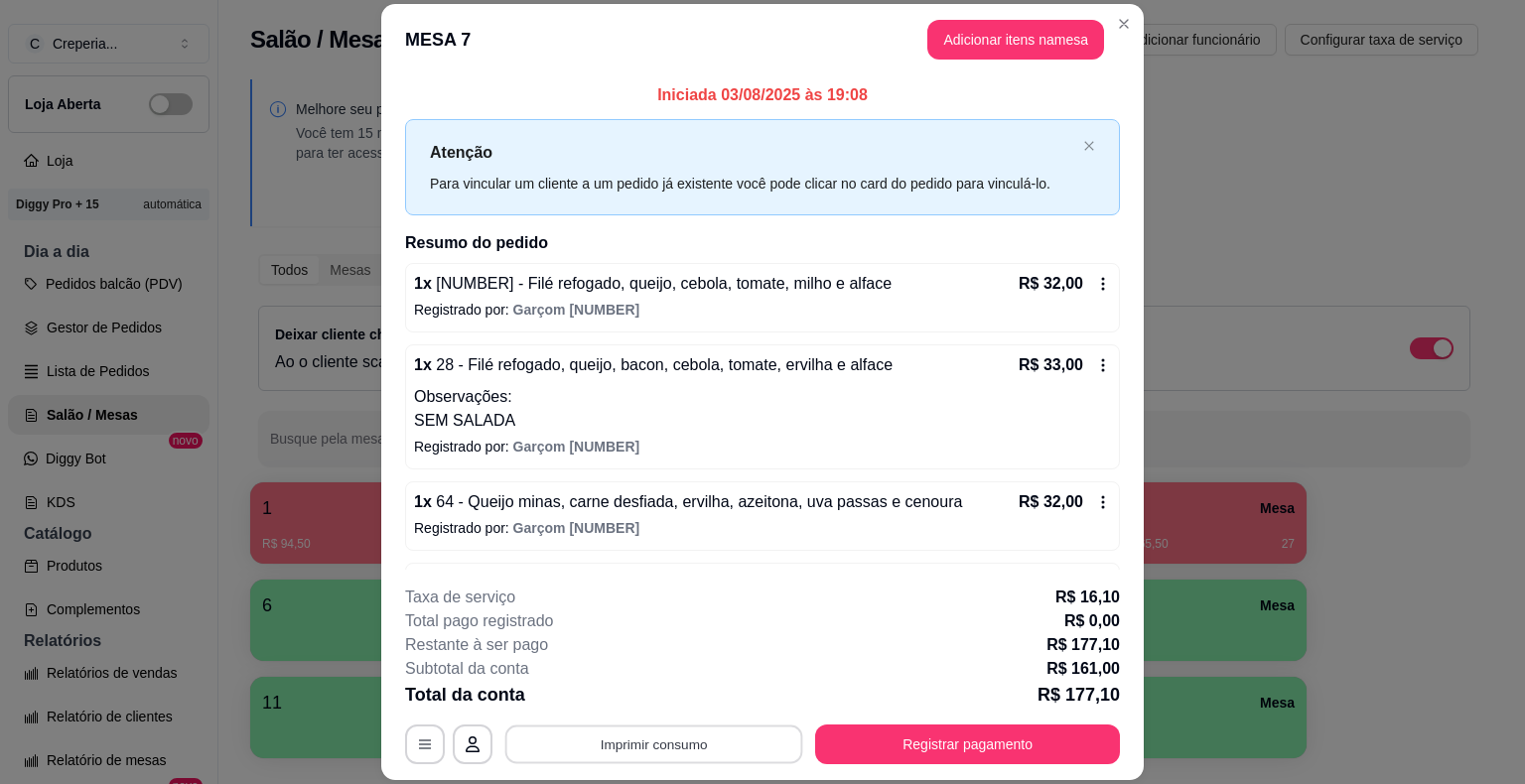 click on "Imprimir consumo" at bounding box center (654, 744) 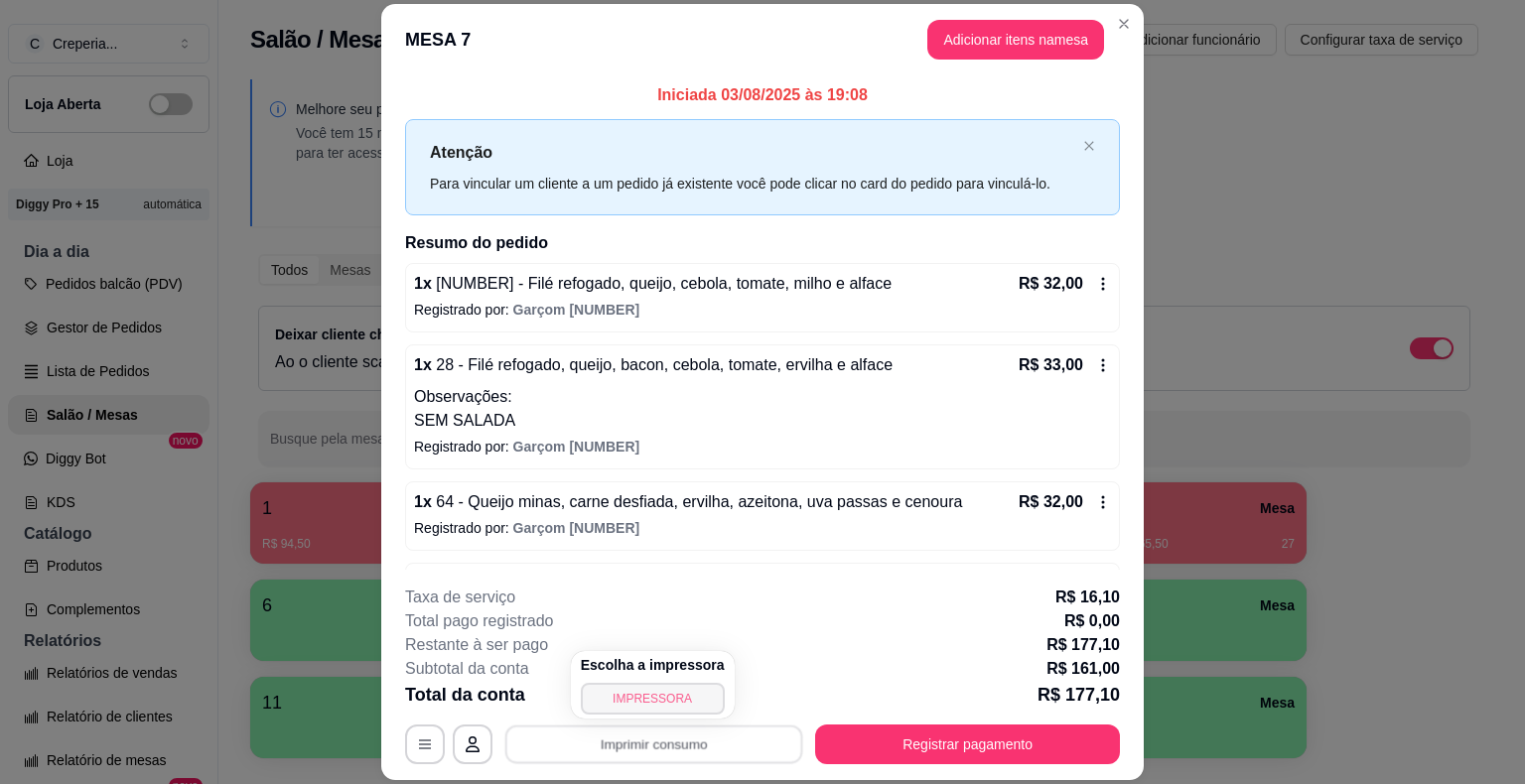 click on "IMPRESSORA" at bounding box center [652, 699] 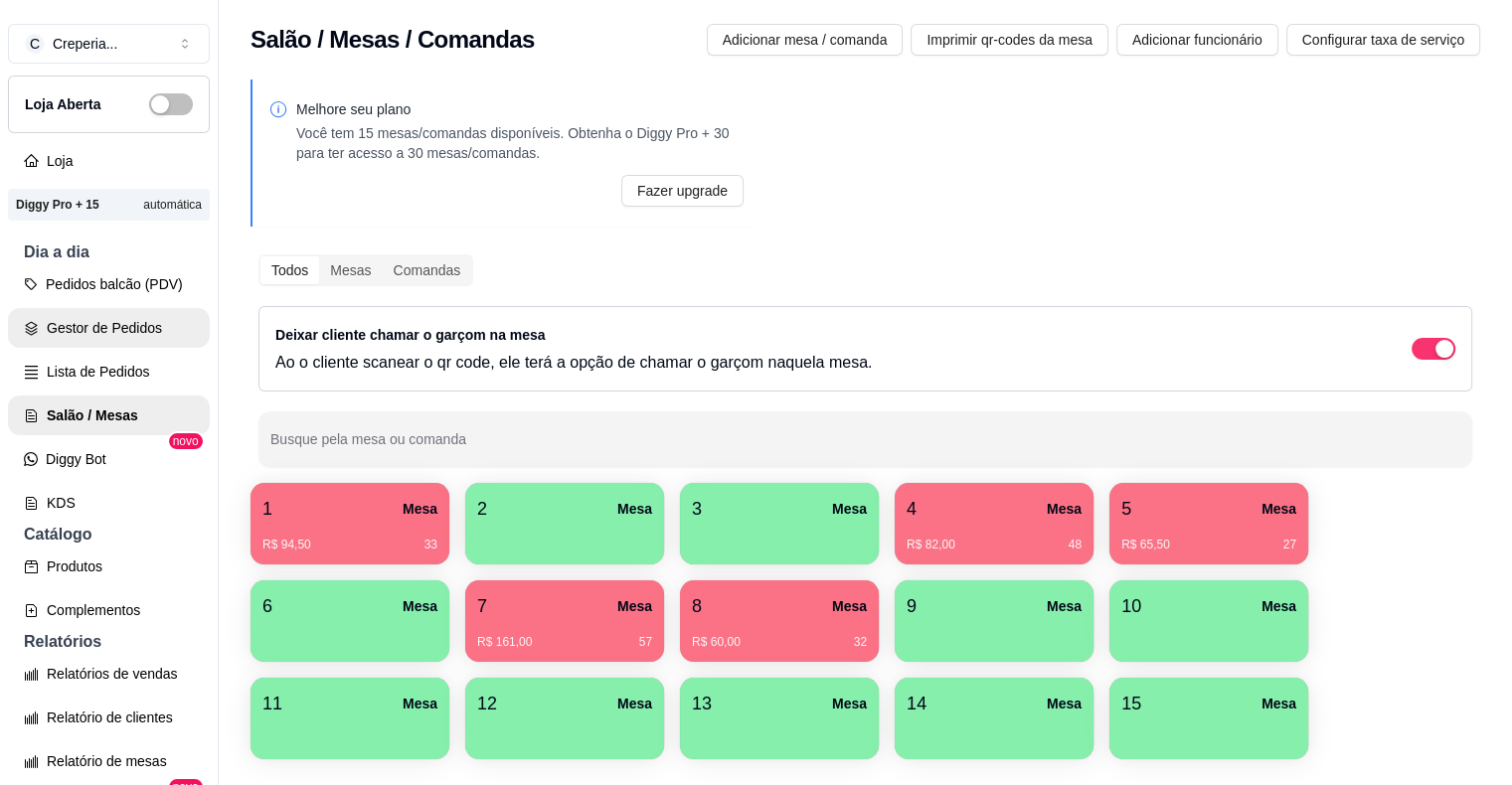 click on "Gestor de Pedidos" at bounding box center [108, 328] 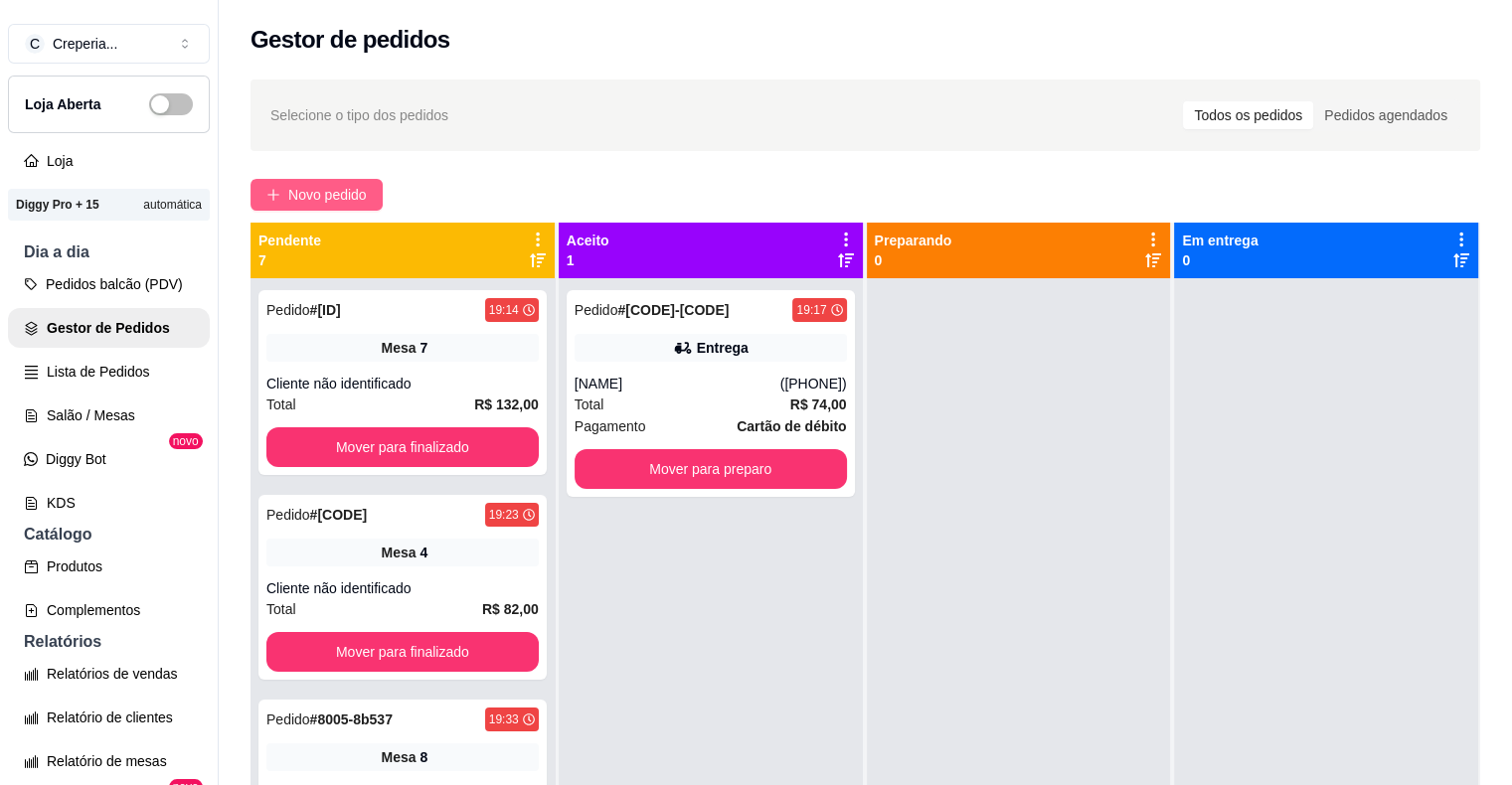 click on "Novo pedido" at bounding box center [327, 195] 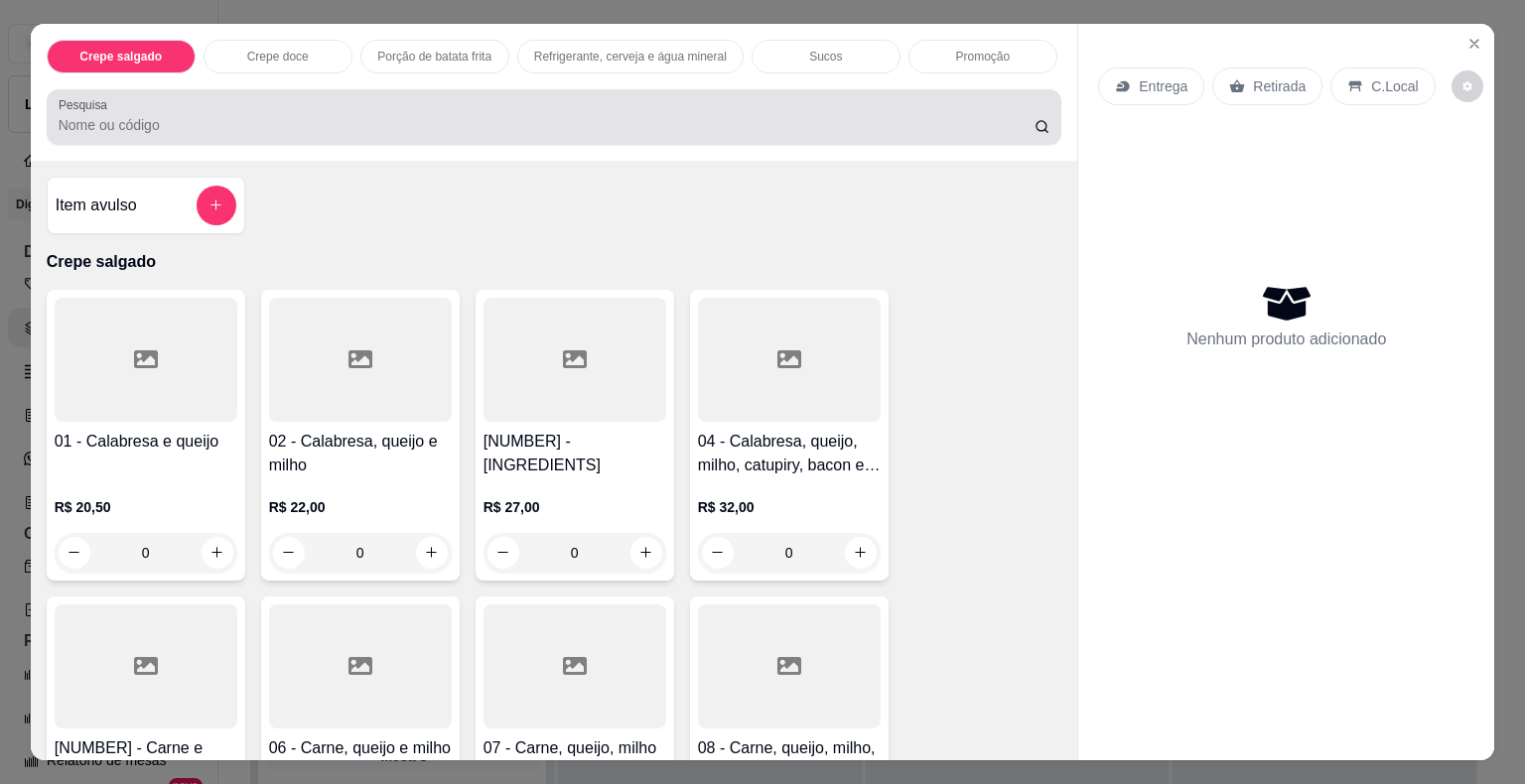 click on "Pesquisa" at bounding box center [546, 125] 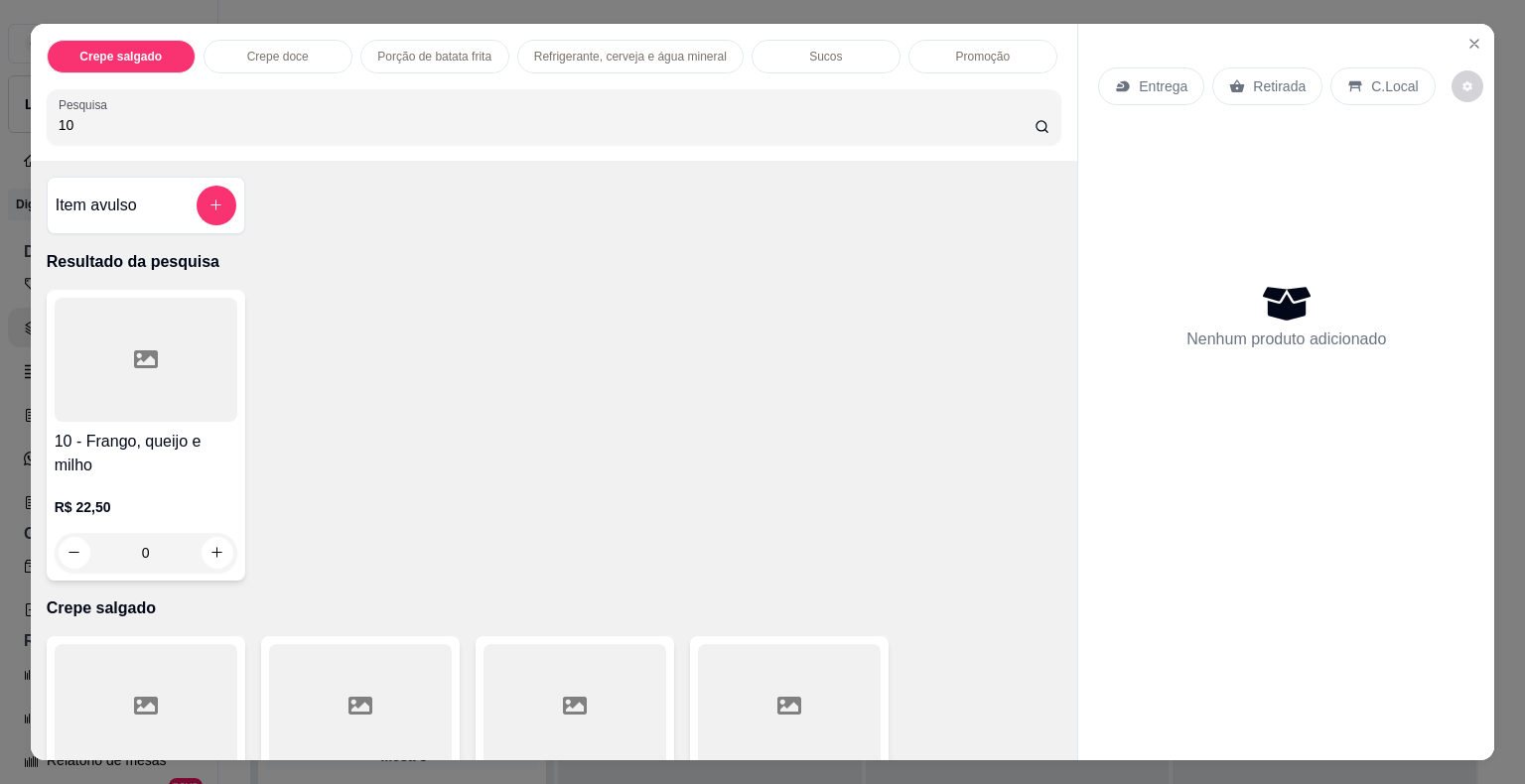 type on "10" 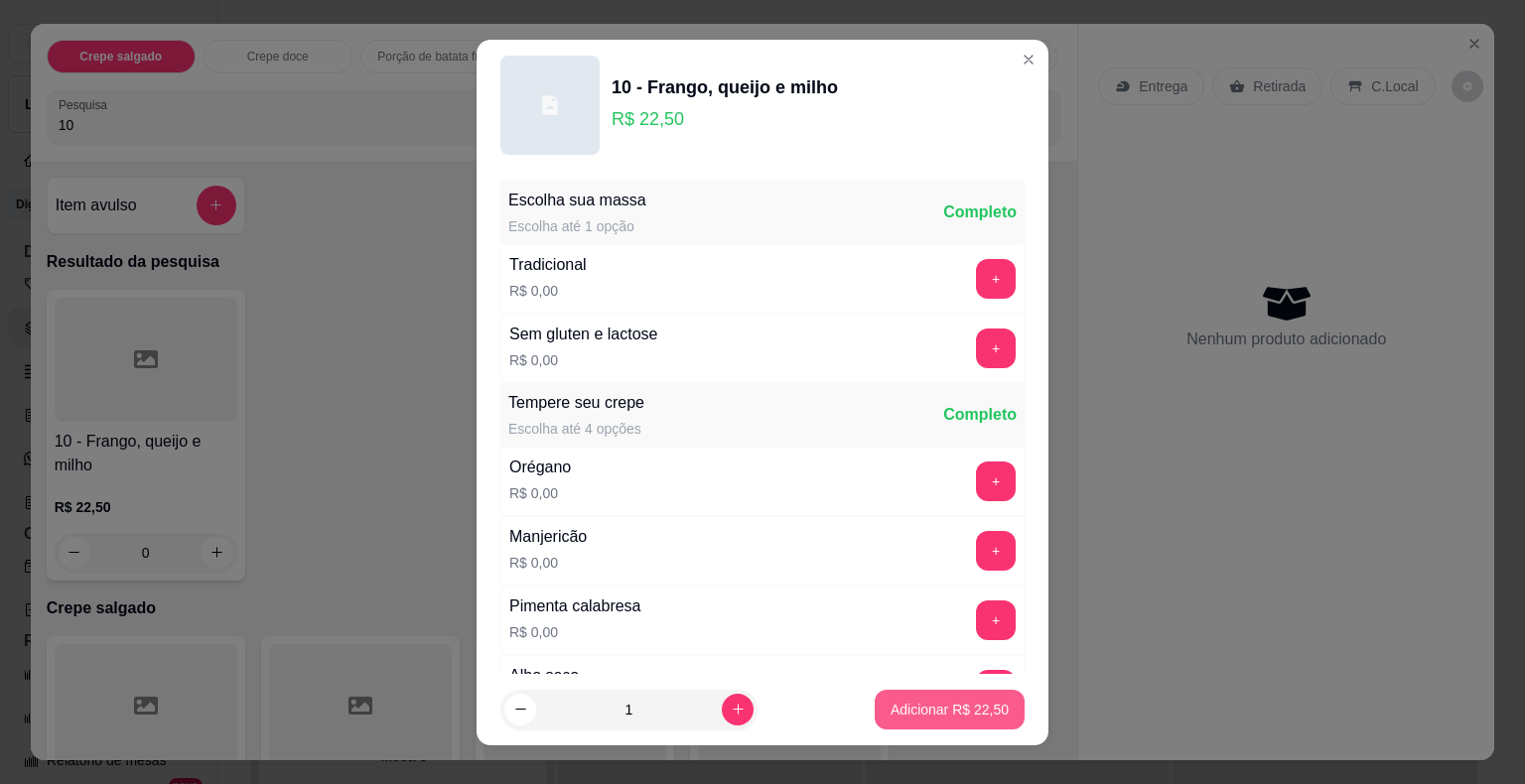 click on "Adicionar R$ 22,50" at bounding box center [949, 710] 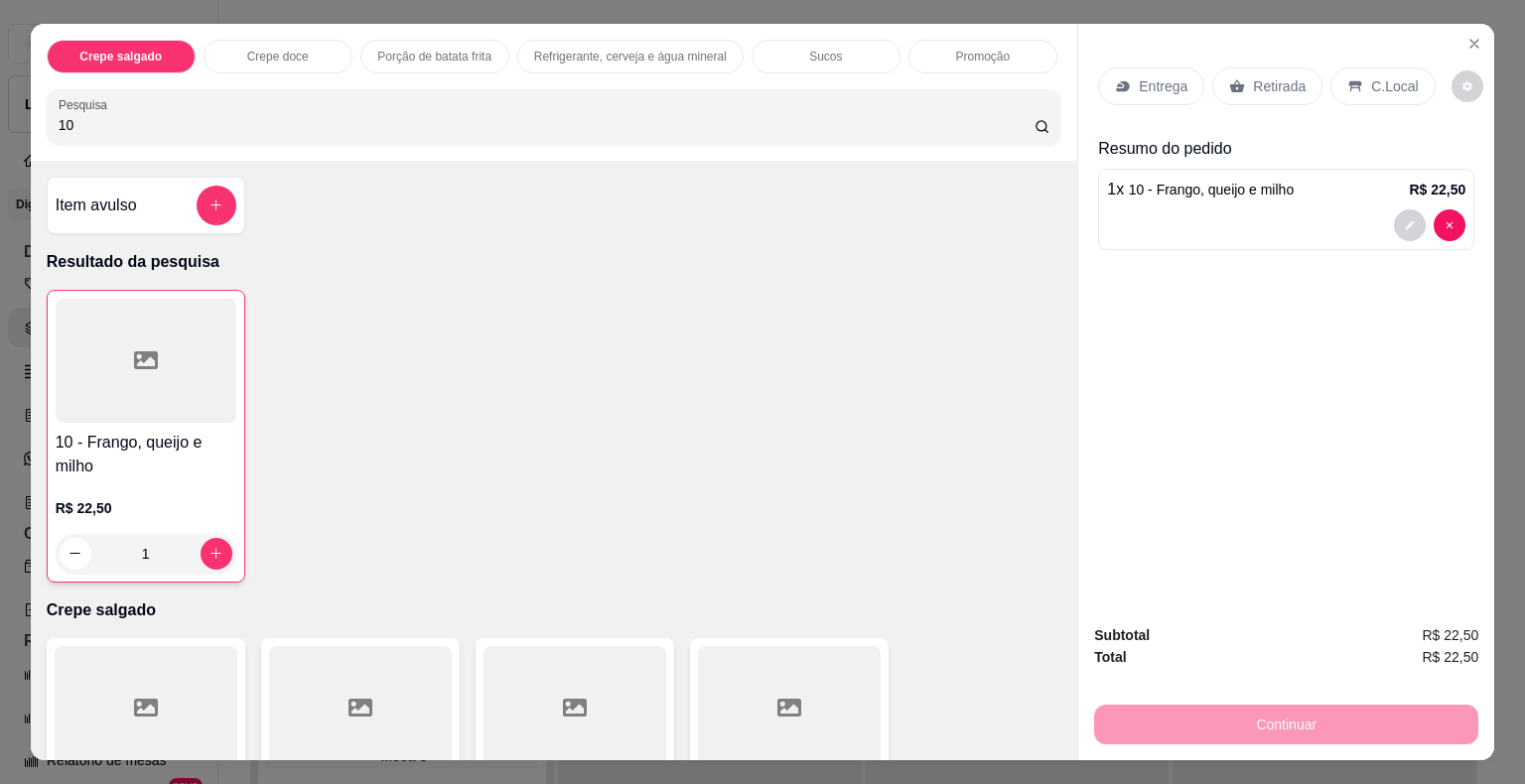 click on "Retirada" at bounding box center (1279, 86) 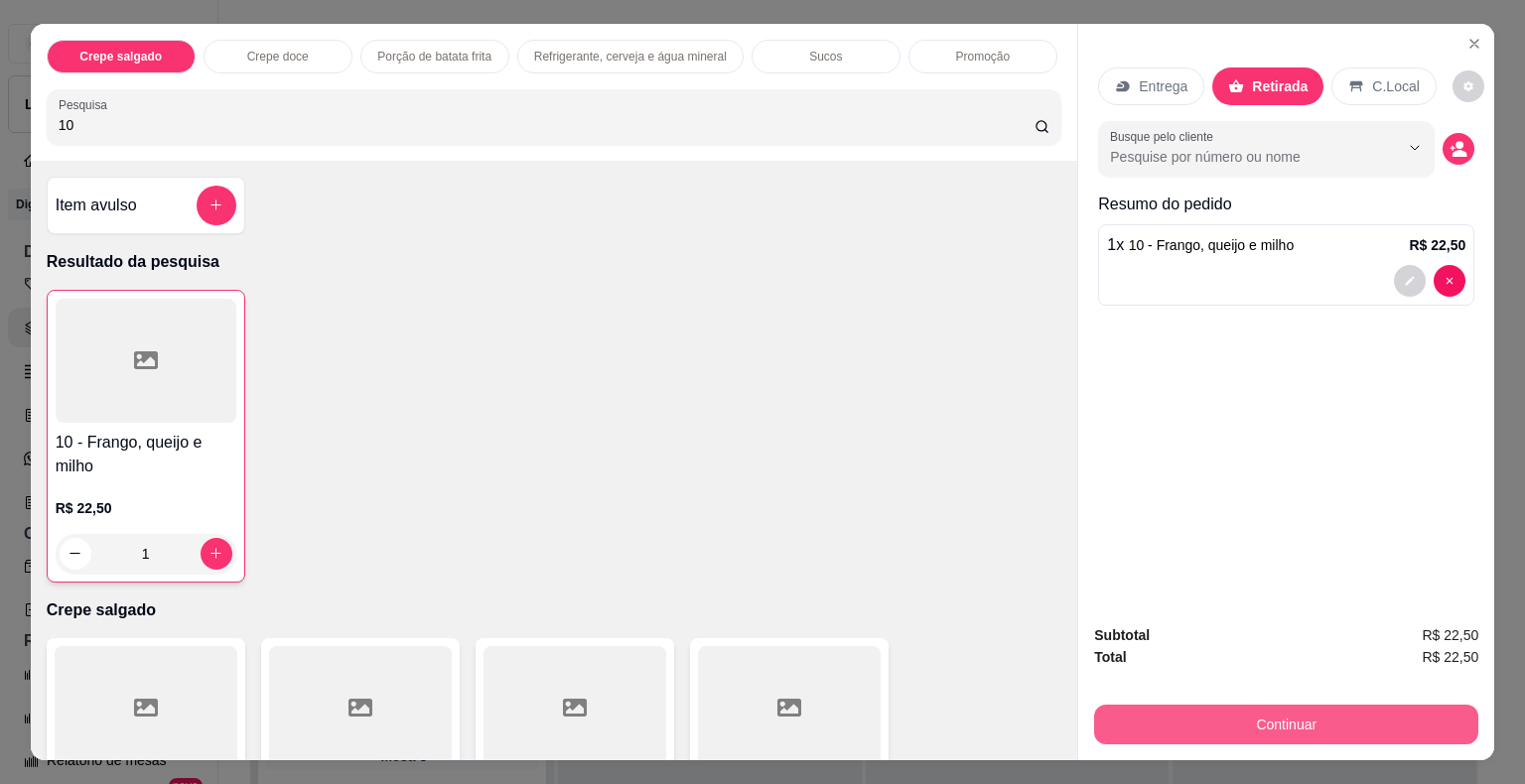 click on "Continuar" at bounding box center [1286, 724] 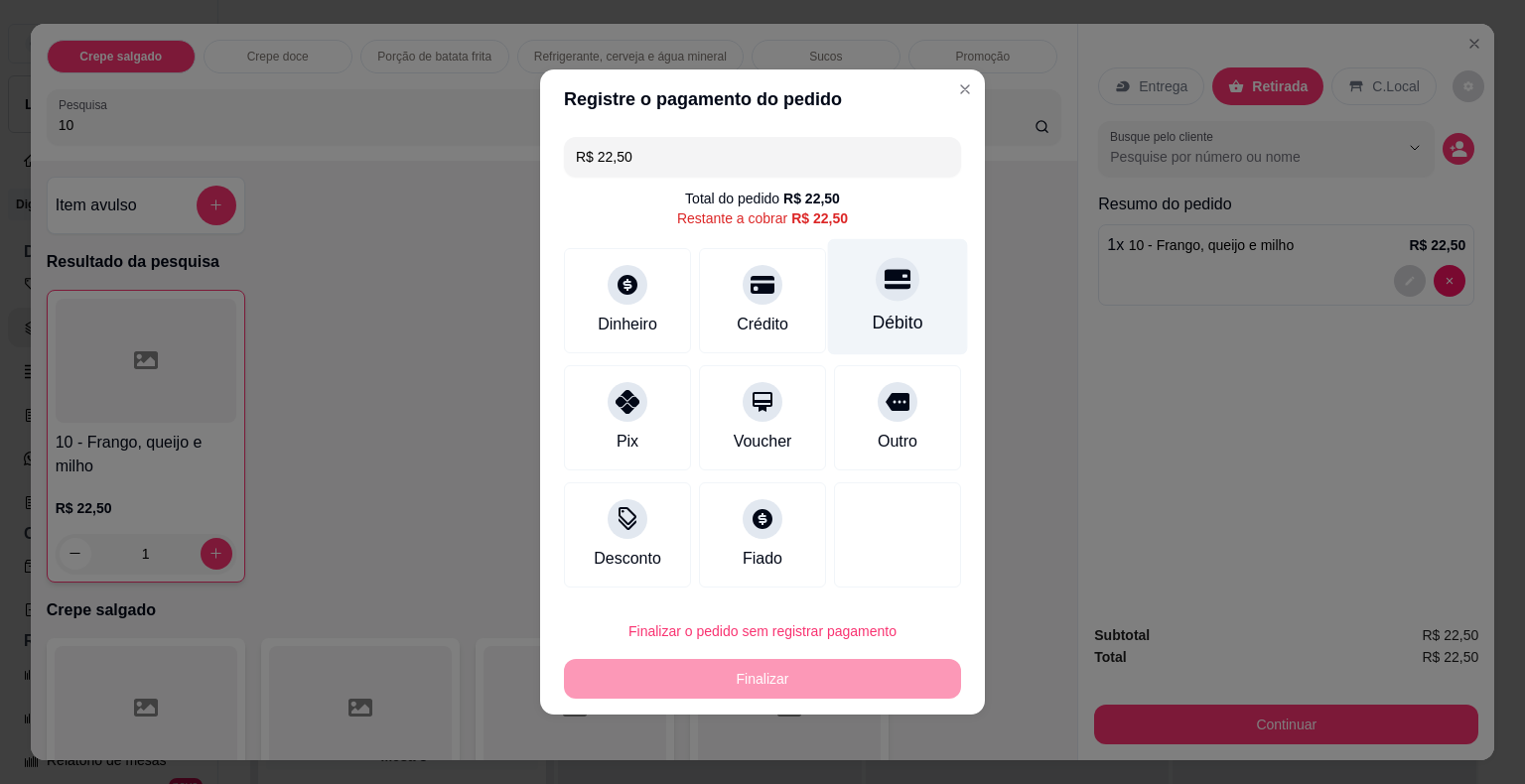 click at bounding box center [898, 279] 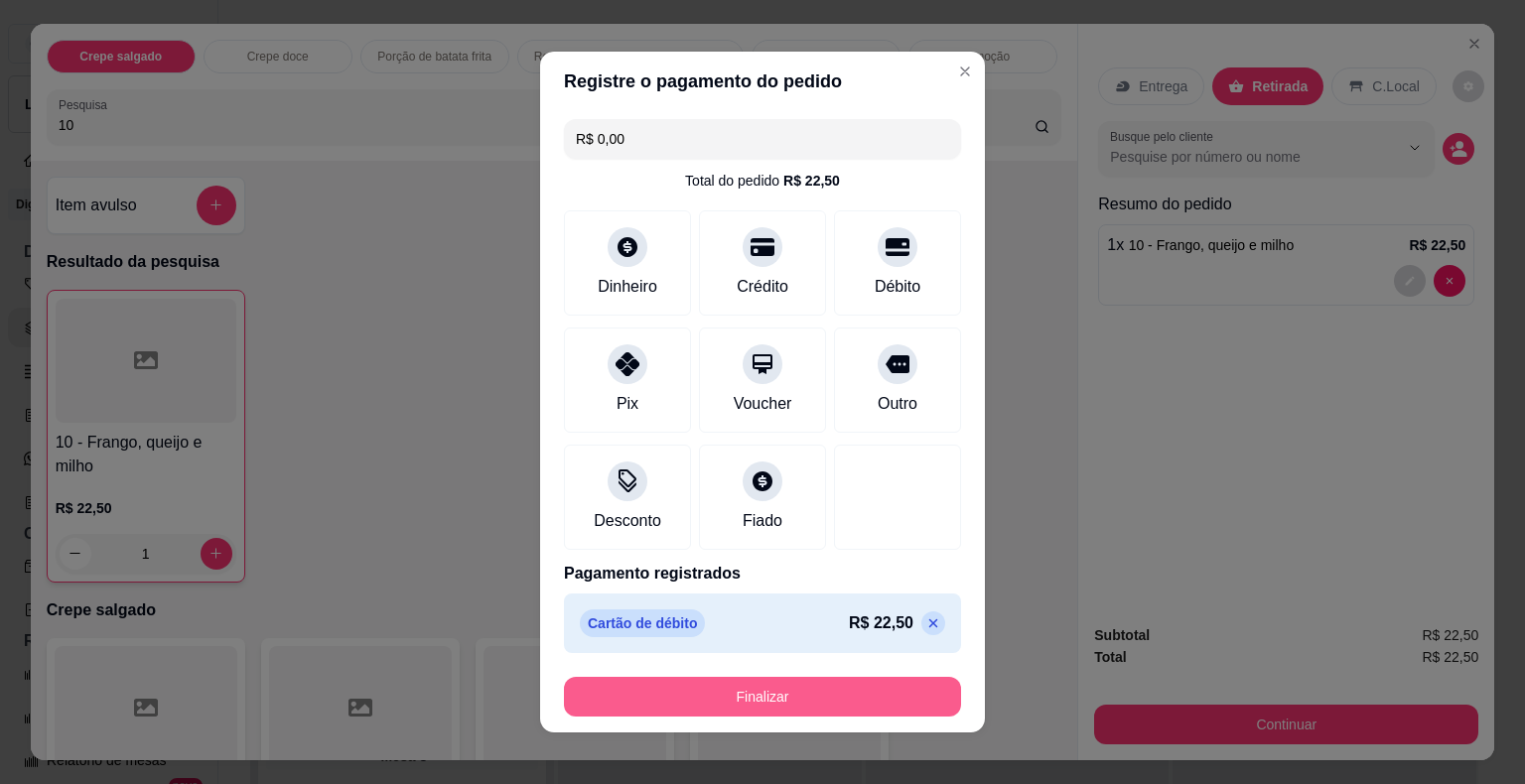 click on "Finalizar" at bounding box center (762, 697) 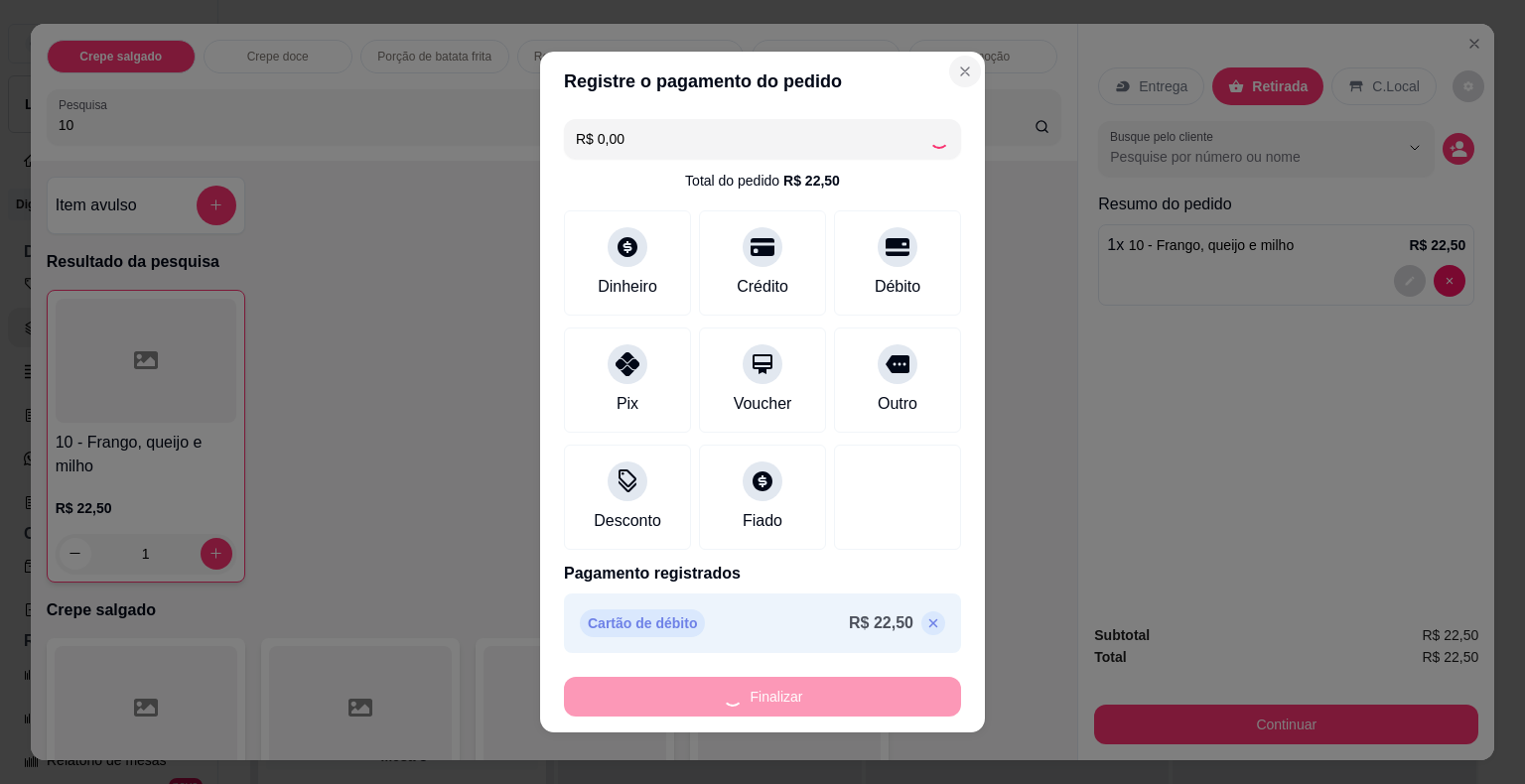 type on "0" 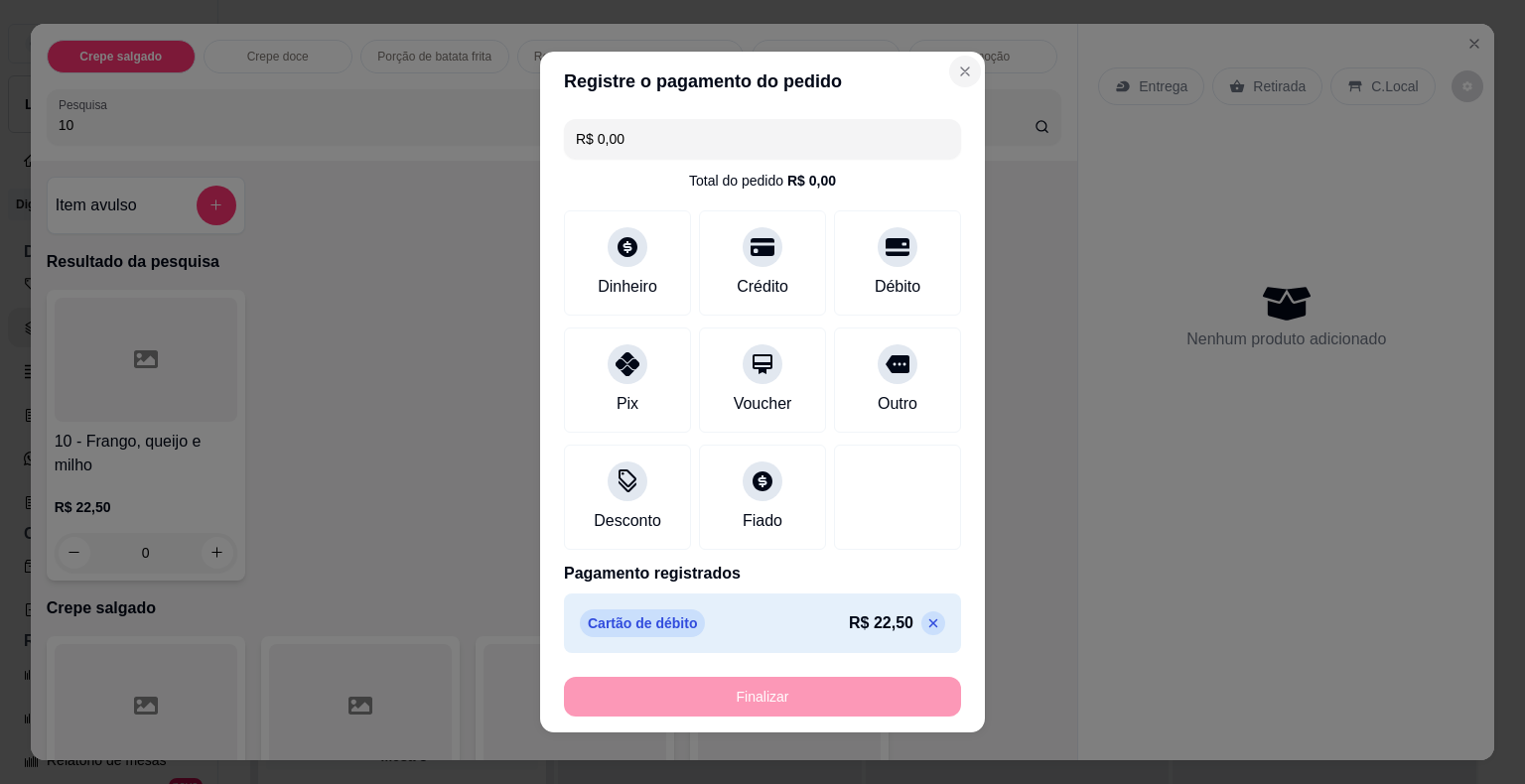 type on "-R$ 22,50" 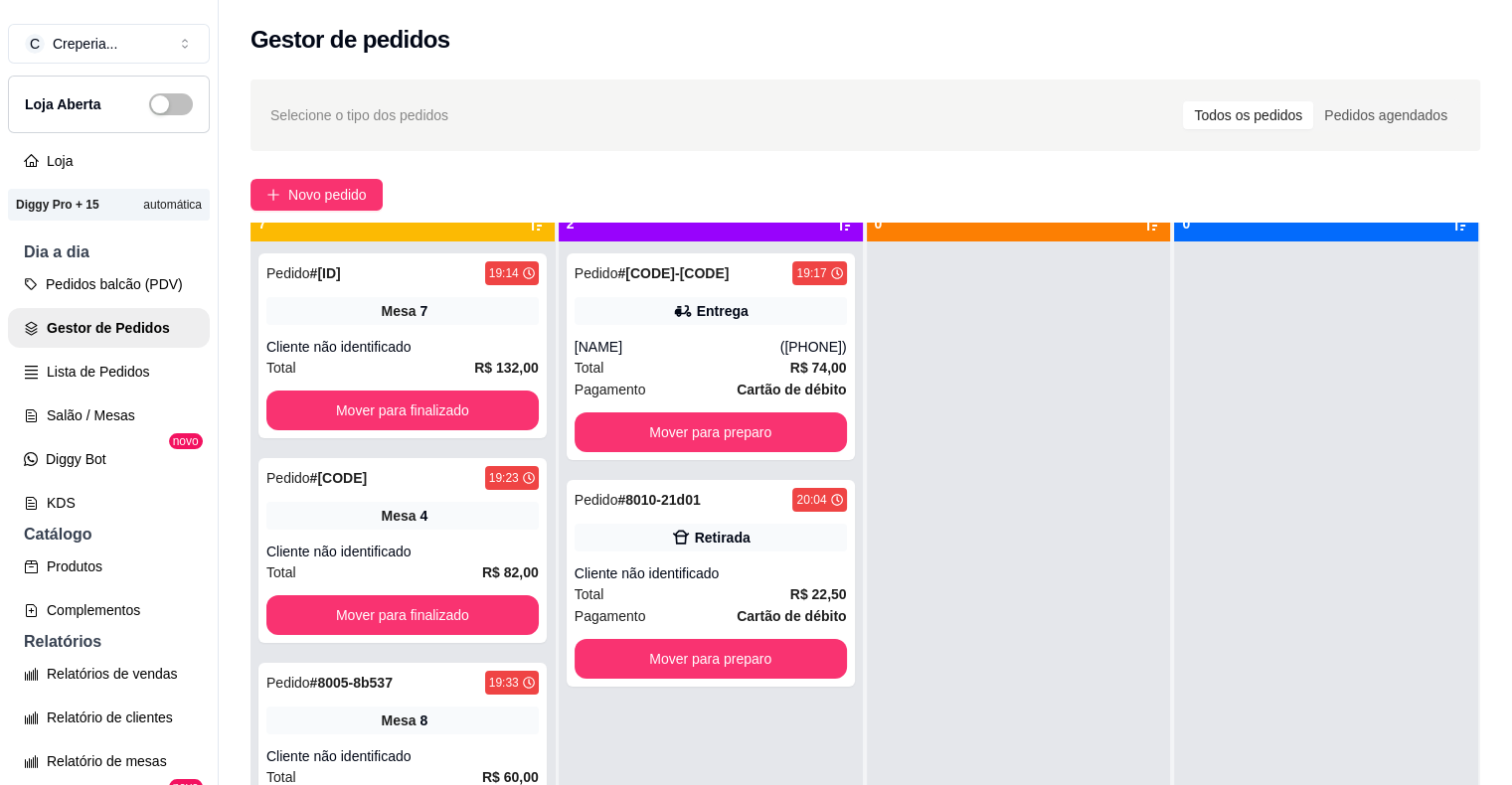 scroll, scrollTop: 56, scrollLeft: 0, axis: vertical 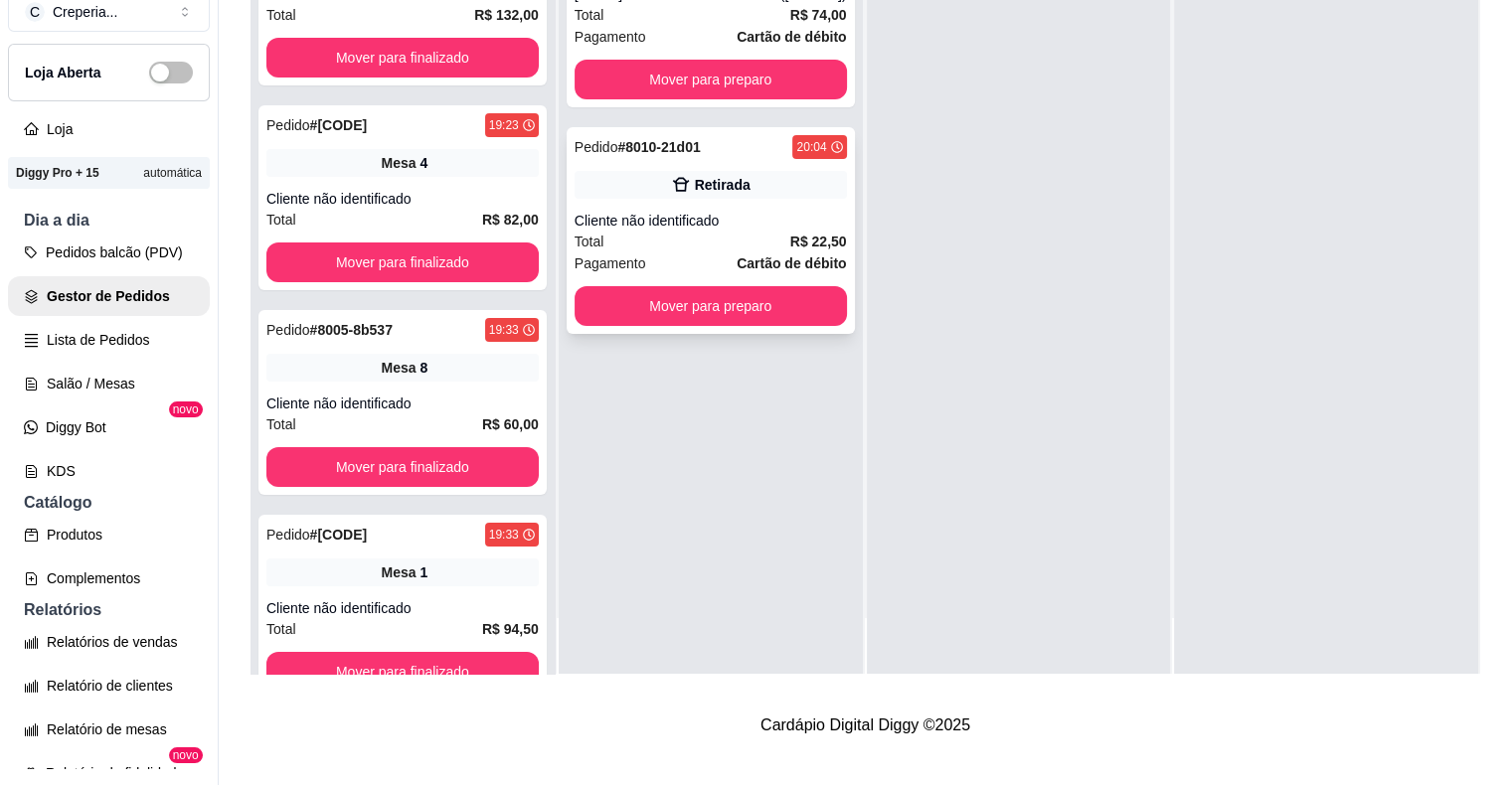 click on "Total R$ 22,50" at bounding box center (711, 241) 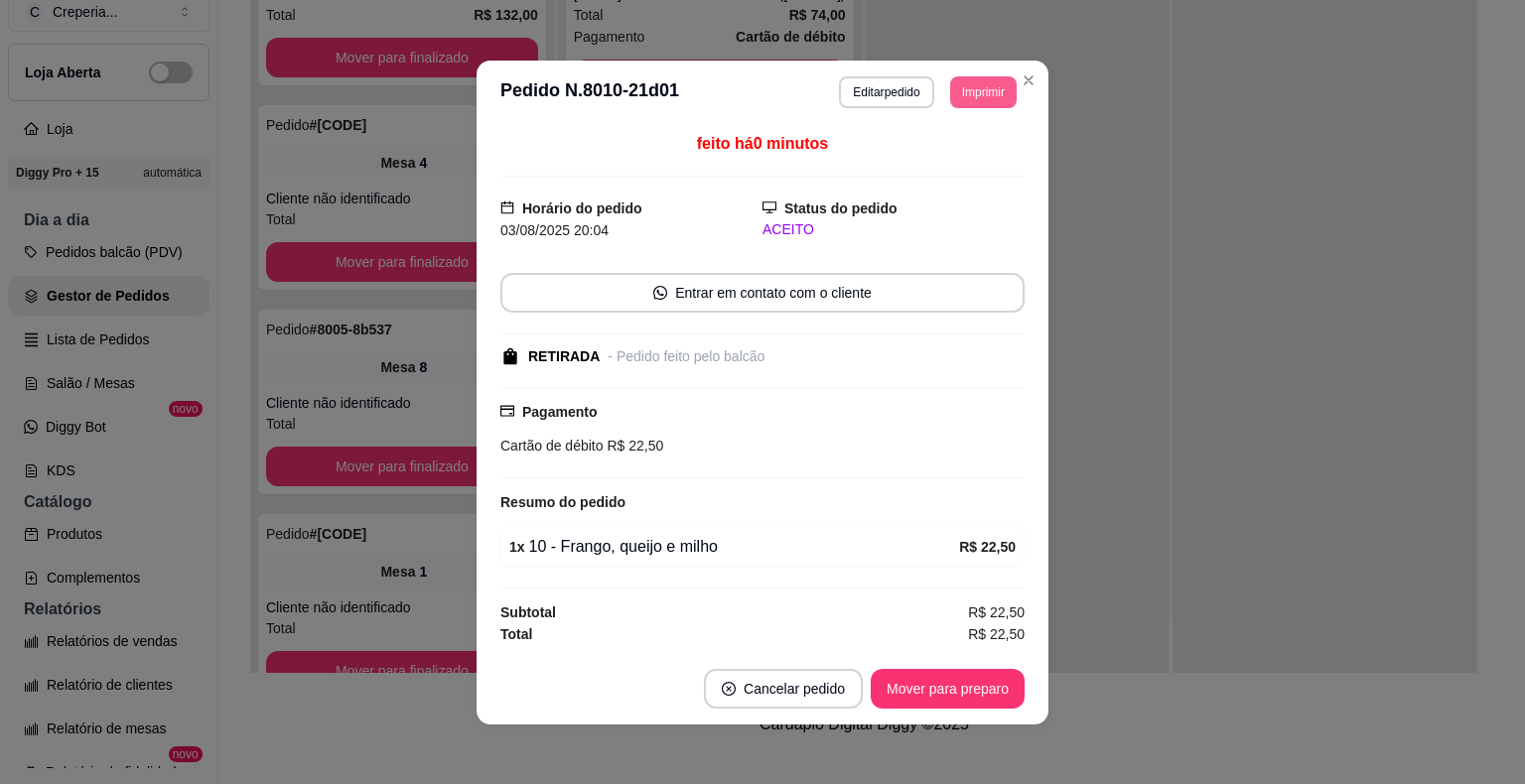 click on "Imprimir" at bounding box center (983, 92) 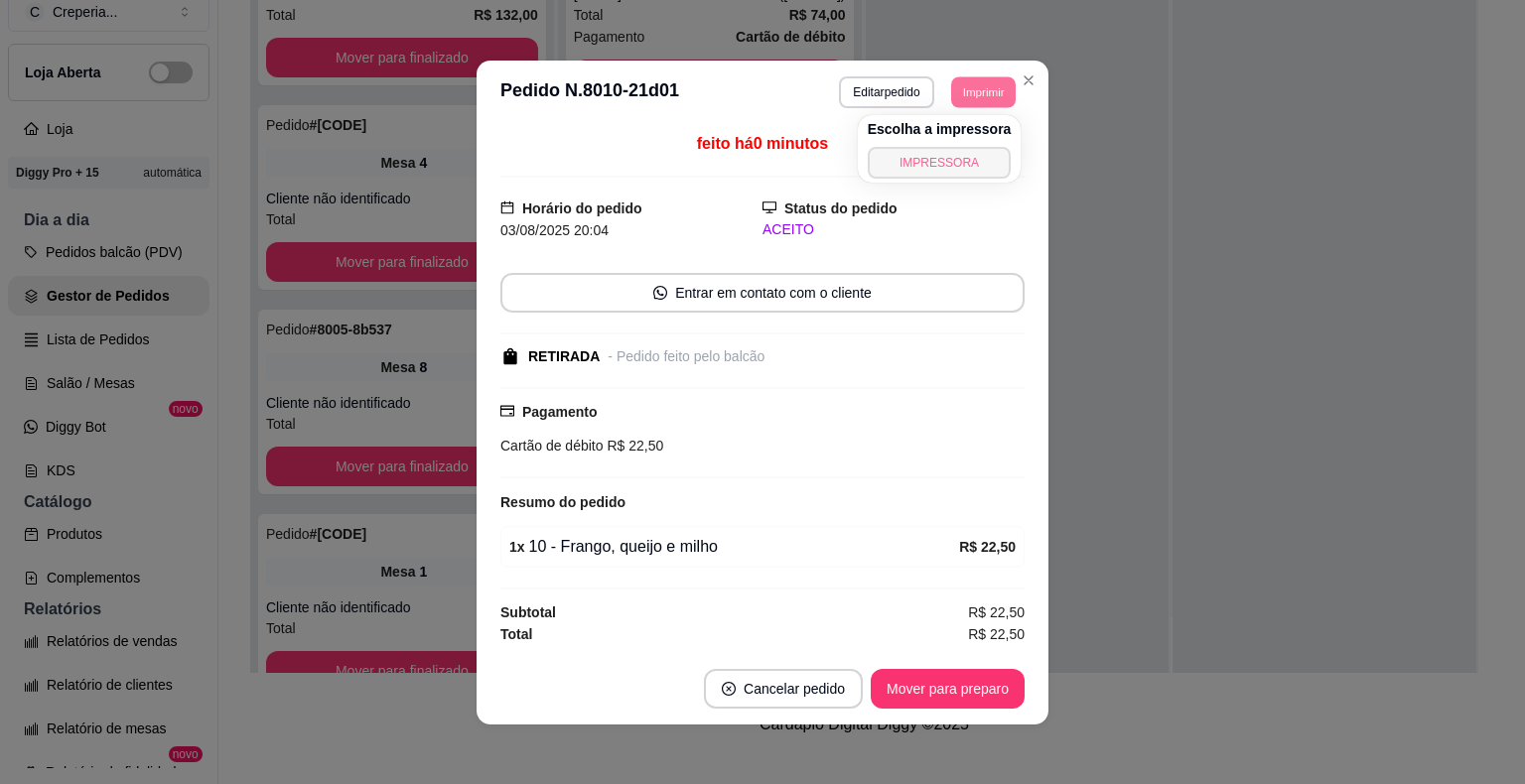 click on "IMPRESSORA" at bounding box center [939, 163] 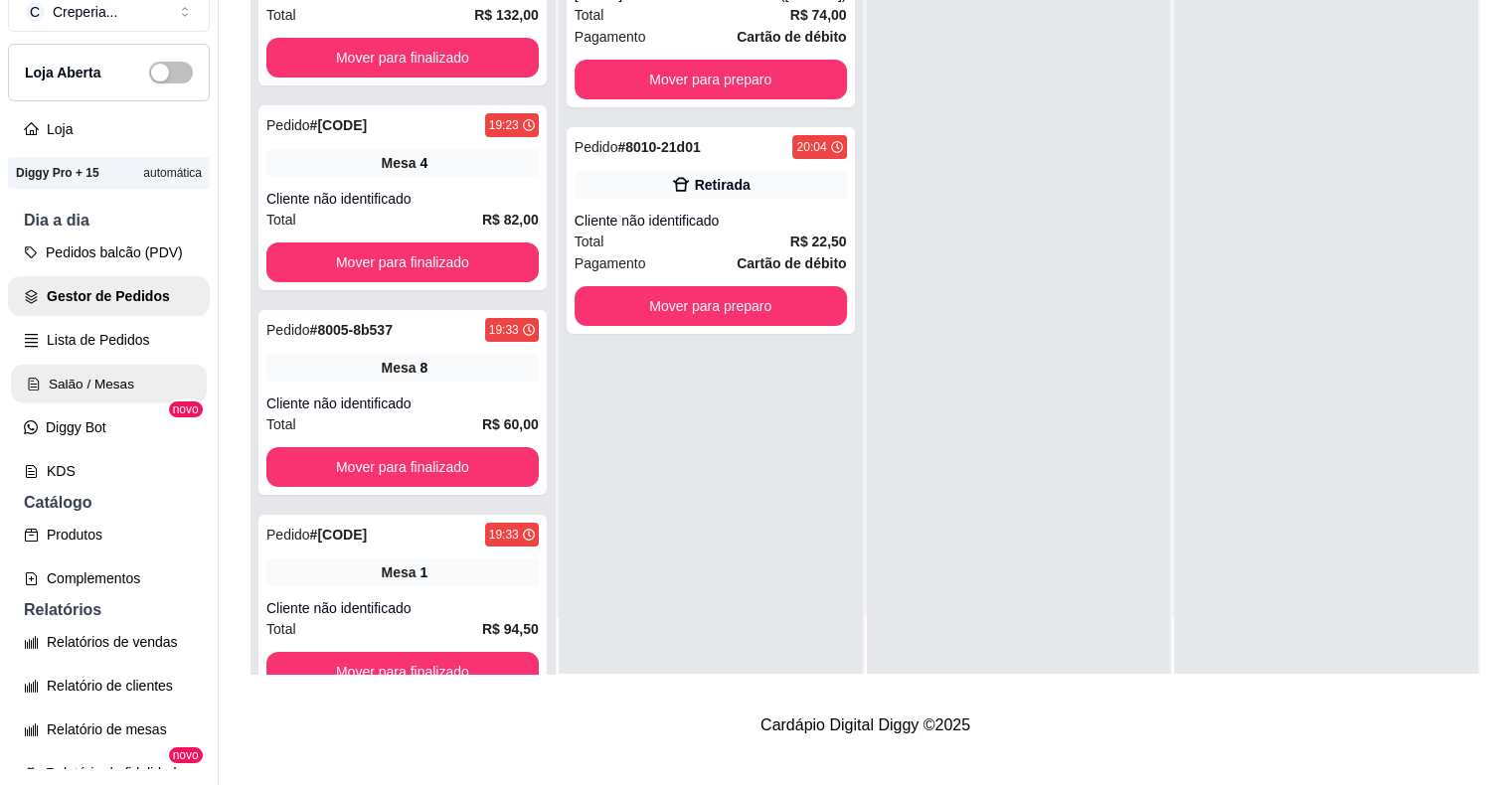 click on "Salão / Mesas" at bounding box center (108, 384) 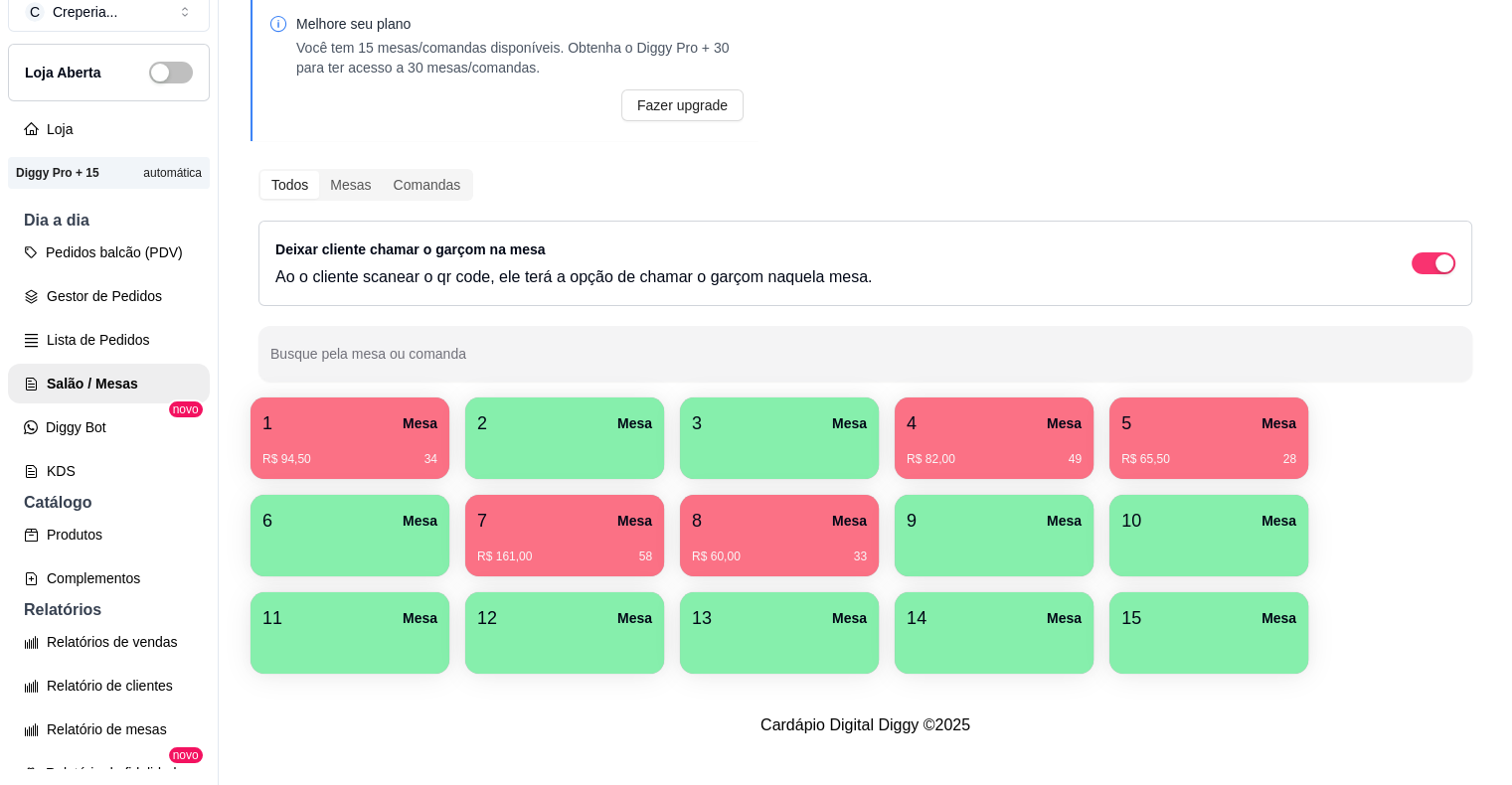 scroll, scrollTop: 0, scrollLeft: 0, axis: both 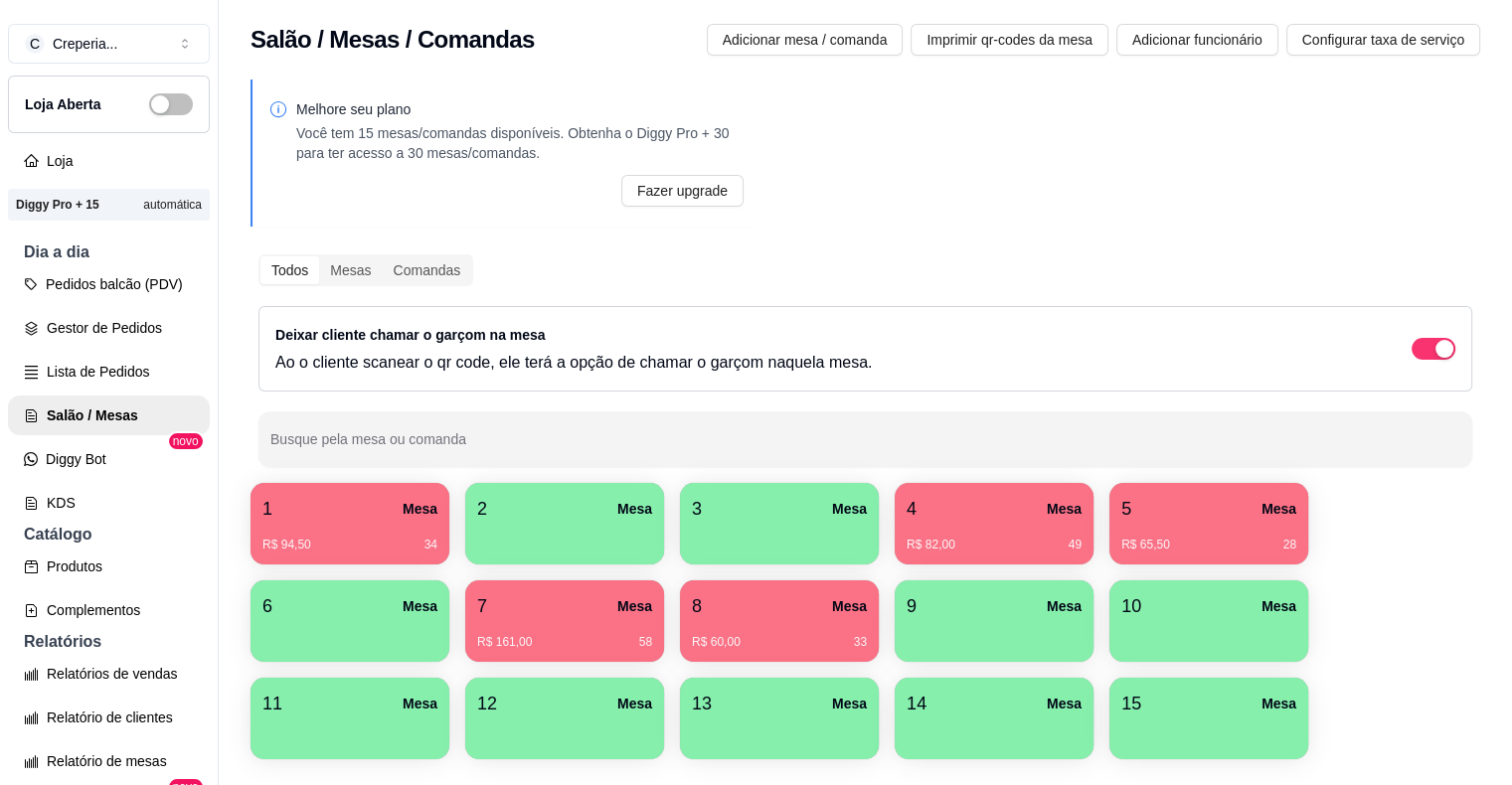 click on "R$ 82,00" at bounding box center (930, 545) 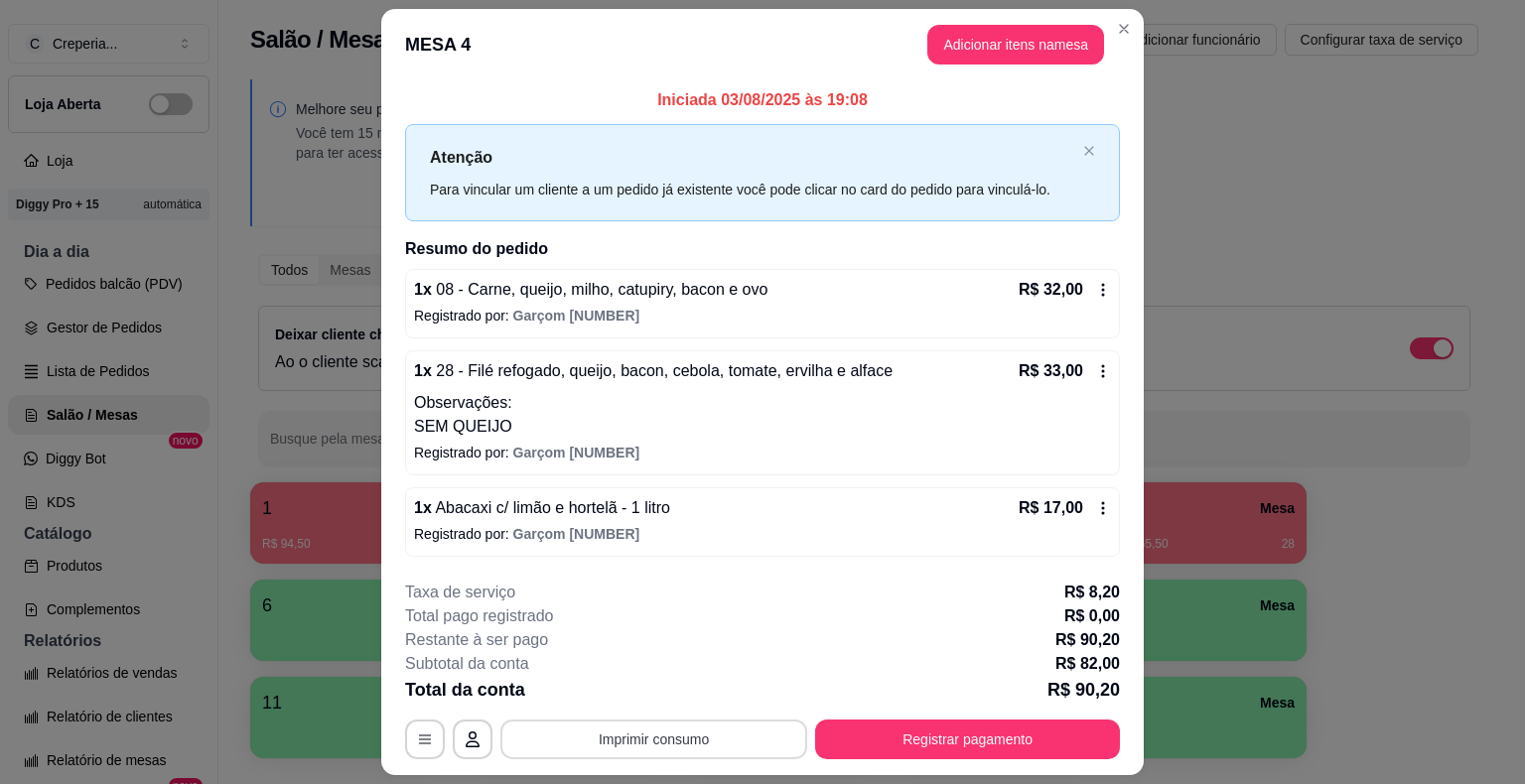click on "Imprimir consumo" at bounding box center (653, 739) 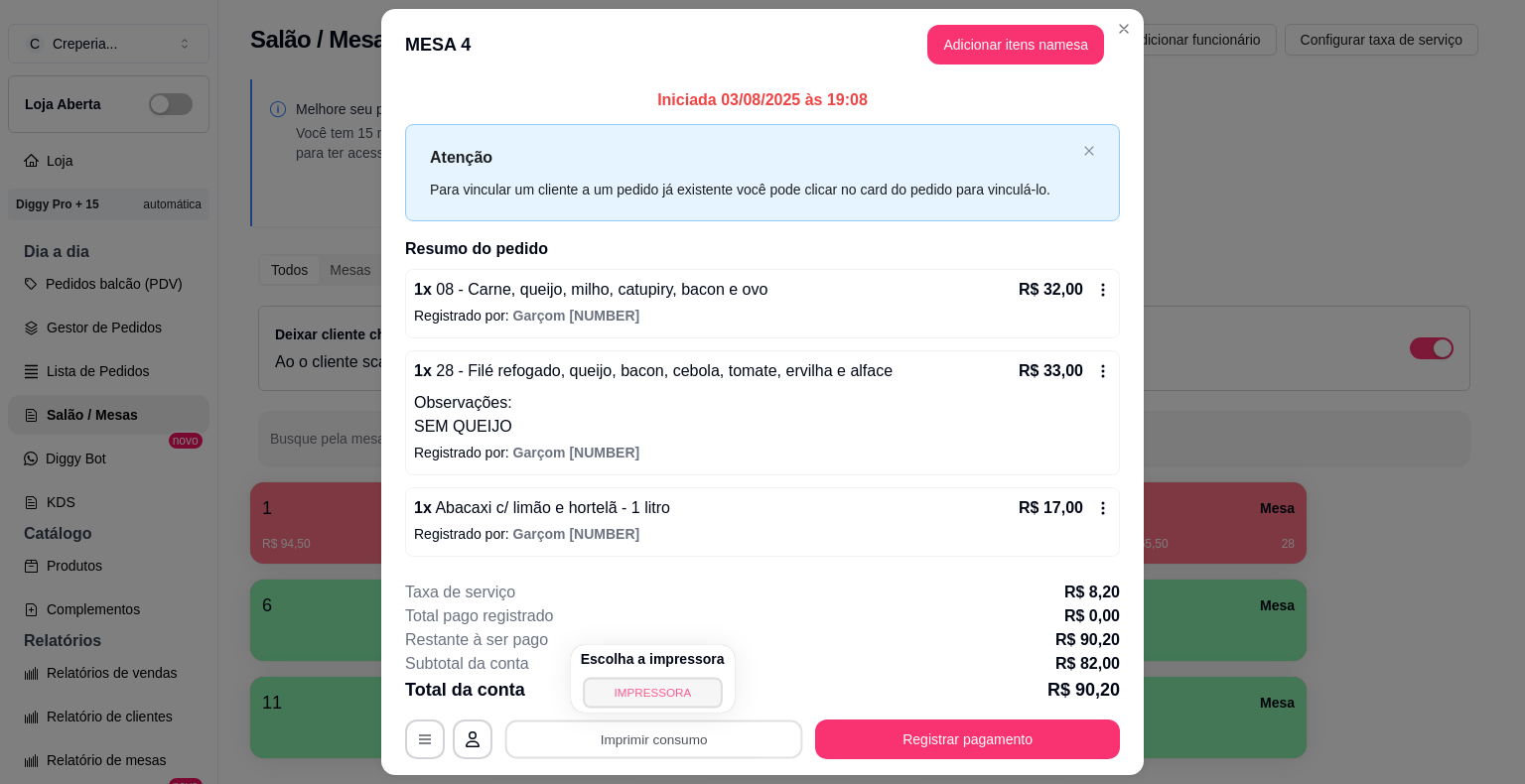 click on "IMPRESSORA" at bounding box center (652, 692) 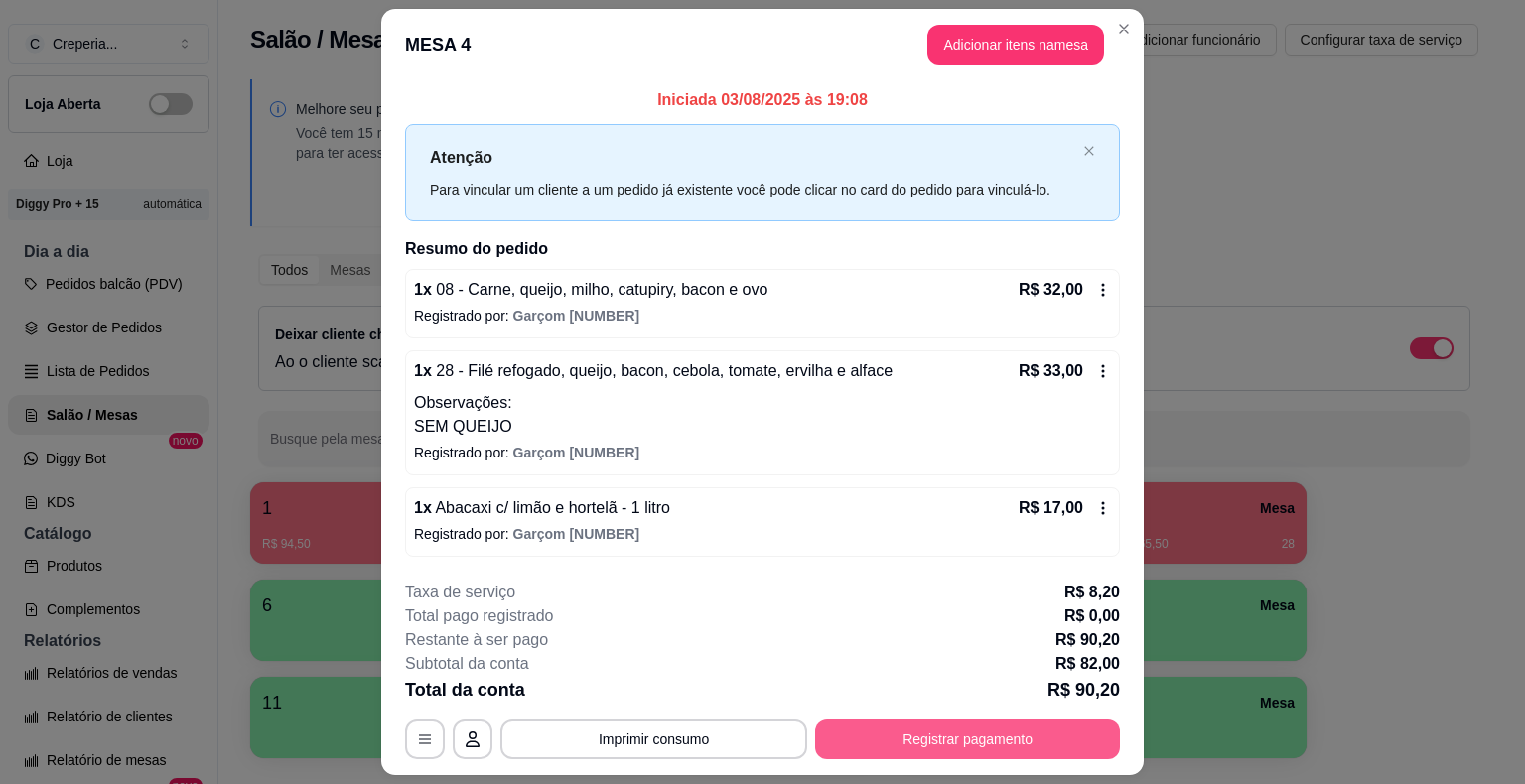 click on "Registrar pagamento" at bounding box center (967, 739) 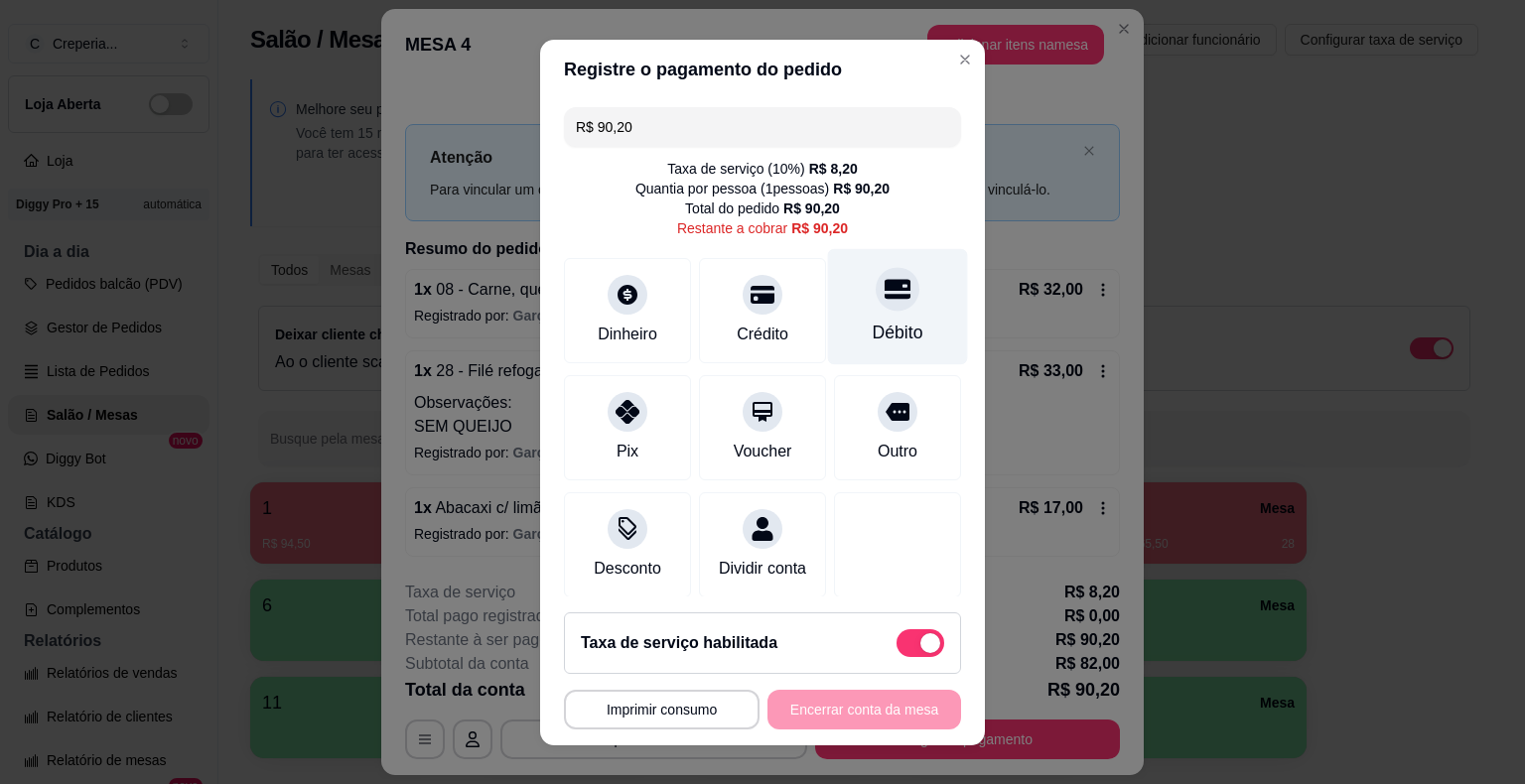 click at bounding box center [898, 289] 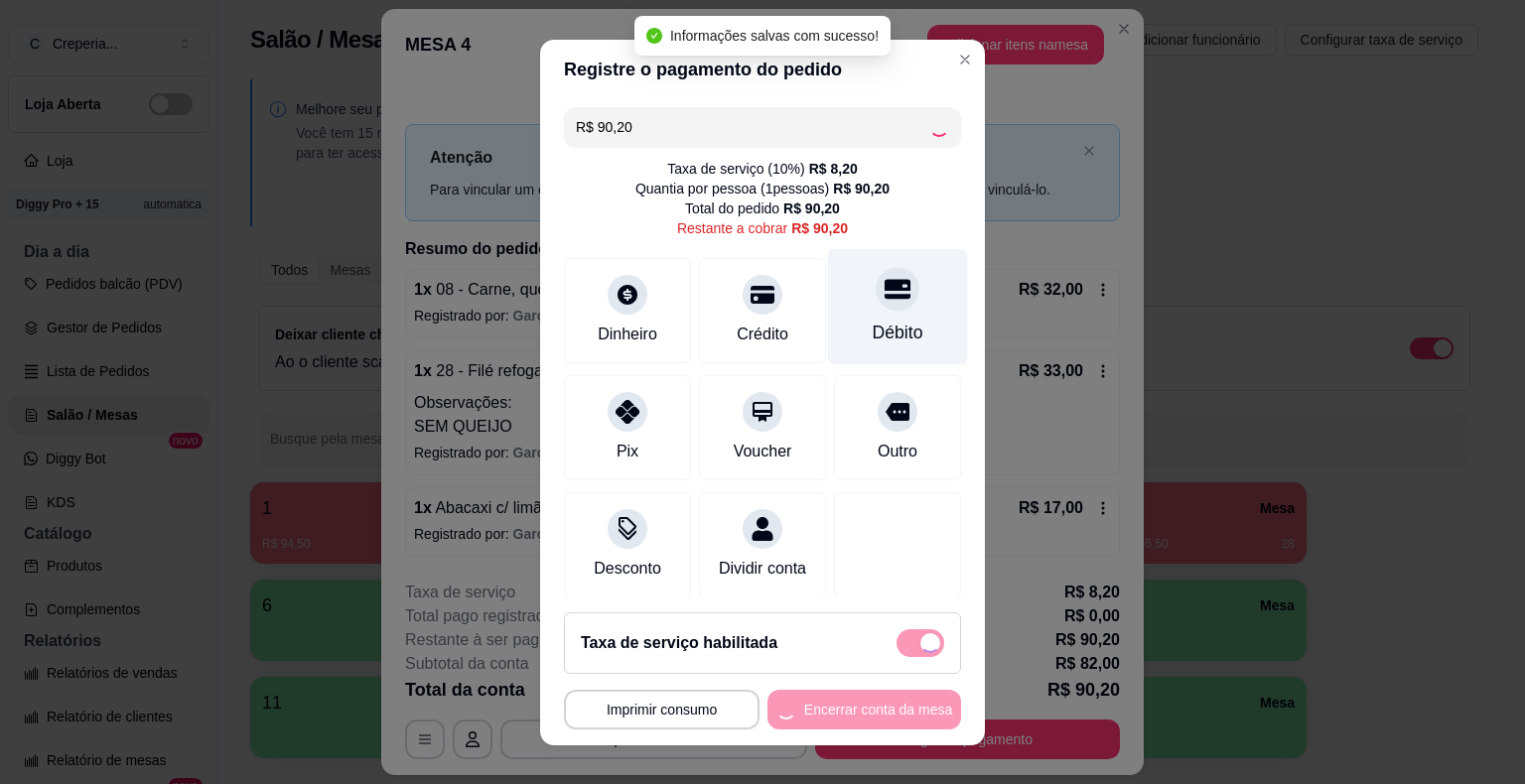 type on "R$ 0,00" 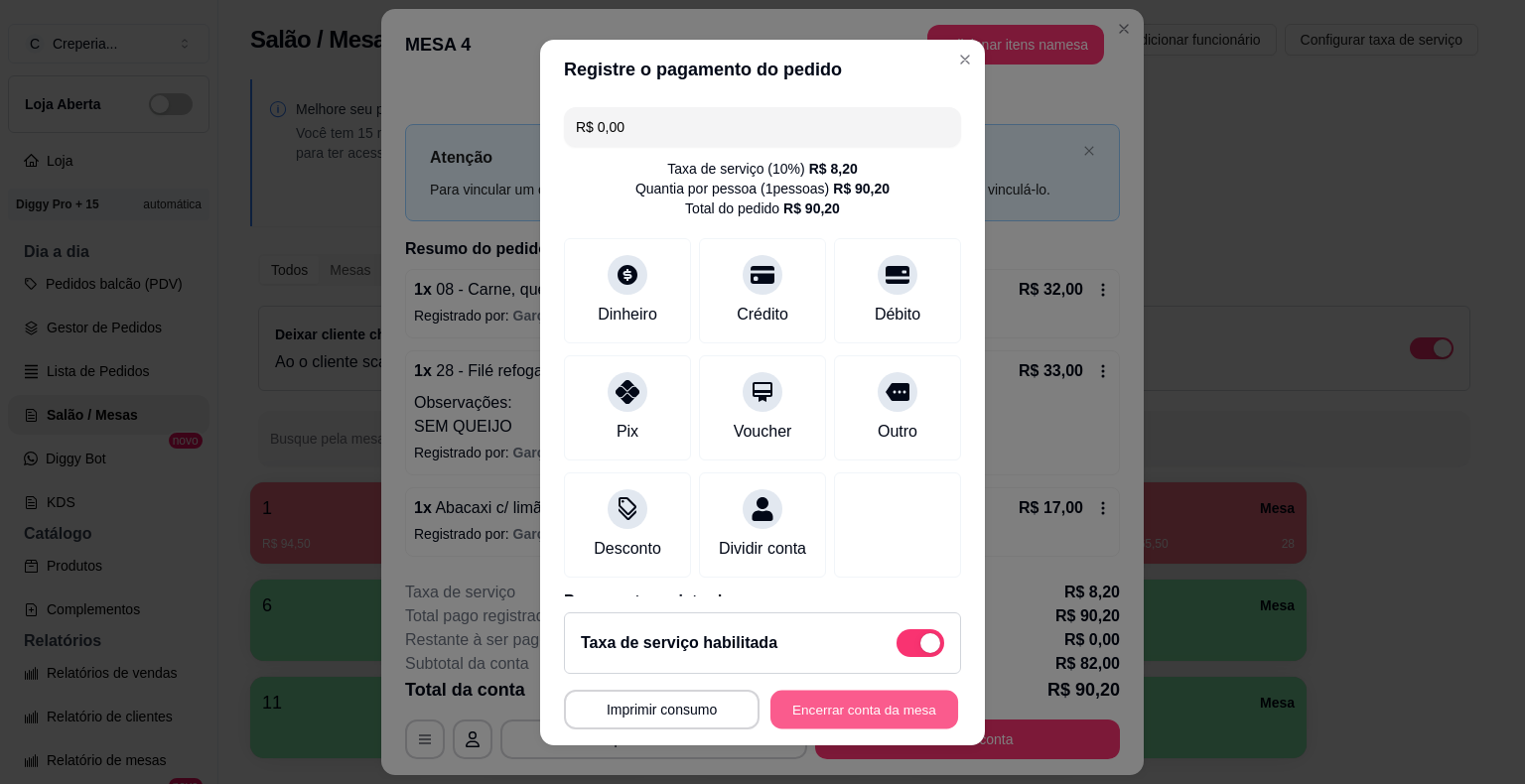 click on "Encerrar conta da mesa" at bounding box center (864, 709) 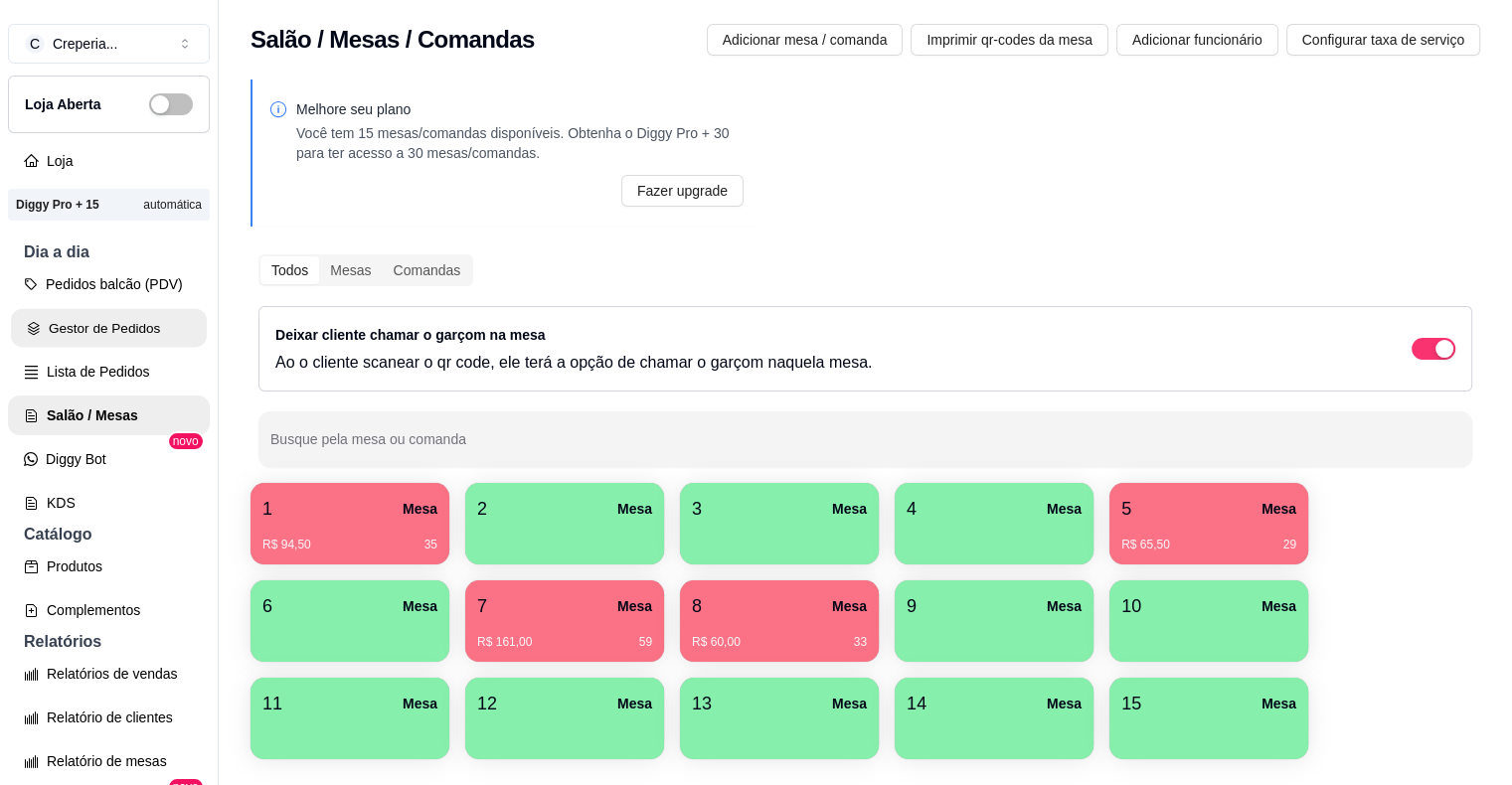 click on "Gestor de Pedidos" at bounding box center [108, 328] 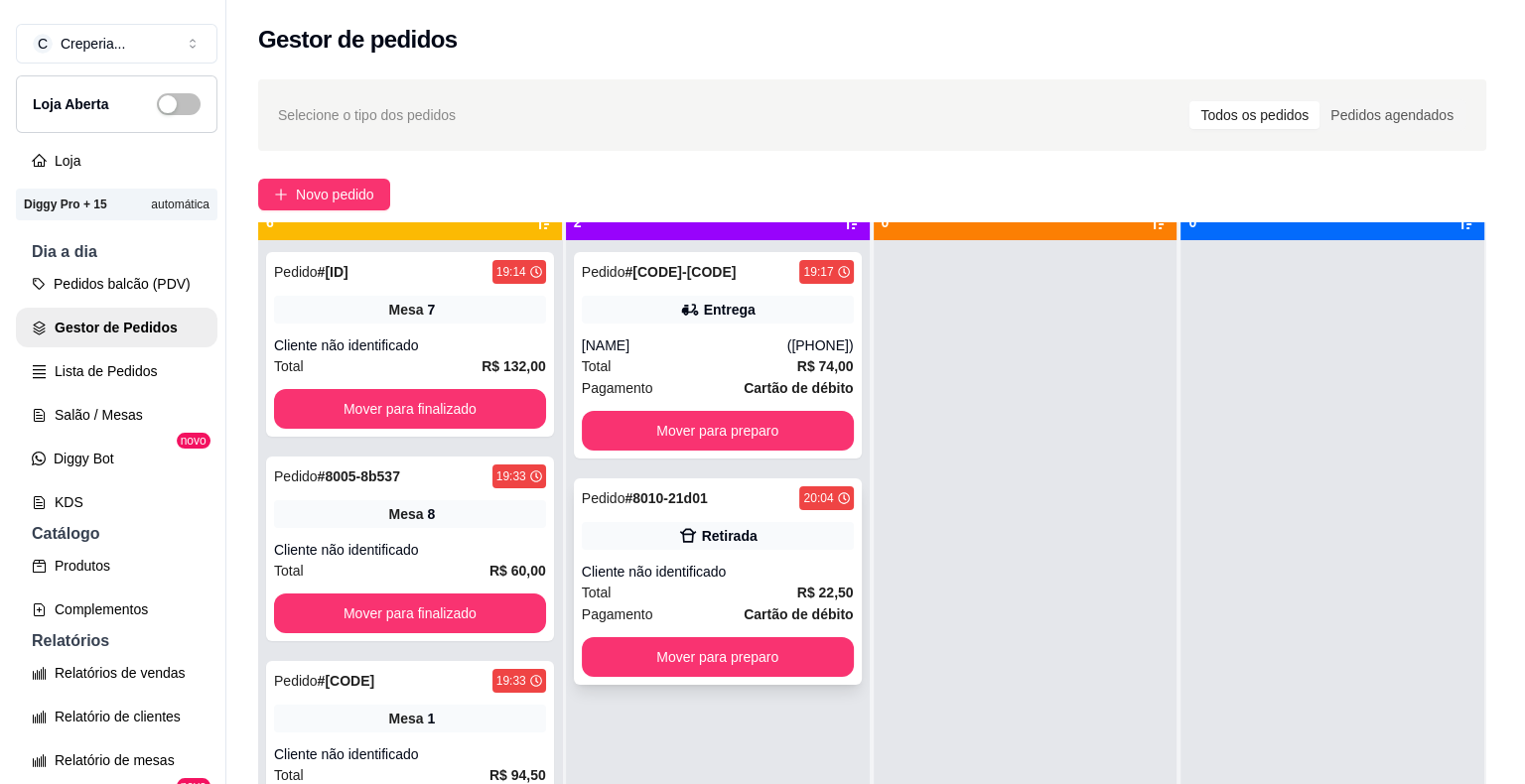 scroll, scrollTop: 56, scrollLeft: 0, axis: vertical 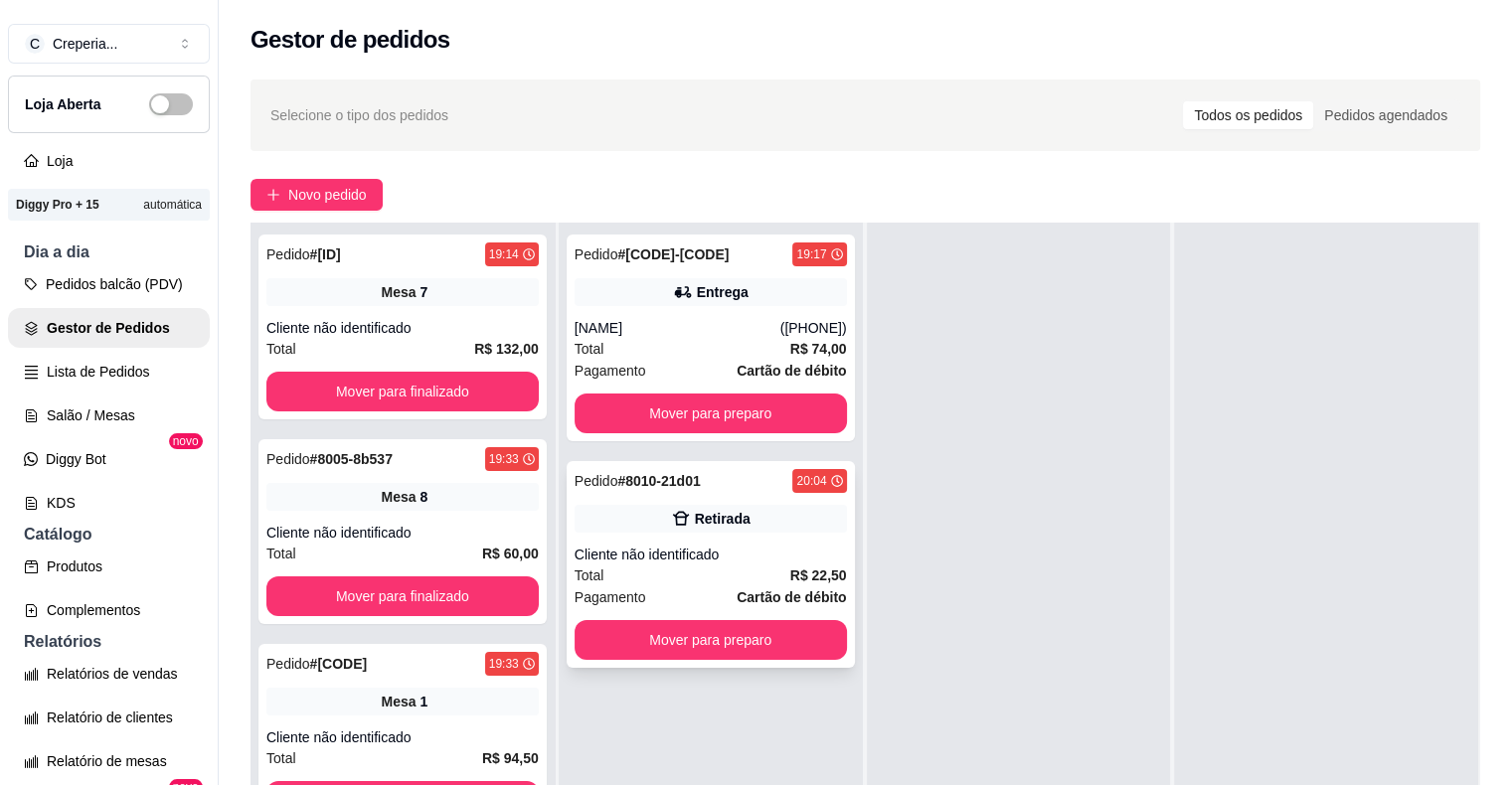 click on "Retirada" at bounding box center [723, 519] 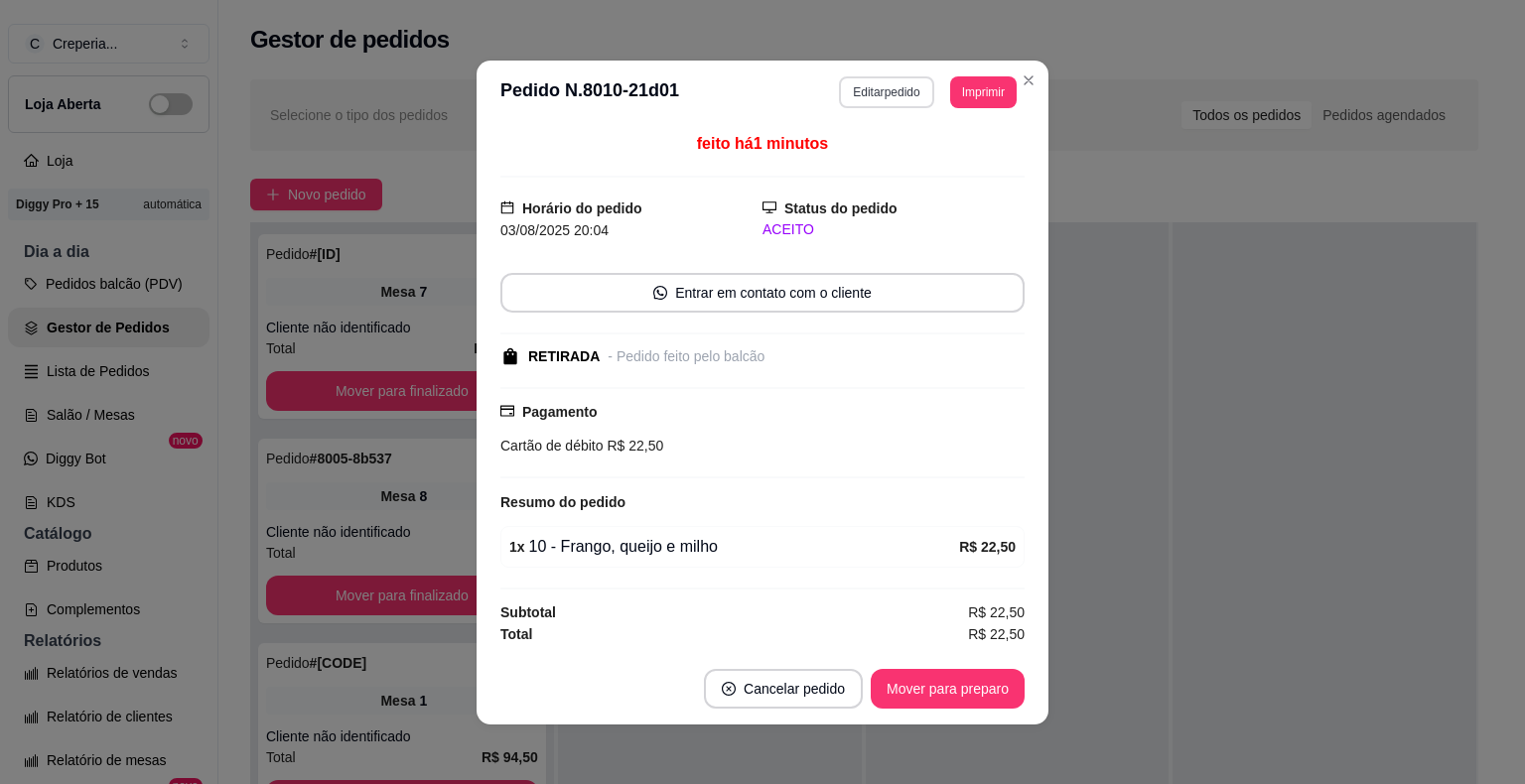 click on "Editar  pedido" at bounding box center [886, 92] 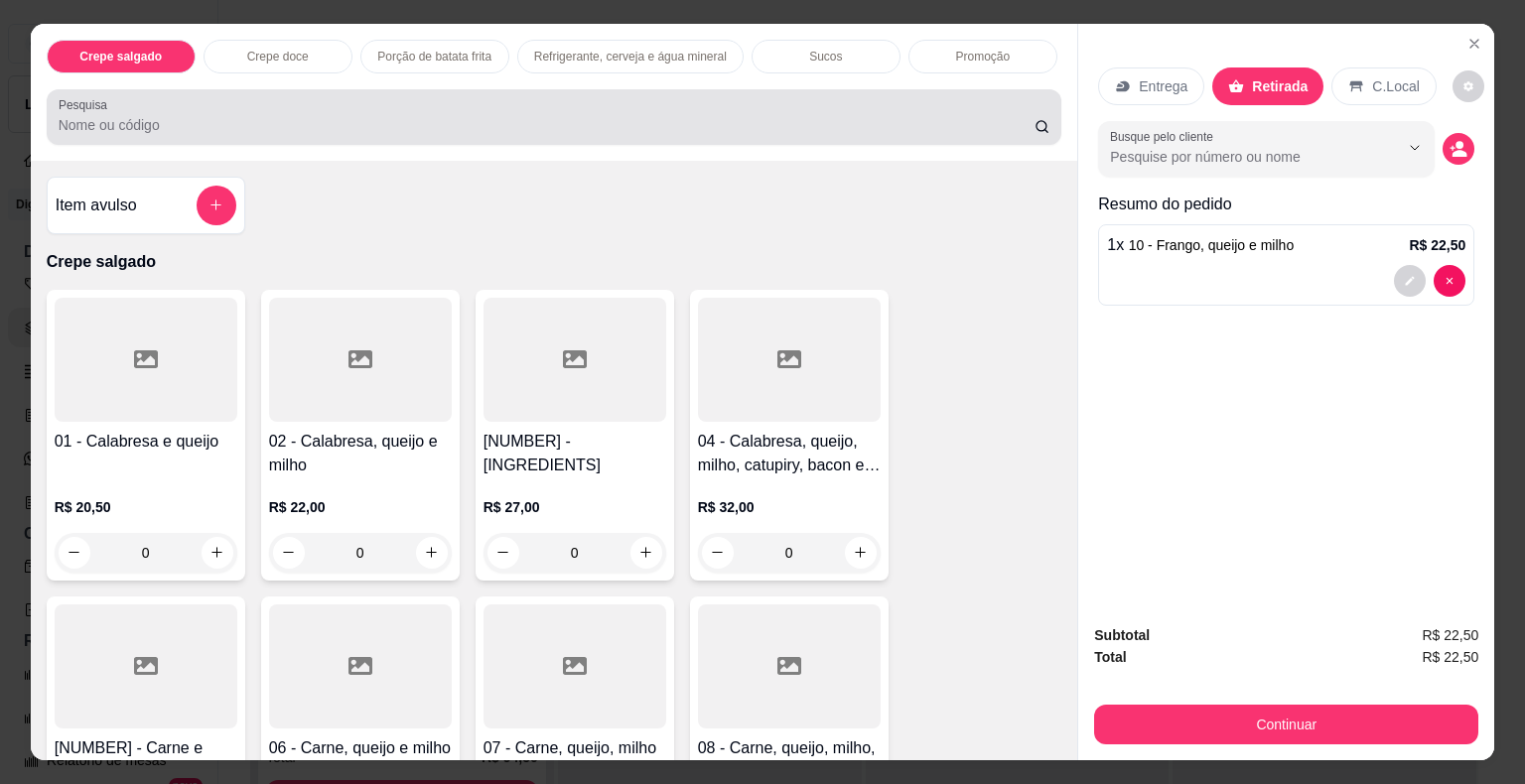 click on "Pesquisa" at bounding box center (546, 125) 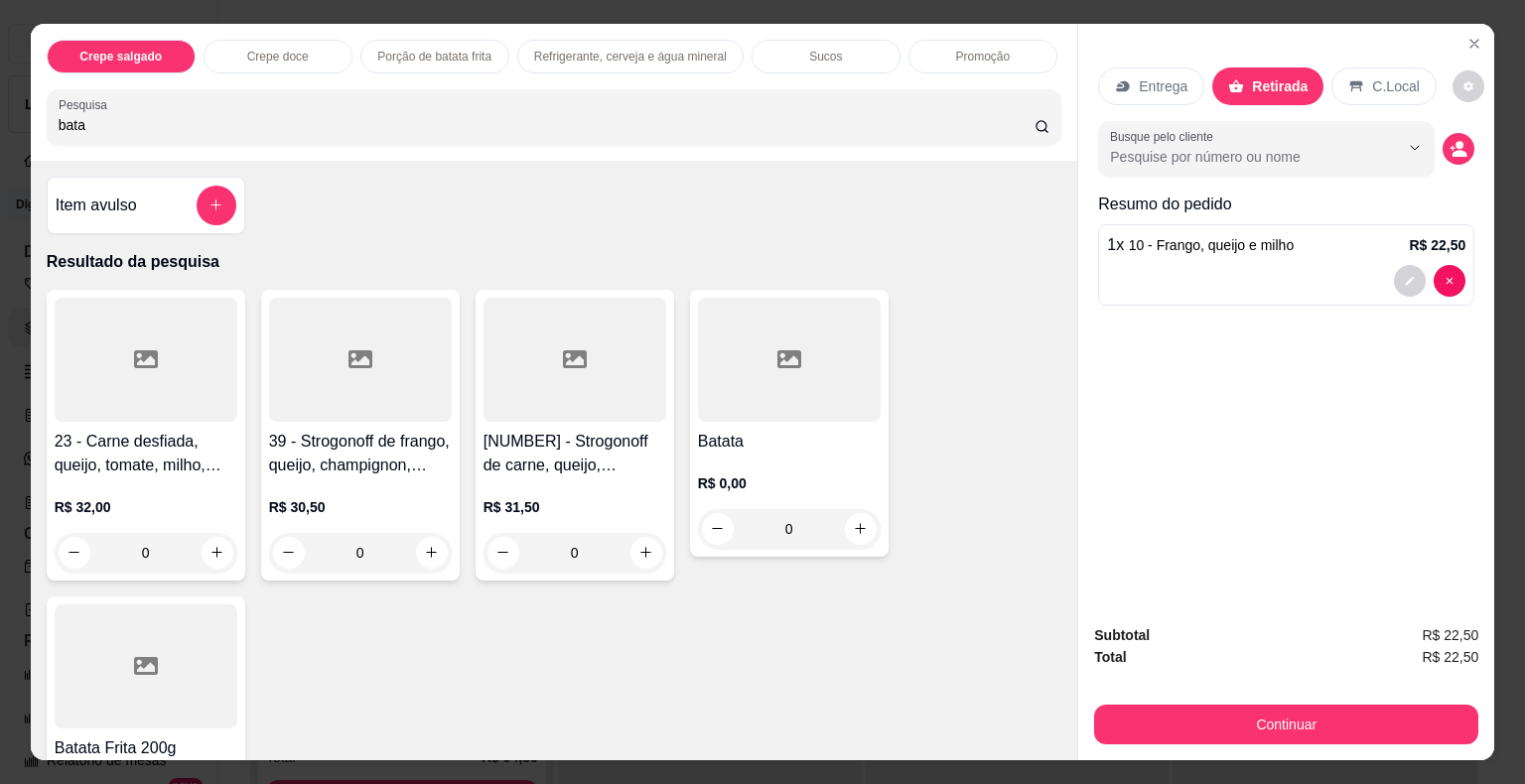 type on "bata" 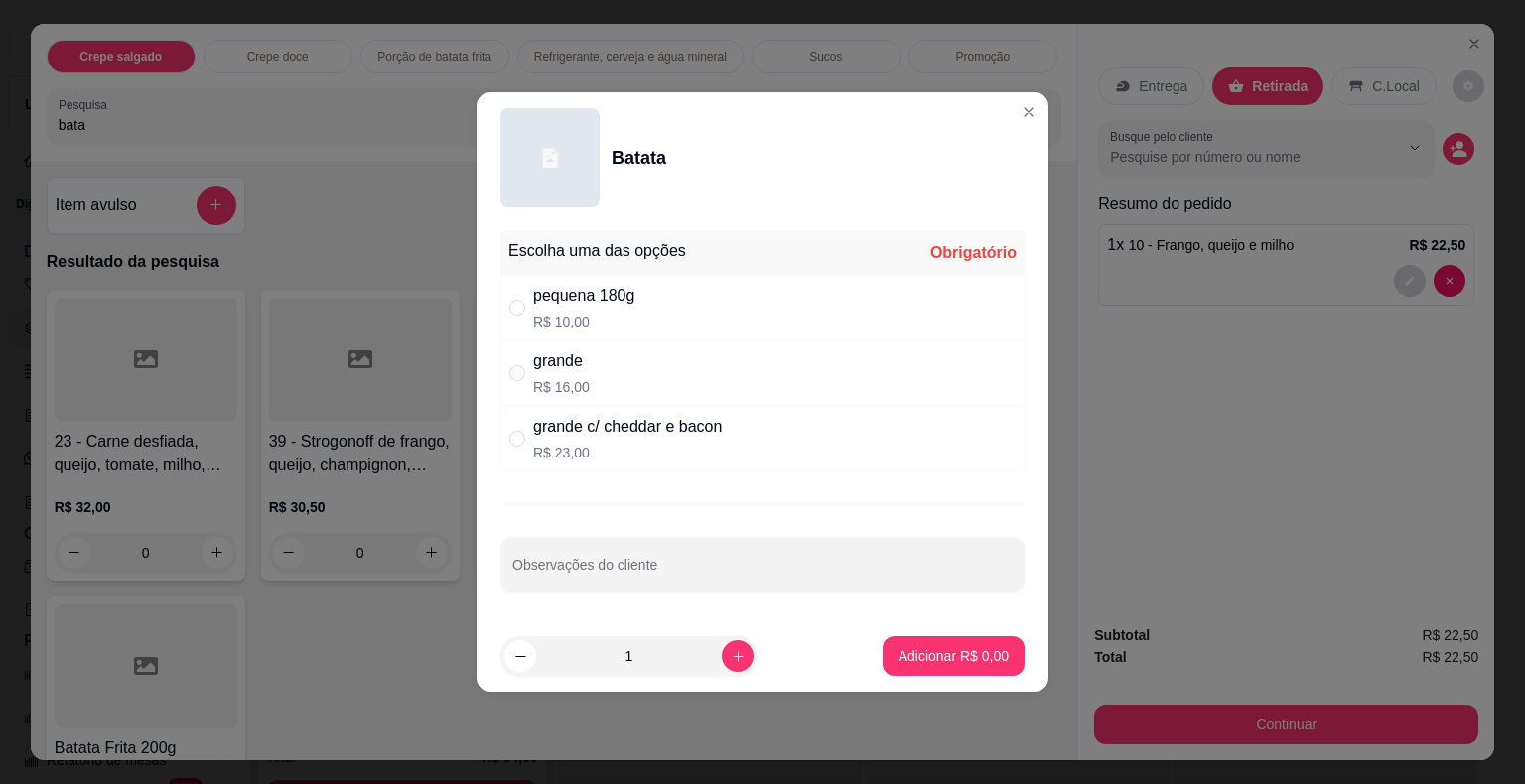 click on "pequena 180g" at bounding box center [584, 296] 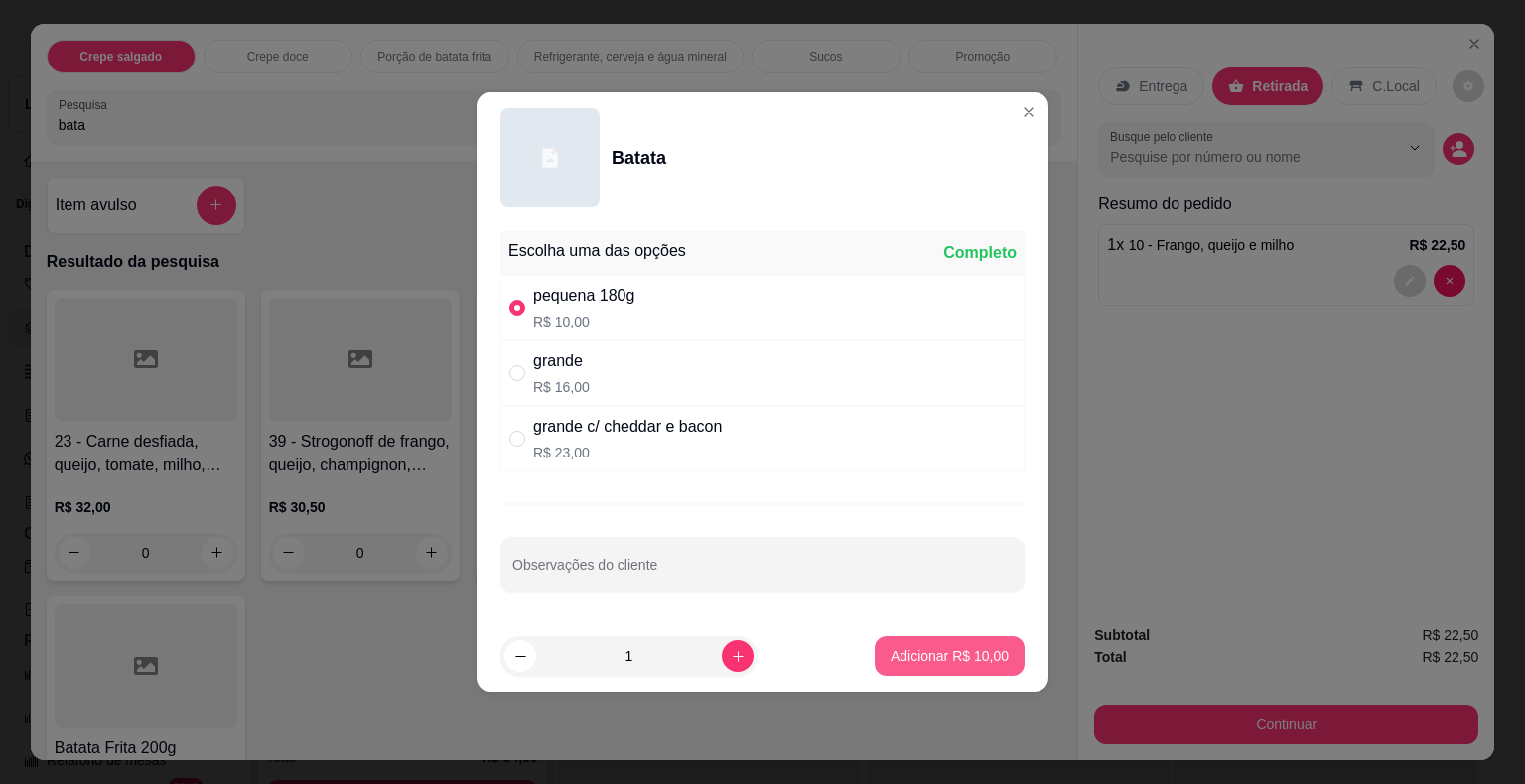 click on "Adicionar   R$ 10,00" at bounding box center (949, 656) 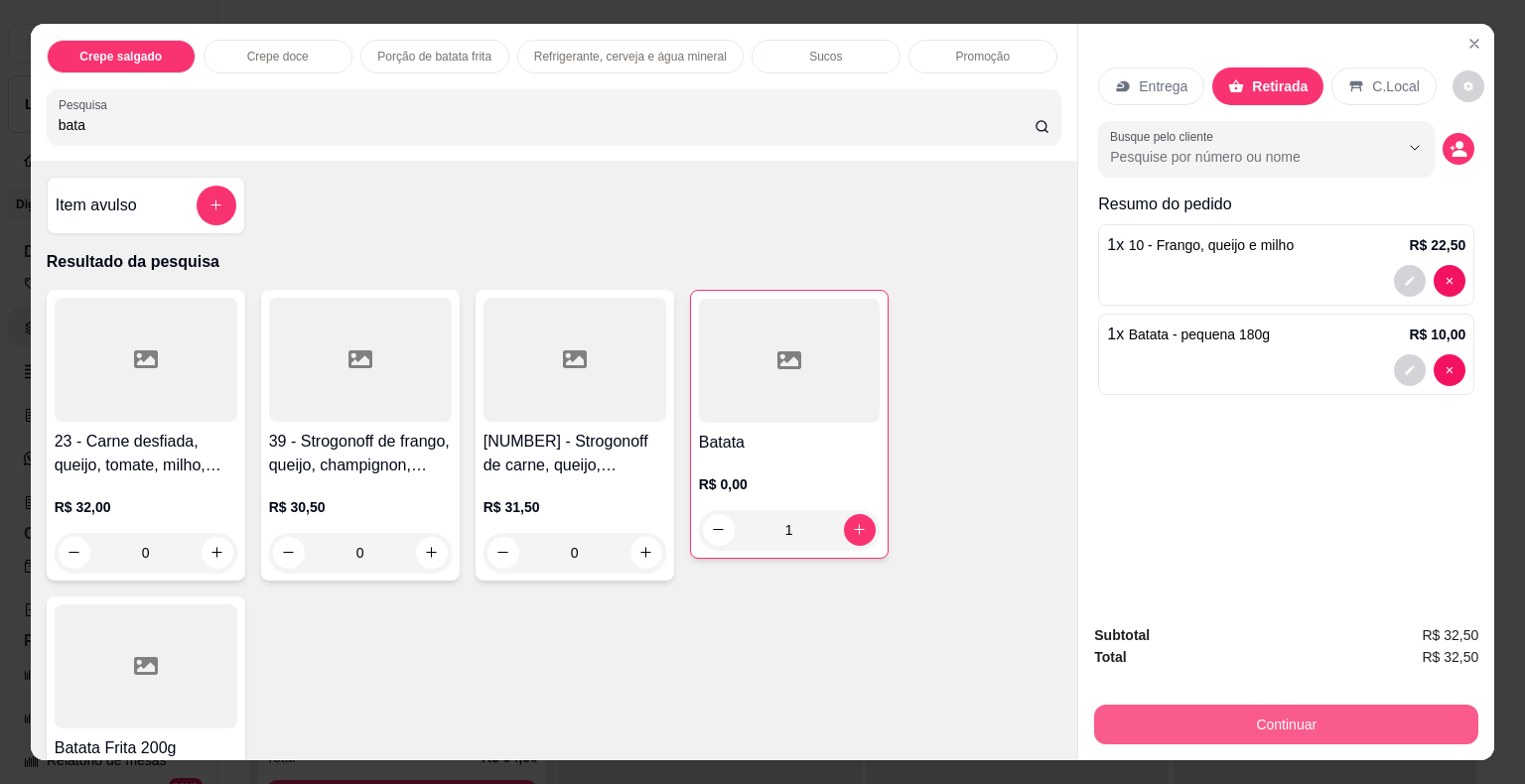click on "Continuar" at bounding box center (1286, 724) 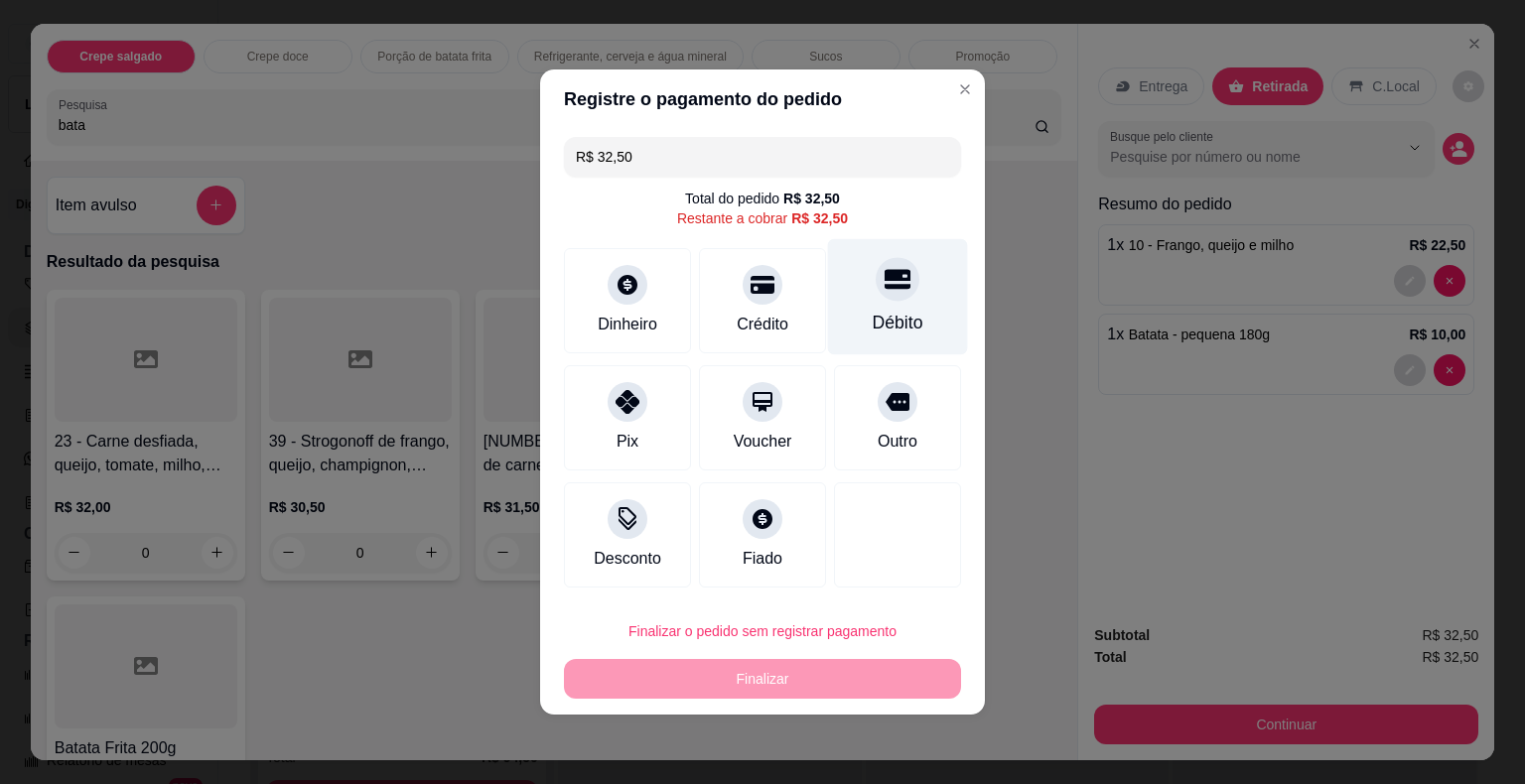 click on "Débito" at bounding box center (898, 323) 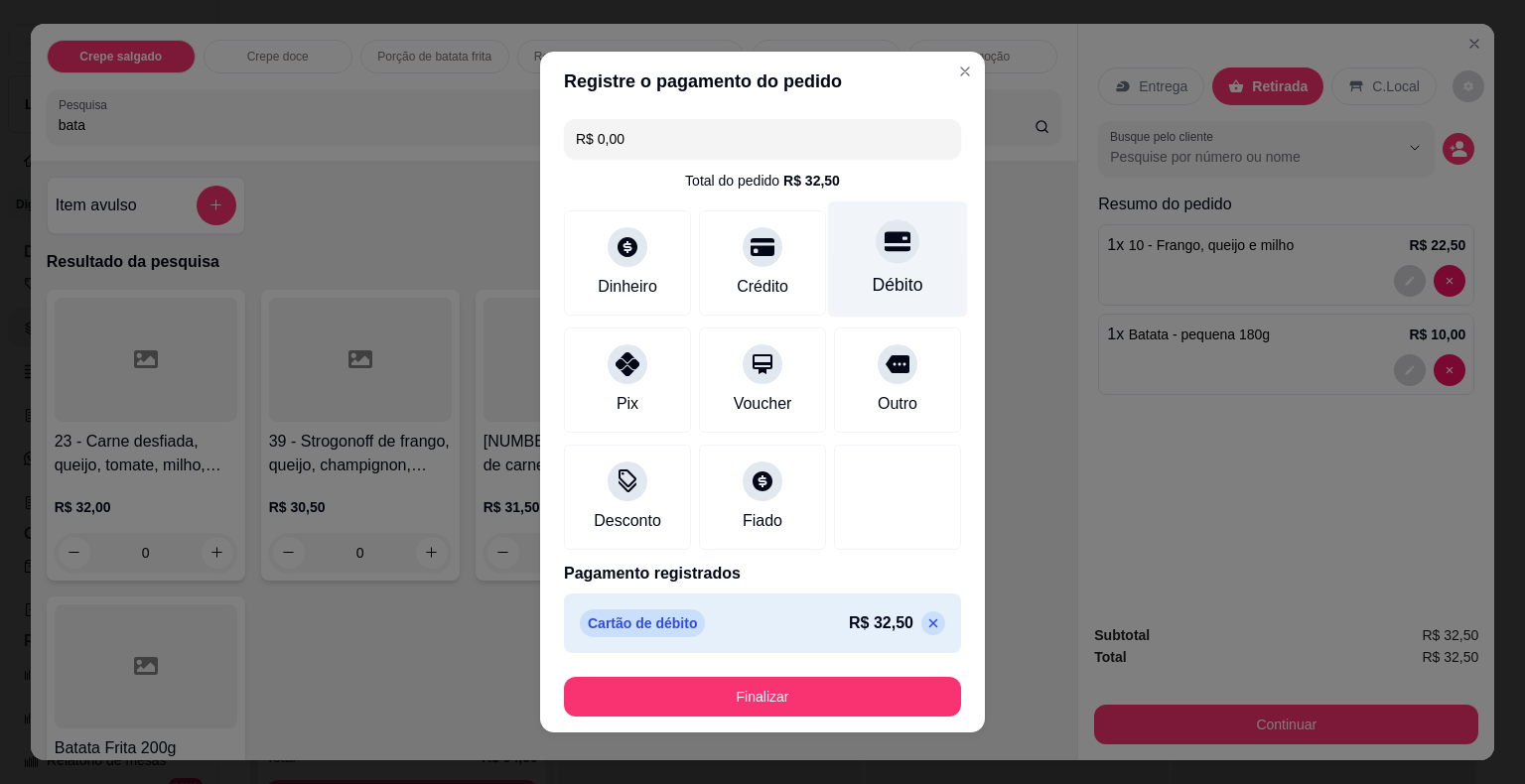 type on "R$ 0,00" 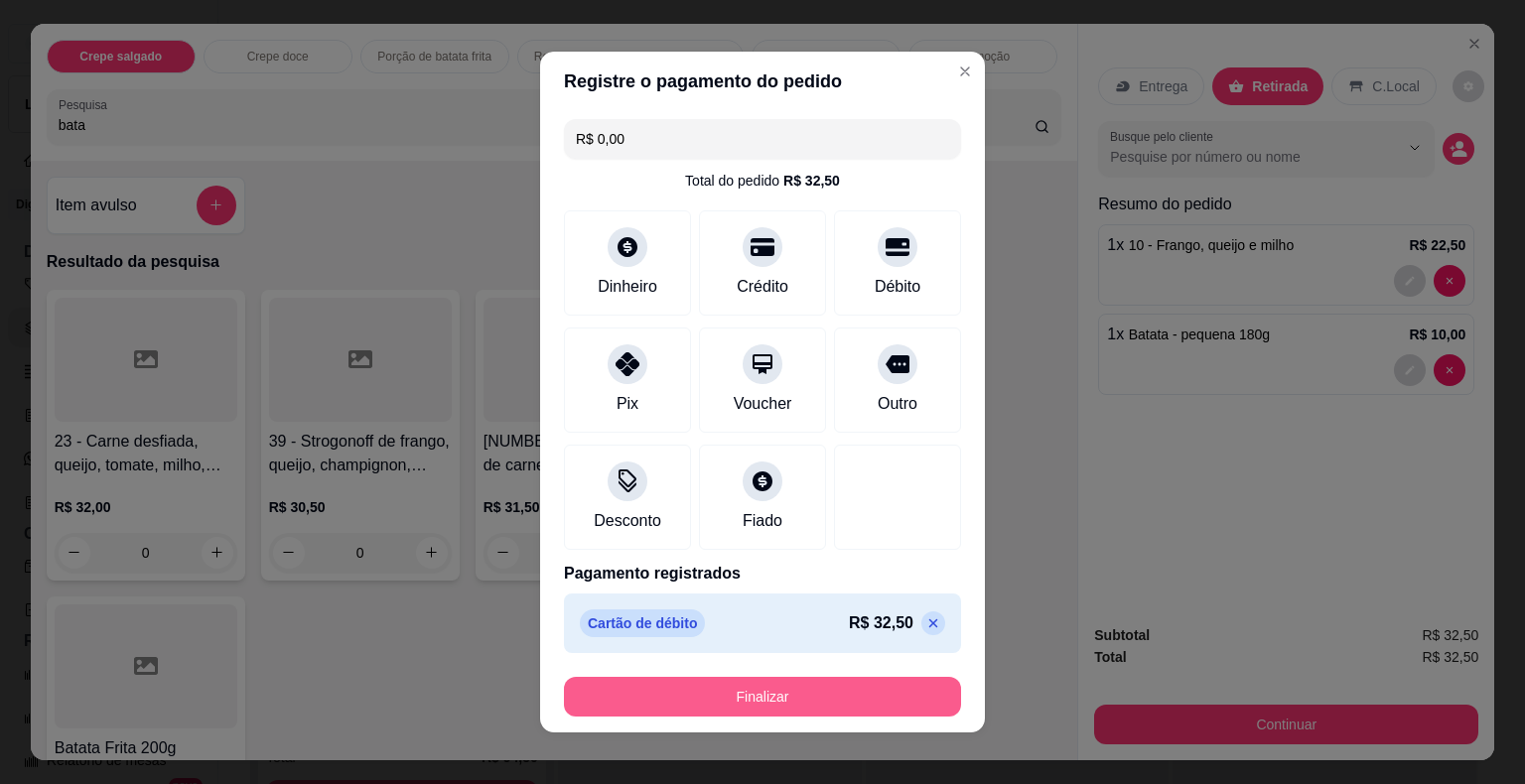 click on "Finalizar" at bounding box center [762, 697] 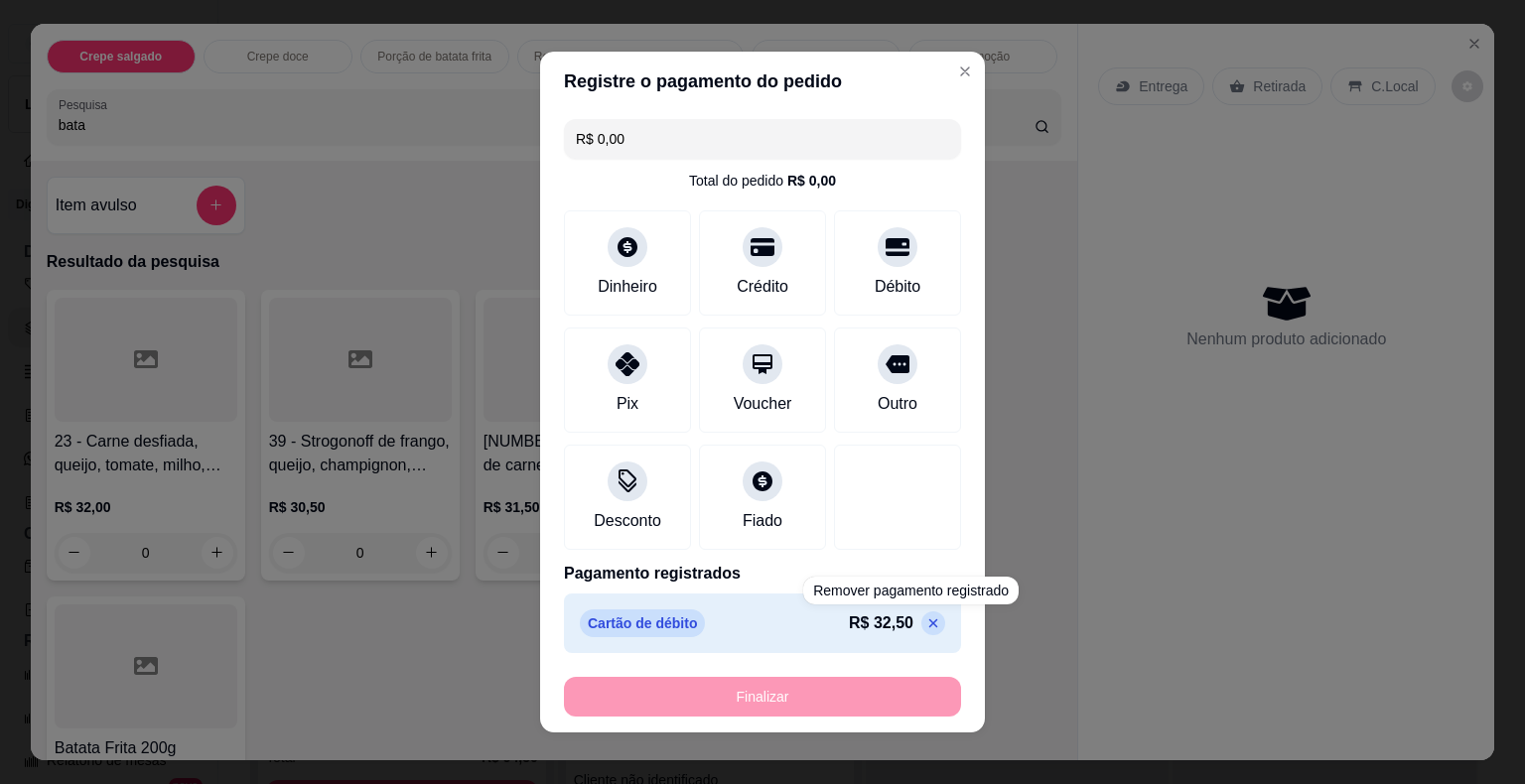 type on "0" 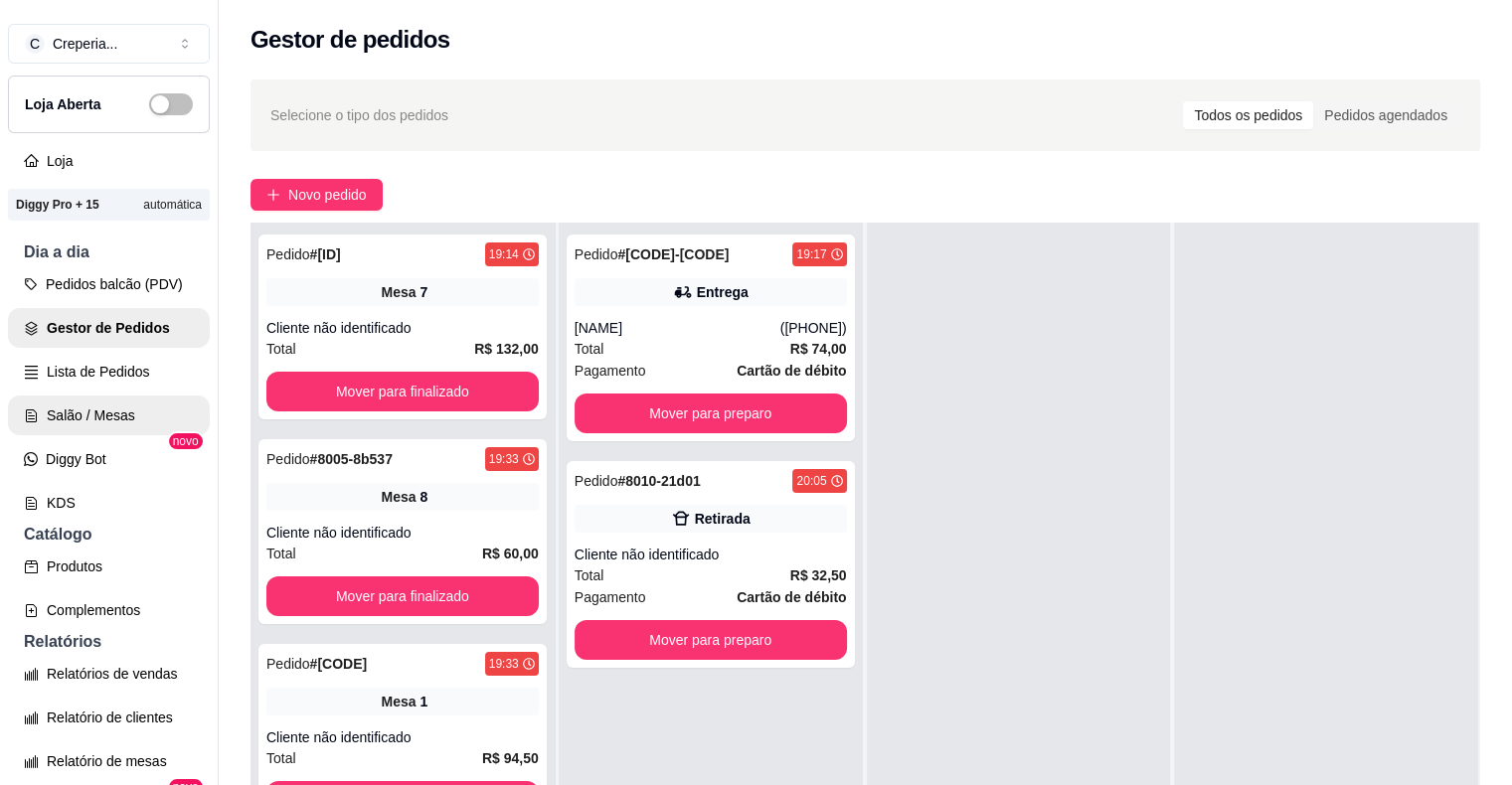 click on "Salão / Mesas" at bounding box center (108, 415) 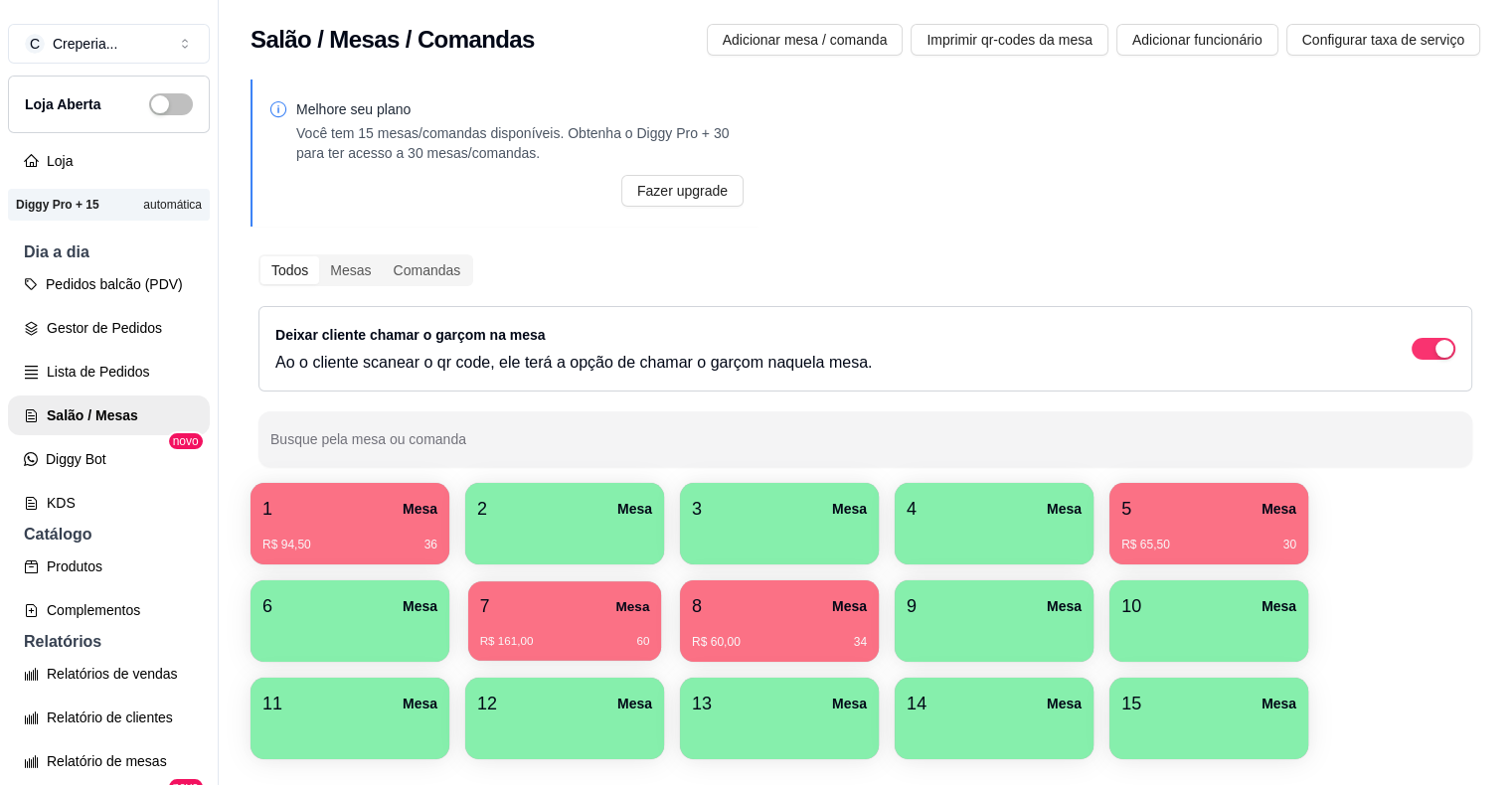 click on "[NUMBER] Mesa R$ [PRICE] [NUMBER]" at bounding box center [565, 621] 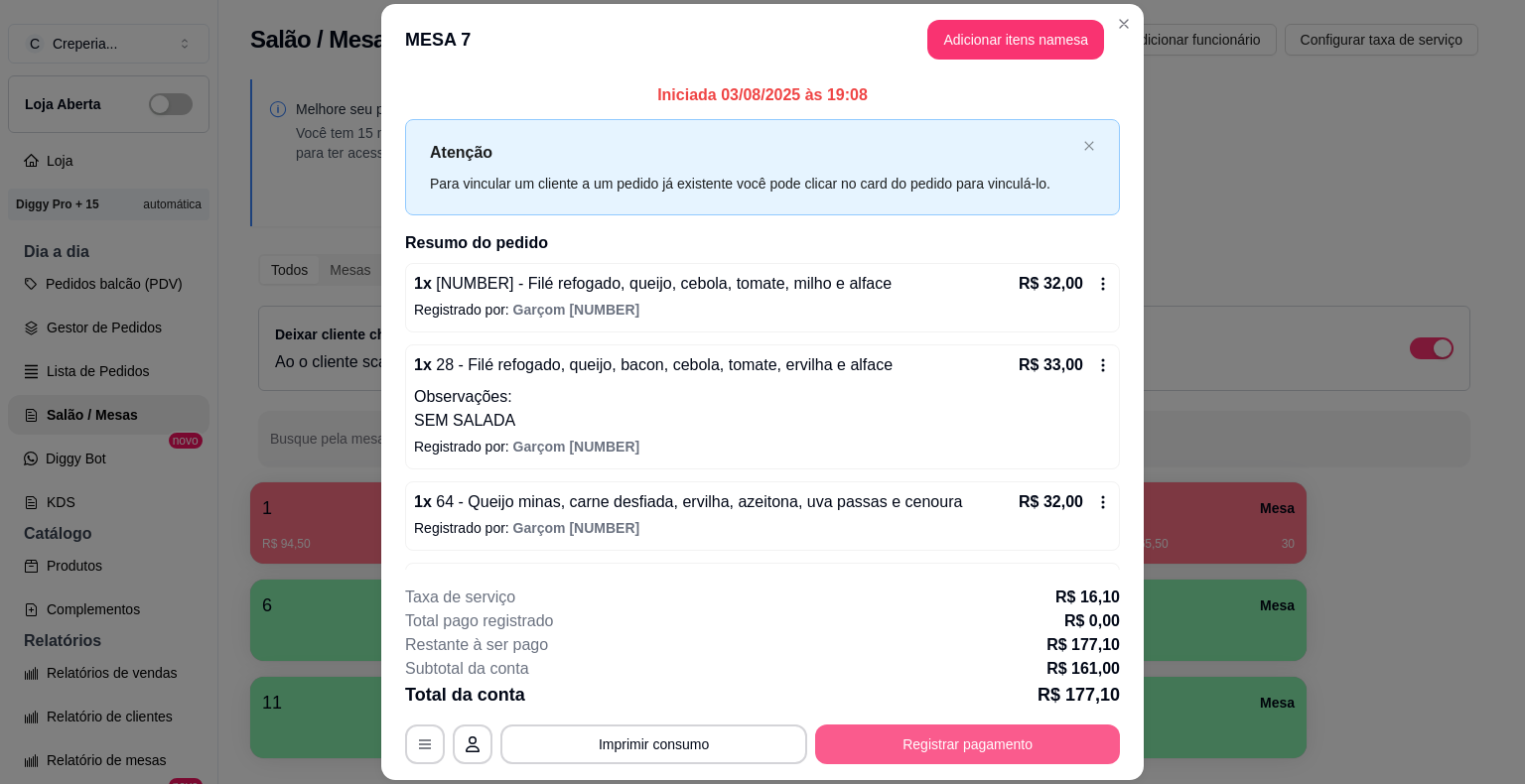 click on "Registrar pagamento" at bounding box center (967, 744) 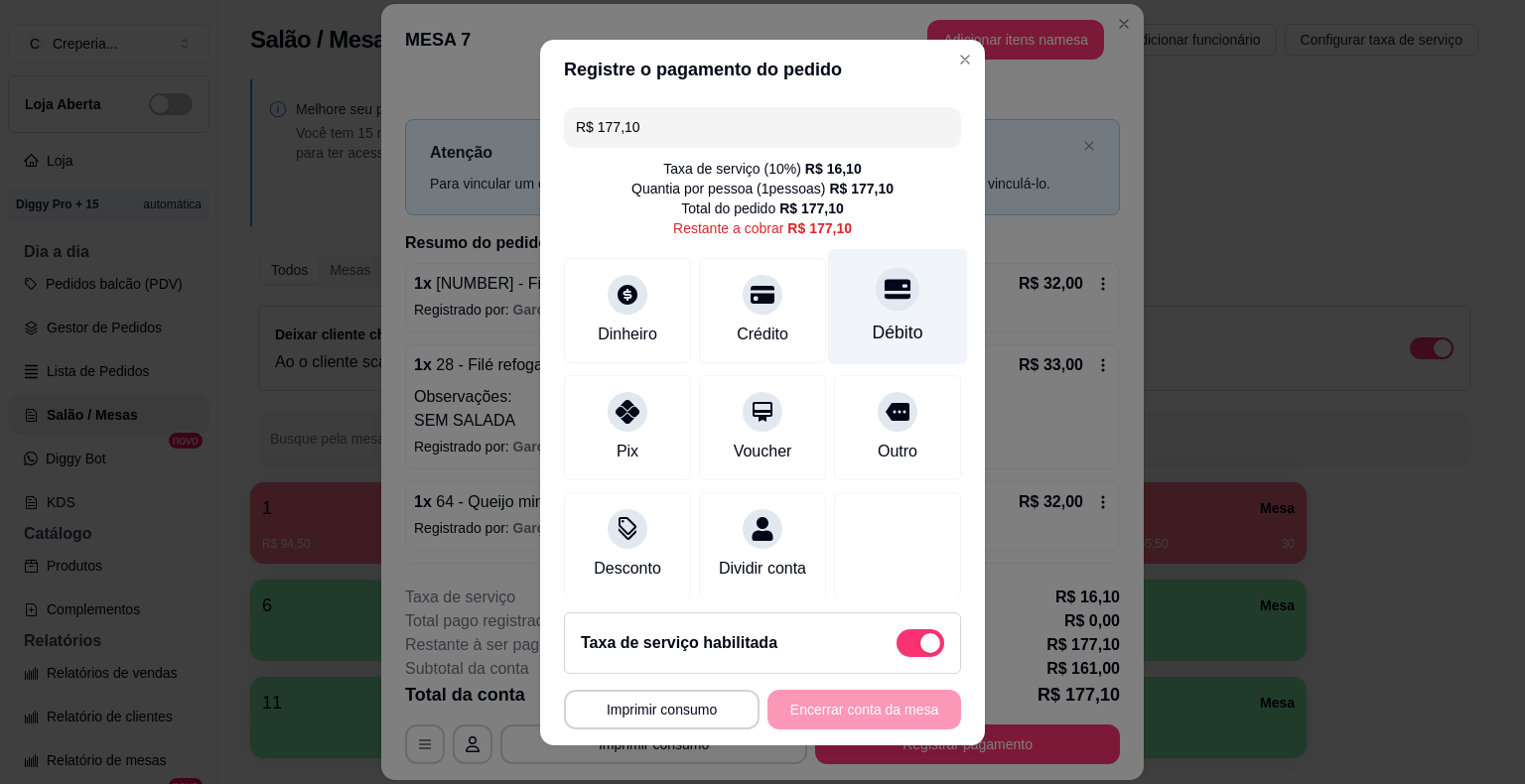 click 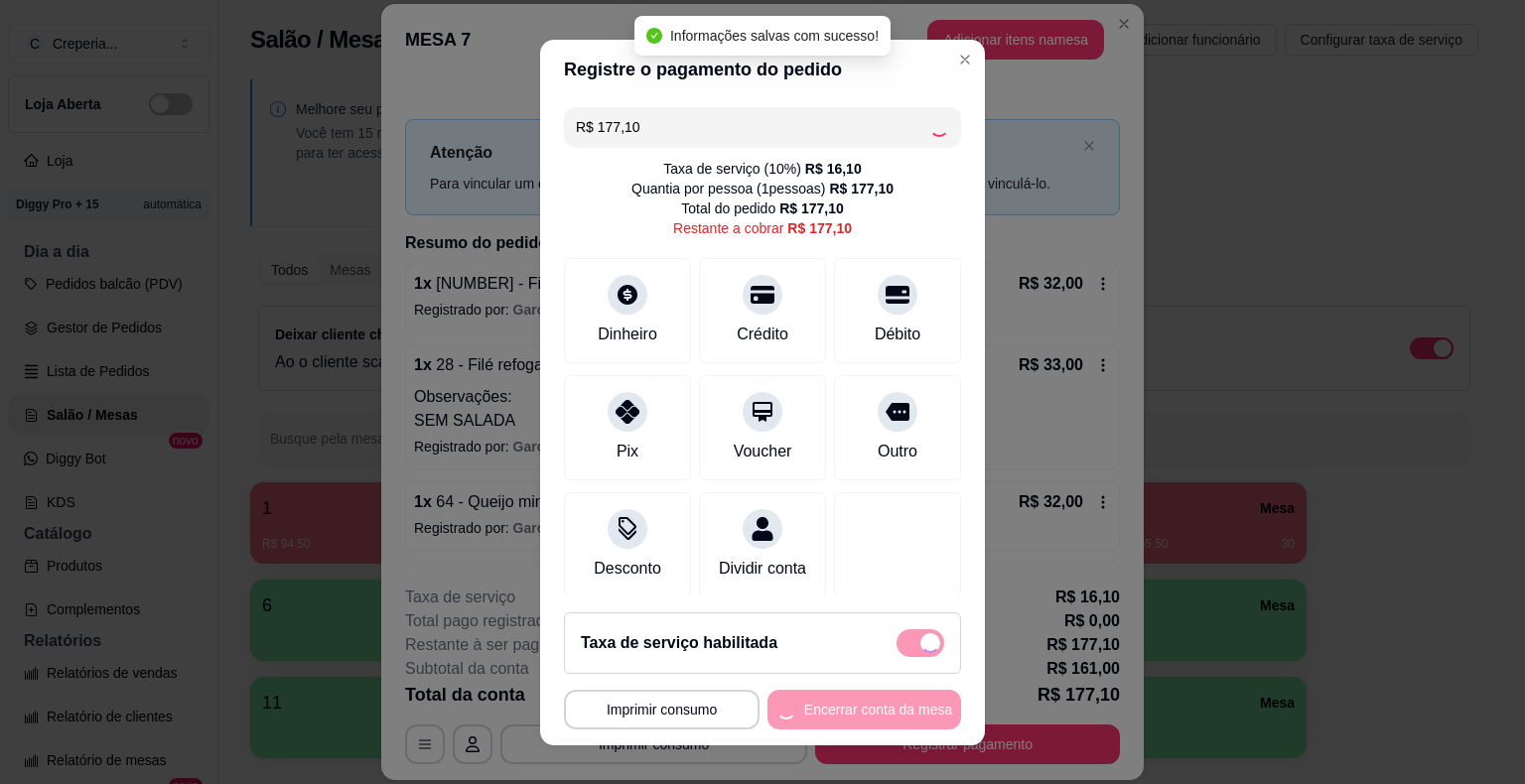 type on "R$ 0,00" 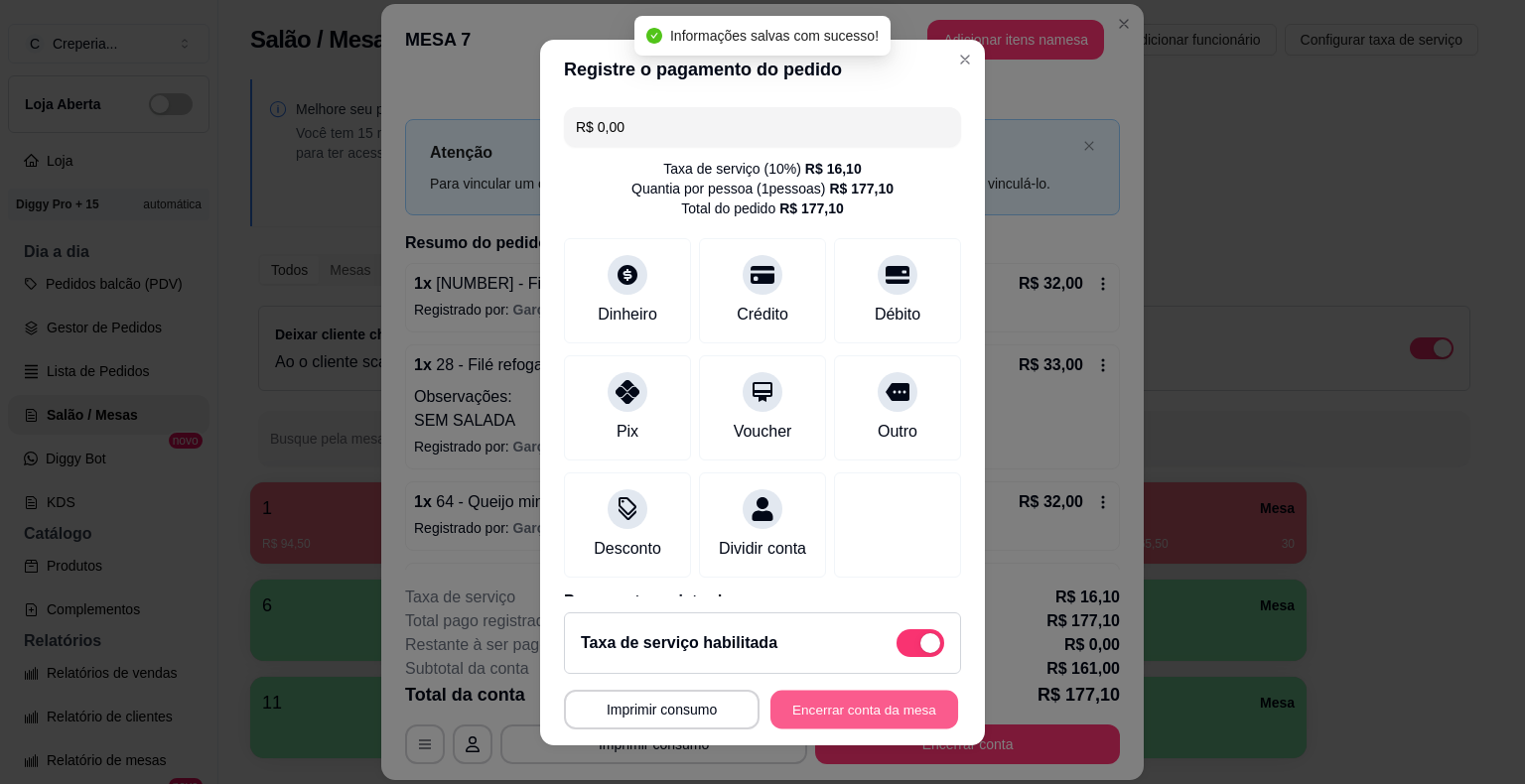 click on "Encerrar conta da mesa" at bounding box center [864, 709] 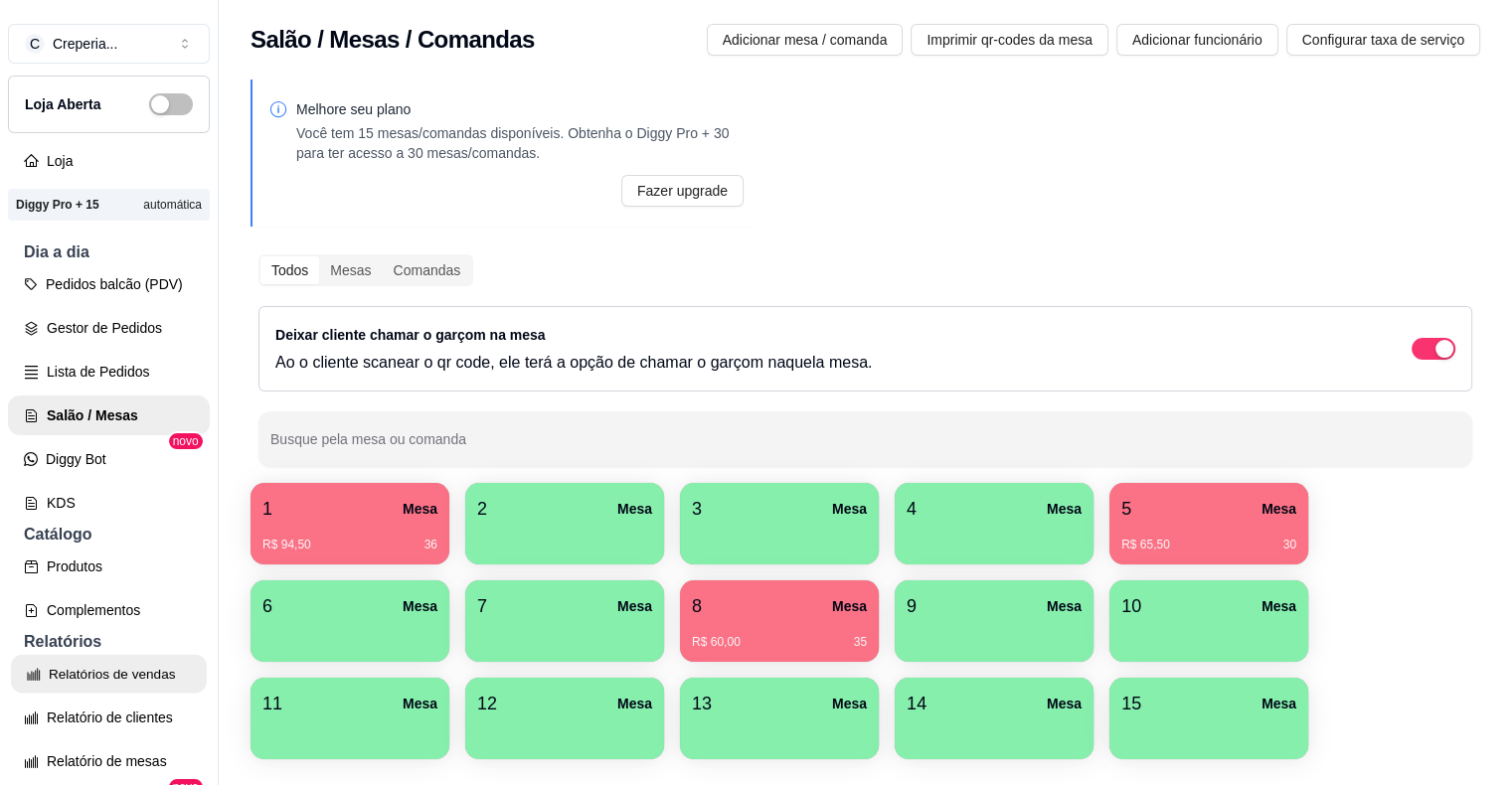 click on "Relatórios de vendas" at bounding box center (108, 674) 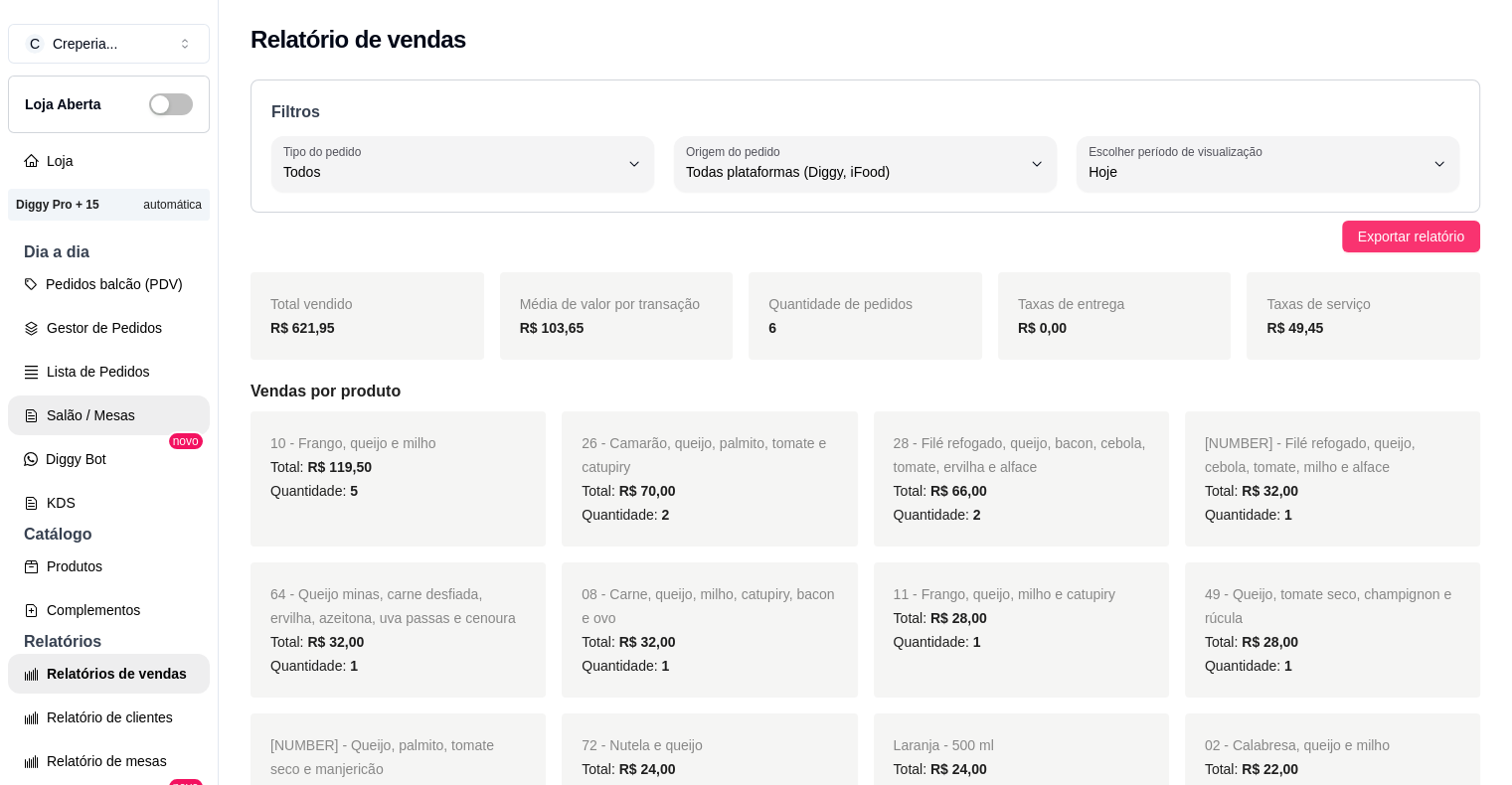 click on "Salão / Mesas" at bounding box center [108, 415] 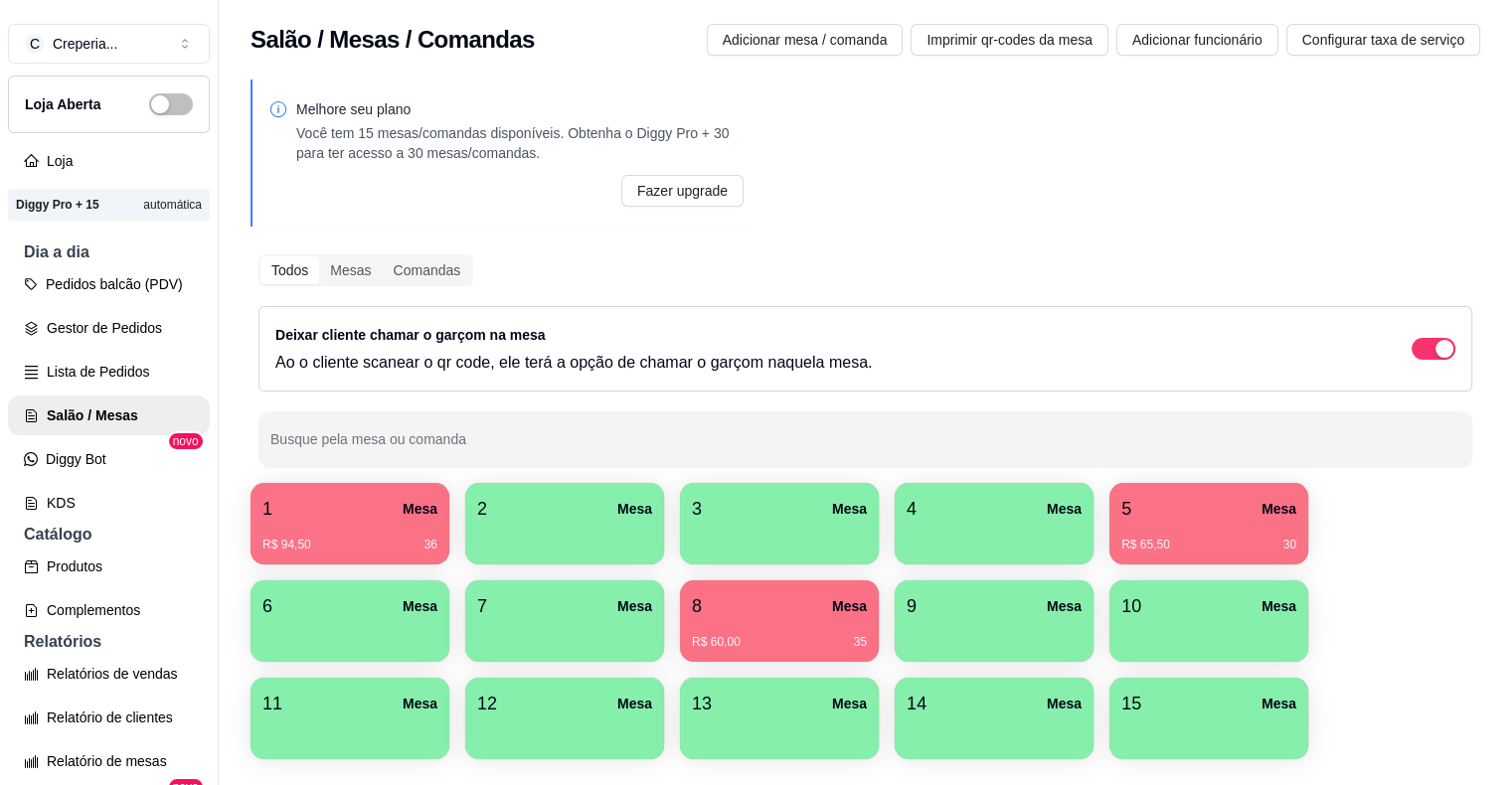 click on "R$ 65,50 [NUMBER]" at bounding box center [1209, 538] 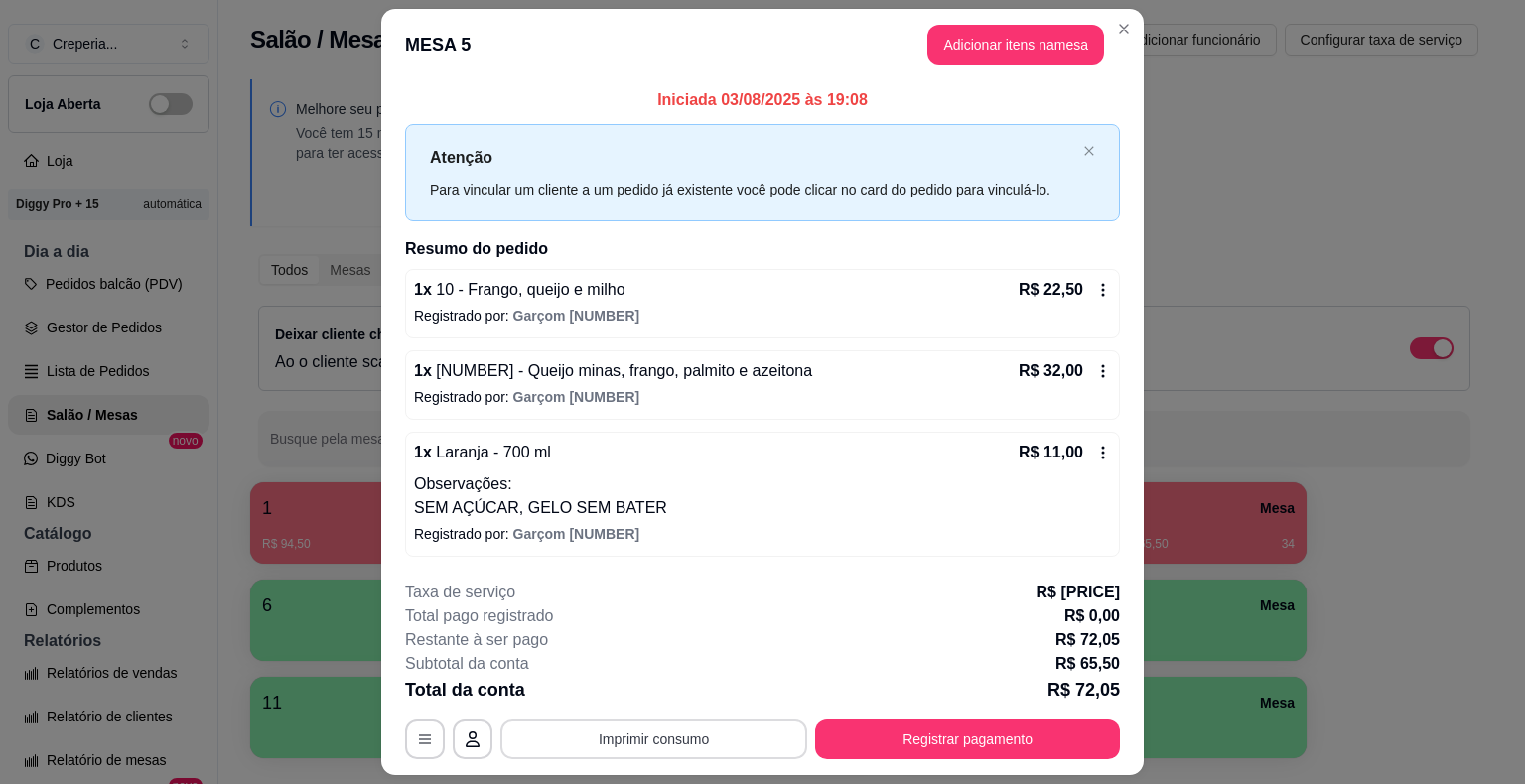 click on "Imprimir consumo" at bounding box center [653, 739] 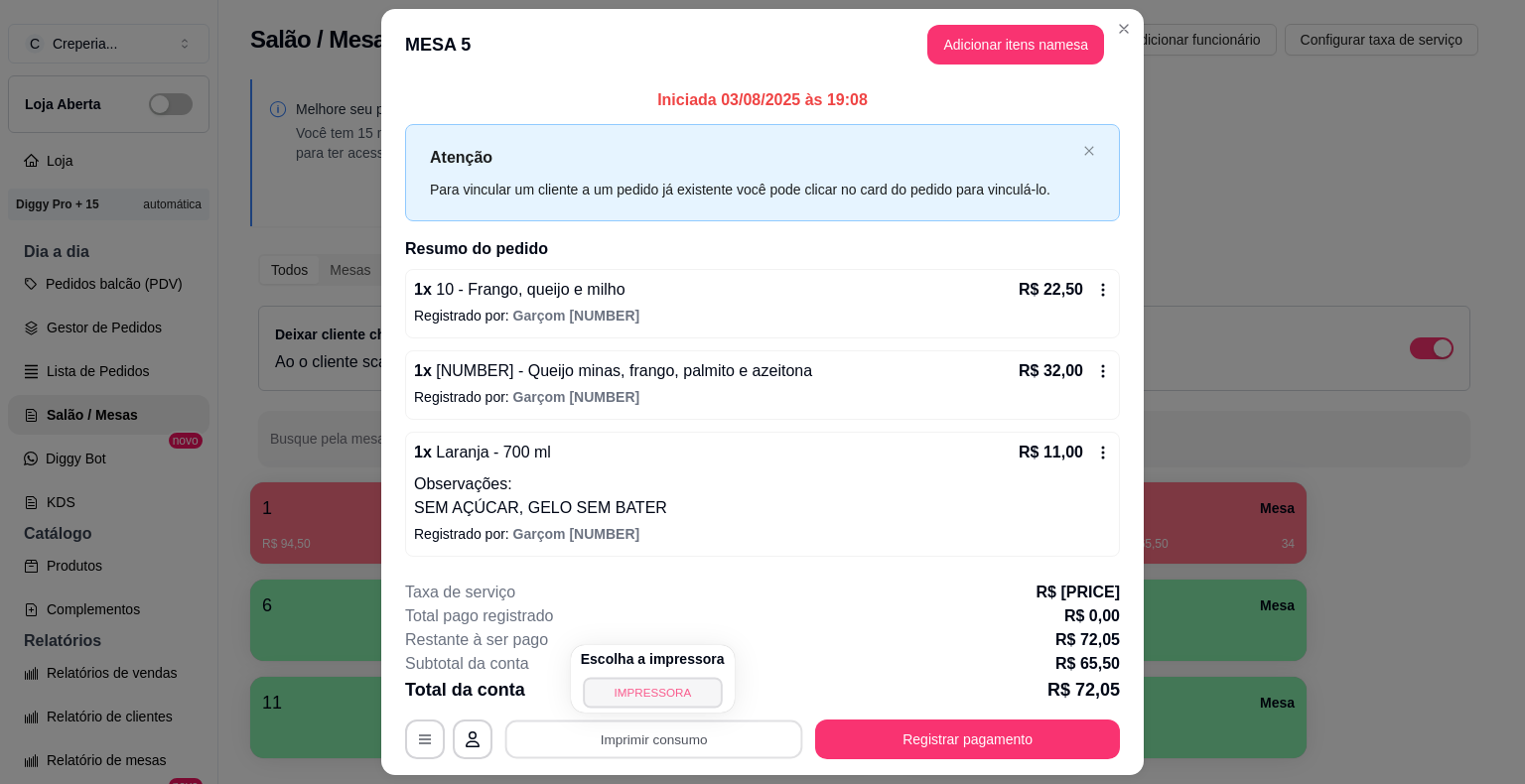 click on "IMPRESSORA" at bounding box center (652, 692) 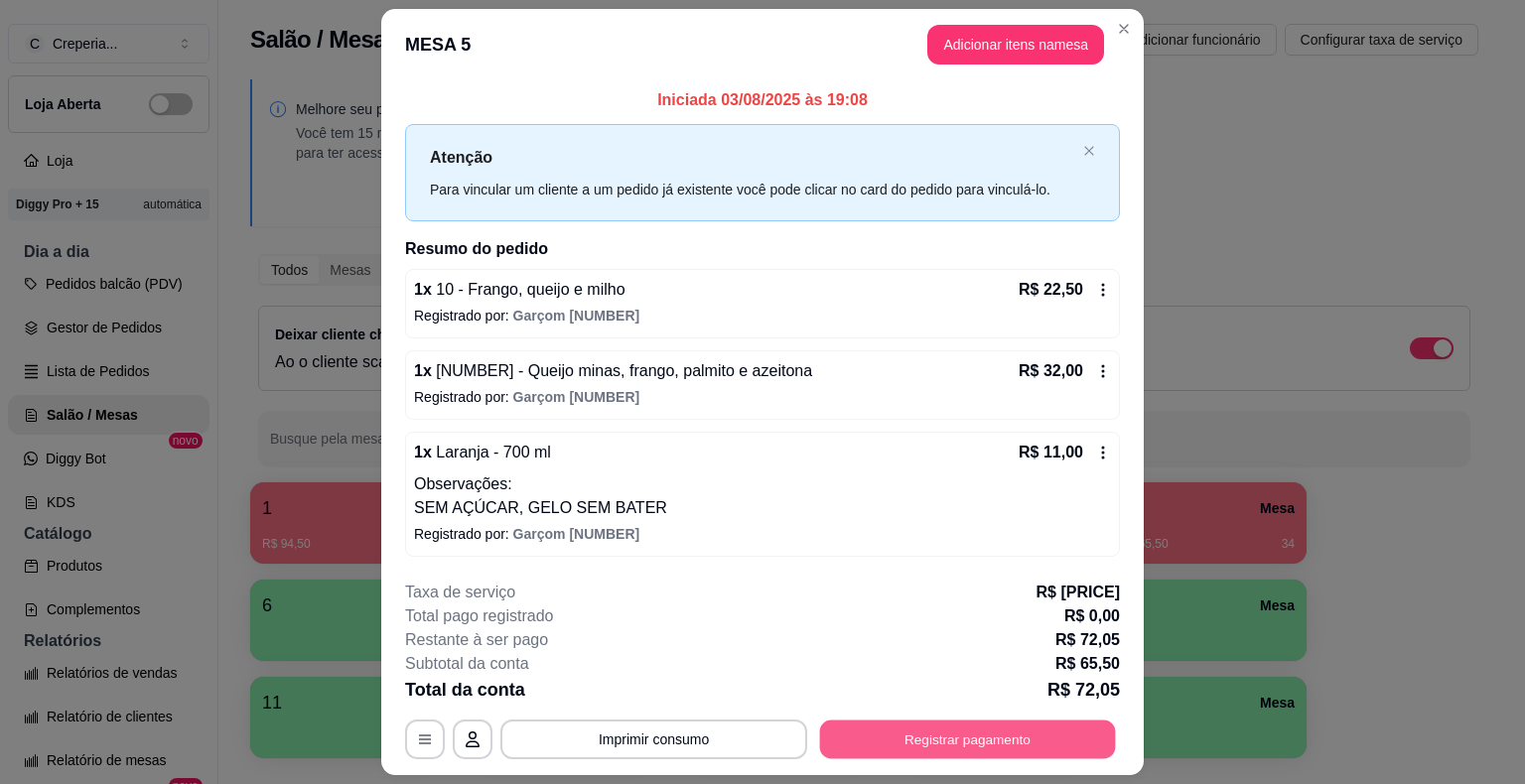 click on "Registrar pagamento" at bounding box center [968, 738] 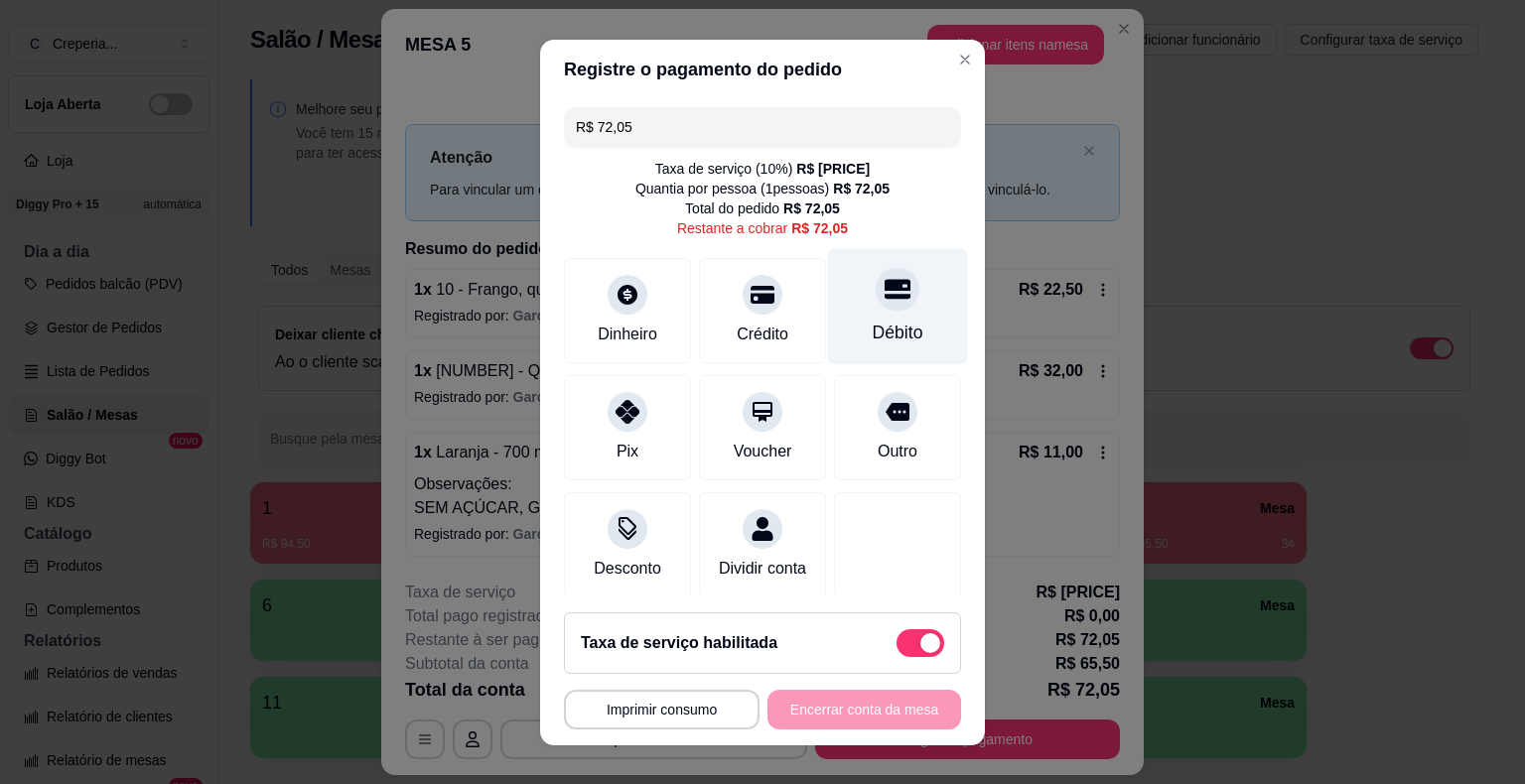 click on "Débito" at bounding box center (898, 306) 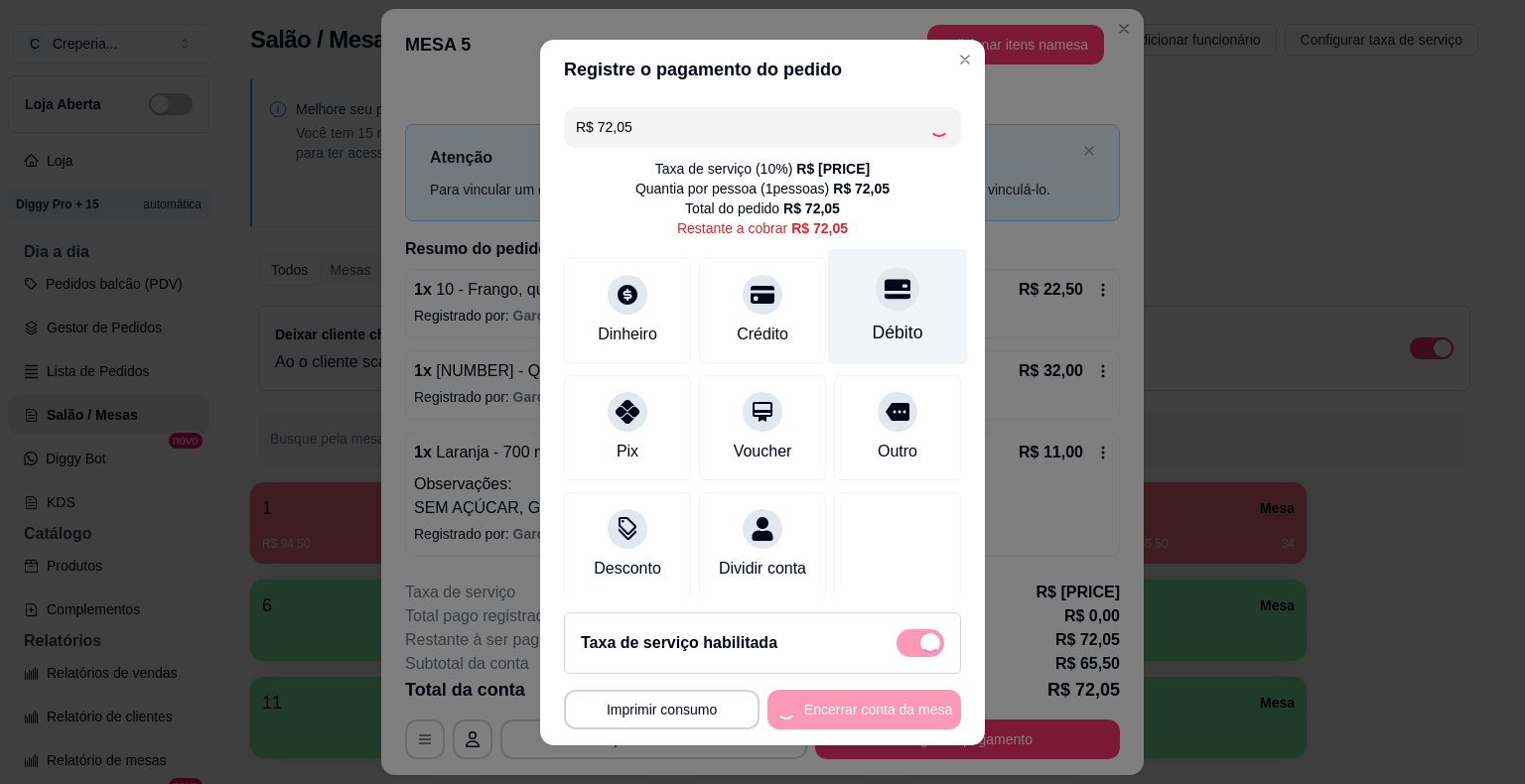 type on "R$ 0,00" 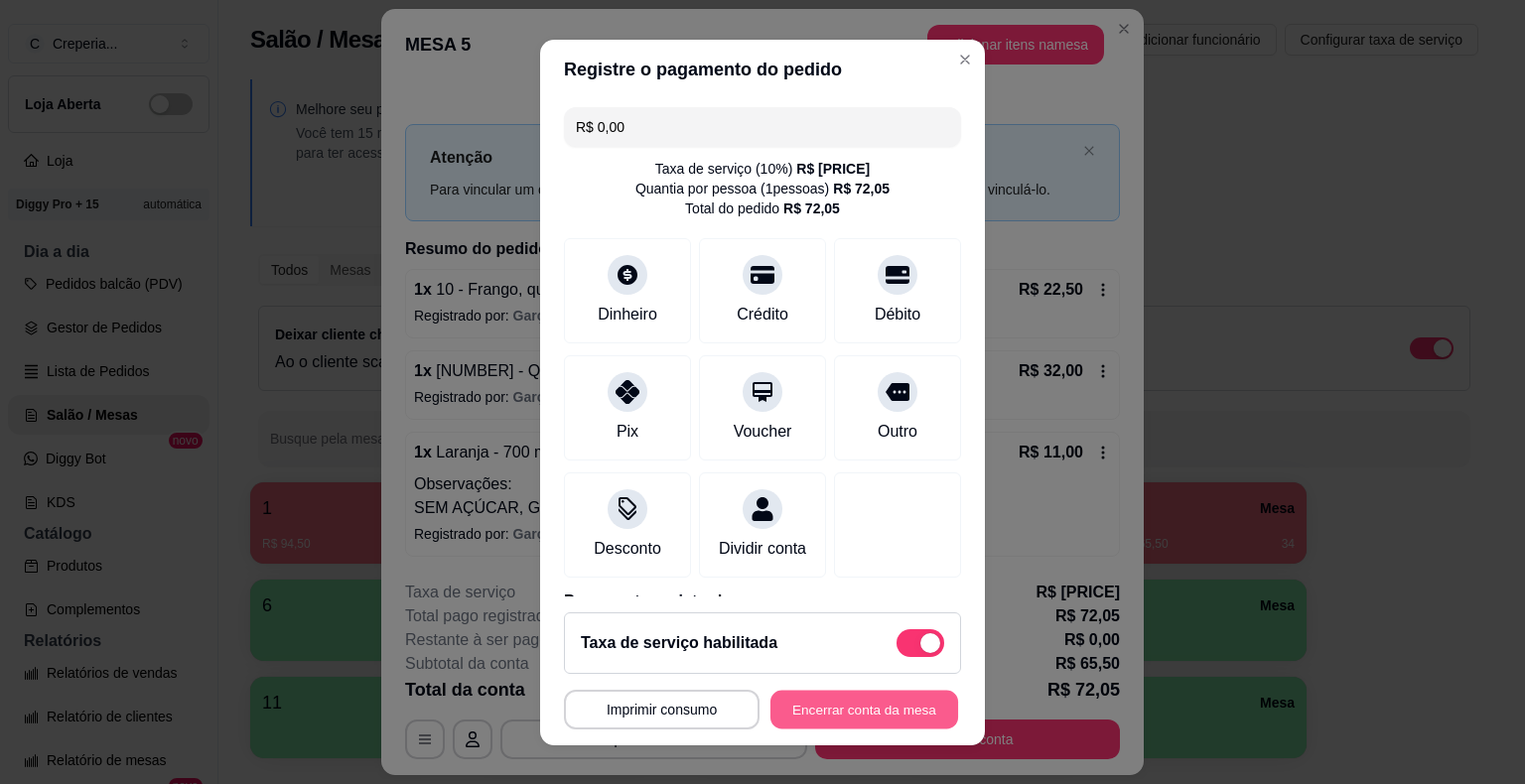 click on "Encerrar conta da mesa" at bounding box center [864, 709] 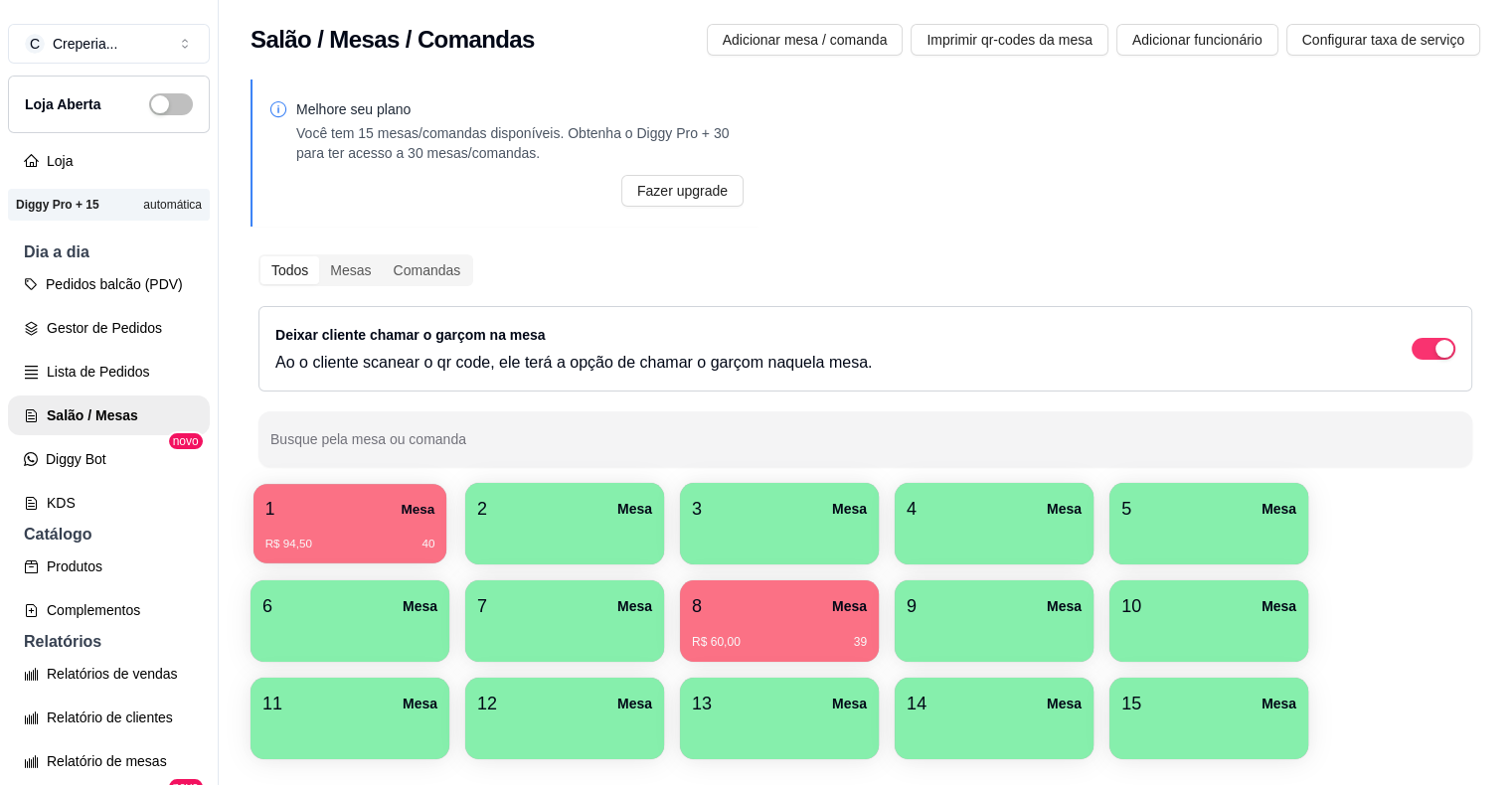 click on "1 Mesa" at bounding box center (350, 509) 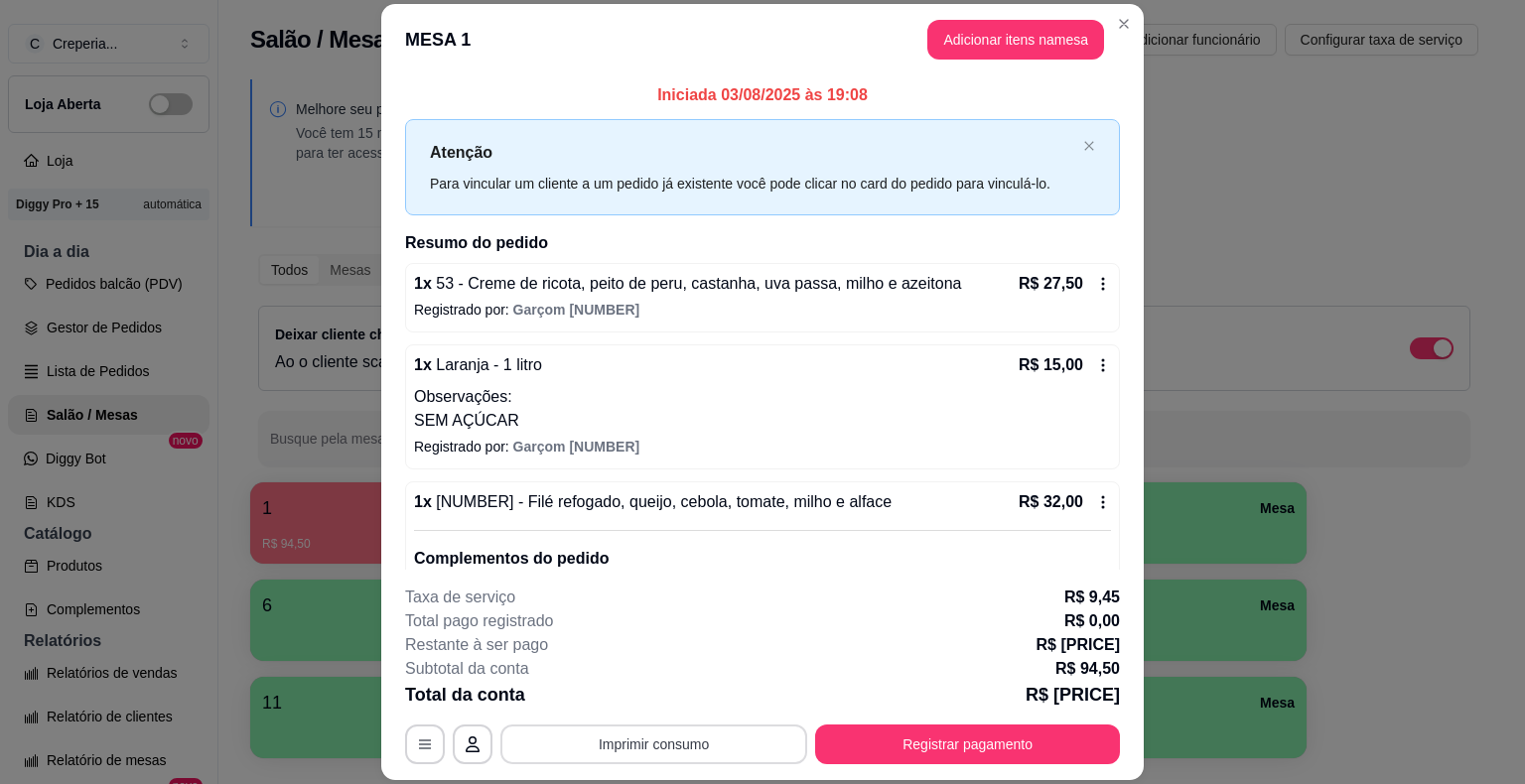 click on "Imprimir consumo" at bounding box center (653, 744) 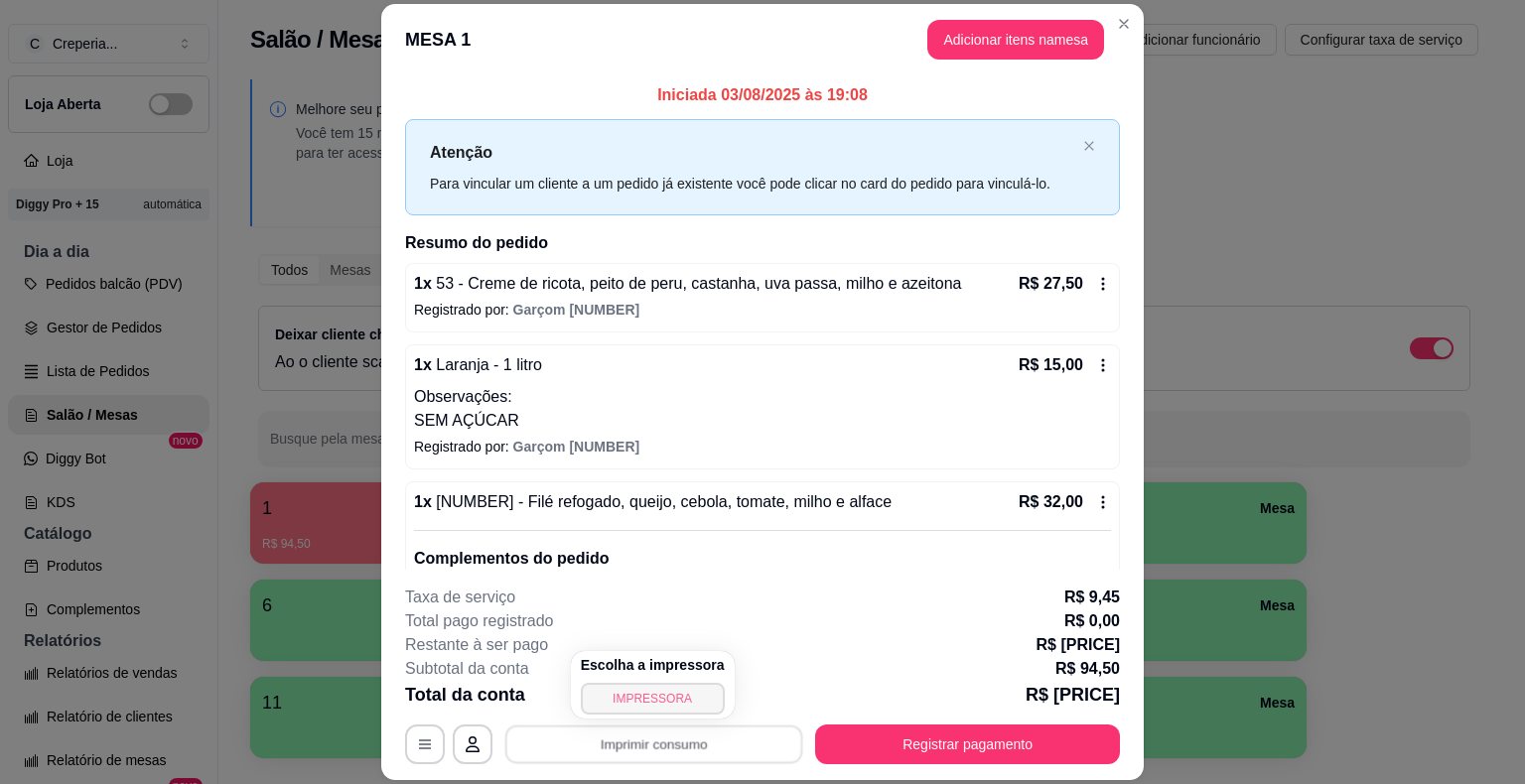 click on "IMPRESSORA" at bounding box center (652, 699) 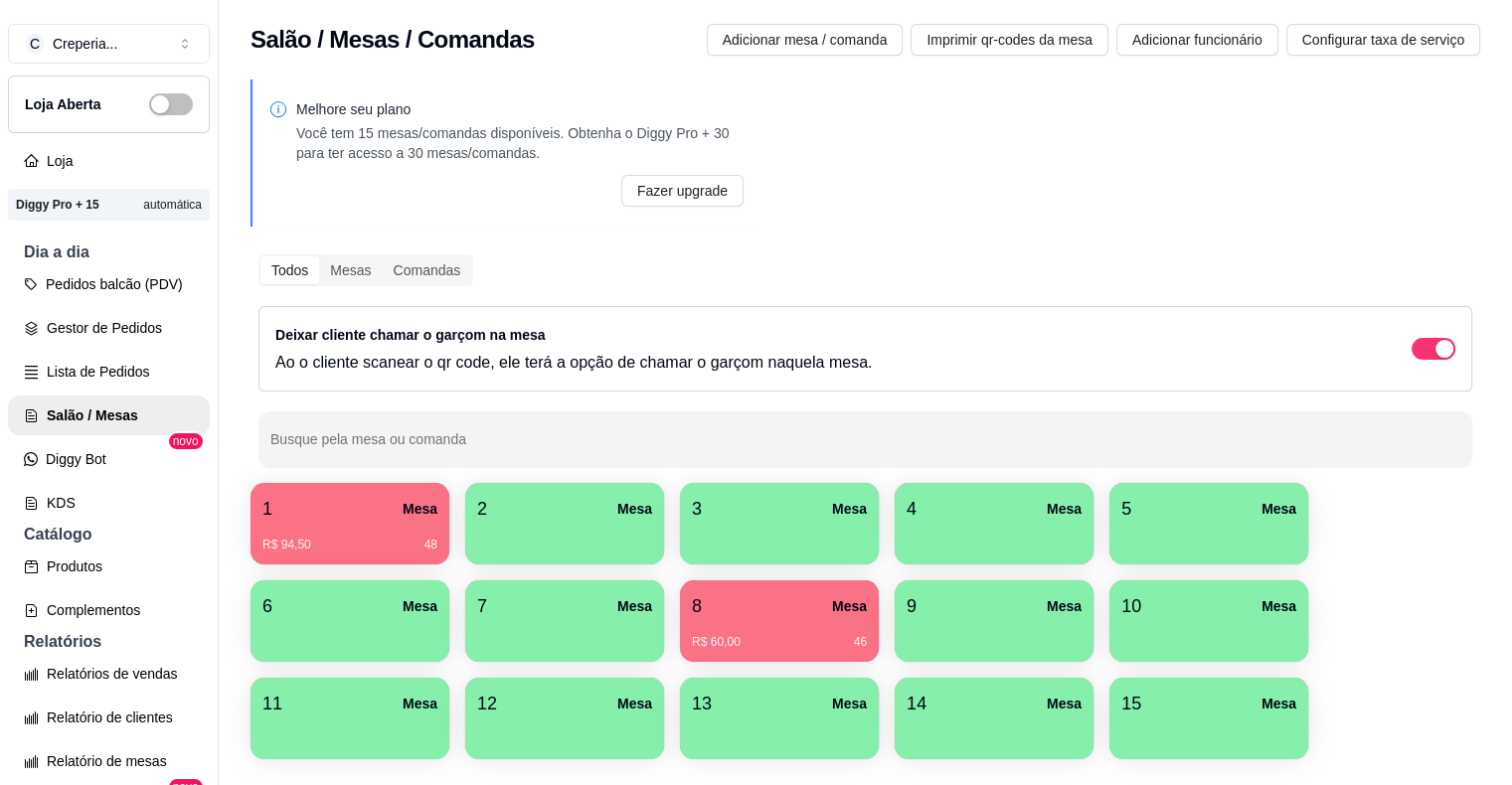 click on "R$ 94,50 [NUMBER]" at bounding box center [350, 545] 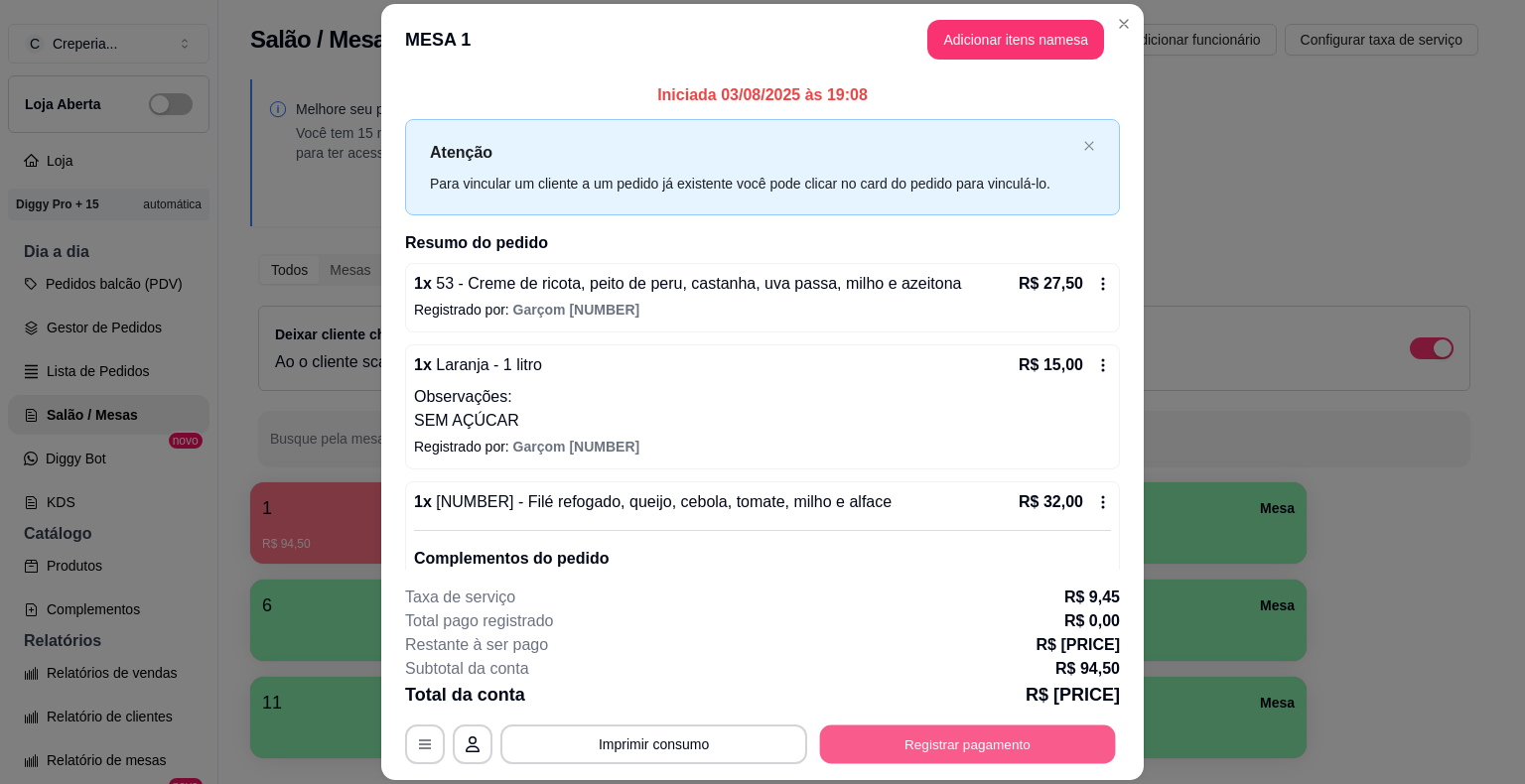 click on "Registrar pagamento" at bounding box center (968, 744) 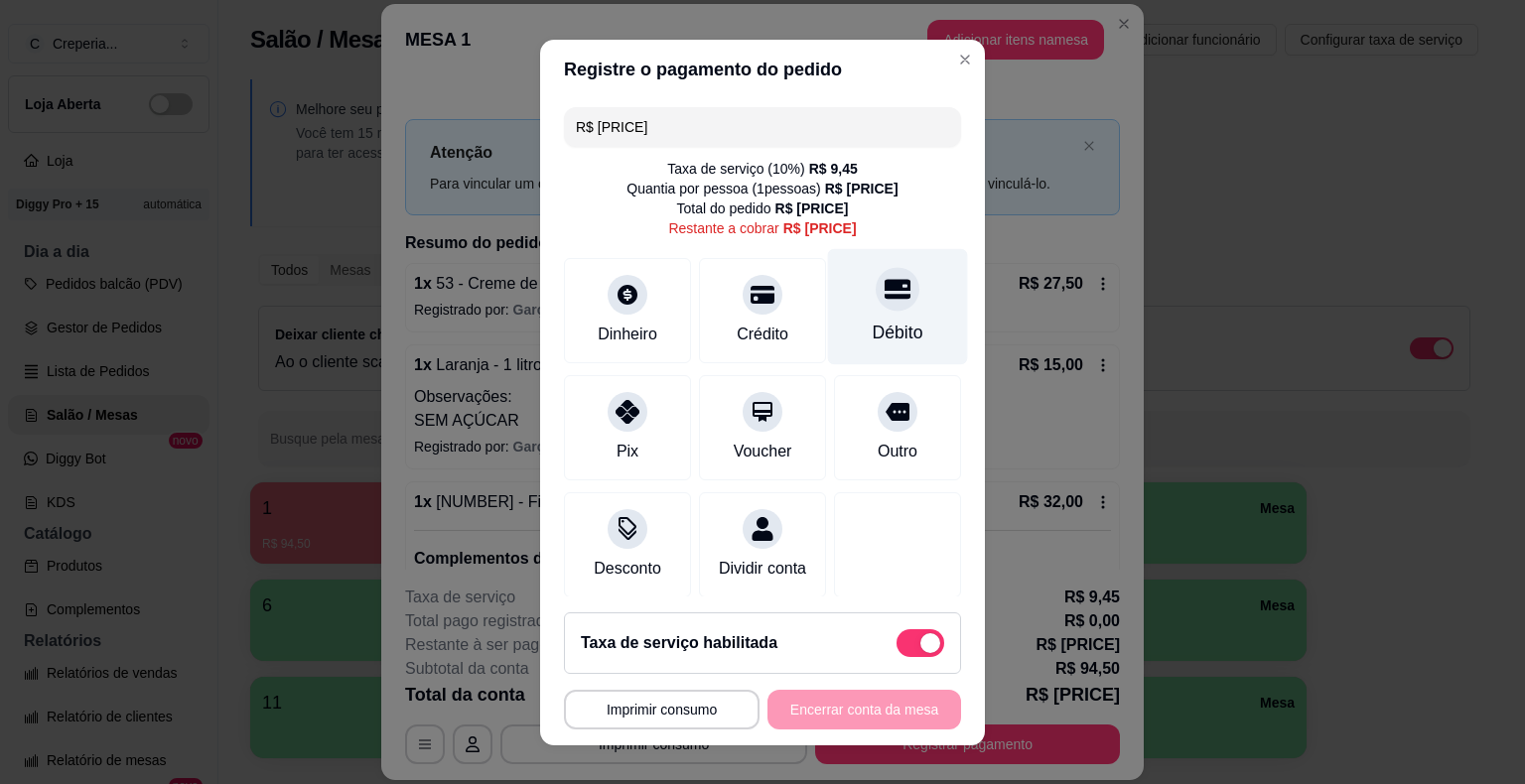 click on "Débito" at bounding box center (898, 306) 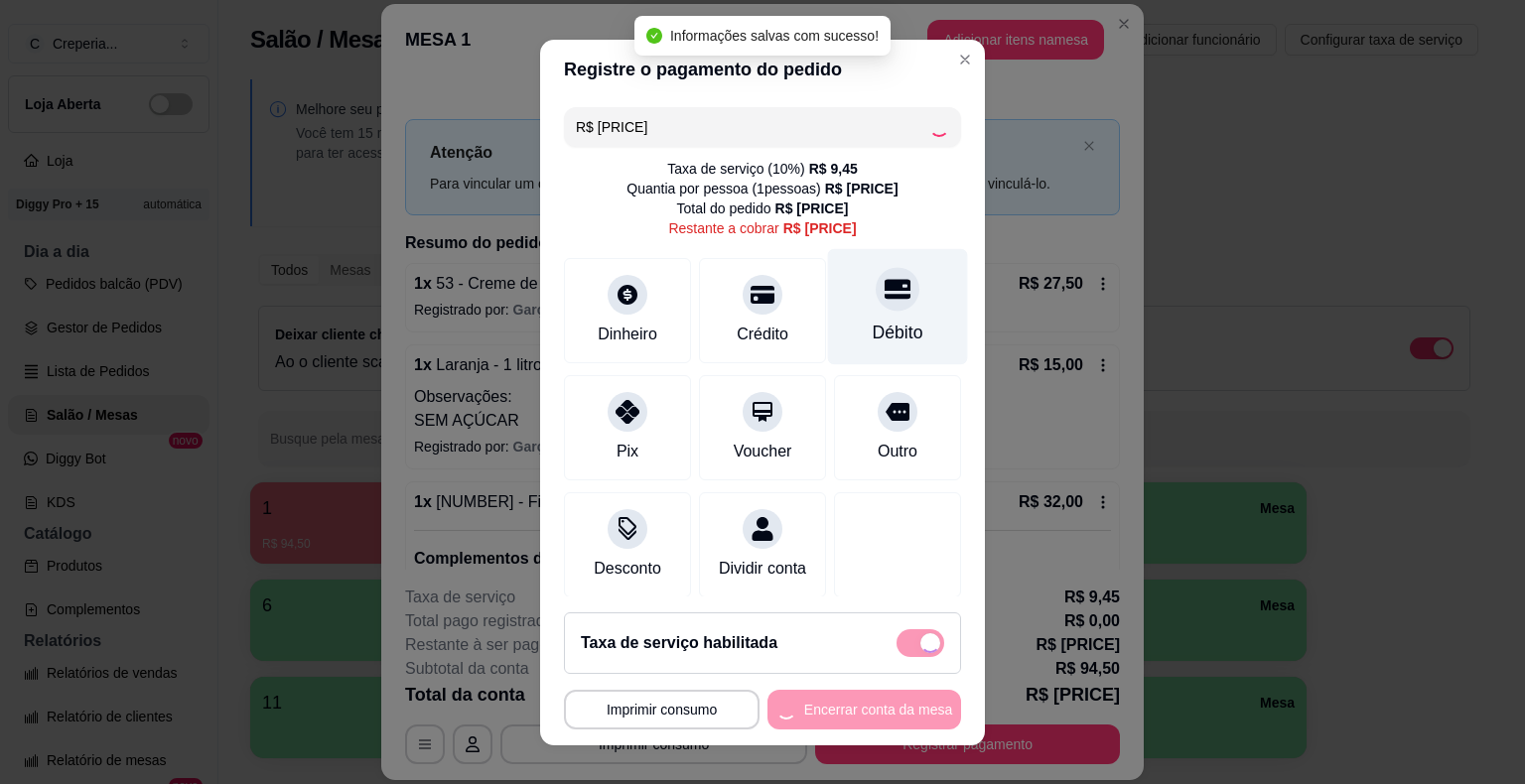 type on "R$ 0,00" 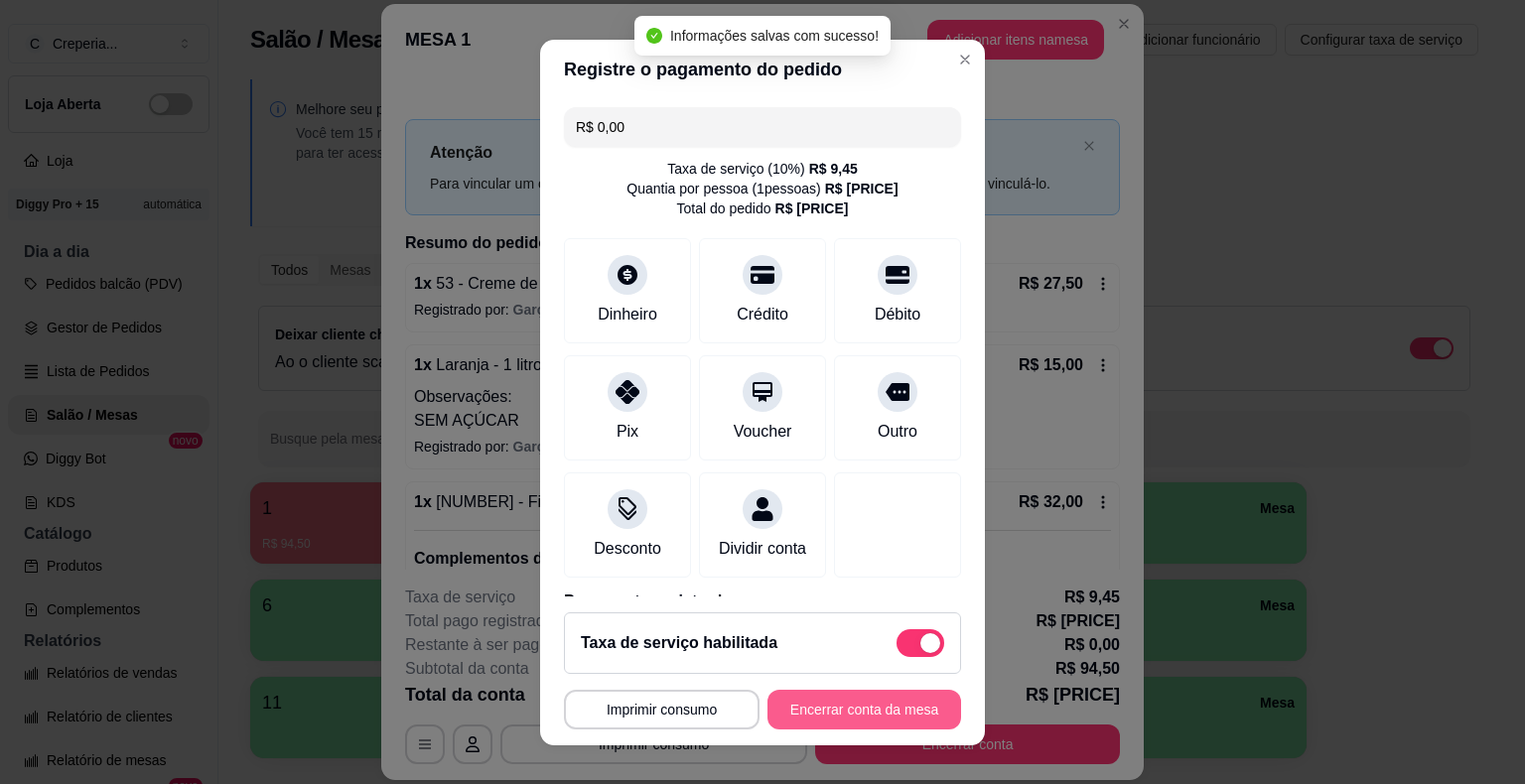 click on "Encerrar conta da mesa" at bounding box center (864, 710) 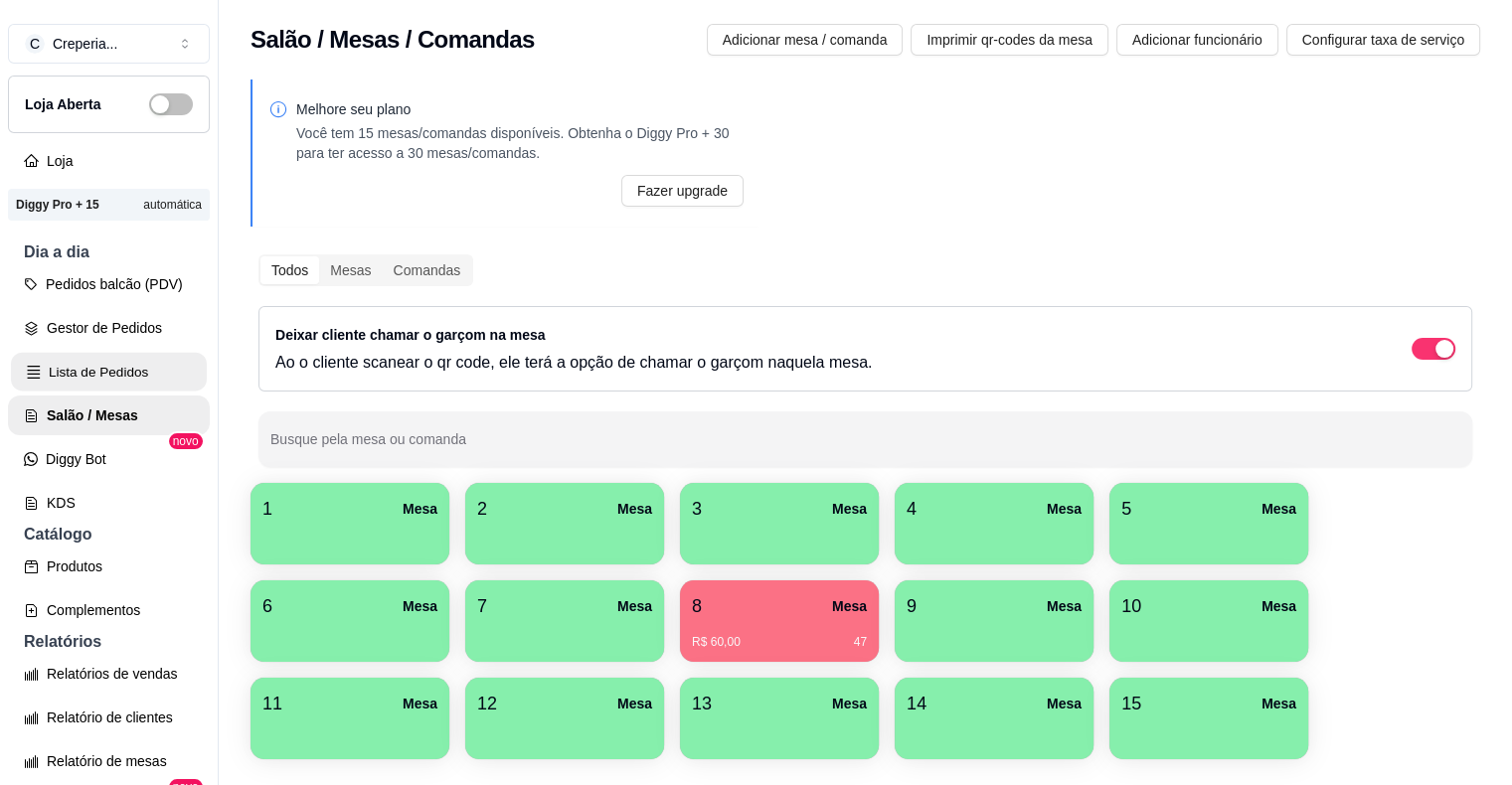 click on "Lista de Pedidos" at bounding box center [108, 372] 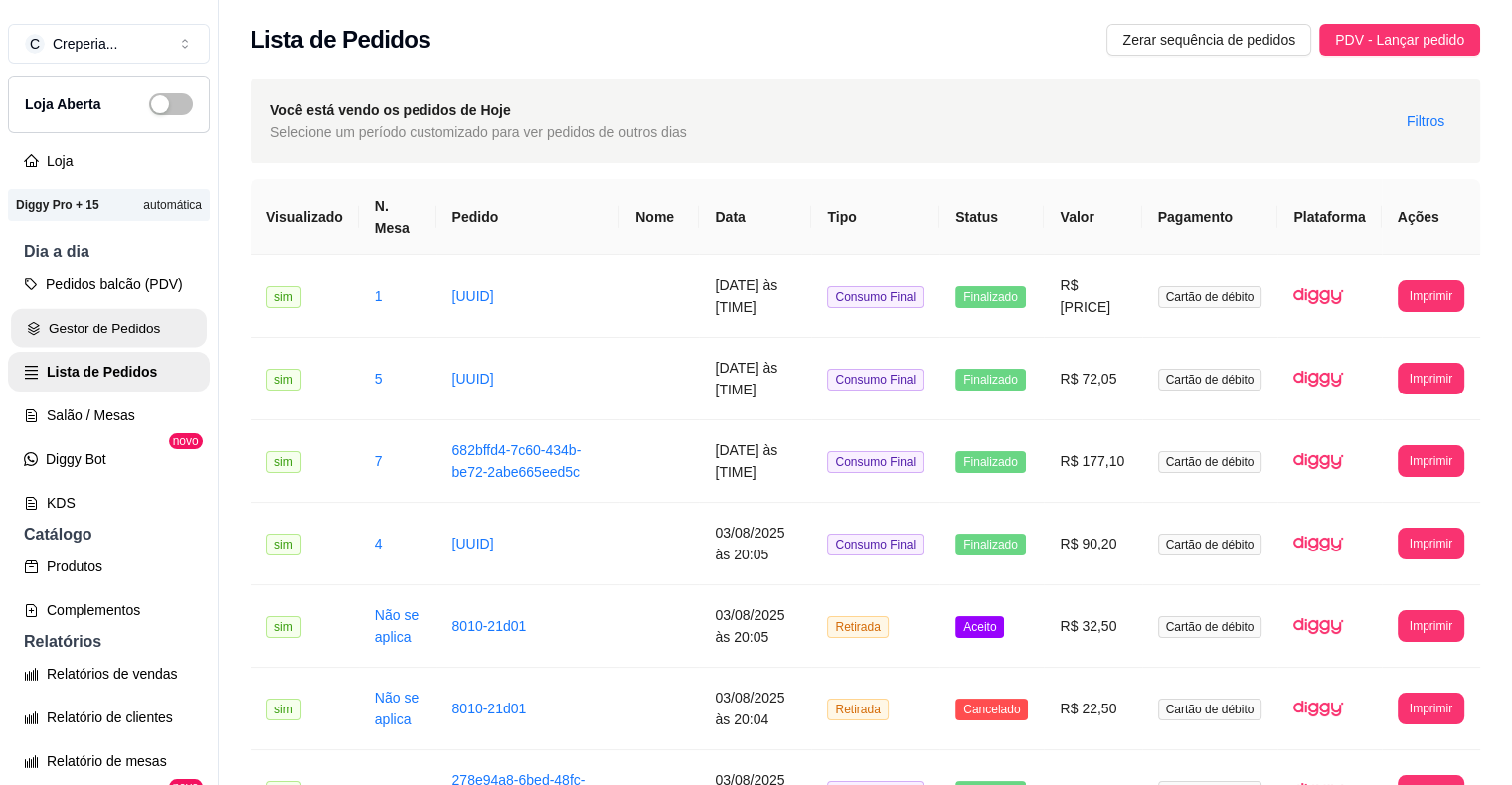 click on "Gestor de Pedidos" at bounding box center (108, 328) 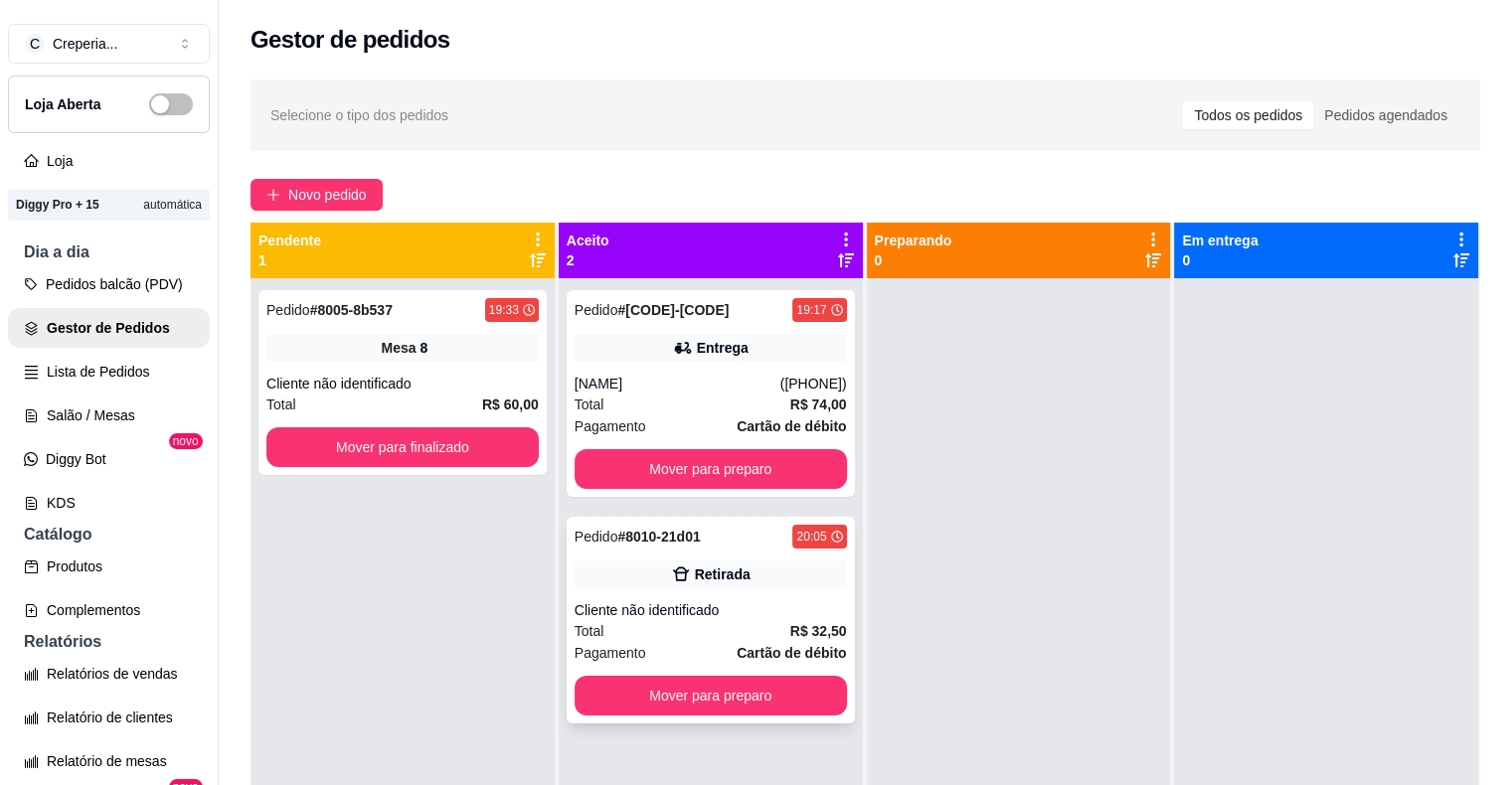 click on "Retirada" at bounding box center (723, 574) 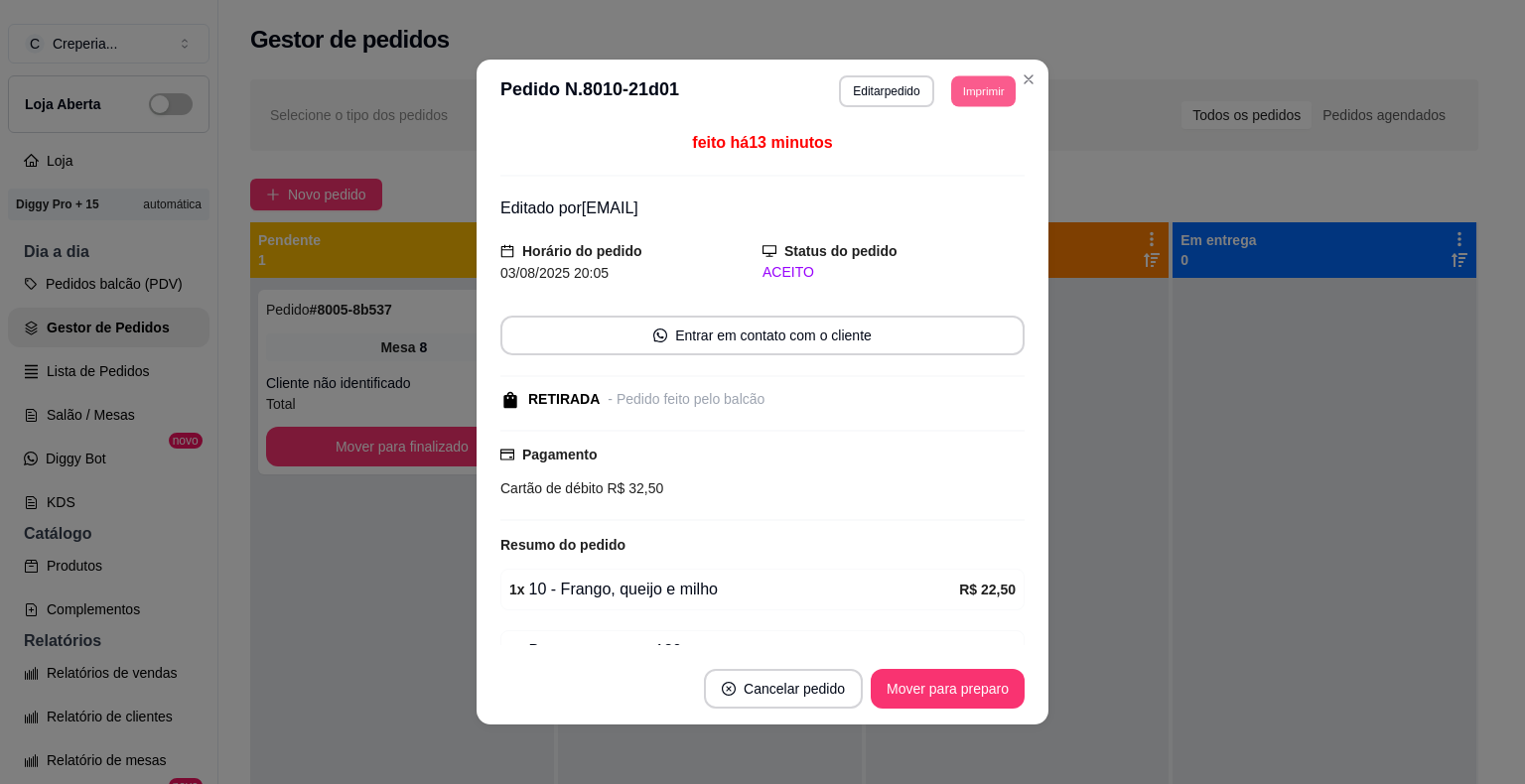 click on "Imprimir" at bounding box center [983, 90] 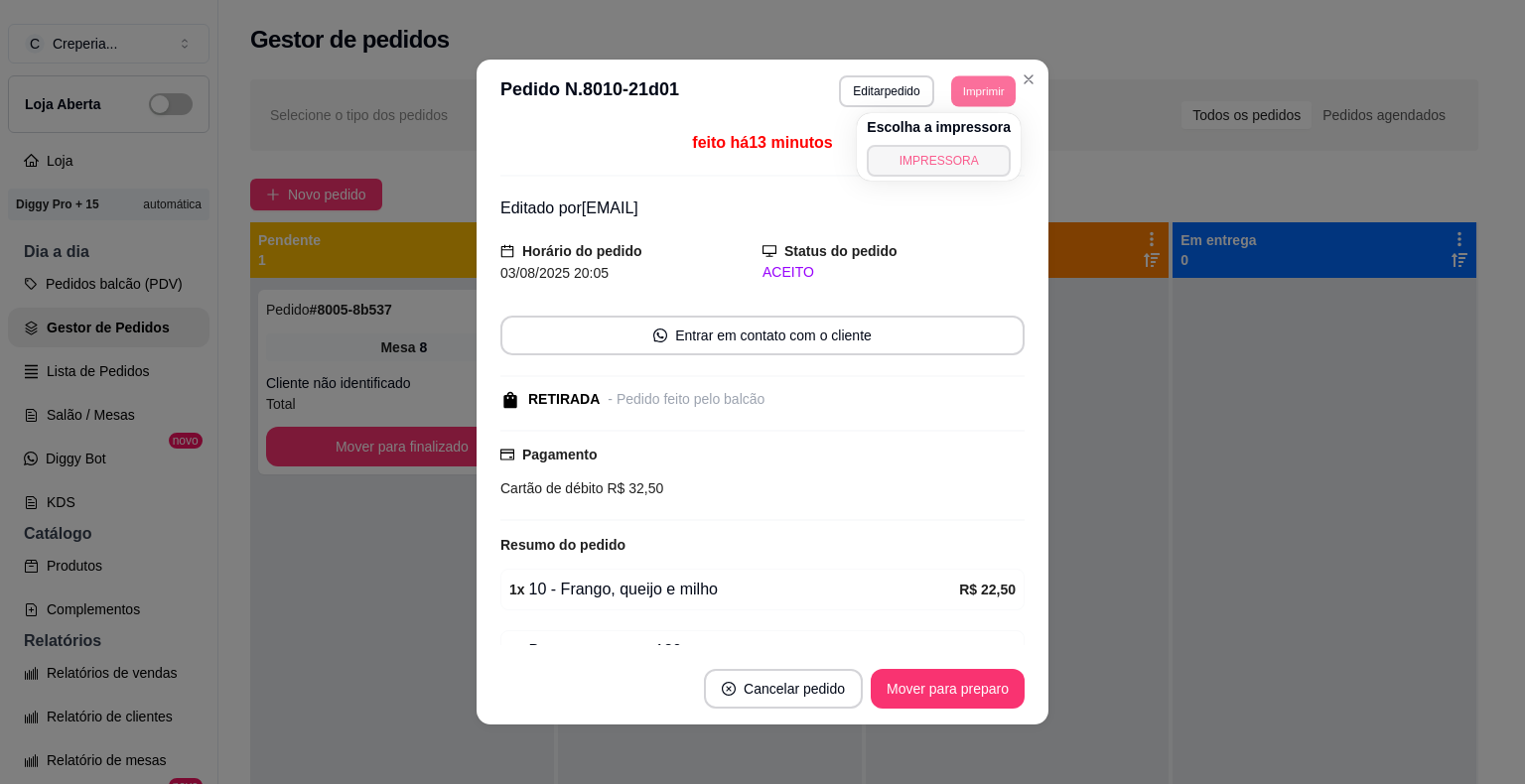 click on "IMPRESSORA" at bounding box center [938, 161] 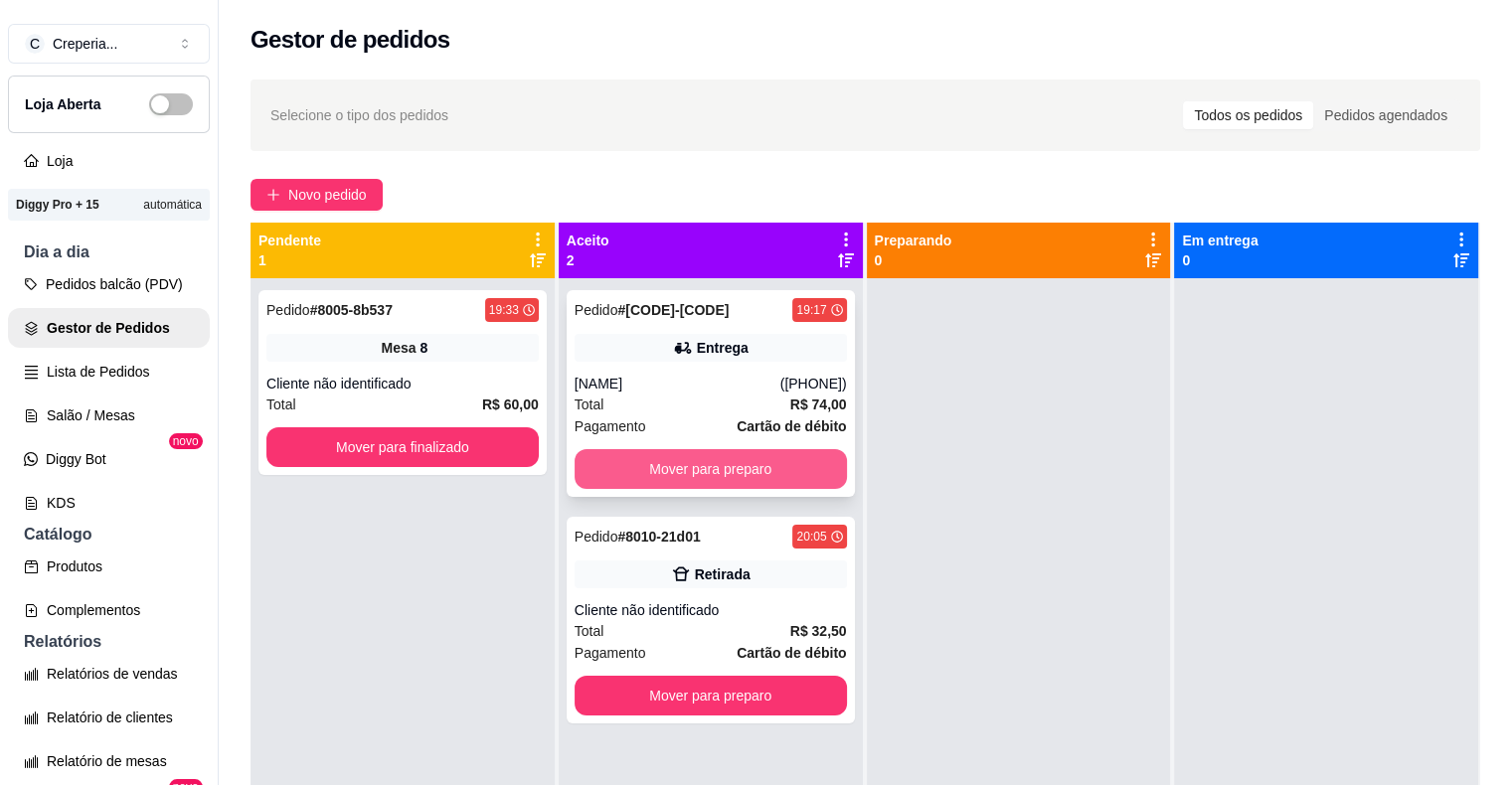 click on "Mover para preparo" at bounding box center [711, 469] 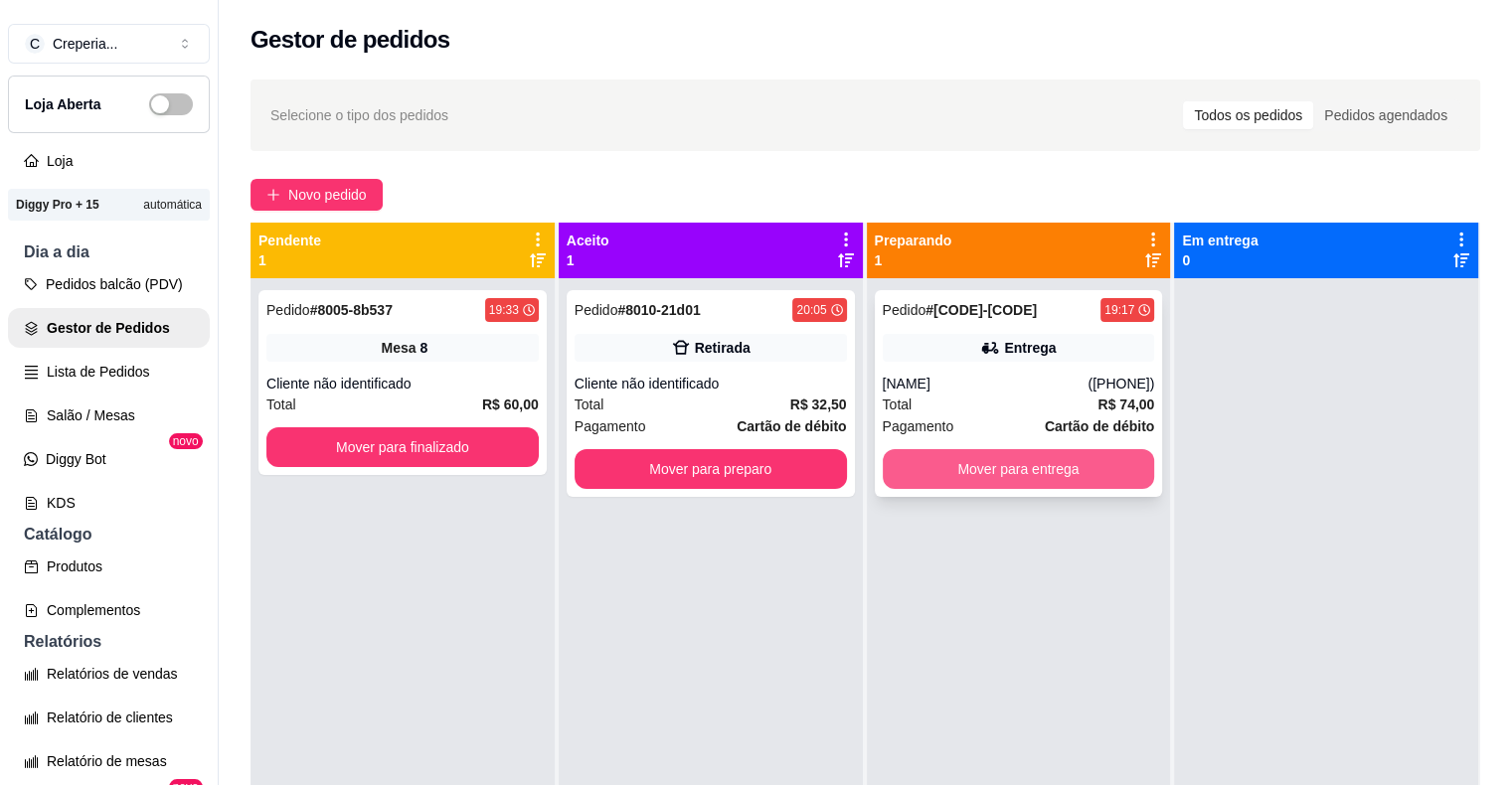click on "Mover para entrega" at bounding box center [1019, 469] 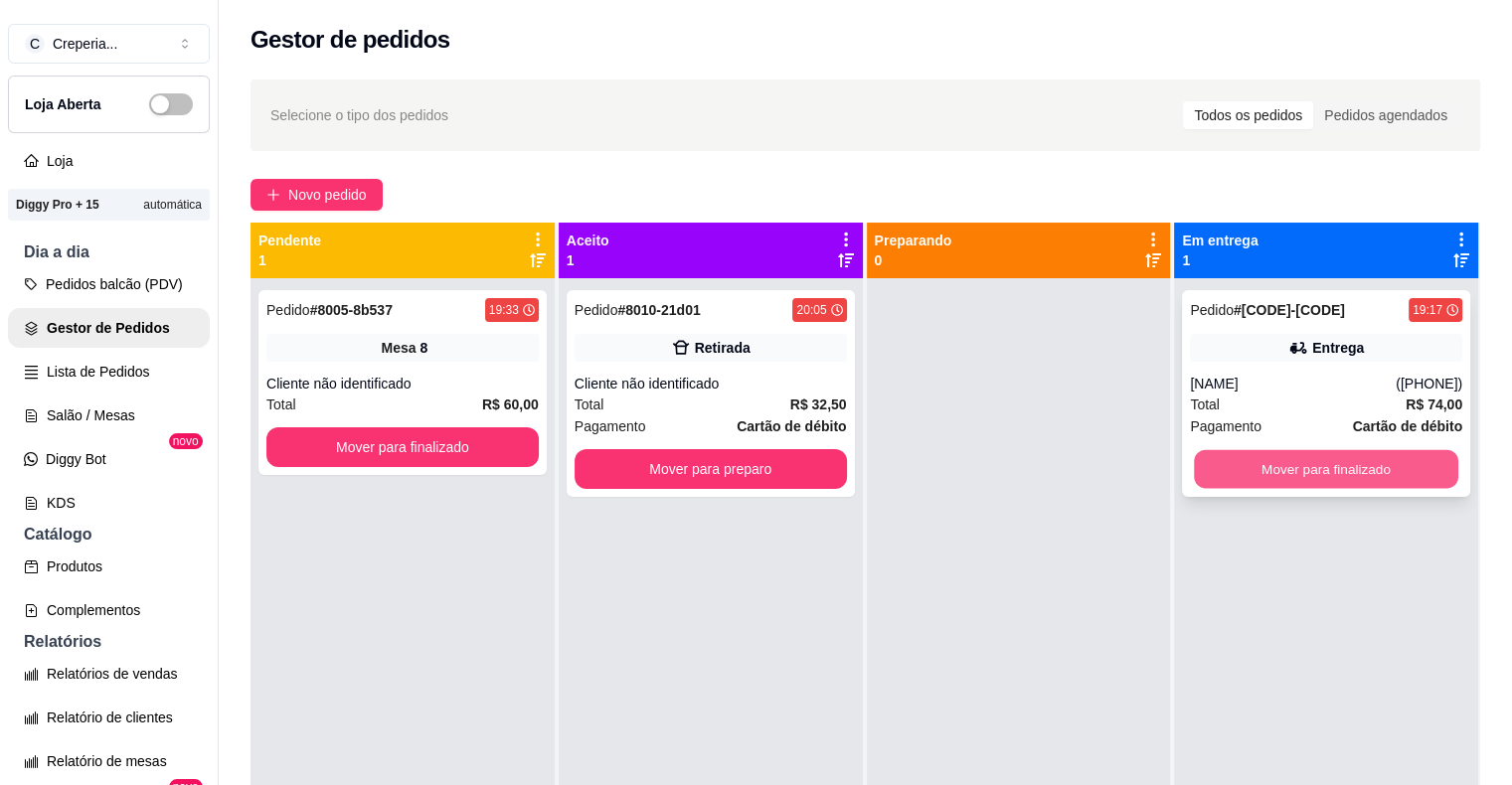 click on "Mover para finalizado" at bounding box center (1326, 469) 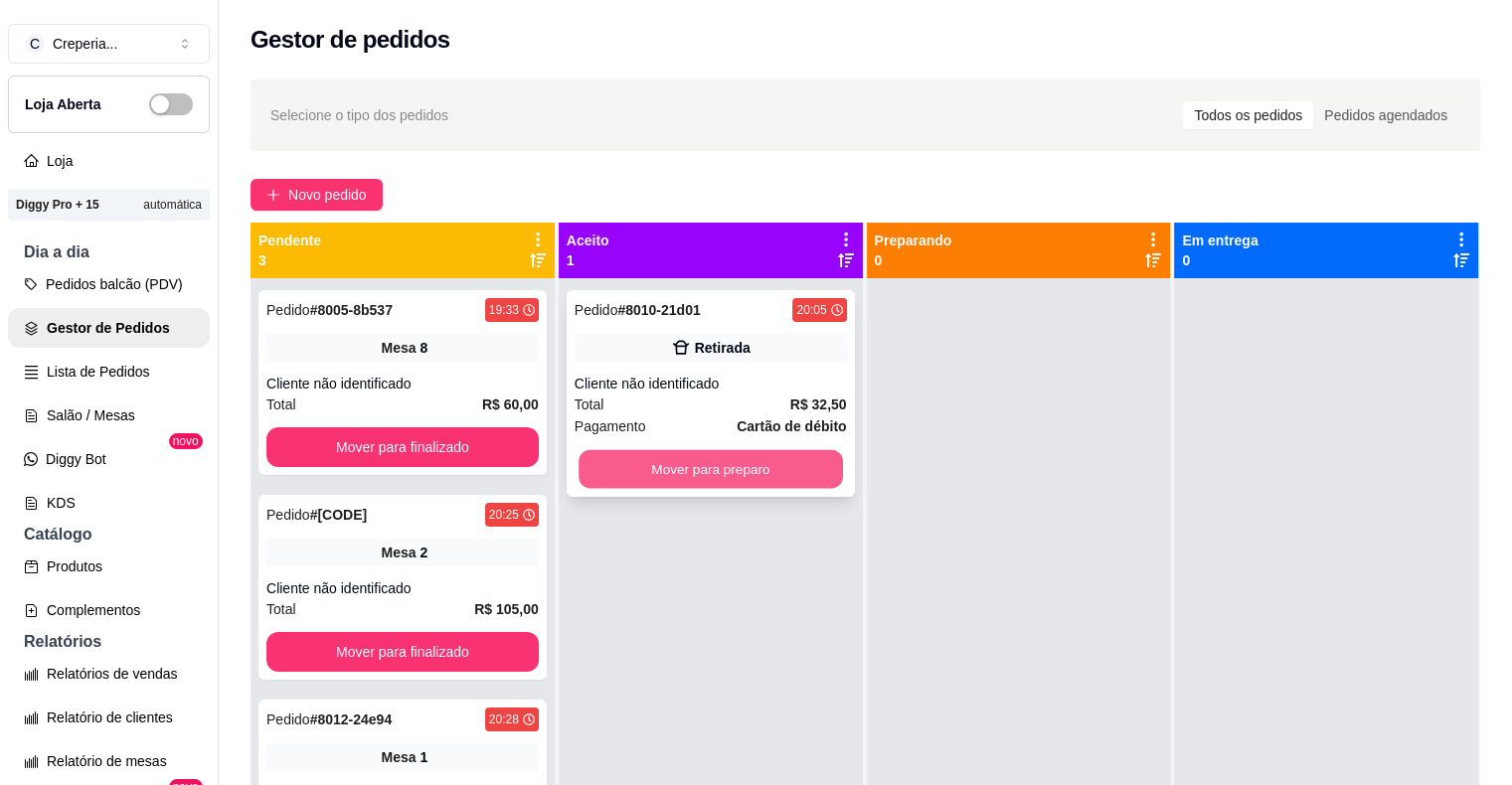 click on "Mover para preparo" at bounding box center [711, 469] 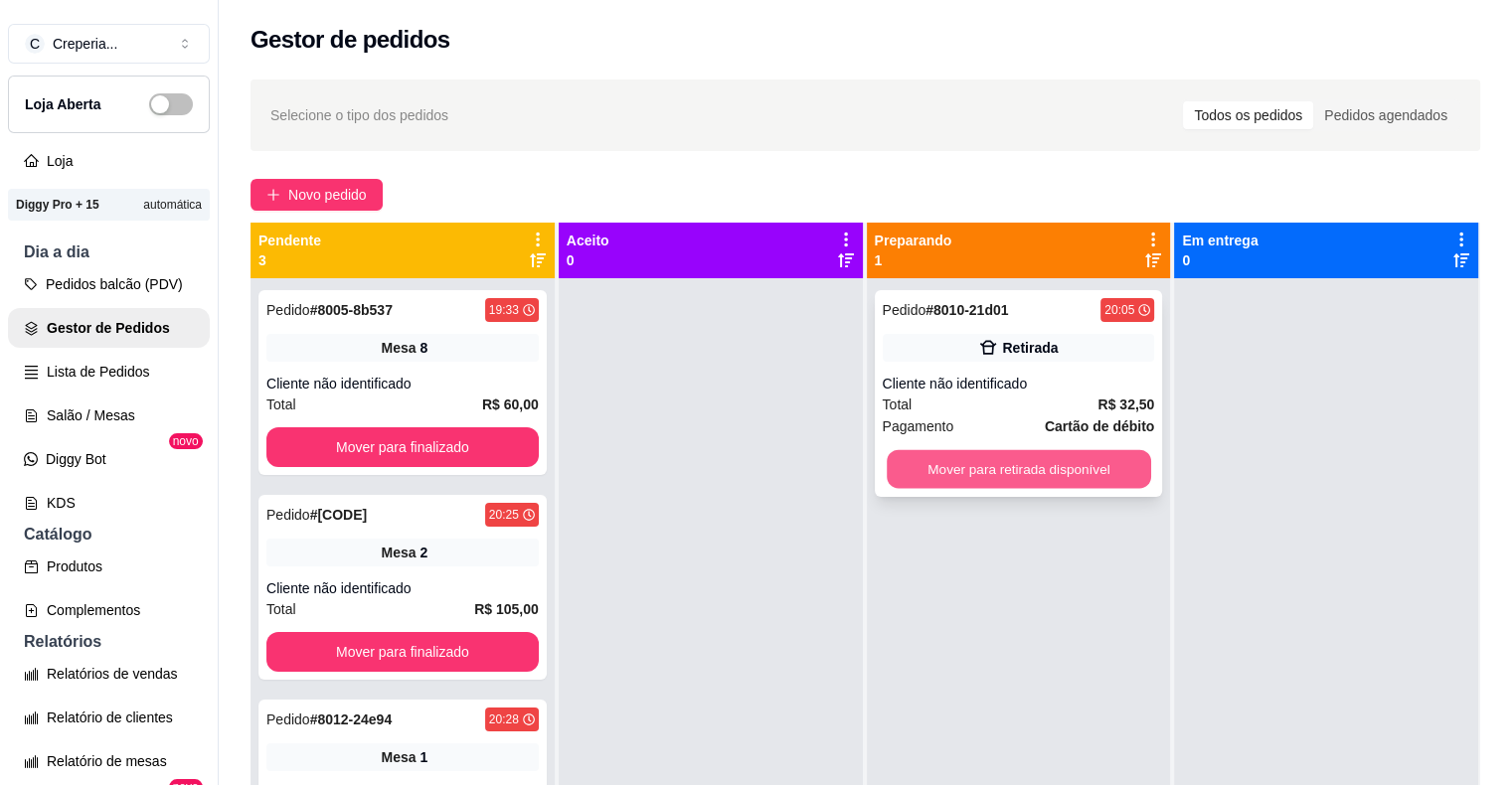 click on "Mover para retirada disponível" at bounding box center (1019, 469) 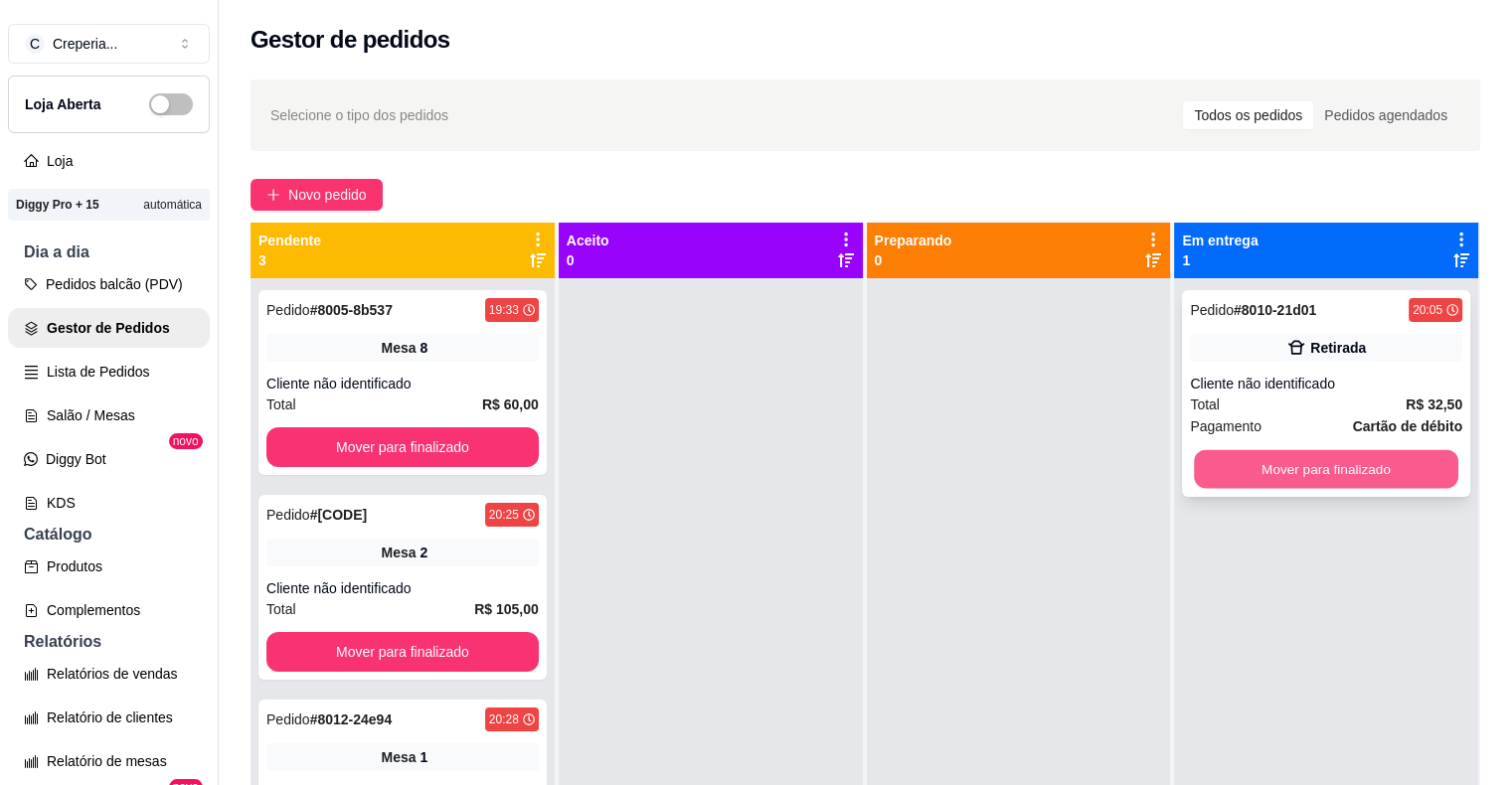 click on "Mover para finalizado" at bounding box center [1326, 469] 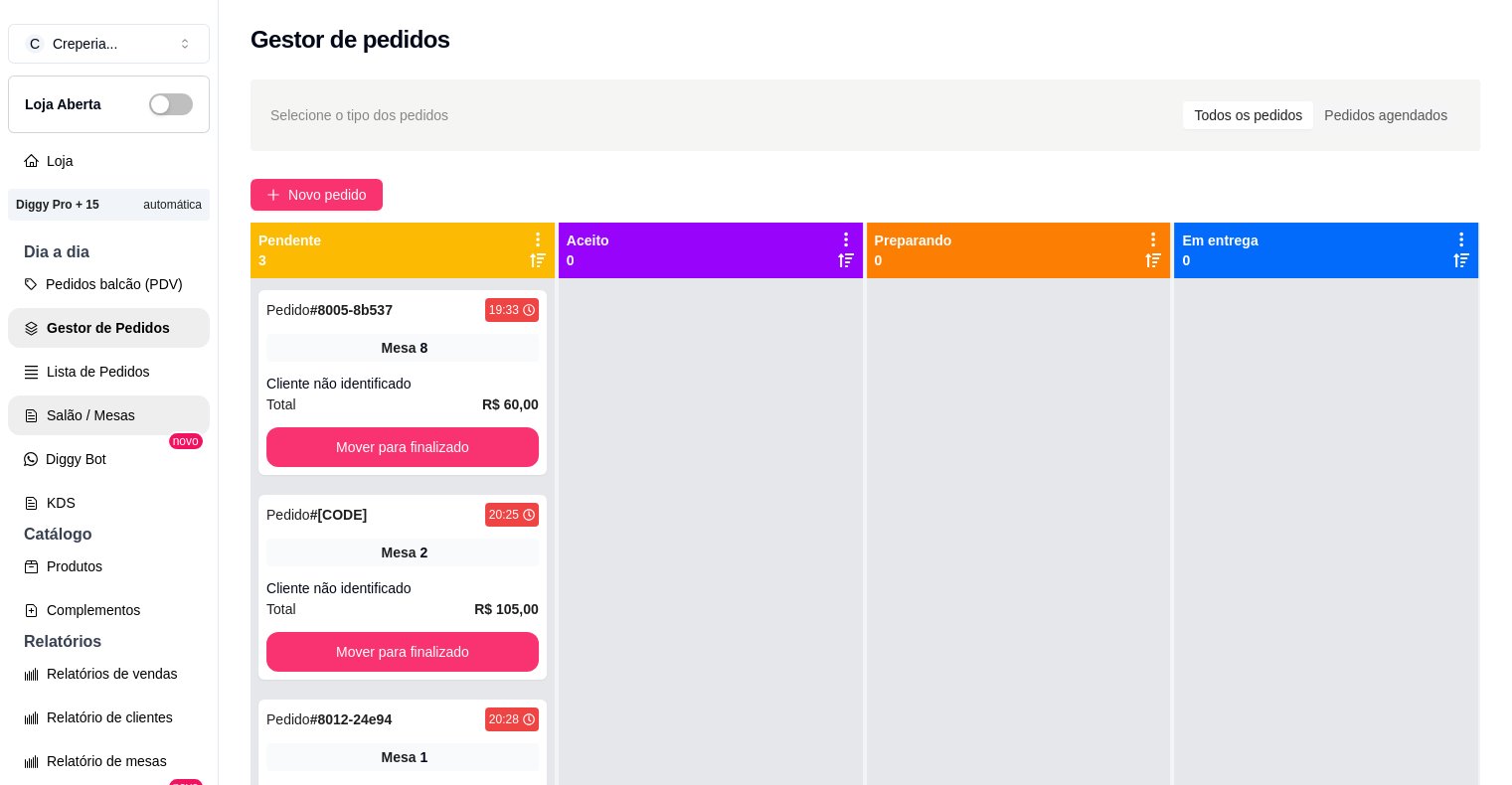 click on "Salão / Mesas" at bounding box center (108, 415) 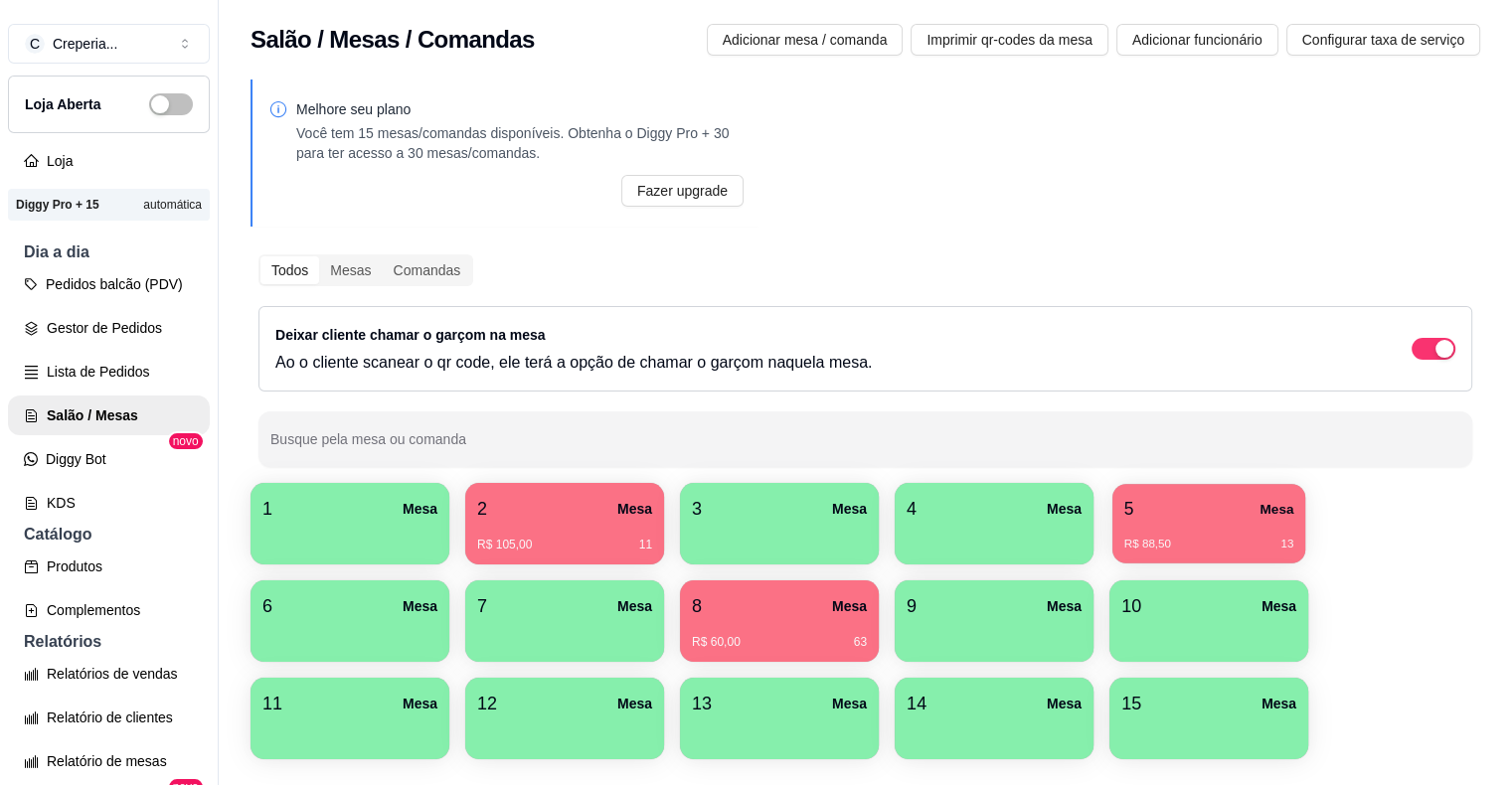 click on "R$ 88,50 13" at bounding box center [1209, 537] 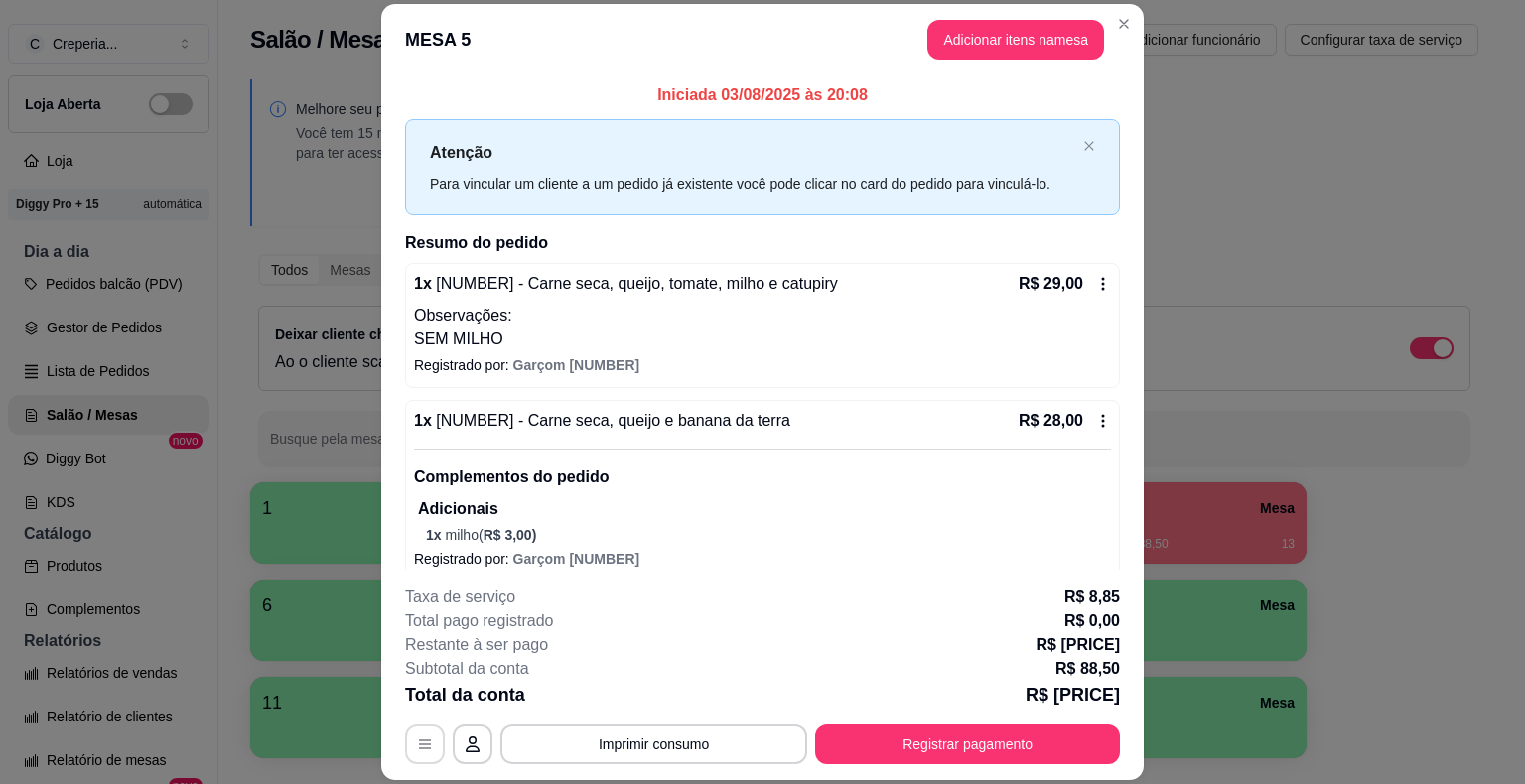 click at bounding box center [425, 744] 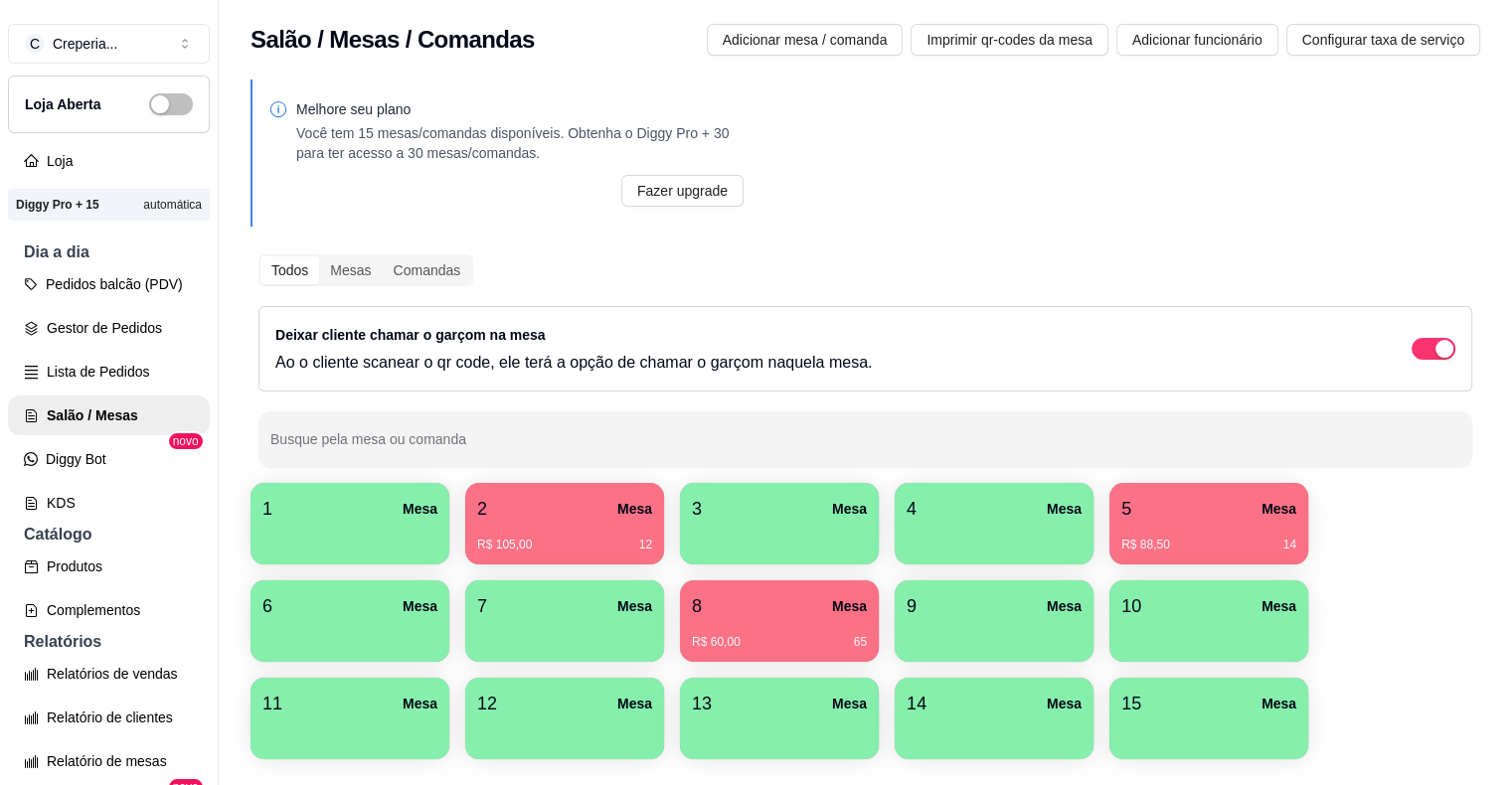 click on "R$ 88,50 14" at bounding box center (1209, 538) 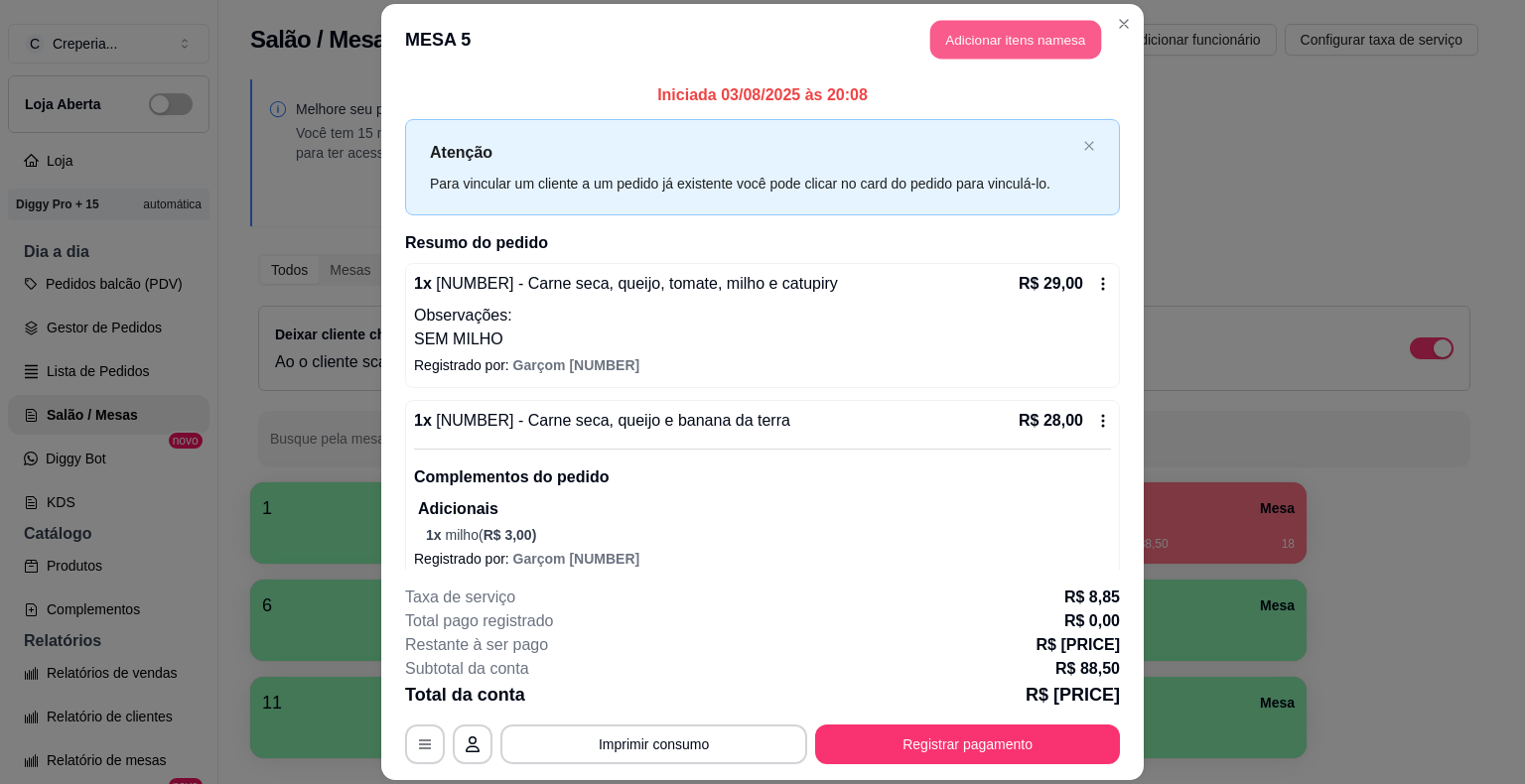 click on "Adicionar itens na  mesa" at bounding box center [1016, 40] 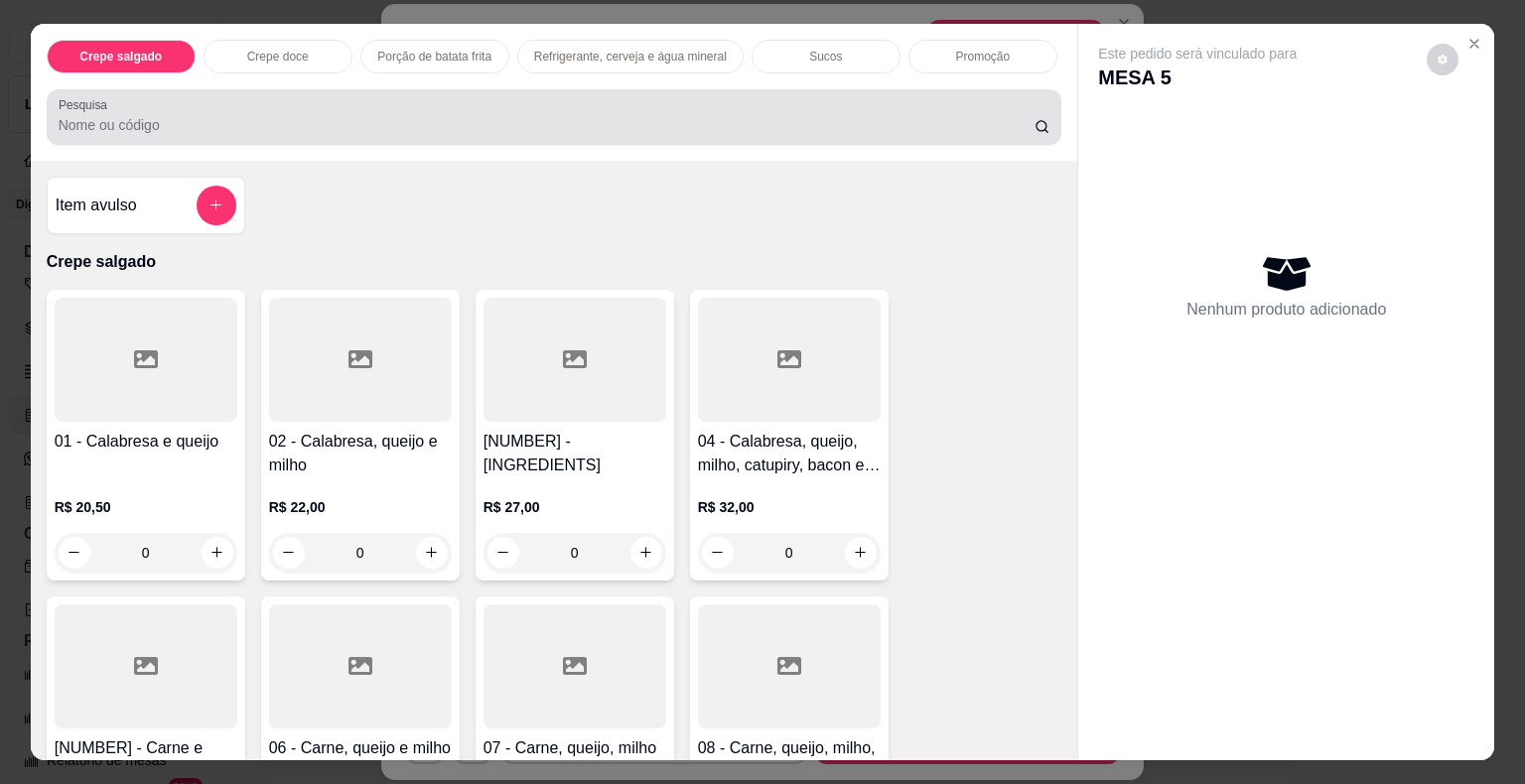 click on "Pesquisa" at bounding box center (546, 125) 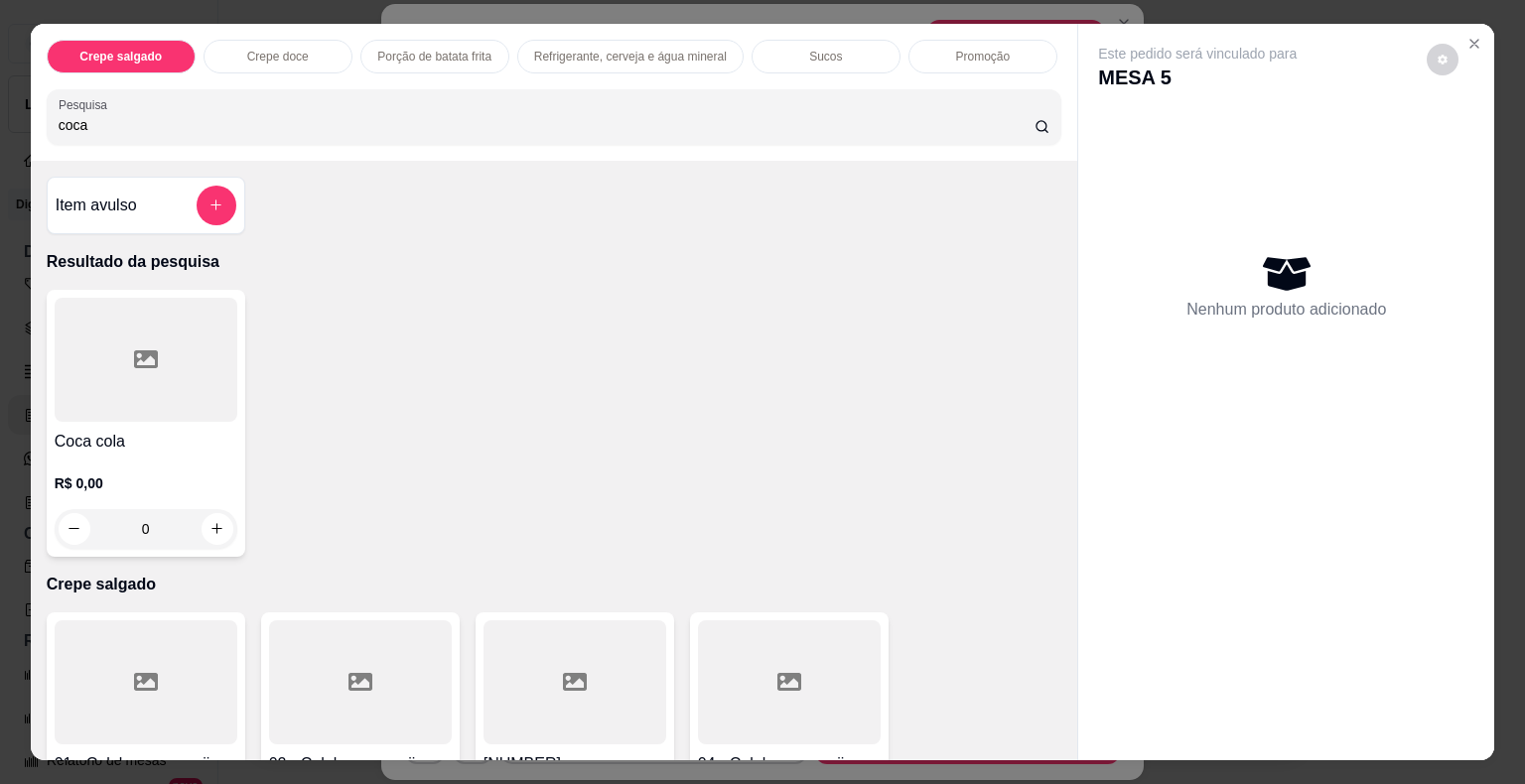type on "coca" 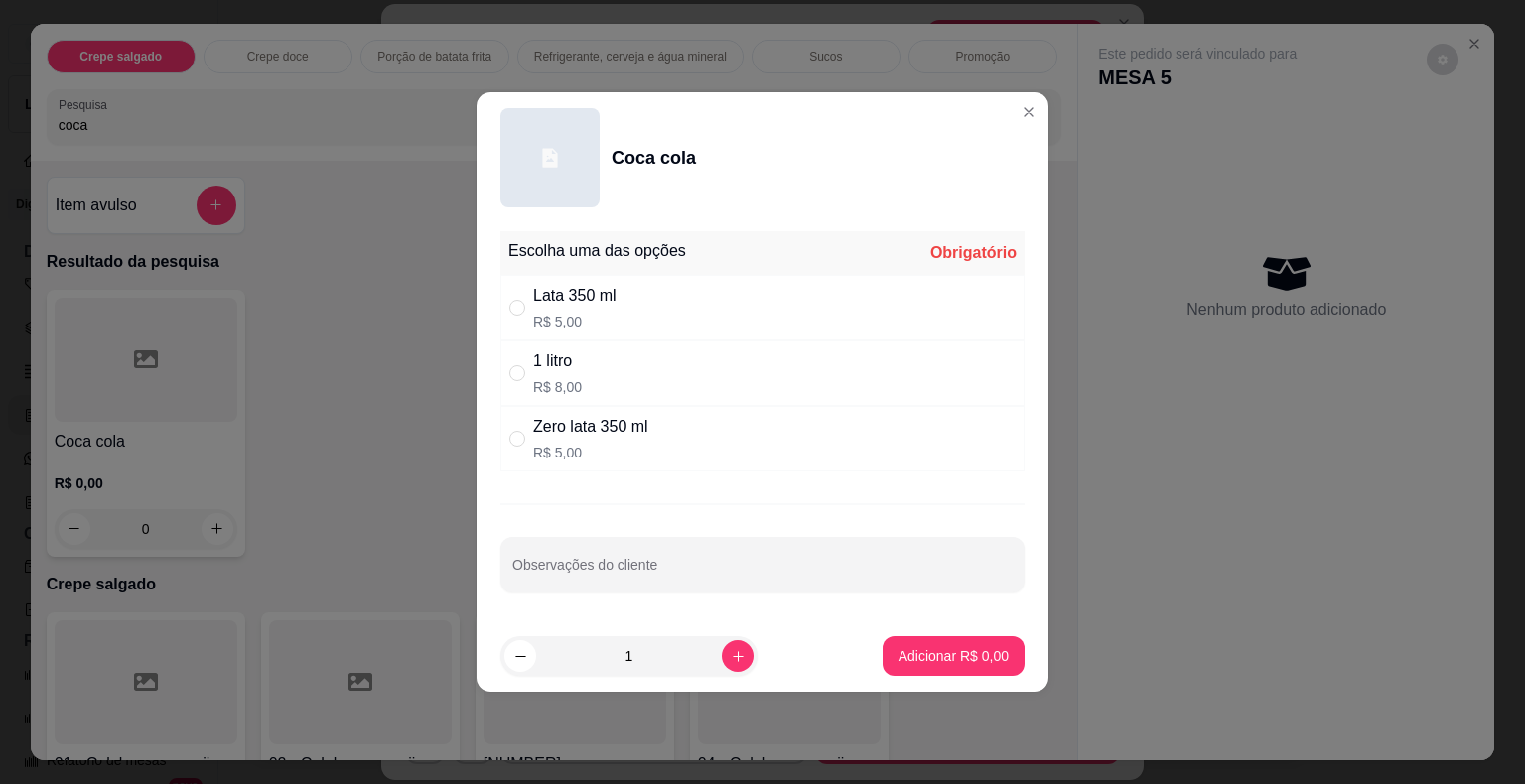 click on "1 litro R$ 8,00" at bounding box center [762, 373] 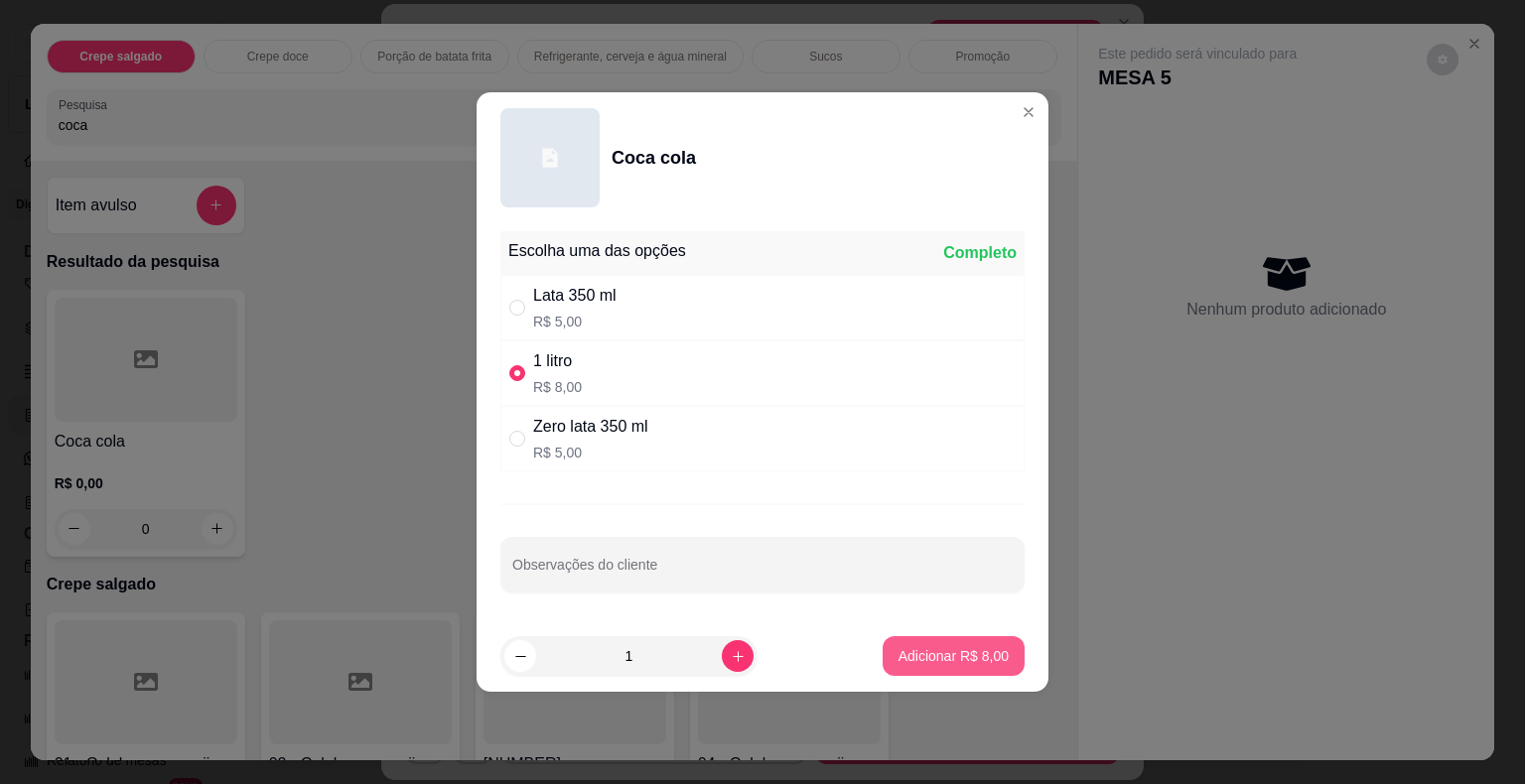 click on "Adicionar   R$ 8,00" at bounding box center (953, 656) 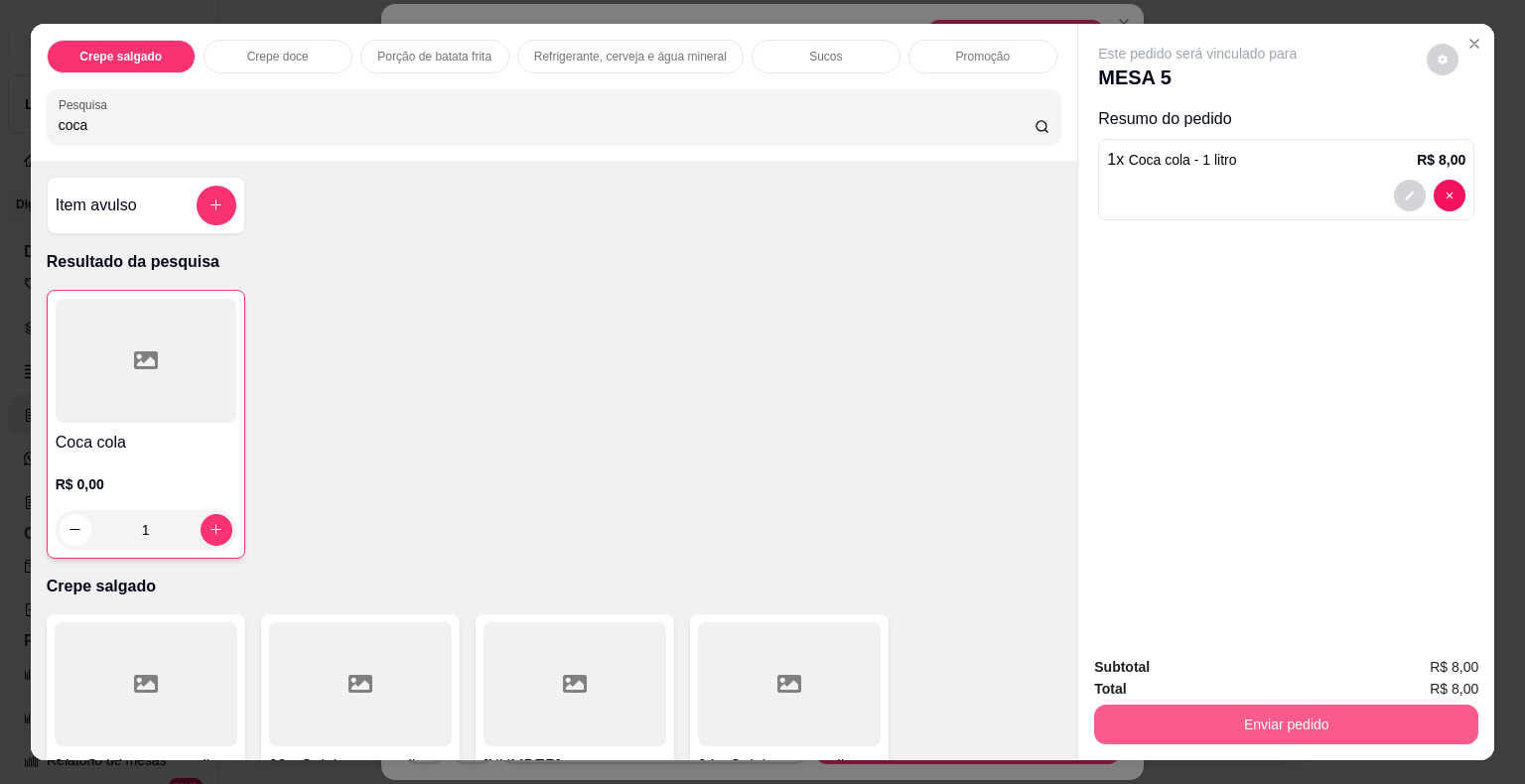click on "Enviar pedido" at bounding box center (1286, 724) 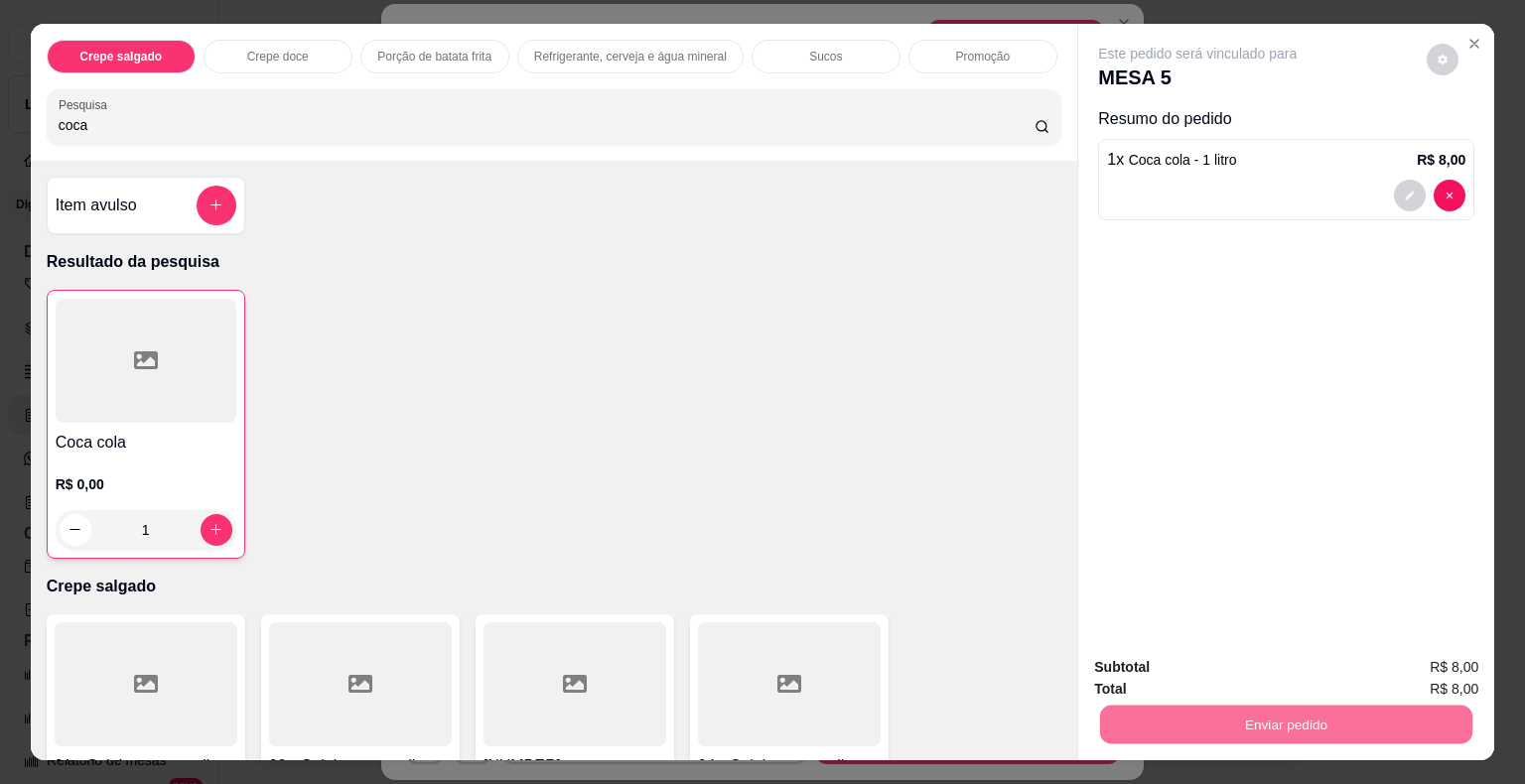 click on "Não registrar e enviar pedido" at bounding box center [1220, 668] 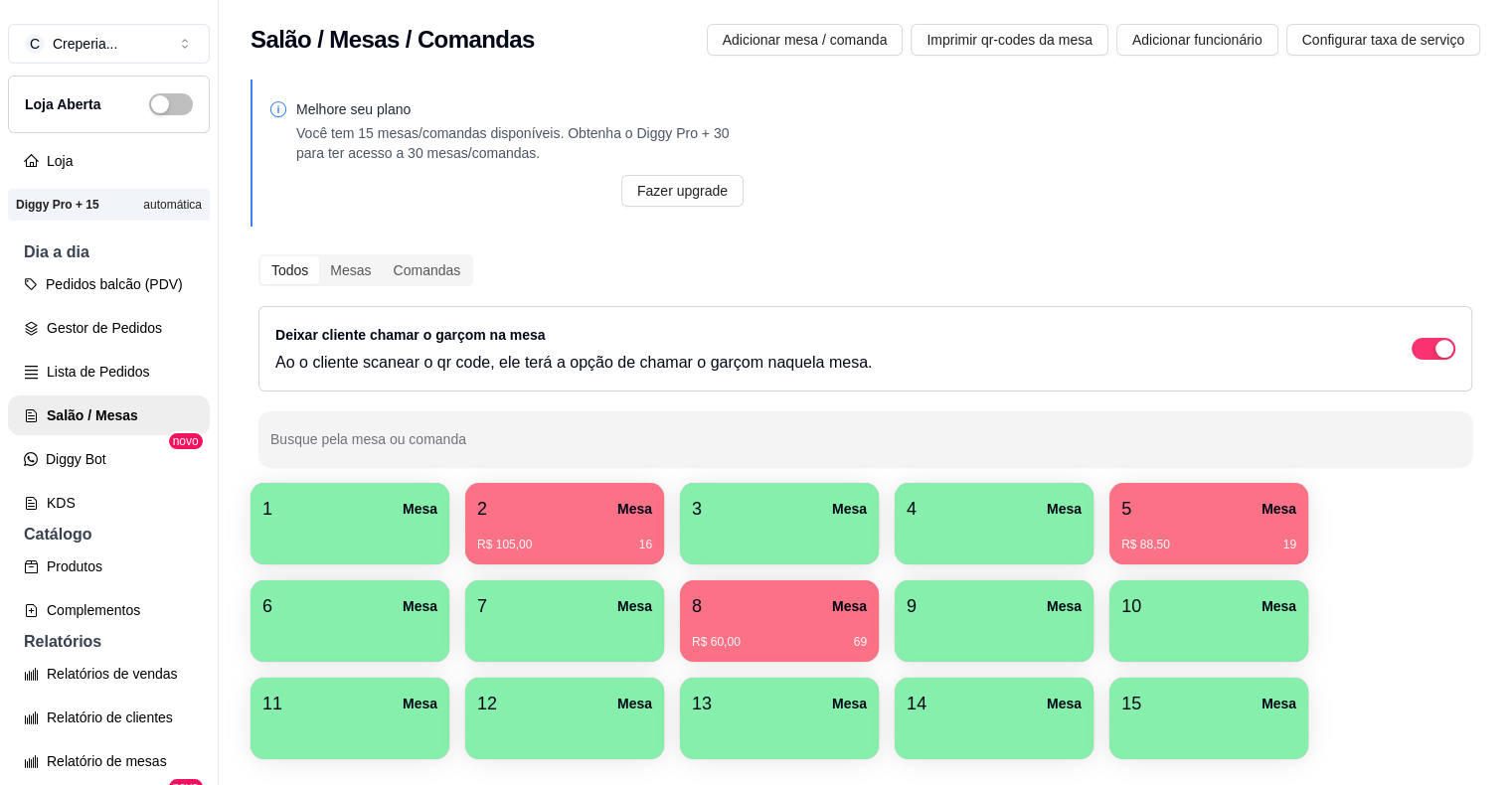 click on "5 Mesa" at bounding box center [1209, 509] 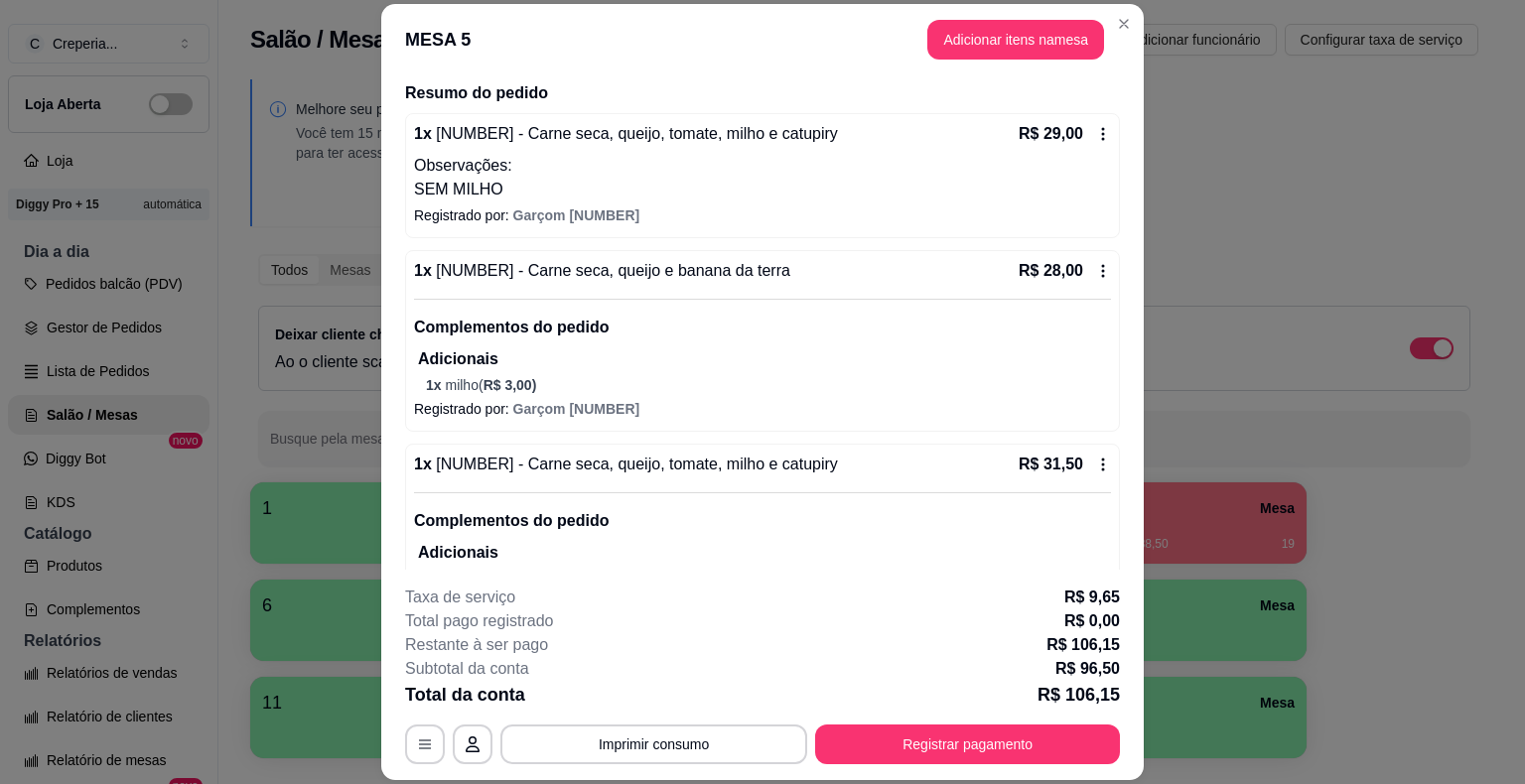 scroll, scrollTop: 292, scrollLeft: 0, axis: vertical 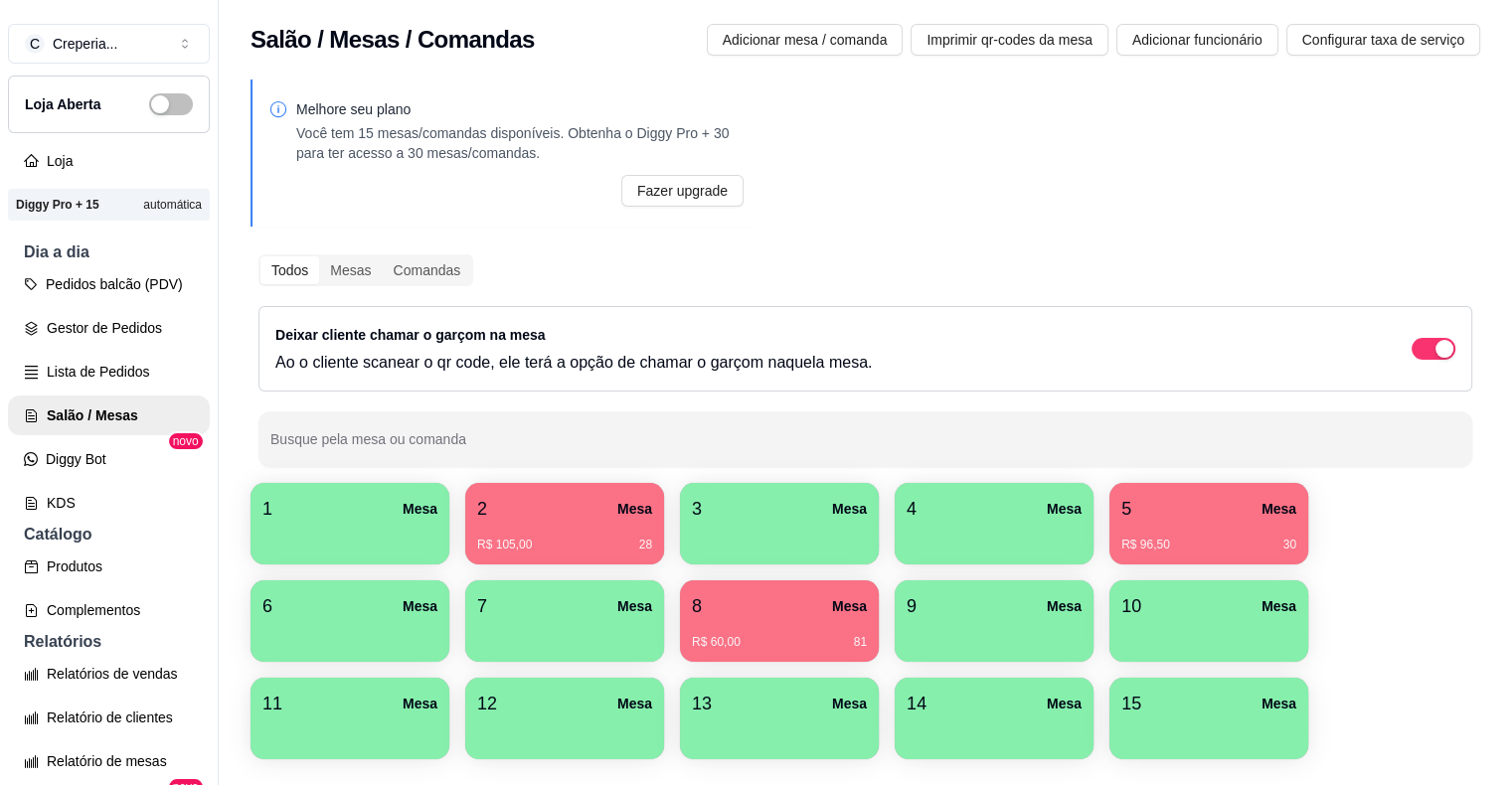 click on "R$ 105,00 28" at bounding box center [565, 545] 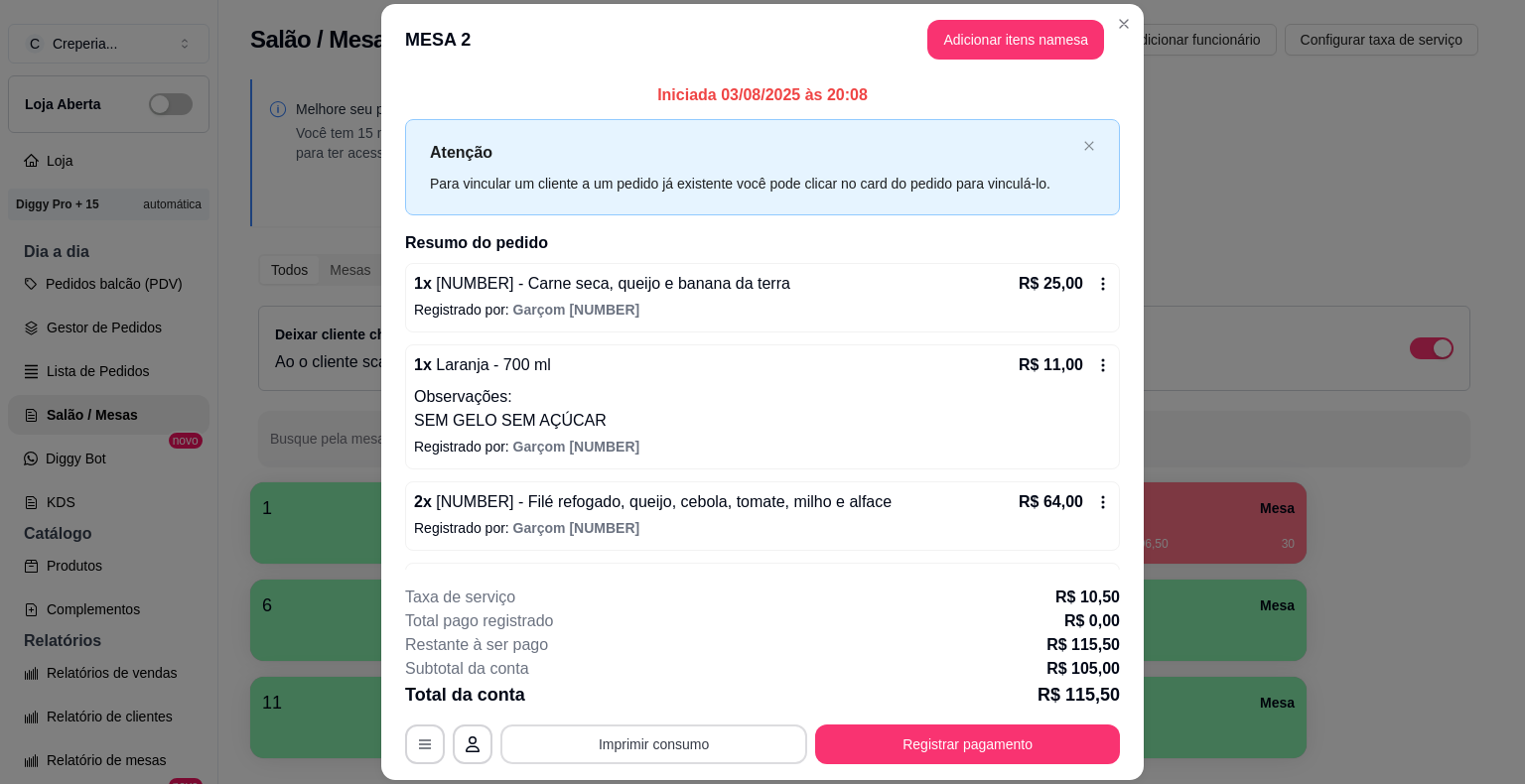 click on "Imprimir consumo" at bounding box center (653, 744) 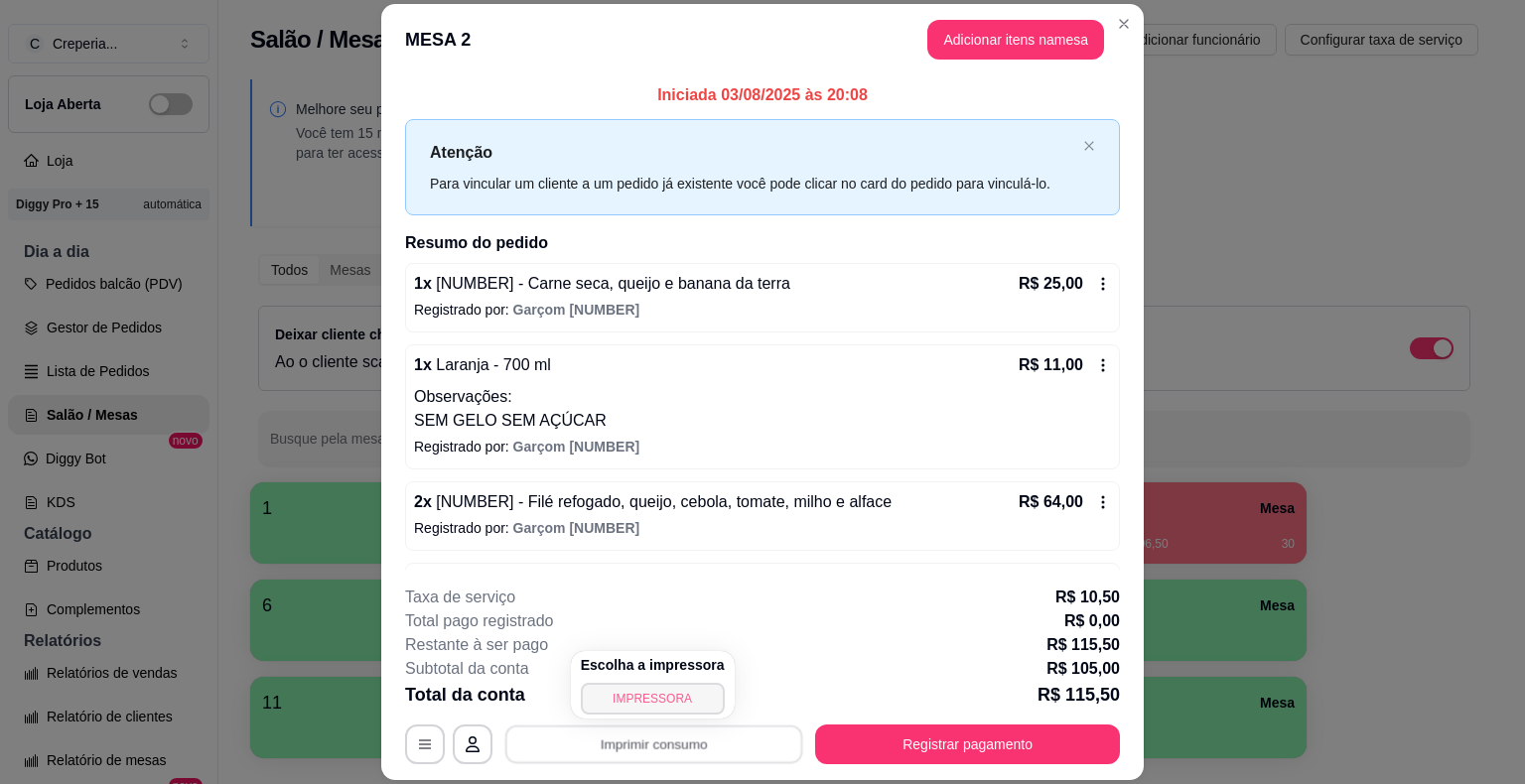 click on "IMPRESSORA" at bounding box center [652, 699] 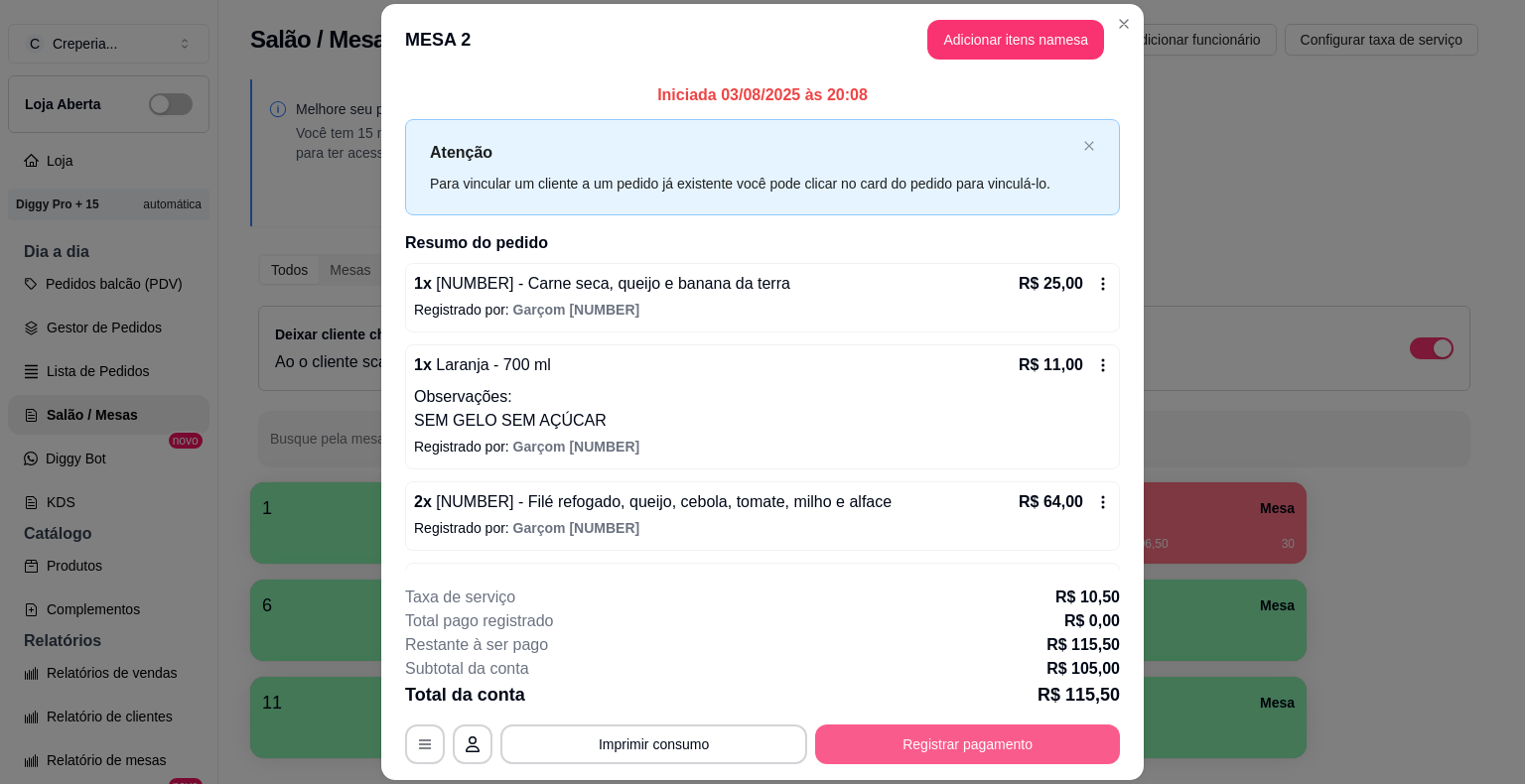 click on "Registrar pagamento" at bounding box center (967, 744) 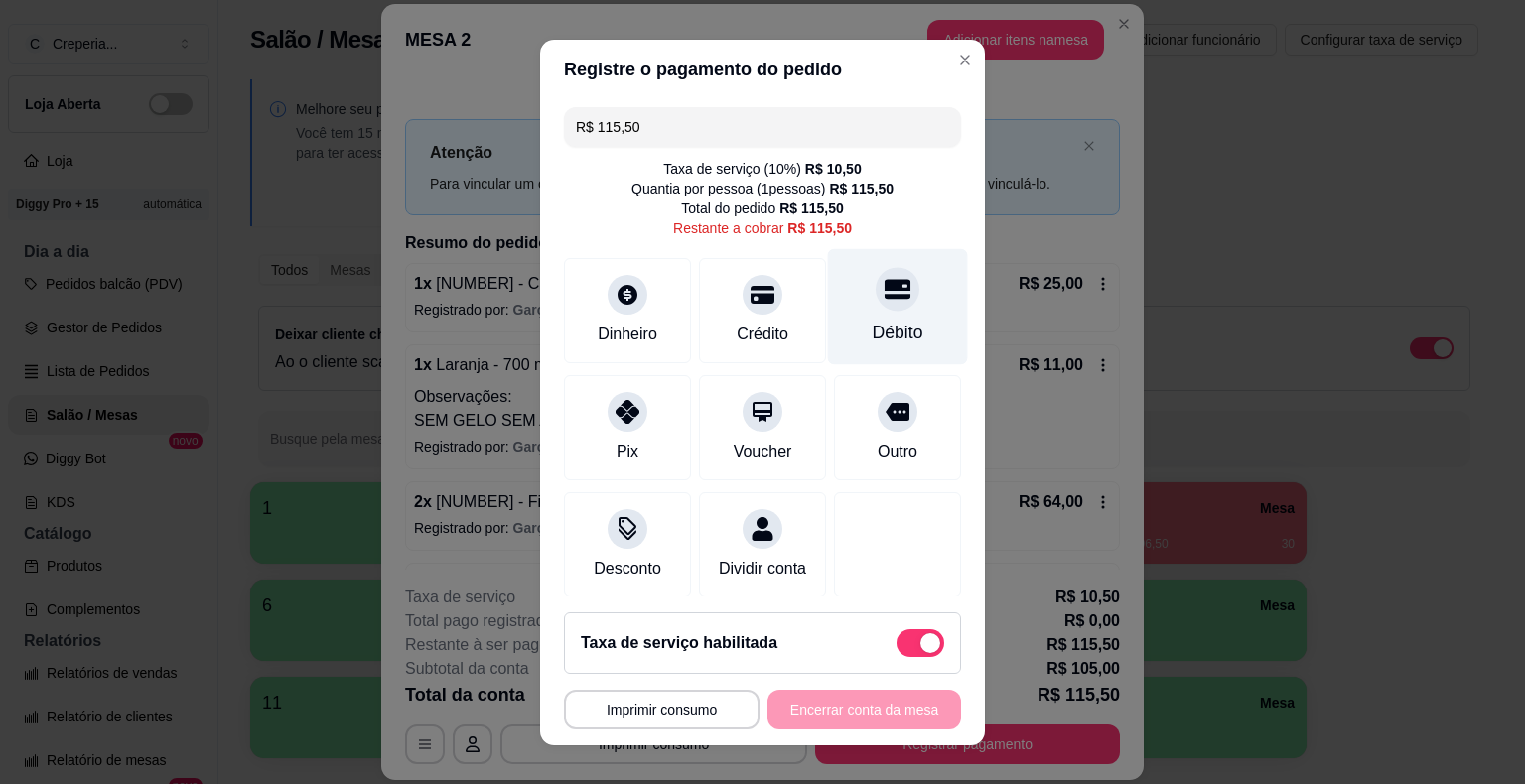 click on "Débito" at bounding box center (898, 332) 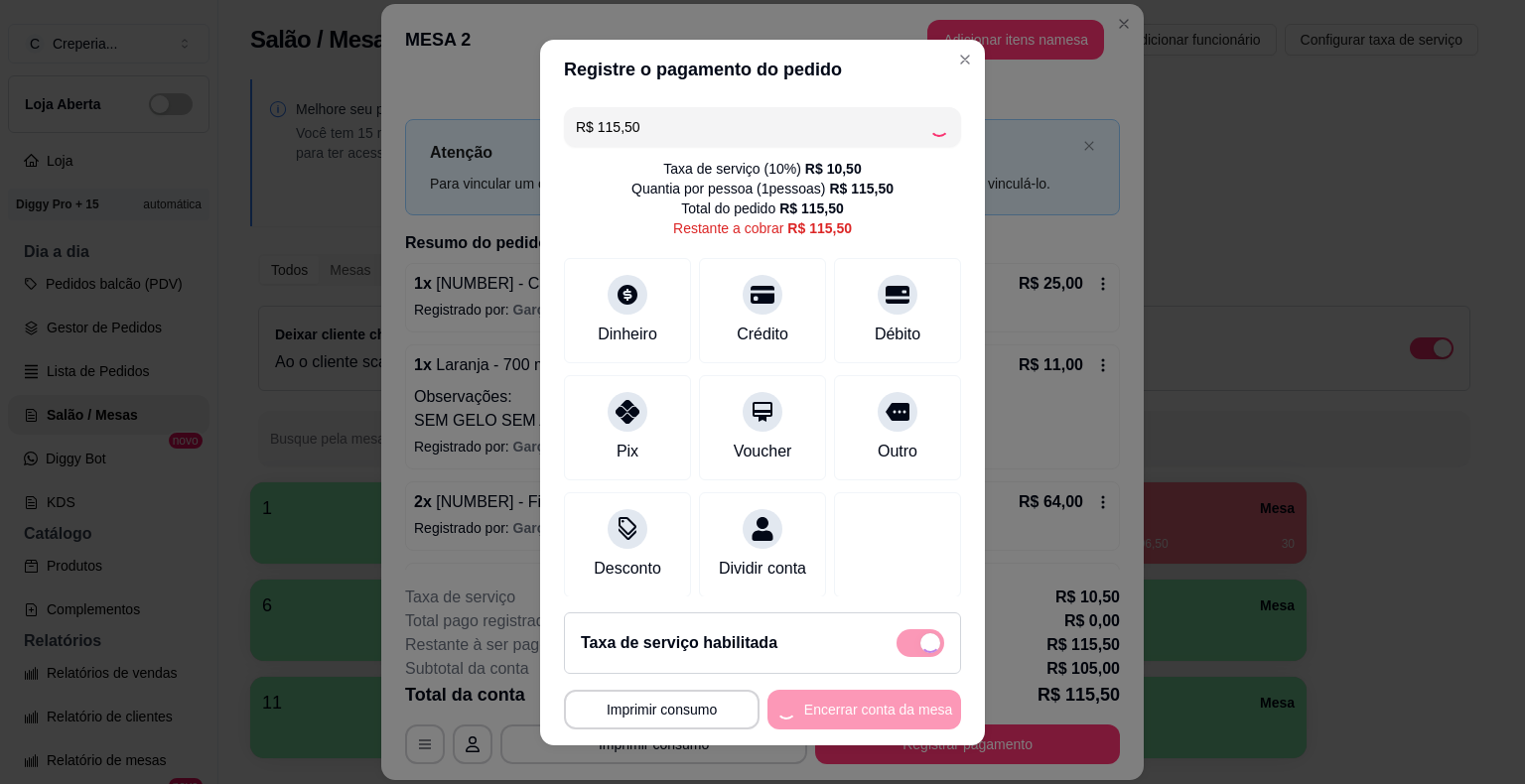 type on "R$ 0,00" 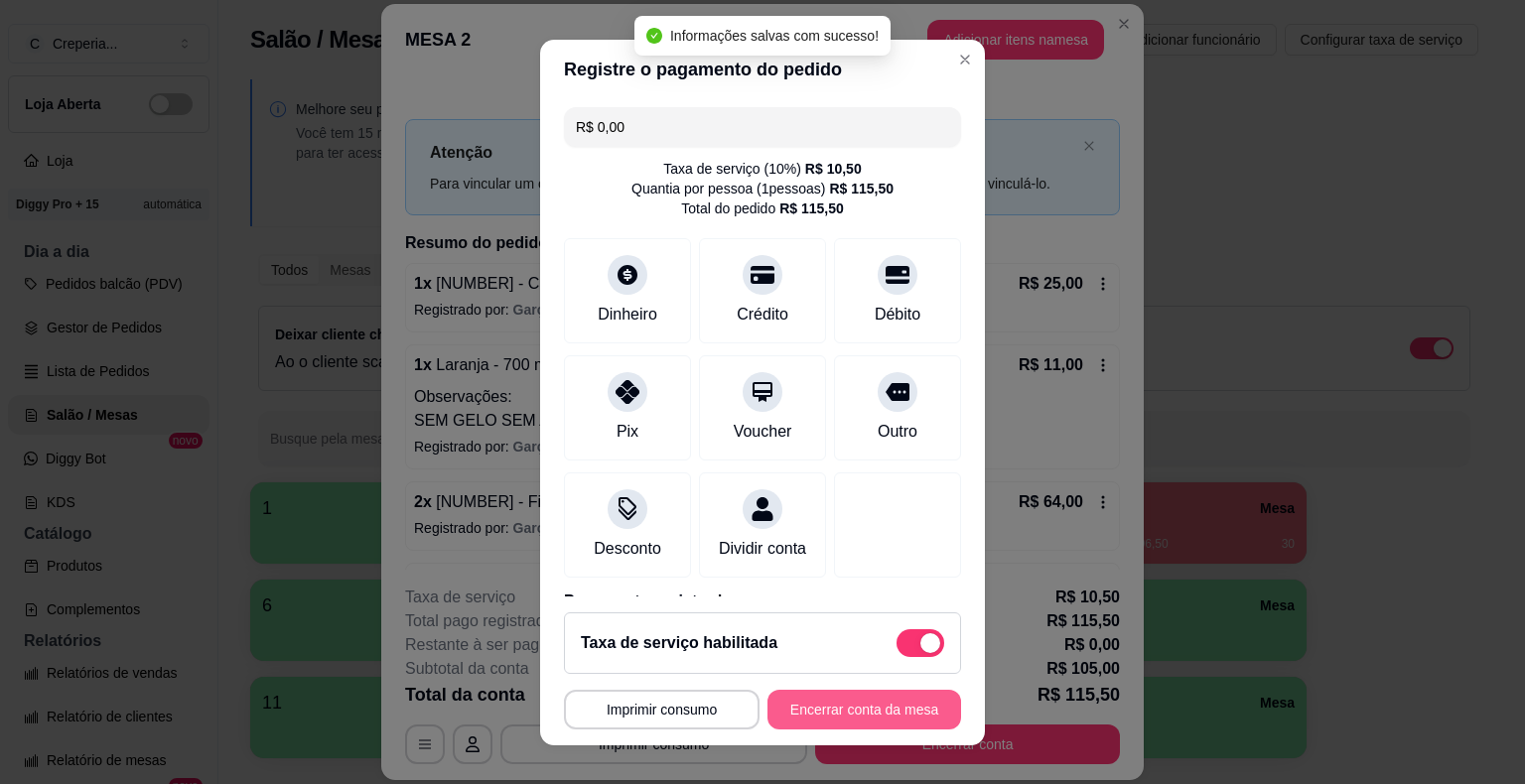 click on "Encerrar conta da mesa" at bounding box center [864, 710] 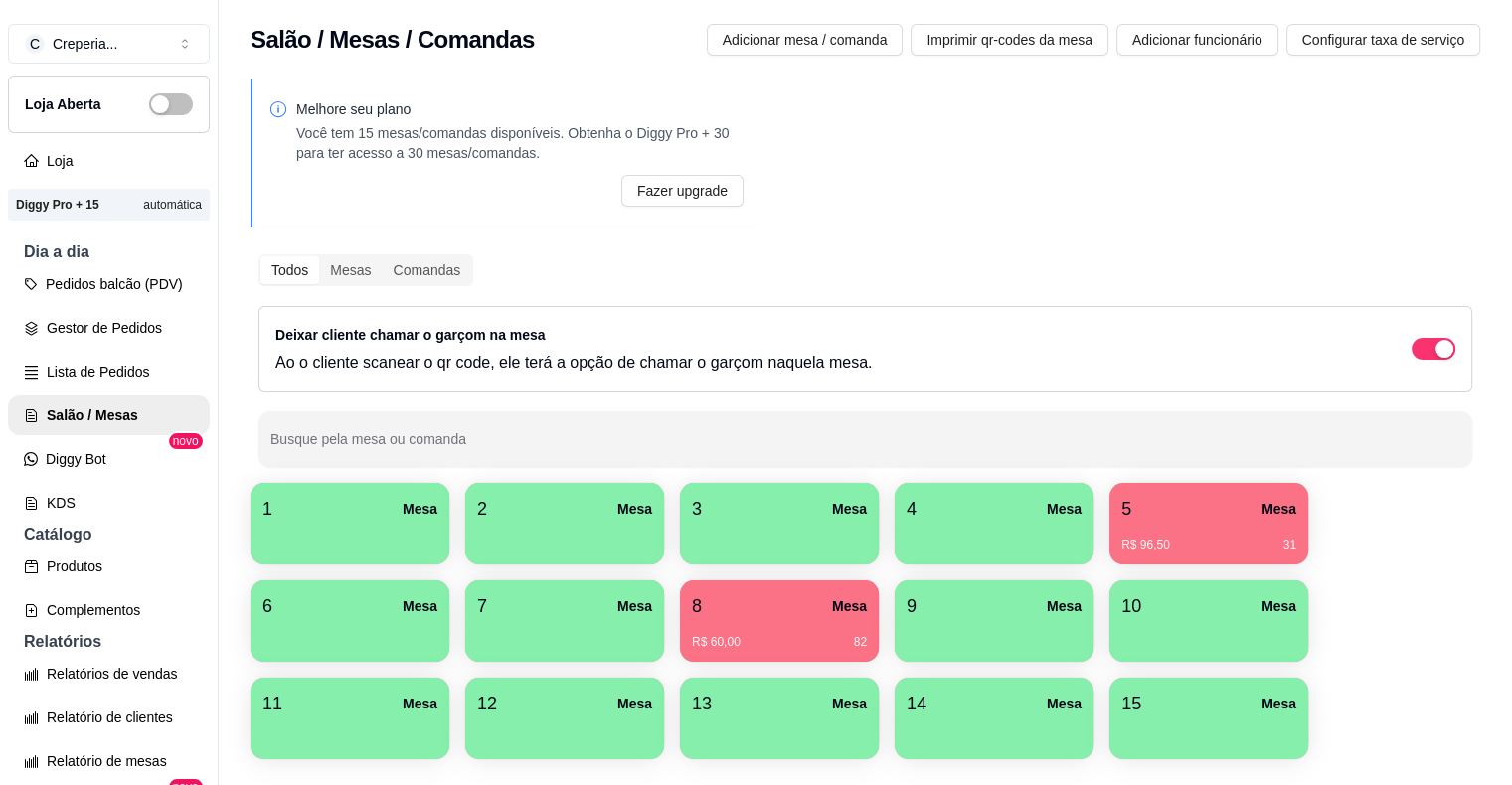 click on "R$ 60,00 82" at bounding box center (779, 642) 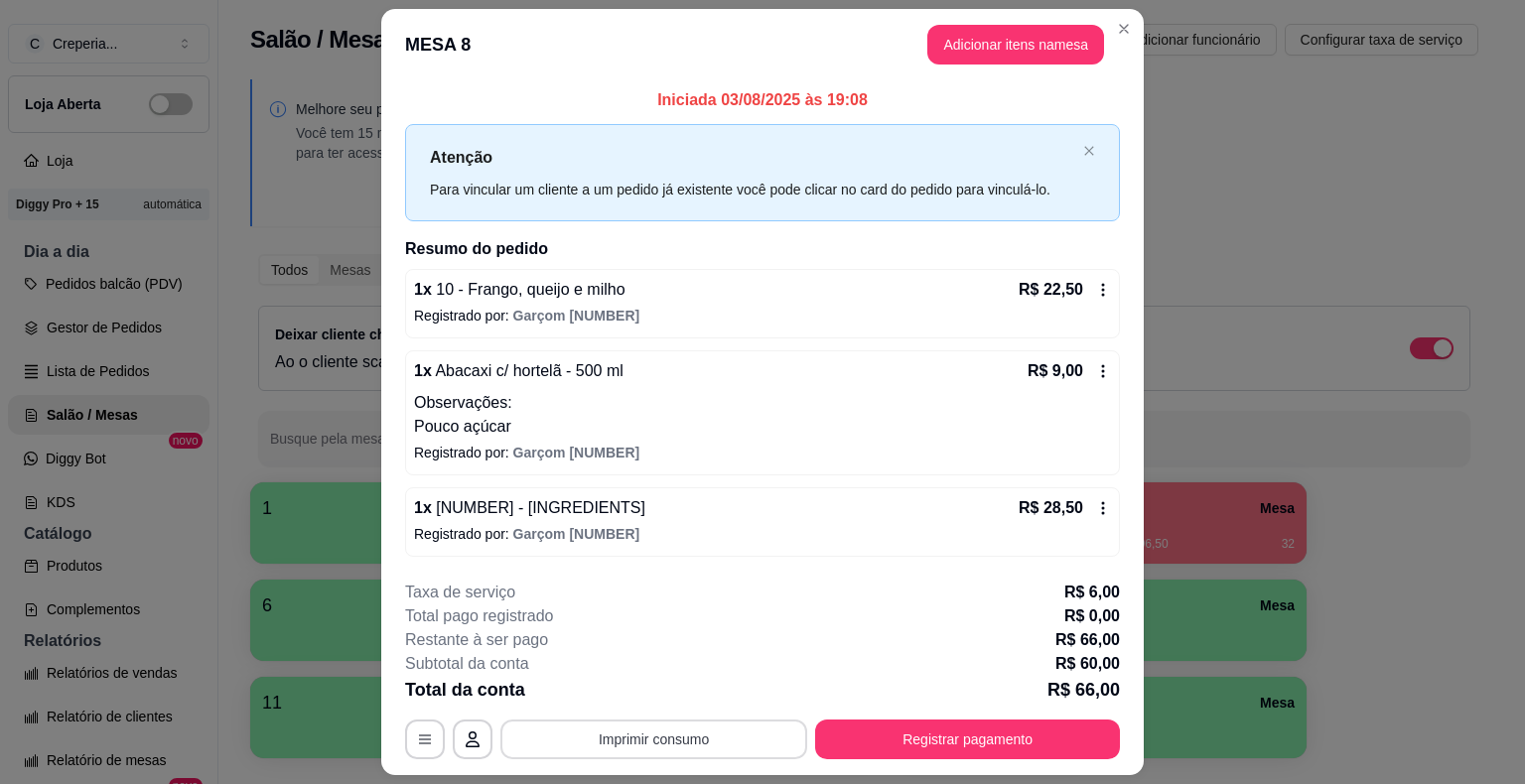 click on "Imprimir consumo" at bounding box center [653, 739] 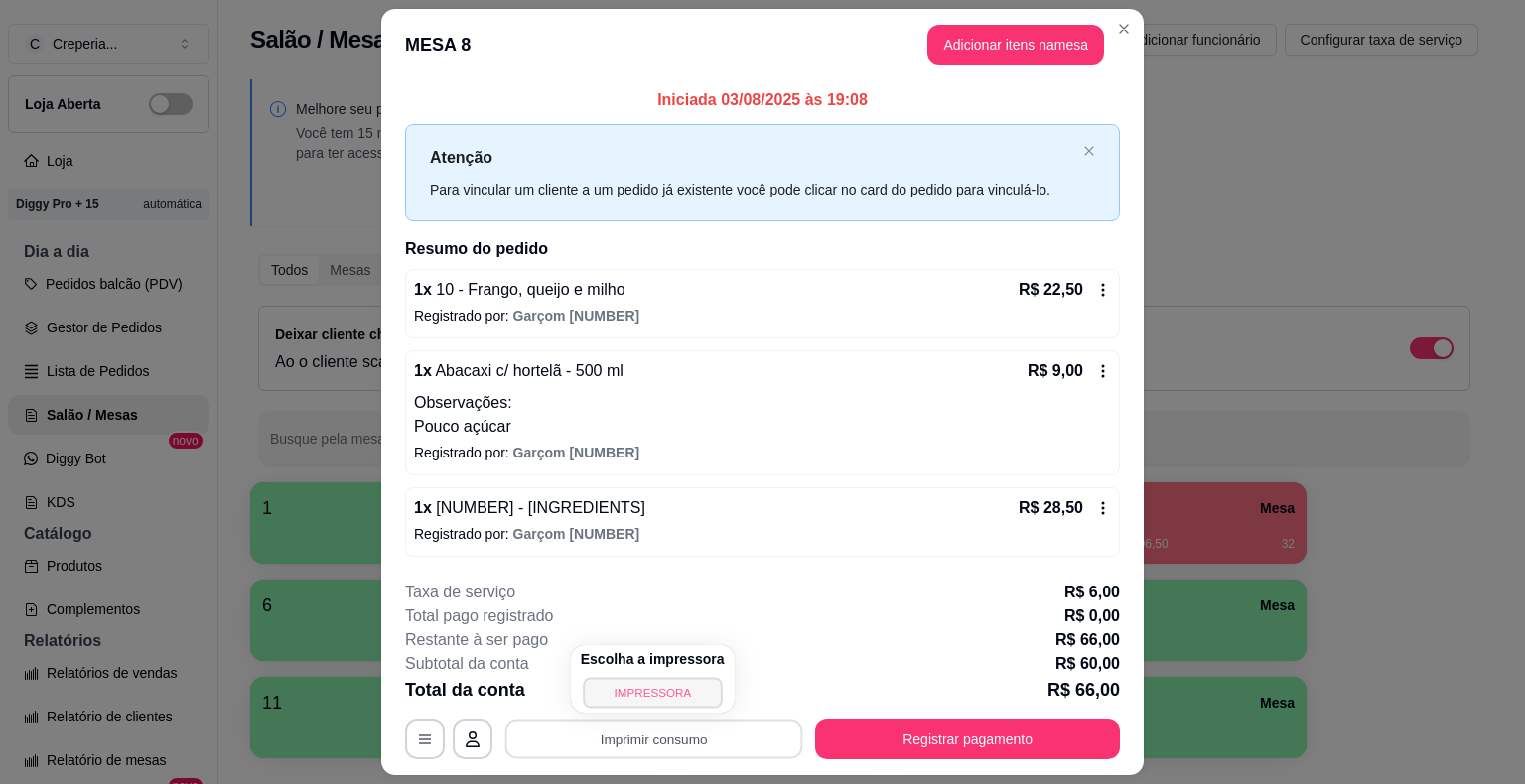 click on "IMPRESSORA" at bounding box center [652, 692] 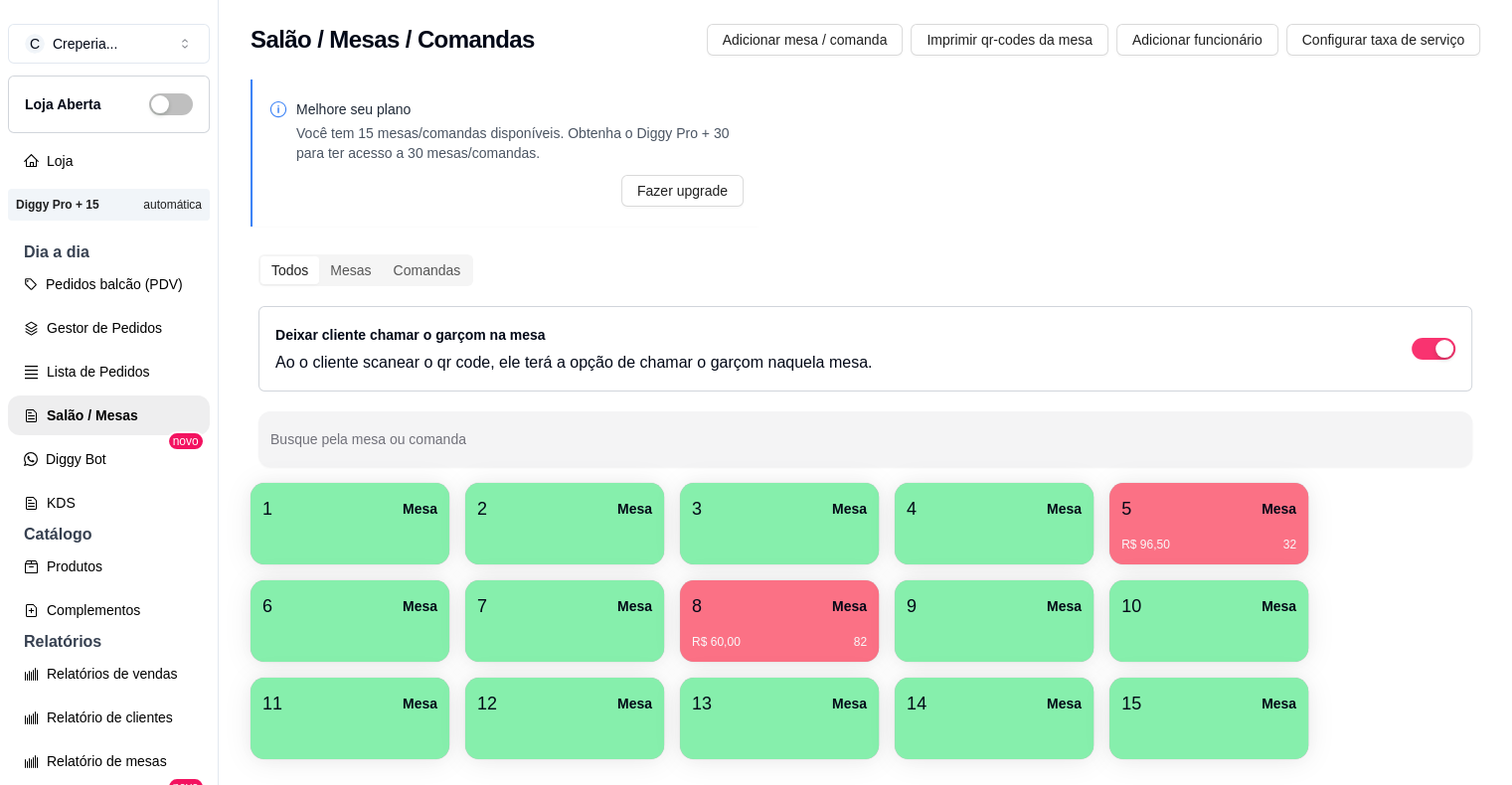 click on "8 Mesa" at bounding box center (779, 606) 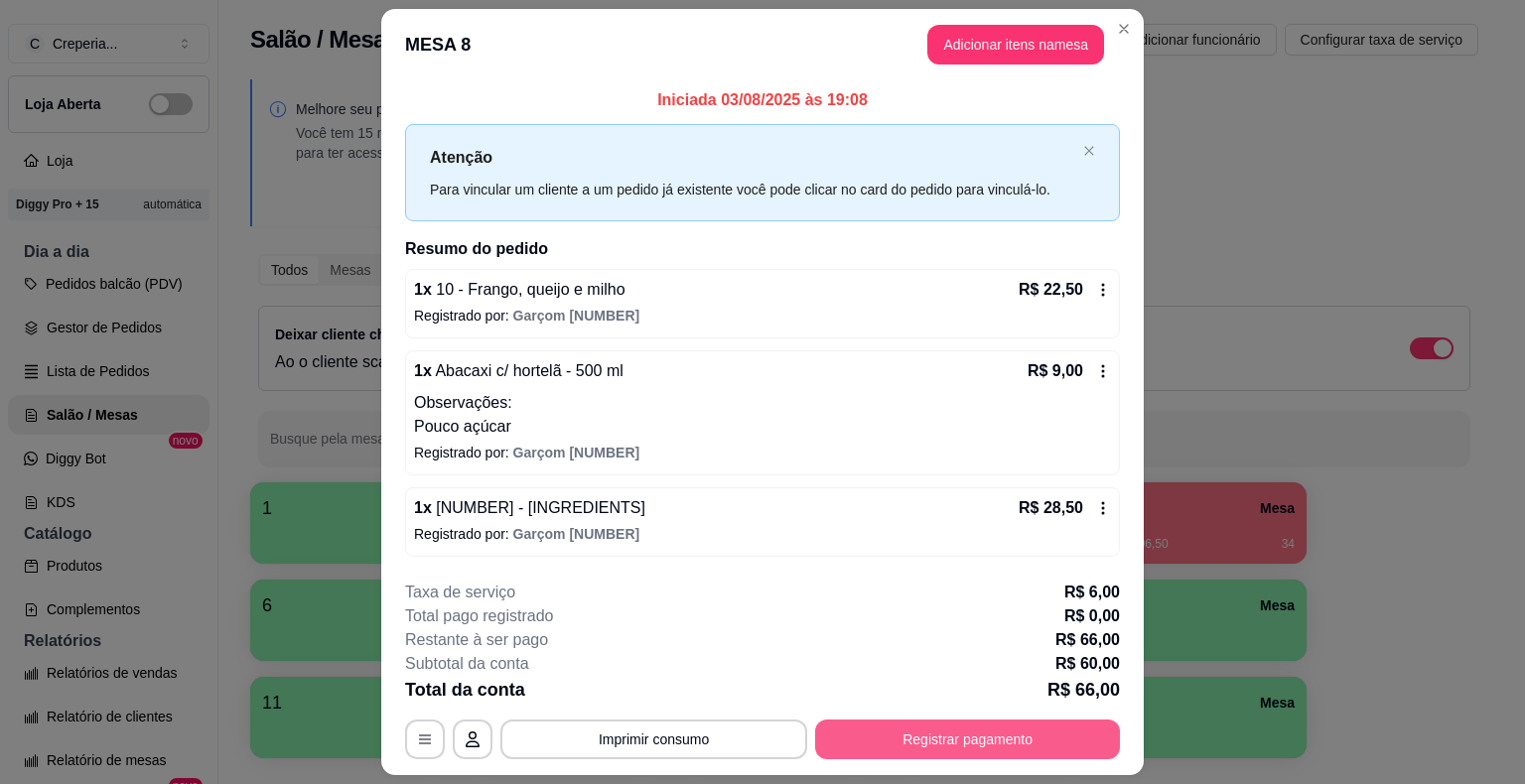 click on "Registrar pagamento" at bounding box center (967, 739) 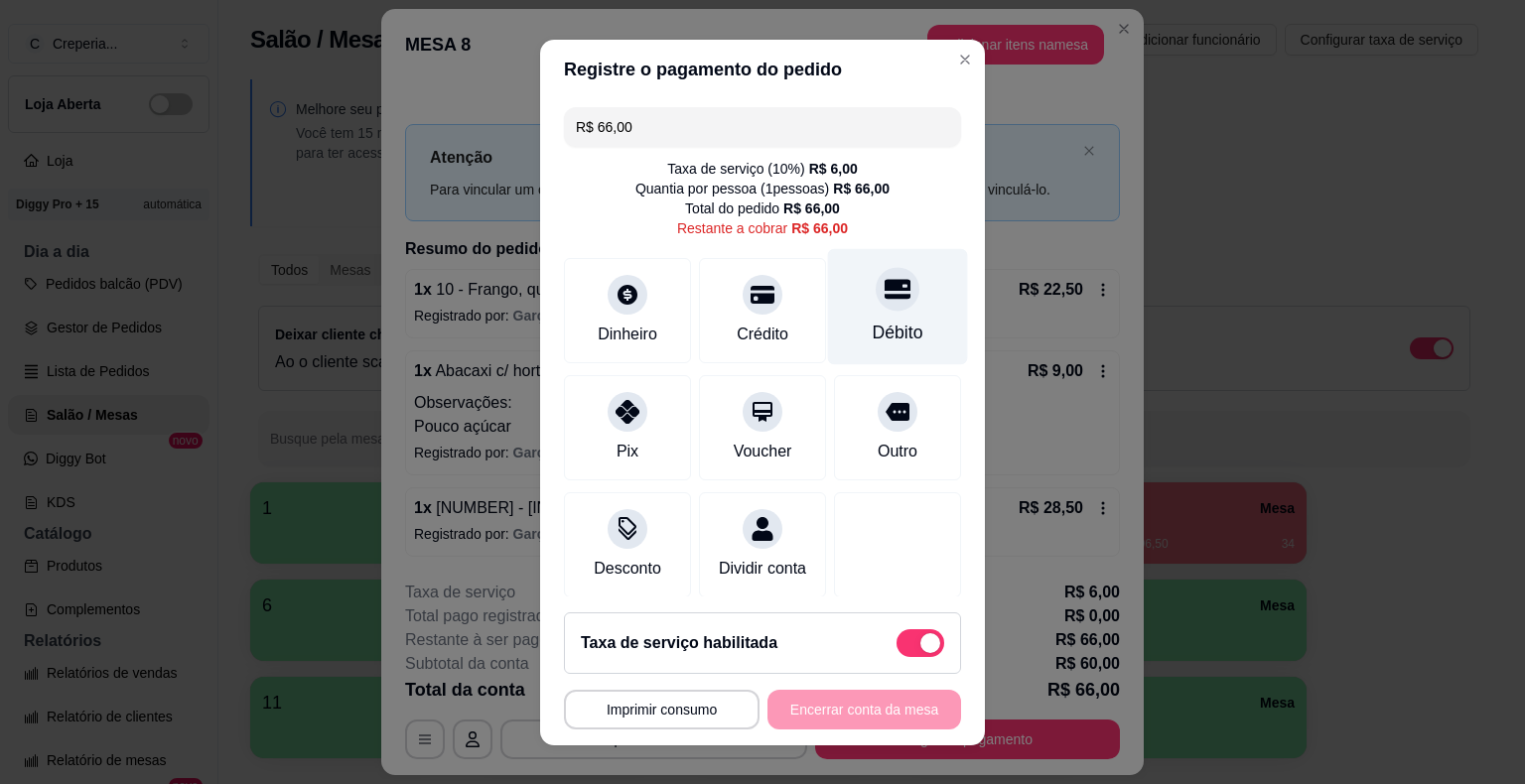 click on "Débito" at bounding box center [898, 332] 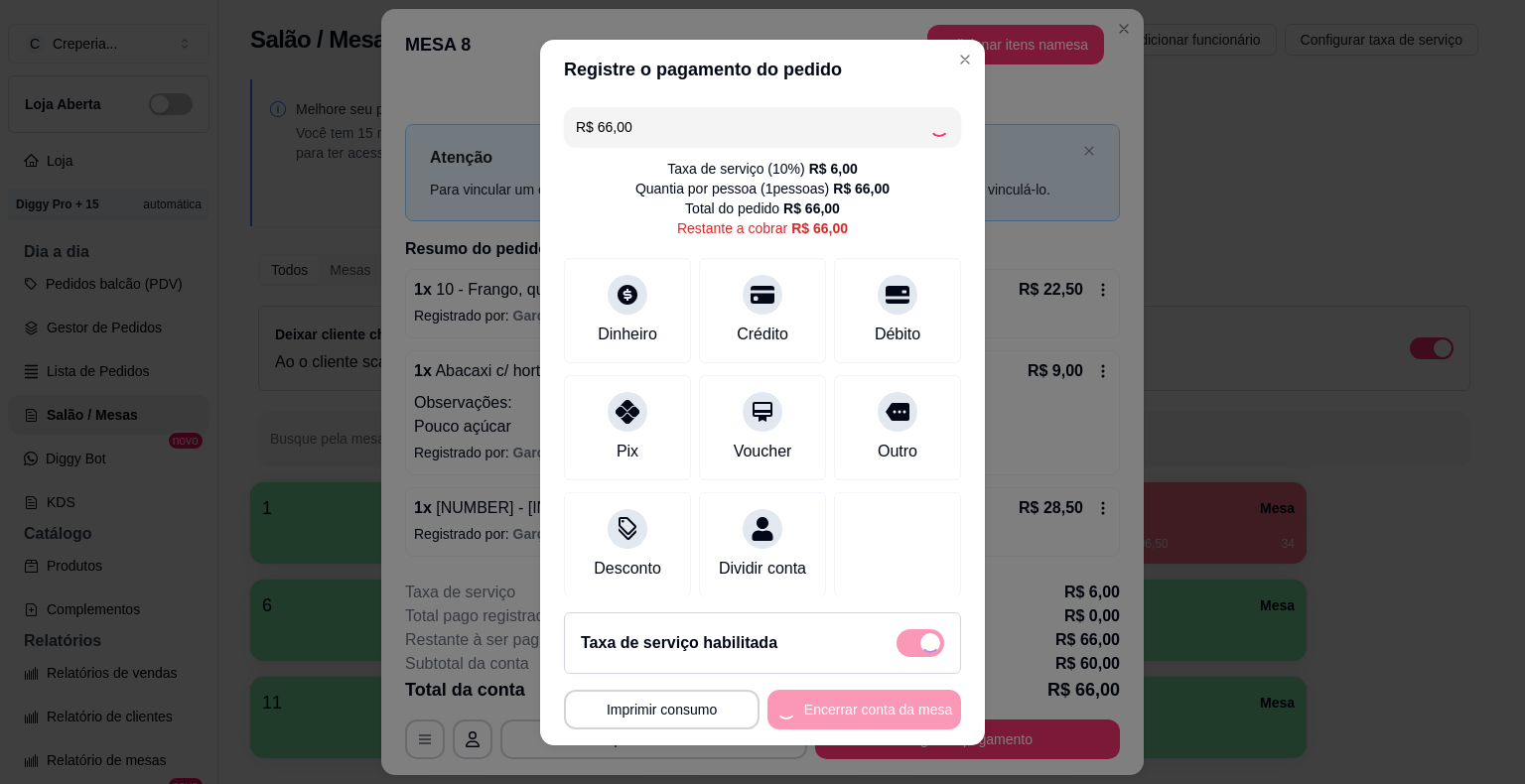 type on "R$ 0,00" 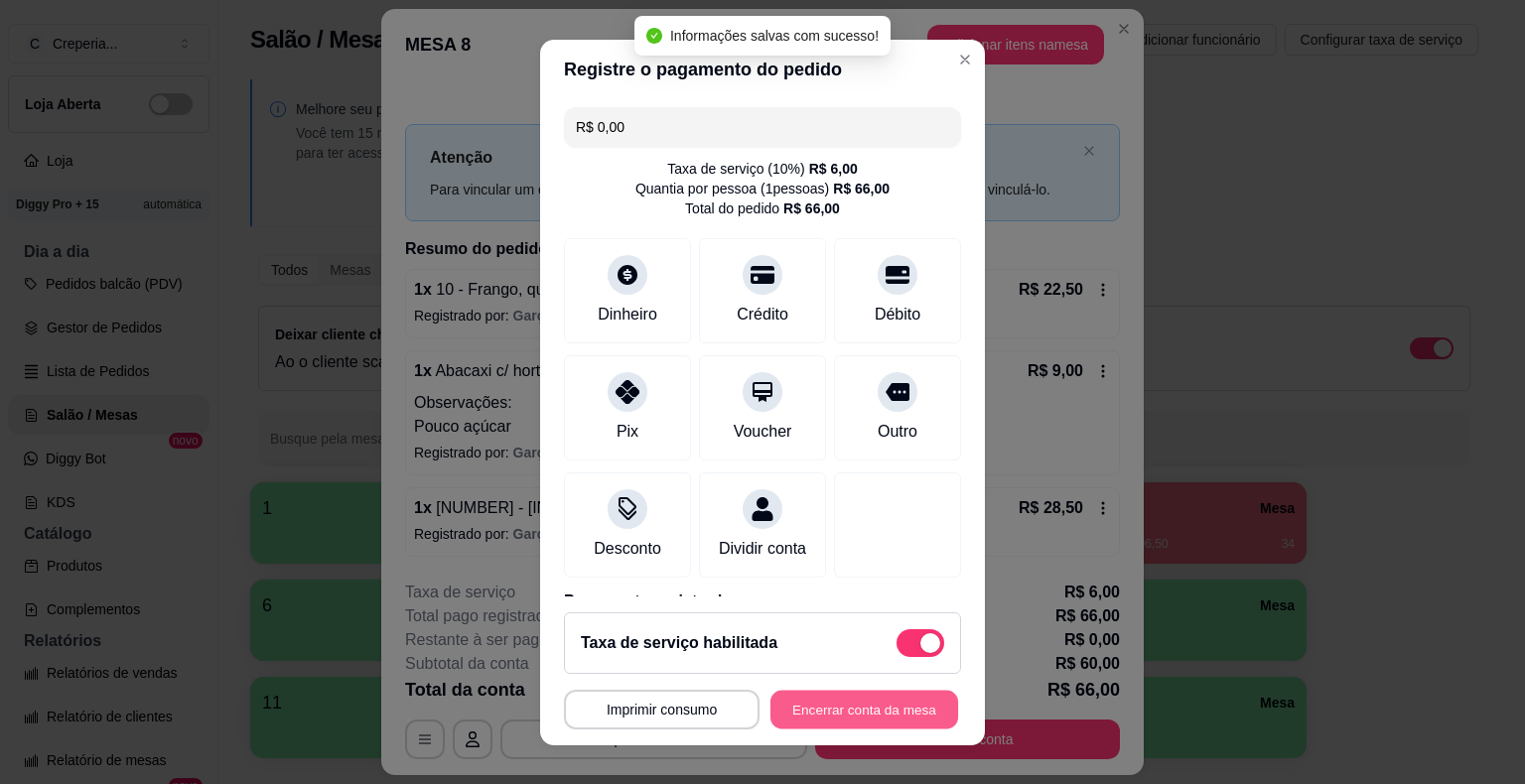 click on "Encerrar conta da mesa" at bounding box center (864, 709) 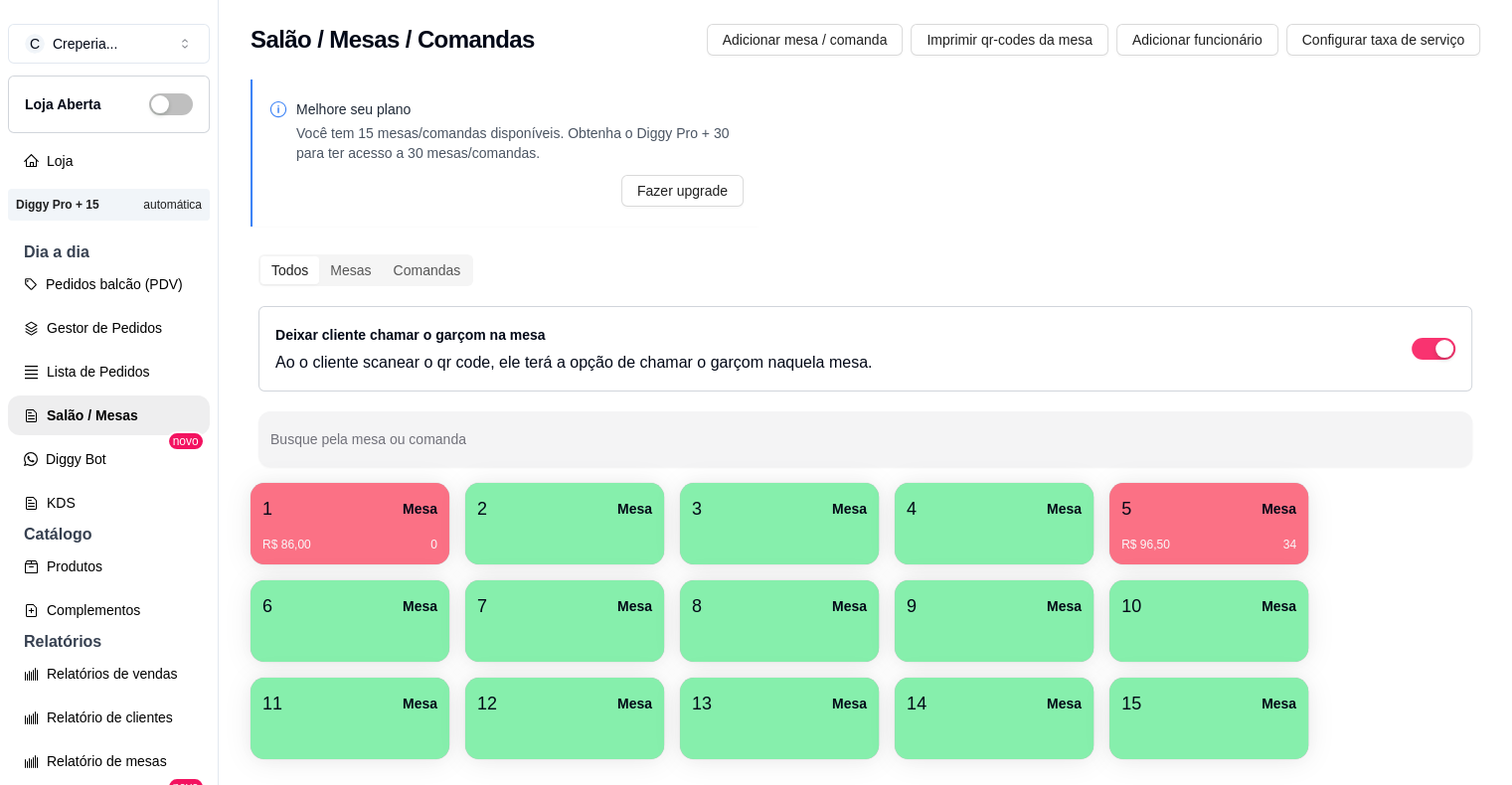 click on "1 Mesa" at bounding box center [350, 509] 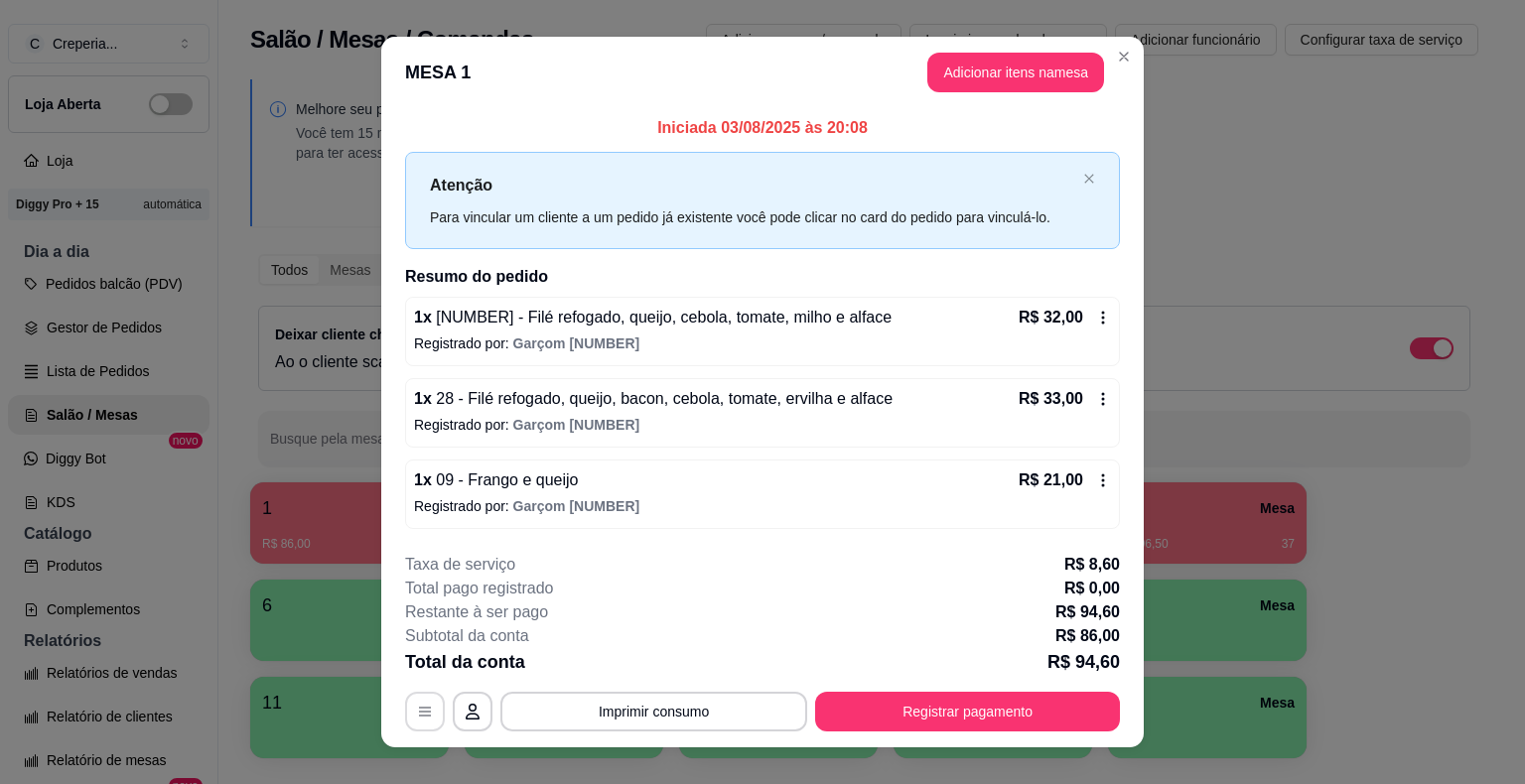 click 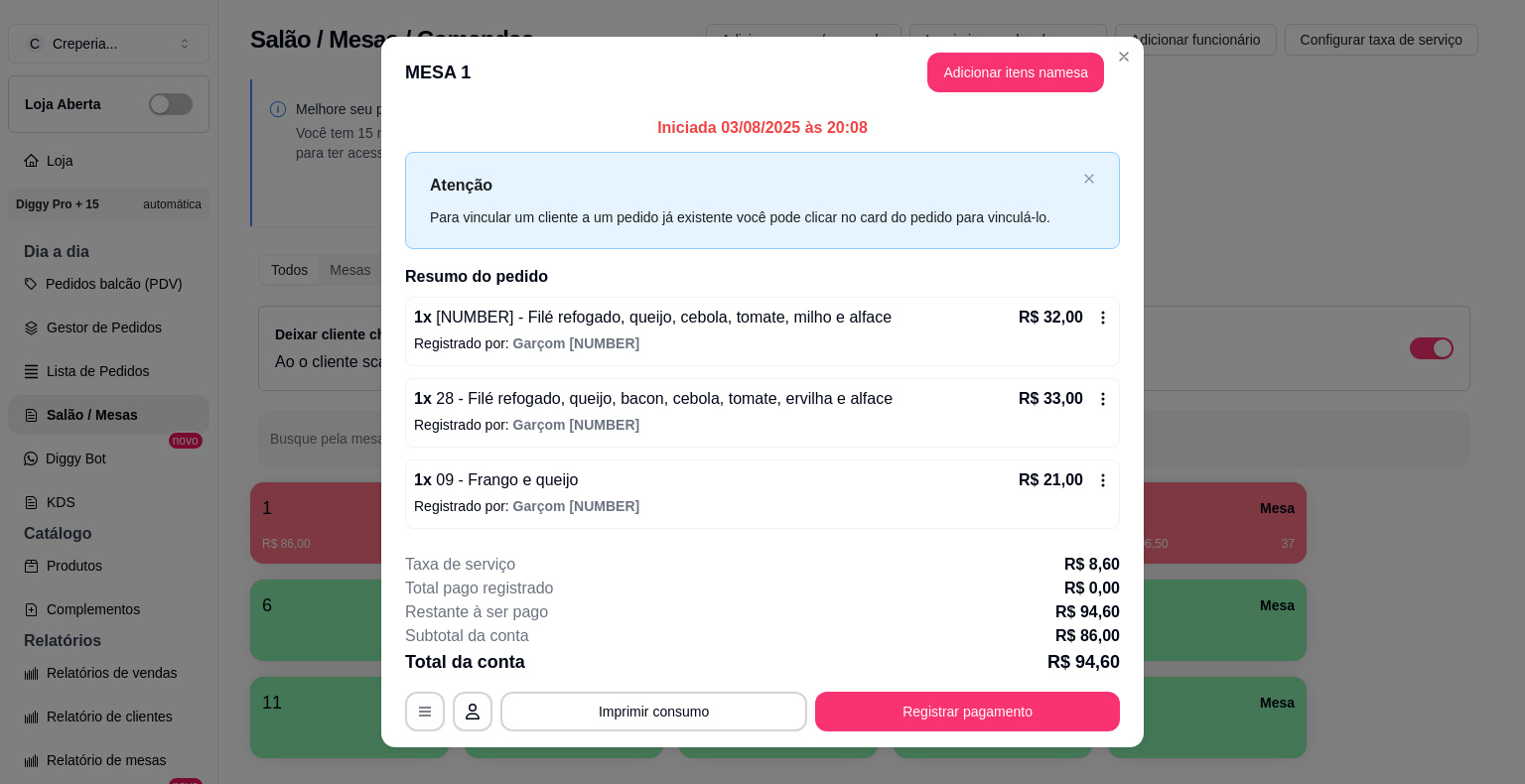 click on "[NUMBER] x   [NUMBER] - Filé refogado, queijo, cebola, tomate, milho e alface R$ [PRICE]" at bounding box center (762, 318) 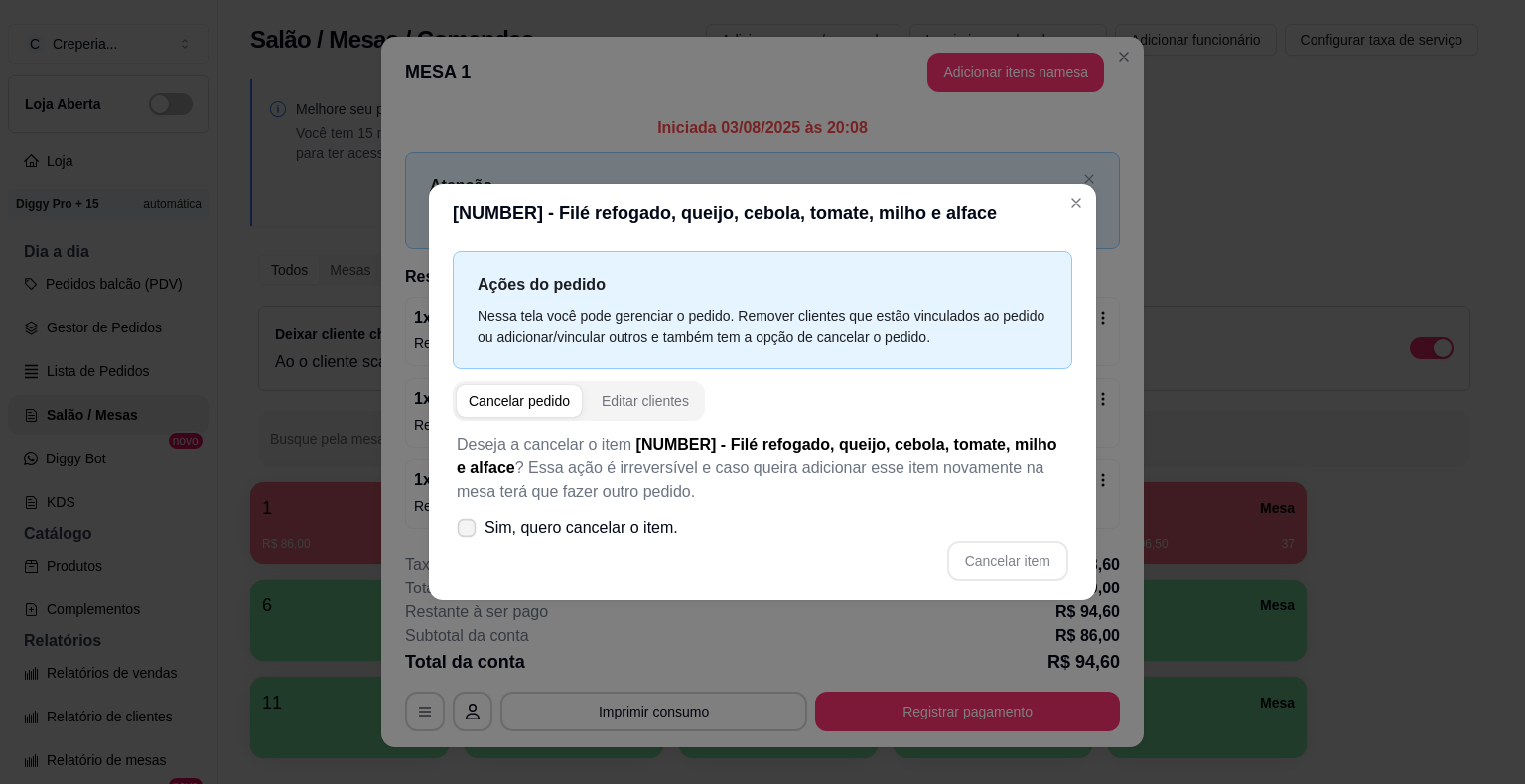 click on "Sim, quero cancelar o item." at bounding box center [581, 528] 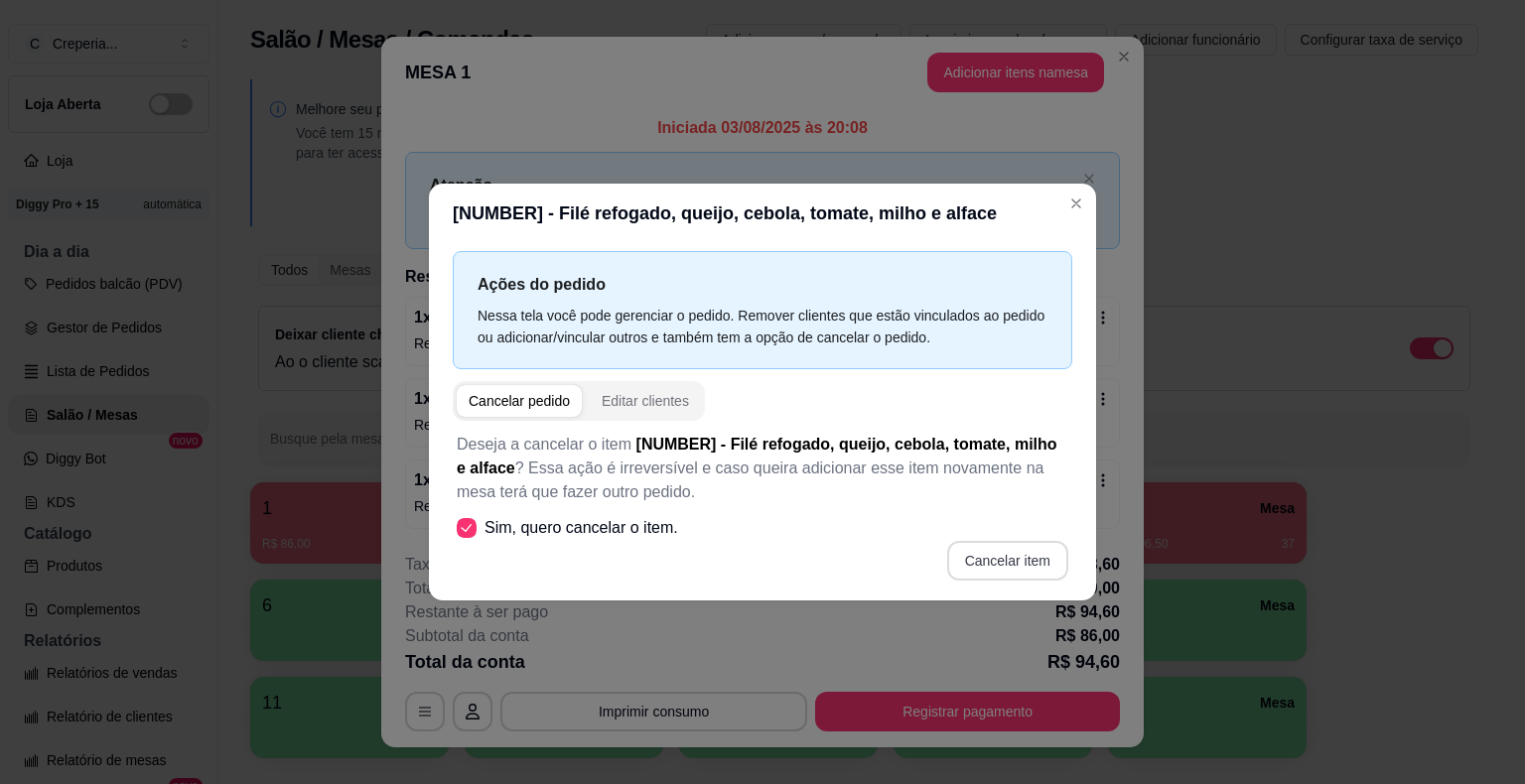 click on "Cancelar item" at bounding box center [1008, 561] 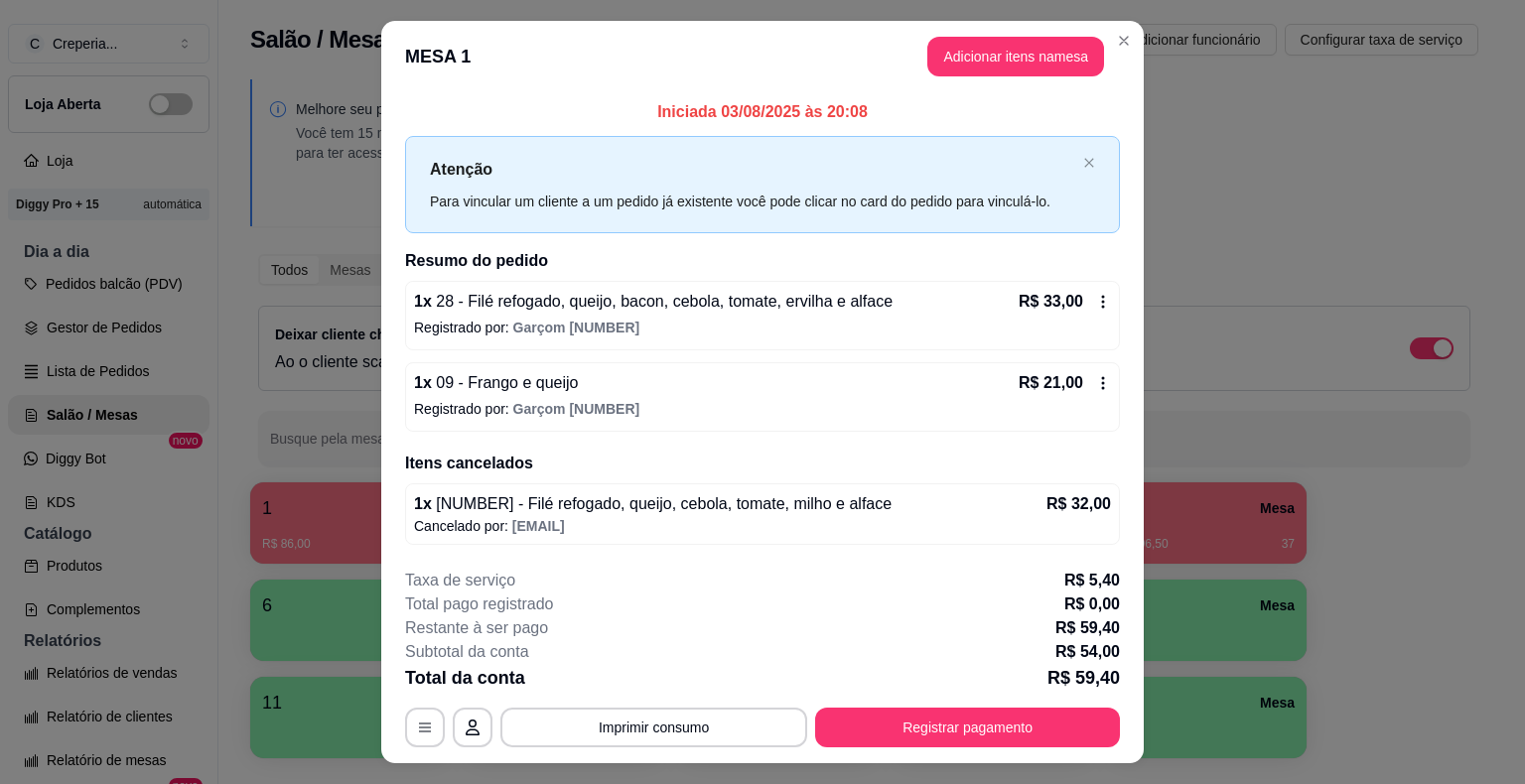 click on "Registrado por:   Garçom [NUMBER]" at bounding box center [762, 409] 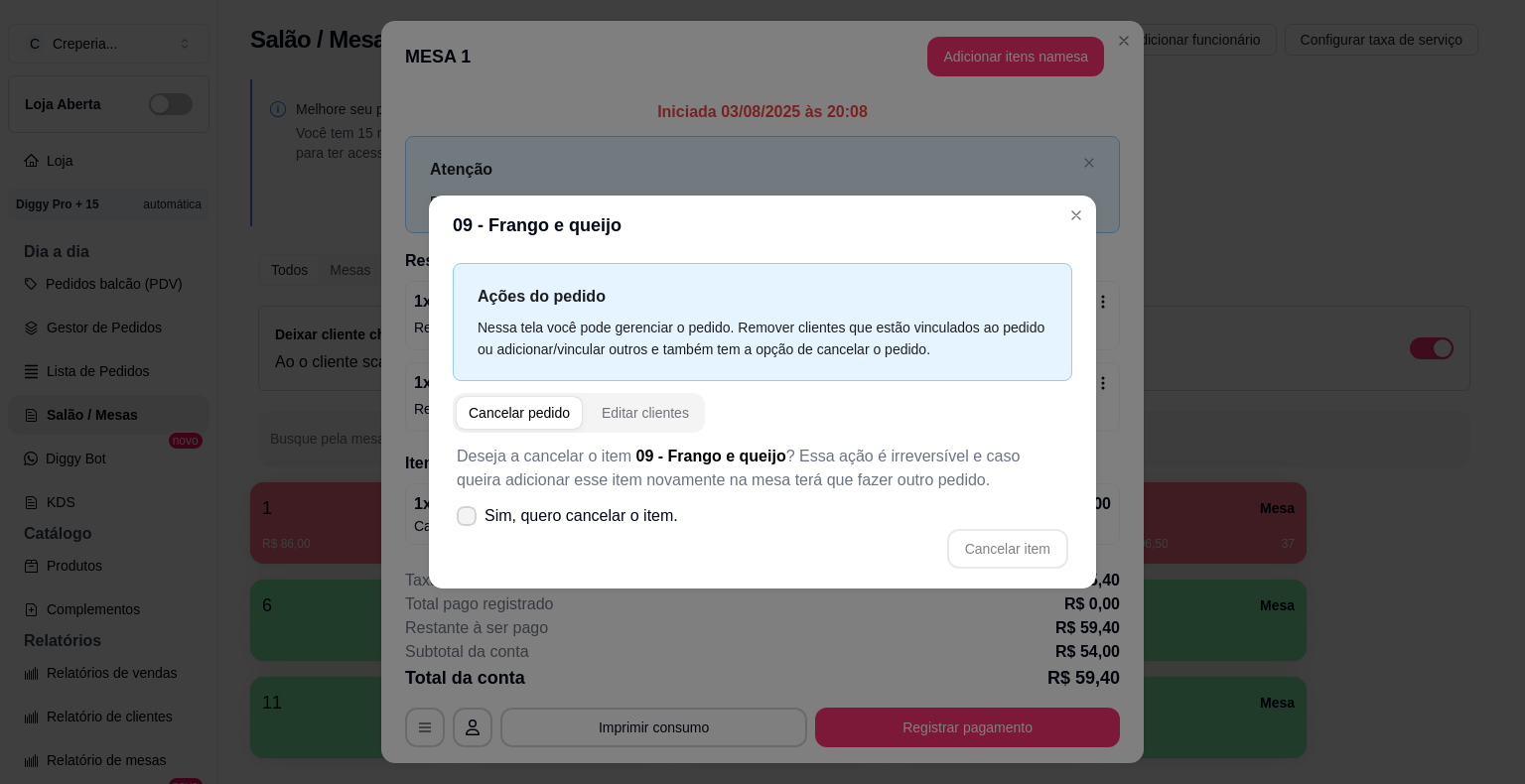click on "Sim, quero cancelar o item." at bounding box center (581, 516) 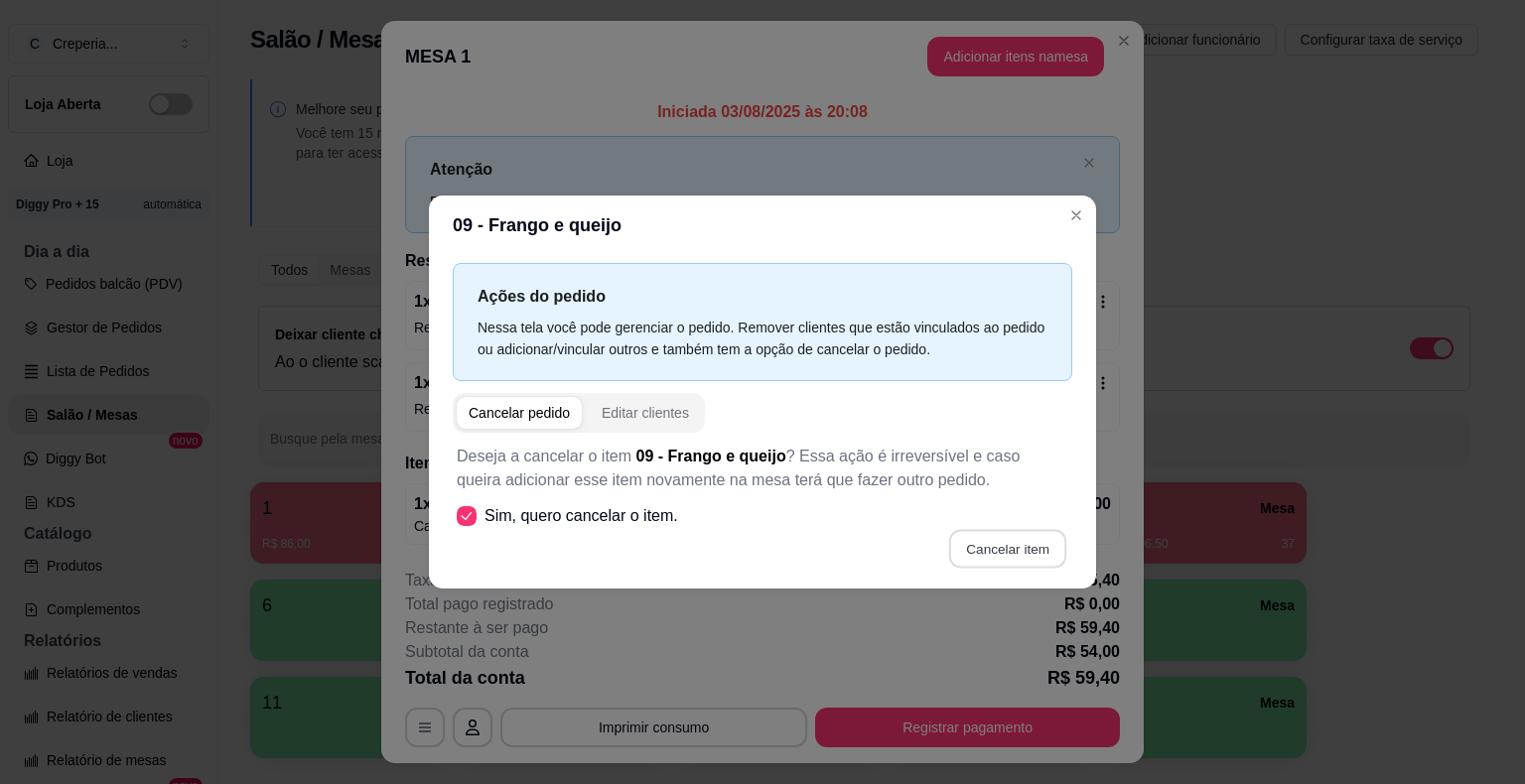 click on "Cancelar item" at bounding box center [1007, 549] 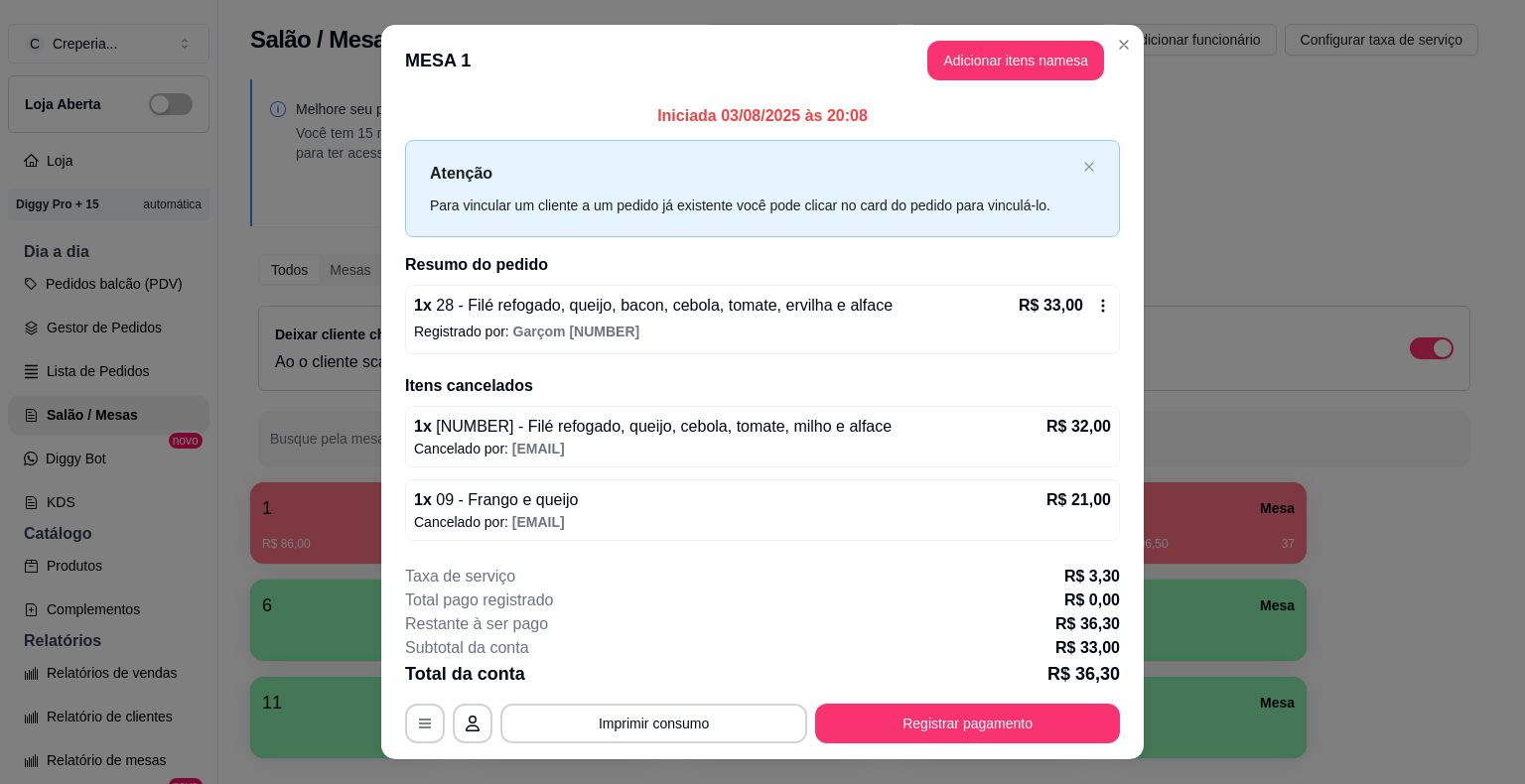 click on "1 x   [NUMBER] - [INGREDIENTS]" at bounding box center [653, 306] 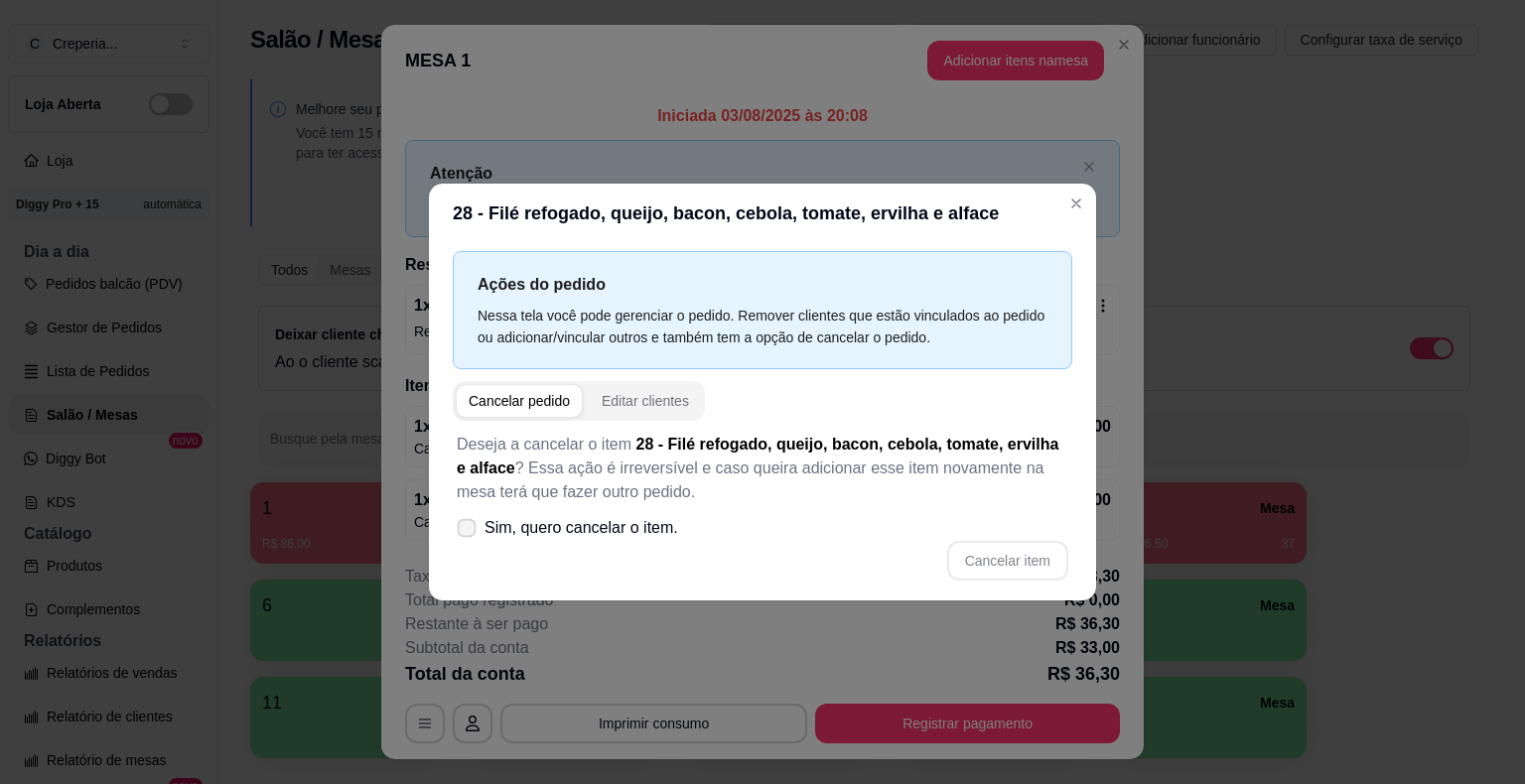 click on "Sim, quero cancelar o item." at bounding box center (581, 528) 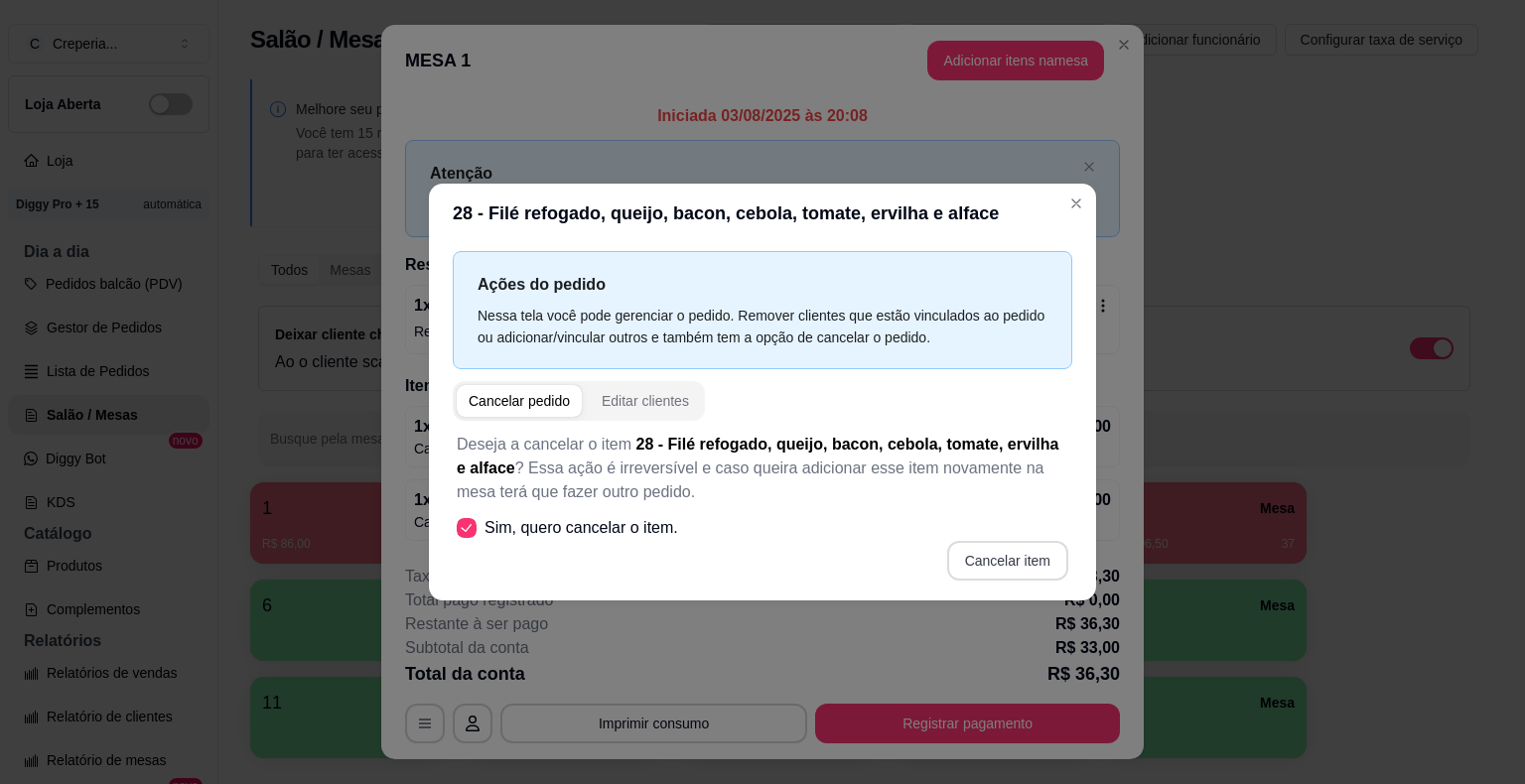 click on "Cancelar item" at bounding box center [1008, 561] 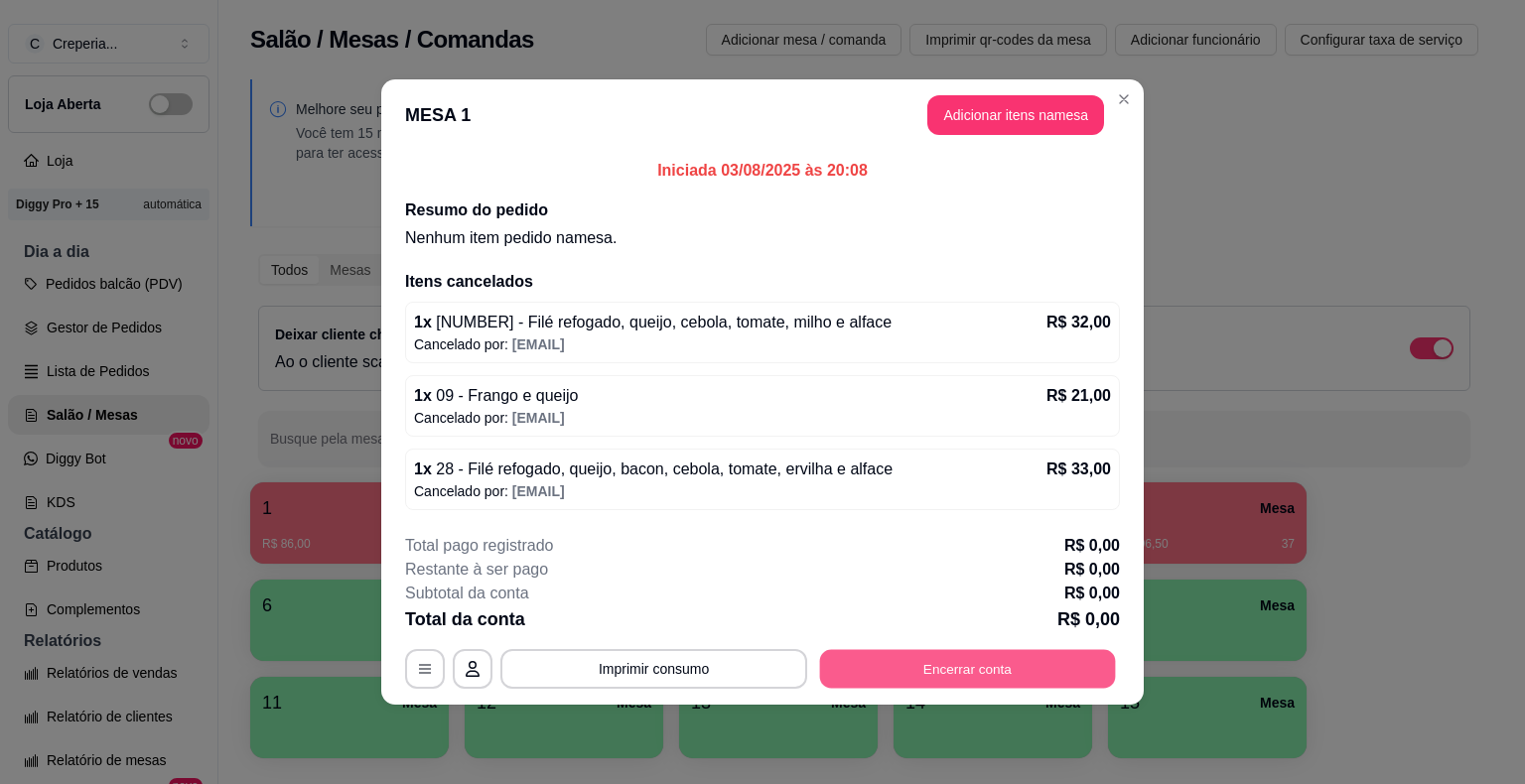 click on "Encerrar conta" at bounding box center [968, 669] 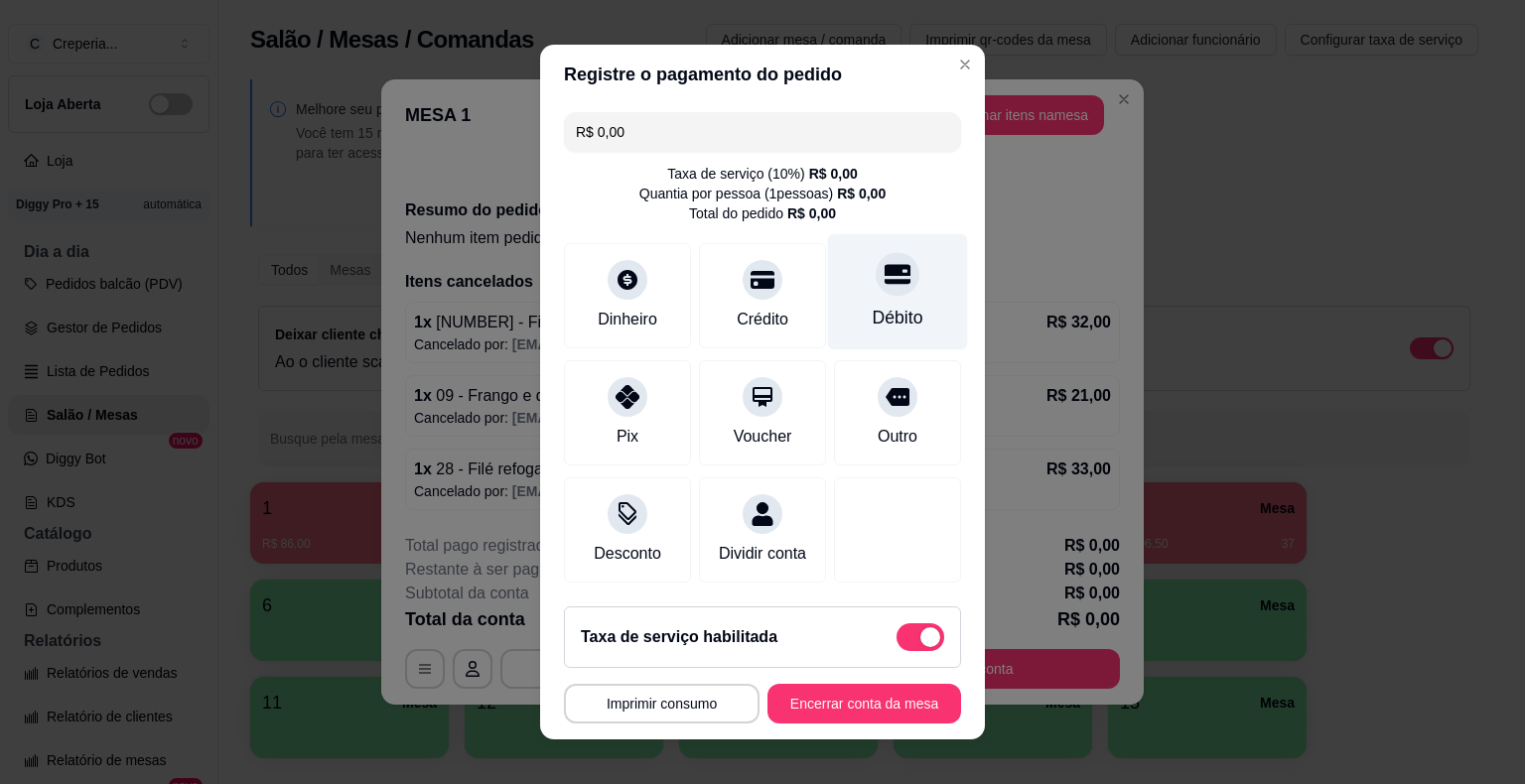 click on "Débito" at bounding box center [898, 318] 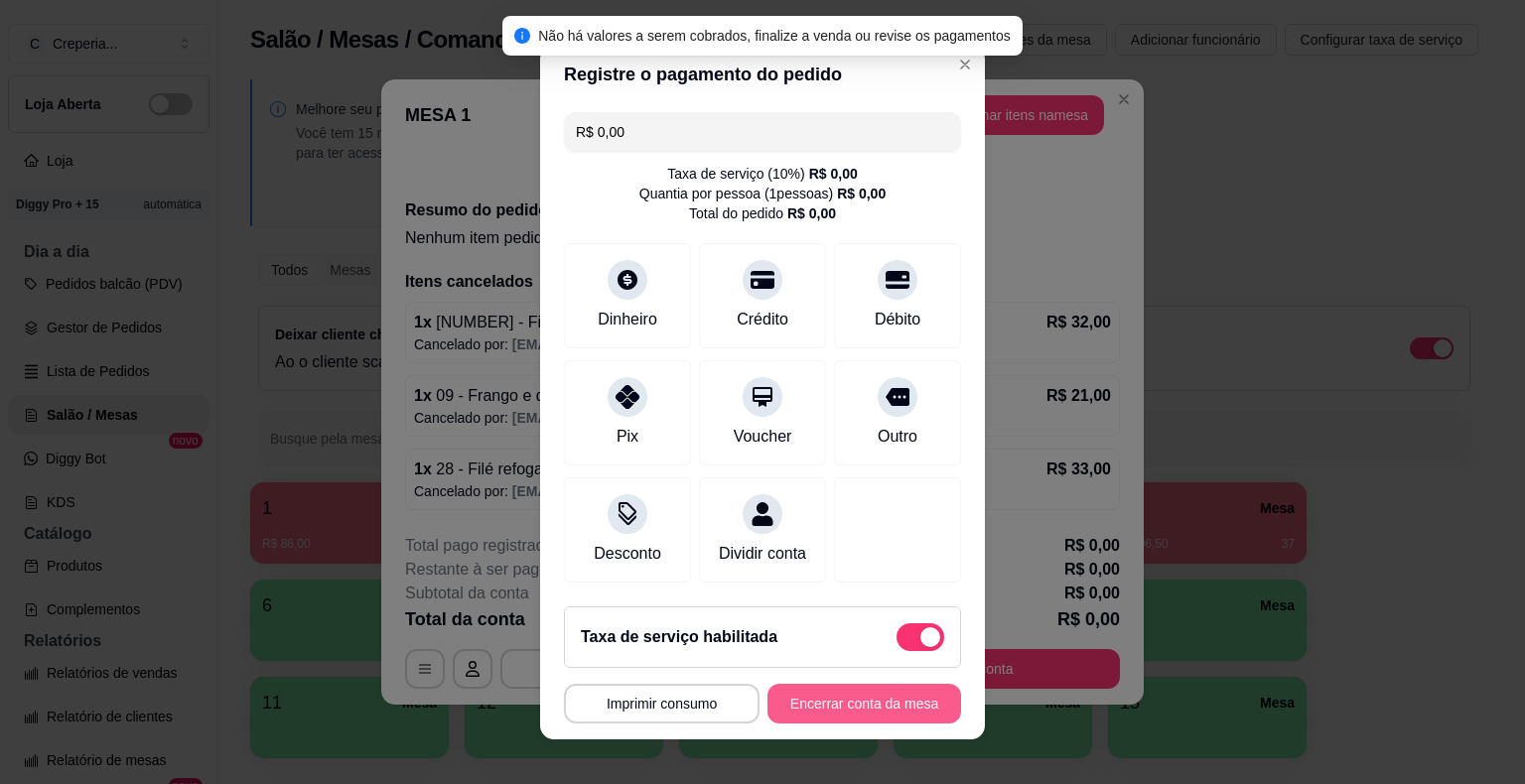 click on "Encerrar conta da mesa" at bounding box center (864, 704) 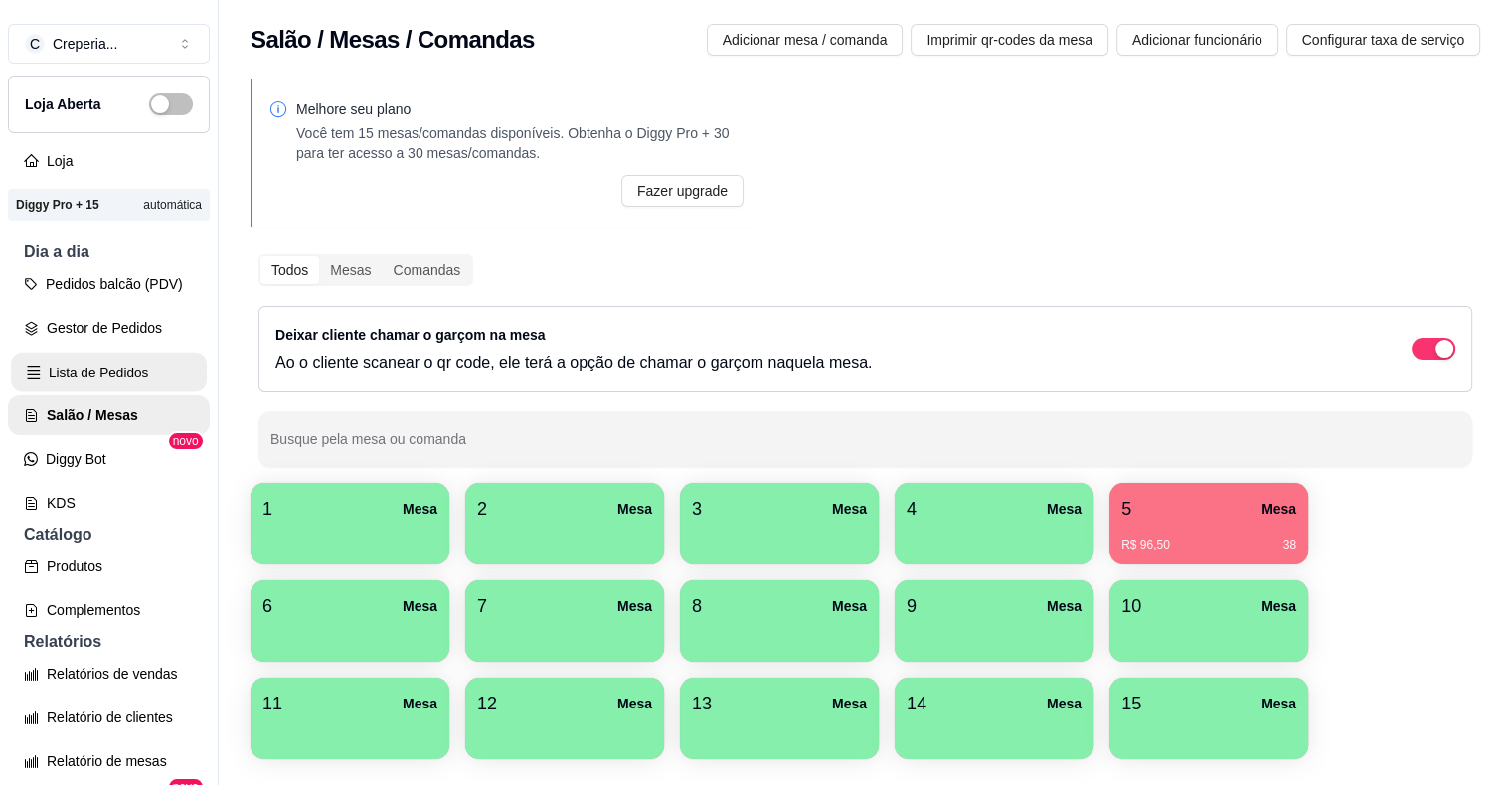 click on "Lista de Pedidos" at bounding box center (108, 372) 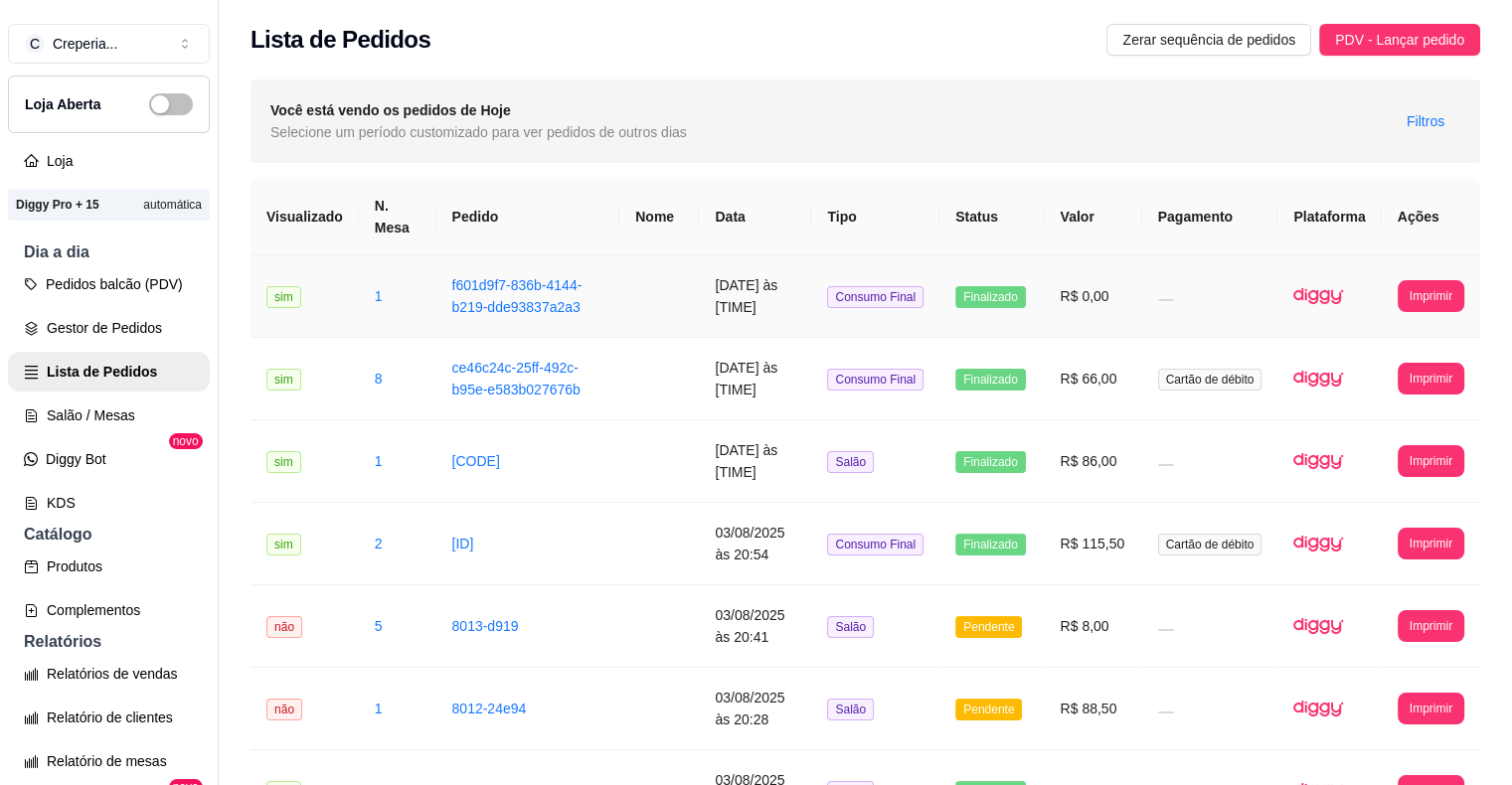 click at bounding box center [659, 296] 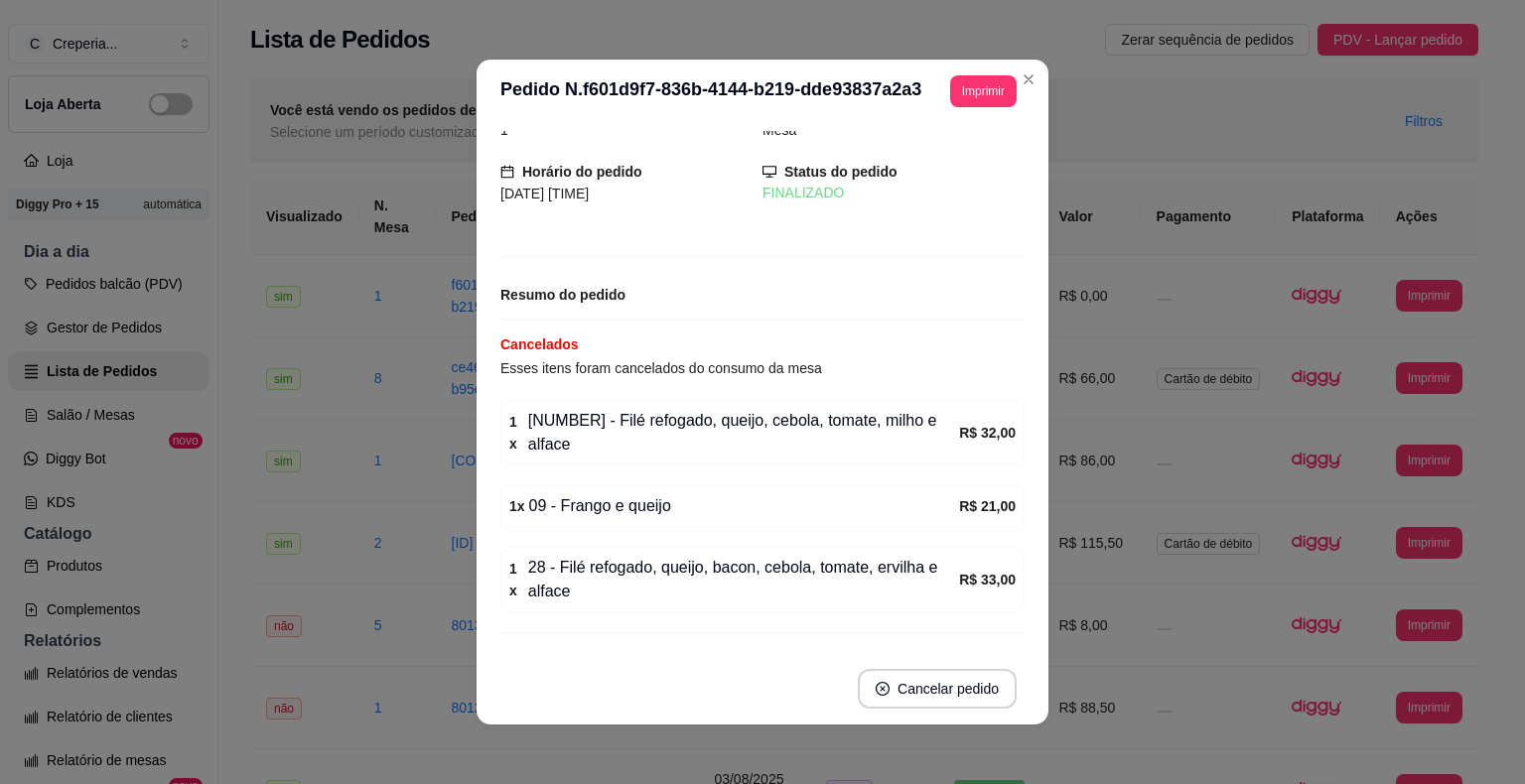 scroll, scrollTop: 52, scrollLeft: 0, axis: vertical 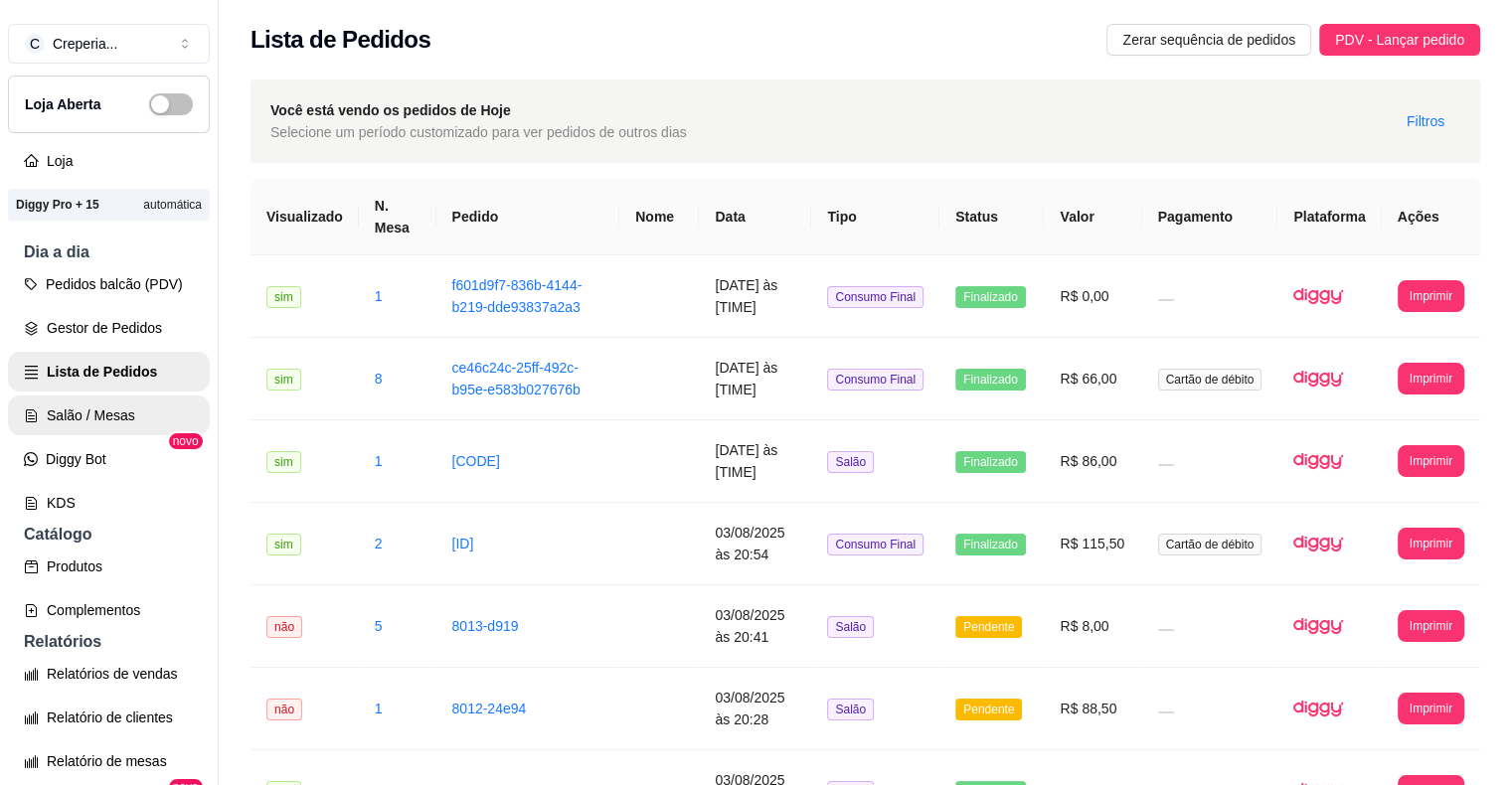click on "Salão / Mesas" at bounding box center (108, 415) 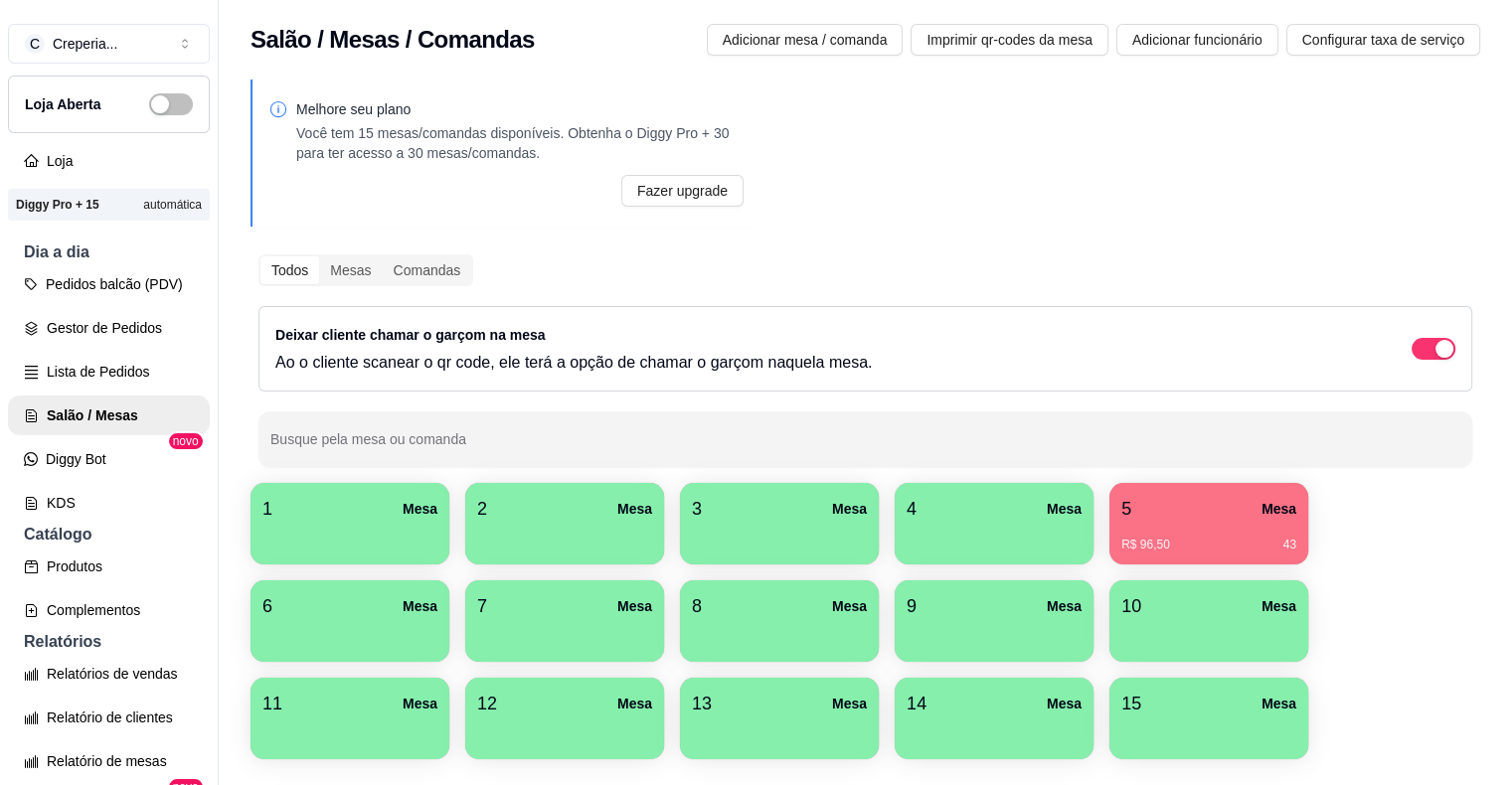 click on "1 Mesa" at bounding box center (350, 509) 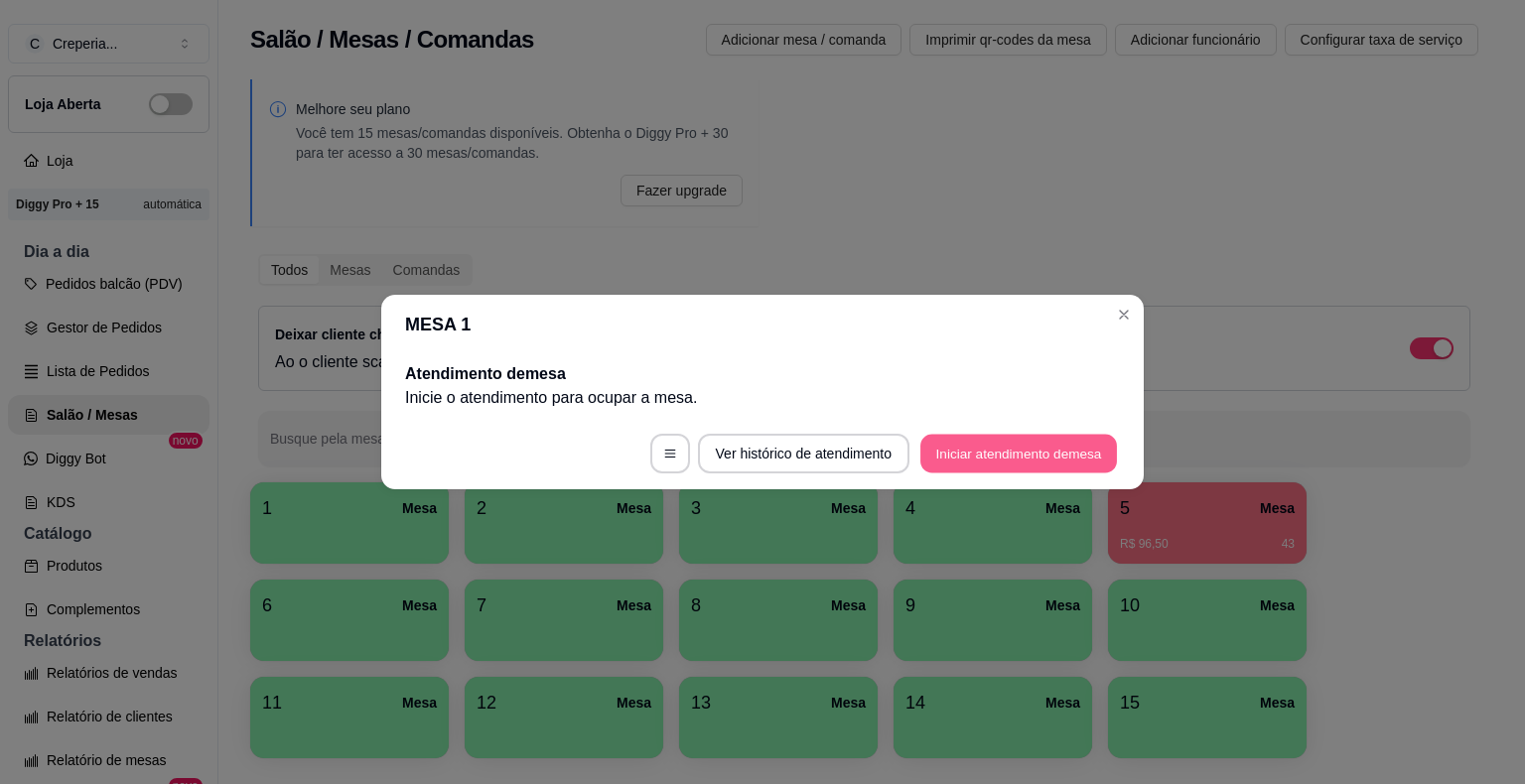 click on "Iniciar atendimento de  mesa" at bounding box center [1019, 454] 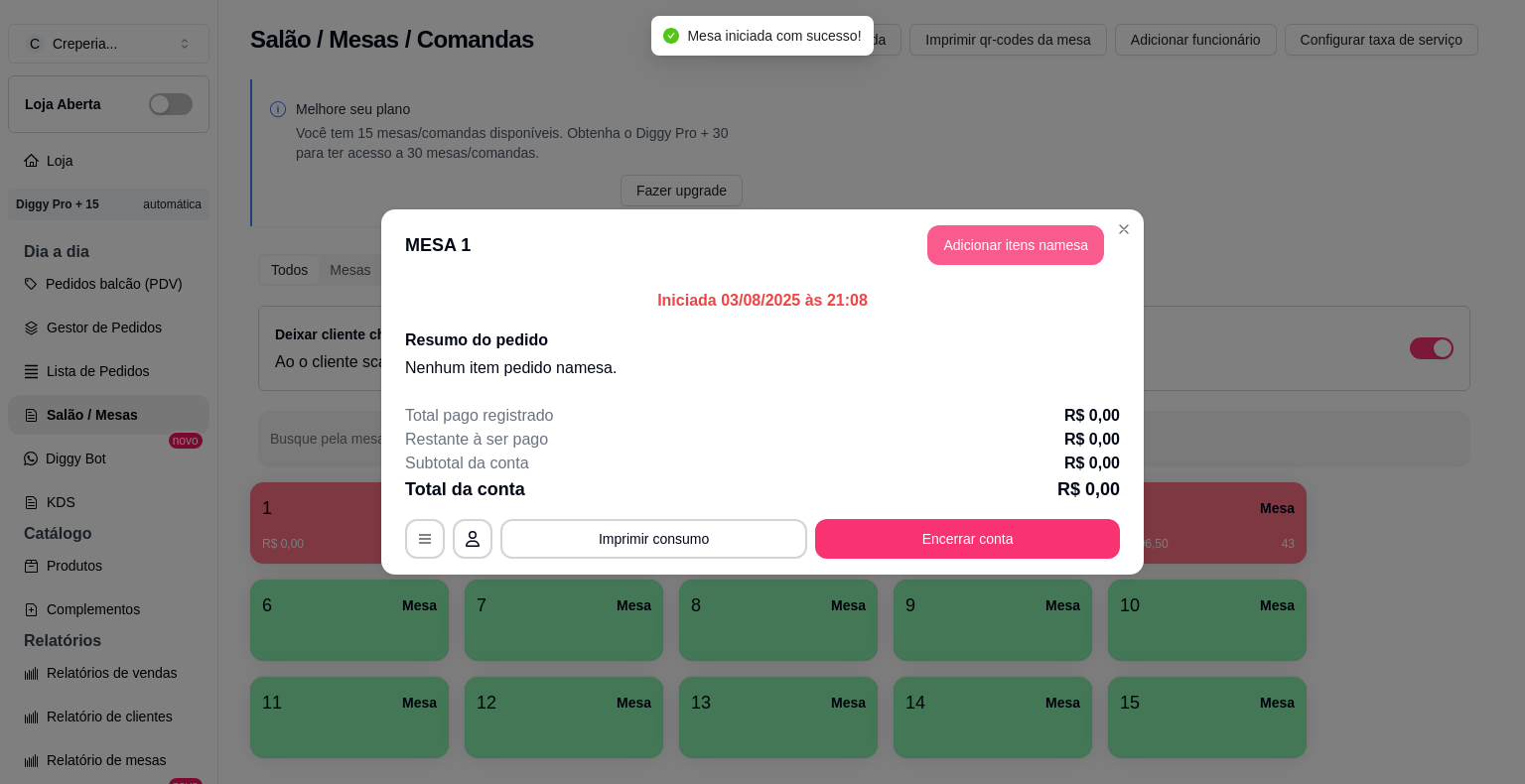 click on "Adicionar itens na  mesa" at bounding box center [1016, 245] 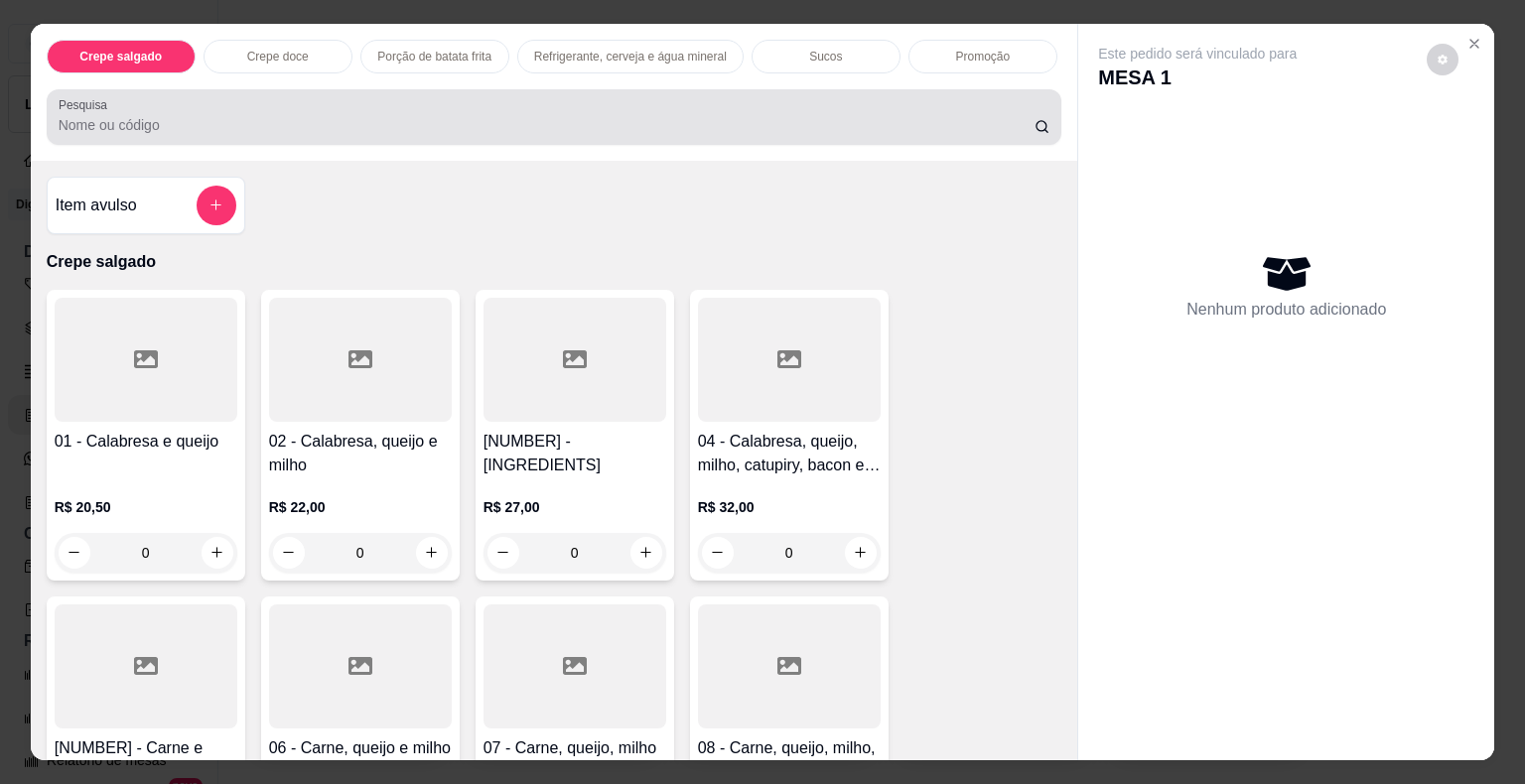 click on "Pesquisa" at bounding box center (546, 125) 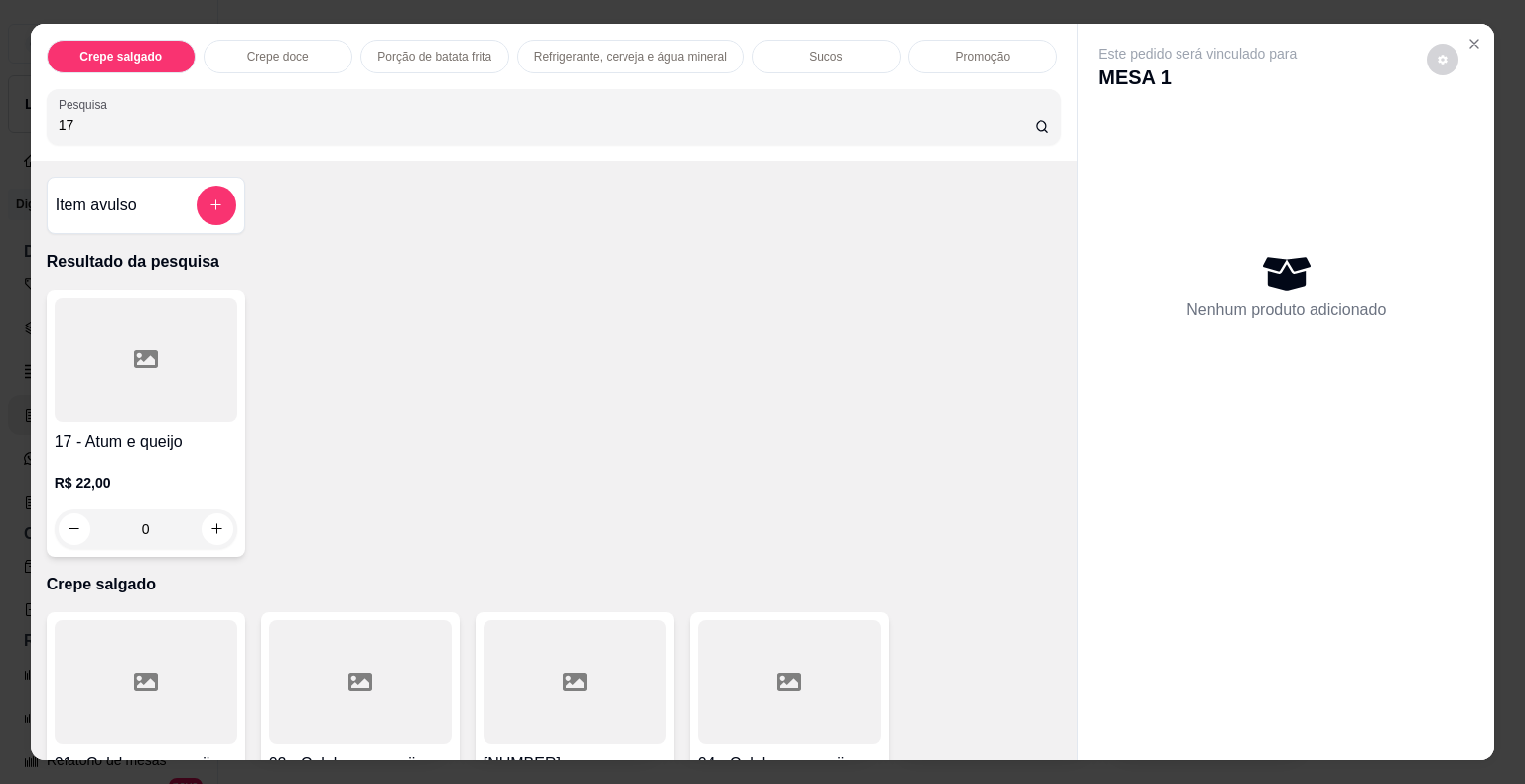 type on "1" 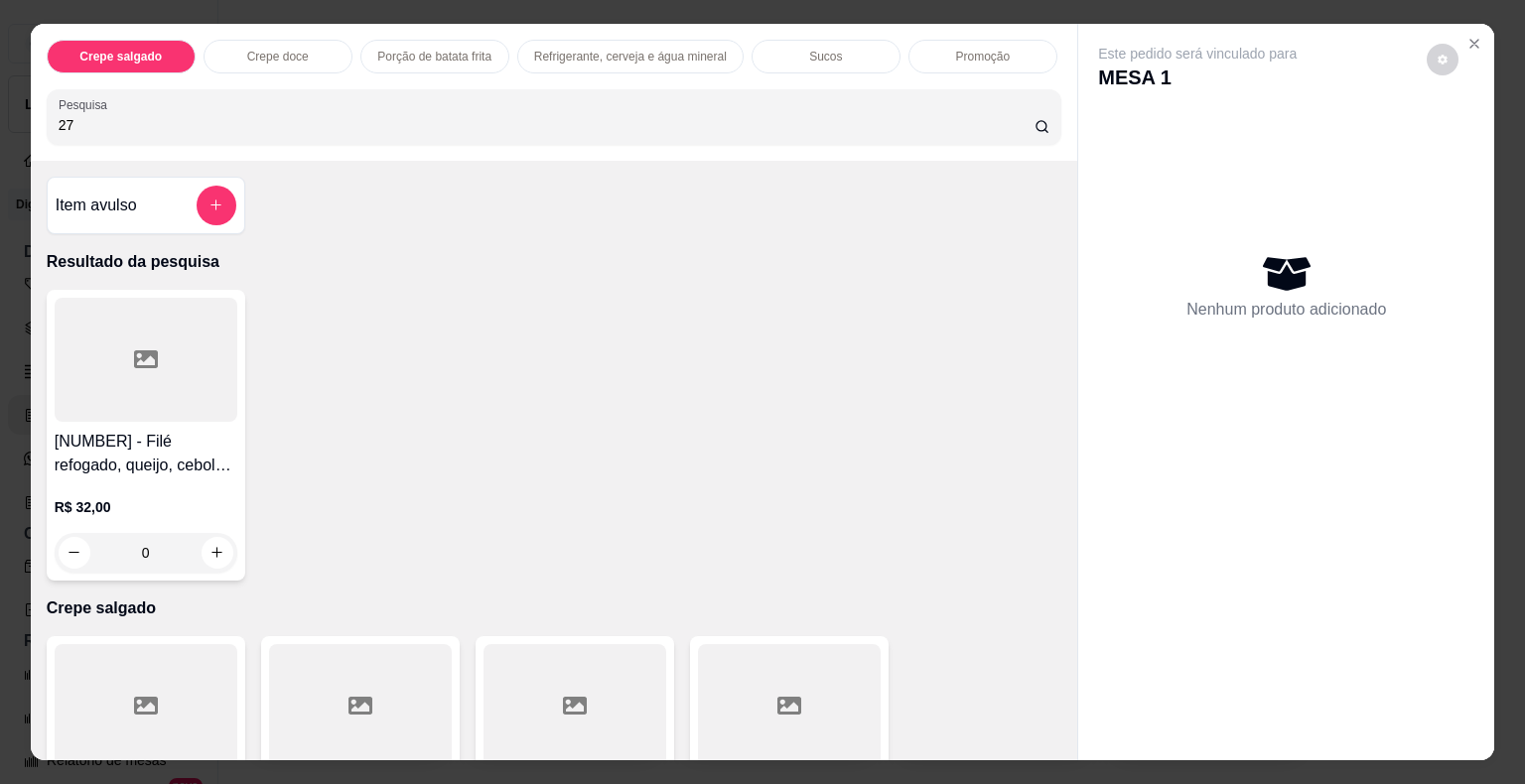 type on "27" 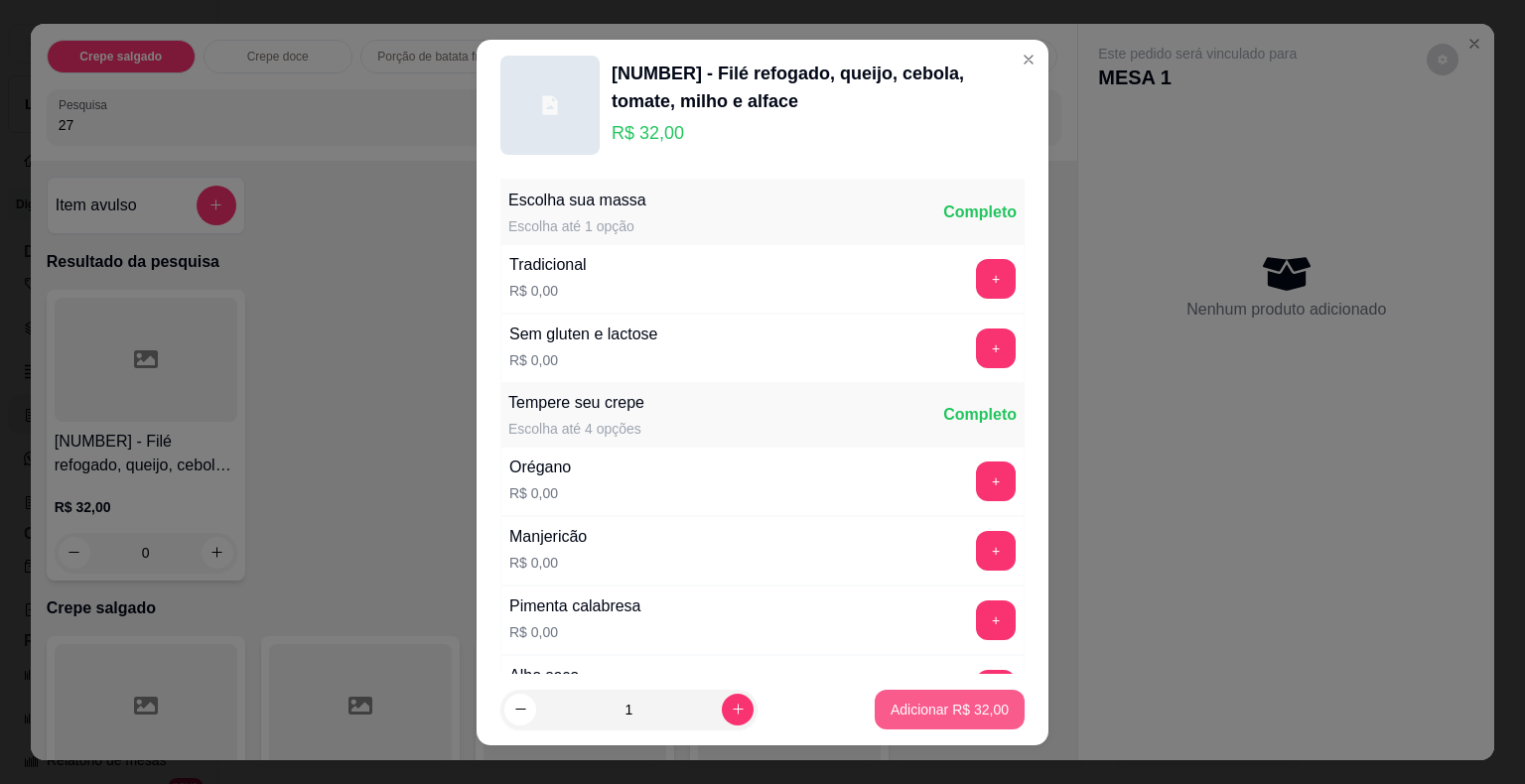 click on "Adicionar   R$ 32,00" at bounding box center [949, 710] 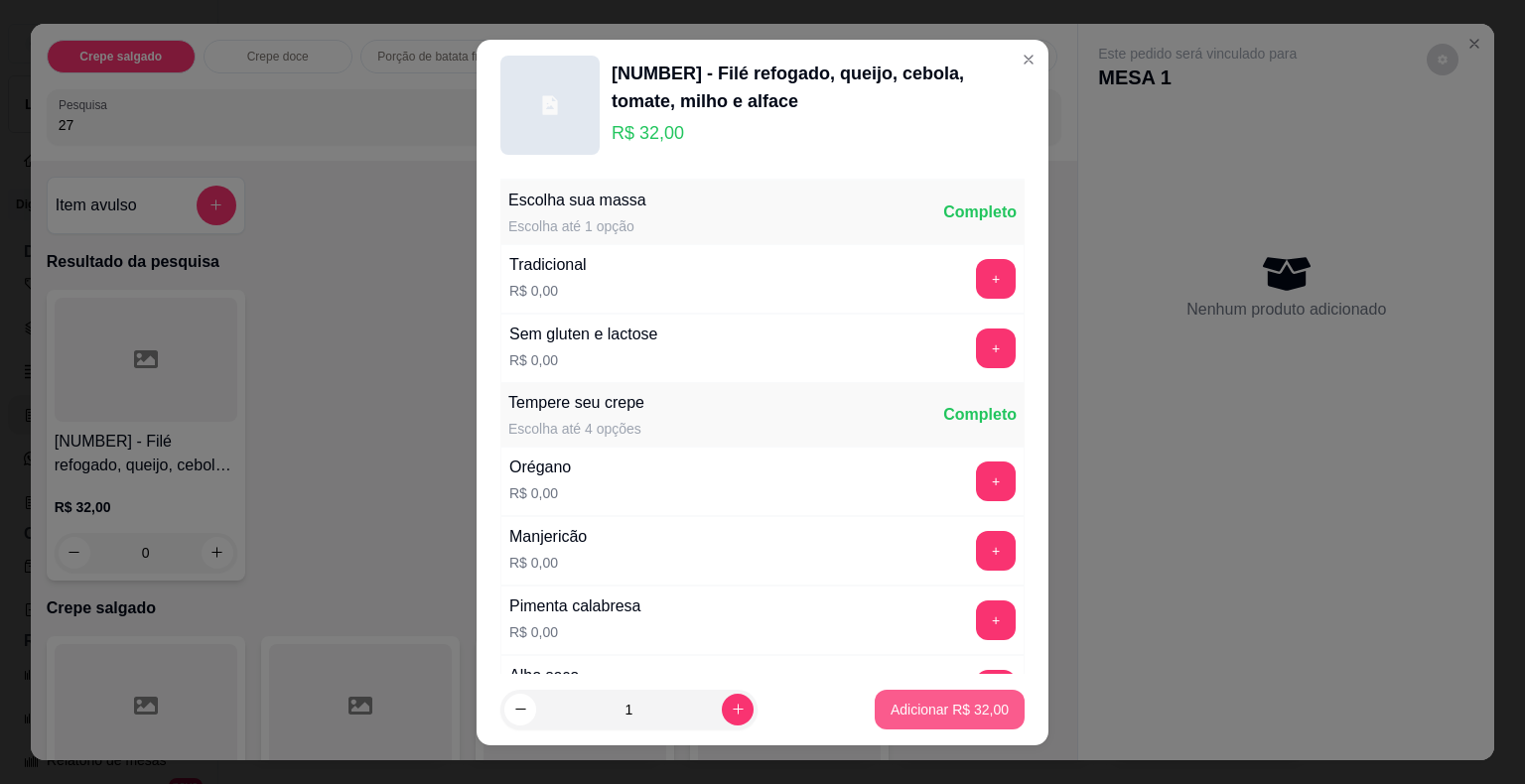 type on "1" 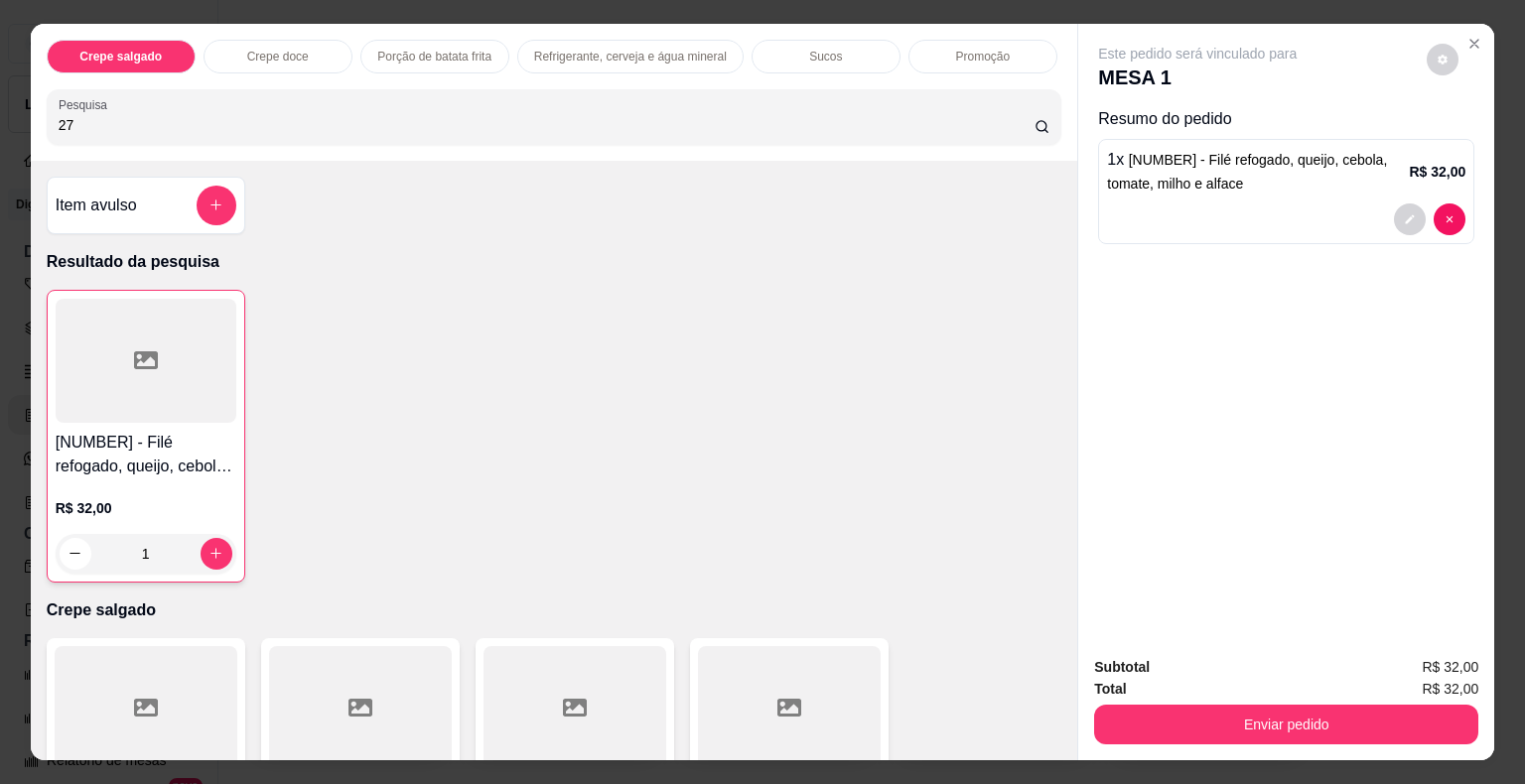 click on "27" at bounding box center [546, 125] 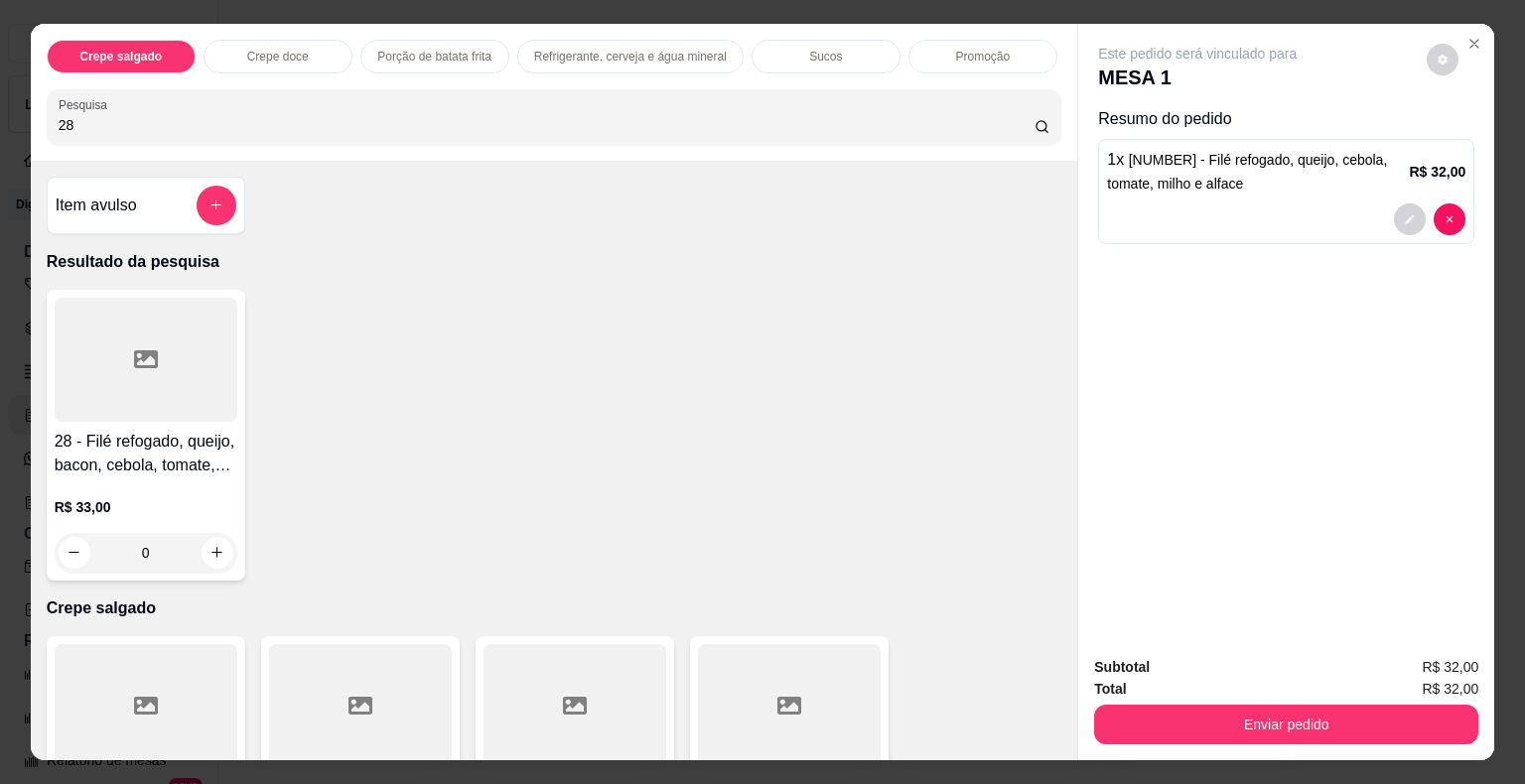 type on "28" 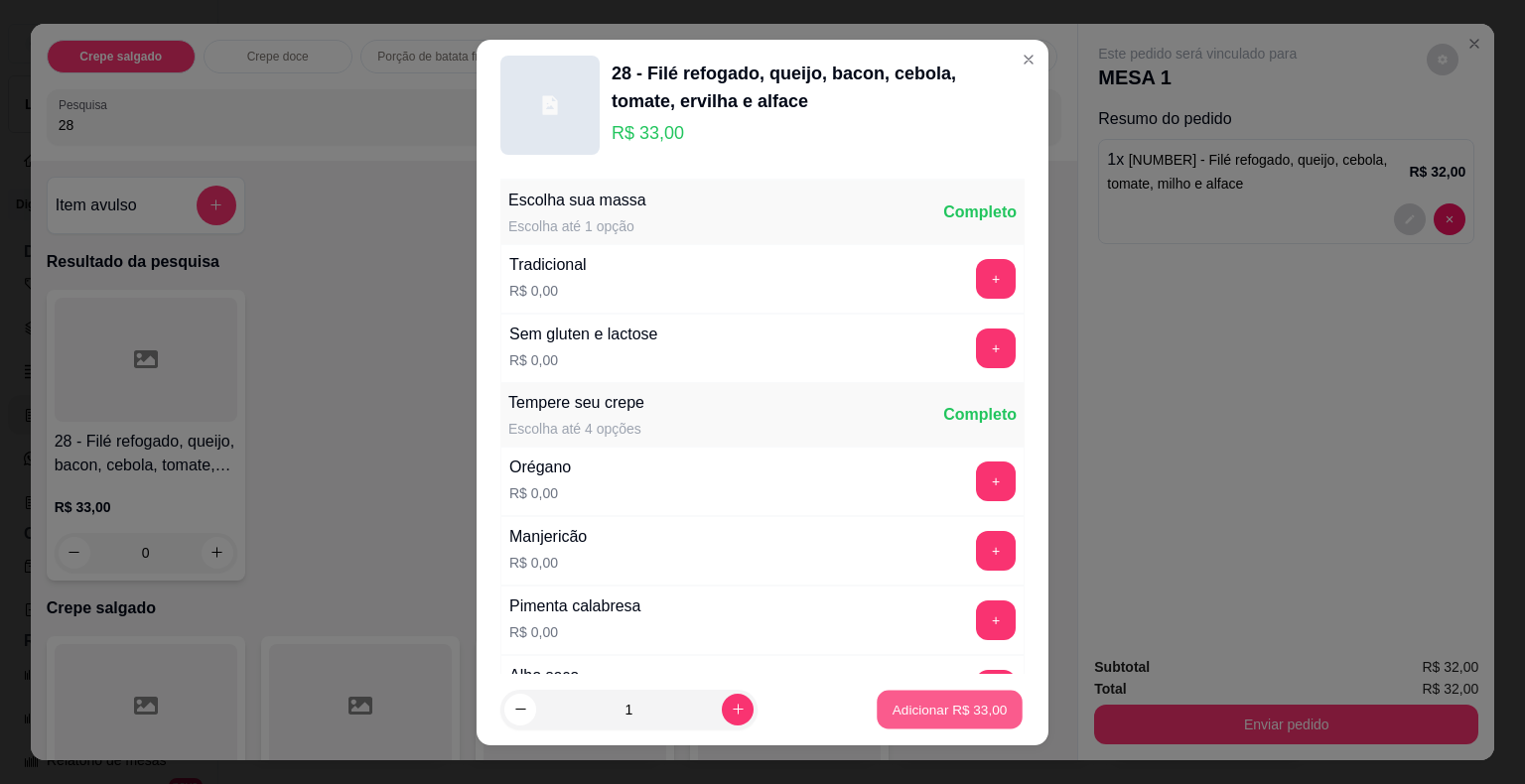 click on "Adicionar   R$ 33,00" at bounding box center [950, 709] 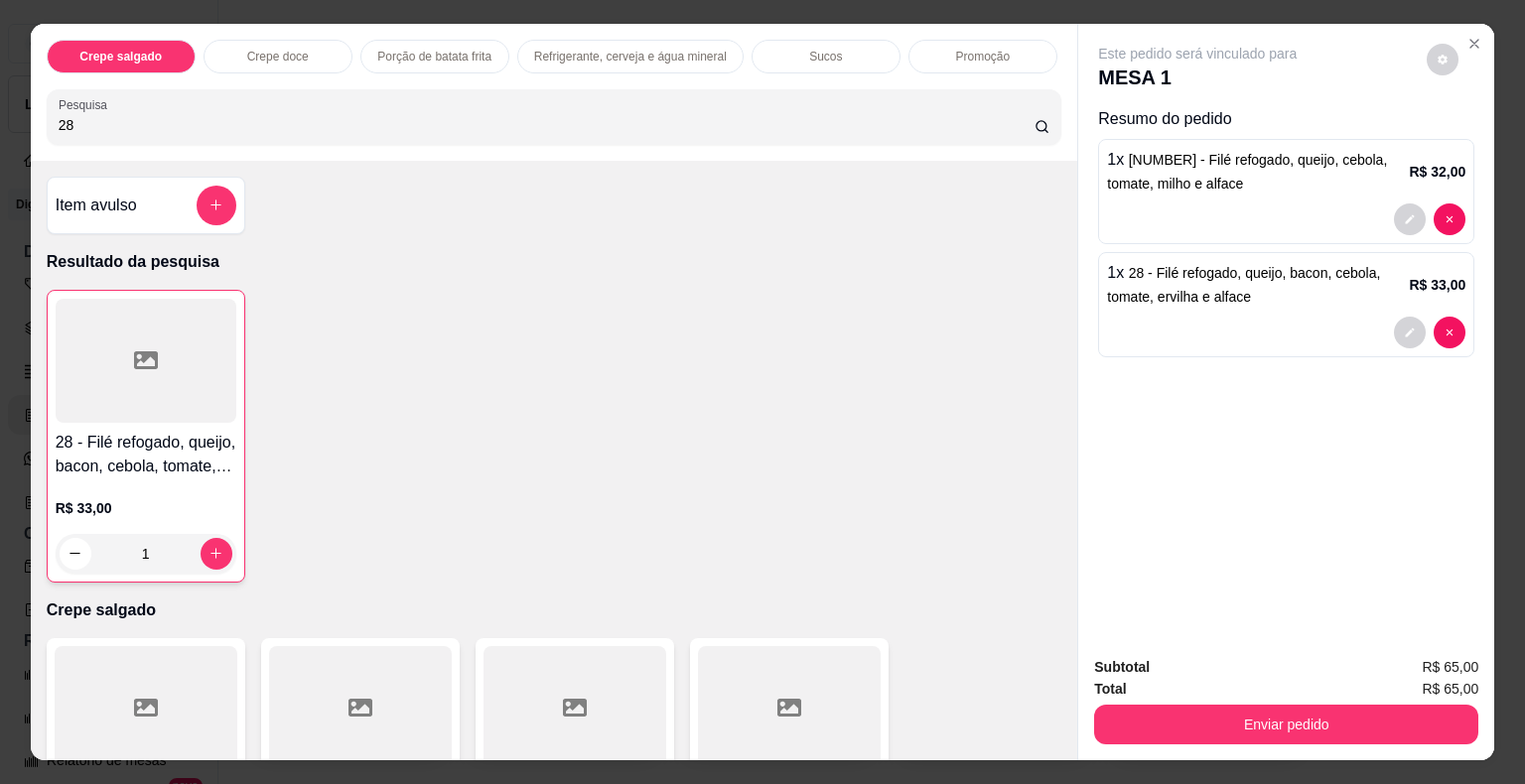 drag, startPoint x: 173, startPoint y: 132, endPoint x: 0, endPoint y: 133, distance: 173.00289 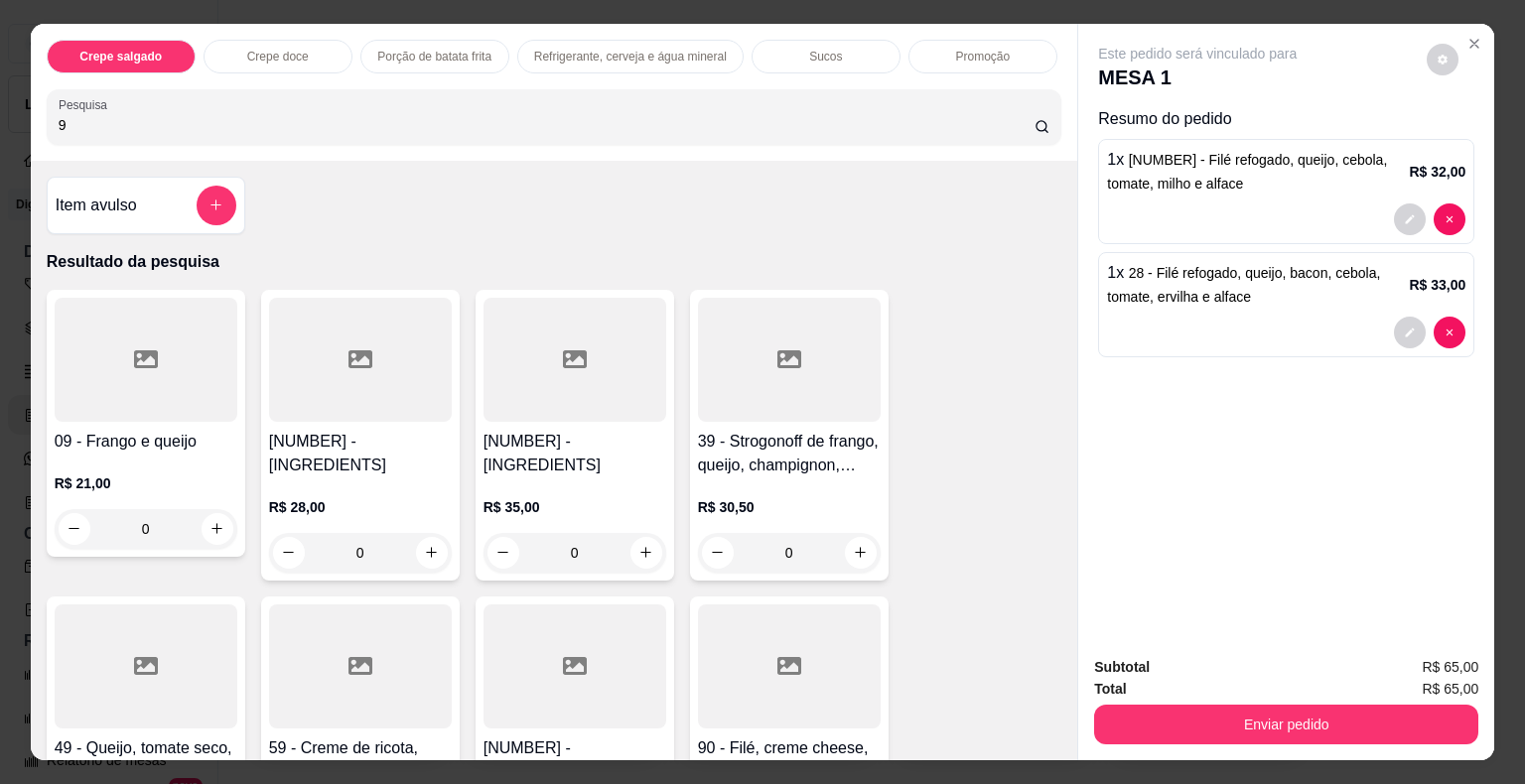 type on "9" 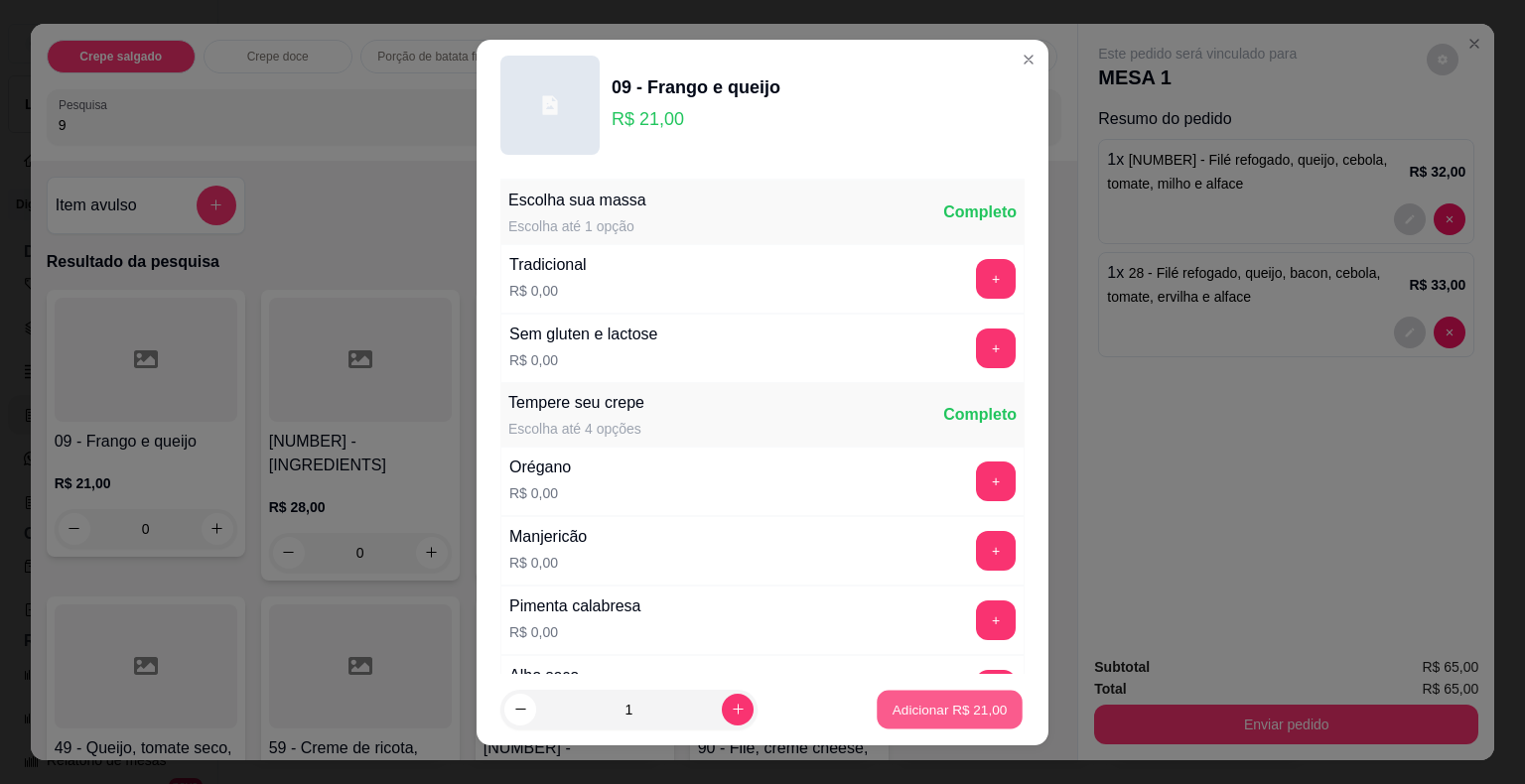 click on "Adicionar   R$ 21,00" at bounding box center (950, 709) 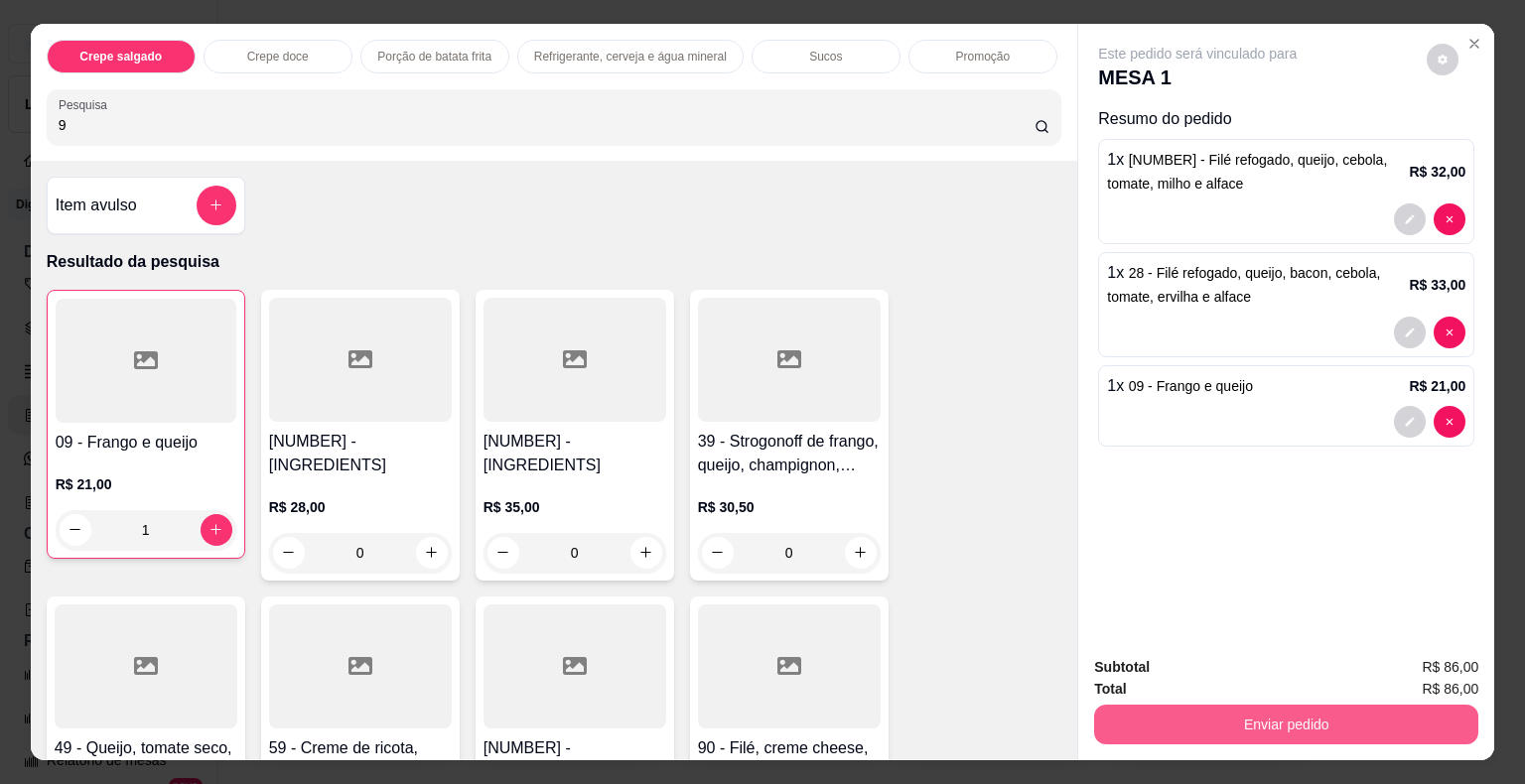 click on "Enviar pedido" at bounding box center (1286, 724) 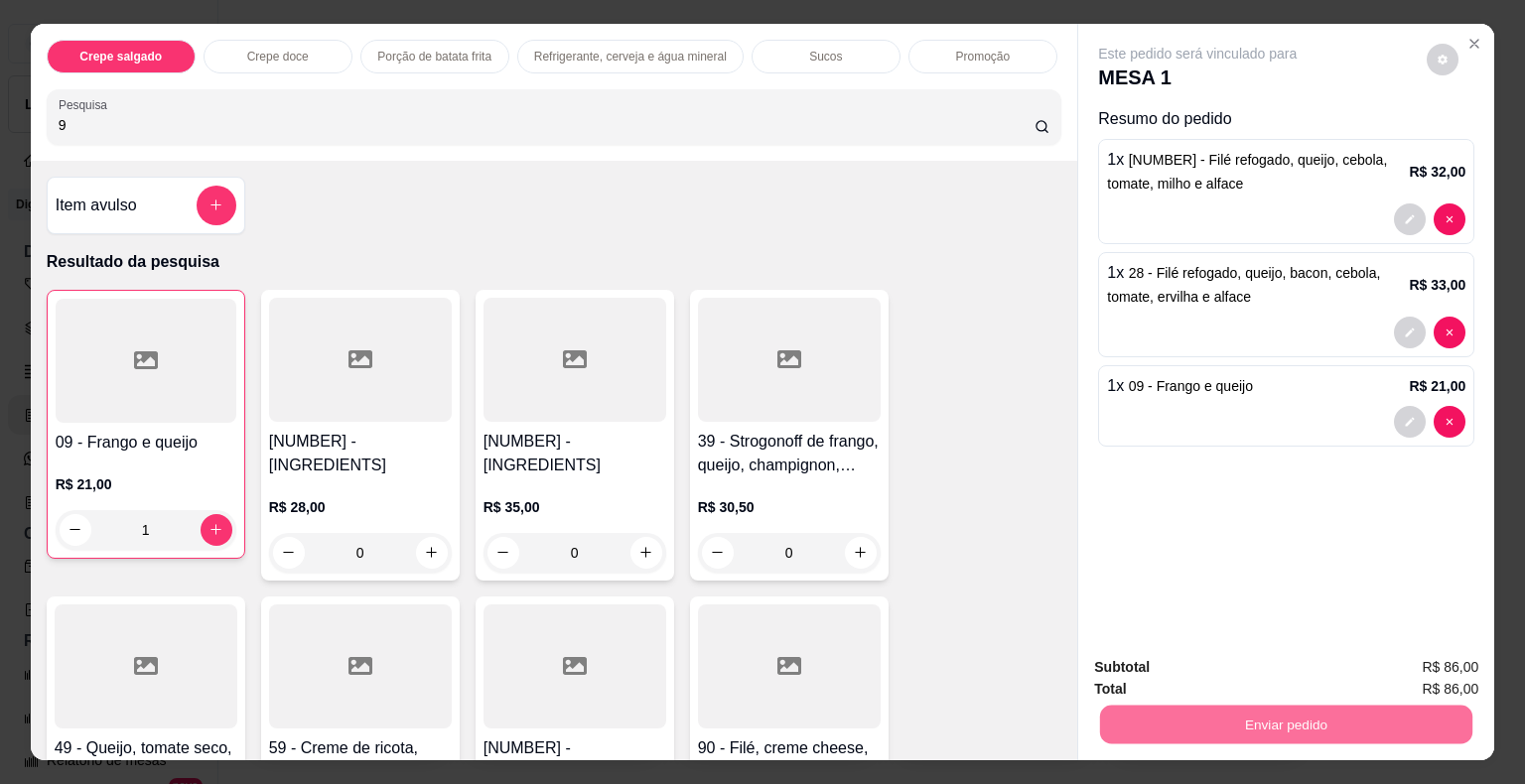 click on "Não registrar e enviar pedido" at bounding box center [1220, 669] 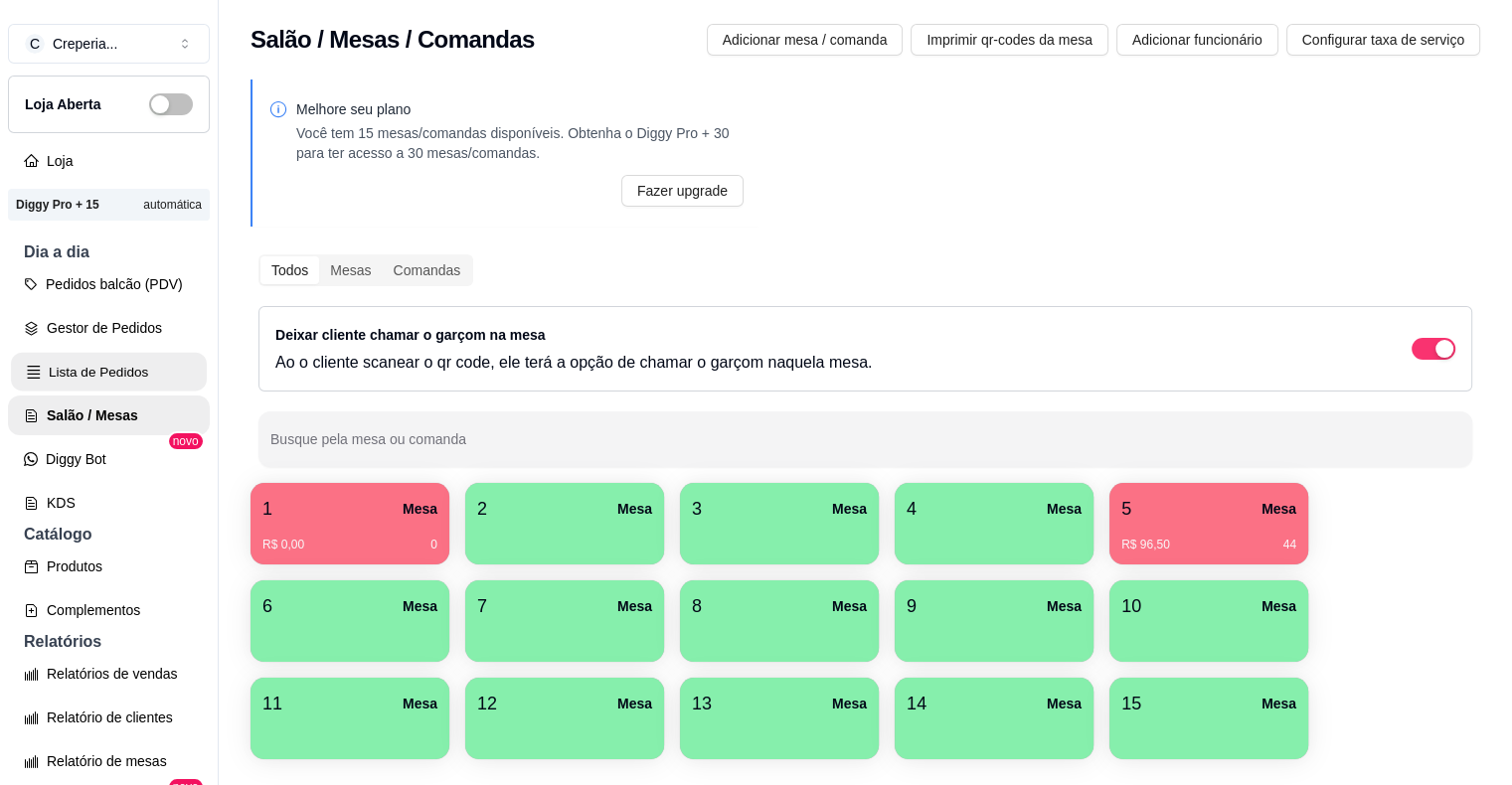 click on "Lista de Pedidos" at bounding box center (108, 372) 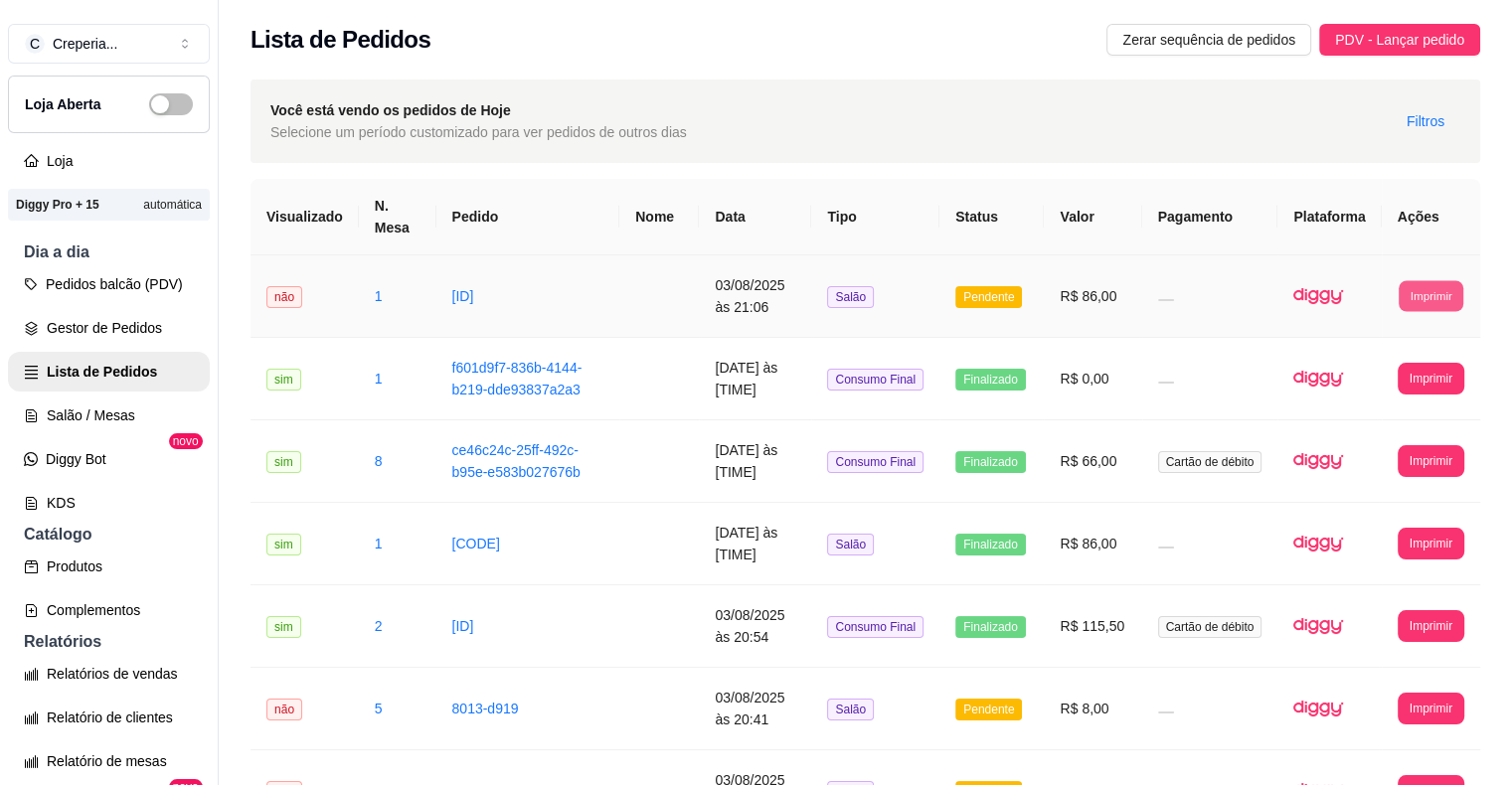 click on "Imprimir" at bounding box center (1430, 295) 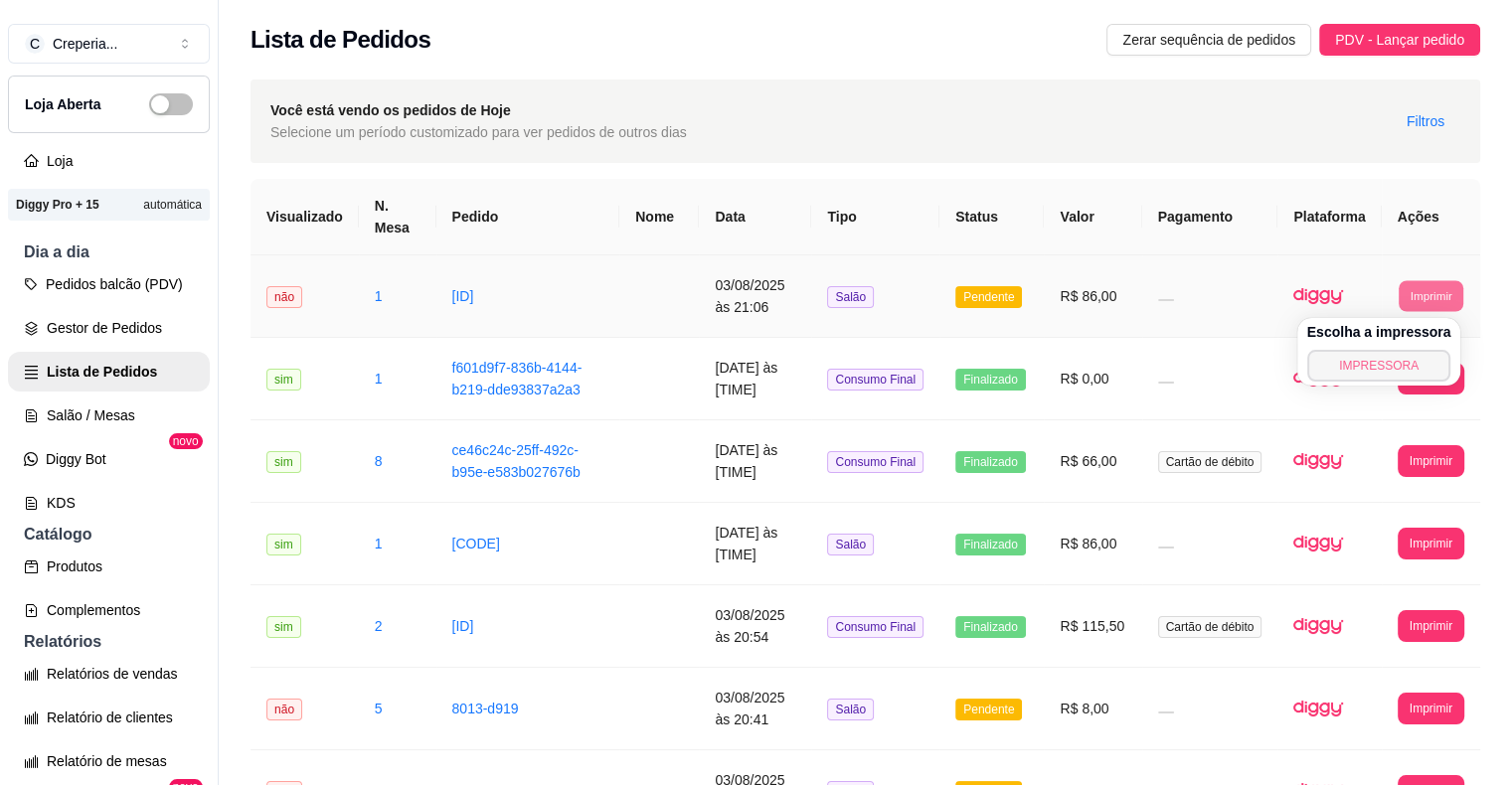 click on "IMPRESSORA" at bounding box center (1379, 366) 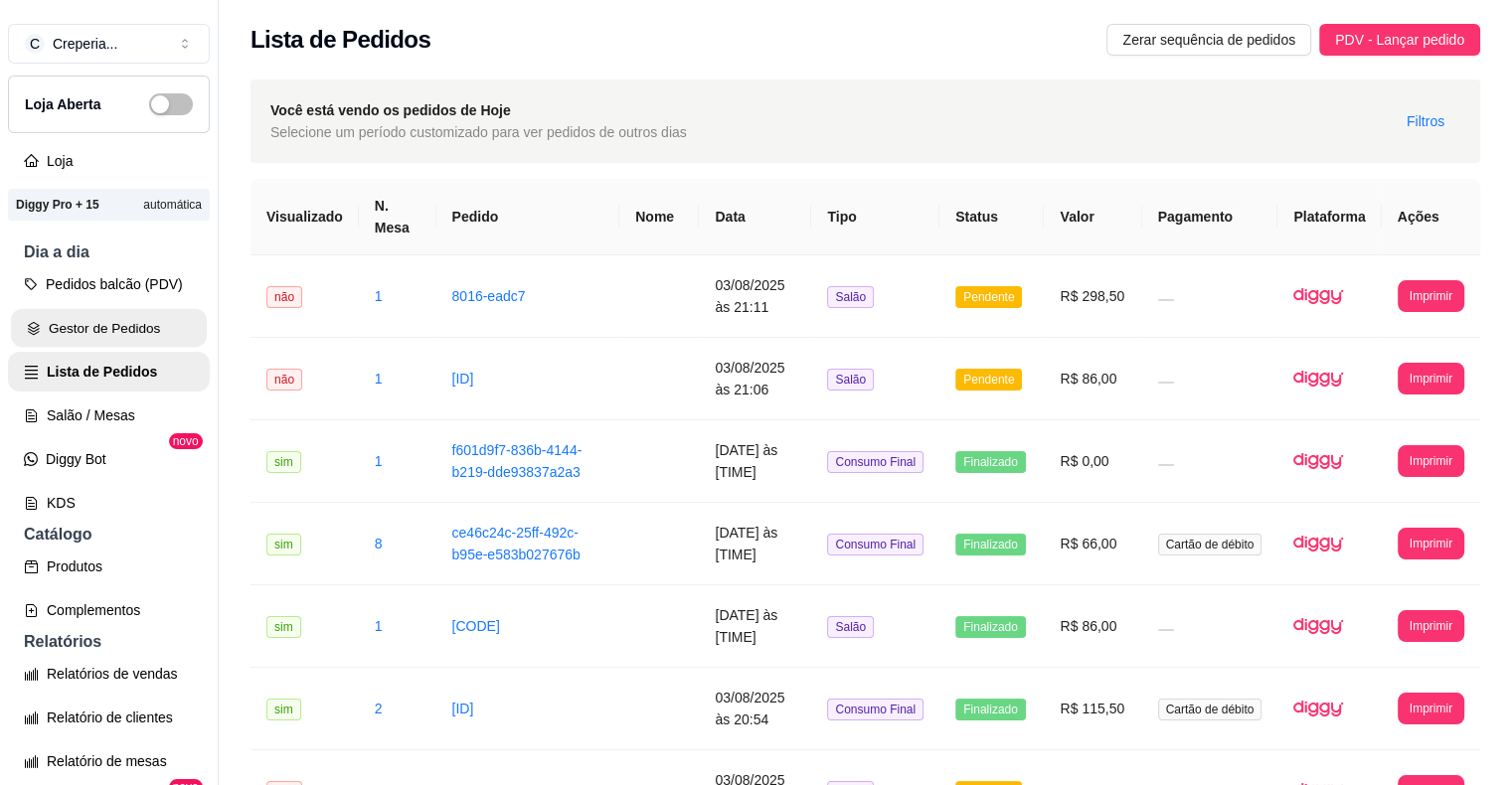 click on "Gestor de Pedidos" at bounding box center [108, 328] 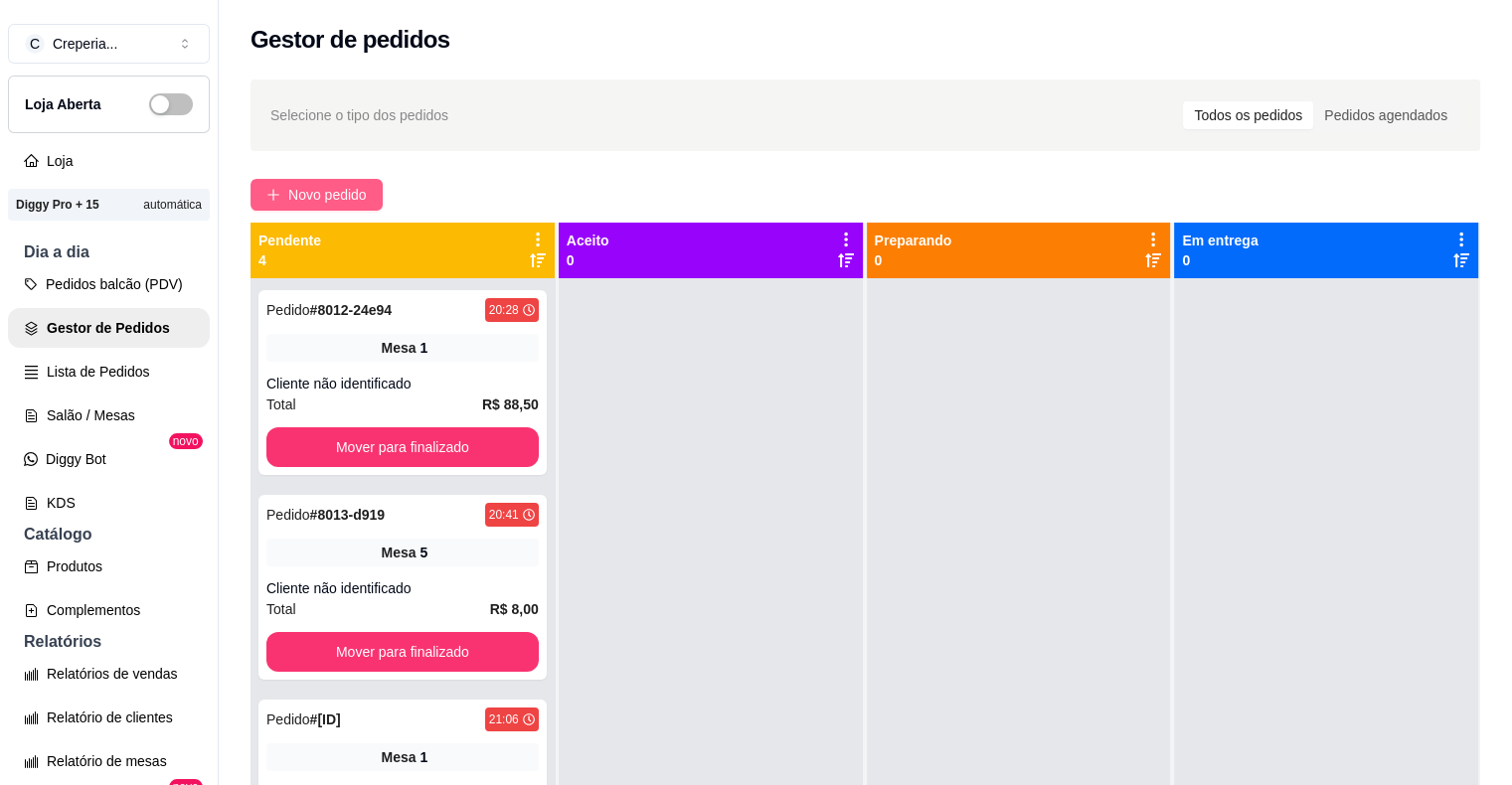 click on "Novo pedido" at bounding box center (327, 195) 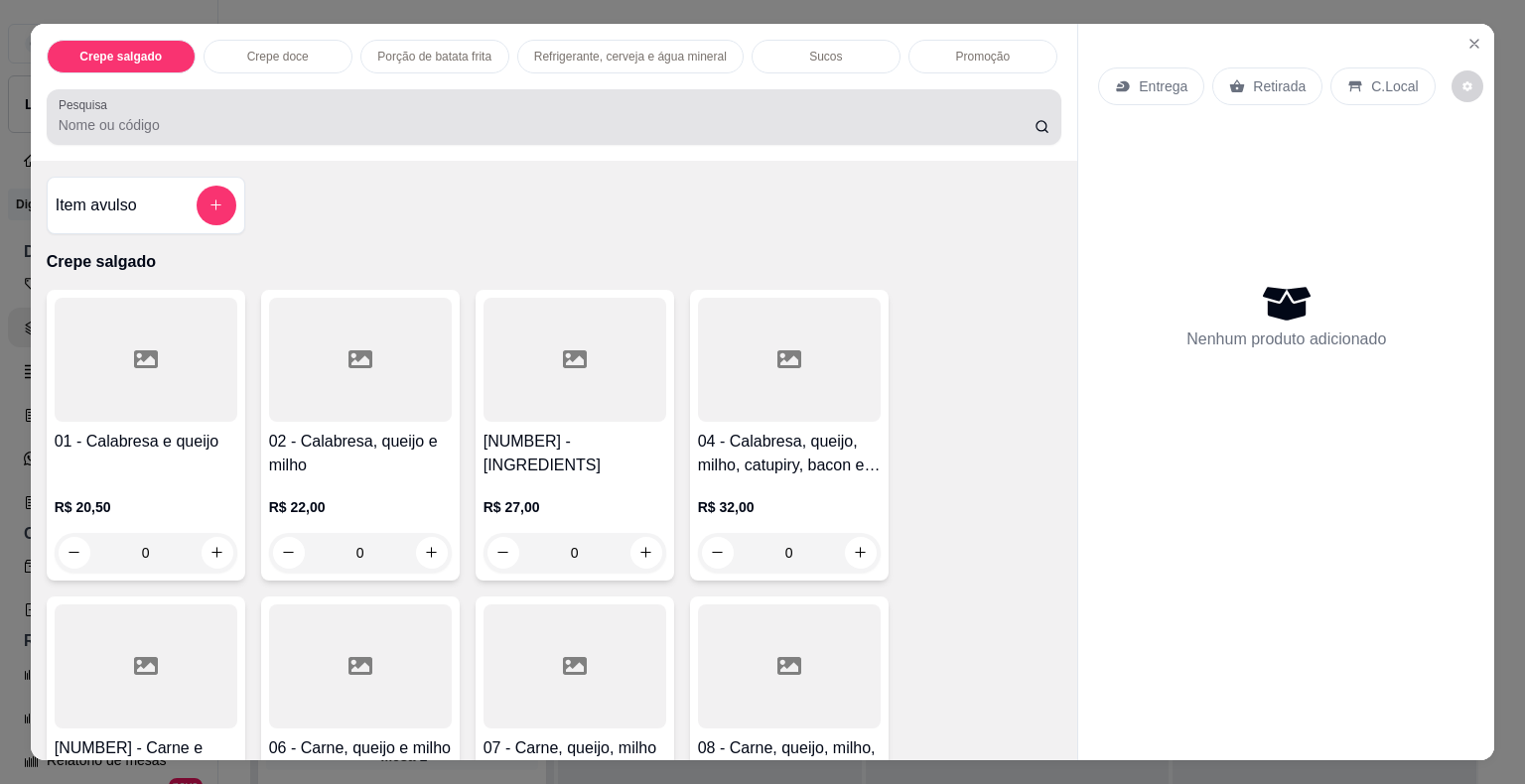 click on "Pesquisa" at bounding box center (546, 125) 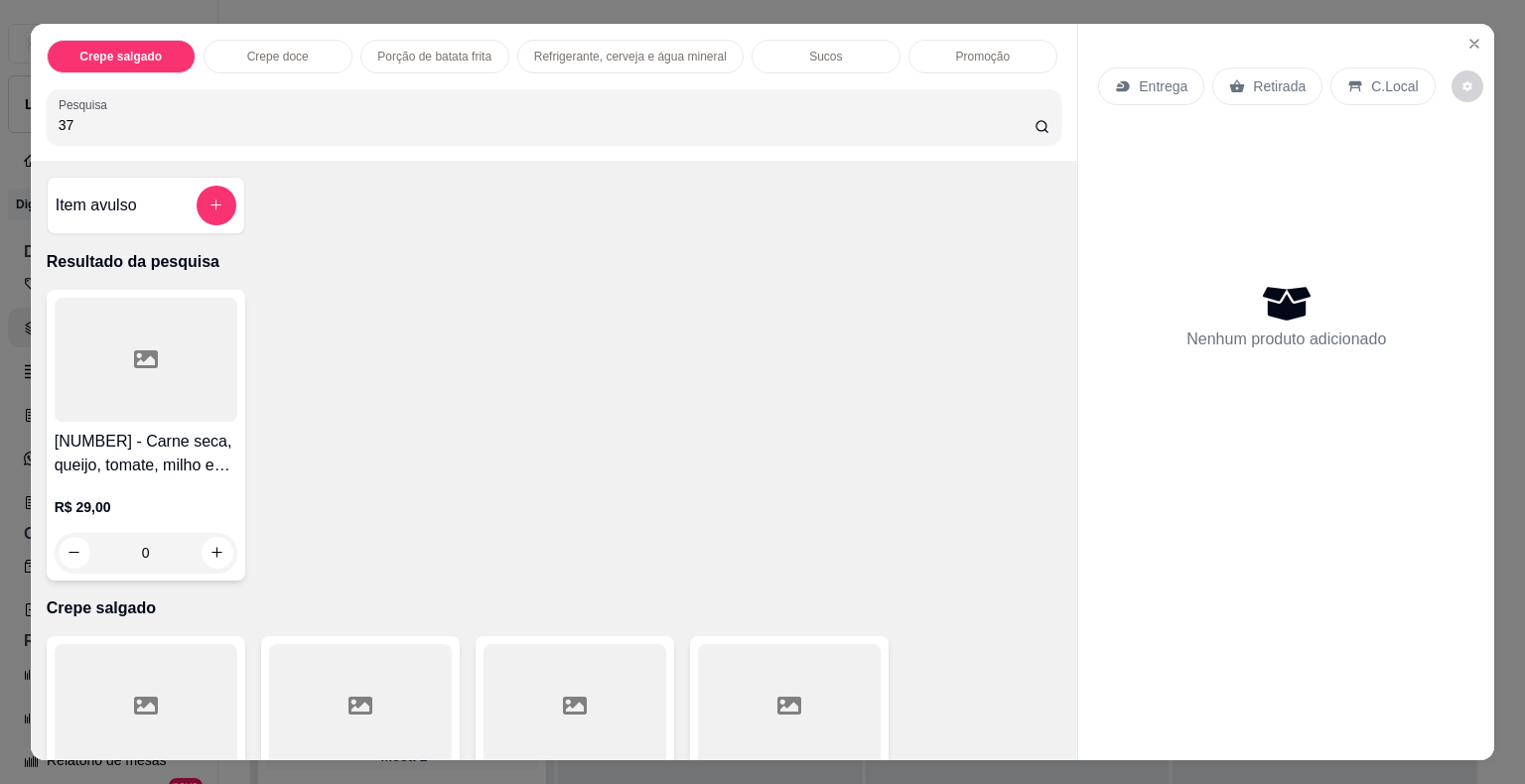 type on "37" 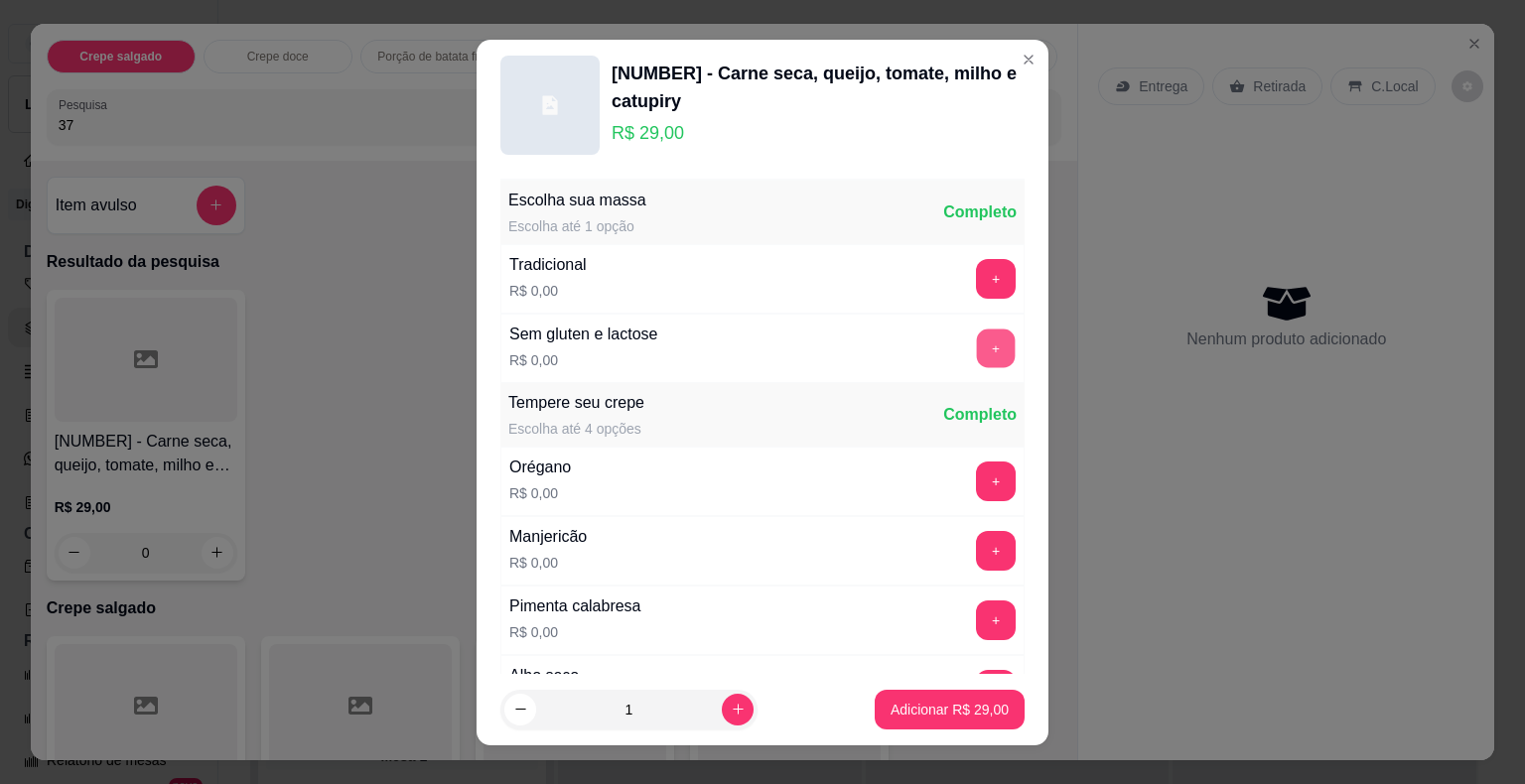 click on "+" at bounding box center (996, 347) 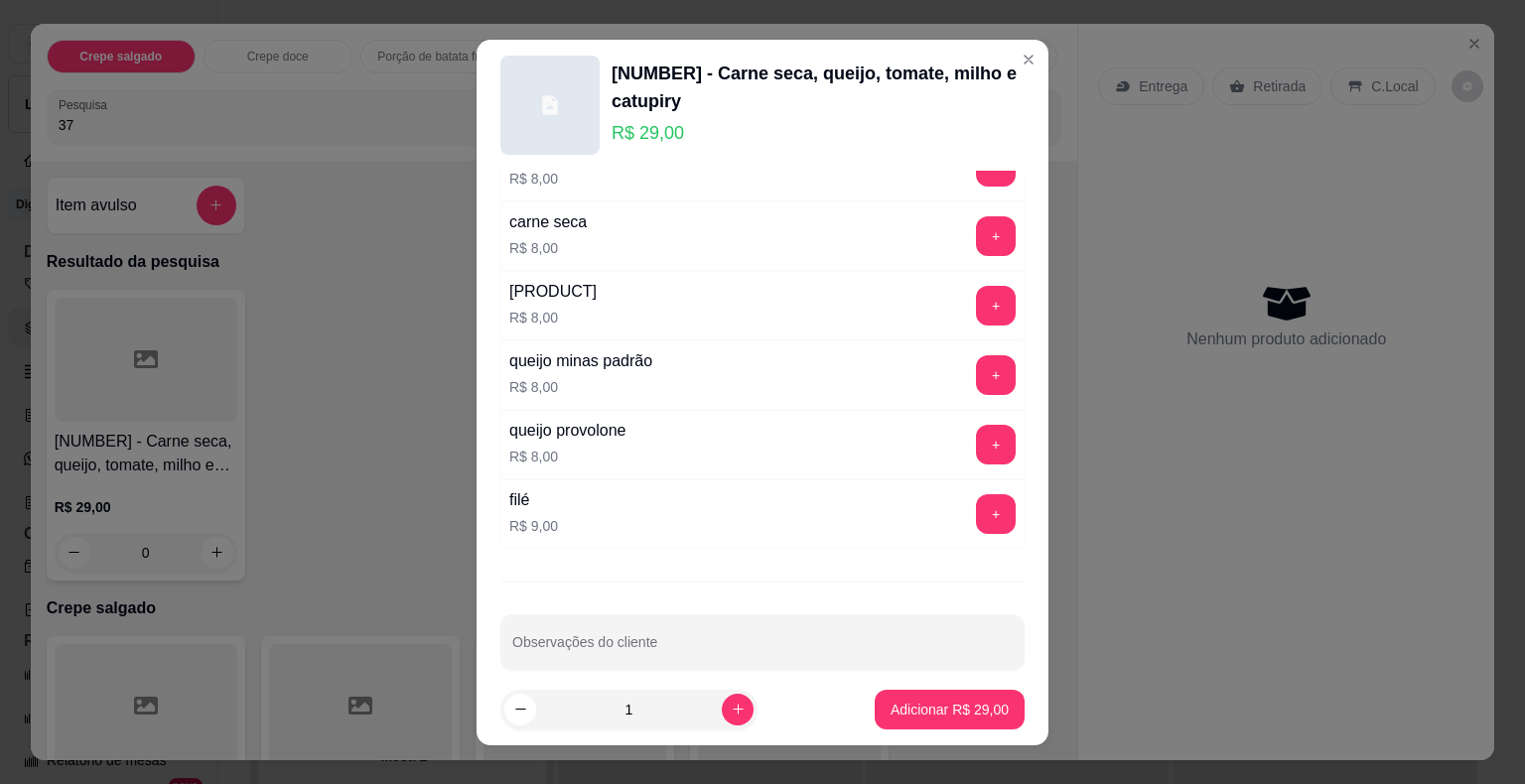 scroll, scrollTop: 3505, scrollLeft: 0, axis: vertical 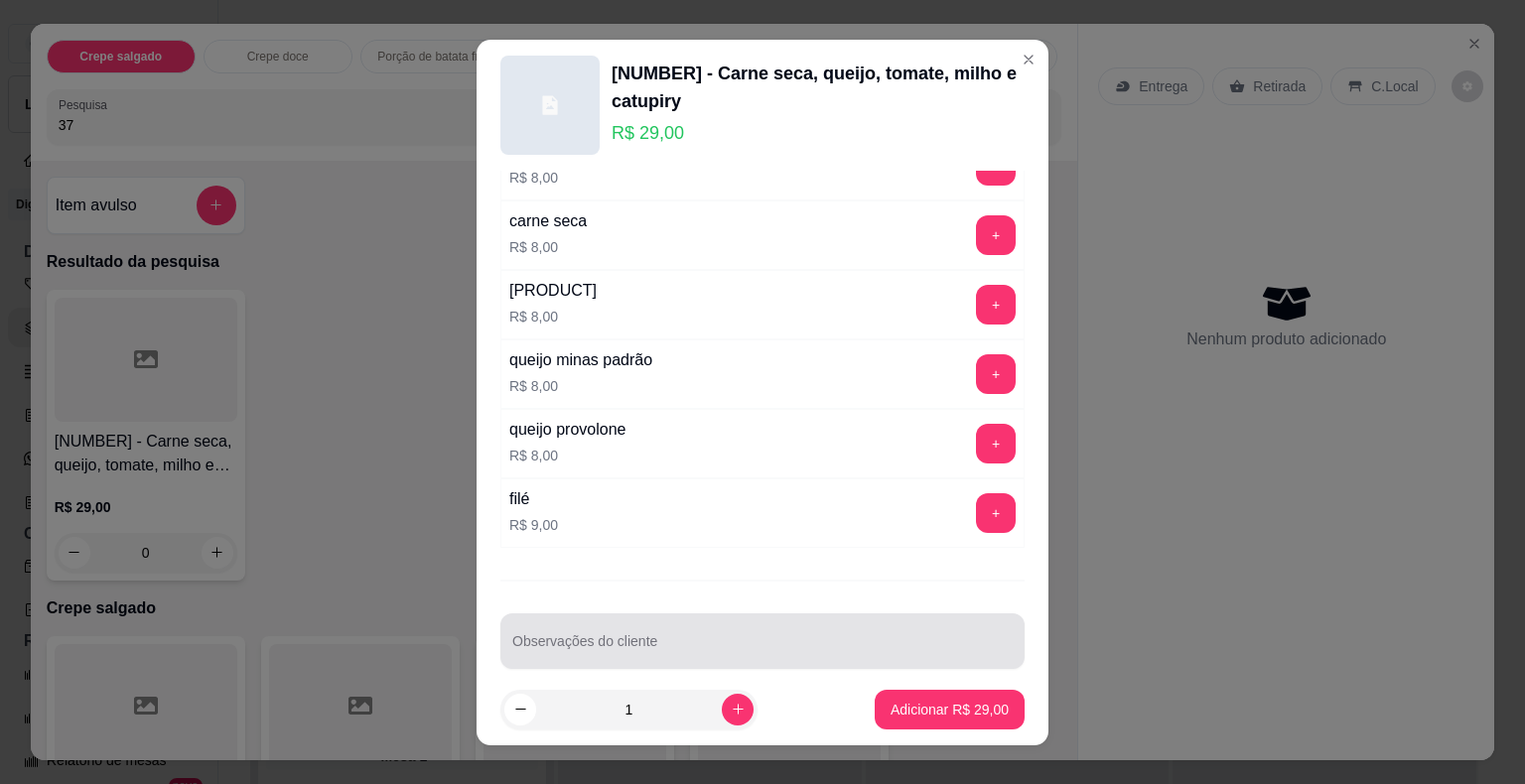 click on "Observações do cliente" at bounding box center [762, 649] 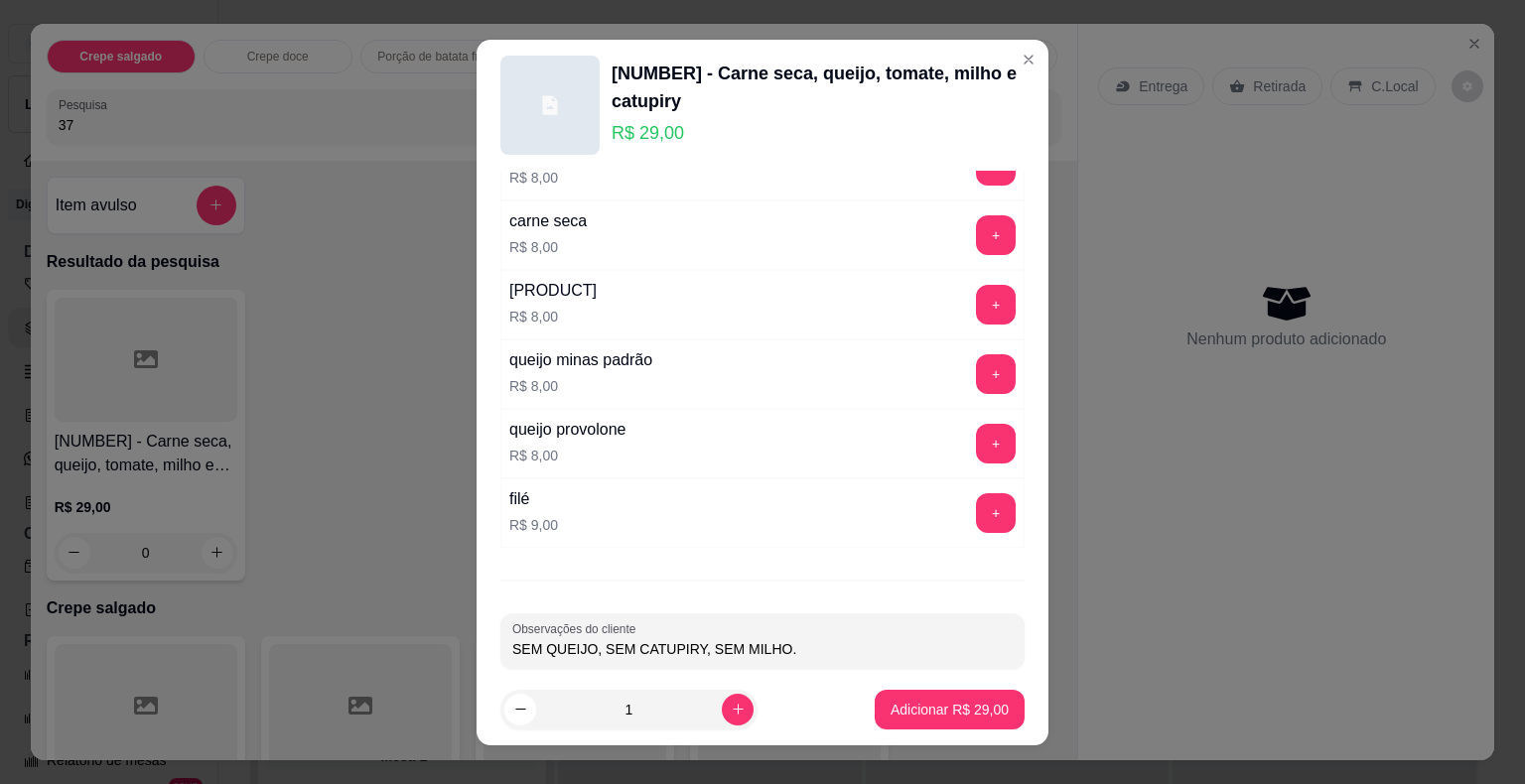 click on "SEM QUEIJO, SEM CATUPIRY, SEM MILHO." at bounding box center [762, 649] 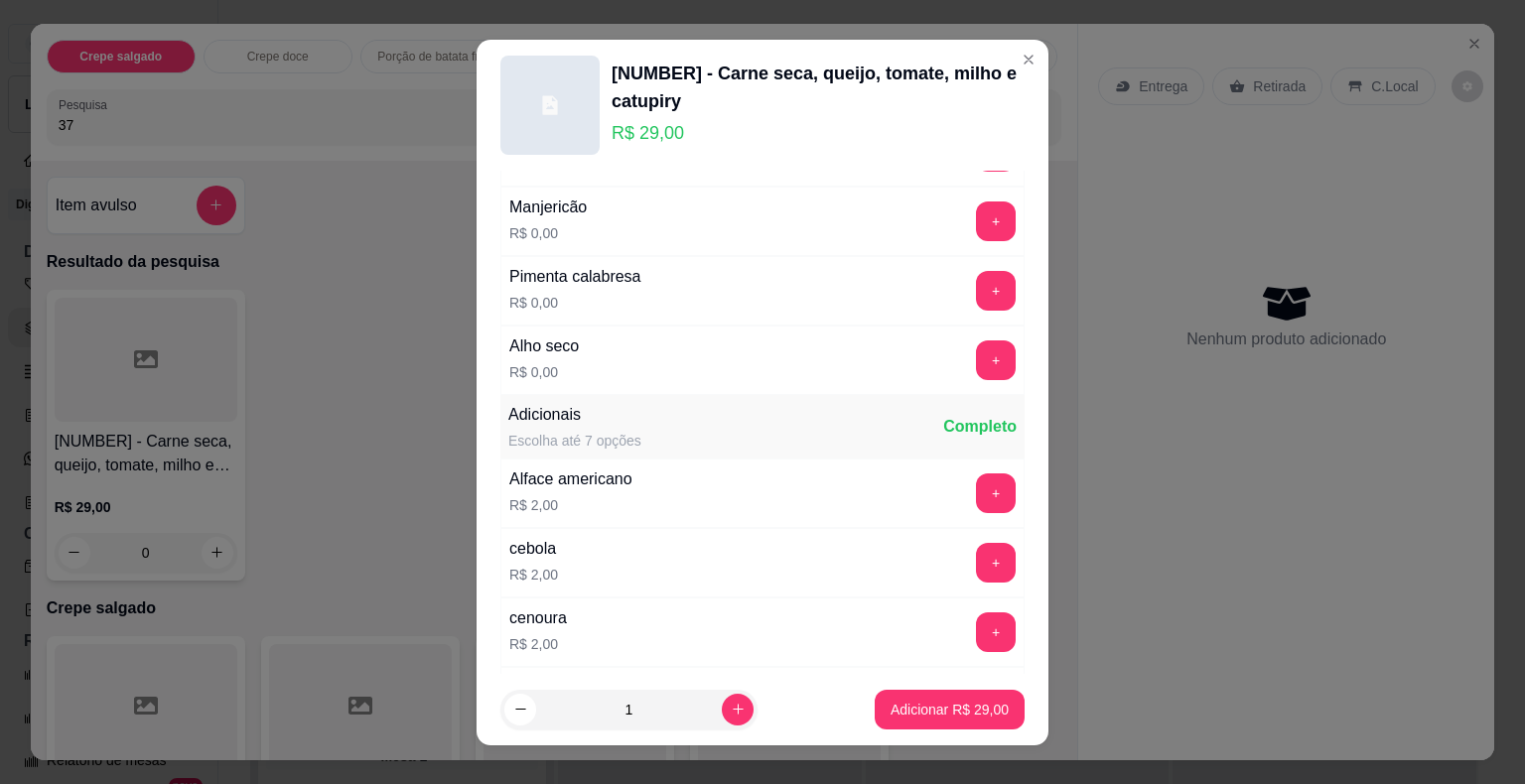 scroll, scrollTop: 0, scrollLeft: 0, axis: both 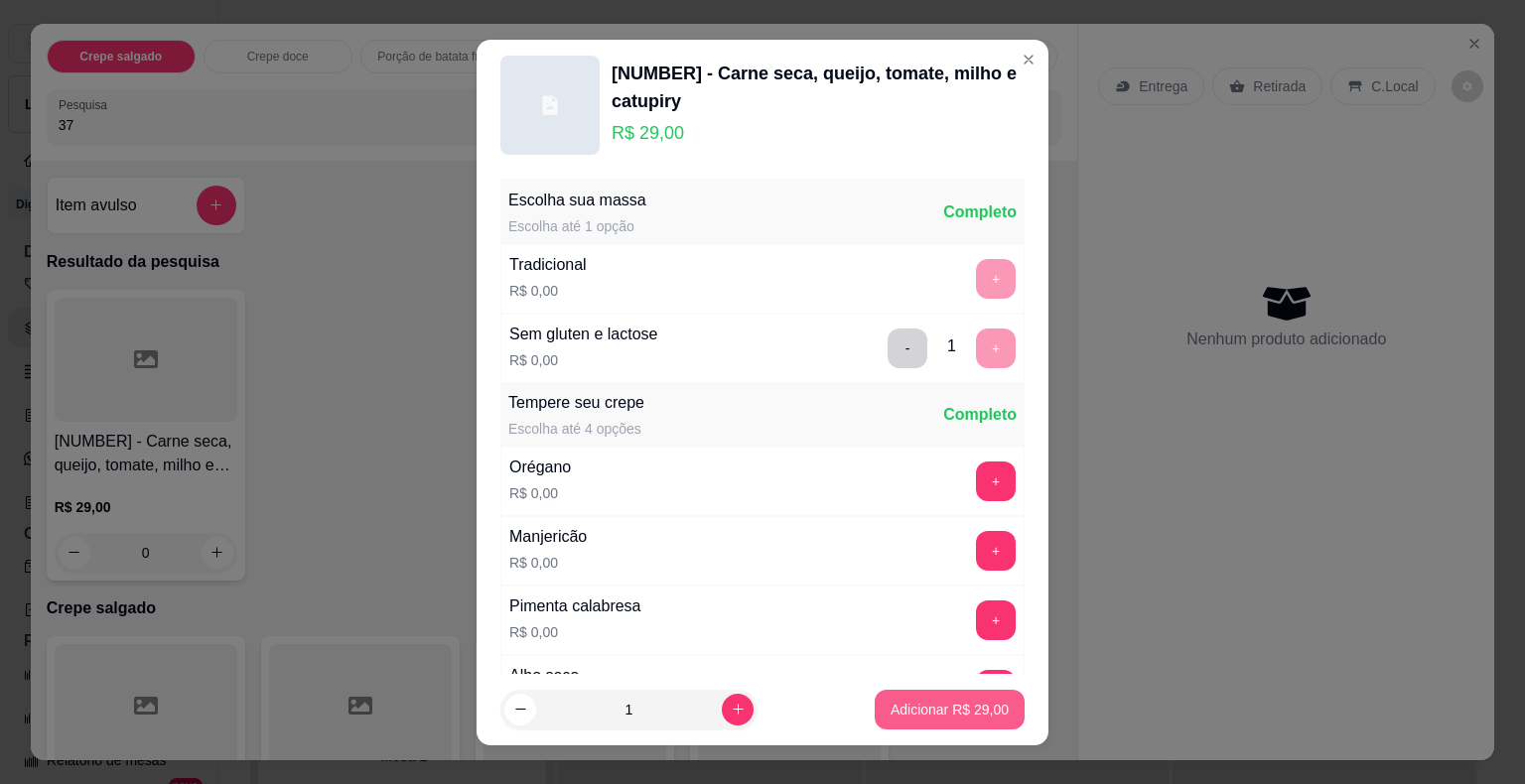 type on "SEM QUEIJO, SEM CATUPIRY, SEM MILHO." 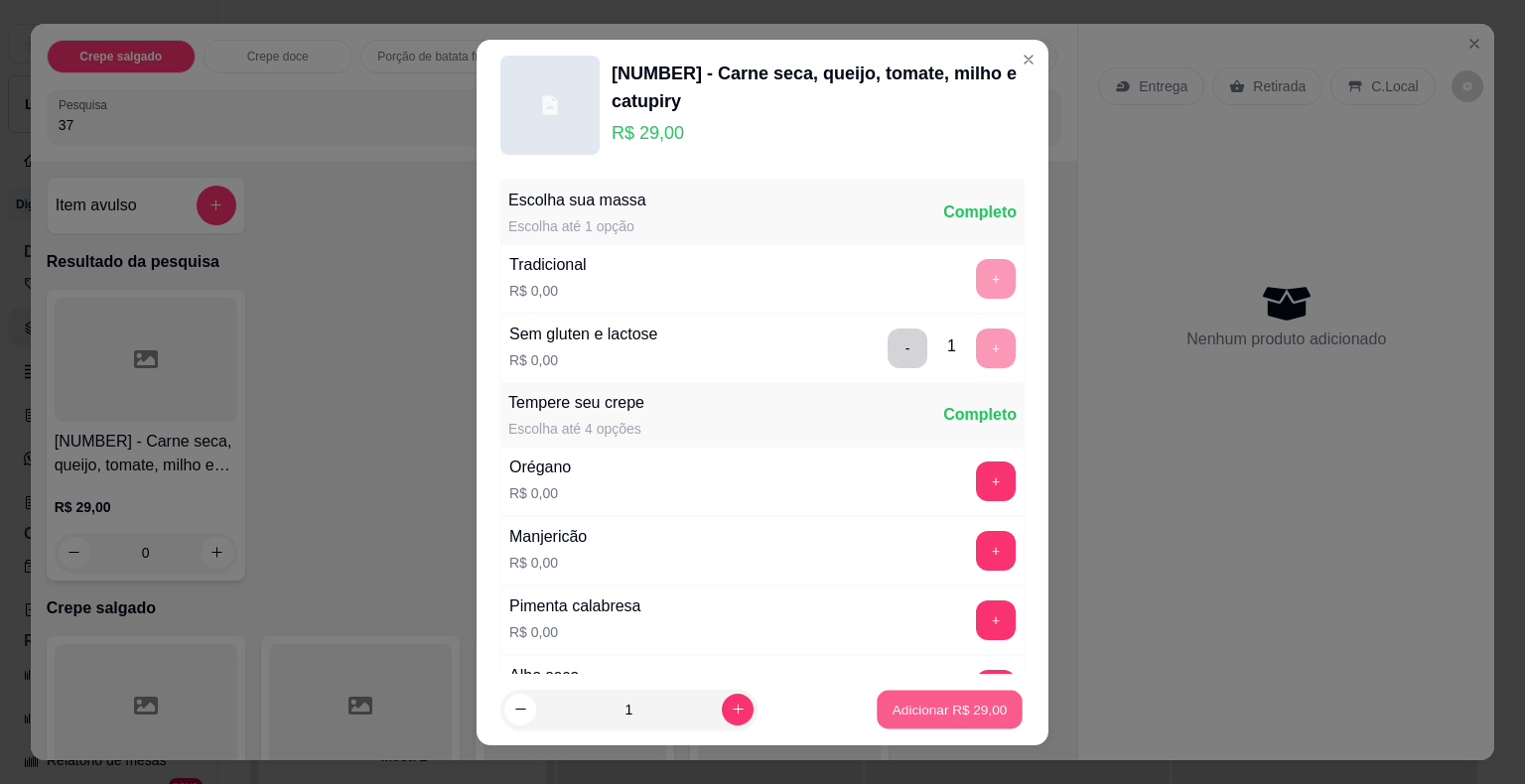 click on "Adicionar   R$ 29,00" at bounding box center [950, 709] 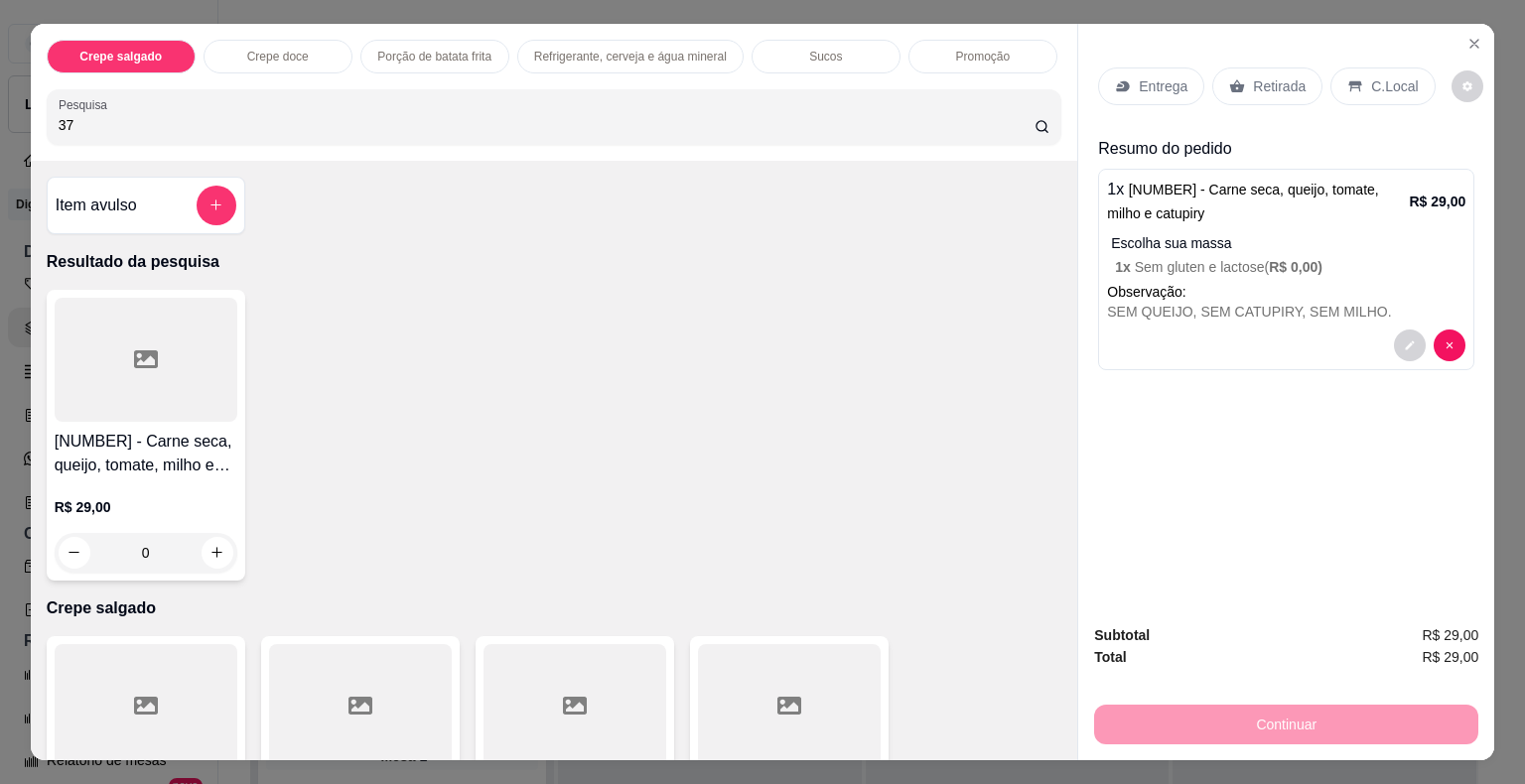 click on "37" at bounding box center (546, 125) 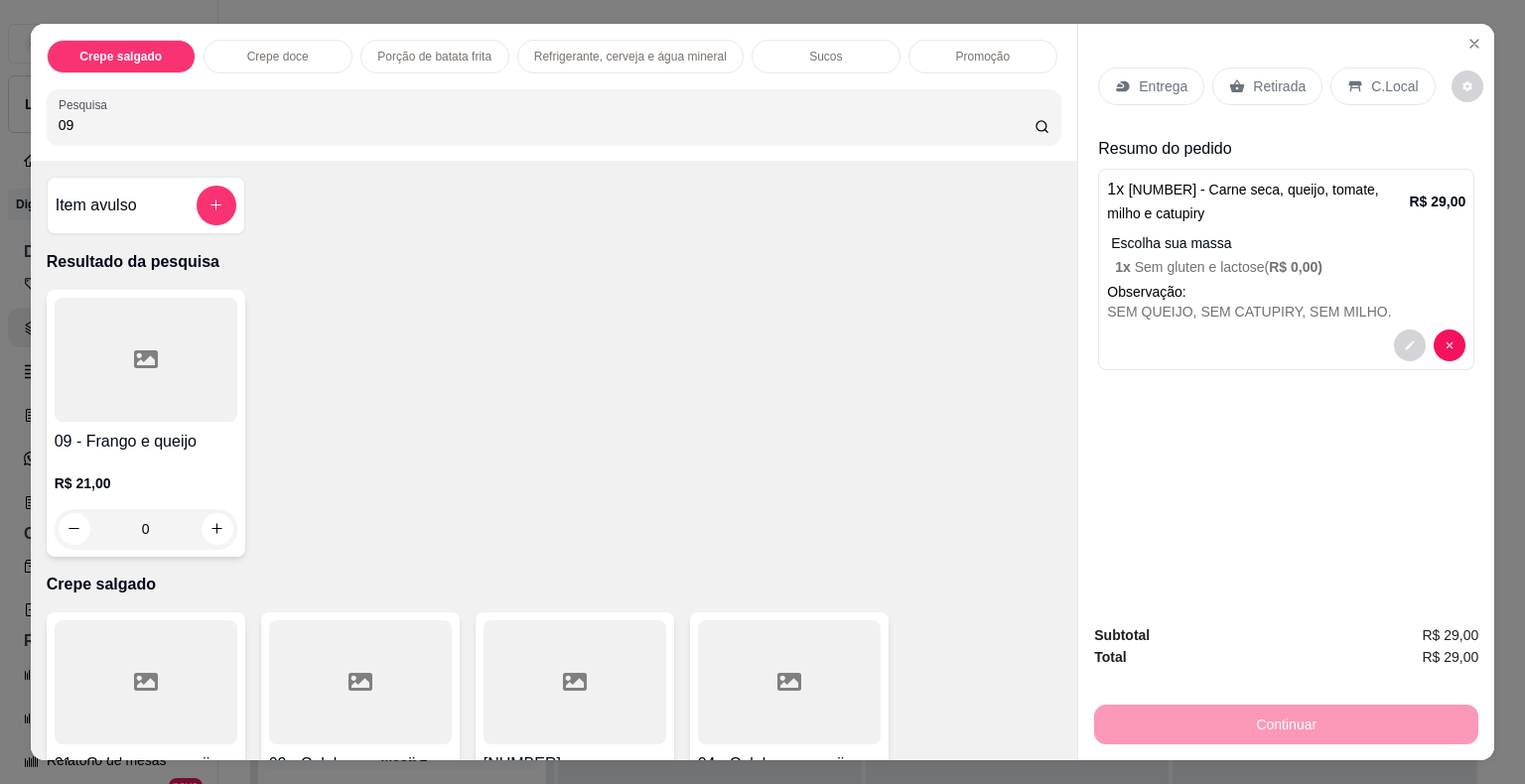 type on "09" 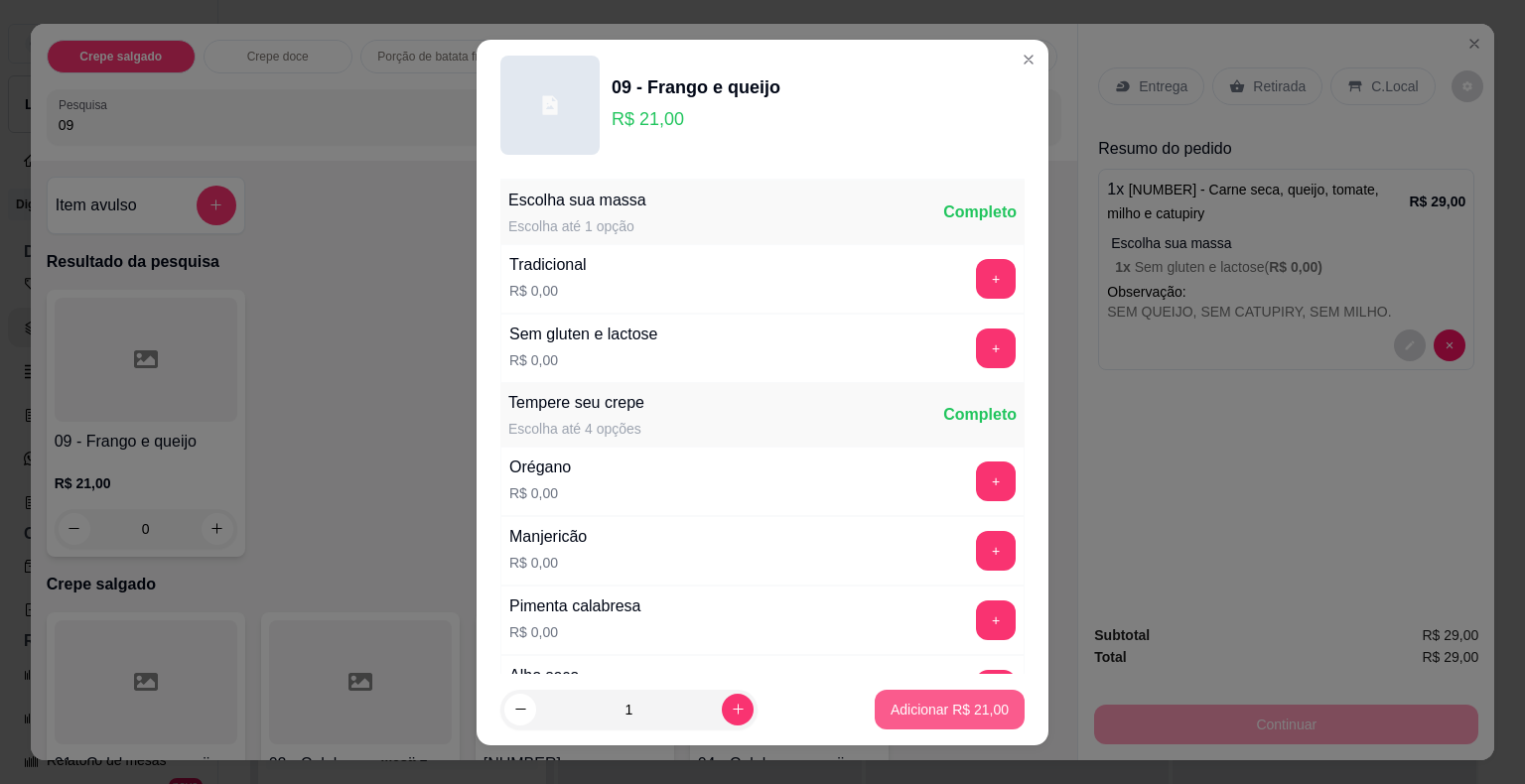 click on "Adicionar   R$ 21,00" at bounding box center (949, 710) 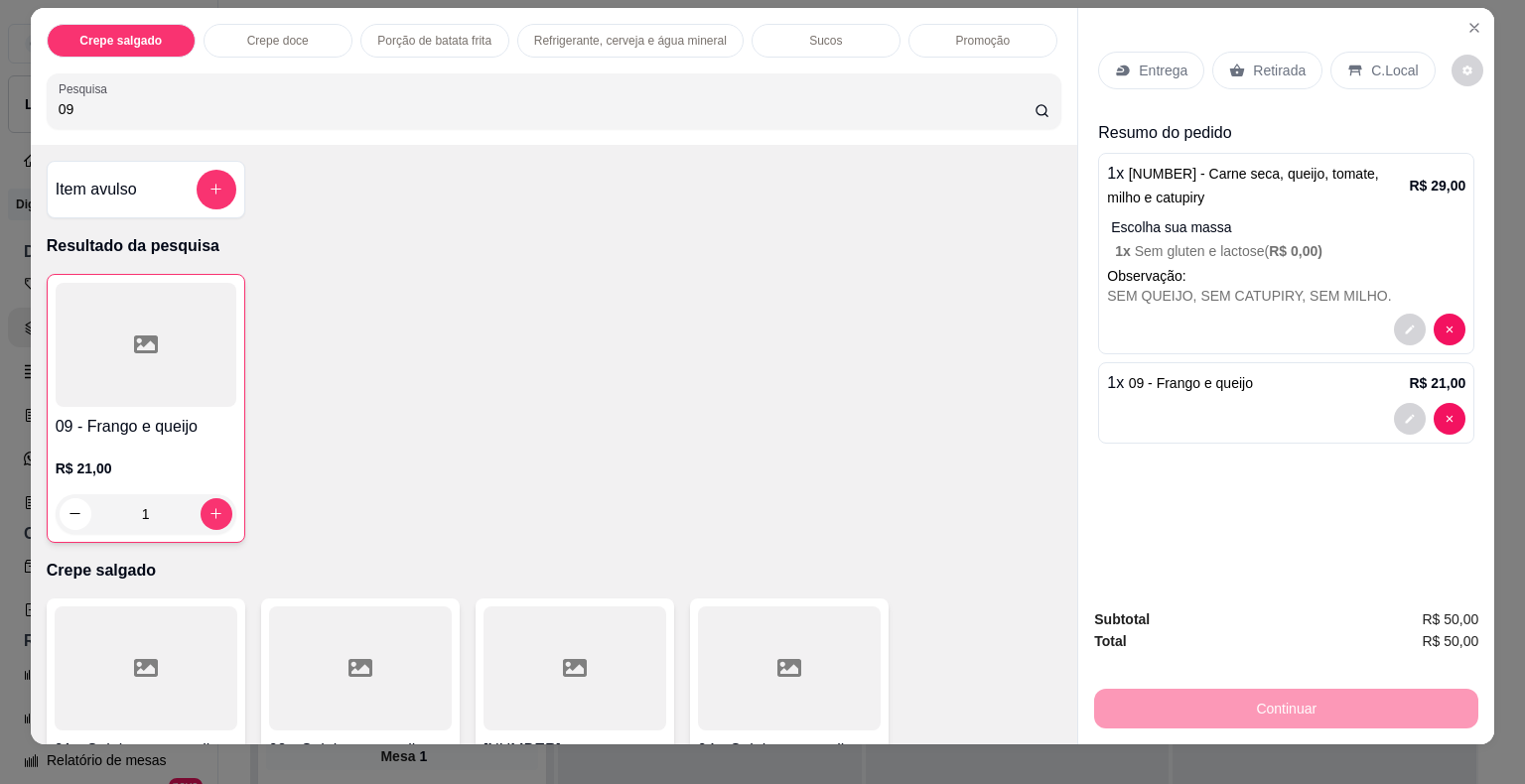 scroll, scrollTop: 0, scrollLeft: 0, axis: both 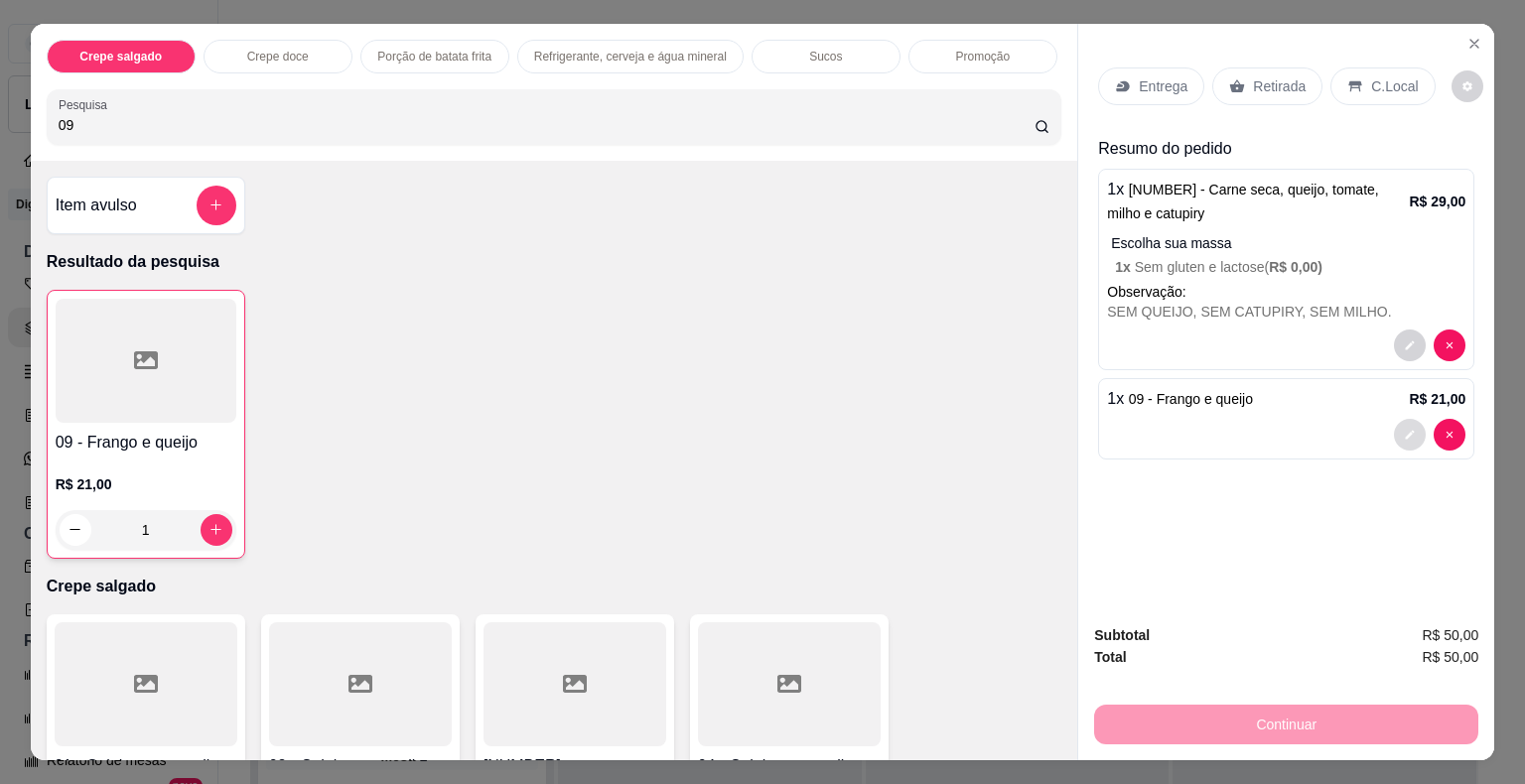 click 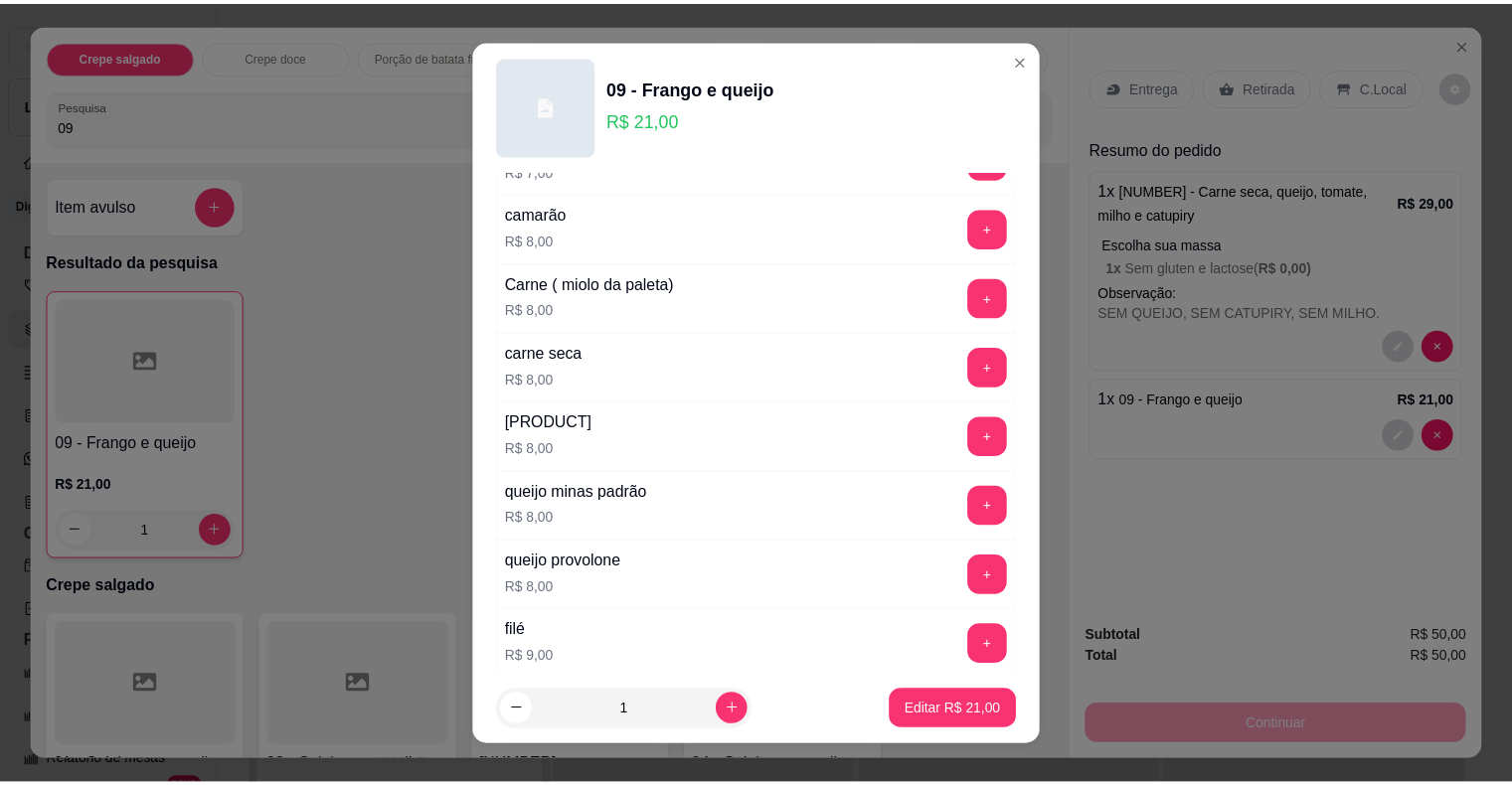 scroll, scrollTop: 3510, scrollLeft: 0, axis: vertical 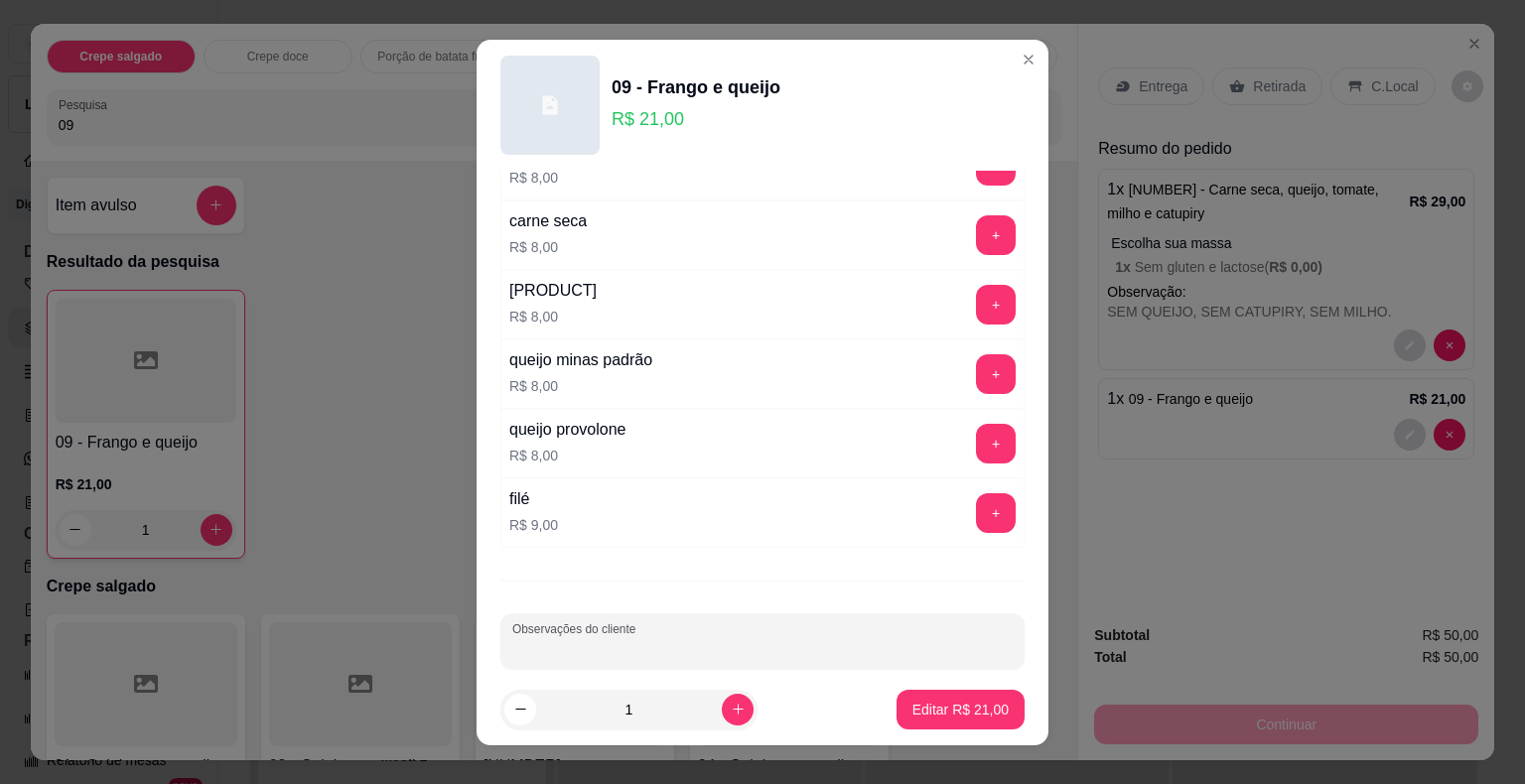 click on "Observações do cliente" at bounding box center (762, 649) 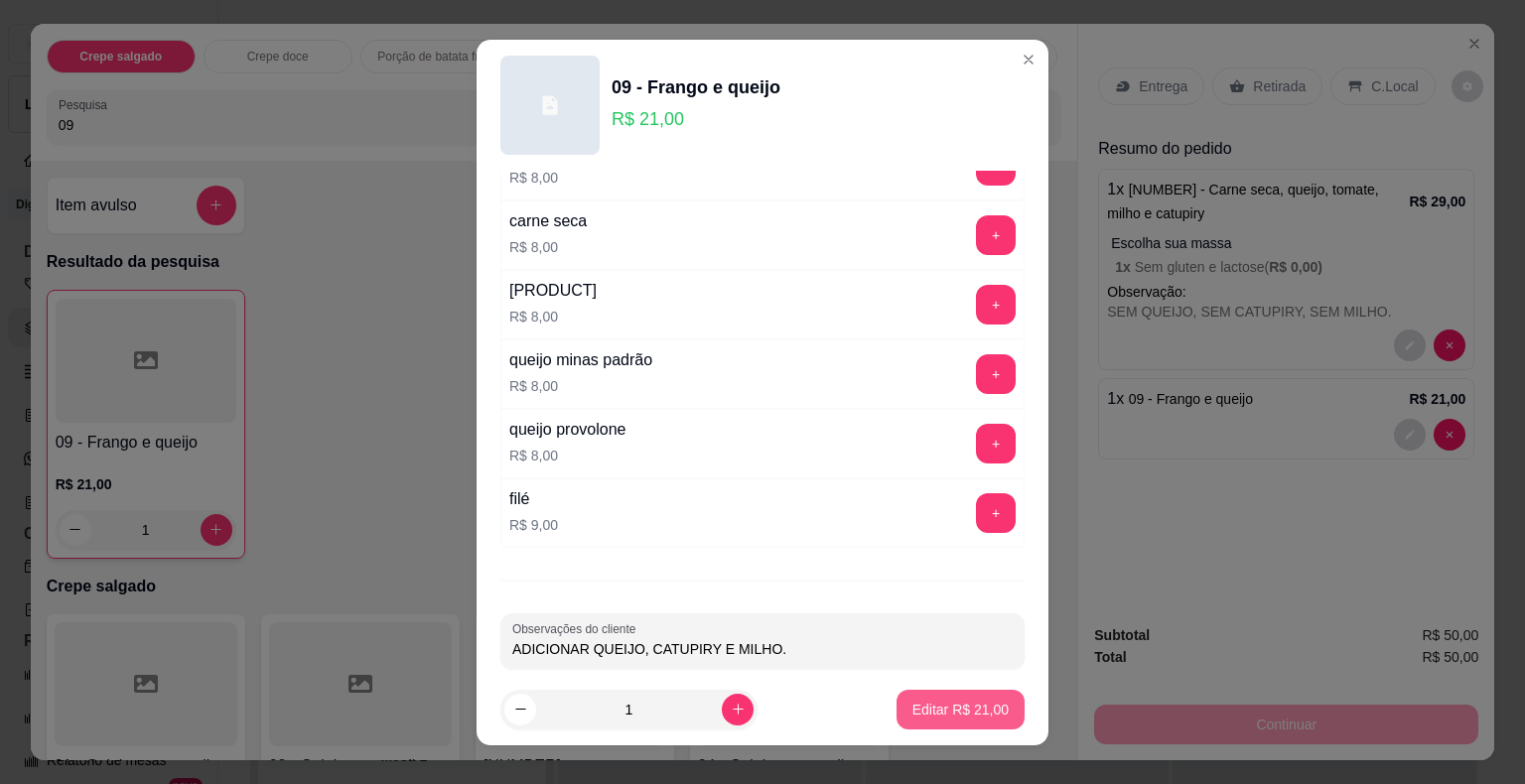 type on "ADICIONAR QUEIJO, CATUPIRY E MILHO." 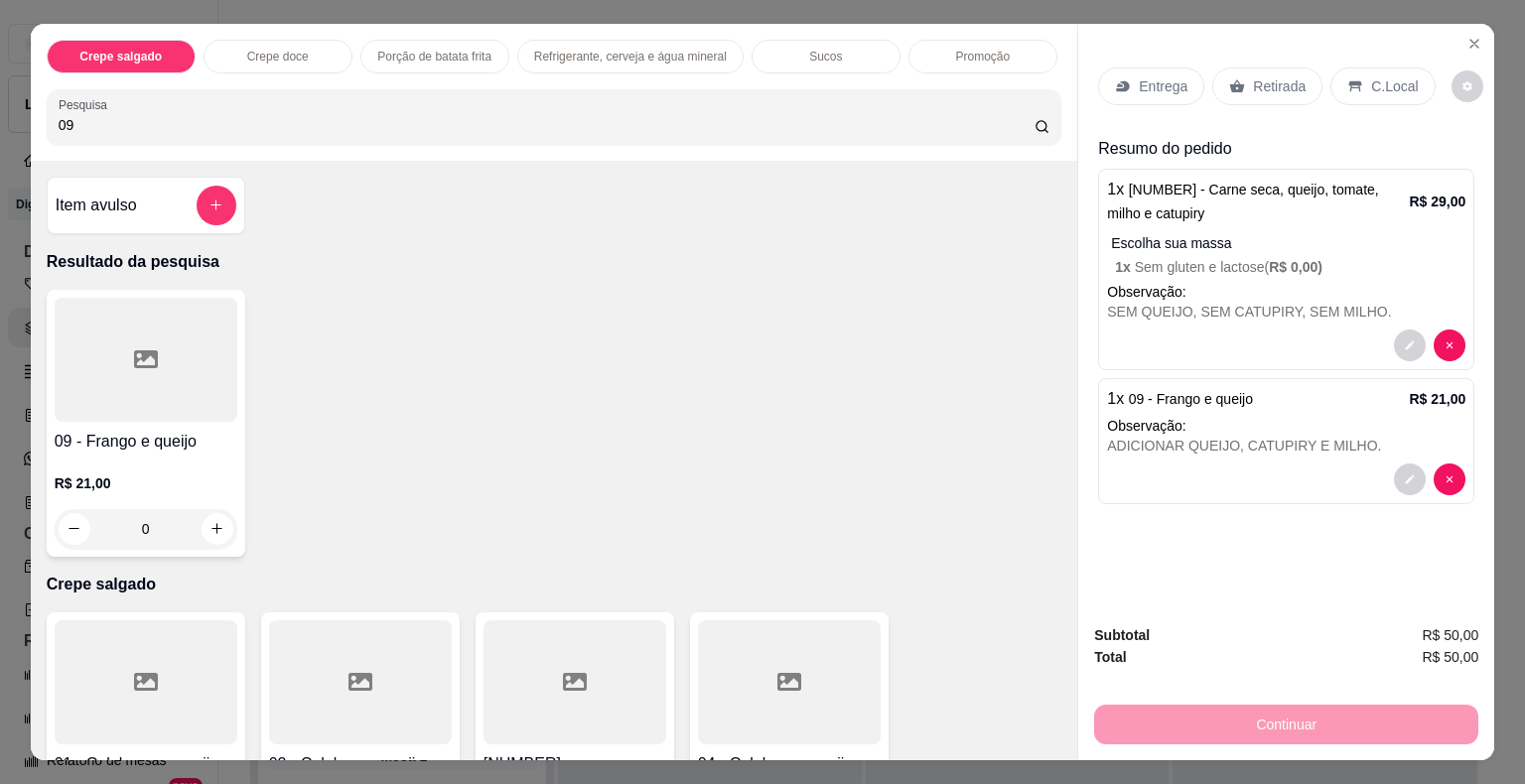 click on "Retirada" at bounding box center (1279, 86) 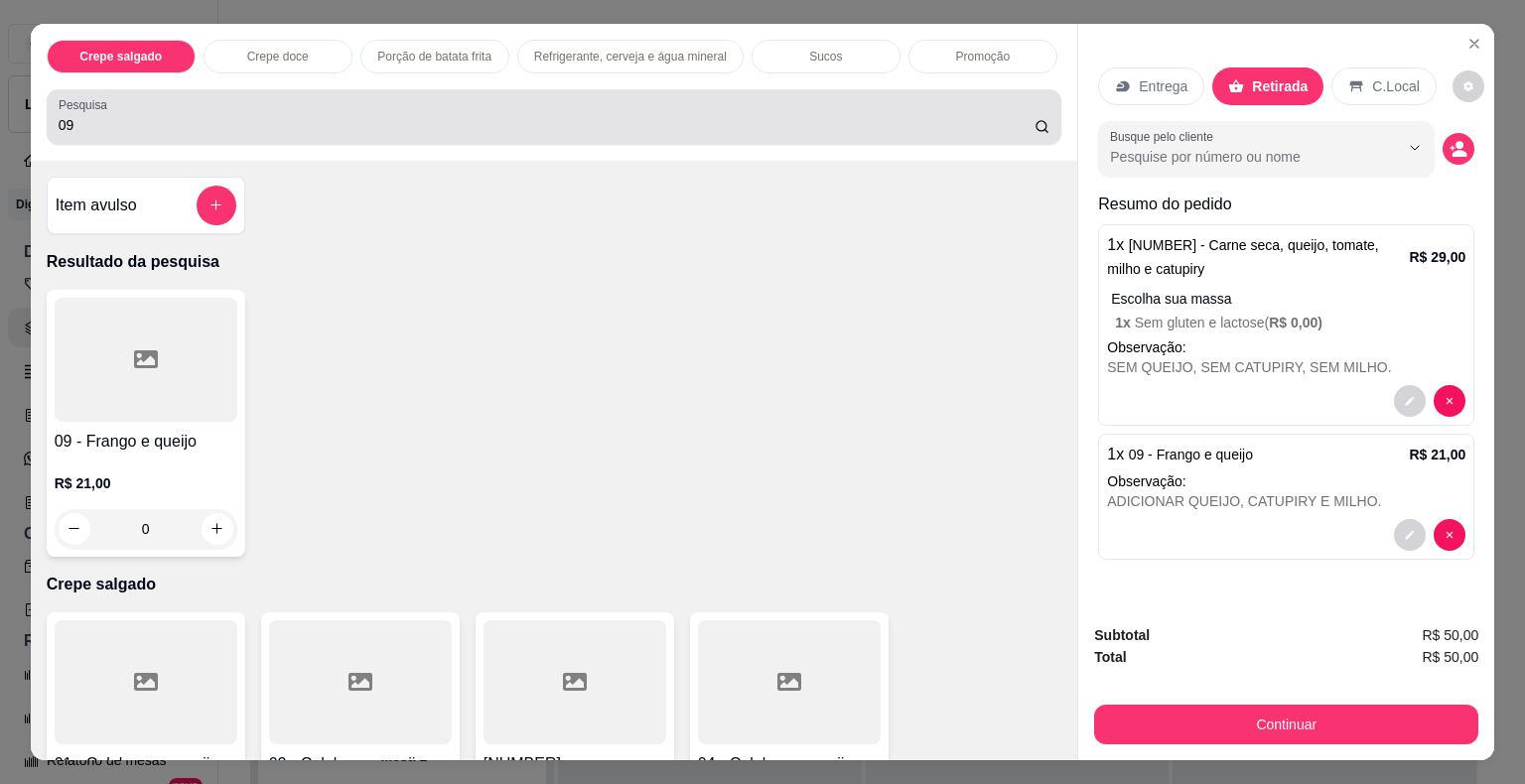 click on "Pesquisa [NUMBER]" at bounding box center (554, 117) 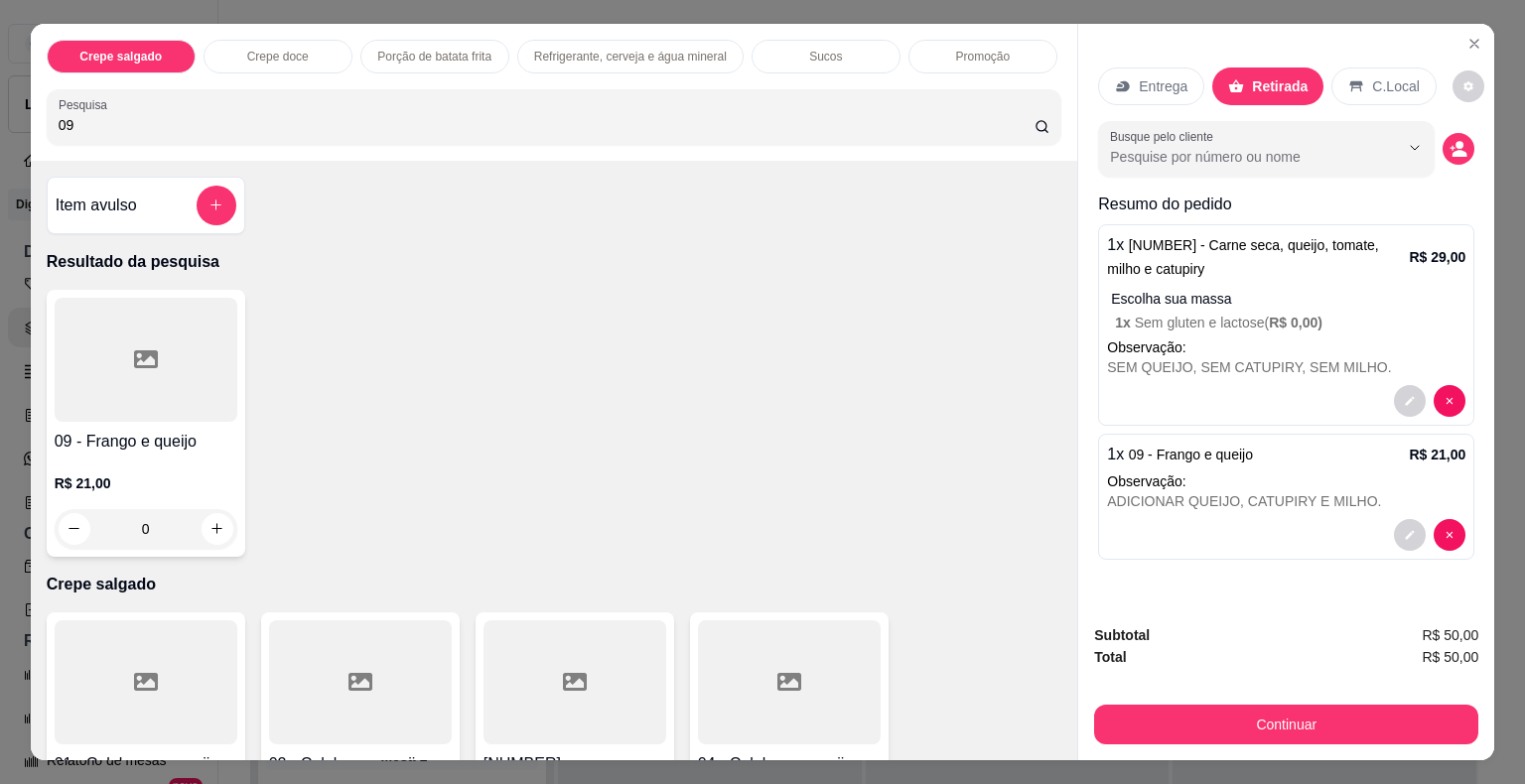 type on "0" 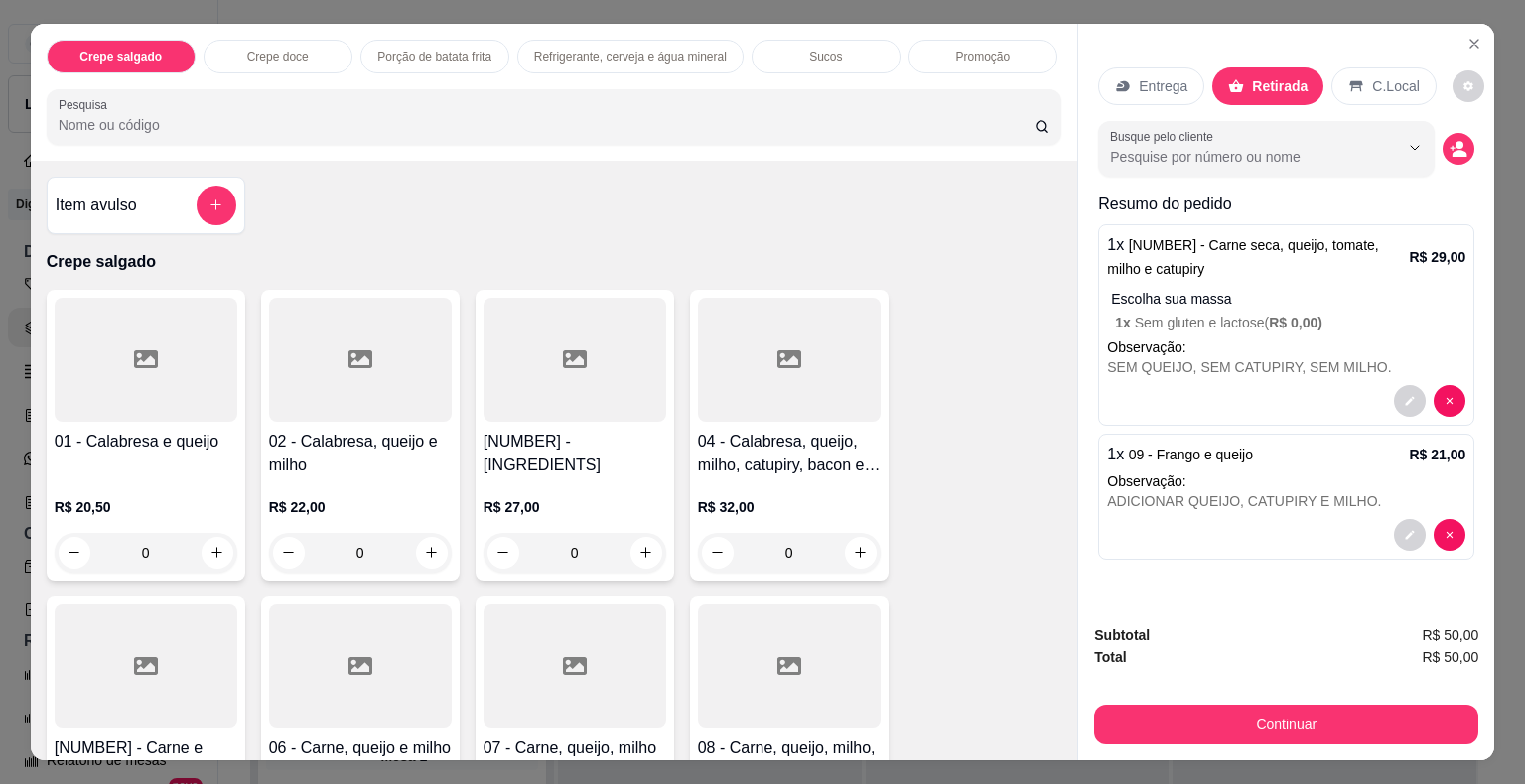 type on "A" 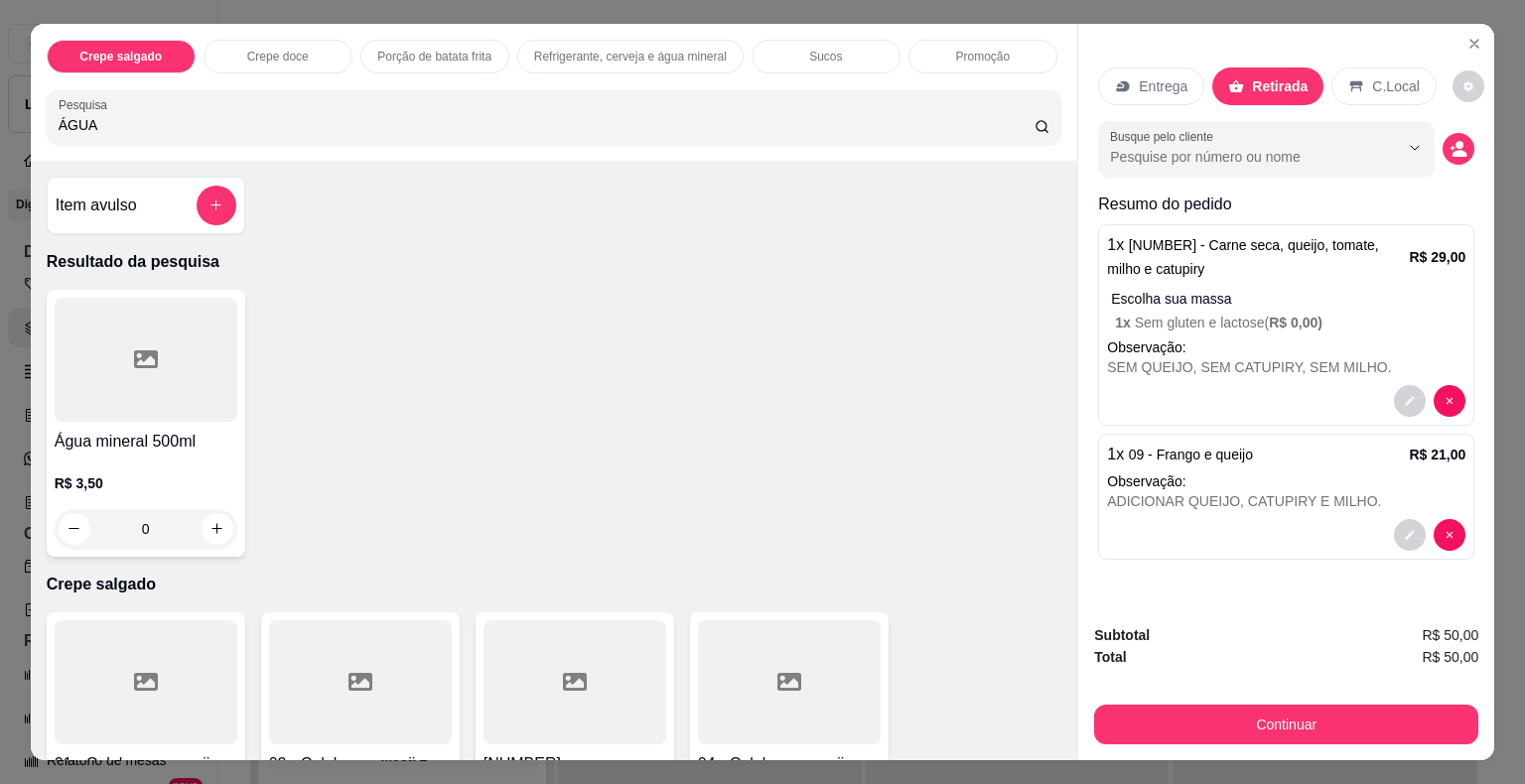 type on "ÁGUA" 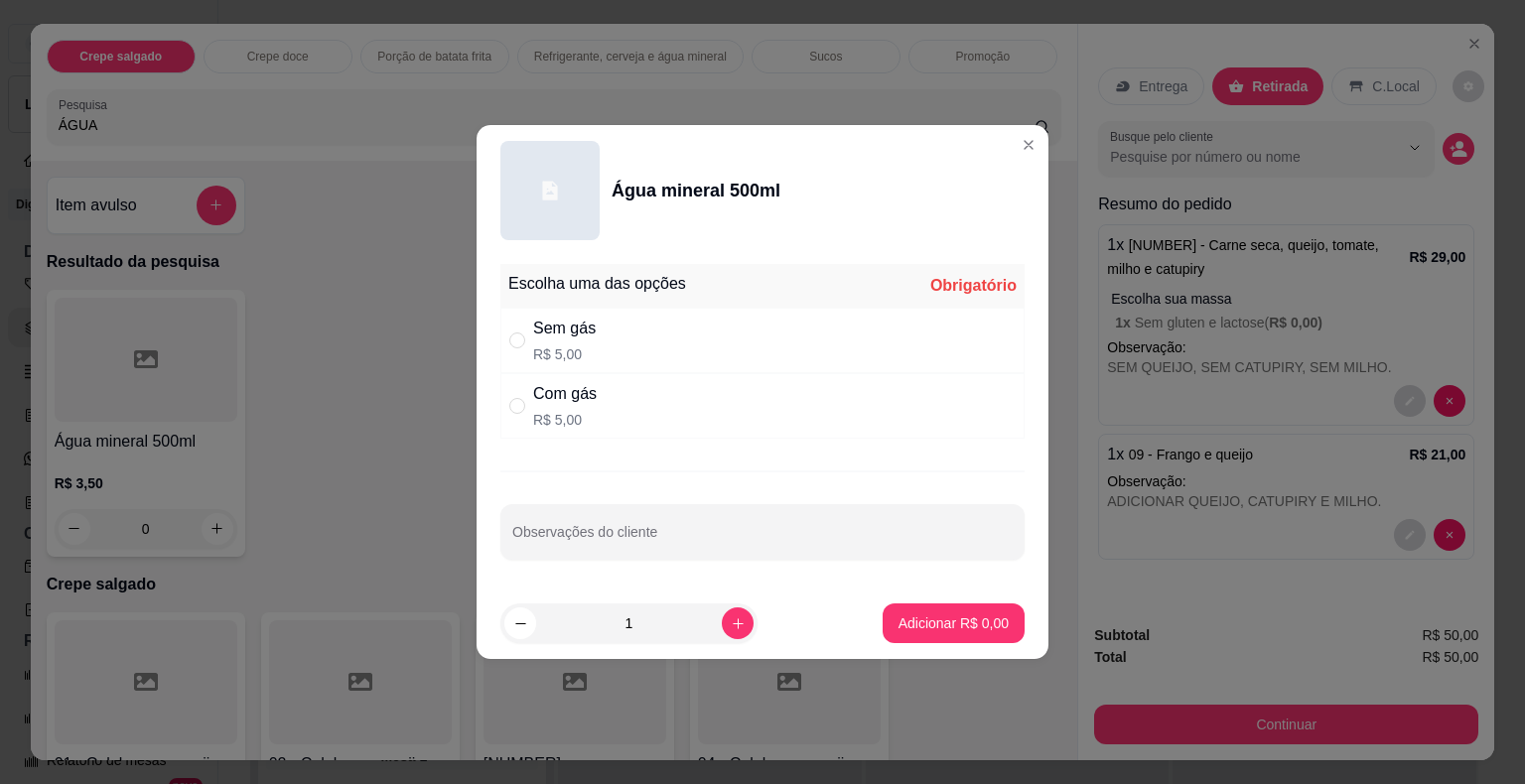 click on "Sem gás" at bounding box center (564, 328) 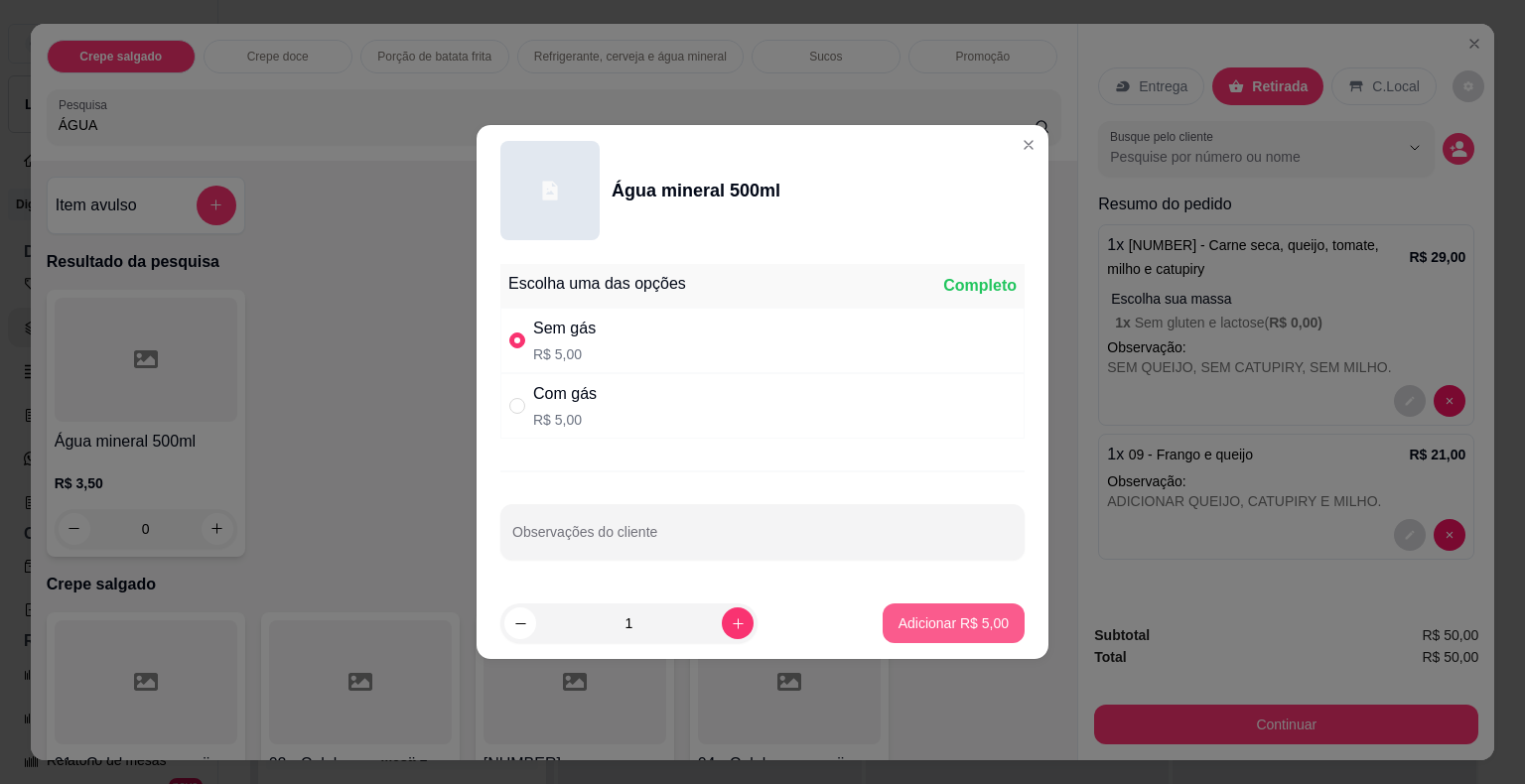 click on "Adicionar   R$ 5,00" at bounding box center (953, 623) 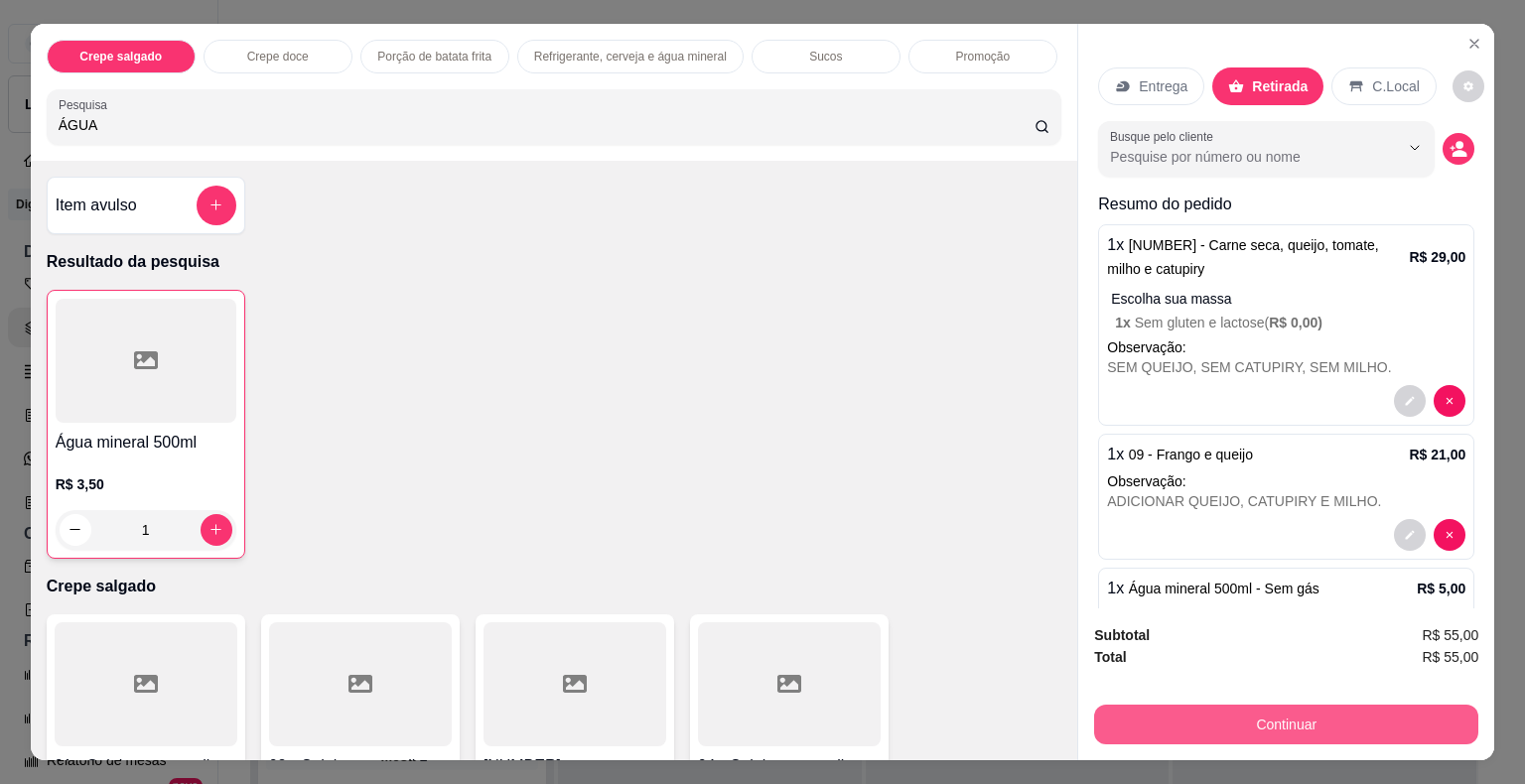click on "Continuar" at bounding box center (1286, 724) 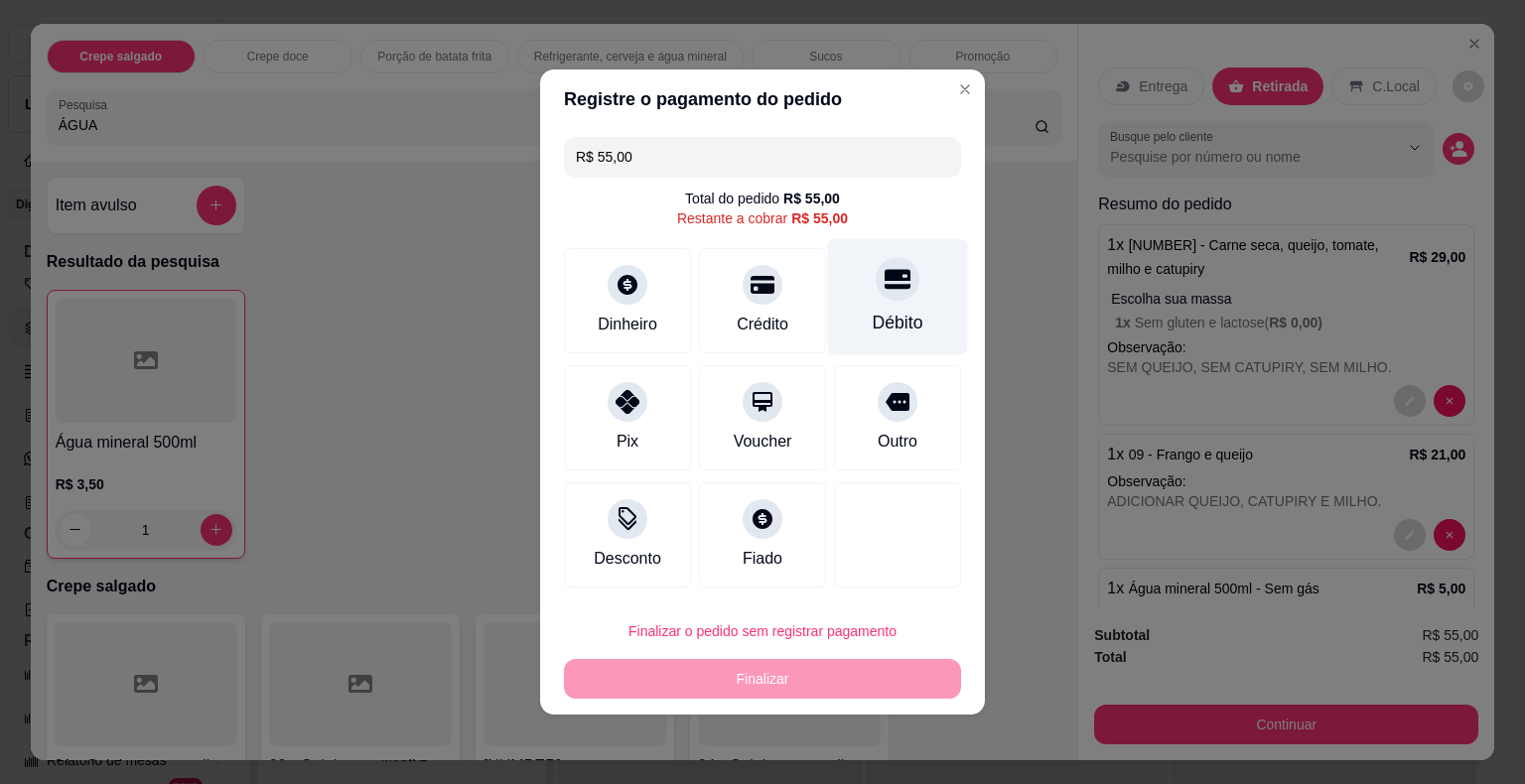 click on "Débito" at bounding box center (898, 323) 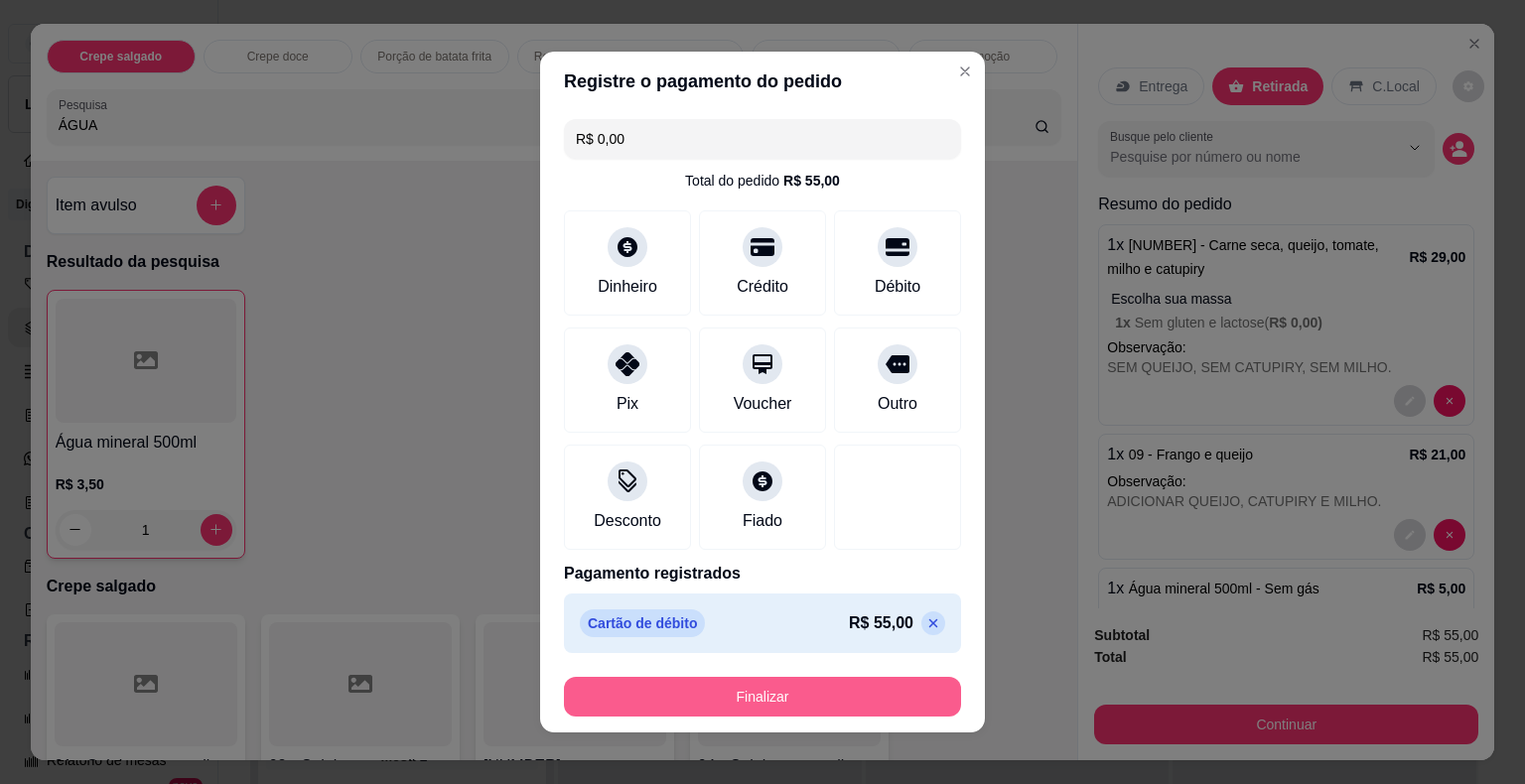 click on "Finalizar" at bounding box center (762, 697) 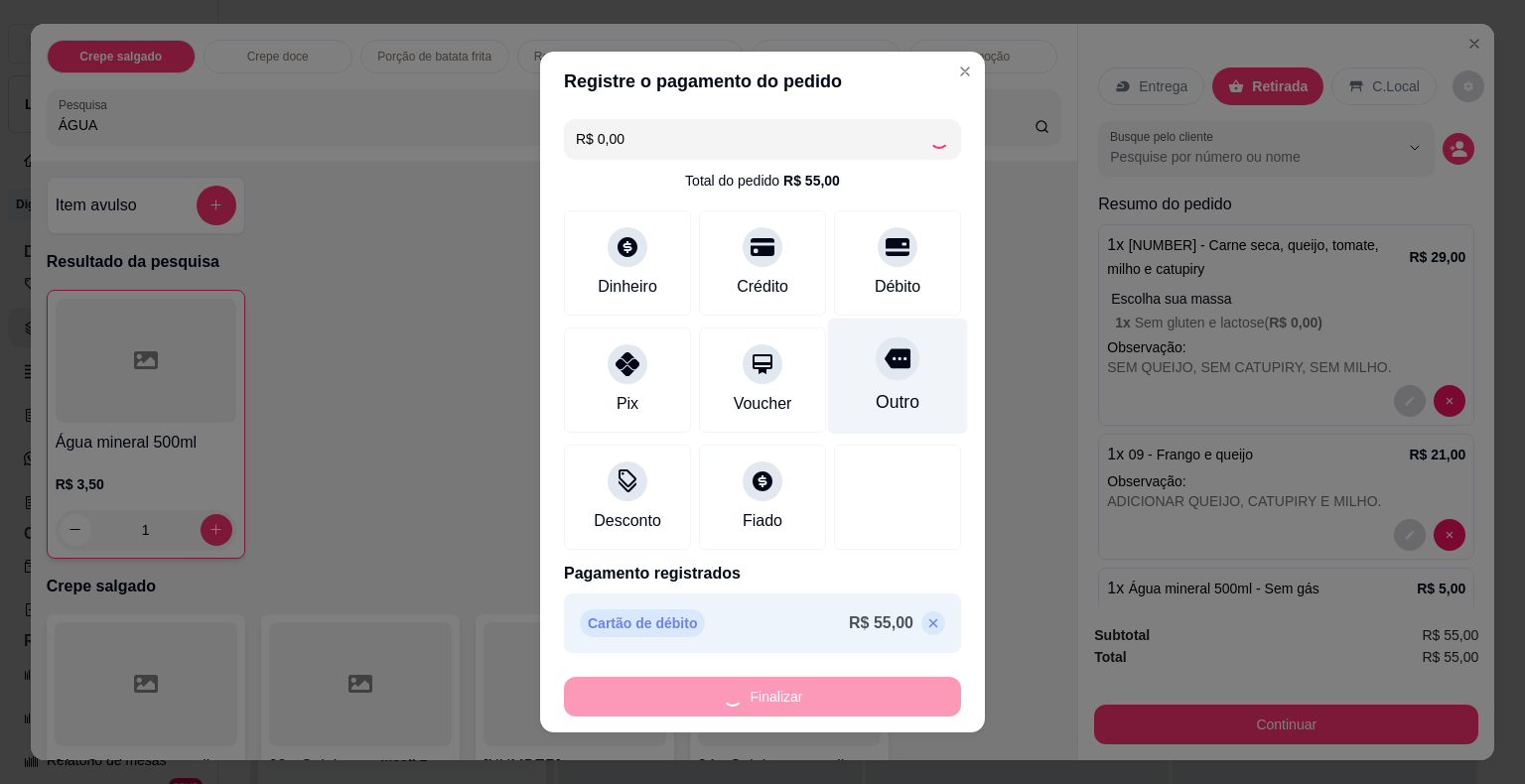 type on "0" 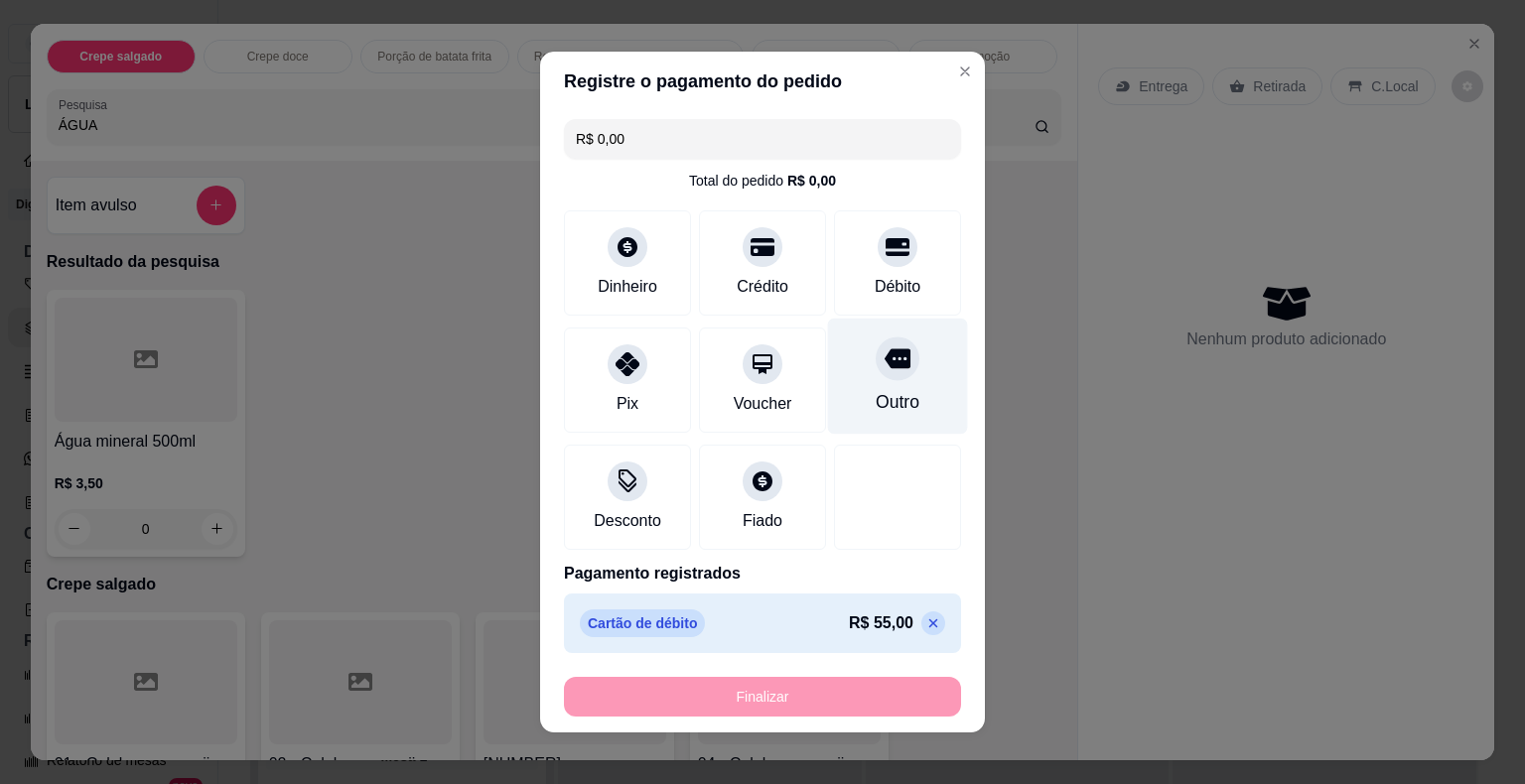 type on "-R$ 55,00" 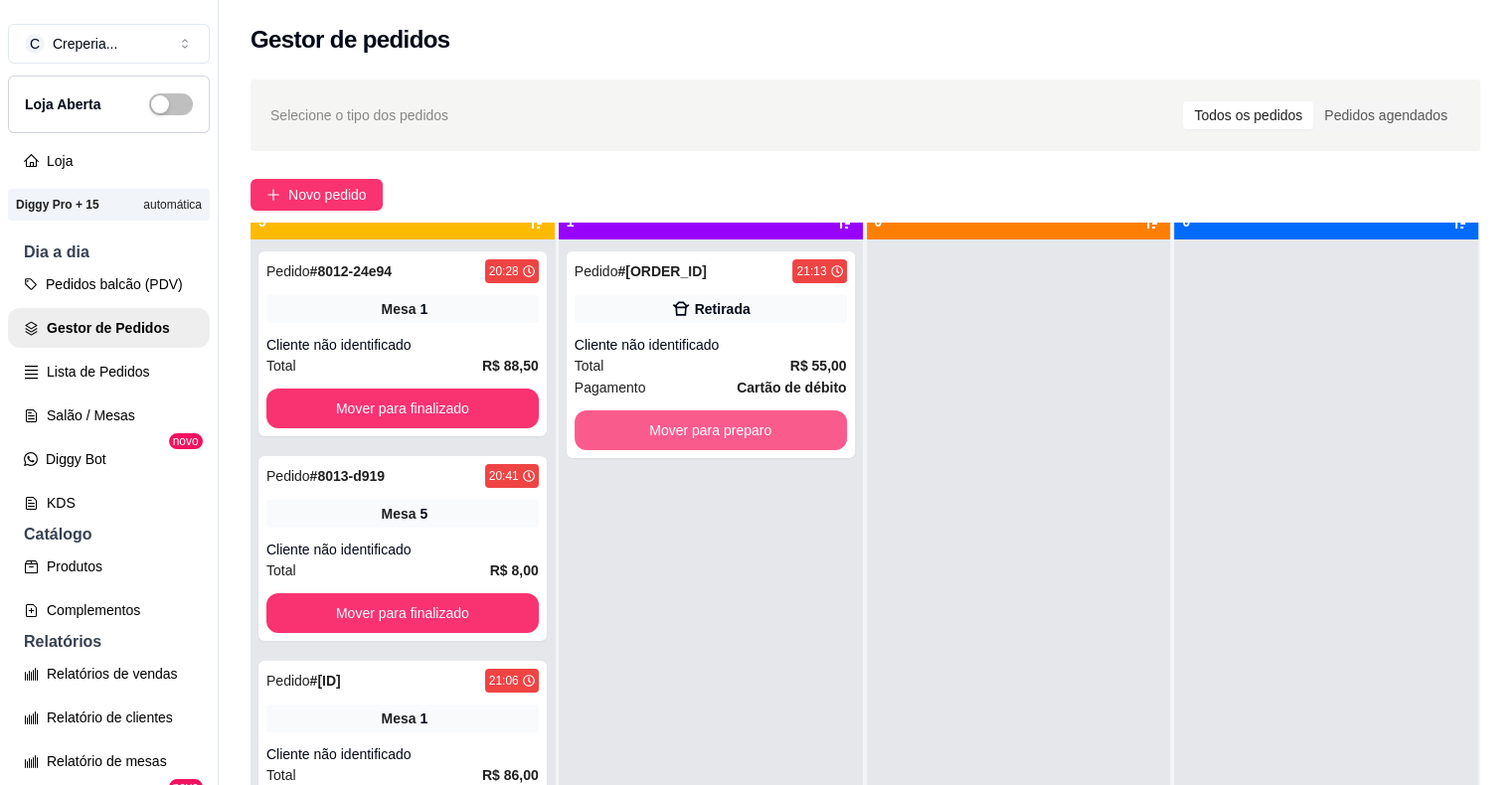 scroll, scrollTop: 56, scrollLeft: 0, axis: vertical 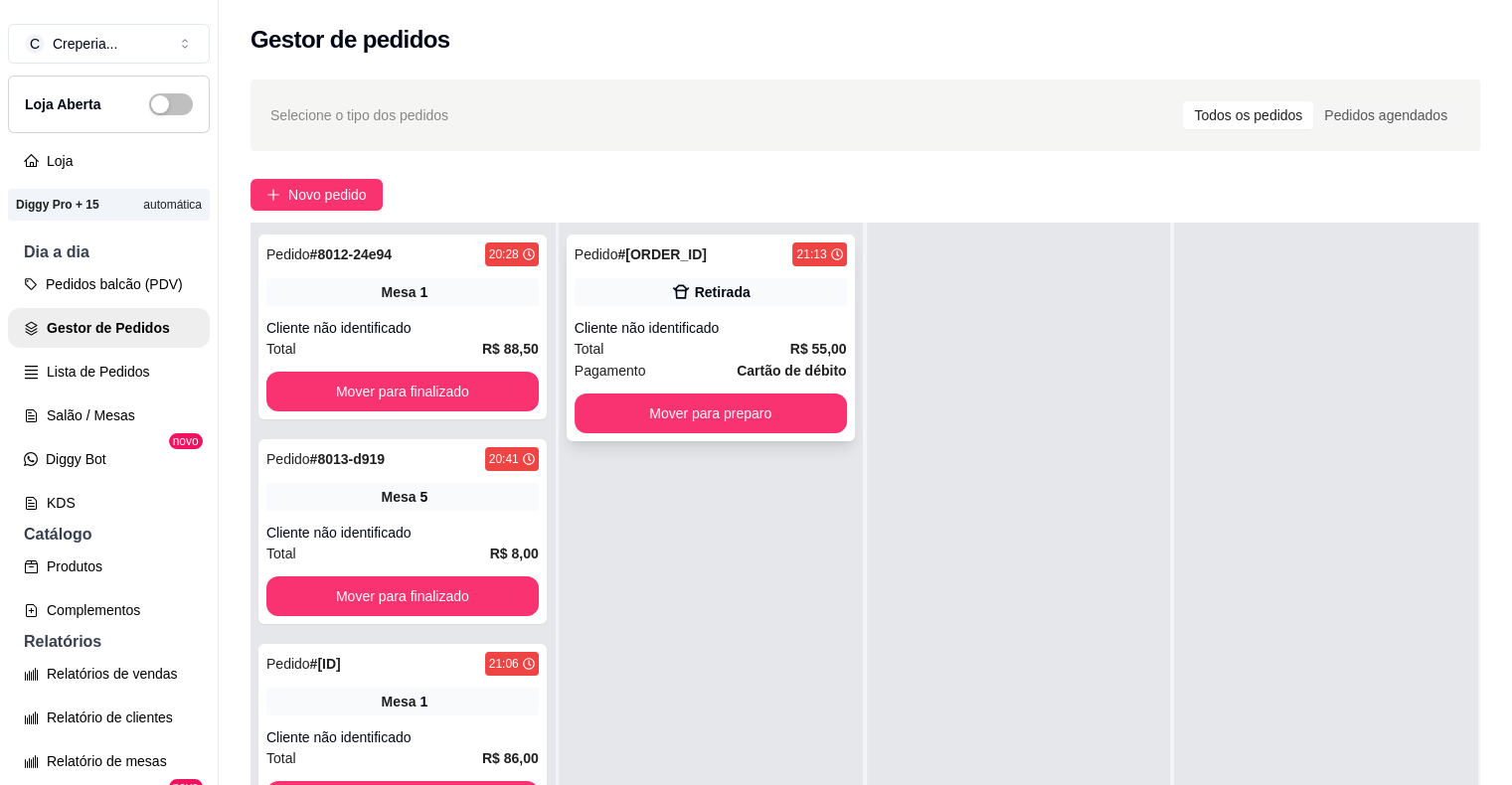click on "Cliente não identificado" at bounding box center (711, 328) 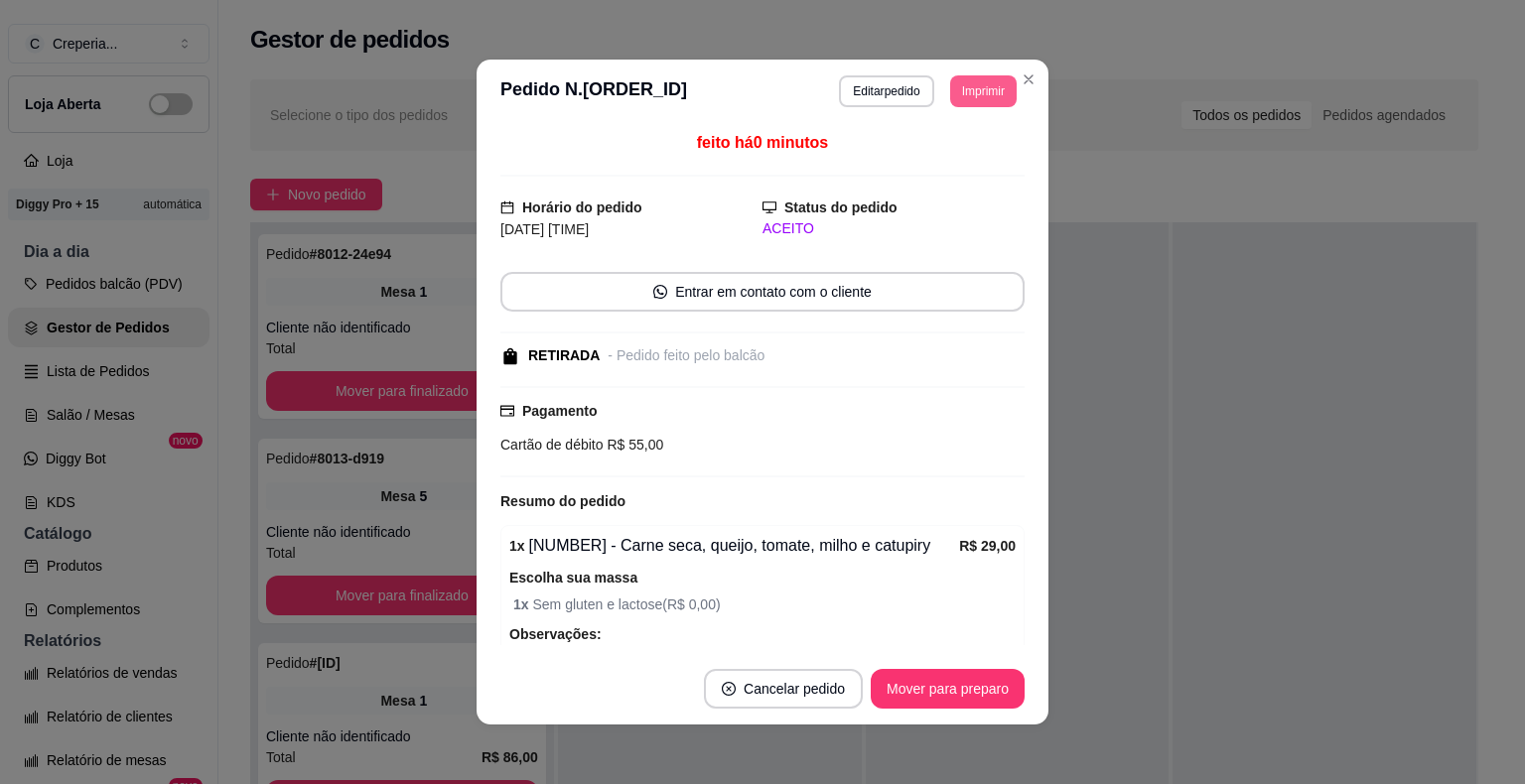 click on "Imprimir" at bounding box center [983, 91] 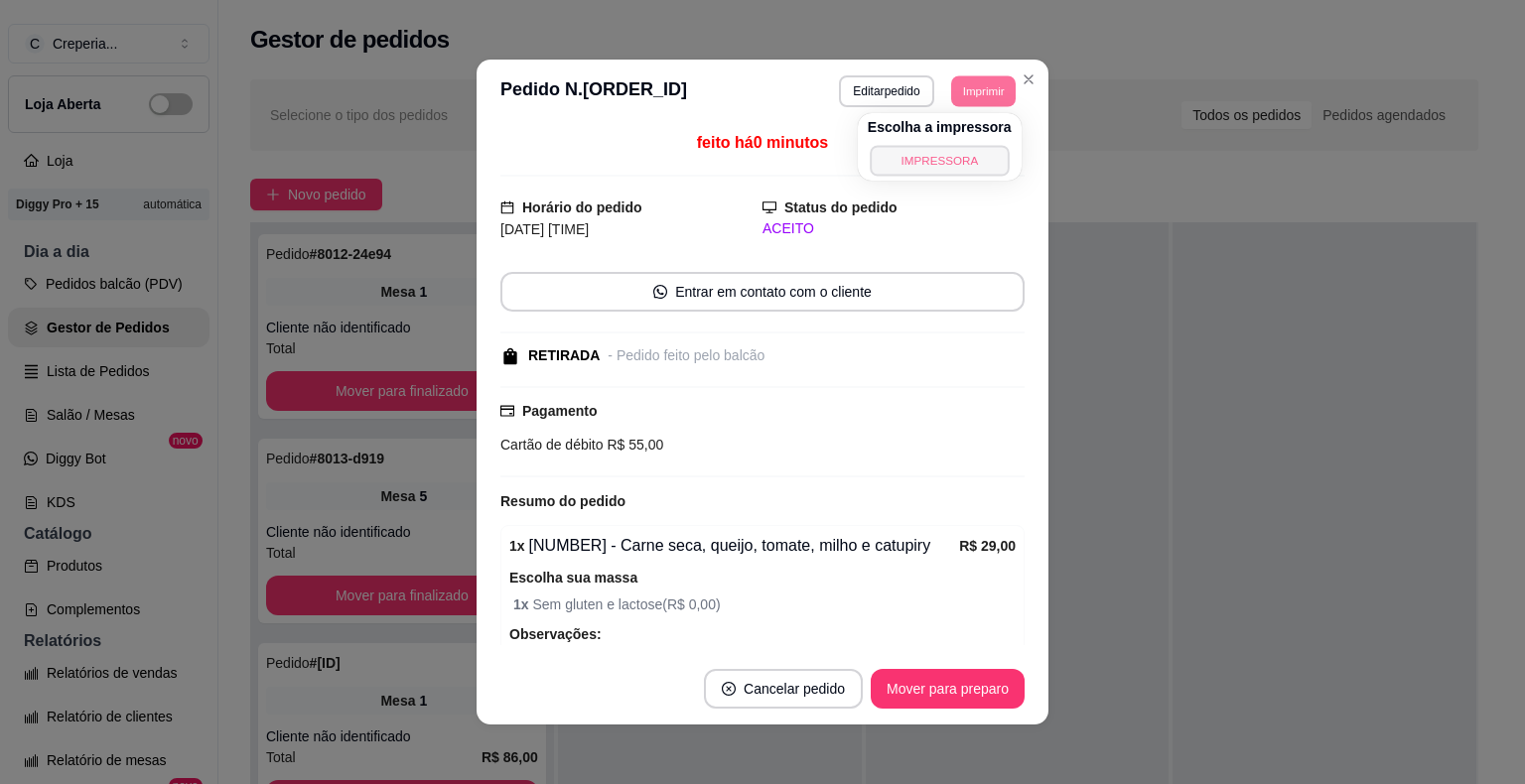 click on "IMPRESSORA" at bounding box center (939, 160) 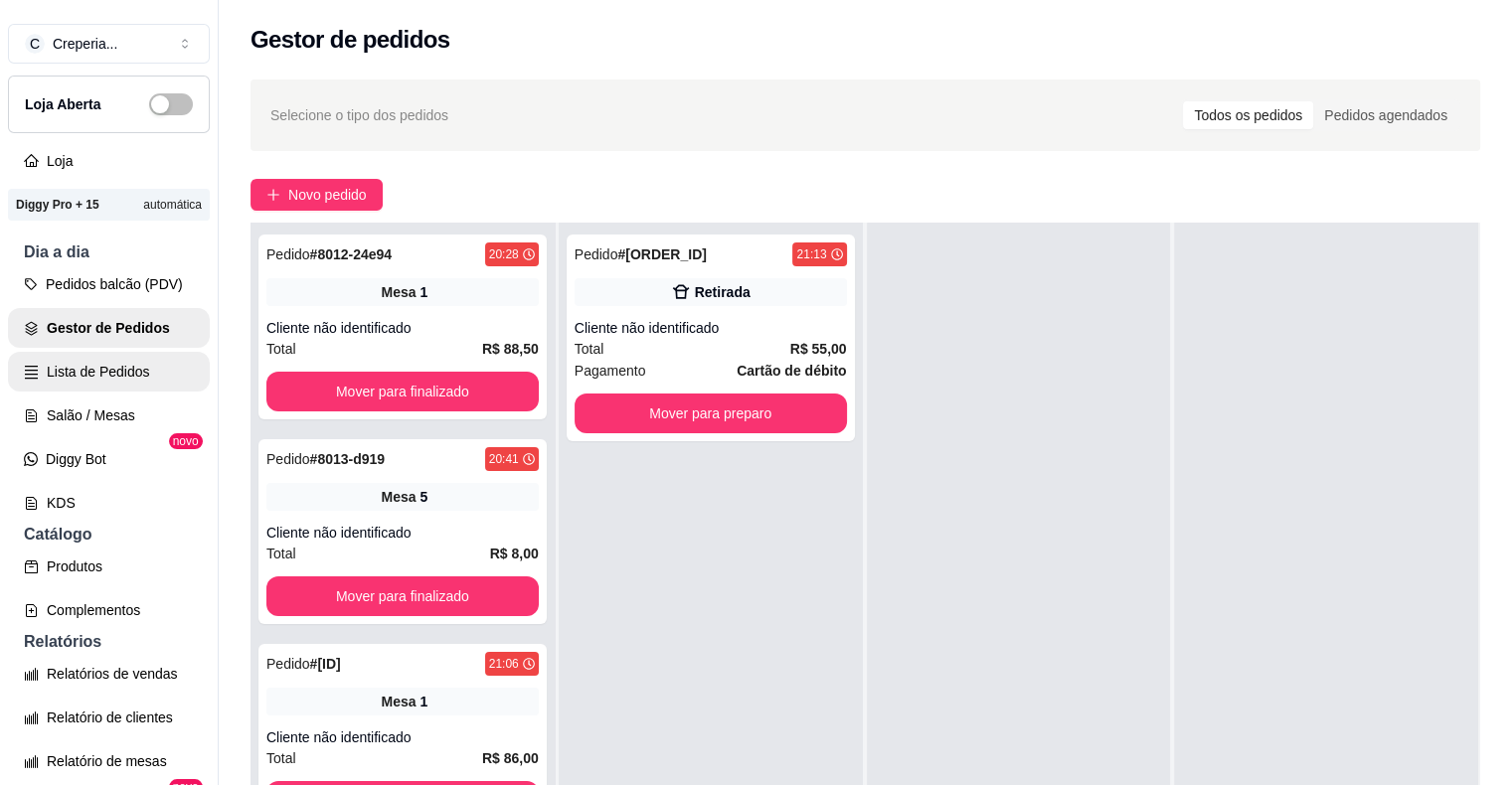 click on "Lista de Pedidos" at bounding box center [108, 372] 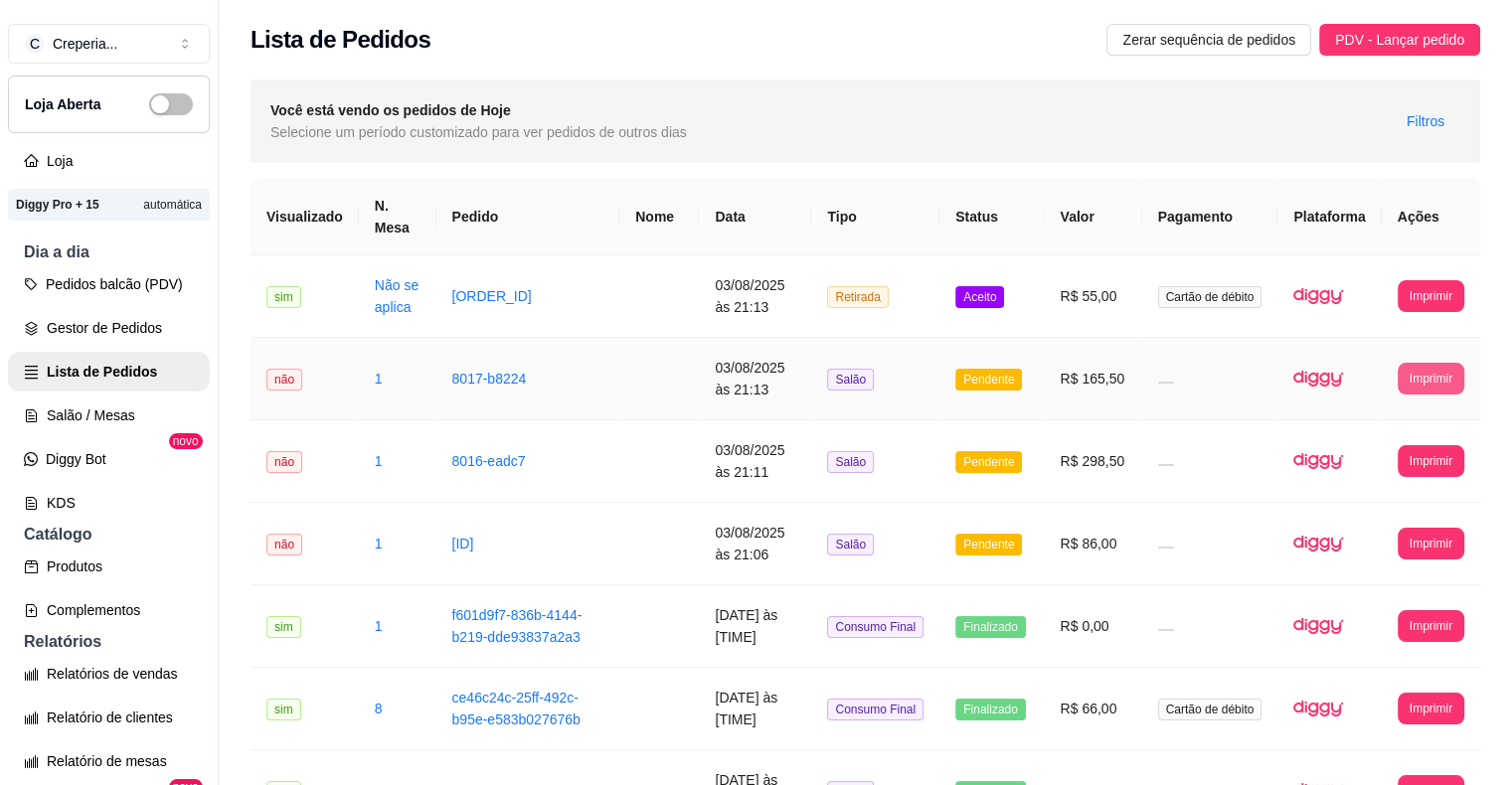 click on "Imprimir" at bounding box center (1430, 379) 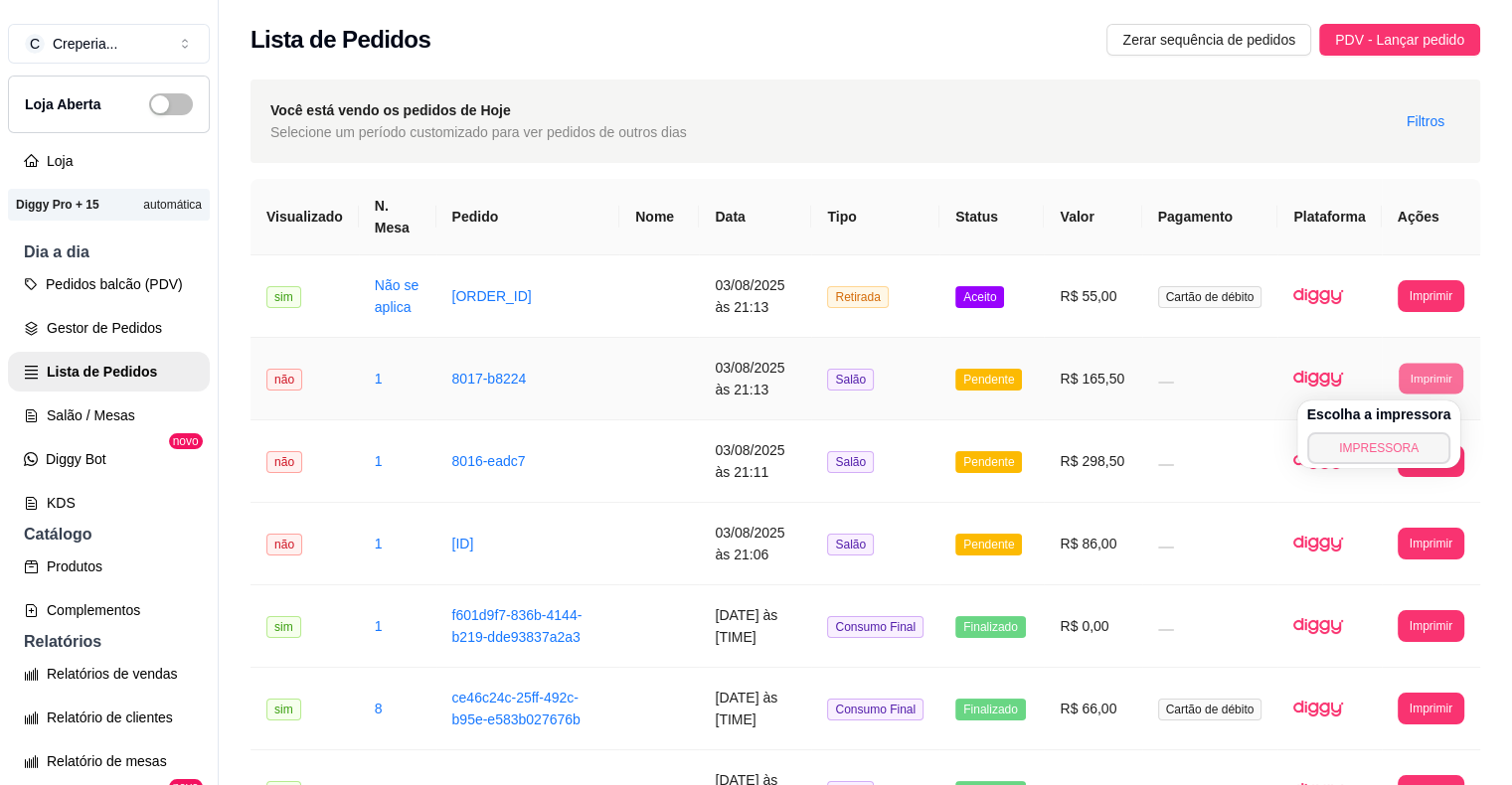 click on "IMPRESSORA" at bounding box center (1379, 448) 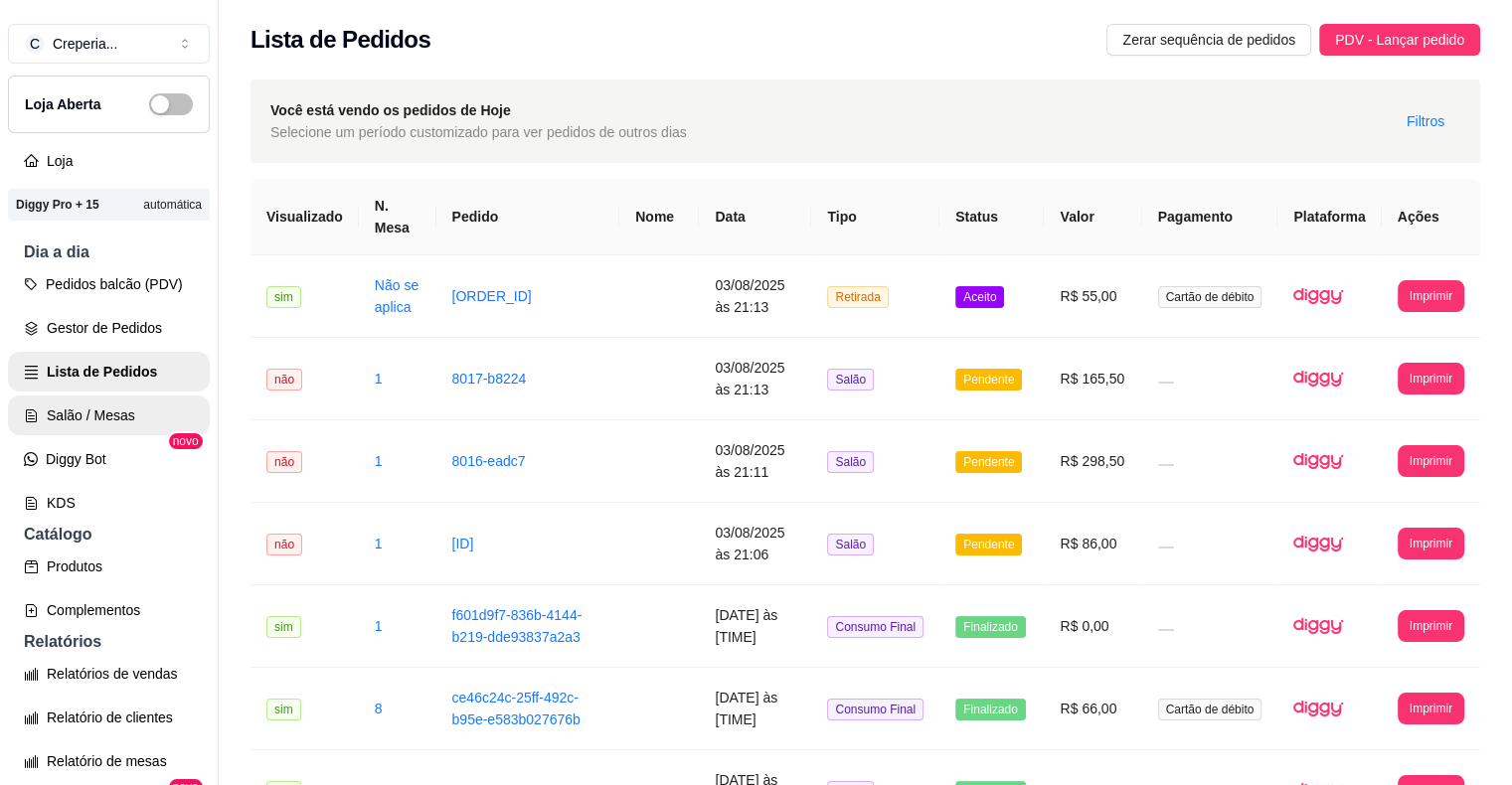 click on "Salão / Mesas" at bounding box center [108, 415] 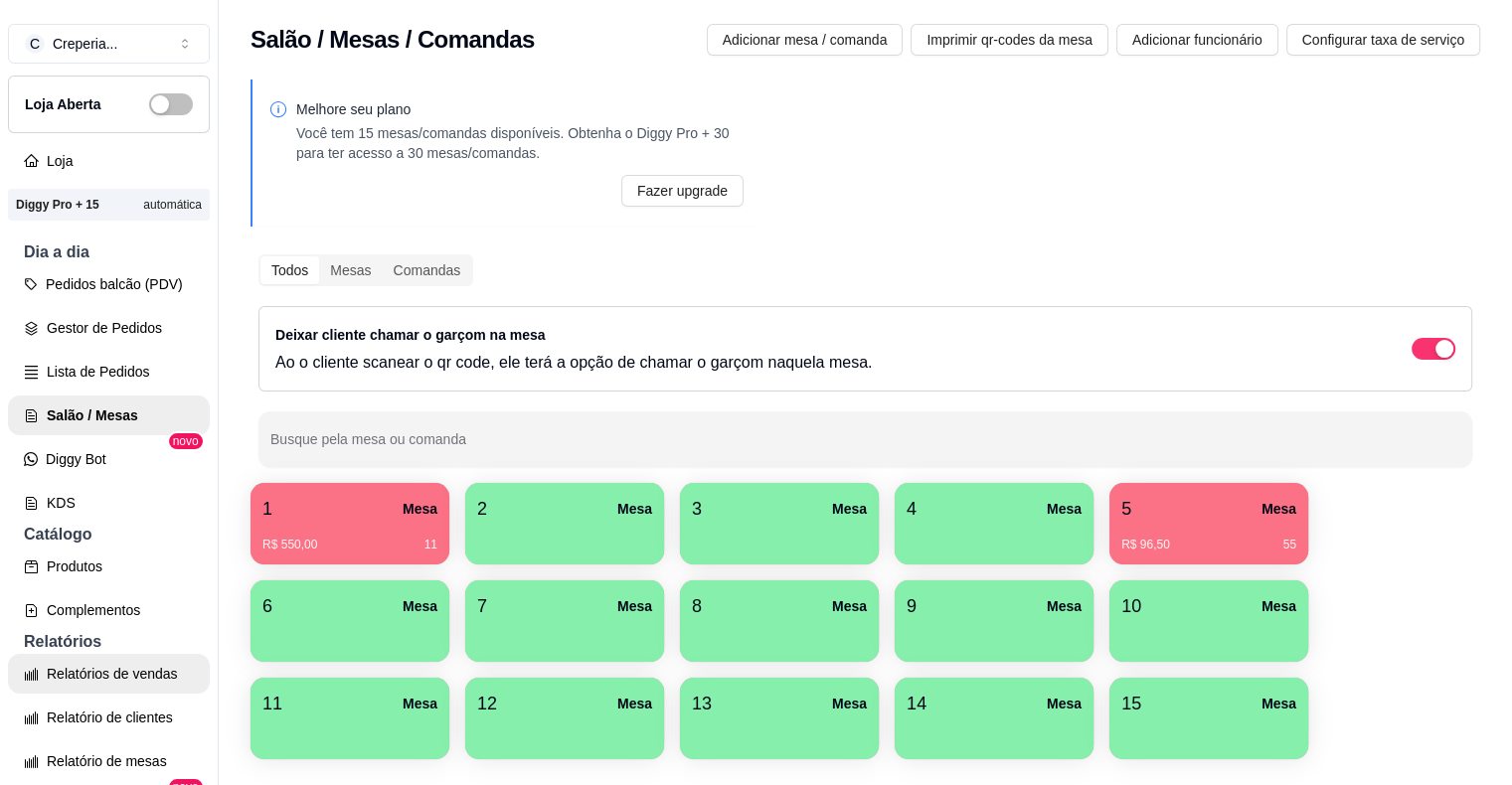 click on "Relatórios de vendas" at bounding box center (108, 674) 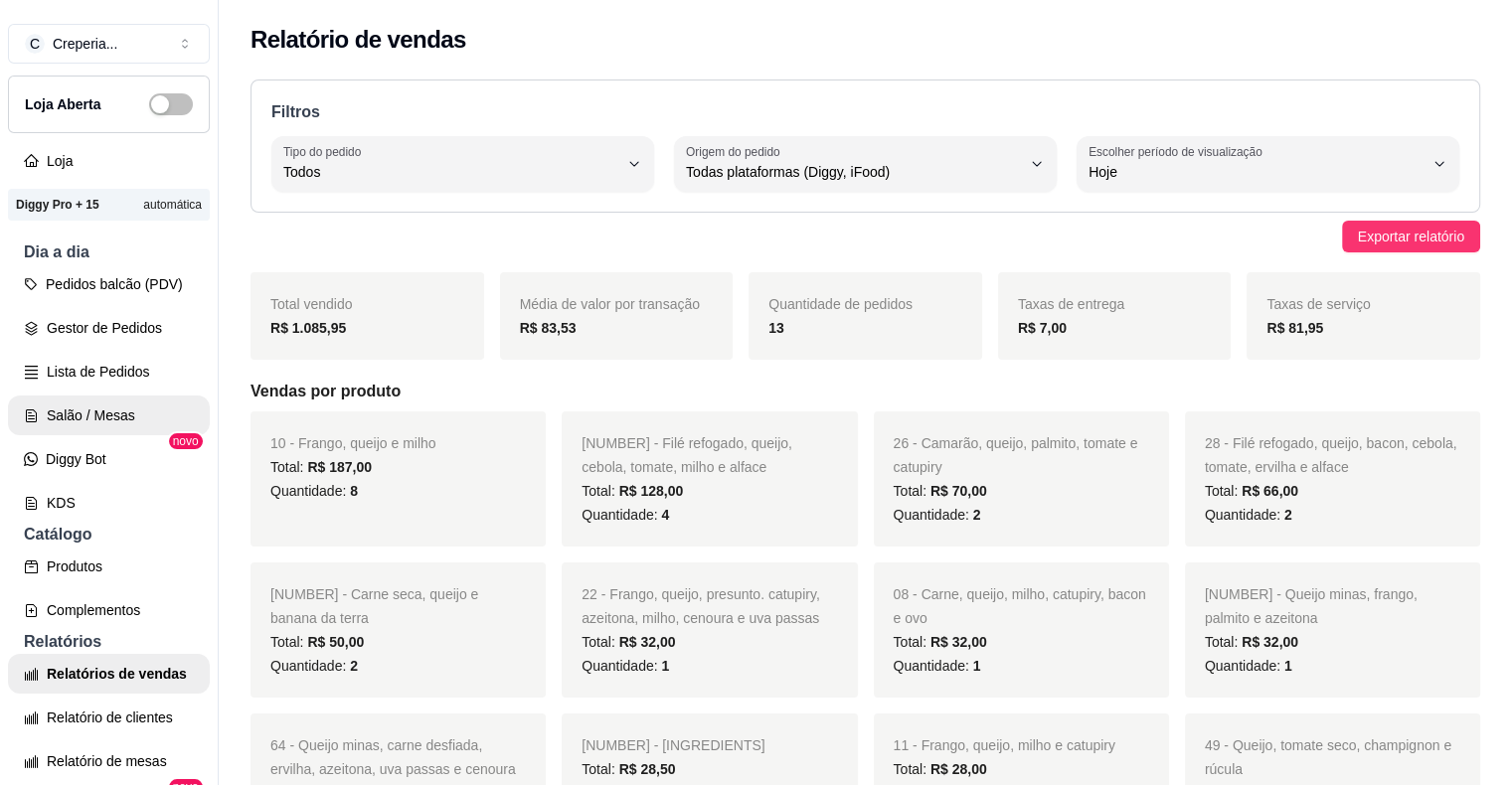 click on "Salão / Mesas" at bounding box center (108, 415) 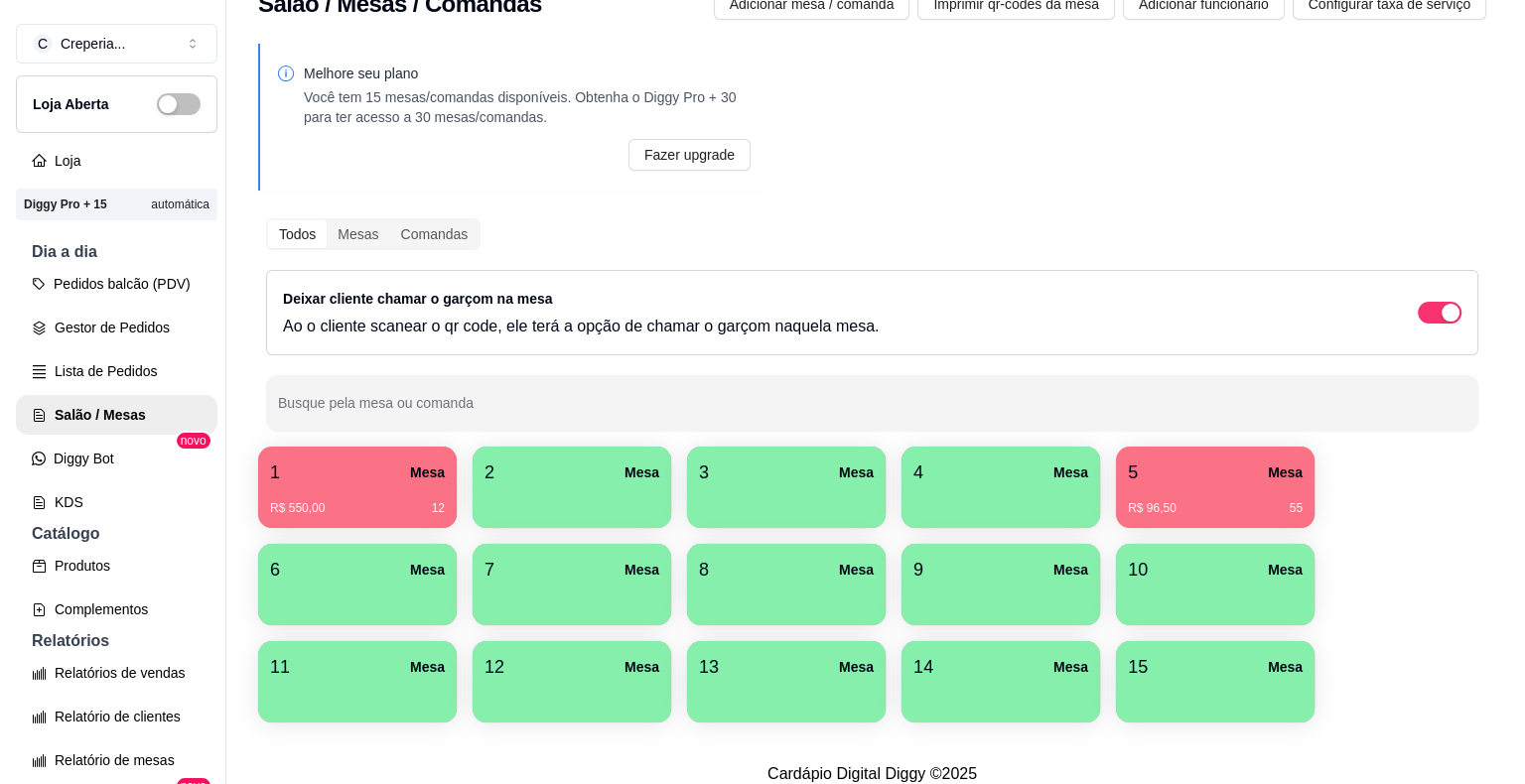 scroll, scrollTop: 67, scrollLeft: 0, axis: vertical 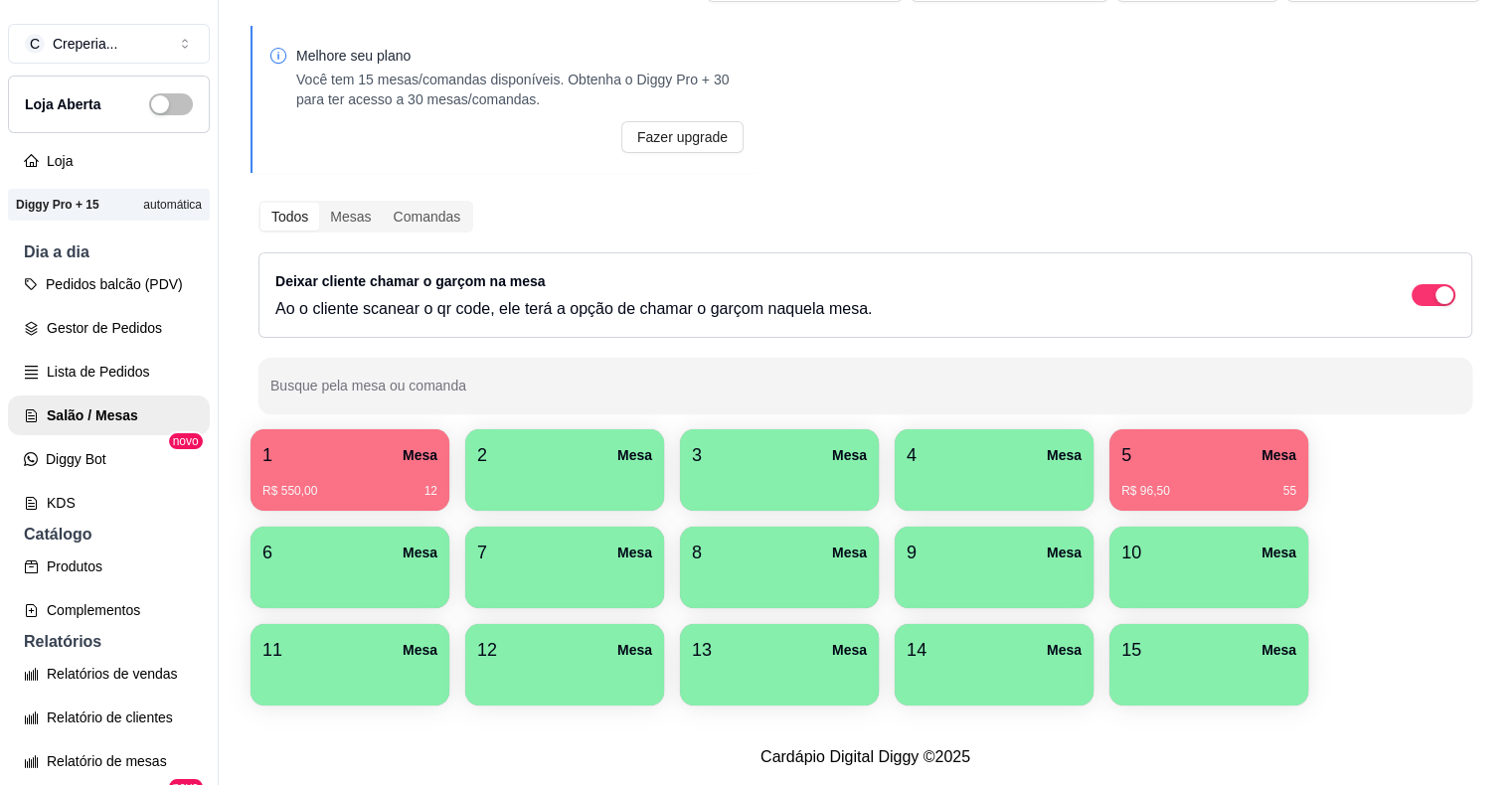 click on "R$ 550,00 12" at bounding box center (350, 484) 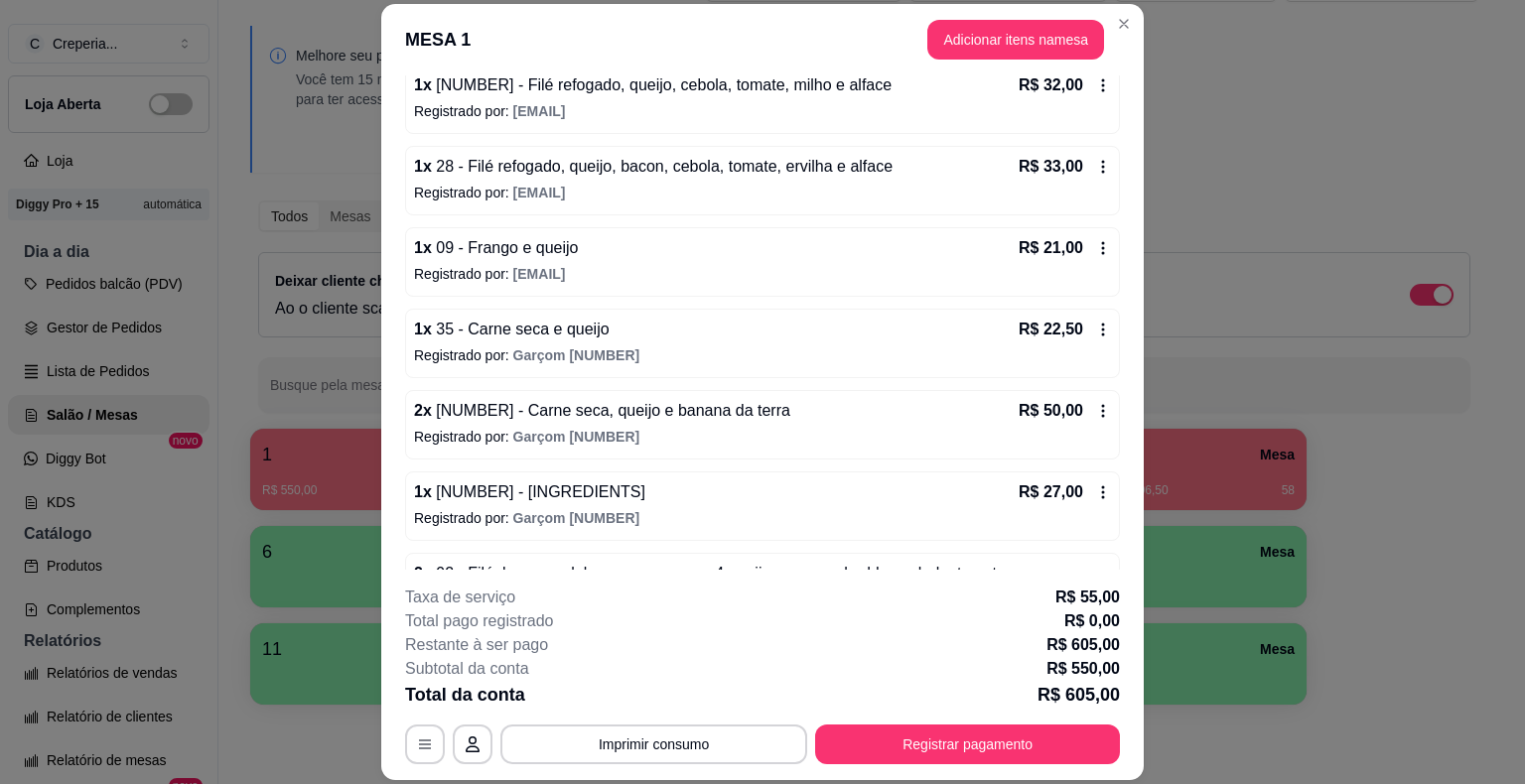 scroll, scrollTop: 0, scrollLeft: 0, axis: both 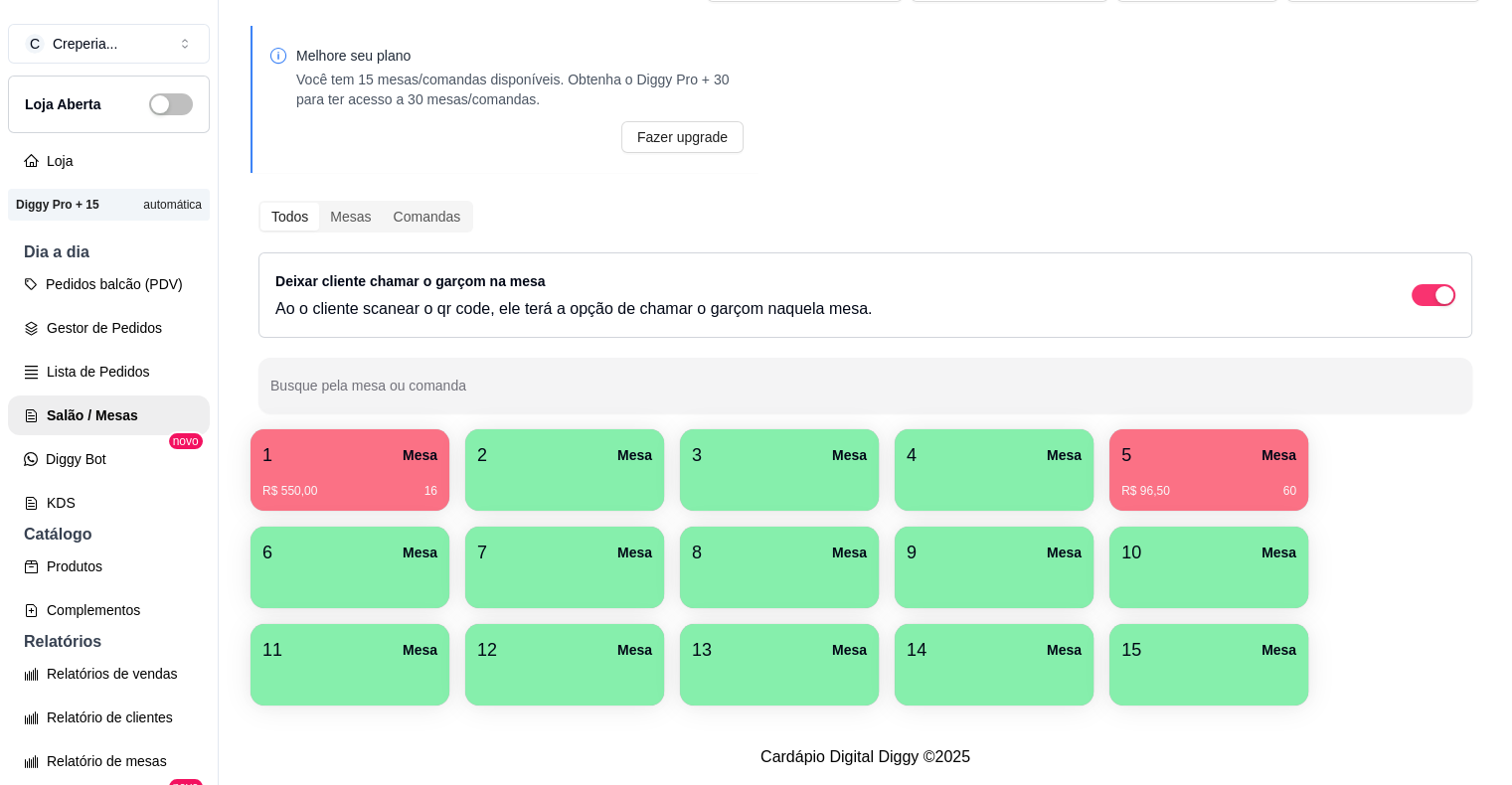 click on "5 Mesa" at bounding box center (1209, 455) 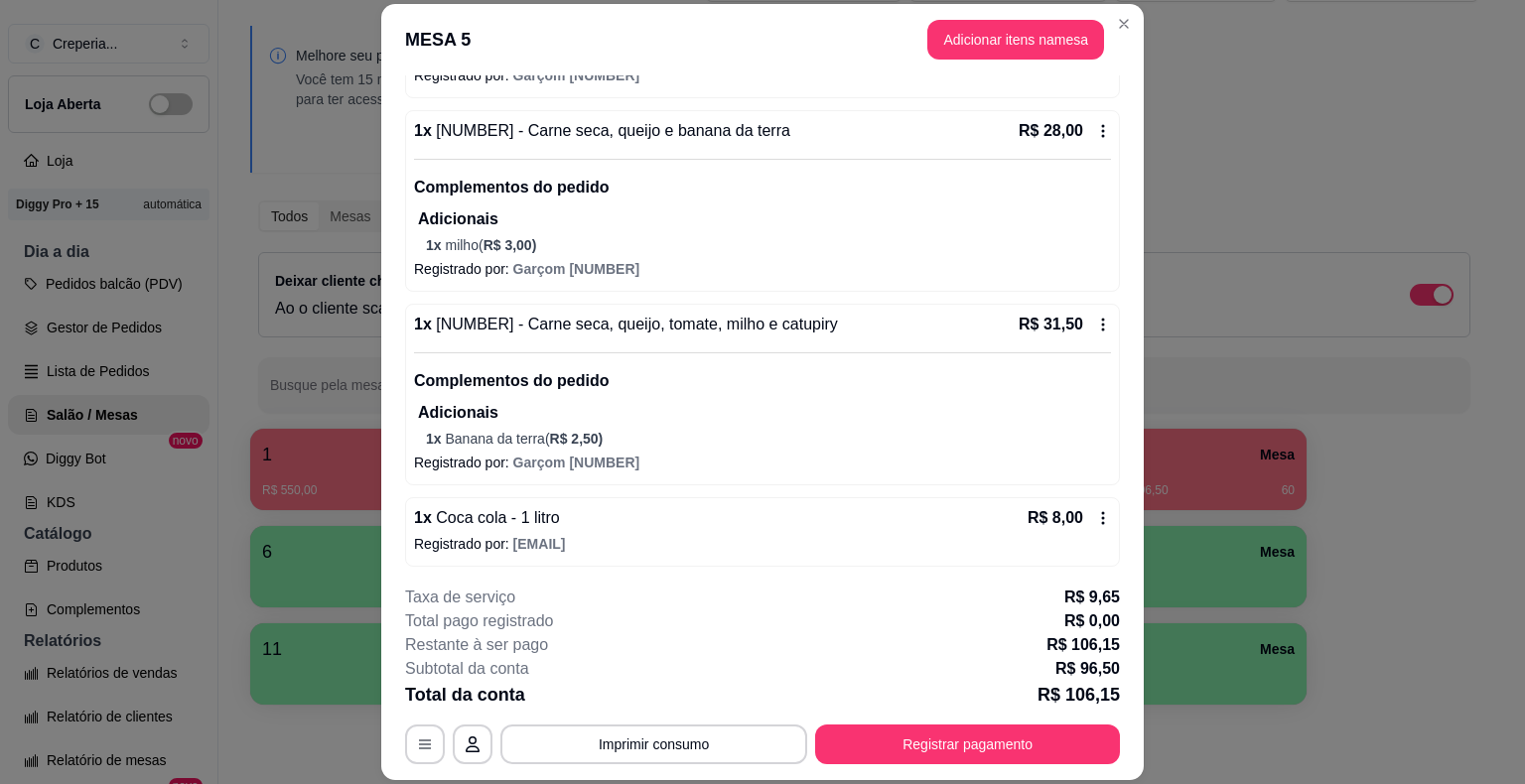 scroll, scrollTop: 292, scrollLeft: 0, axis: vertical 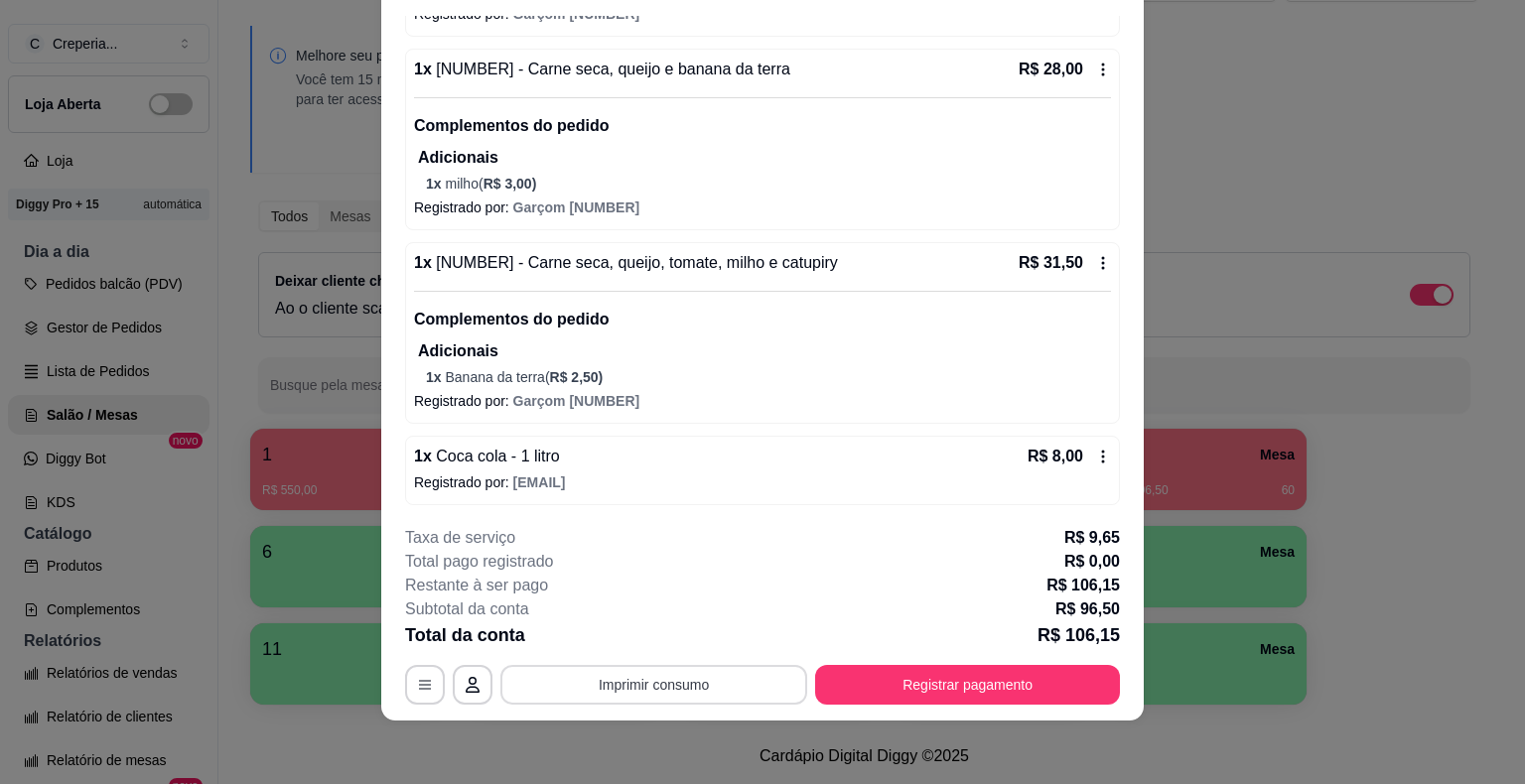 click on "Imprimir consumo" at bounding box center [653, 685] 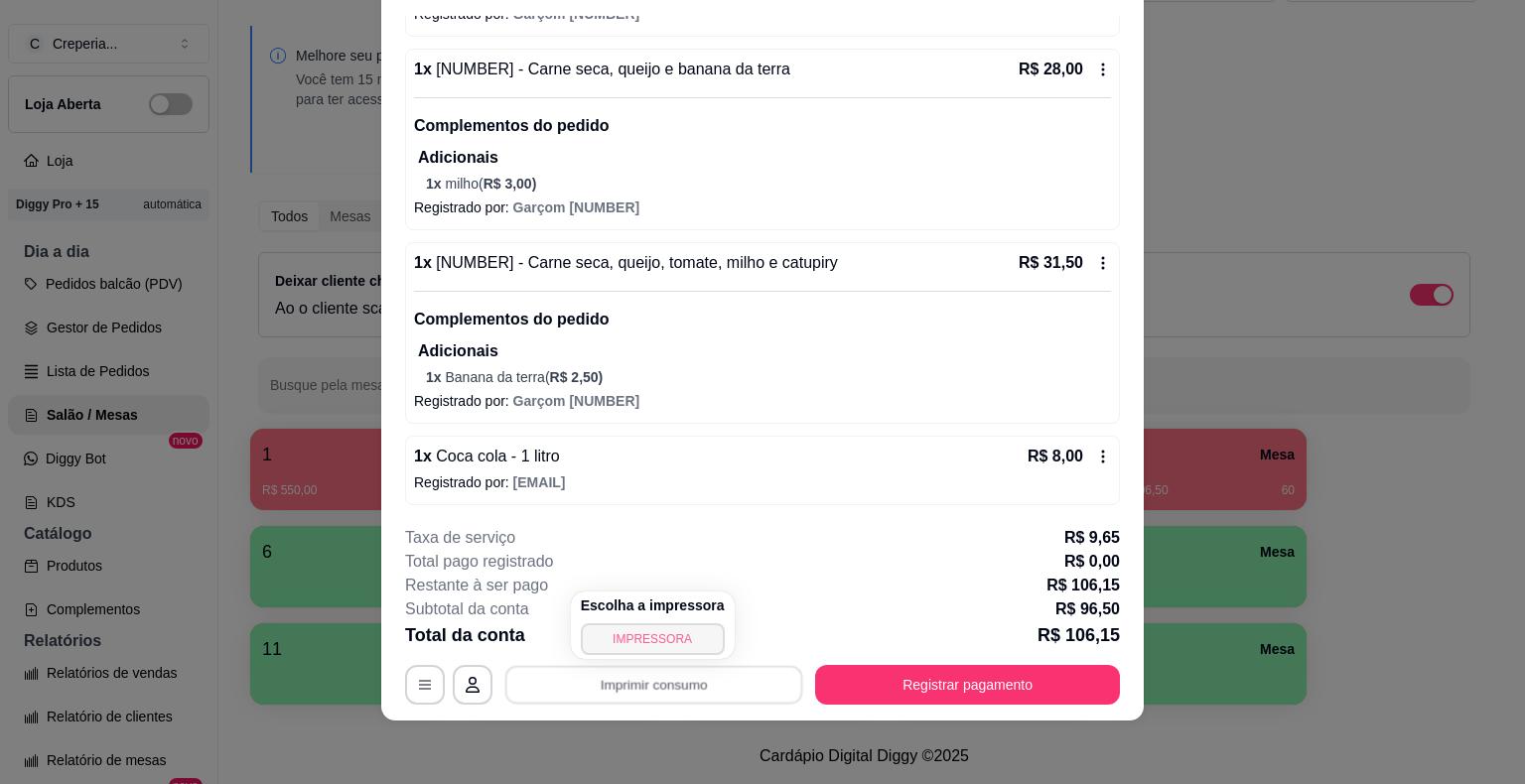 click on "IMPRESSORA" at bounding box center (652, 639) 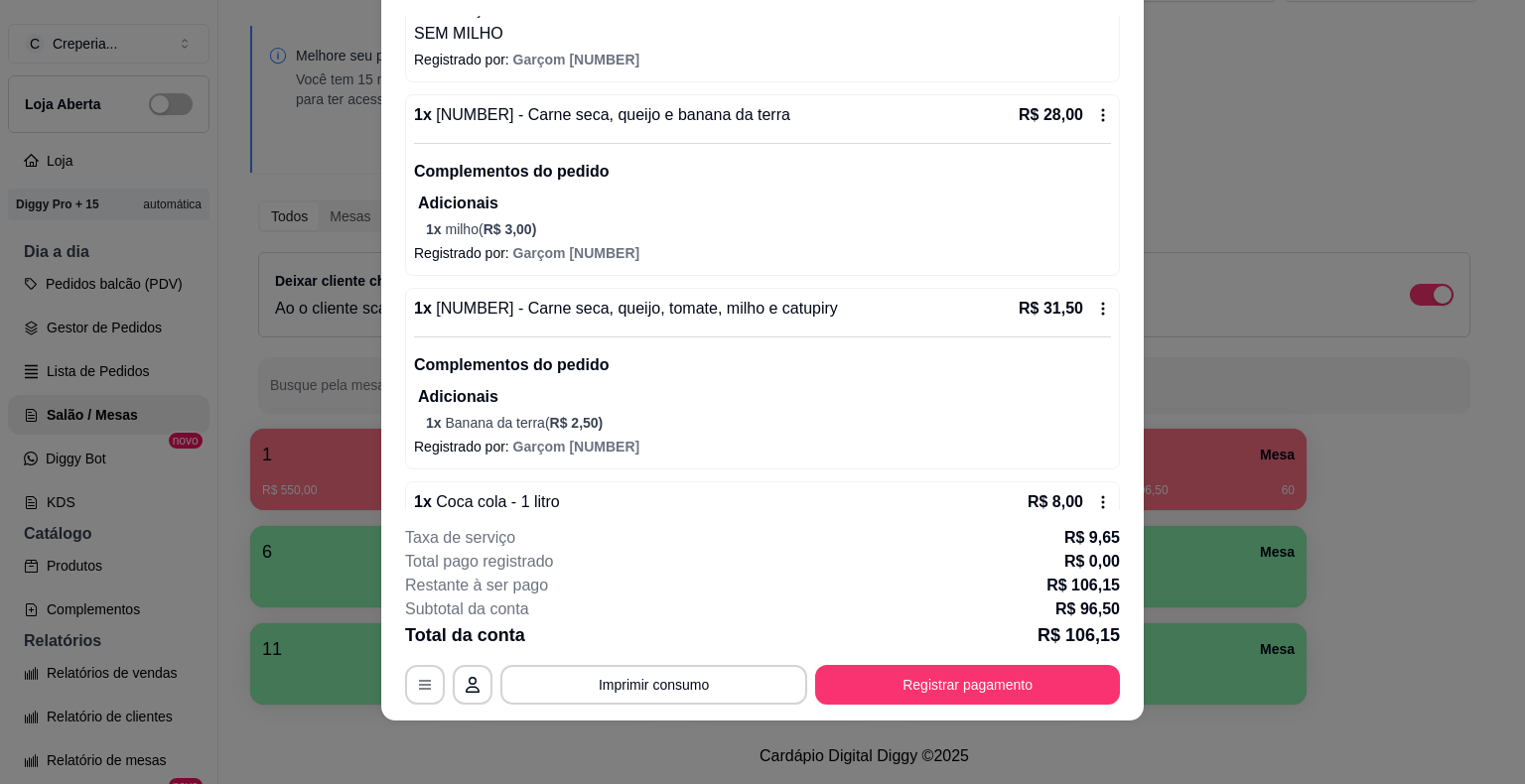 scroll, scrollTop: 292, scrollLeft: 0, axis: vertical 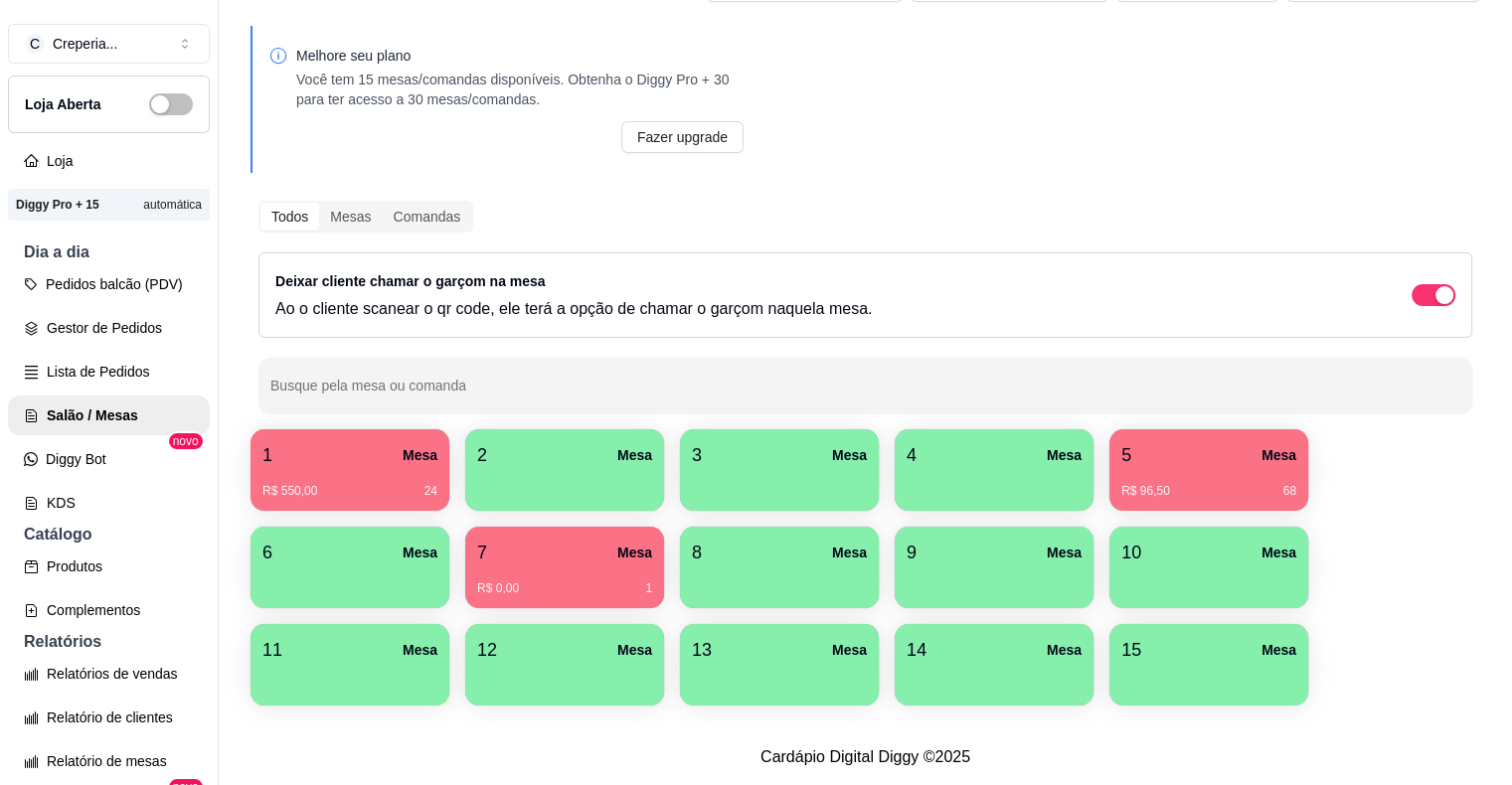 click on "Mesa" at bounding box center (420, 455) 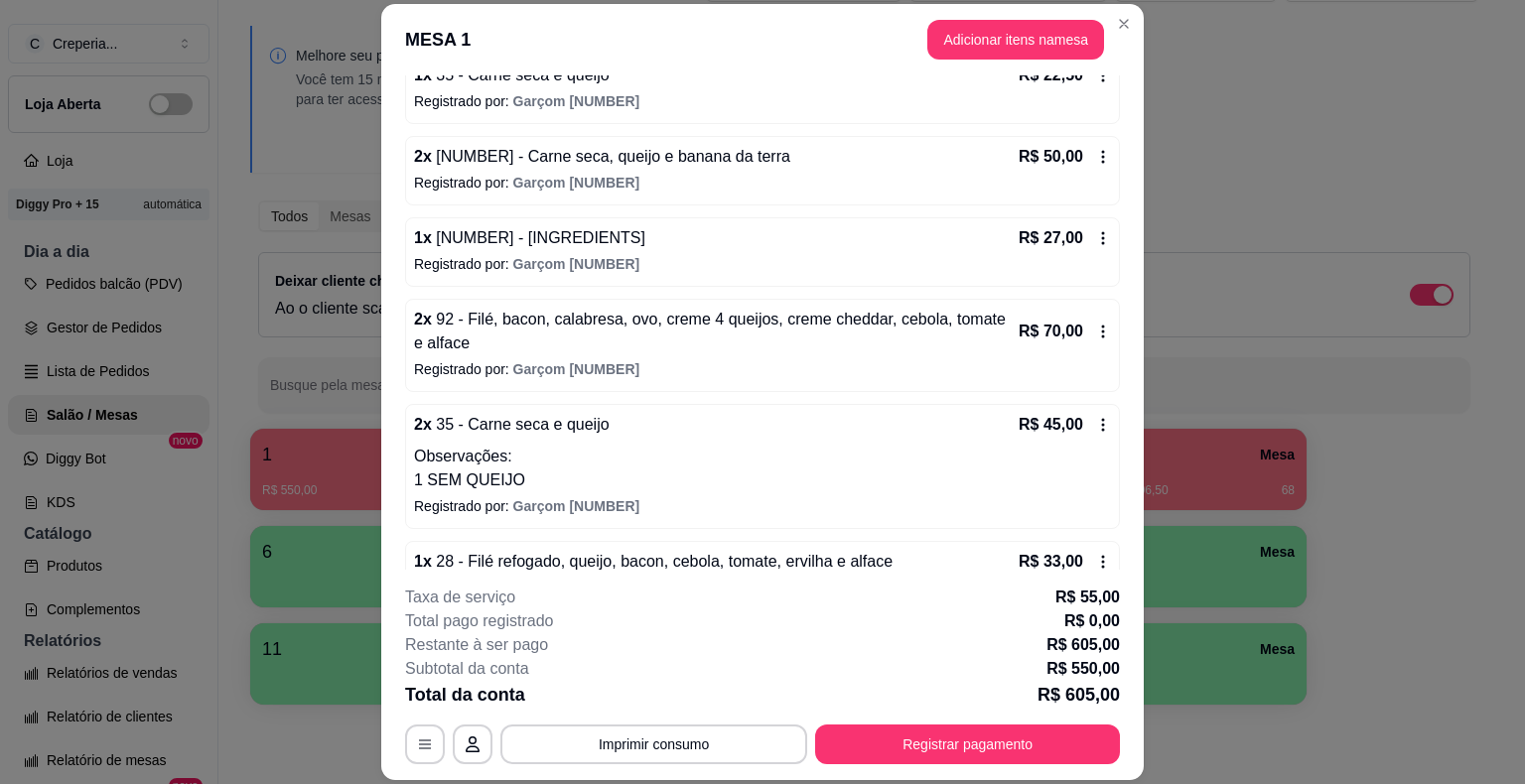 scroll, scrollTop: 397, scrollLeft: 0, axis: vertical 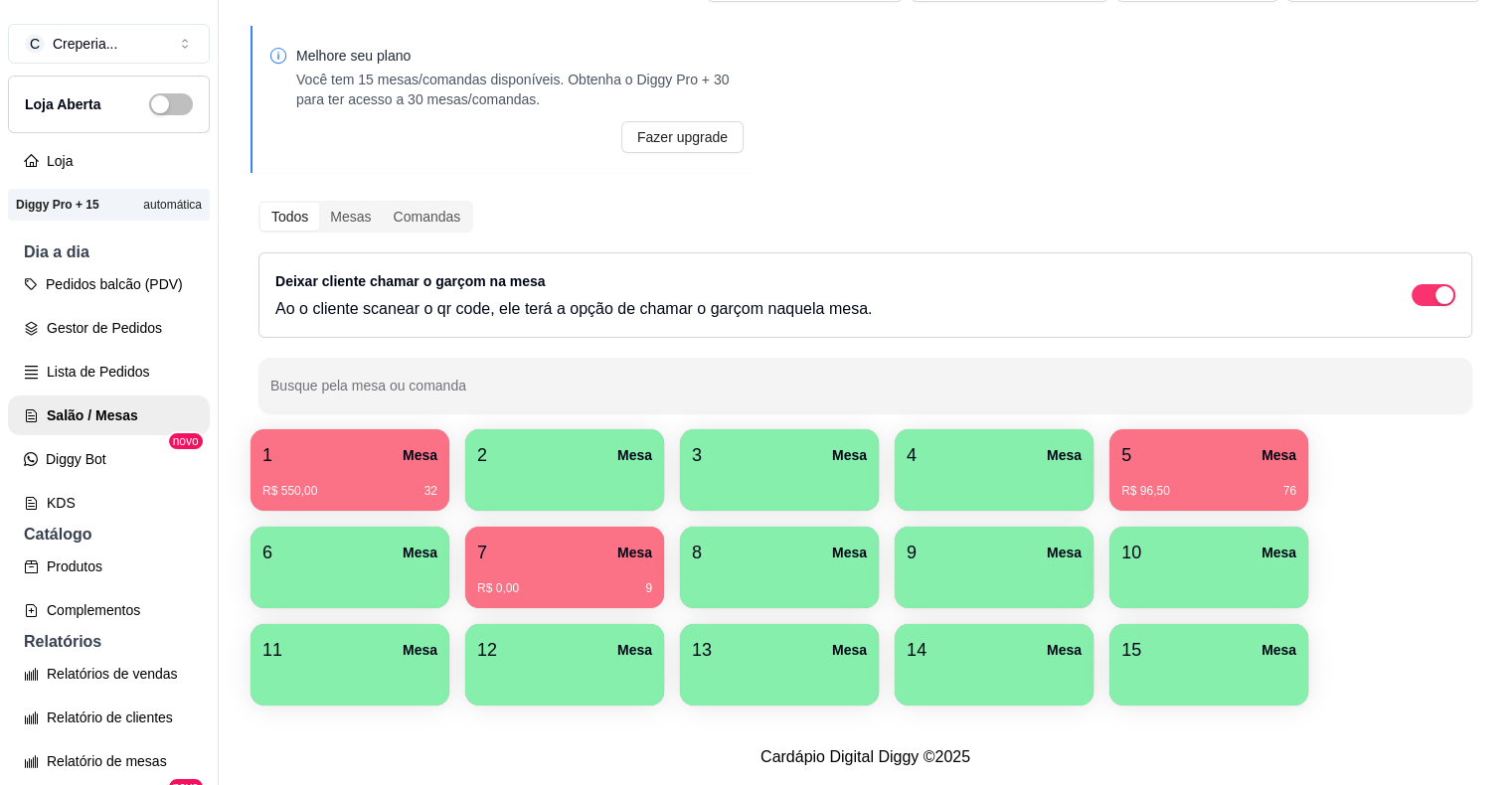click on "7 Mesa R$ 0,00 9" at bounding box center [565, 567] 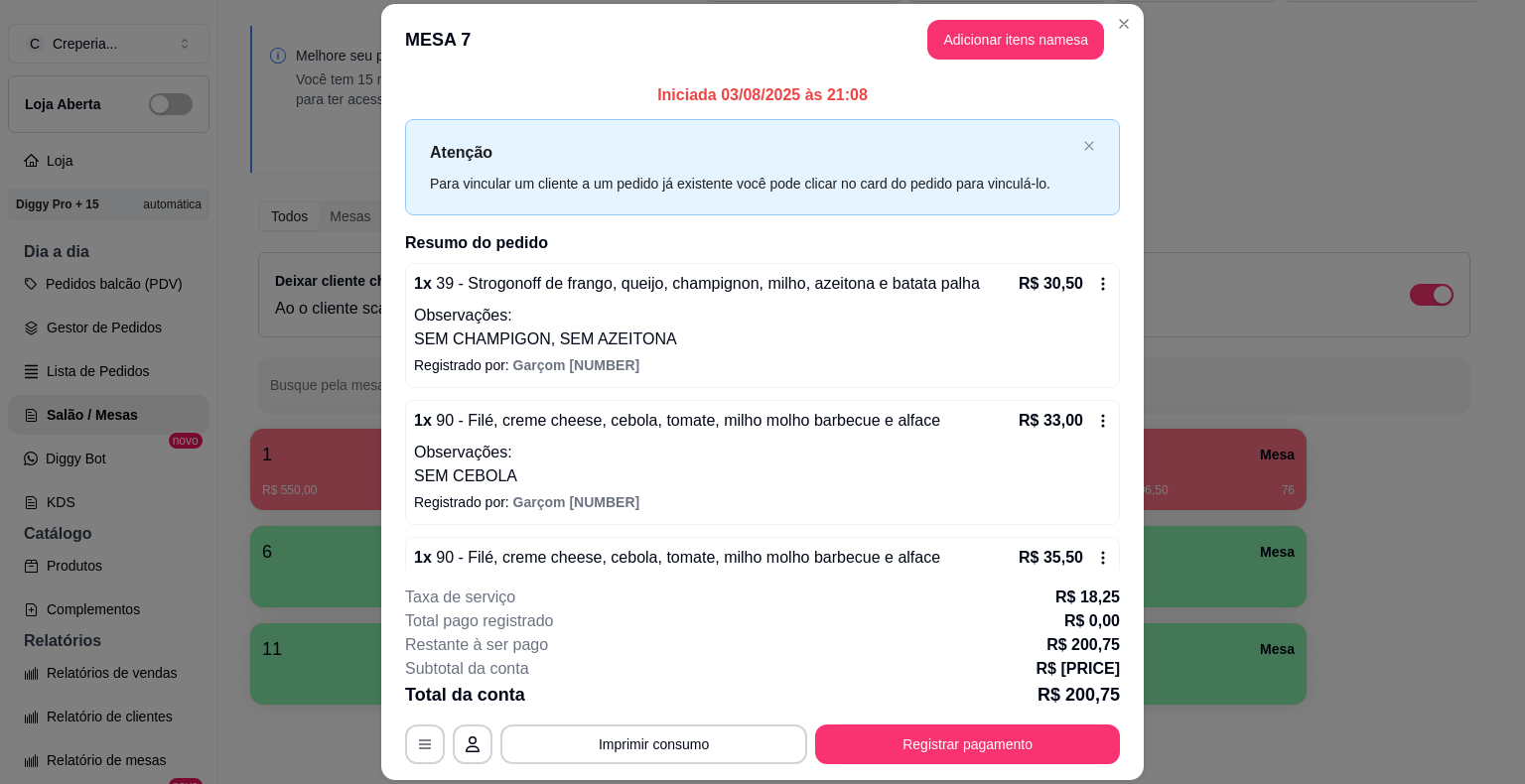 click 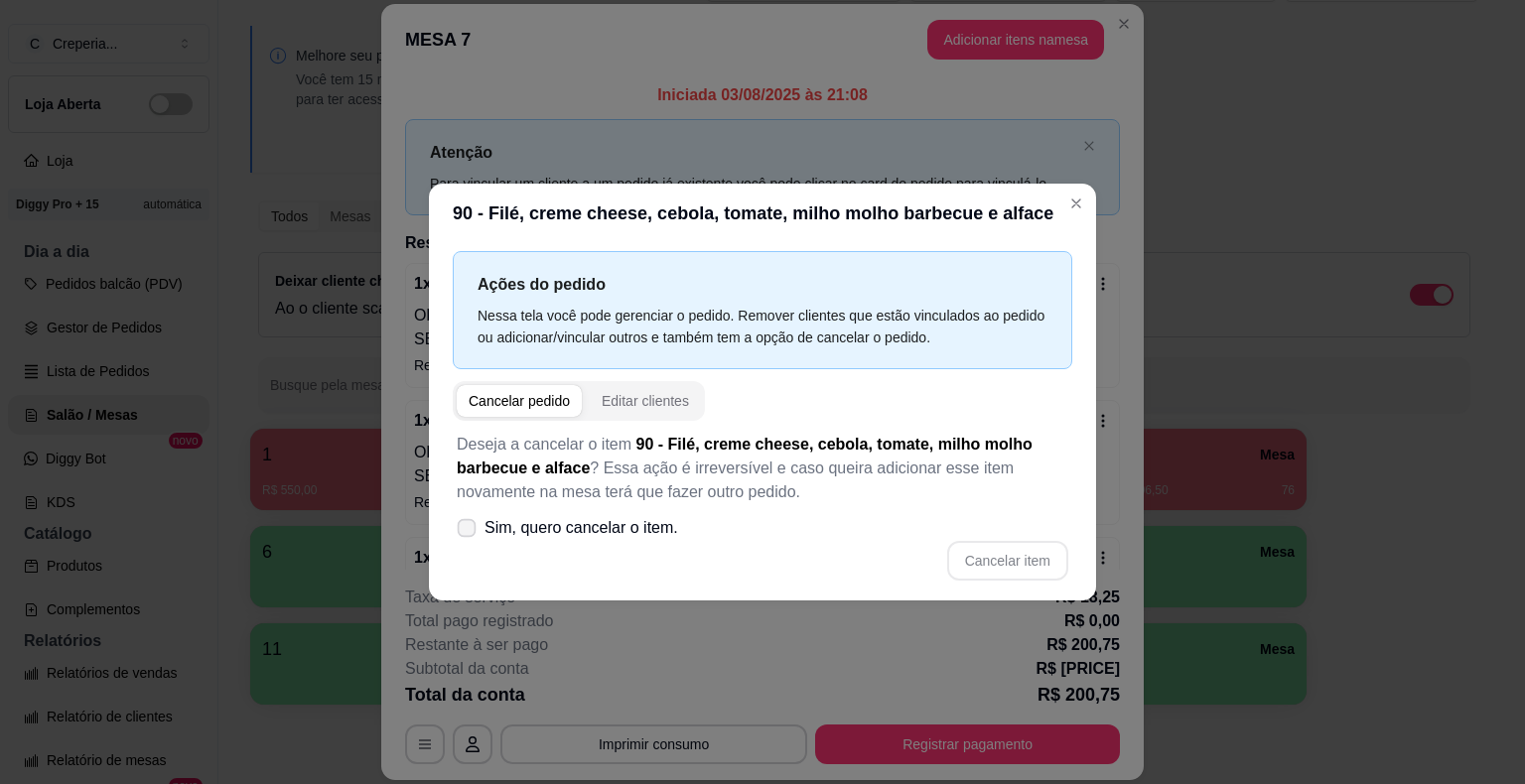 click at bounding box center [467, 528] 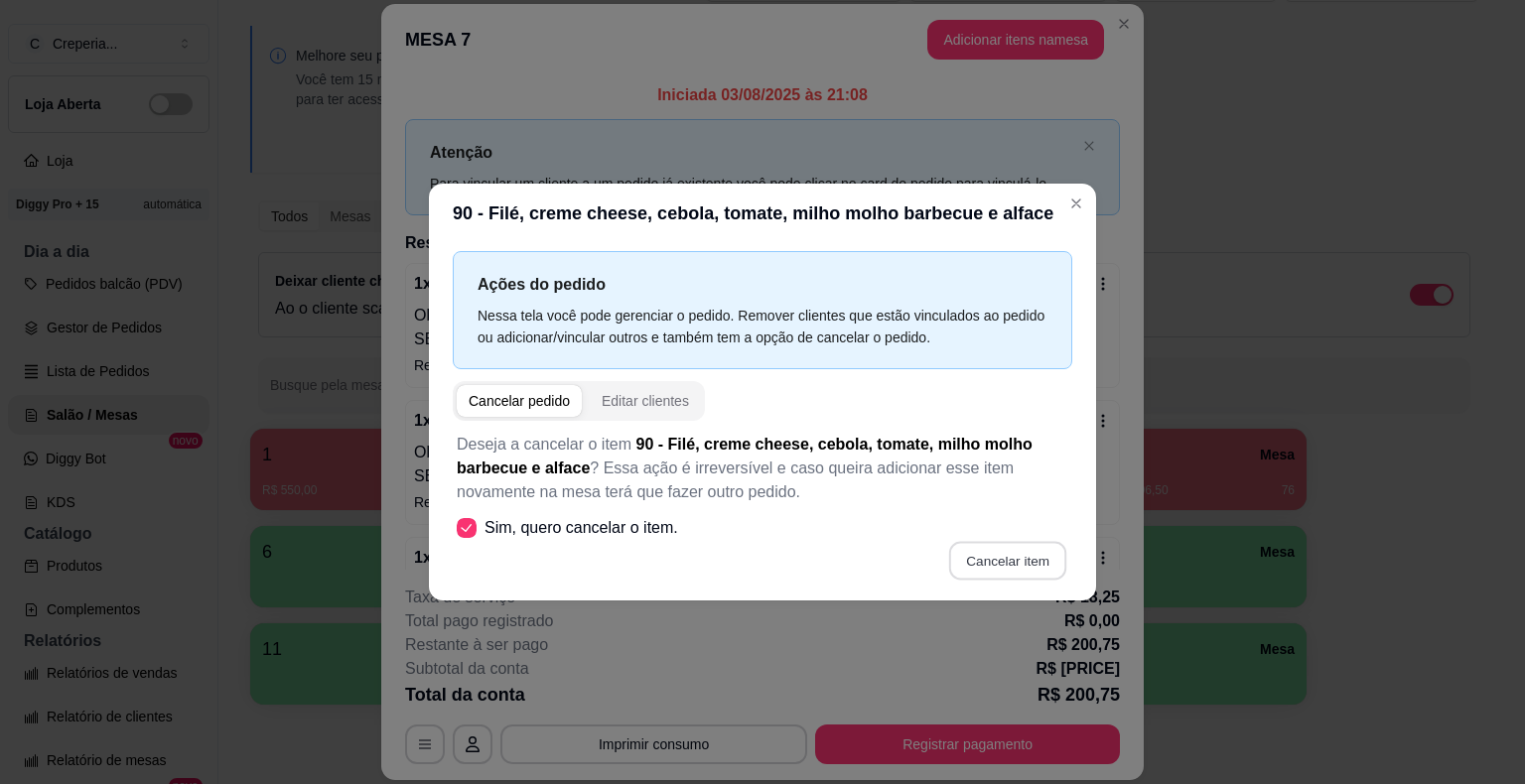 click on "Cancelar item" at bounding box center (1007, 561) 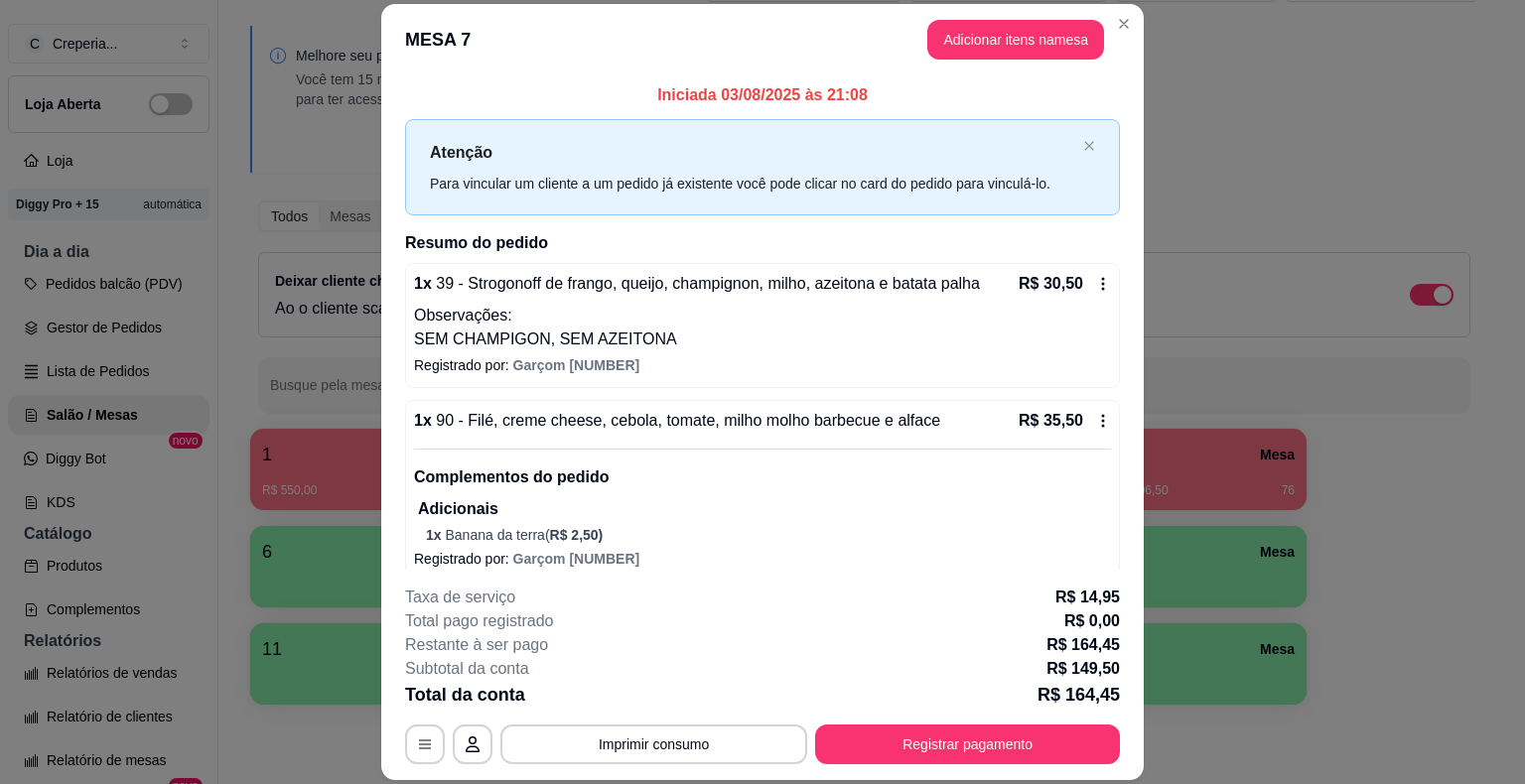 click 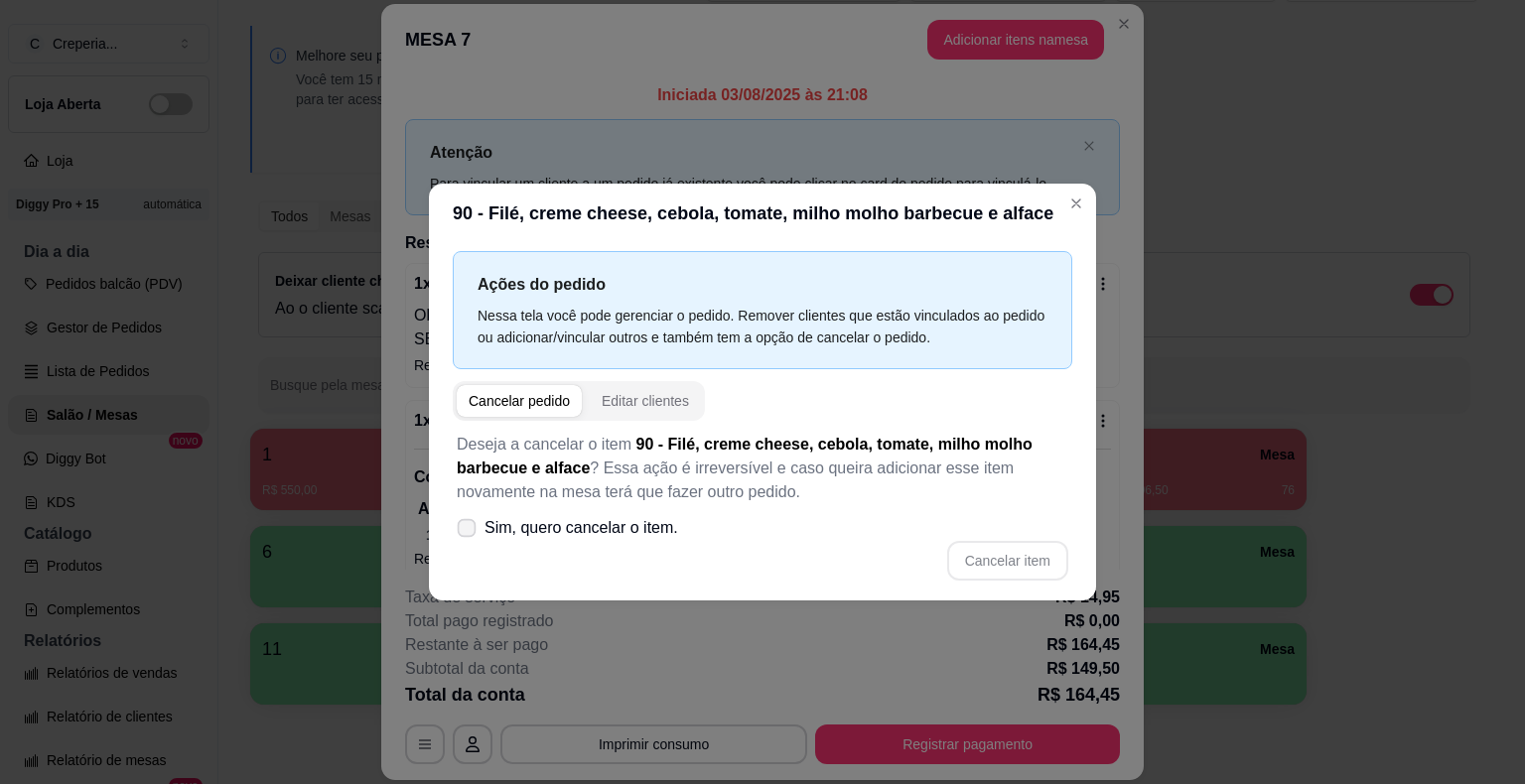 click 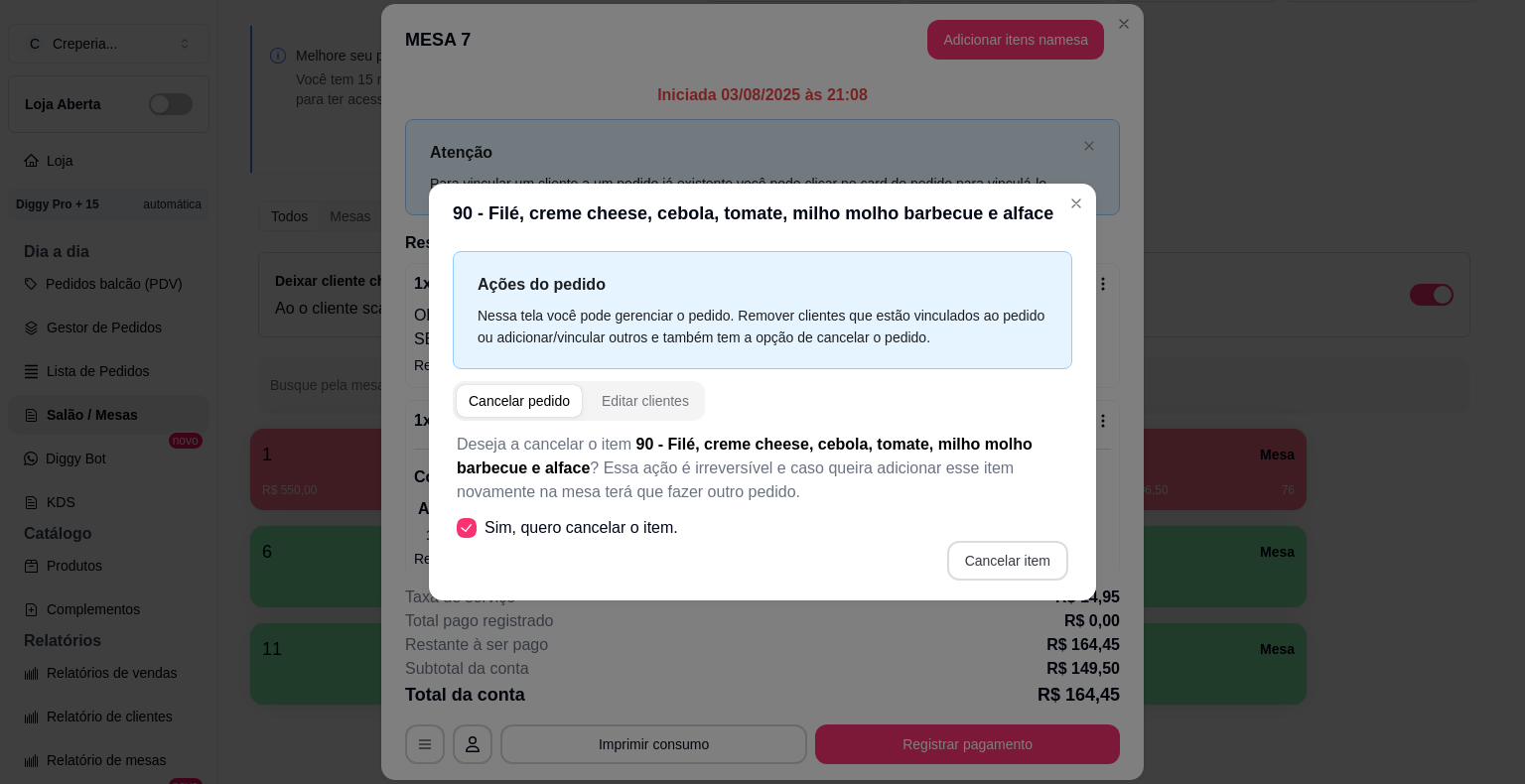 click on "Cancelar item" at bounding box center [1008, 561] 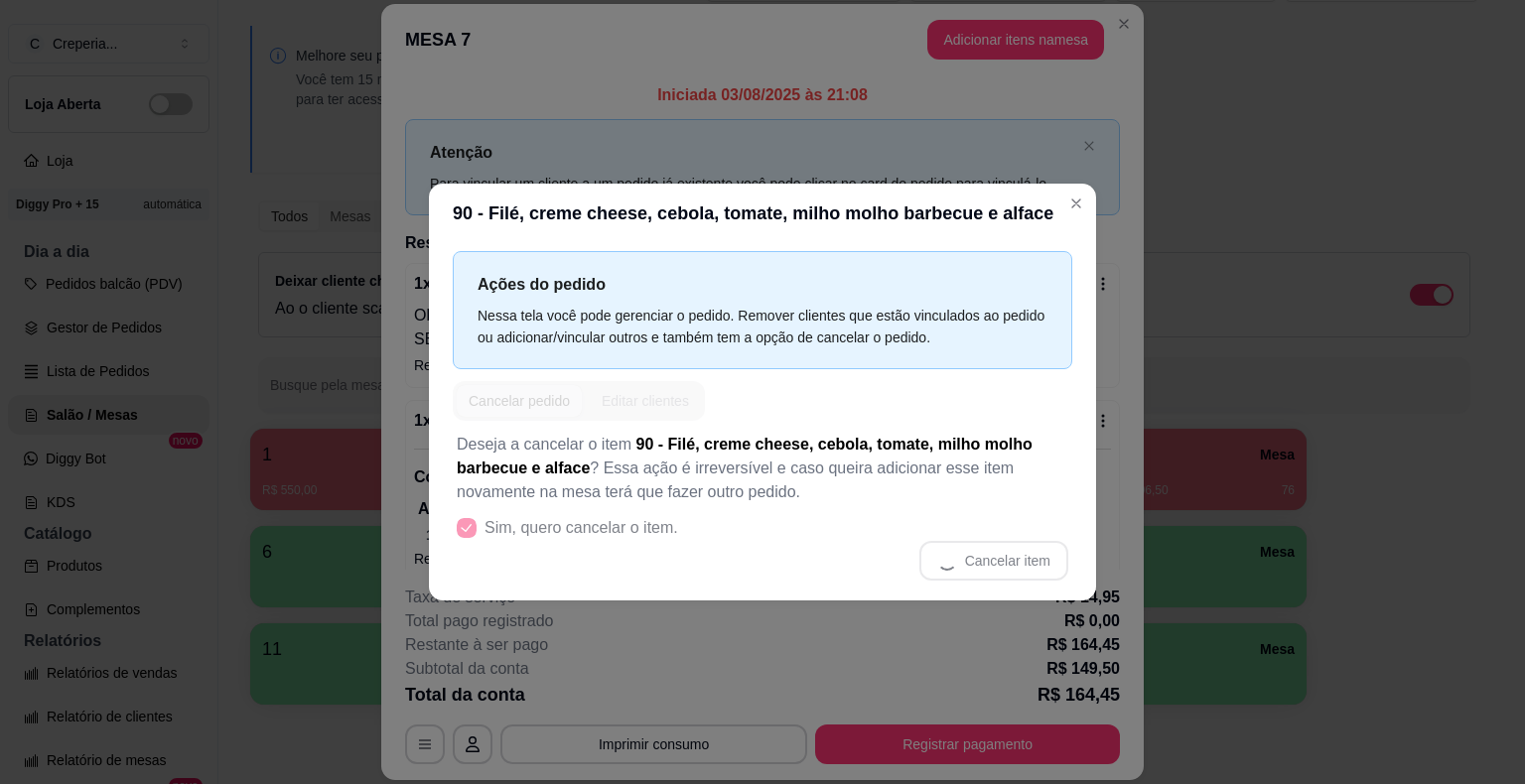 click on "Cancelar item" at bounding box center [762, 561] 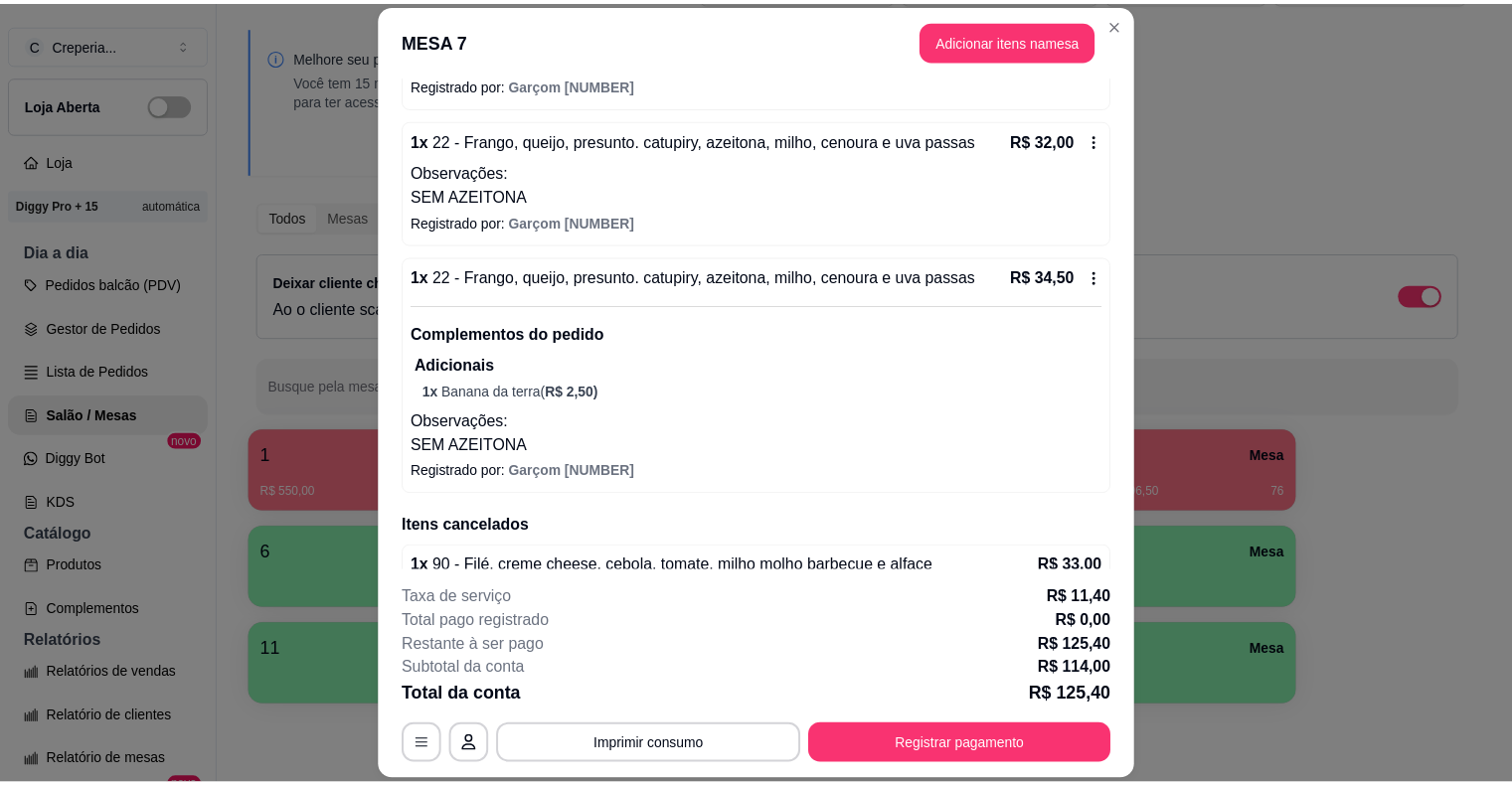 scroll, scrollTop: 397, scrollLeft: 0, axis: vertical 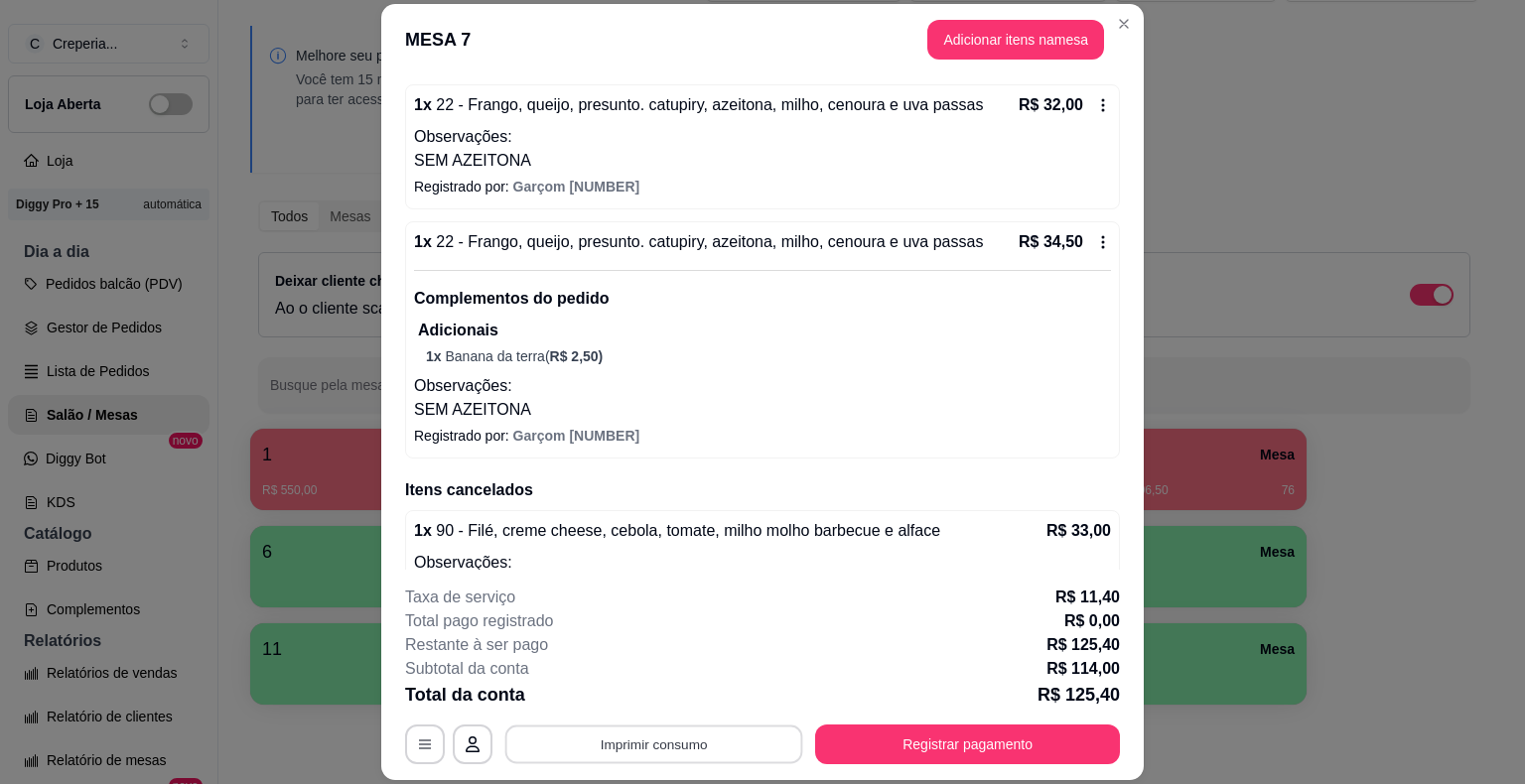 click on "Imprimir consumo" at bounding box center (654, 744) 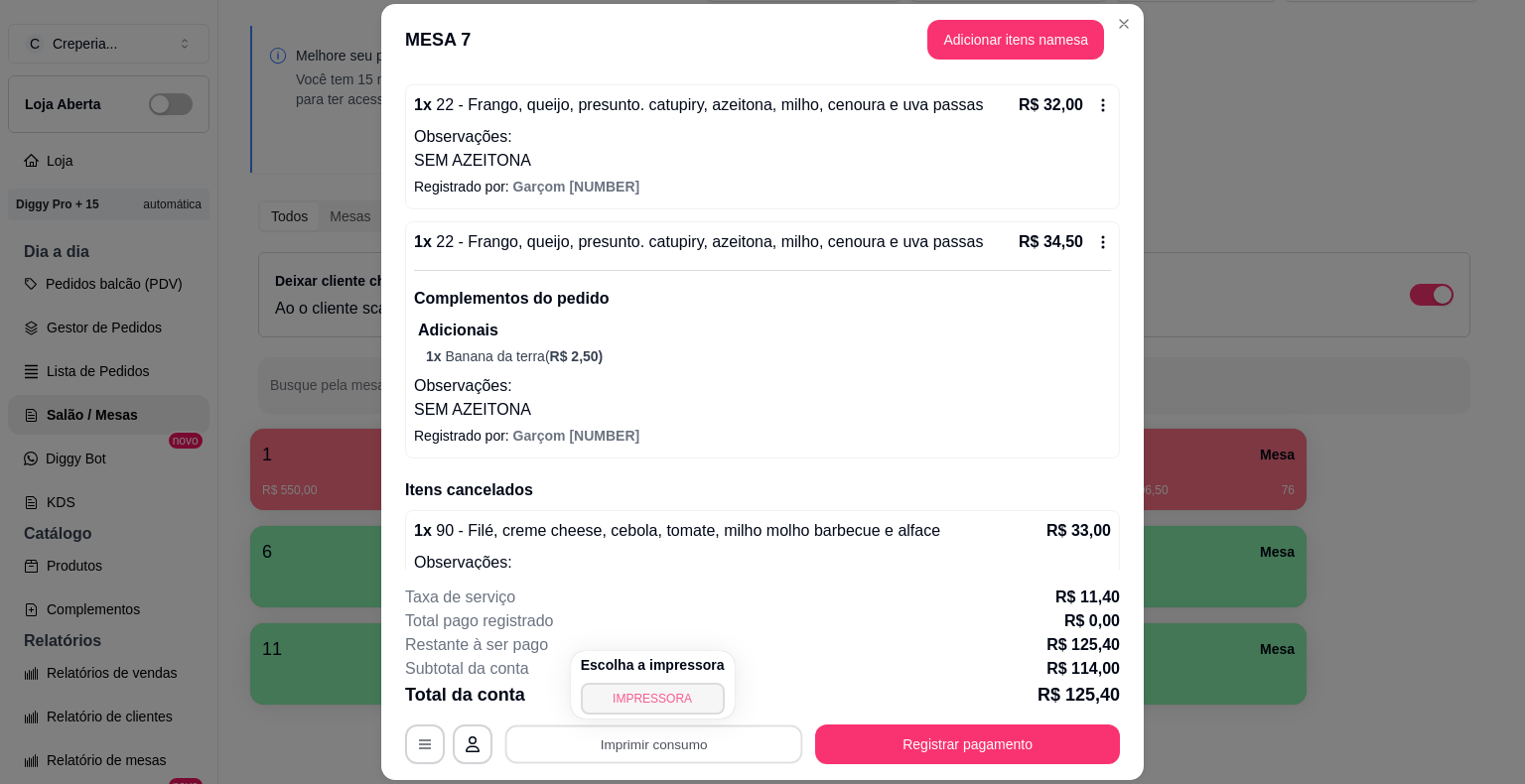 click on "IMPRESSORA" at bounding box center [652, 699] 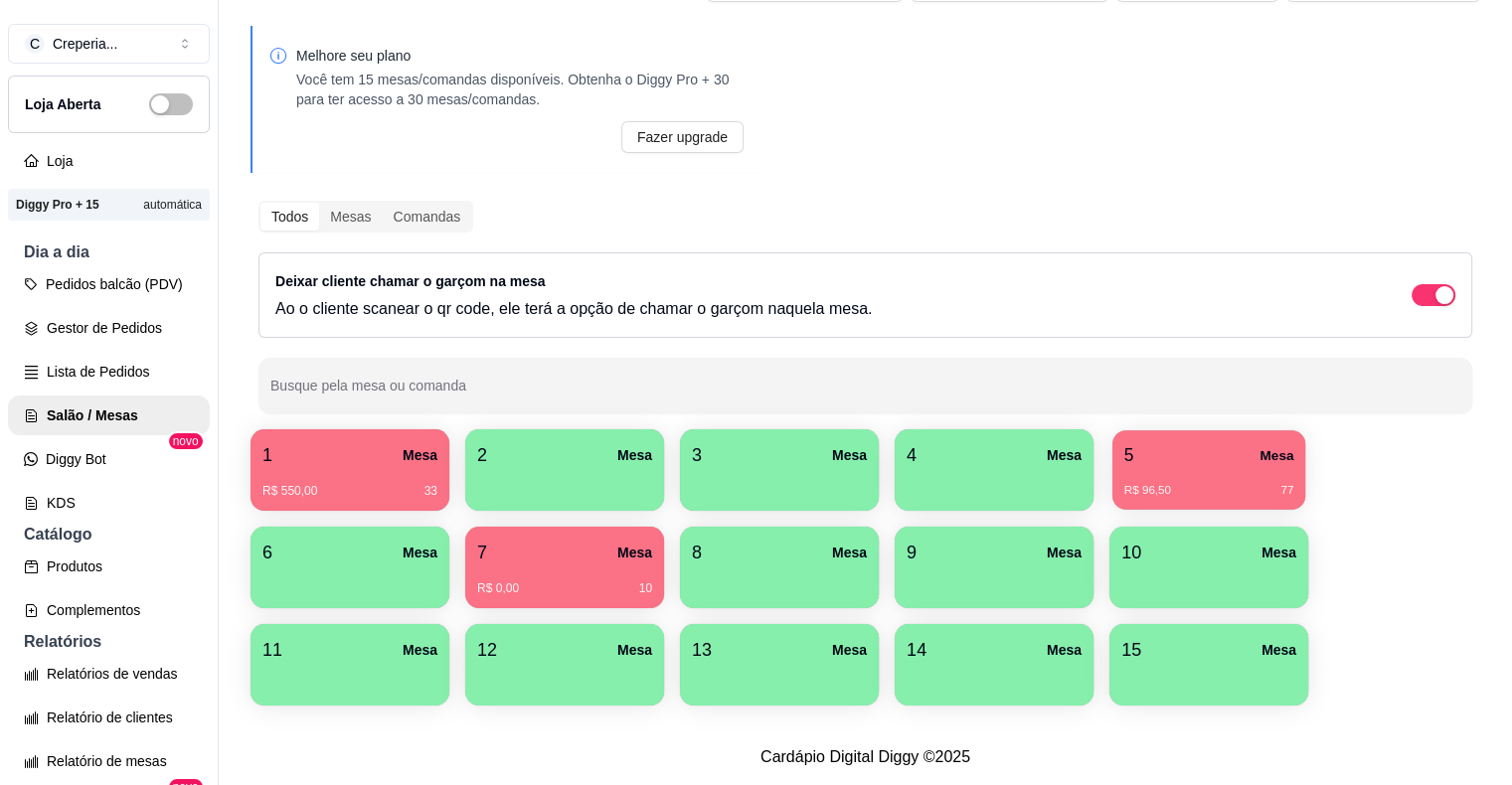 click on "5 Mesa" at bounding box center [1209, 455] 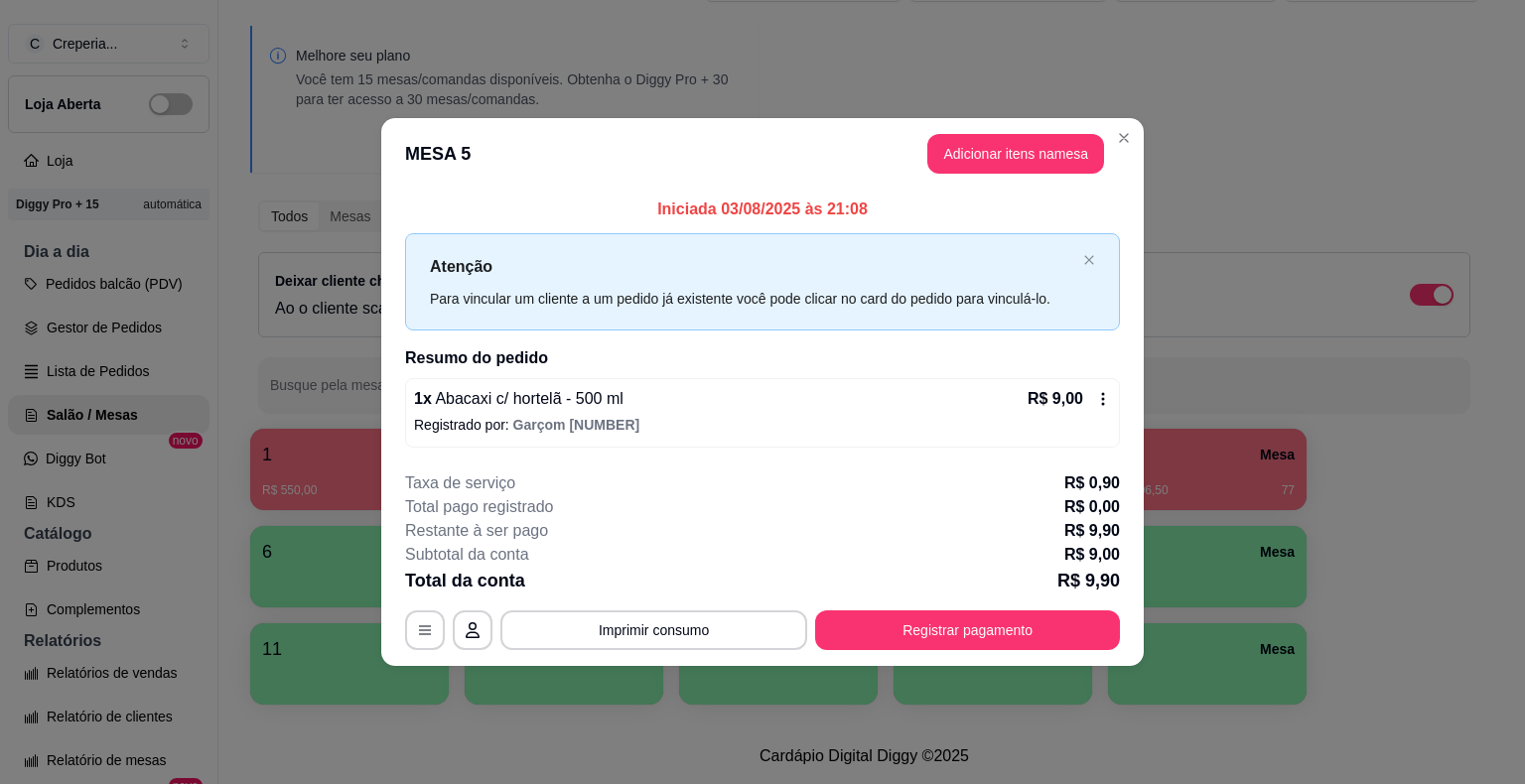 click 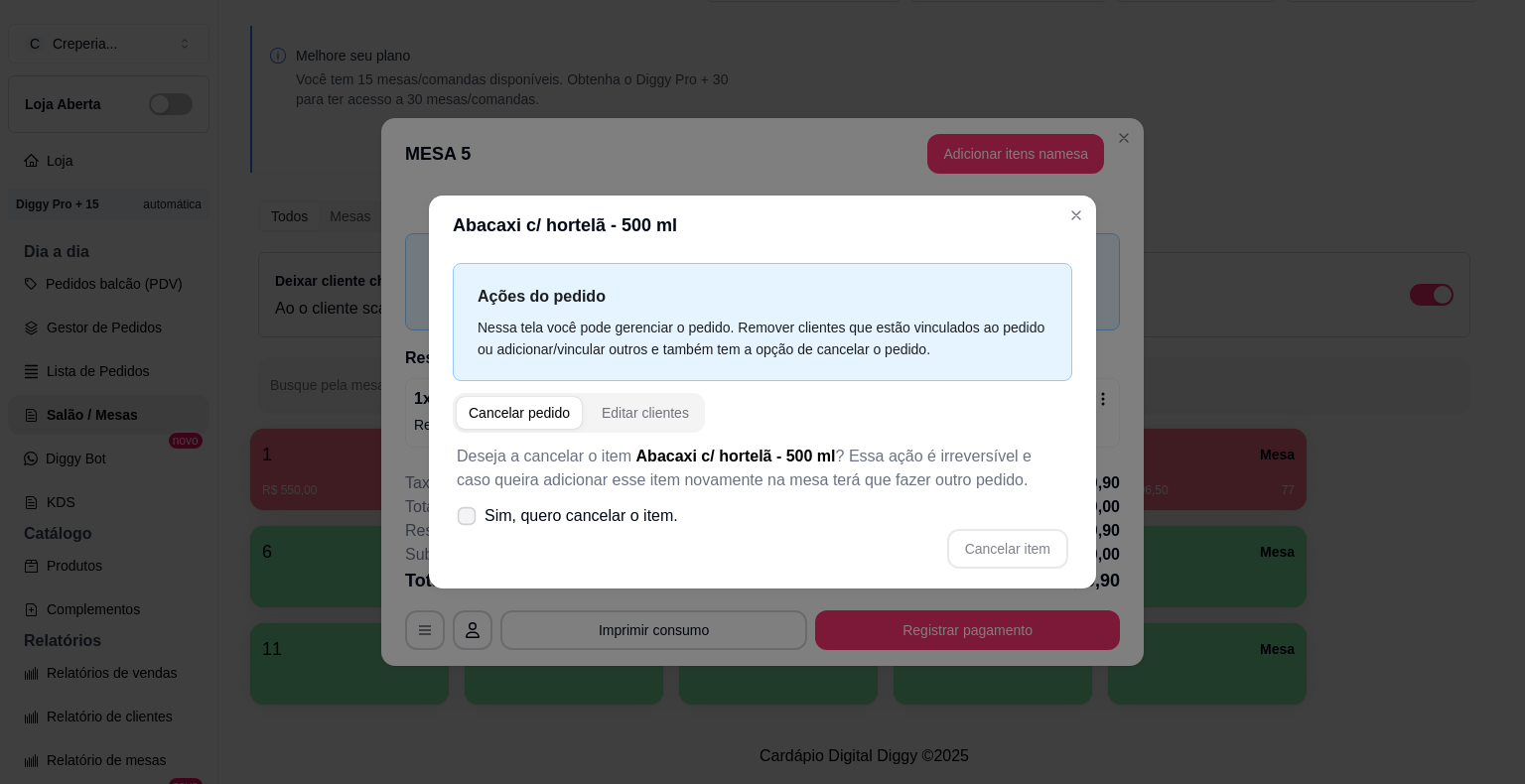 click on "Sim, quero cancelar o item." at bounding box center [567, 516] 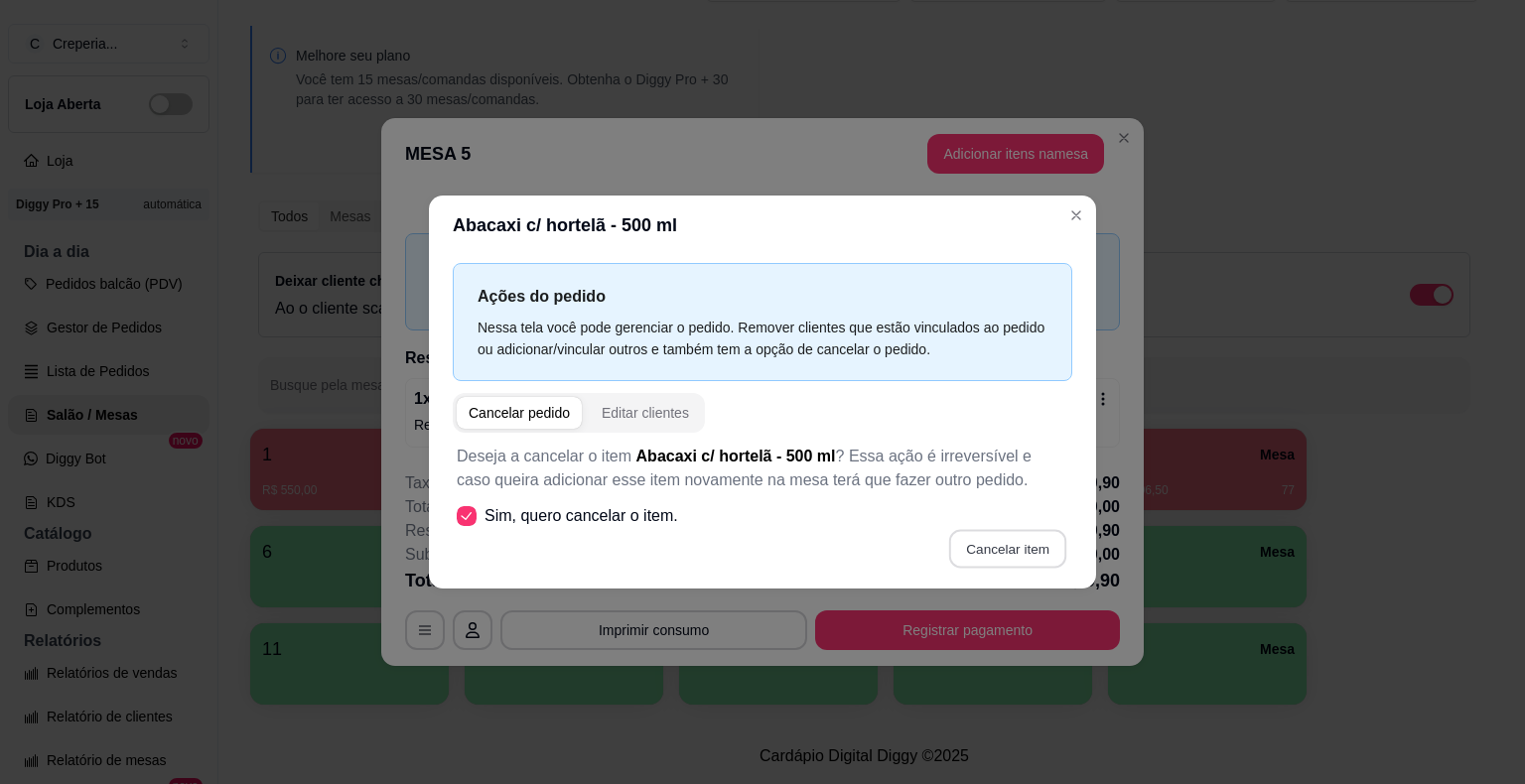 click on "Cancelar item" at bounding box center (1007, 549) 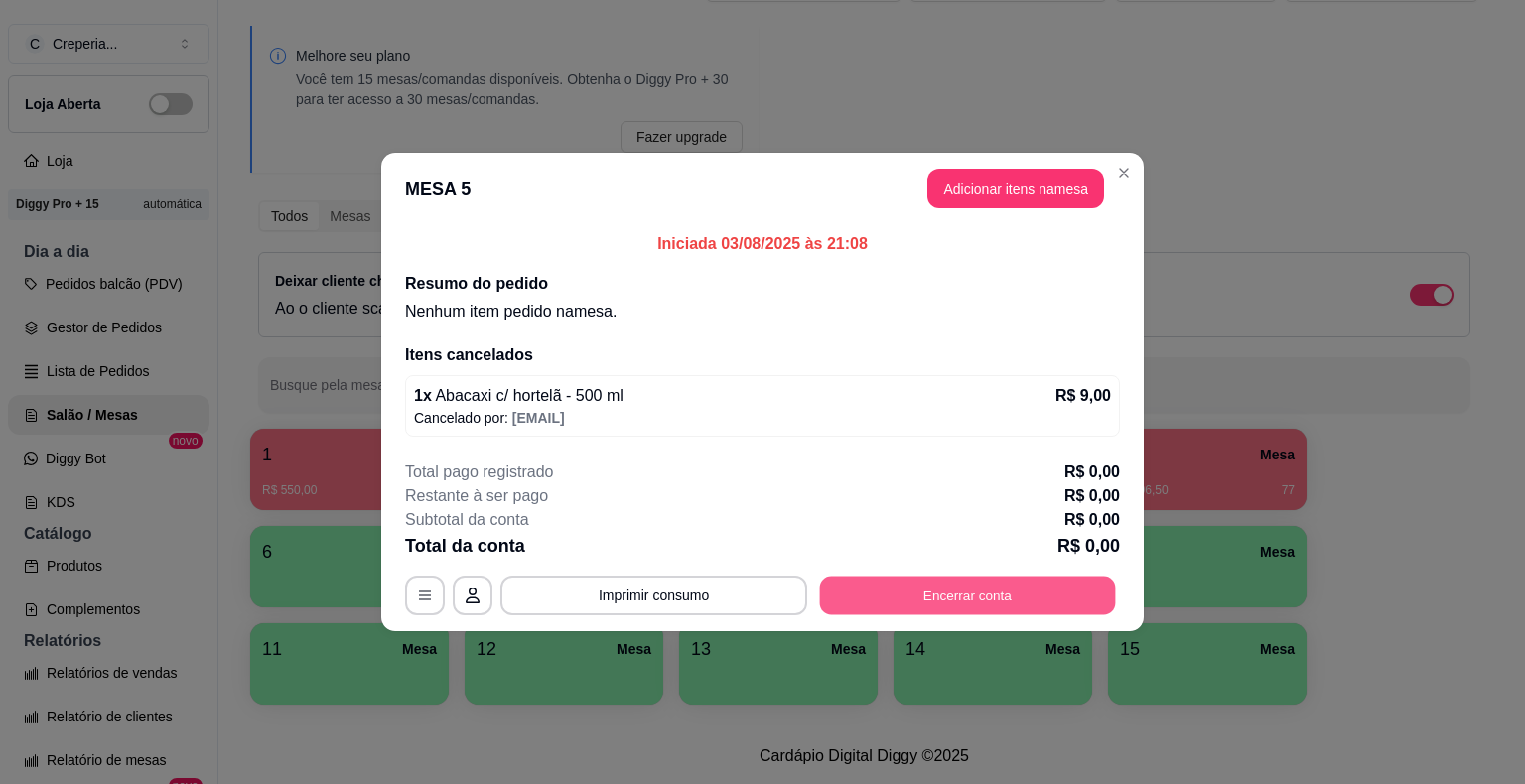 click on "Encerrar conta" at bounding box center (968, 595) 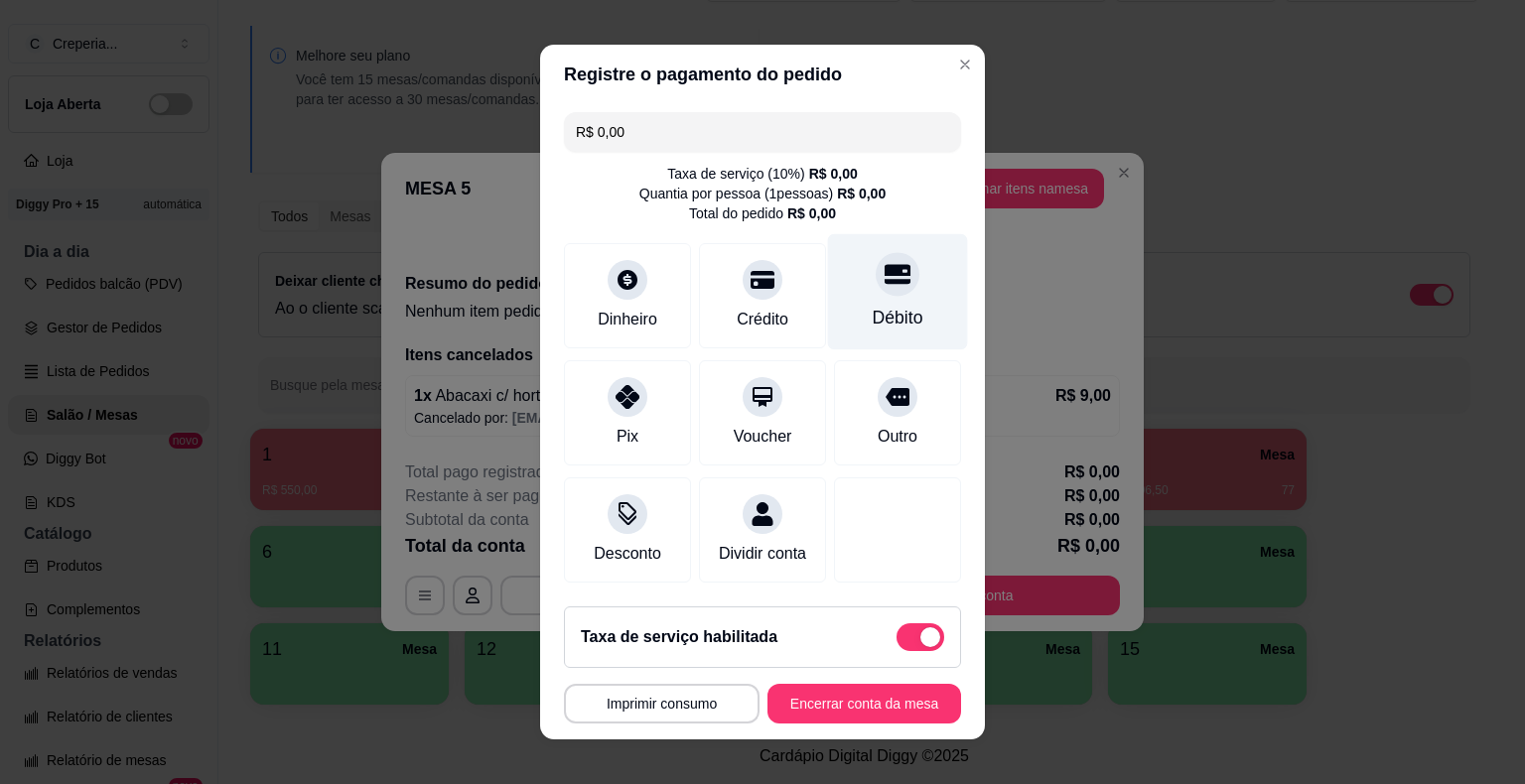 click 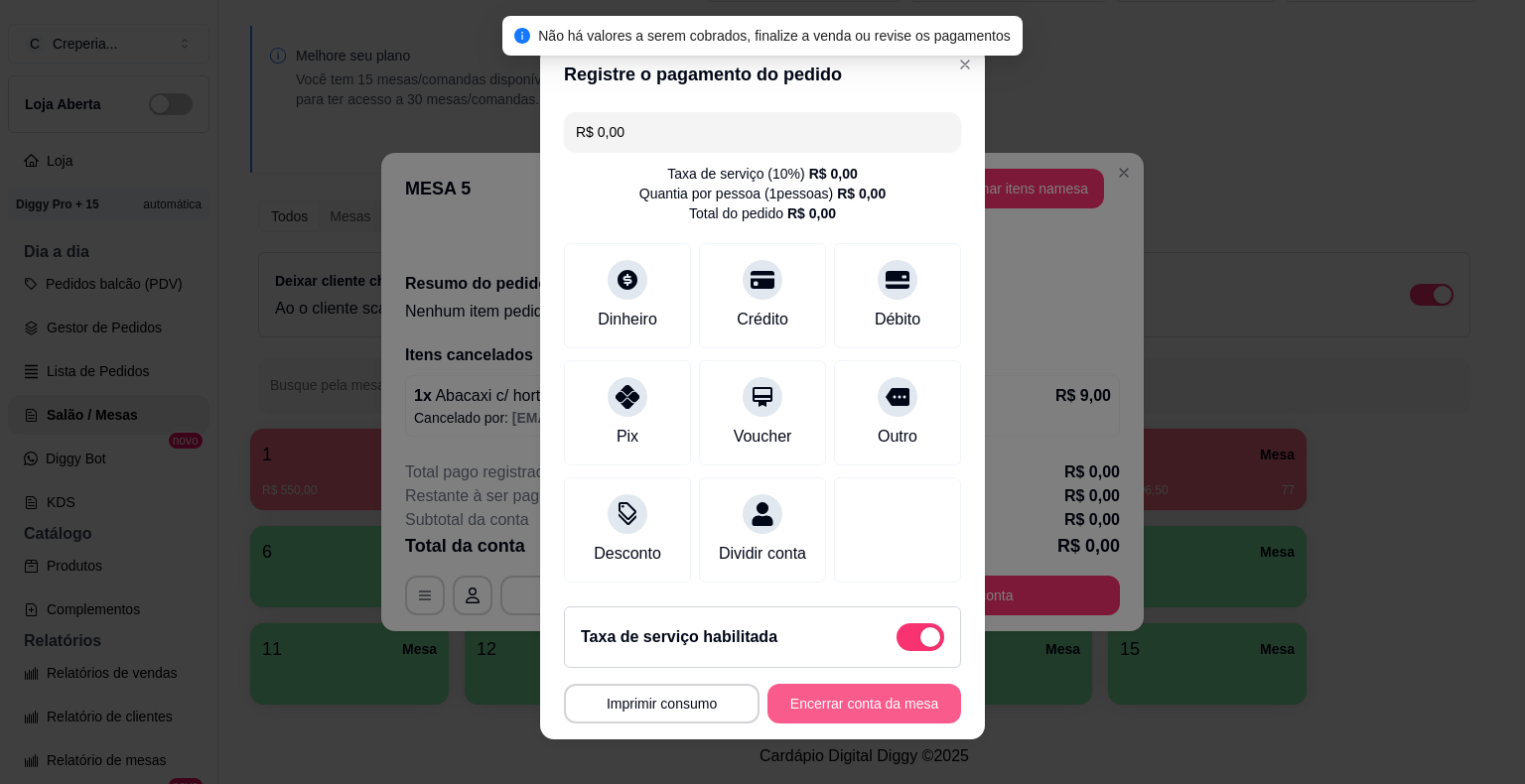 click on "Encerrar conta da mesa" at bounding box center (864, 704) 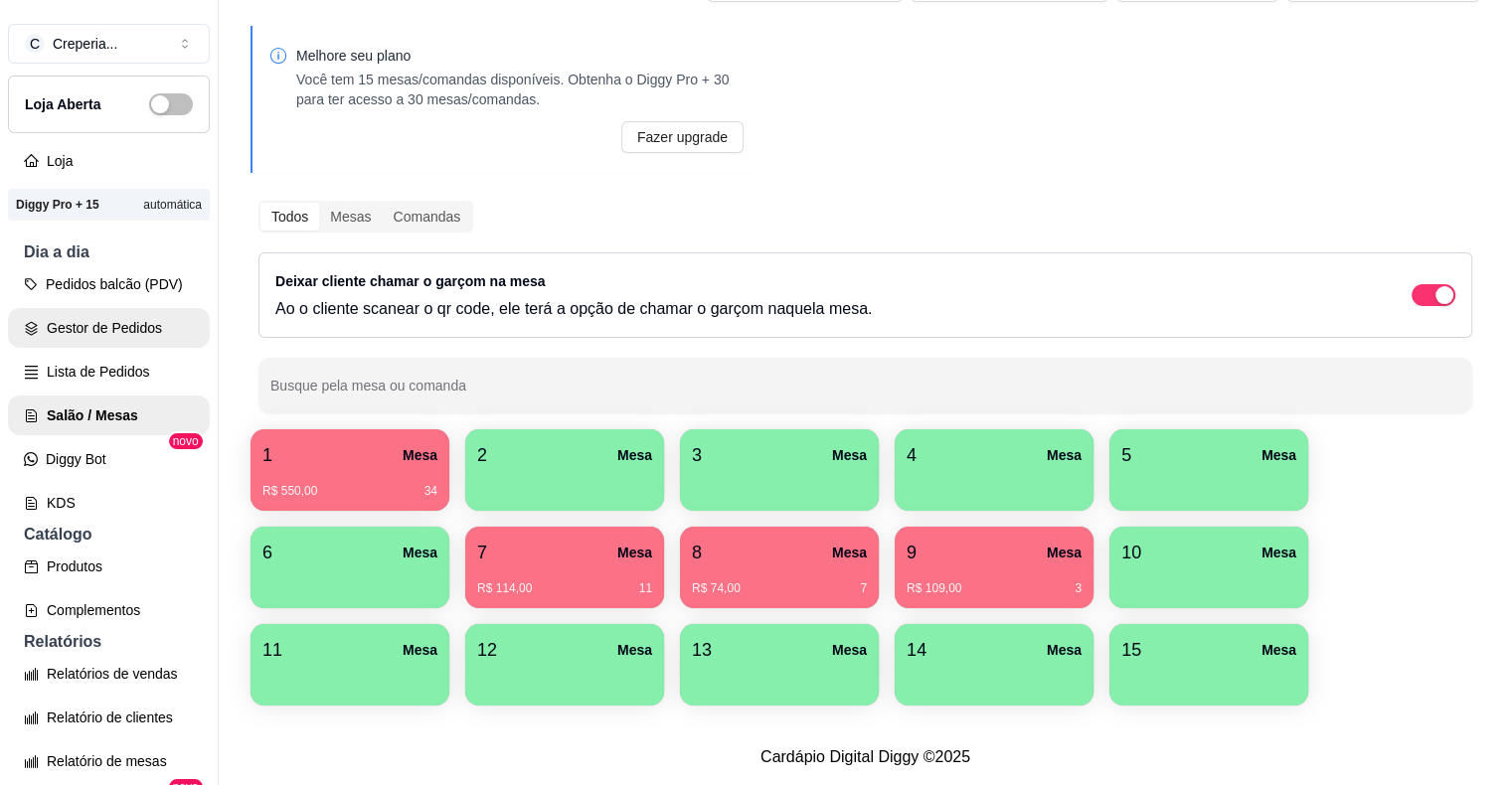 click on "Gestor de Pedidos" at bounding box center [108, 328] 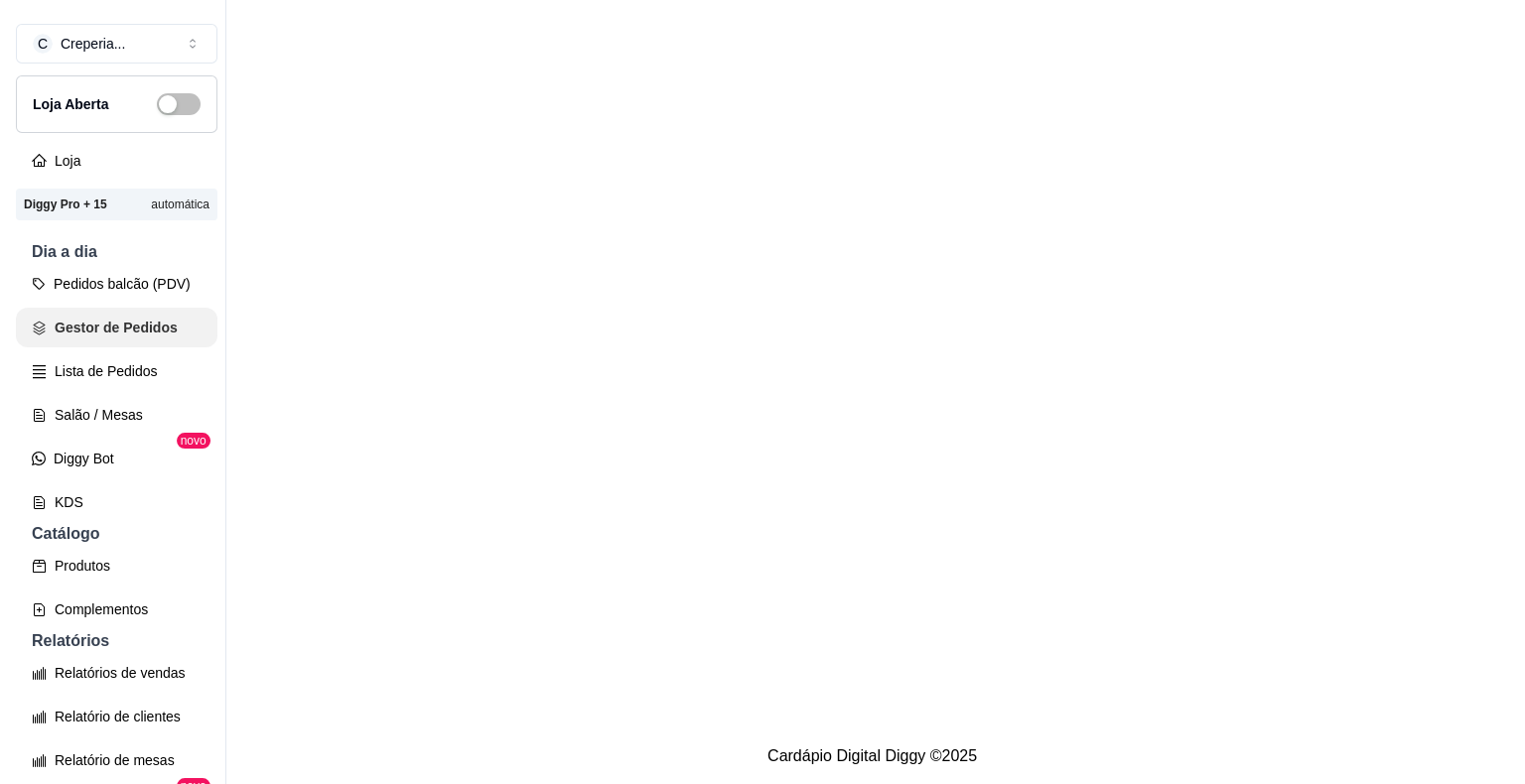 scroll, scrollTop: 0, scrollLeft: 0, axis: both 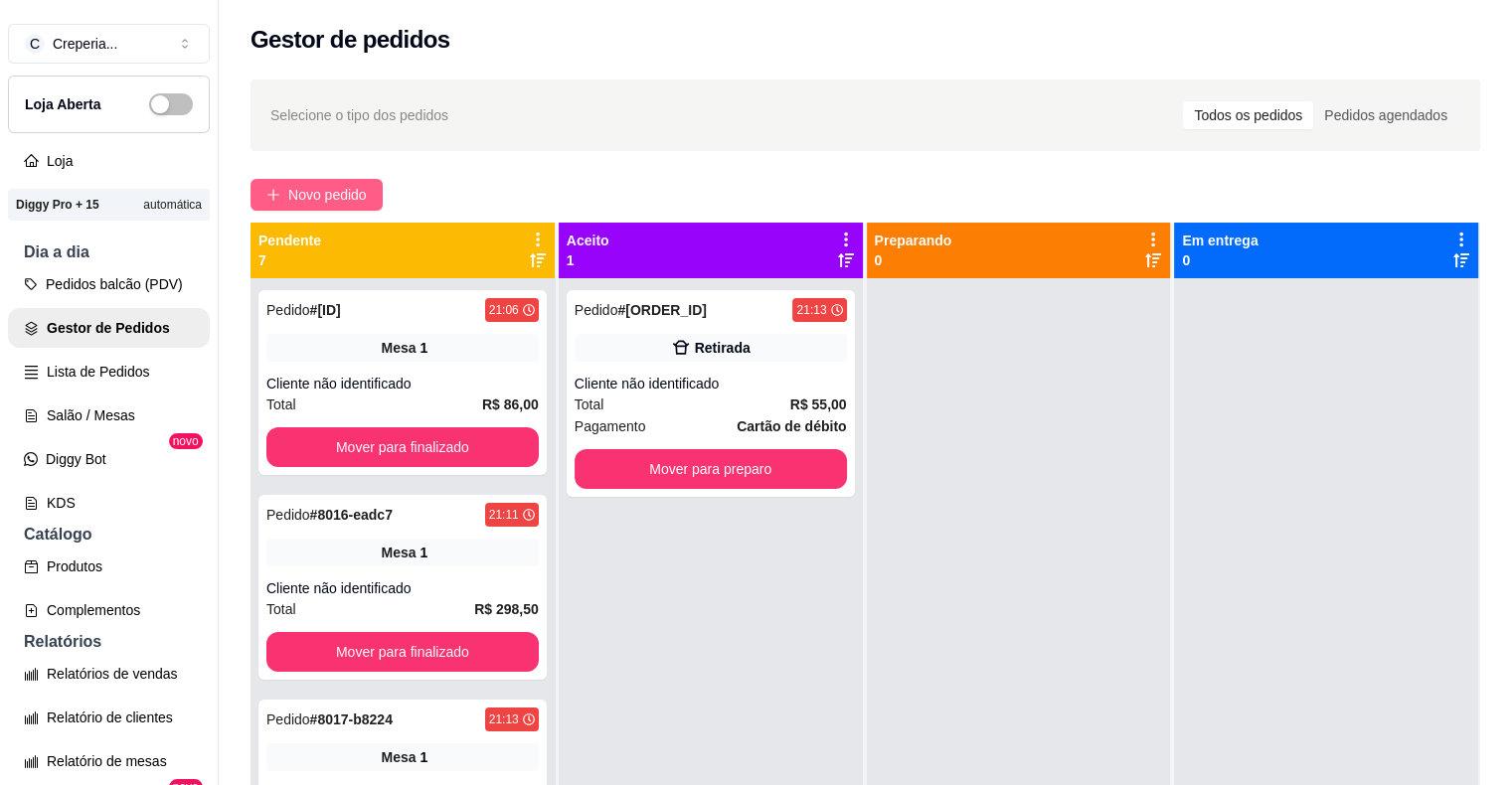 click on "Novo pedido" at bounding box center (327, 195) 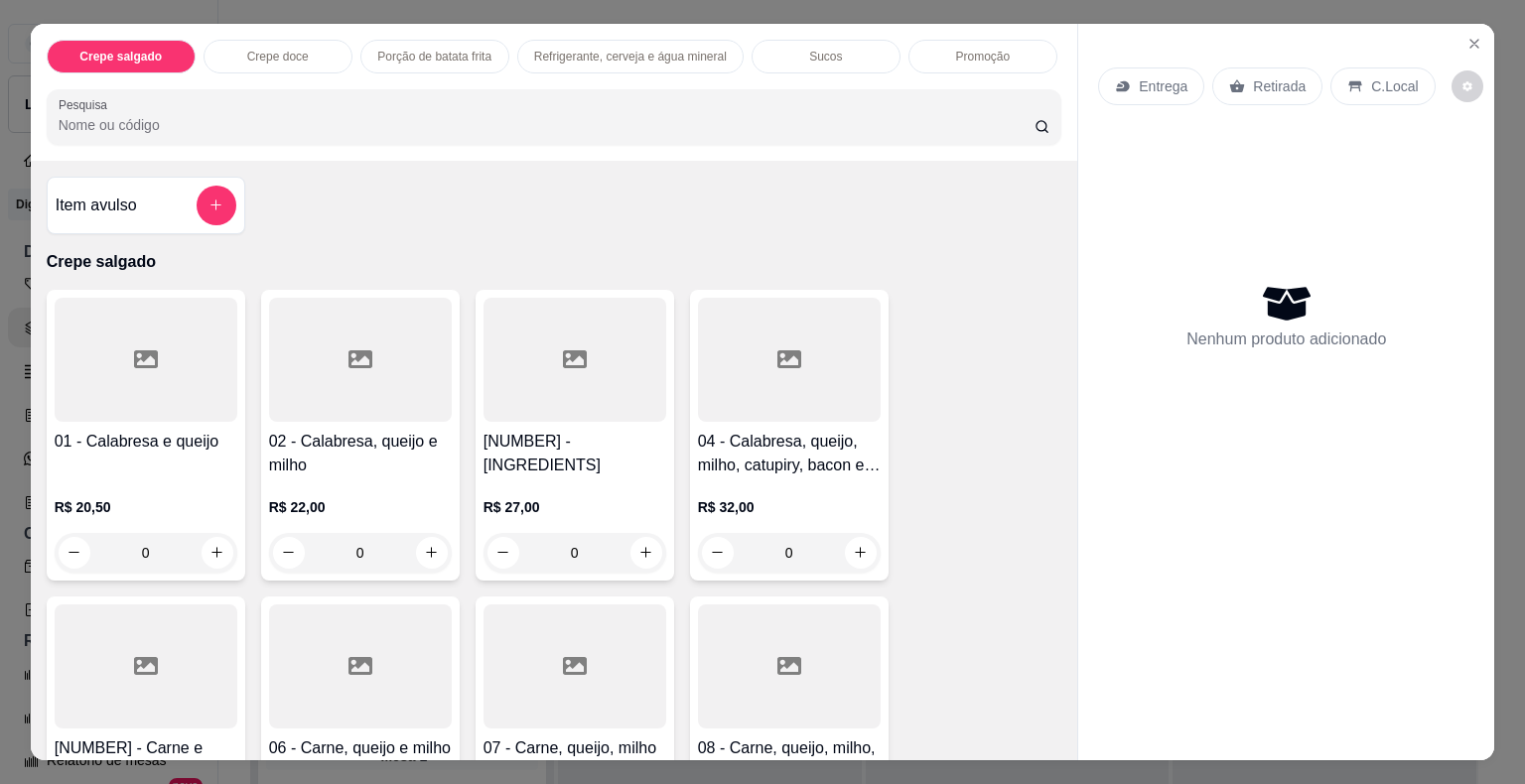 click on "Pesquisa" at bounding box center [546, 125] 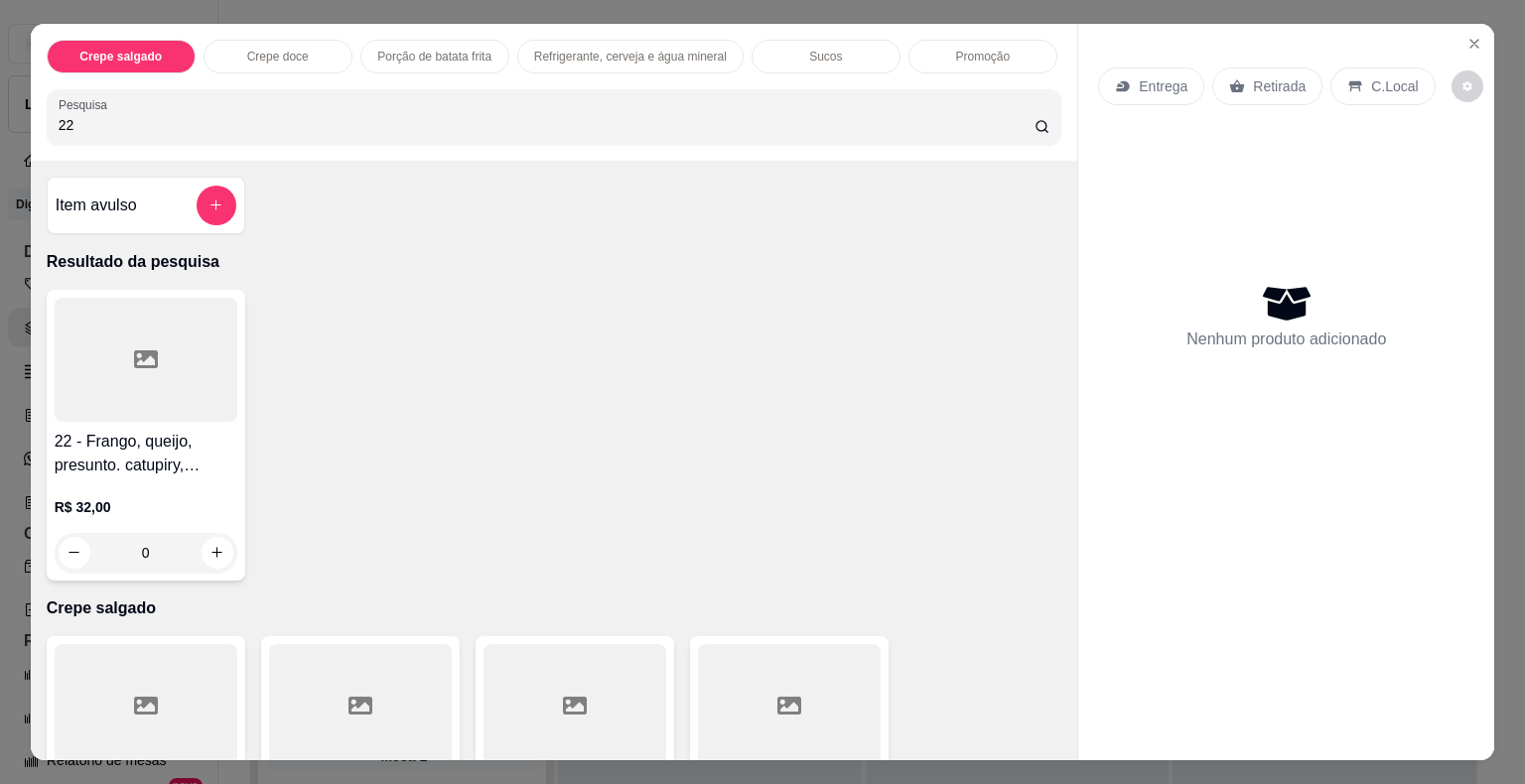 type on "22" 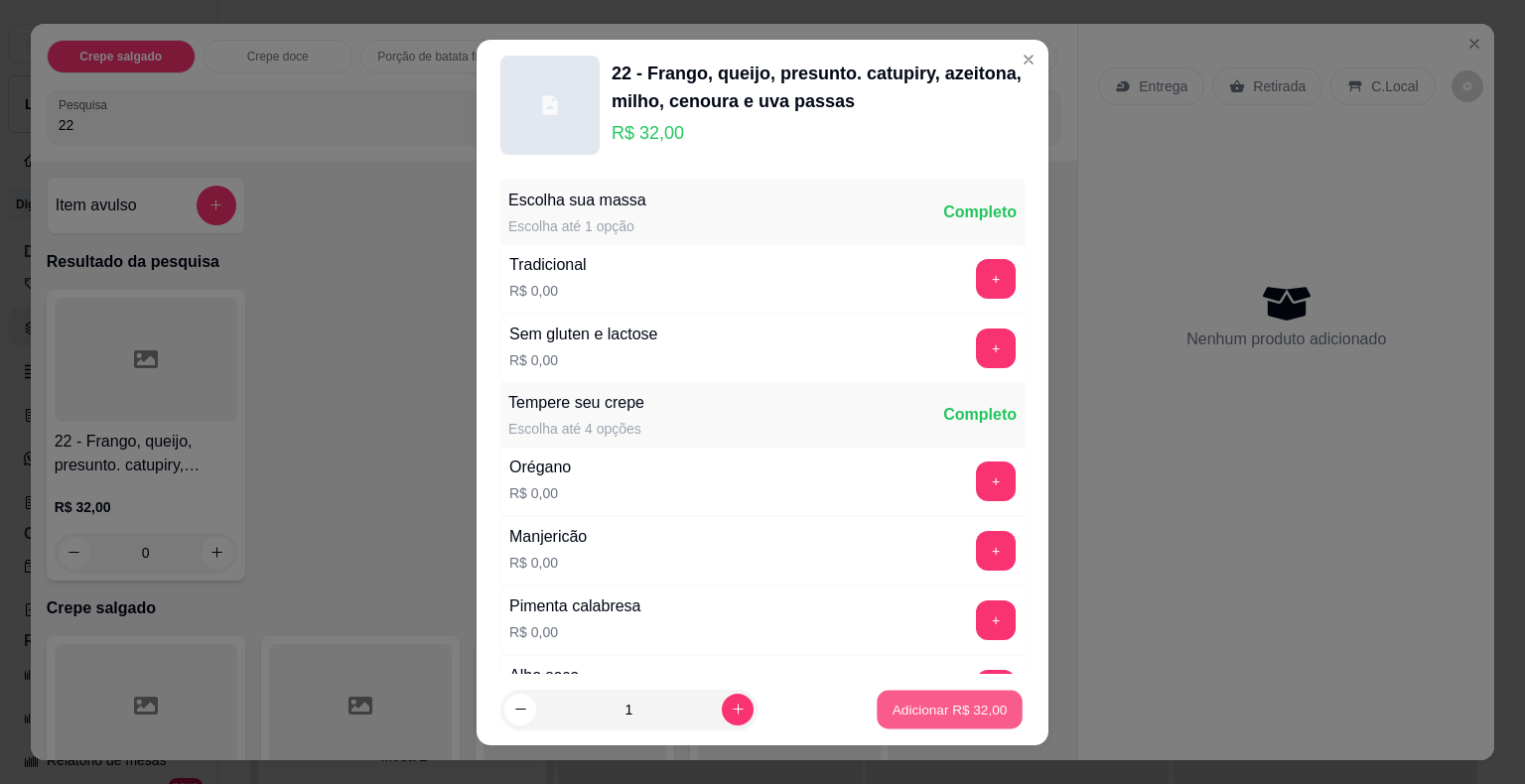 click on "Adicionar   R$ 32,00" at bounding box center [950, 709] 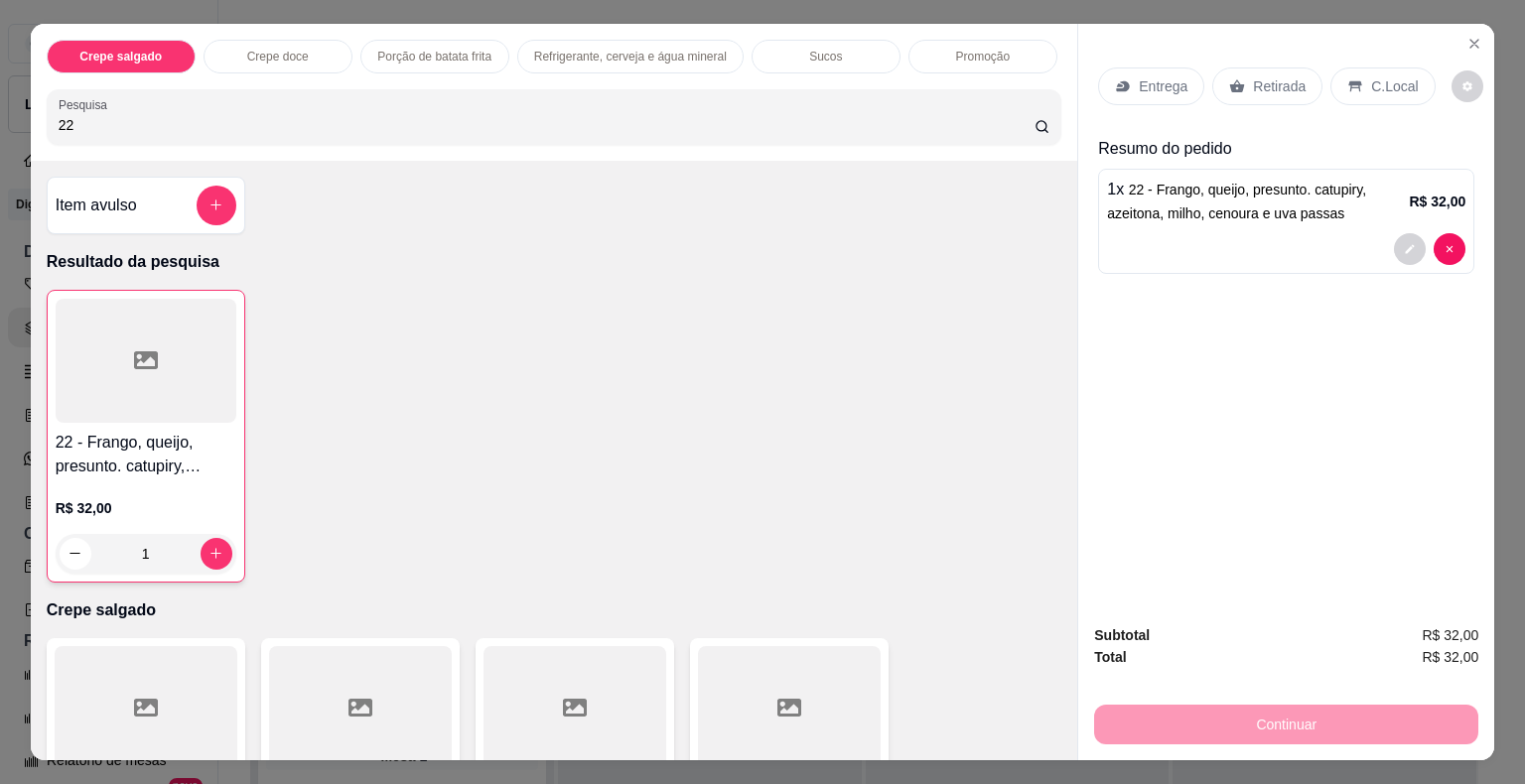 drag, startPoint x: 128, startPoint y: 117, endPoint x: 0, endPoint y: 97, distance: 129.55308 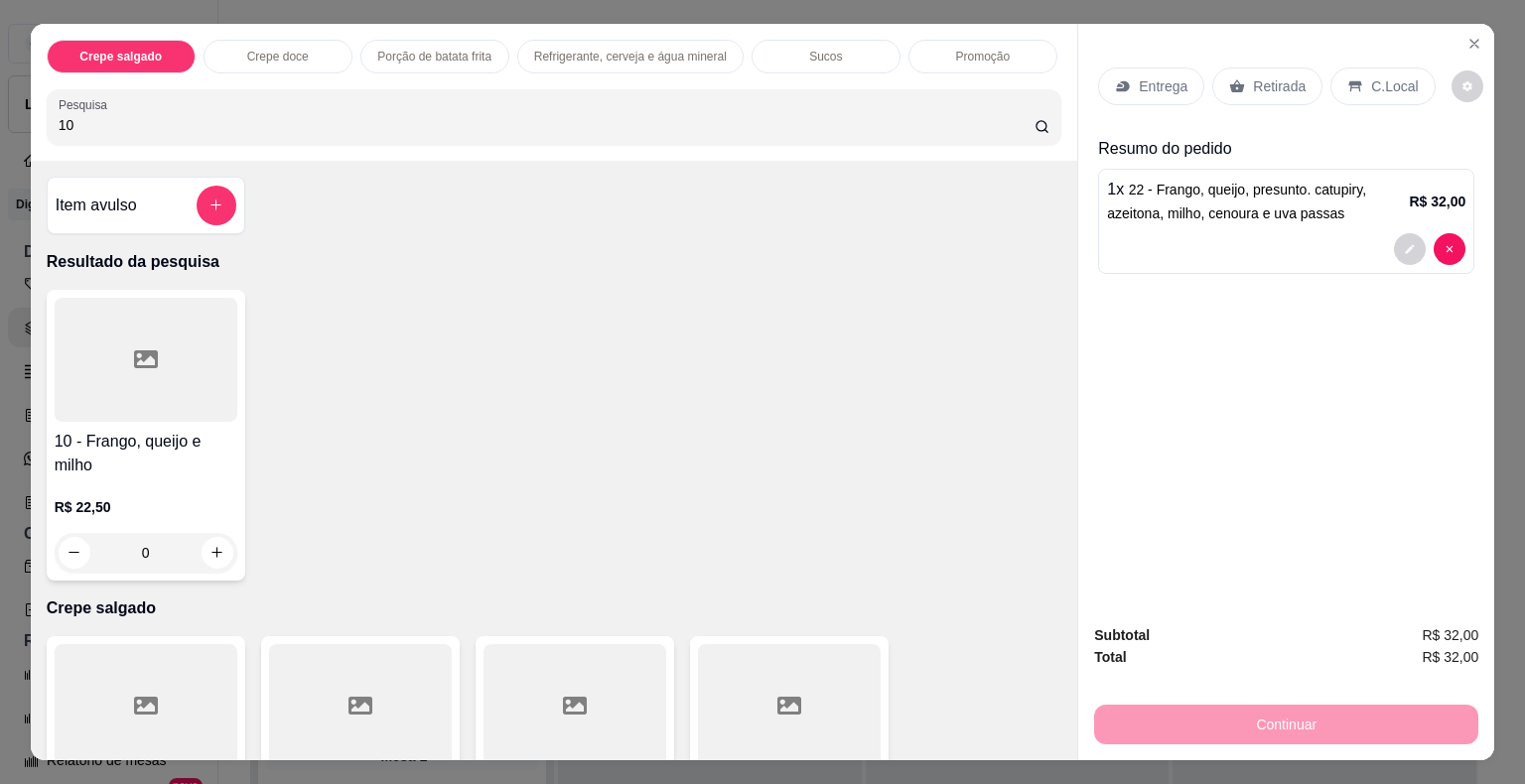 type on "10" 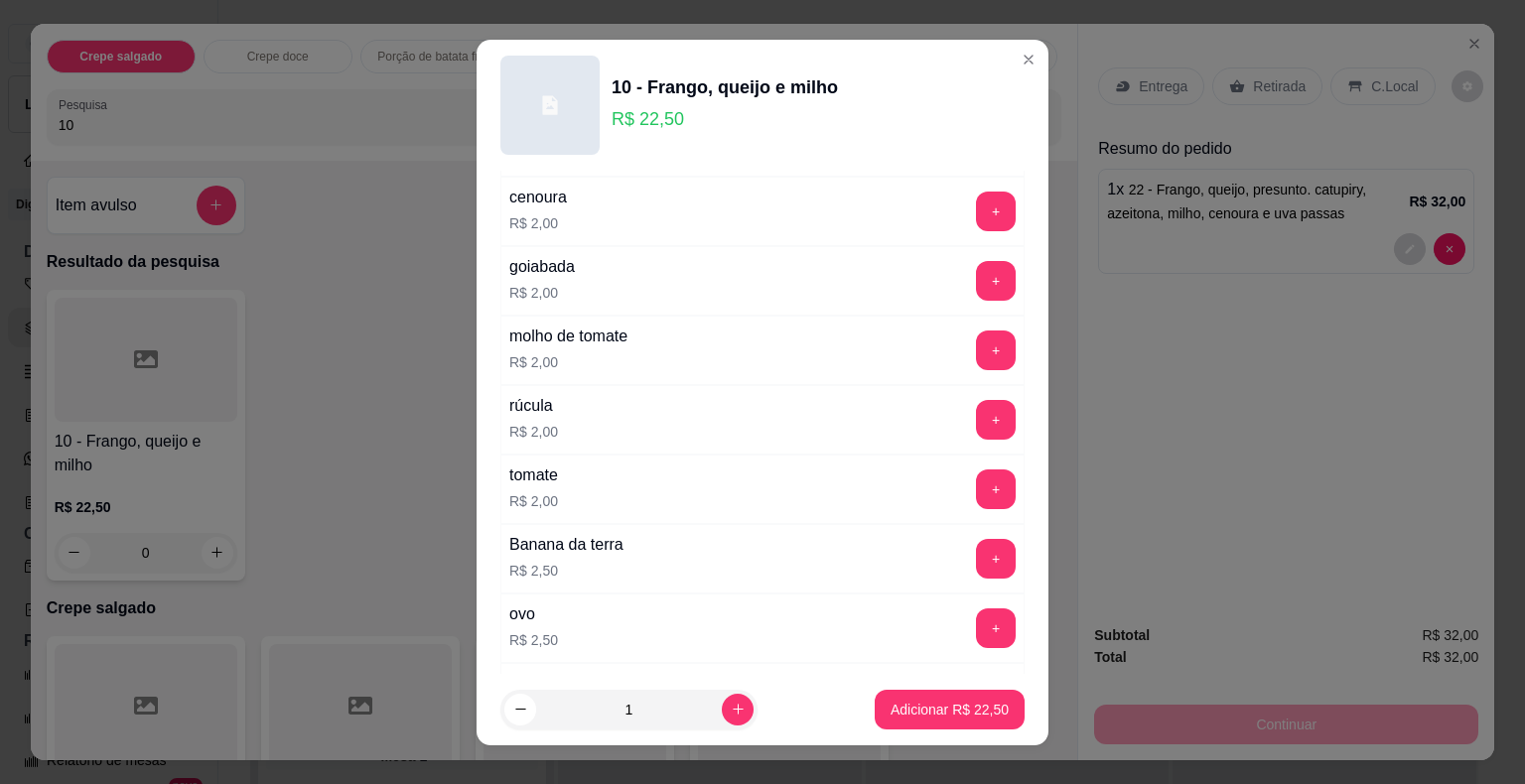 scroll, scrollTop: 794, scrollLeft: 0, axis: vertical 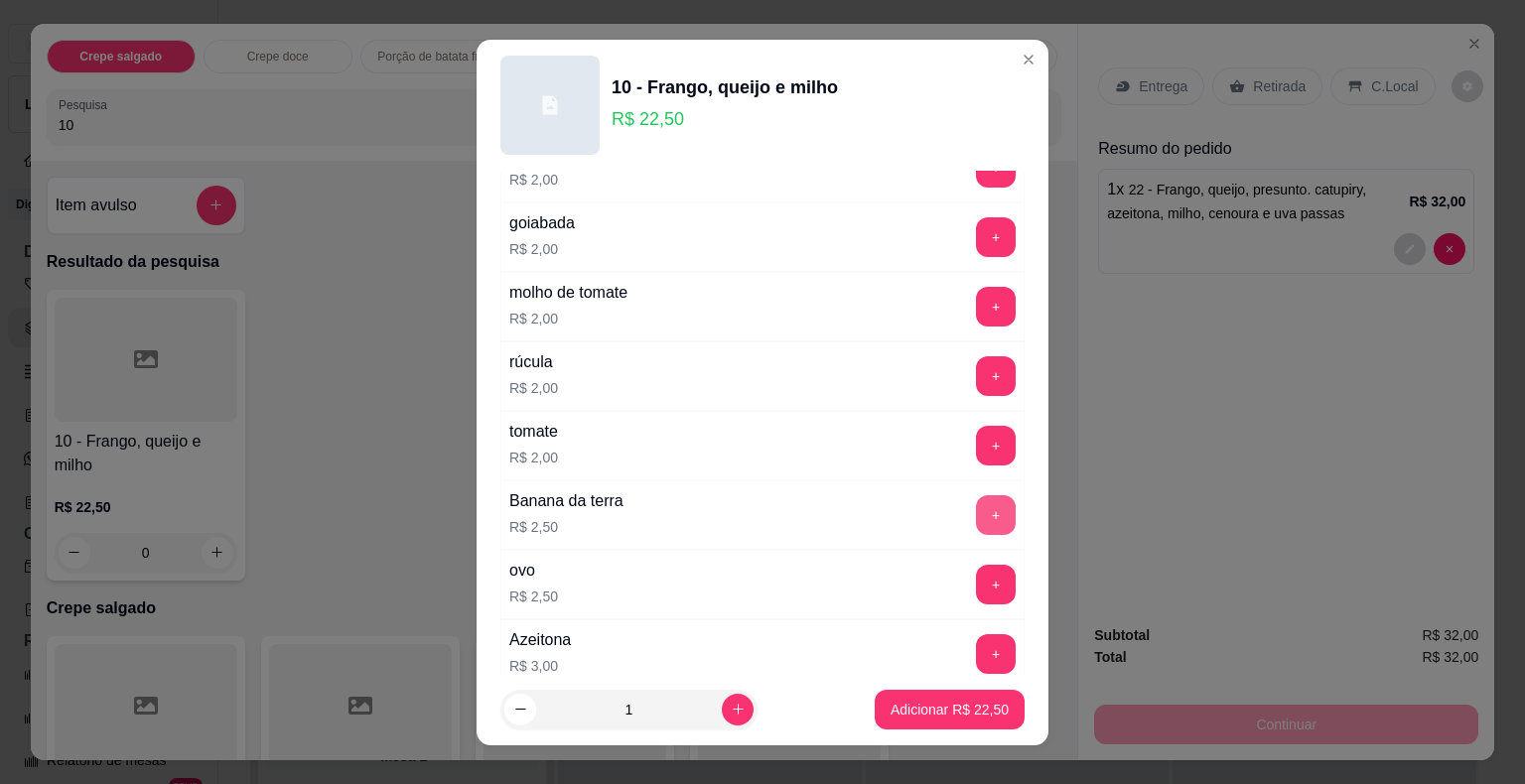 click on "+" at bounding box center (996, 515) 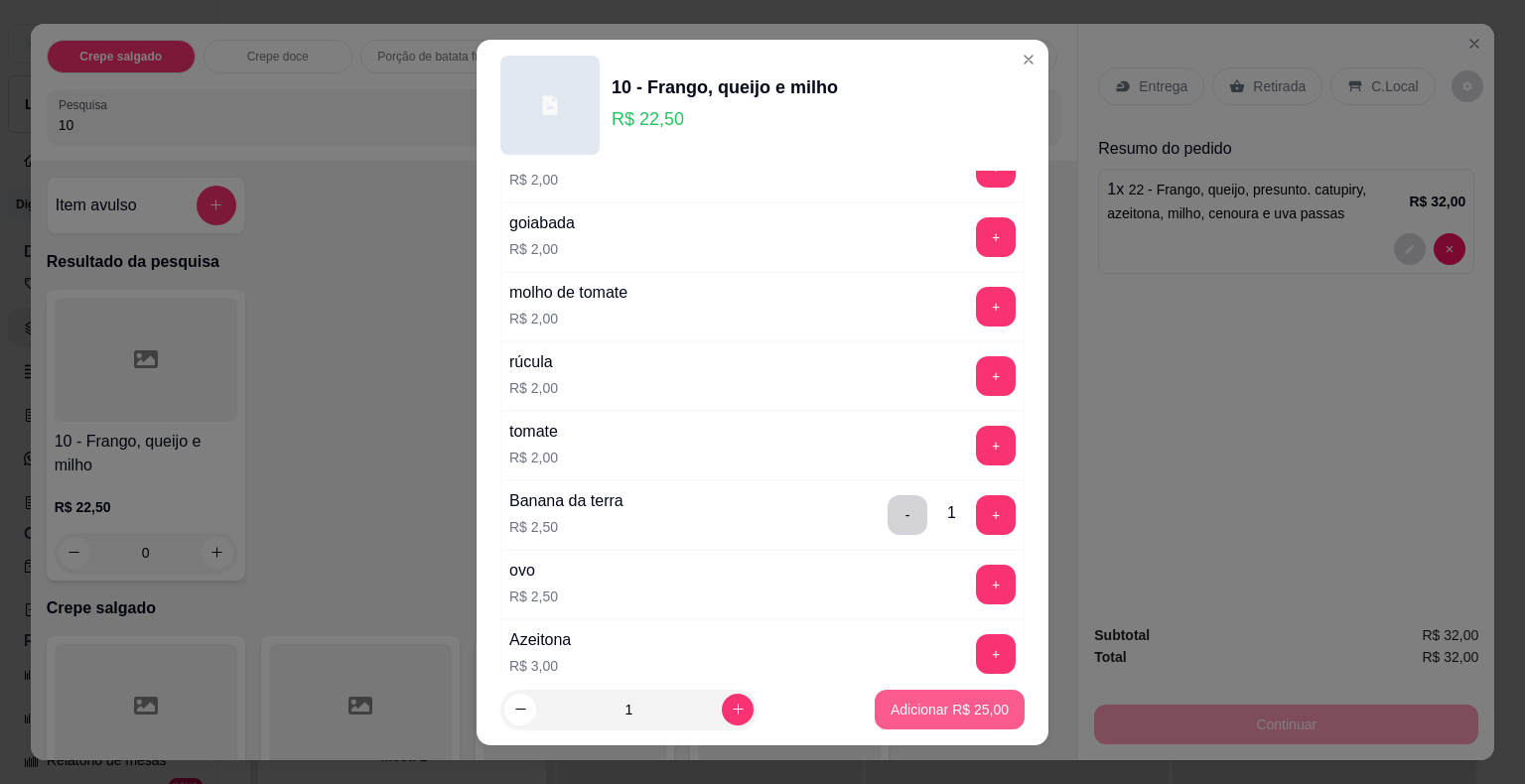 click on "Adicionar   R$ 25,00" at bounding box center [949, 710] 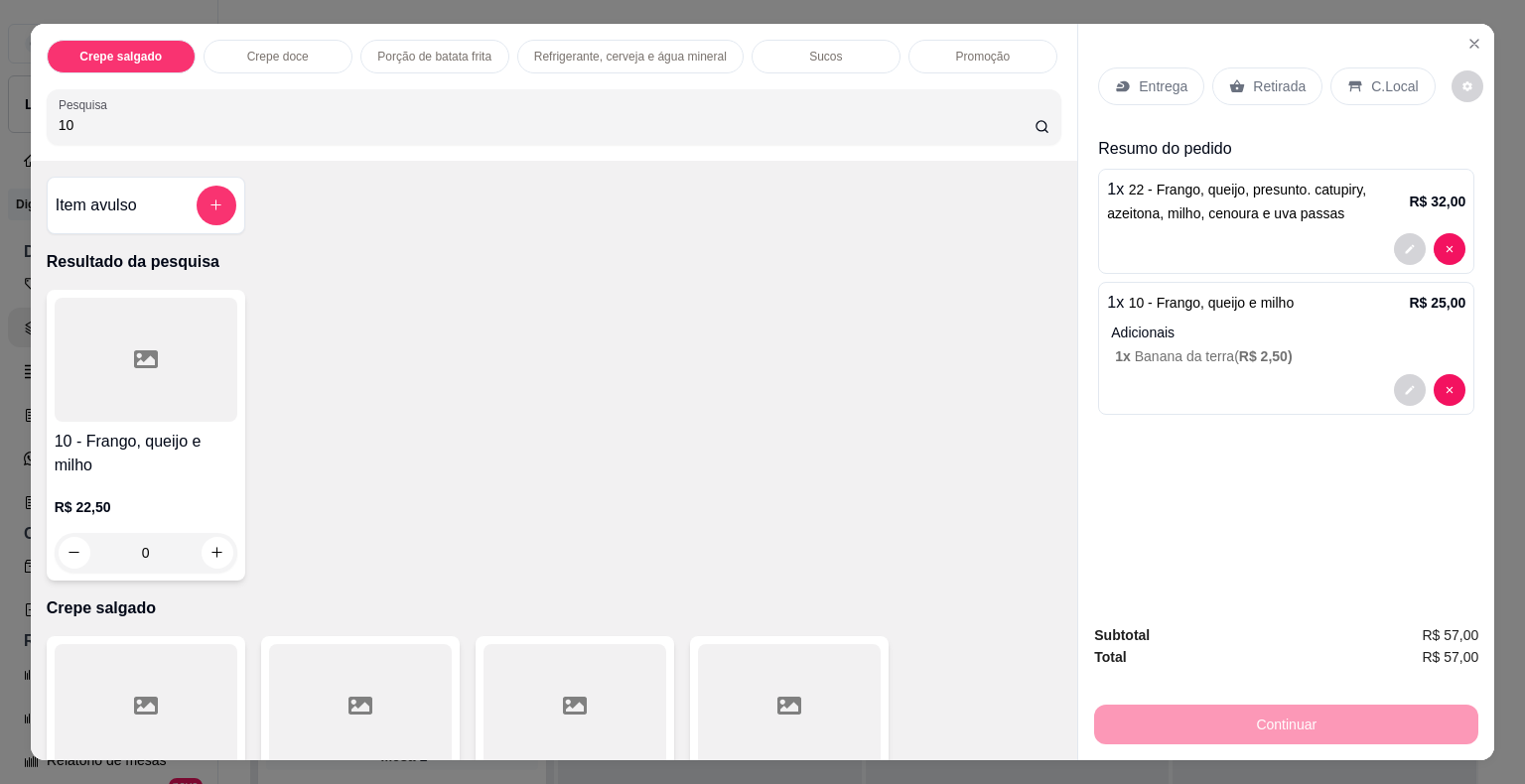 click on "Retirada" at bounding box center (1279, 86) 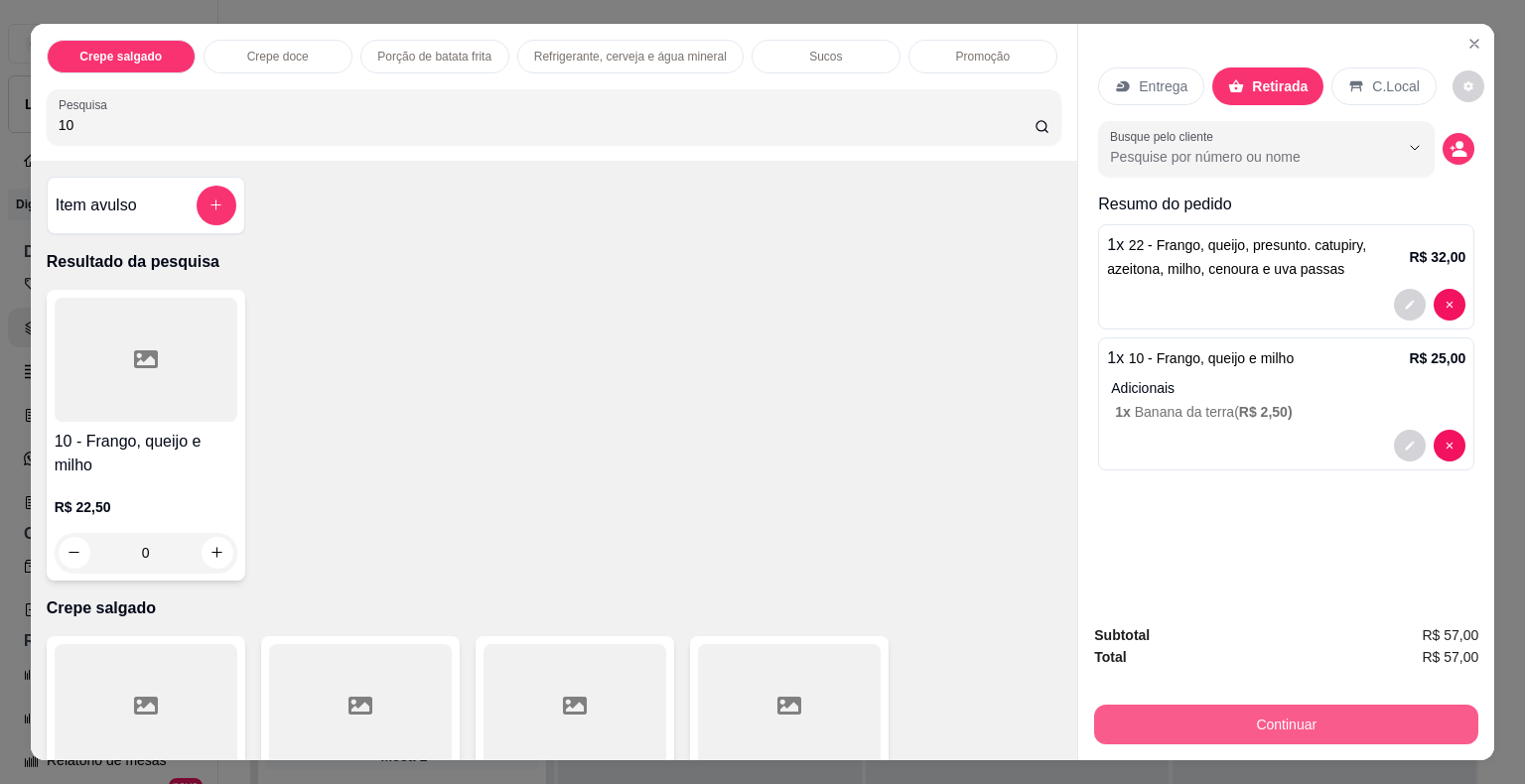 click on "Continuar" at bounding box center [1286, 724] 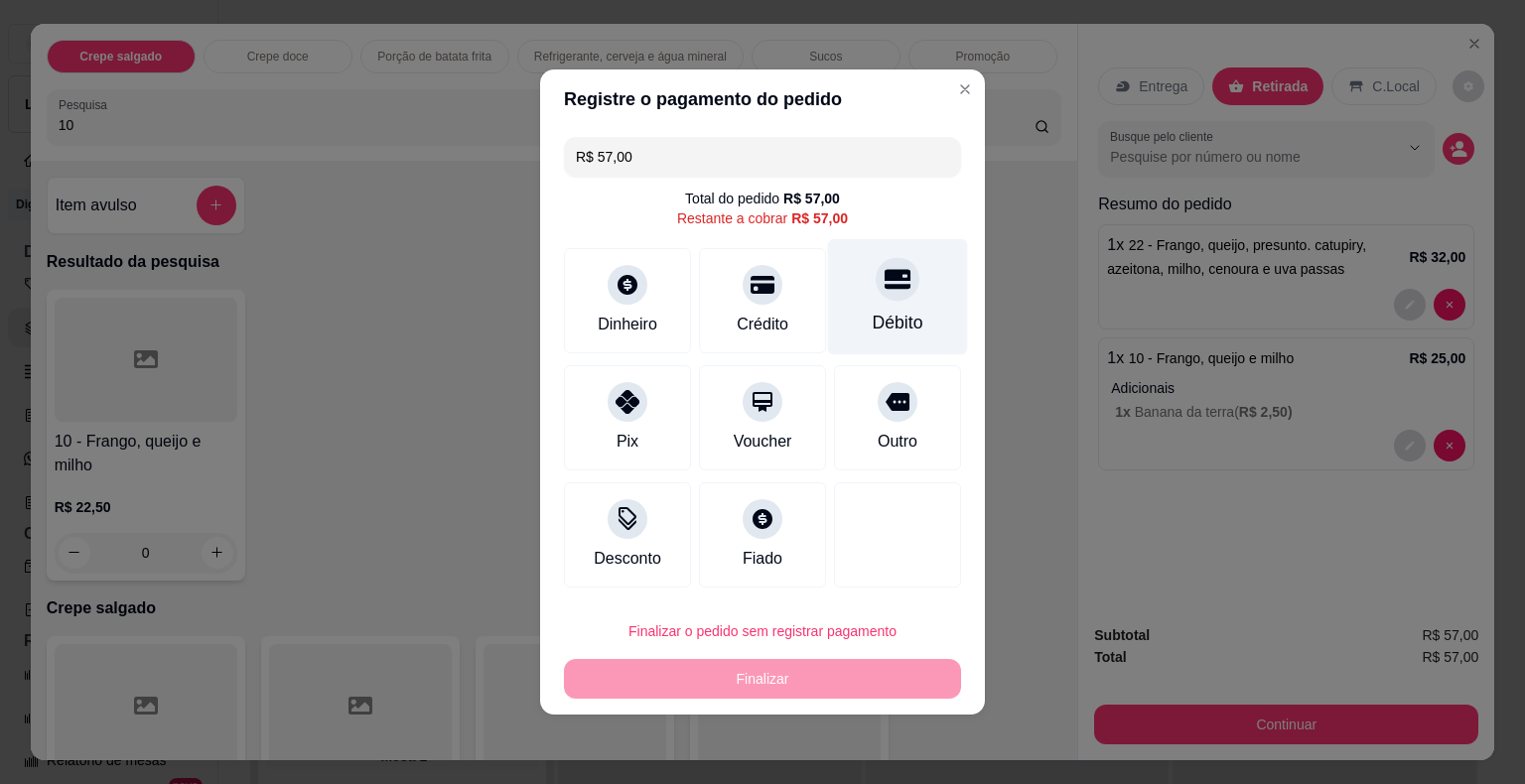 click on "Débito" at bounding box center [898, 297] 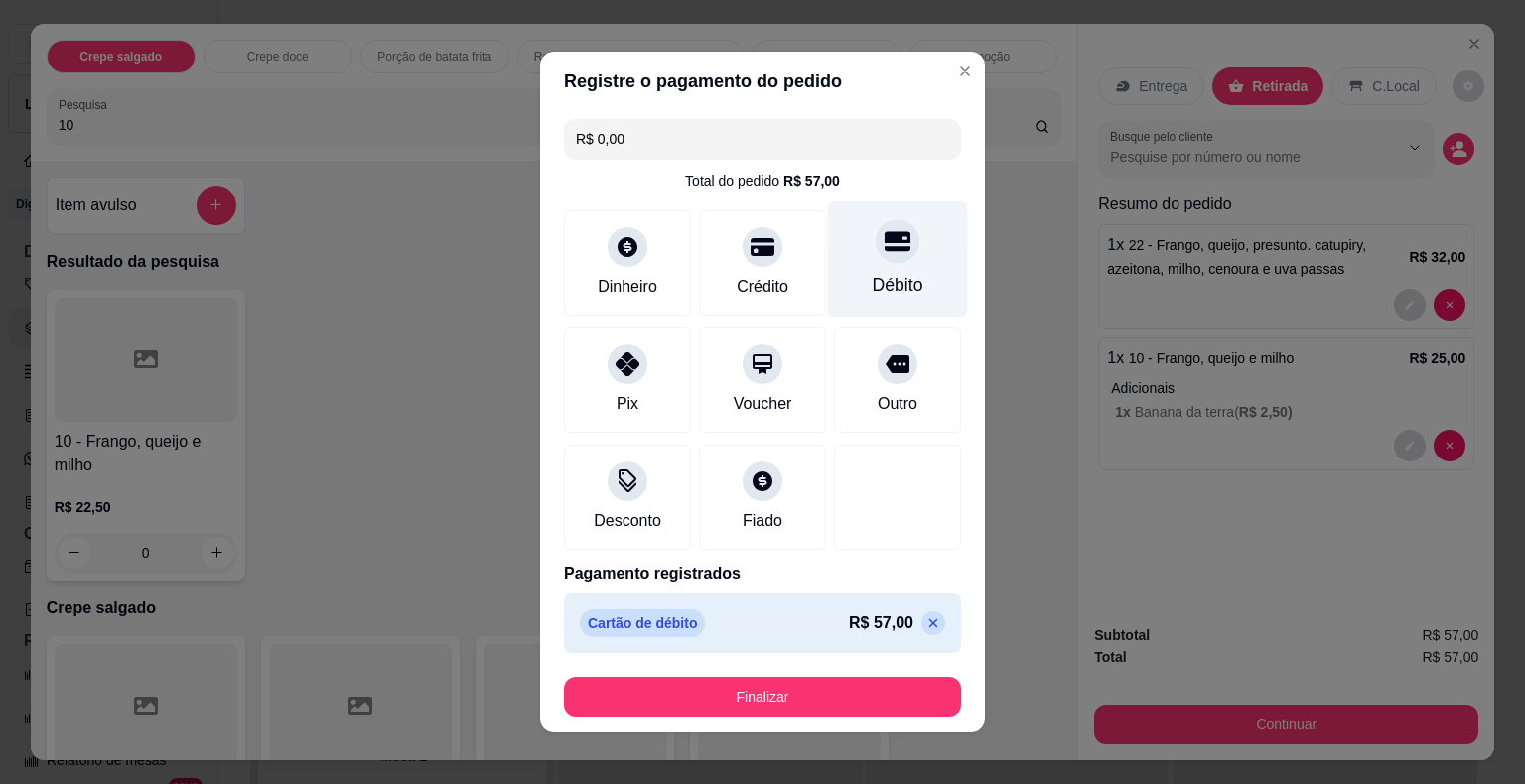 type on "R$ 0,00" 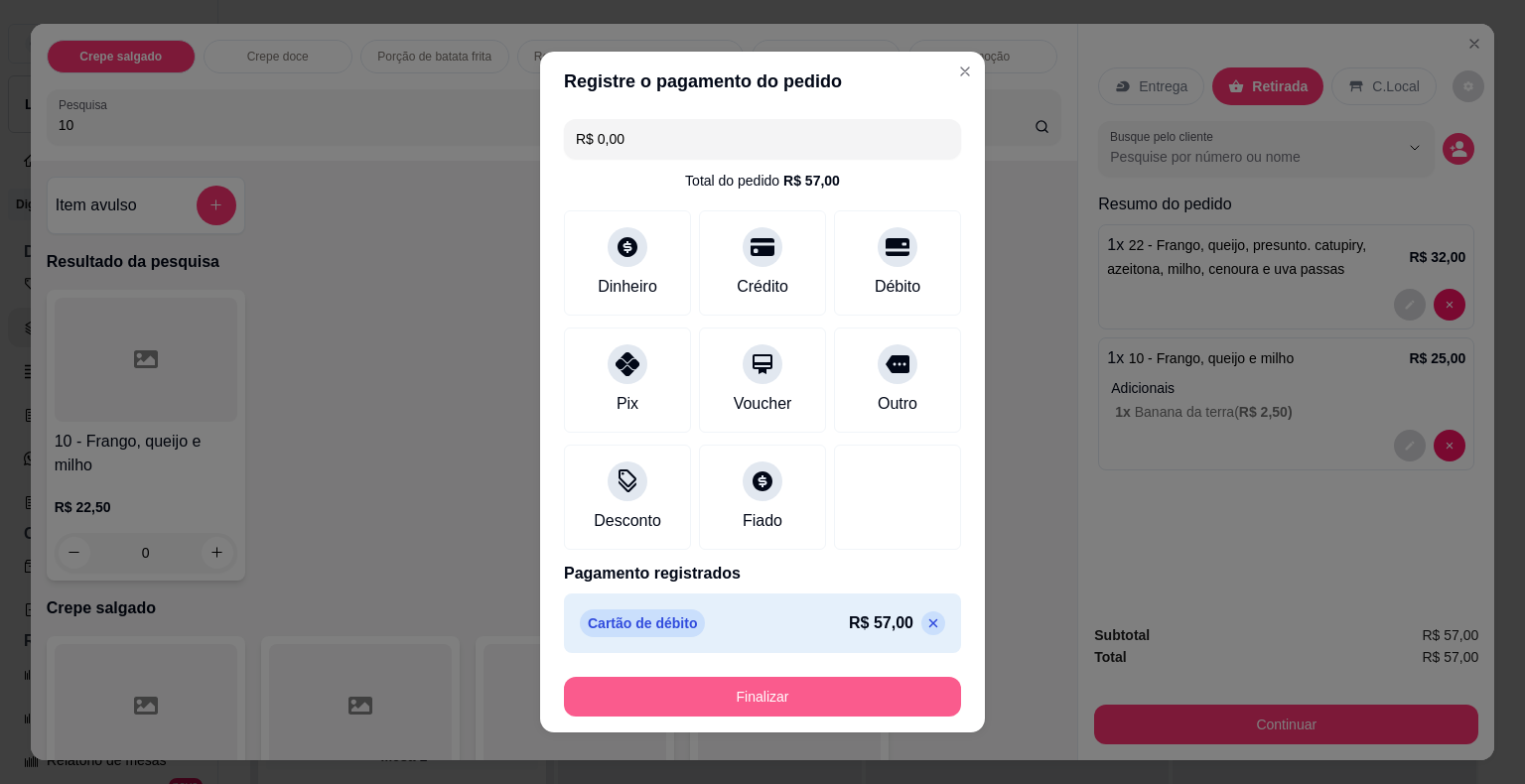 click on "Finalizar" at bounding box center [762, 697] 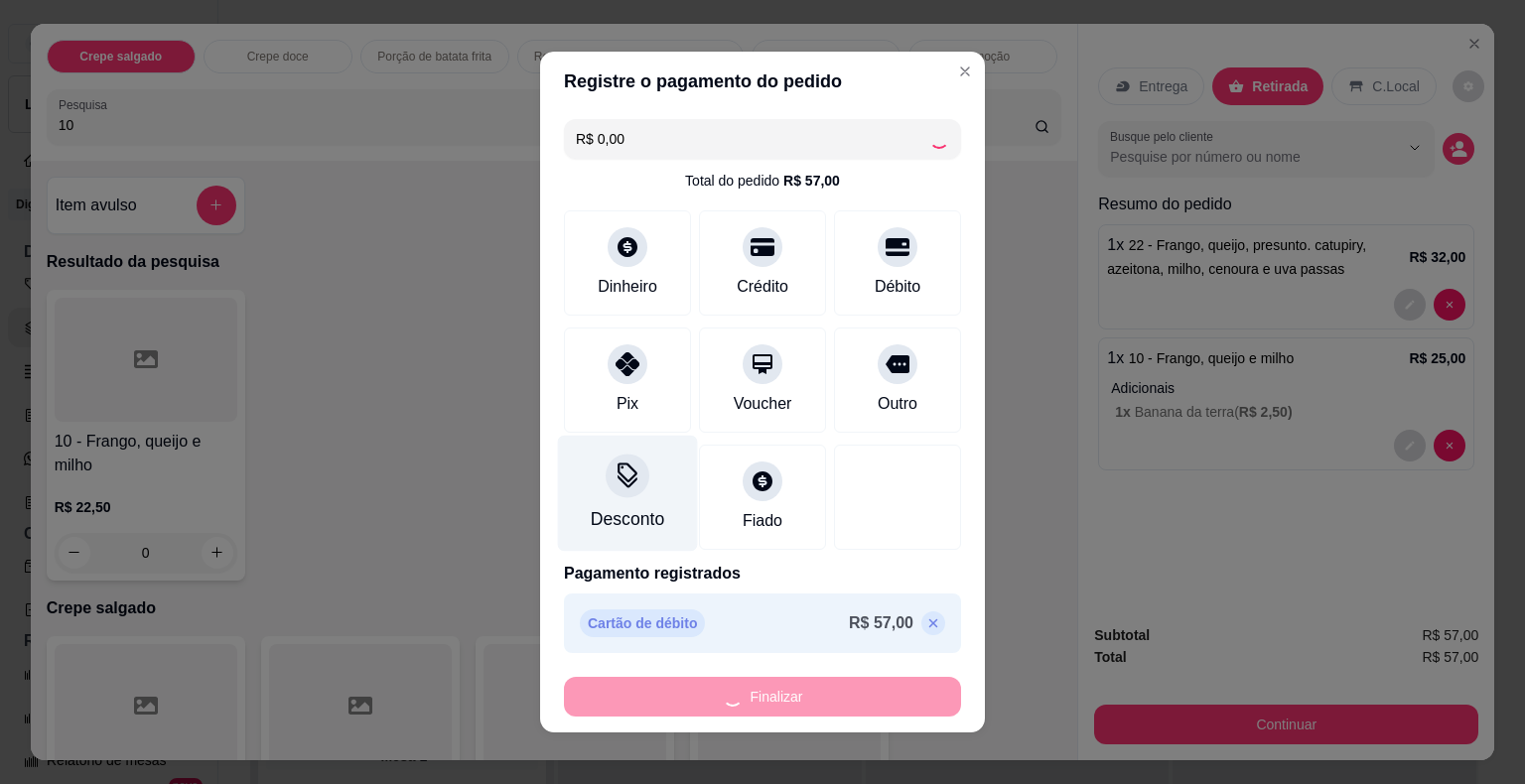 type on "0" 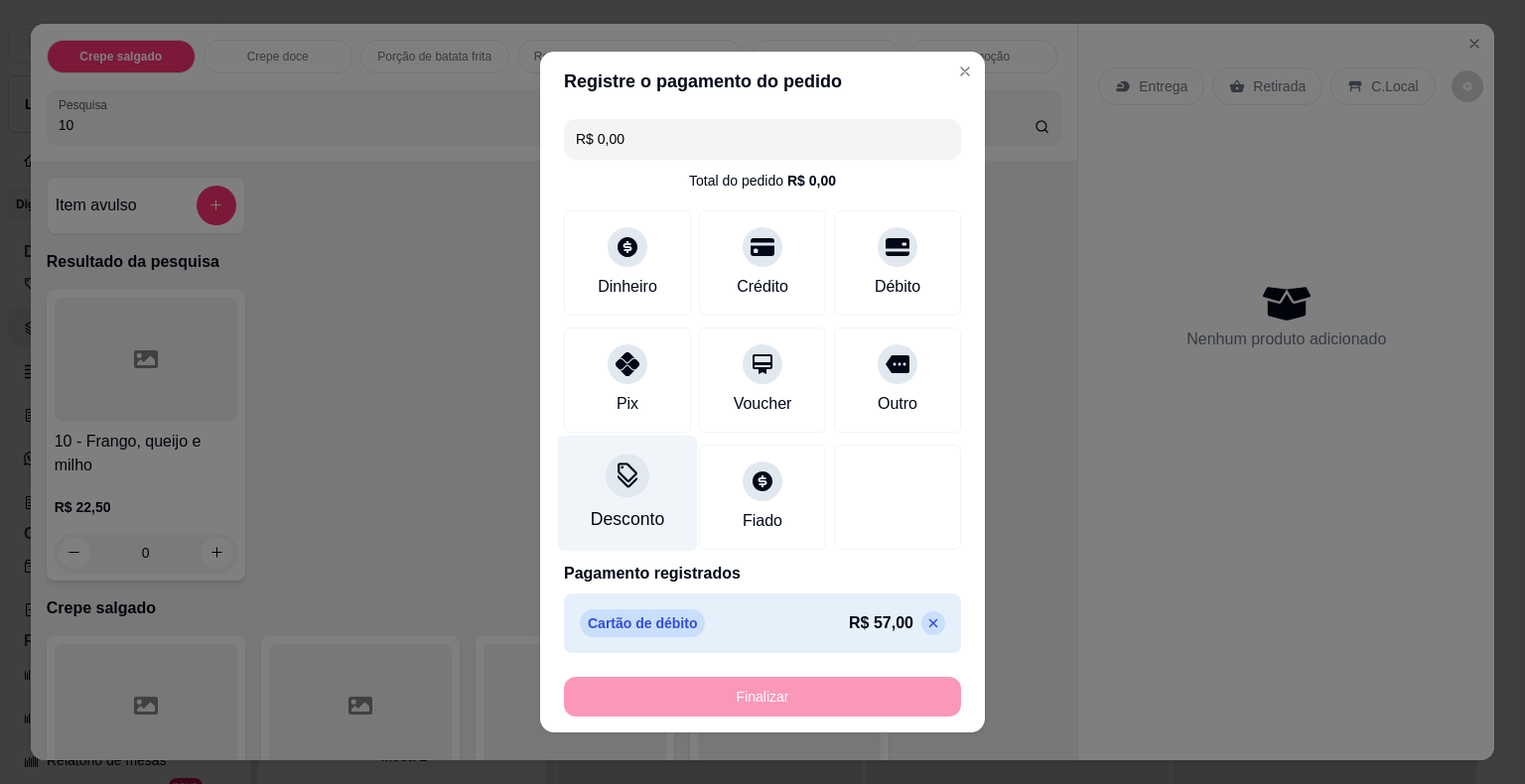 type on "-R$ 57,00" 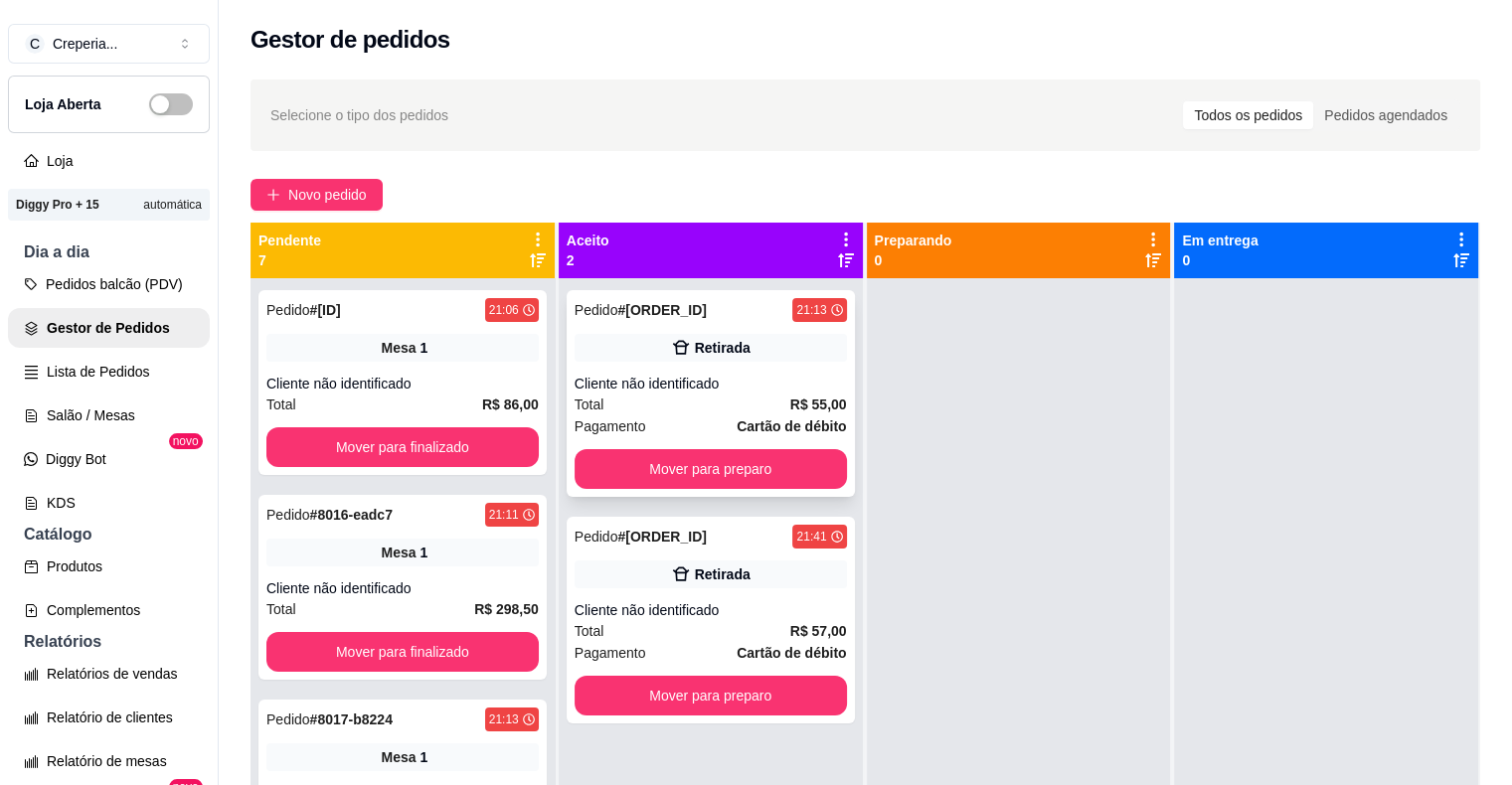 click on "Cliente não identificado" at bounding box center [711, 384] 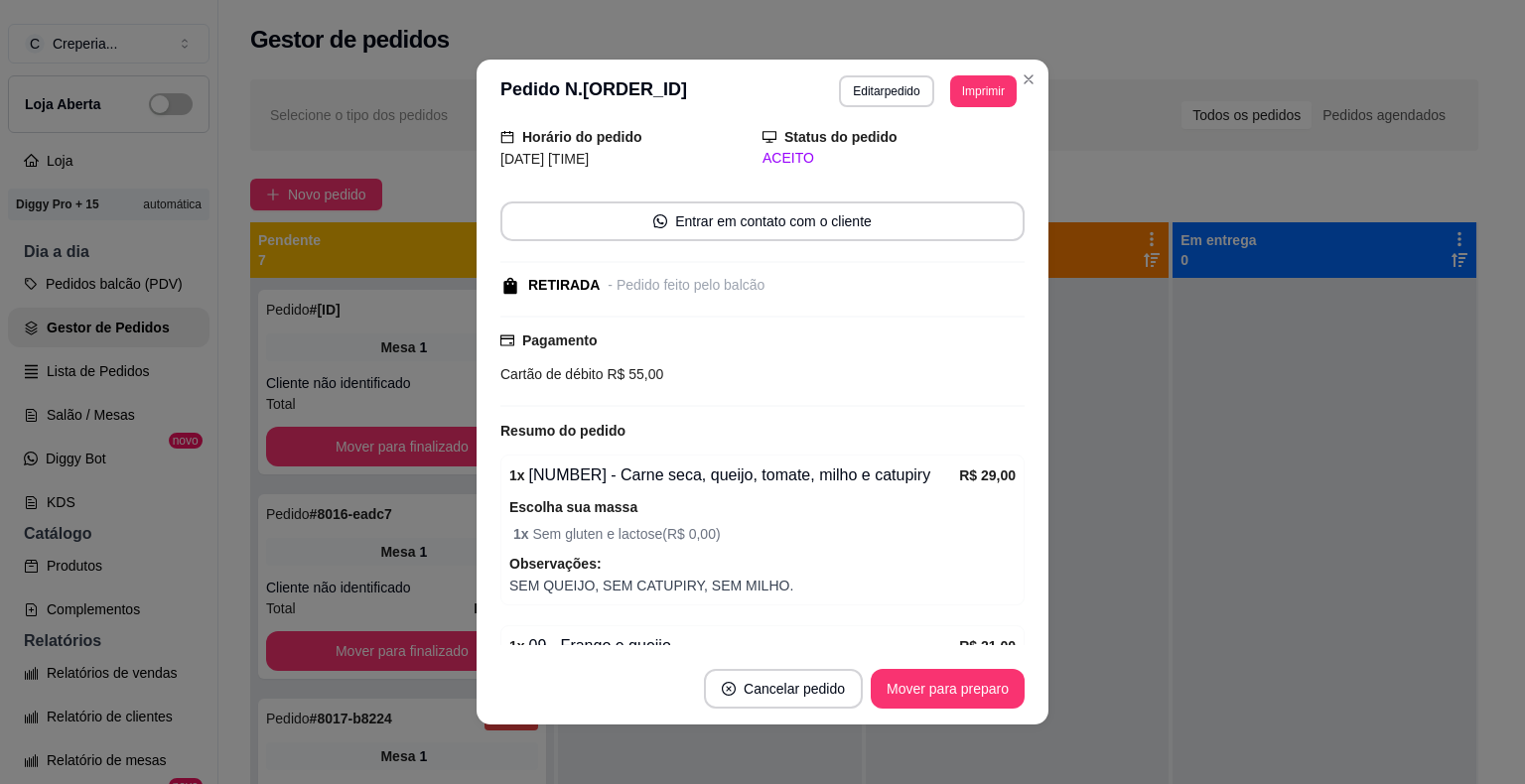 scroll, scrollTop: 279, scrollLeft: 0, axis: vertical 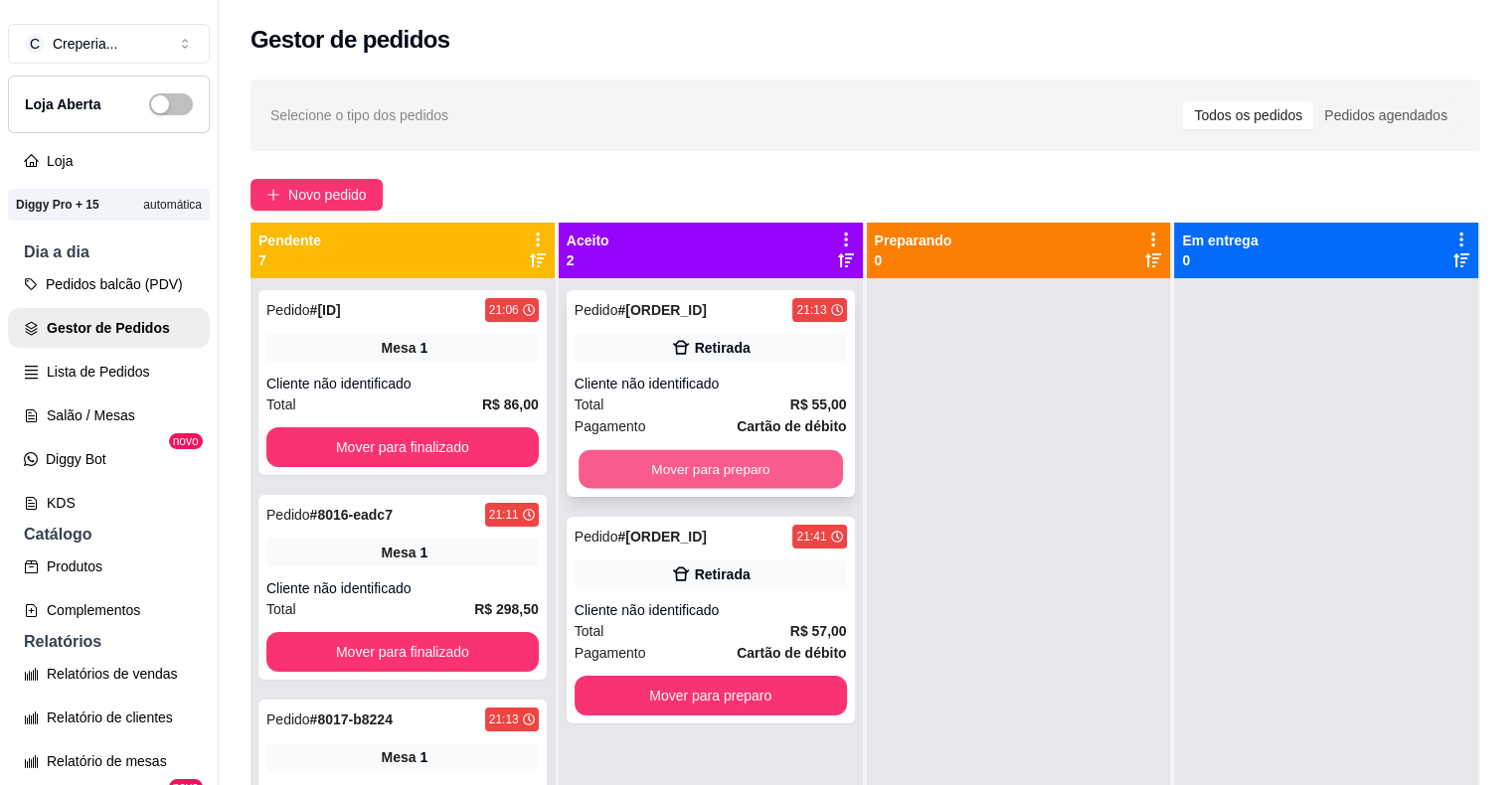 click on "Mover para preparo" at bounding box center (711, 469) 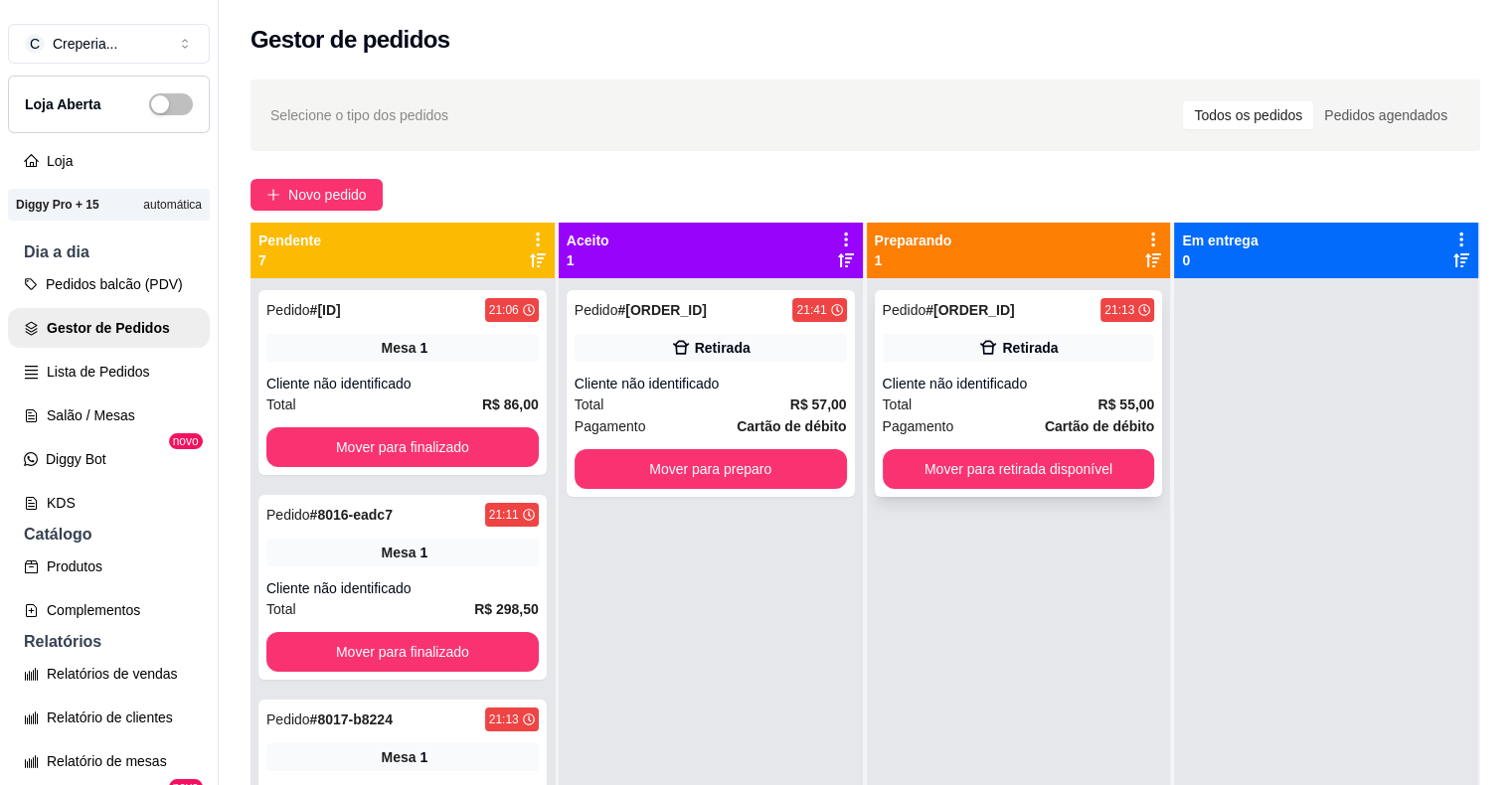 click on "Mover para retirada disponível" at bounding box center (1019, 469) 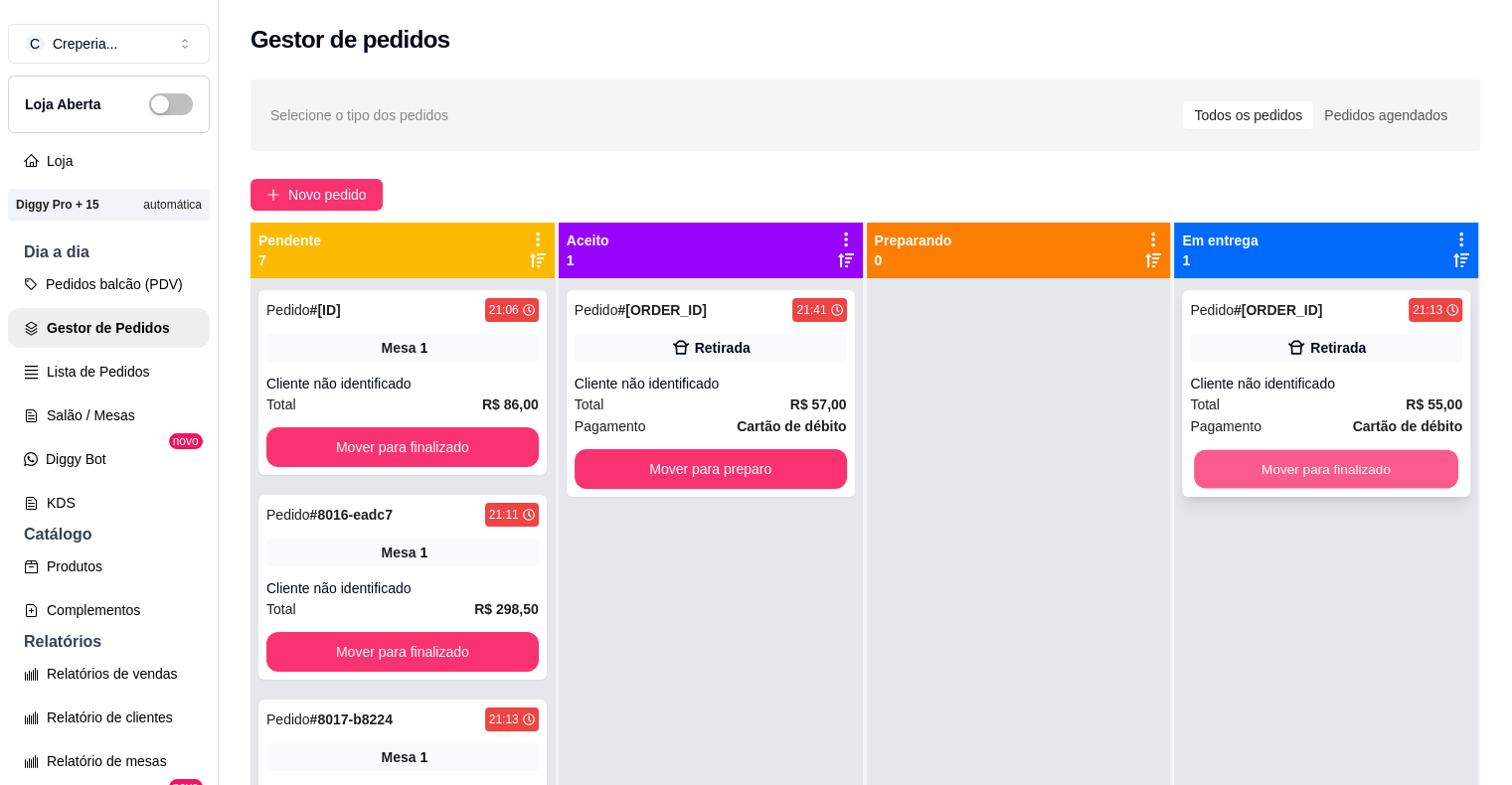 click on "Mover para finalizado" at bounding box center [1326, 469] 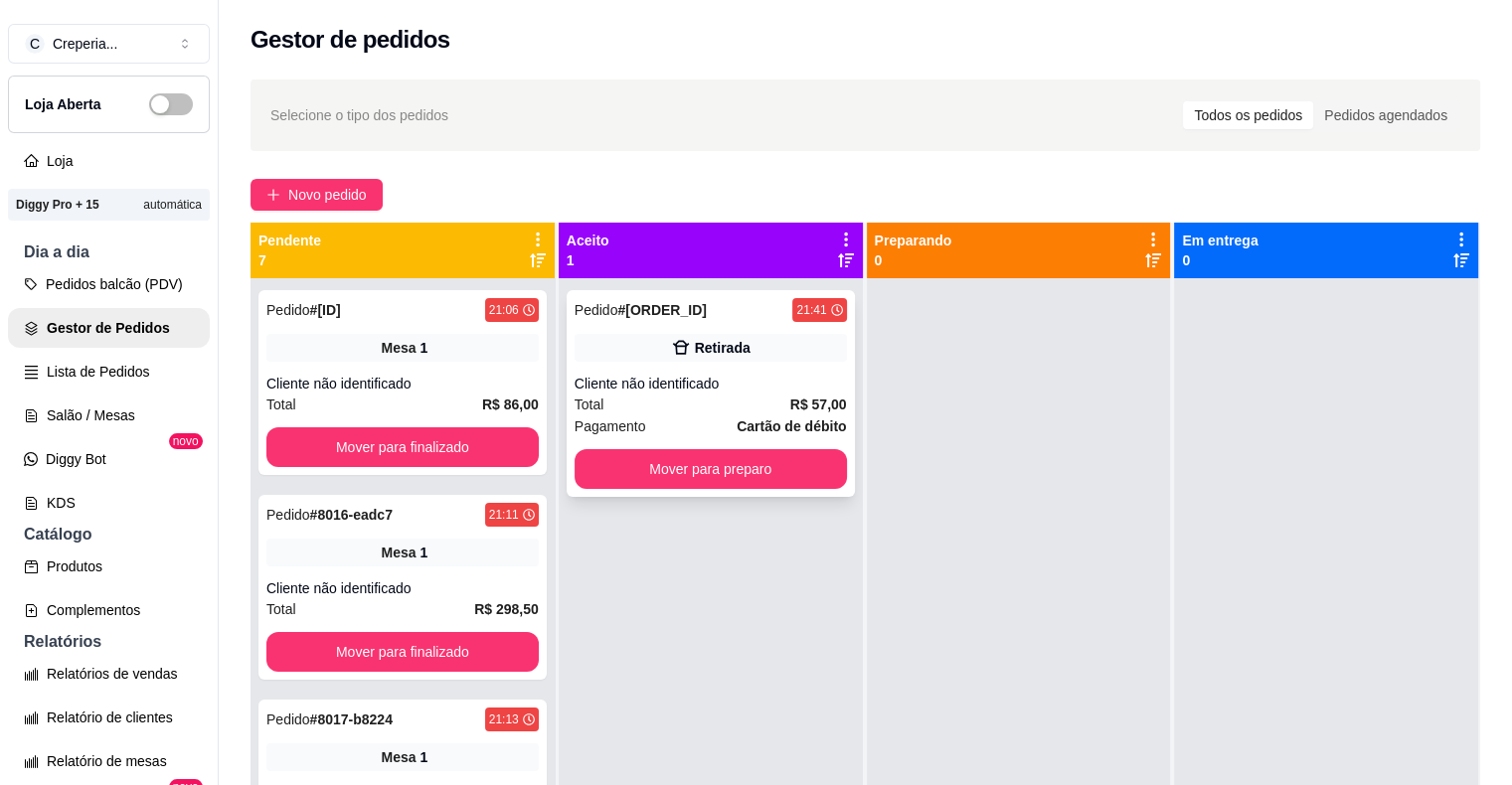 click on "Retirada" at bounding box center (711, 348) 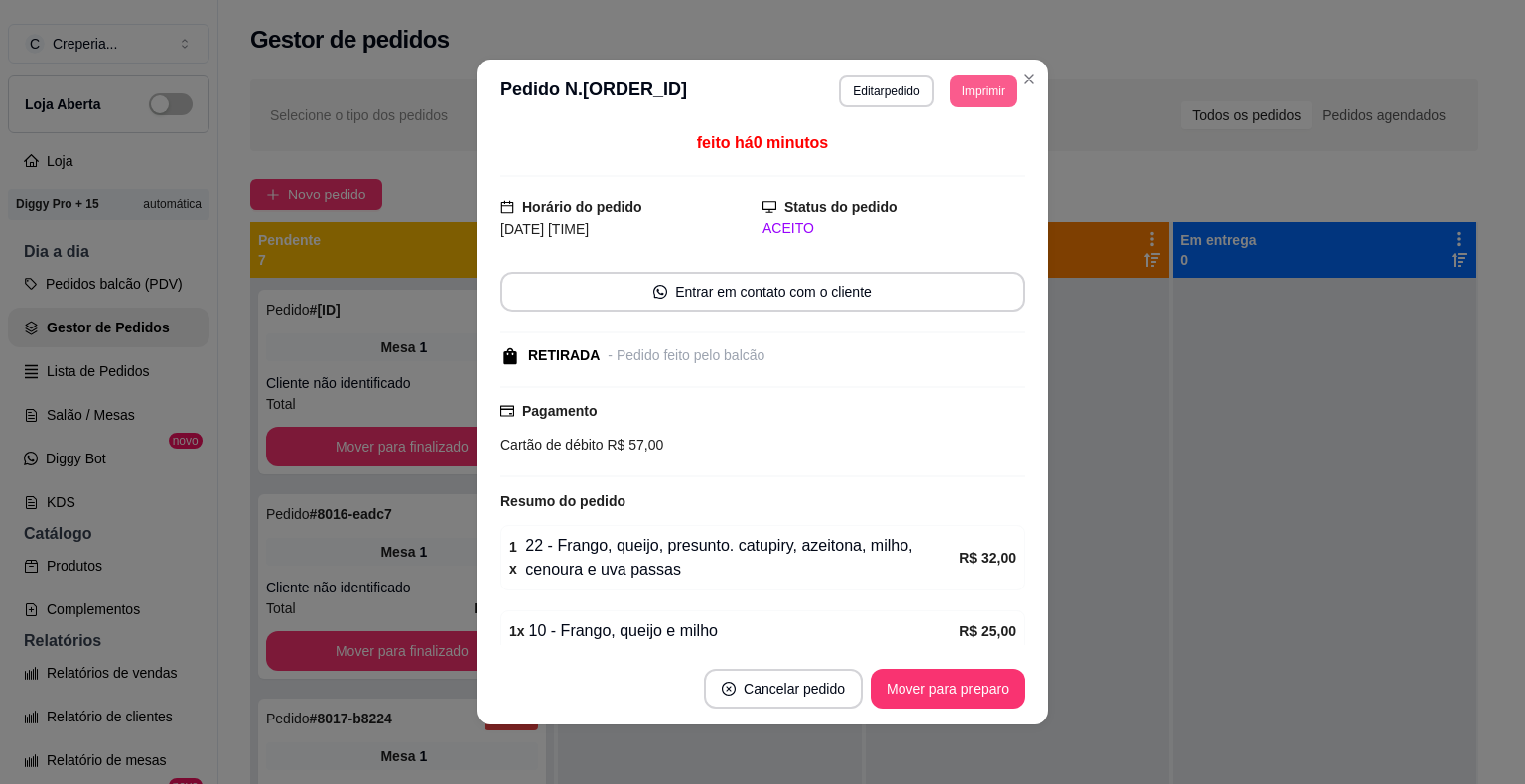 click on "Imprimir" at bounding box center [983, 91] 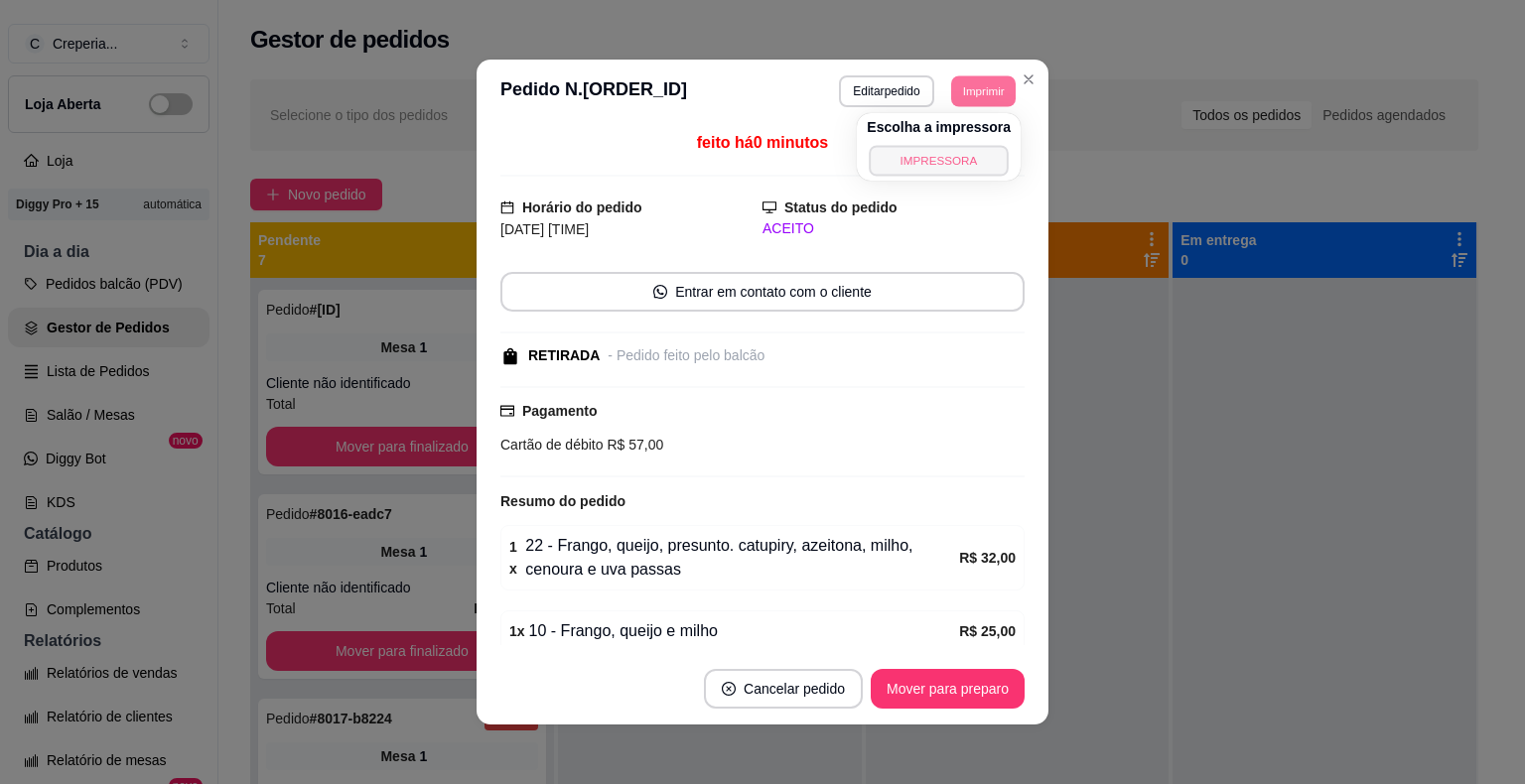 click on "IMPRESSORA" at bounding box center [938, 160] 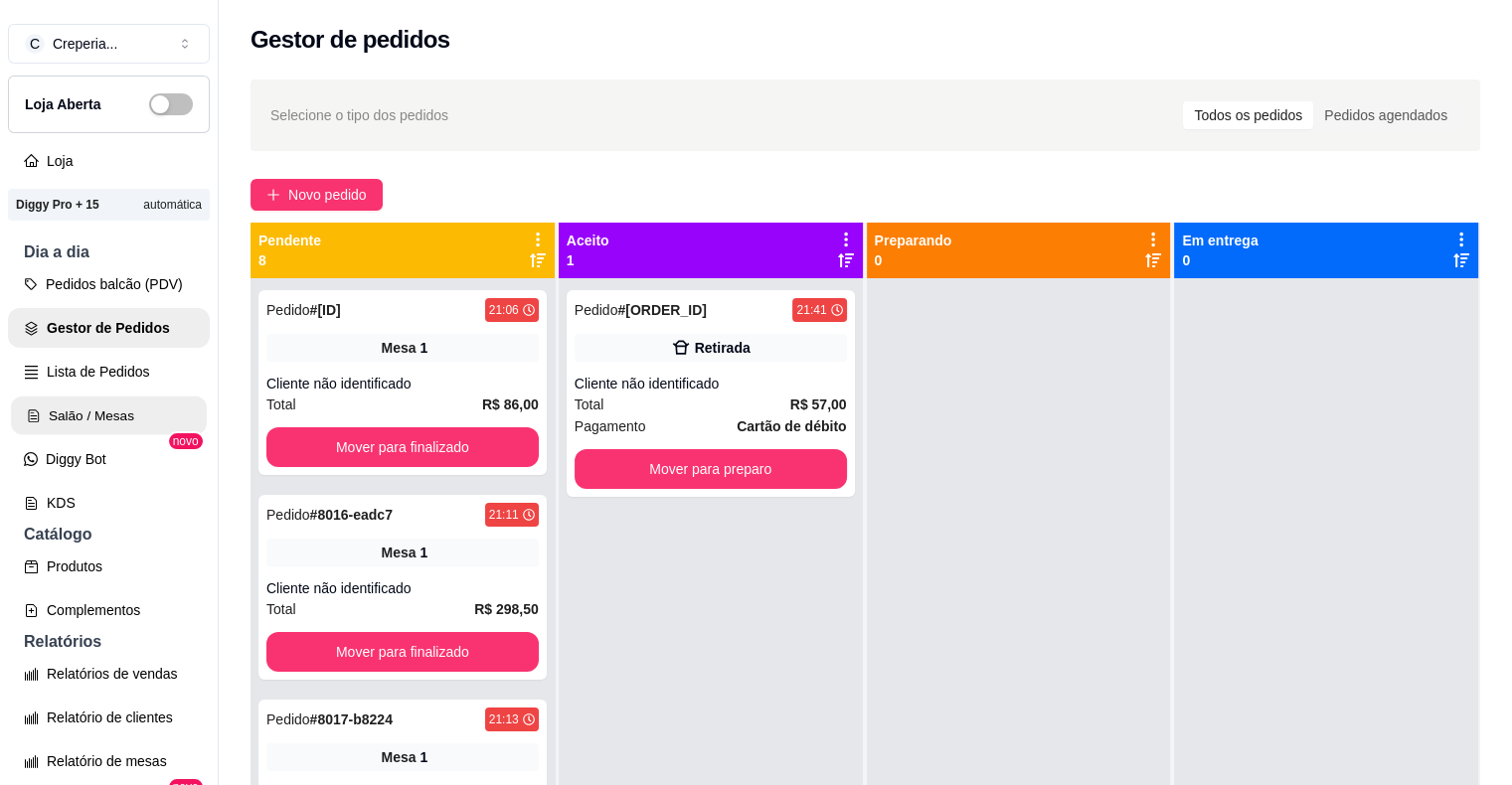 click on "Salão / Mesas" at bounding box center (108, 415) 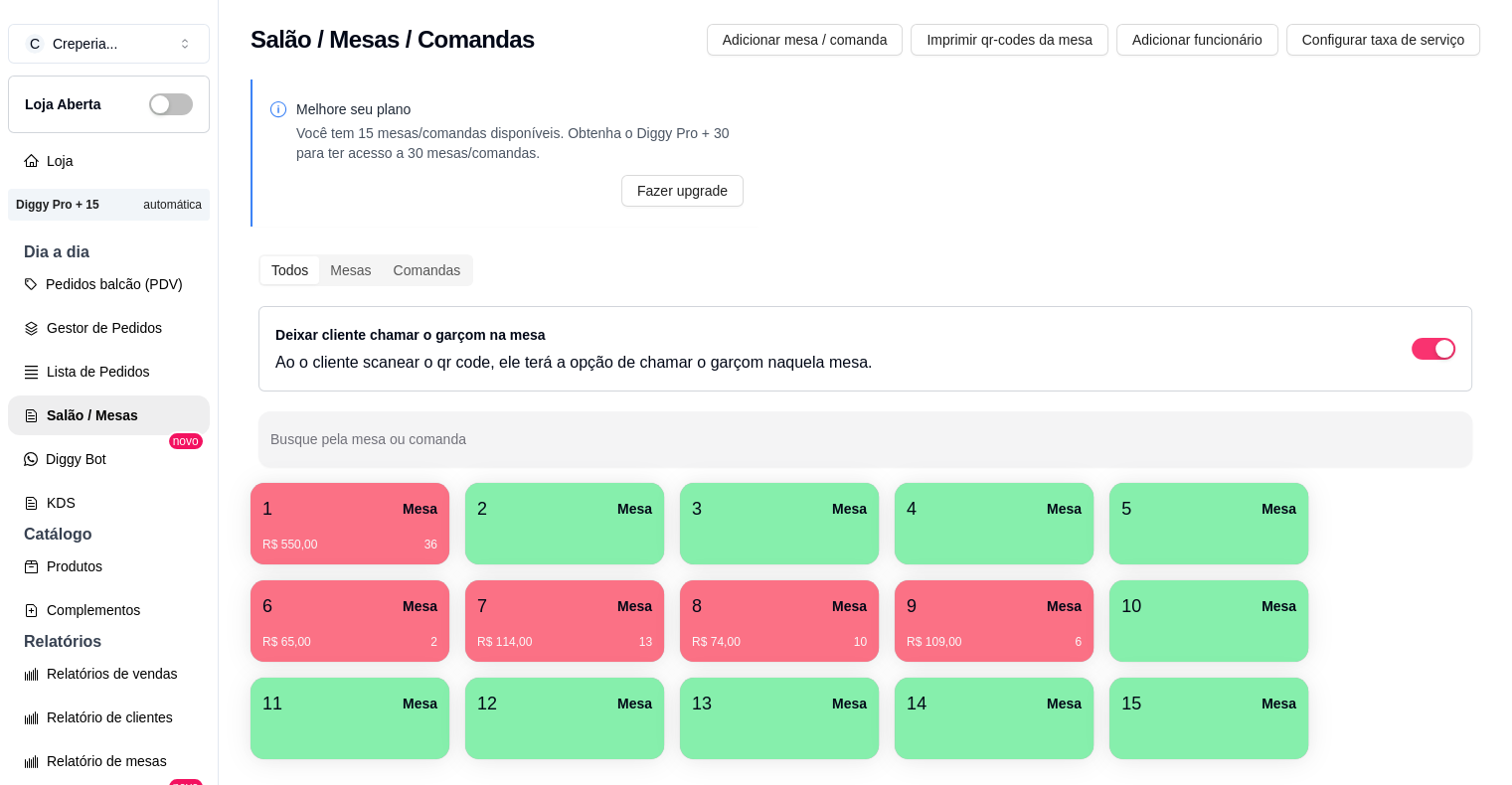 click on "R$ 550,00 36" at bounding box center (350, 538) 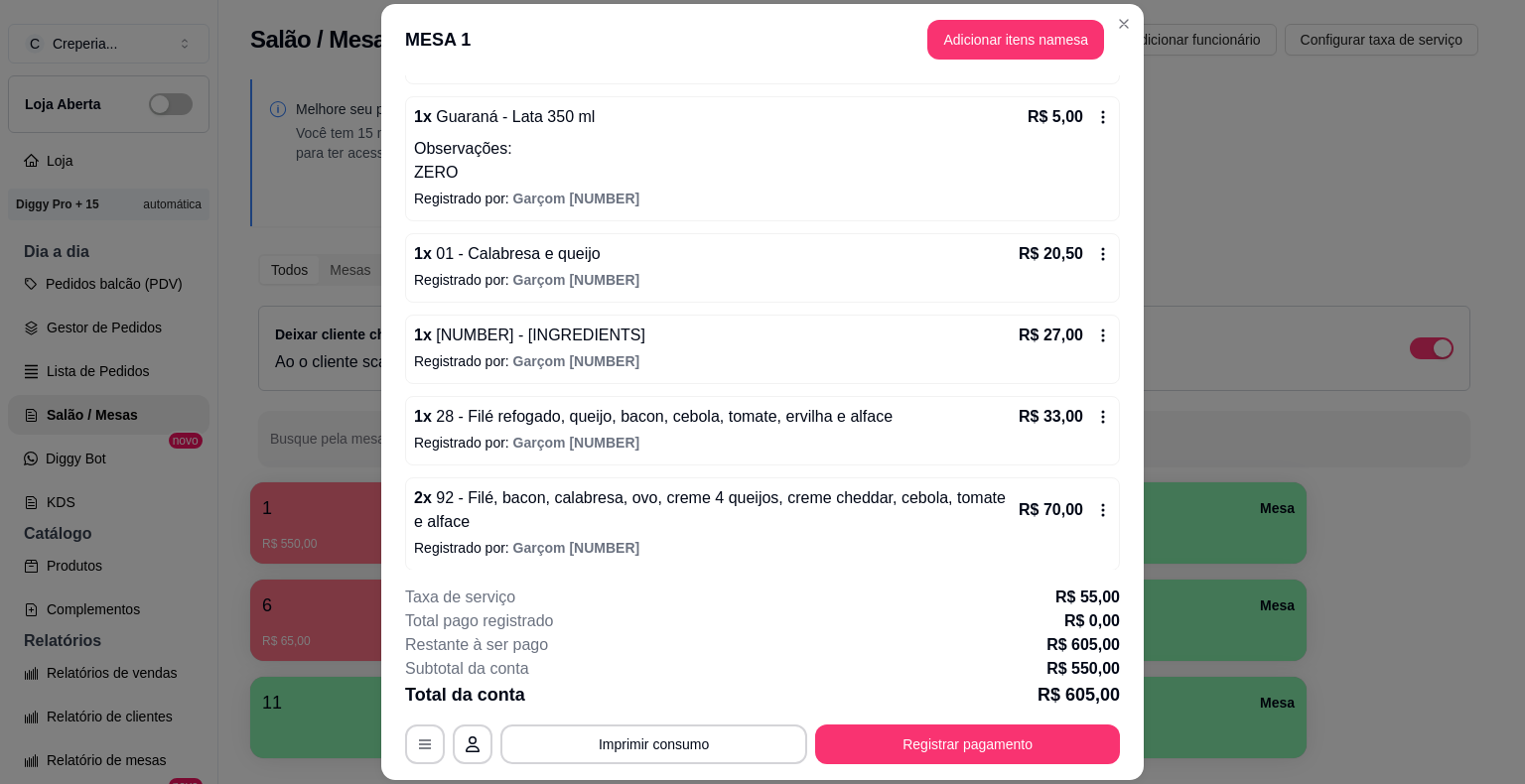 scroll, scrollTop: 1472, scrollLeft: 0, axis: vertical 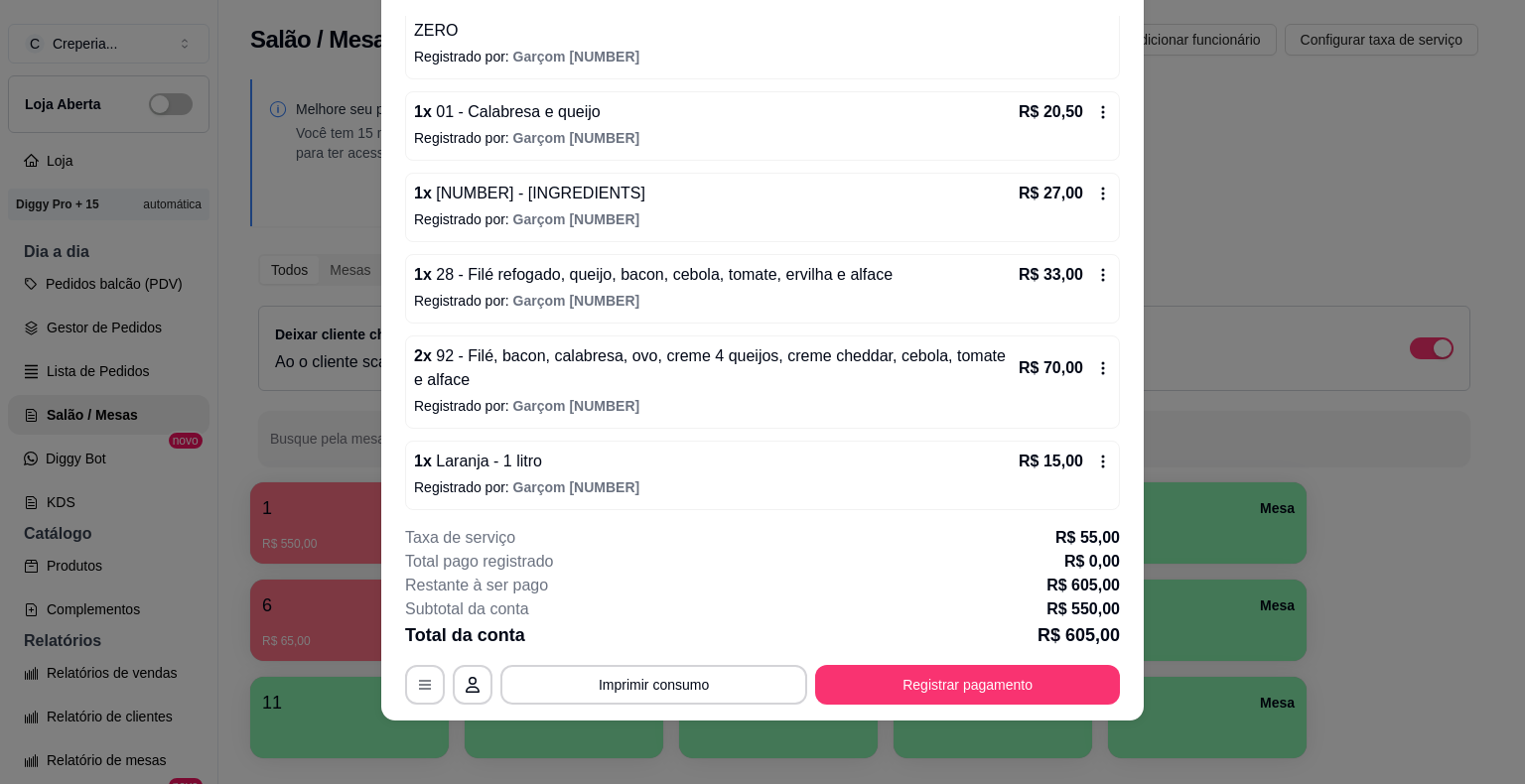 click on "28 - Filé refogado, queijo, bacon, cebola, tomate, ervilha e alface" at bounding box center (662, 274) 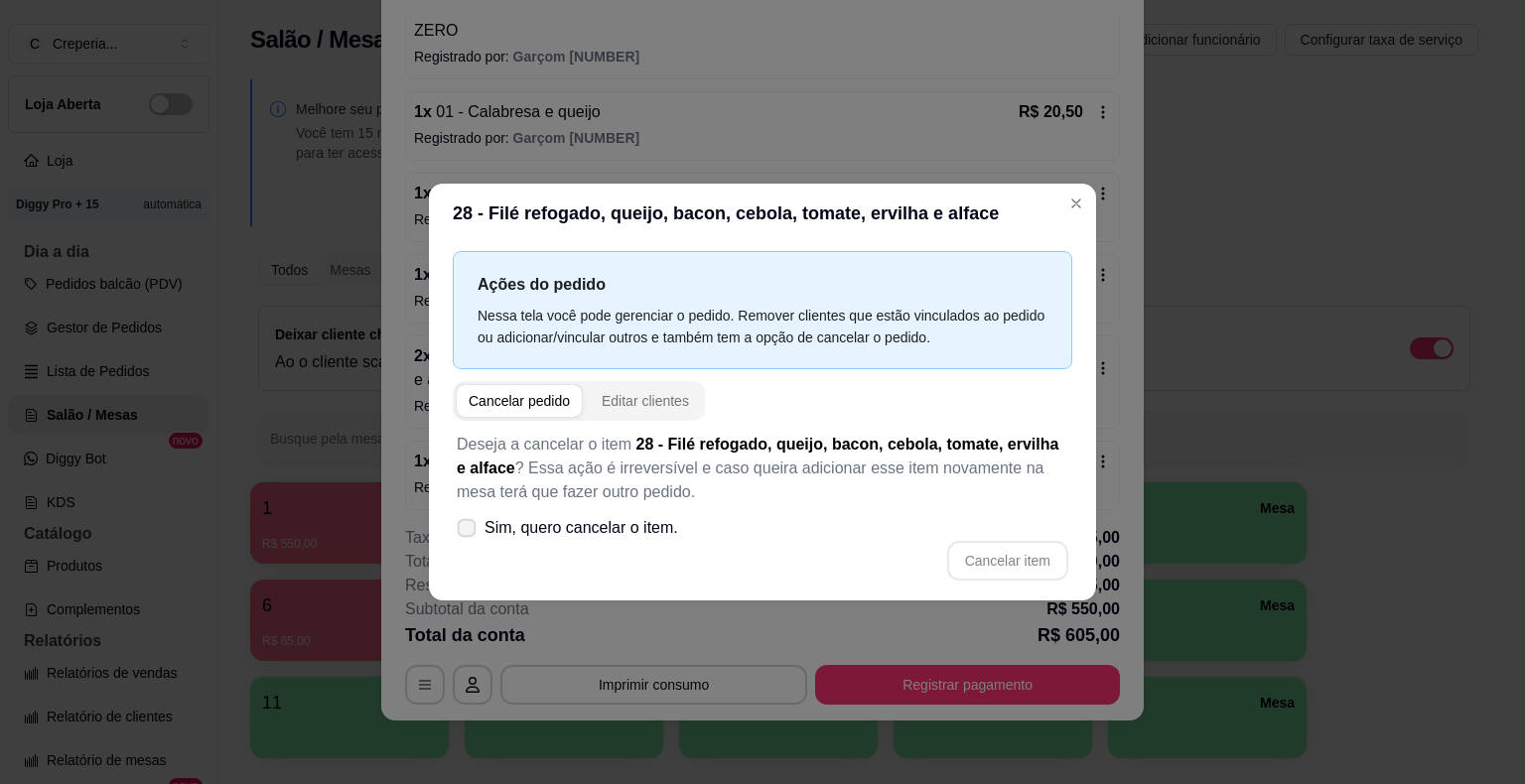click 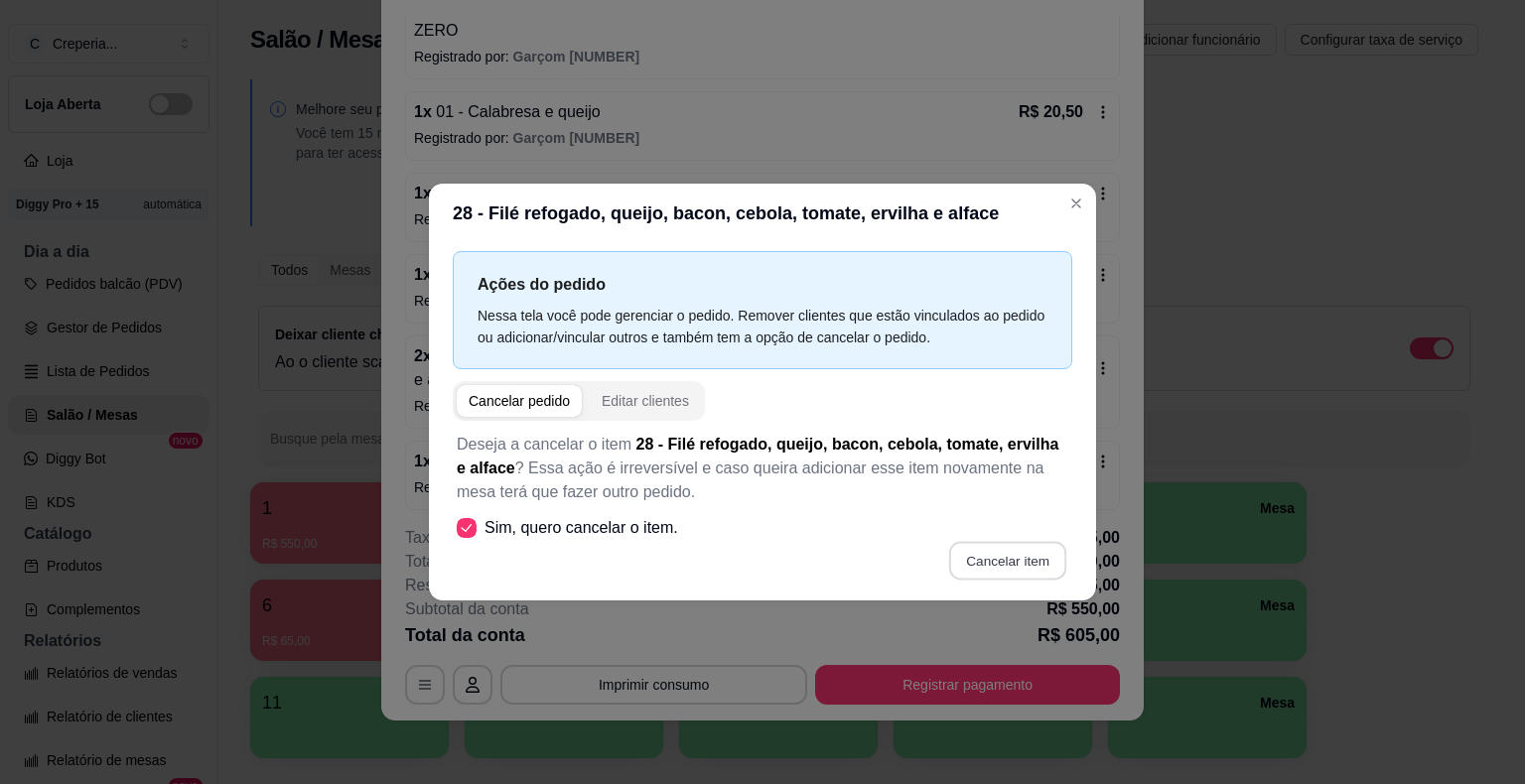 click on "Cancelar item" at bounding box center (1007, 561) 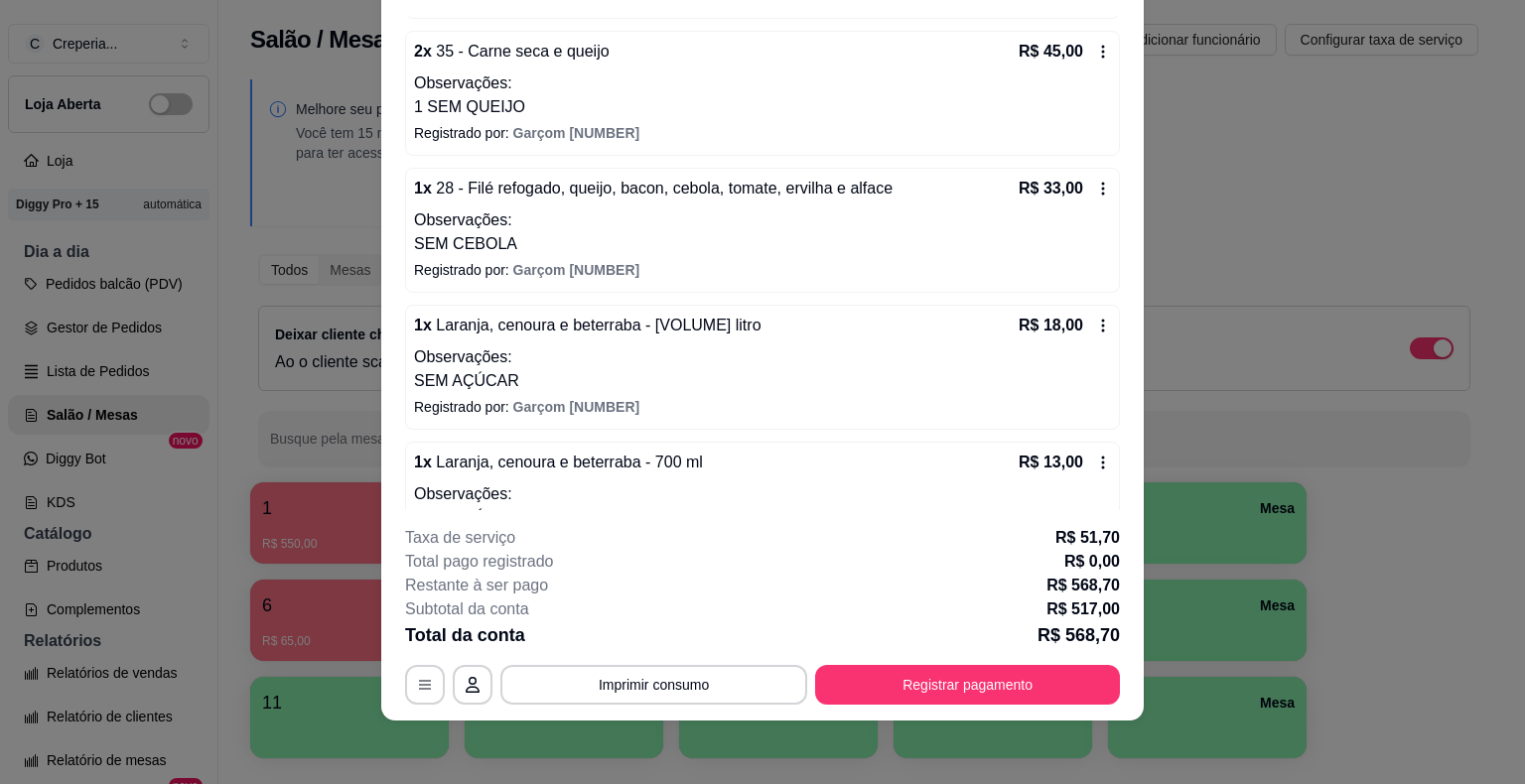 scroll, scrollTop: 579, scrollLeft: 0, axis: vertical 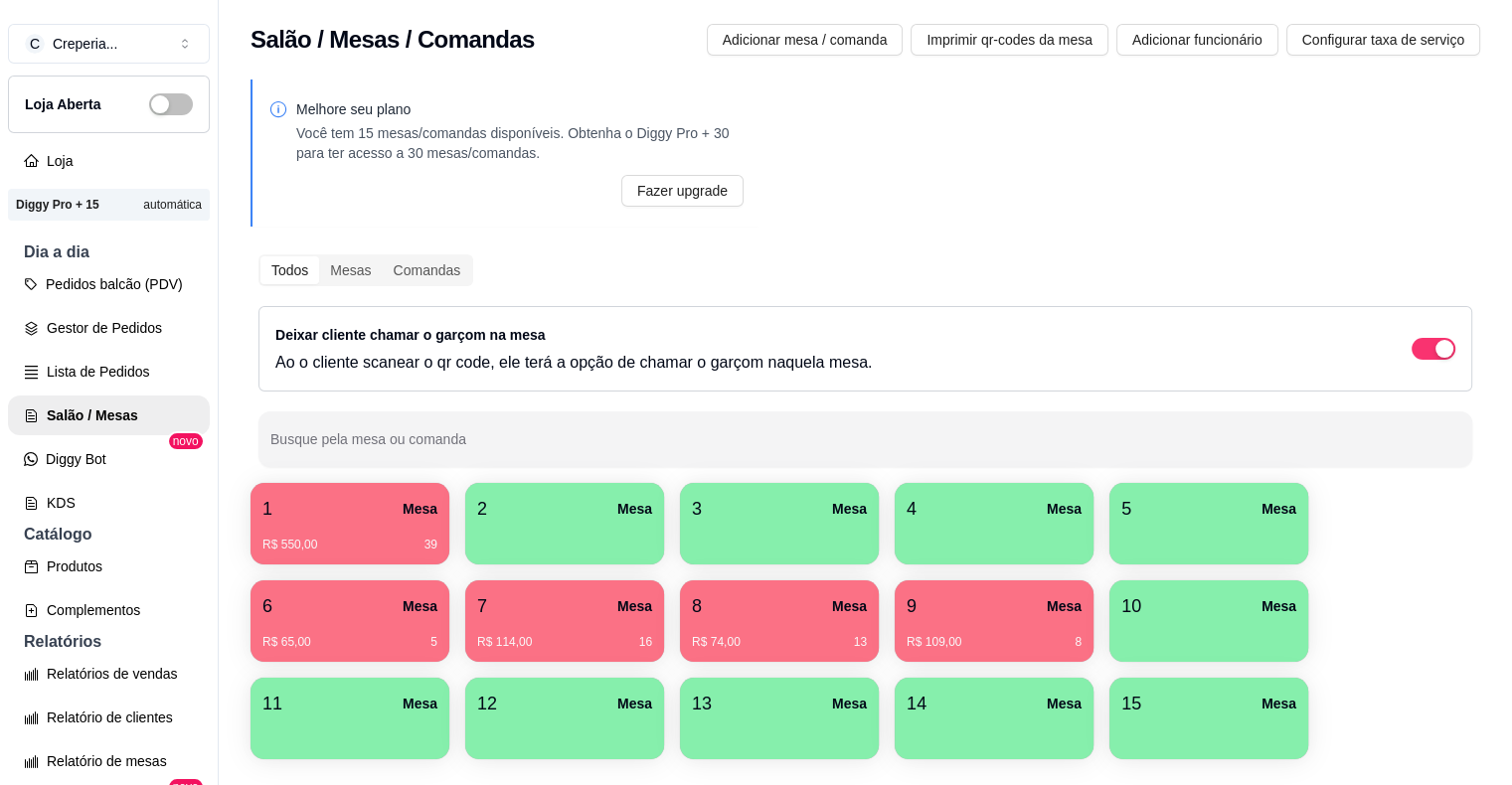 click on "R$ [PRICE] [NUMBER]" at bounding box center (779, 642) 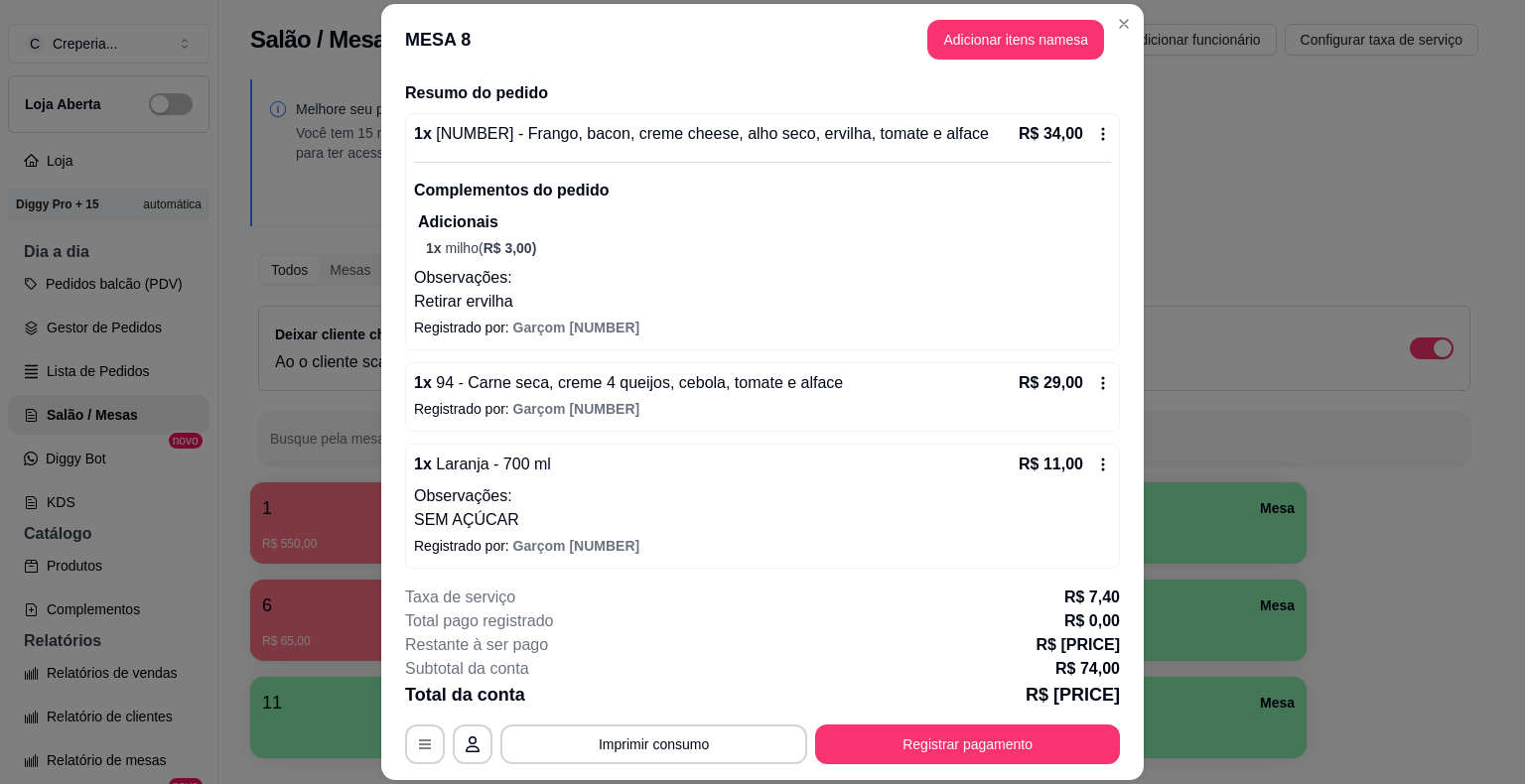 scroll, scrollTop: 155, scrollLeft: 0, axis: vertical 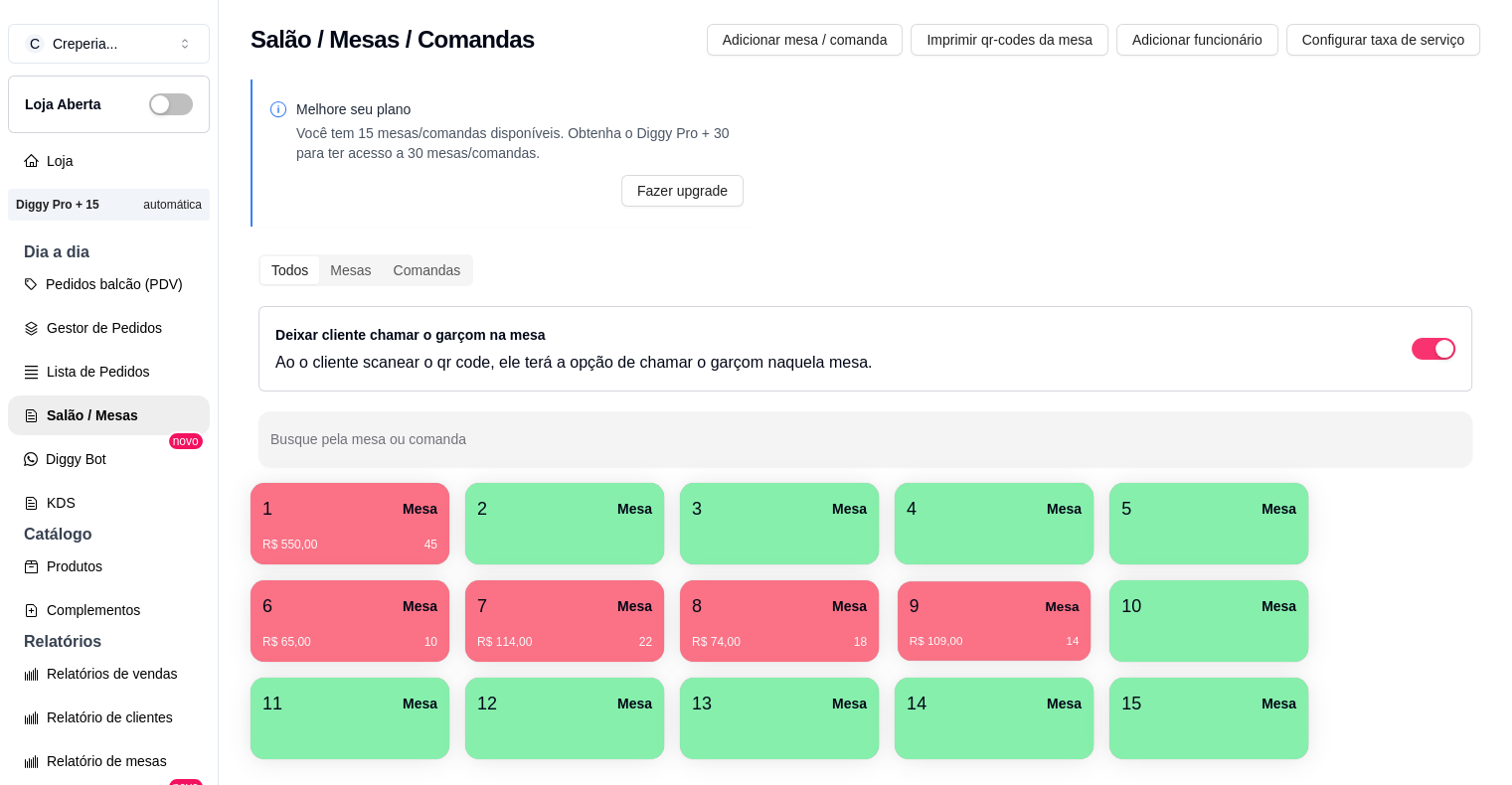 click on "R$ 109,00 14" at bounding box center (994, 642) 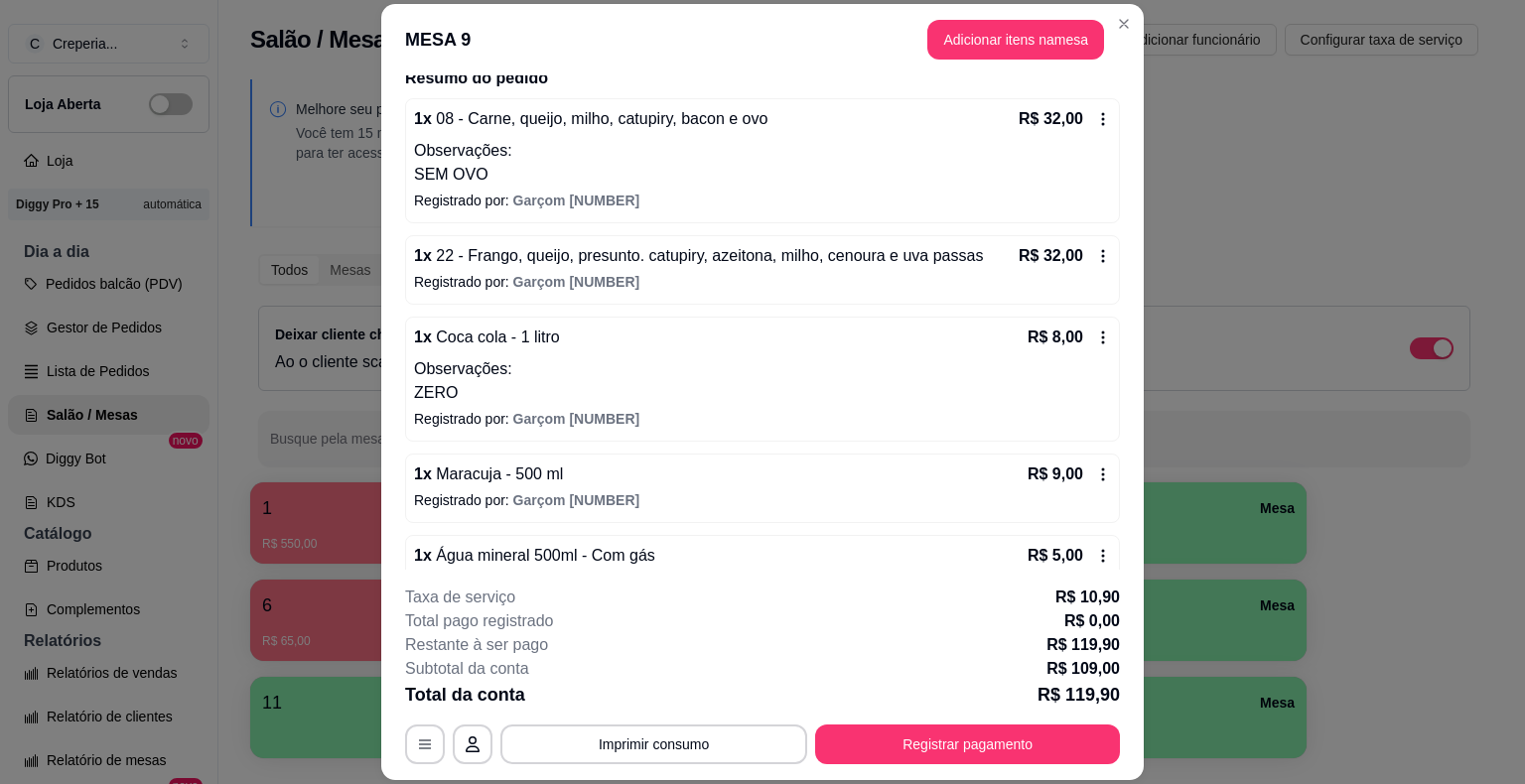 scroll, scrollTop: 286, scrollLeft: 0, axis: vertical 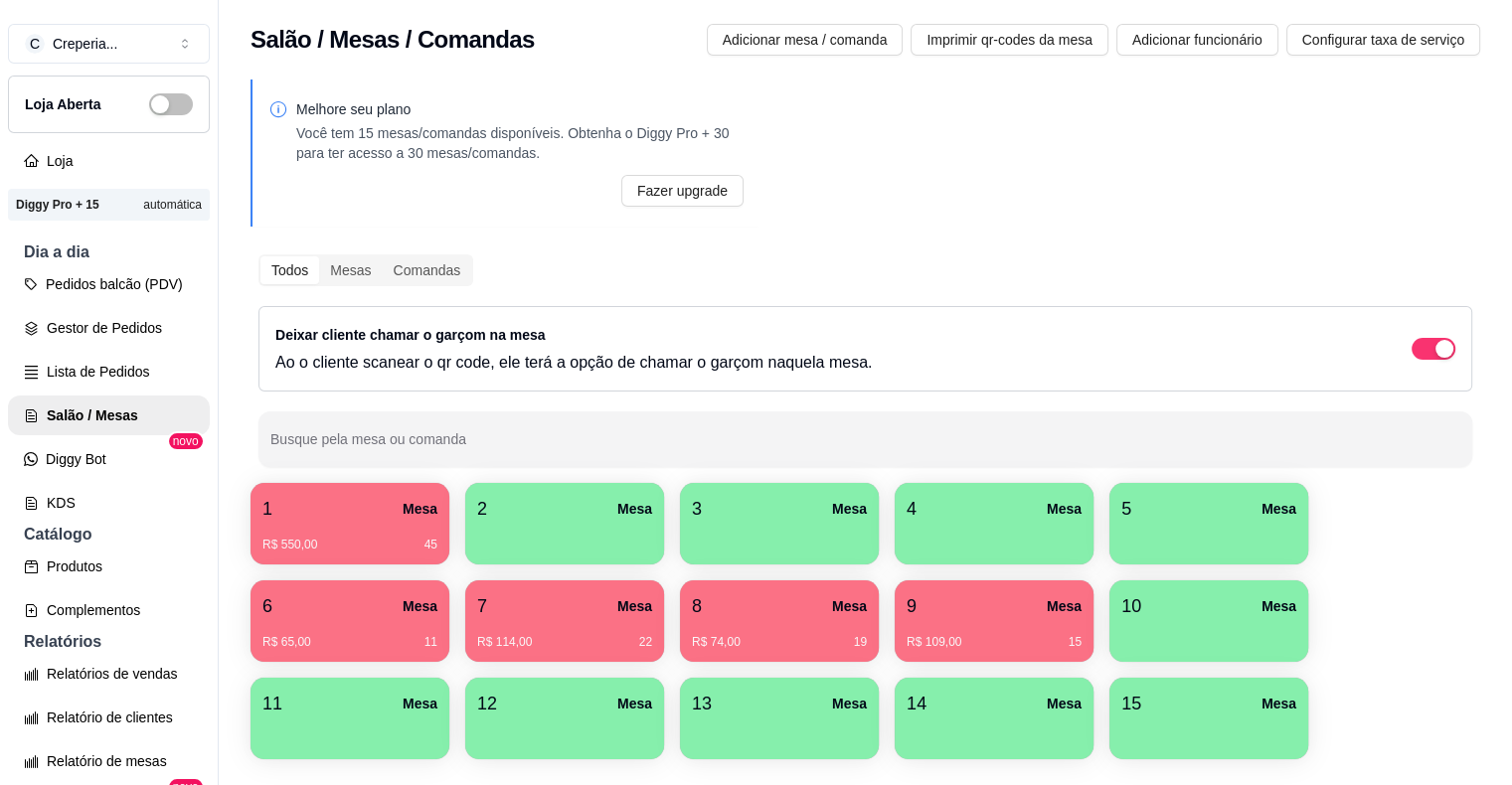 click on "8 Mesa" at bounding box center [779, 606] 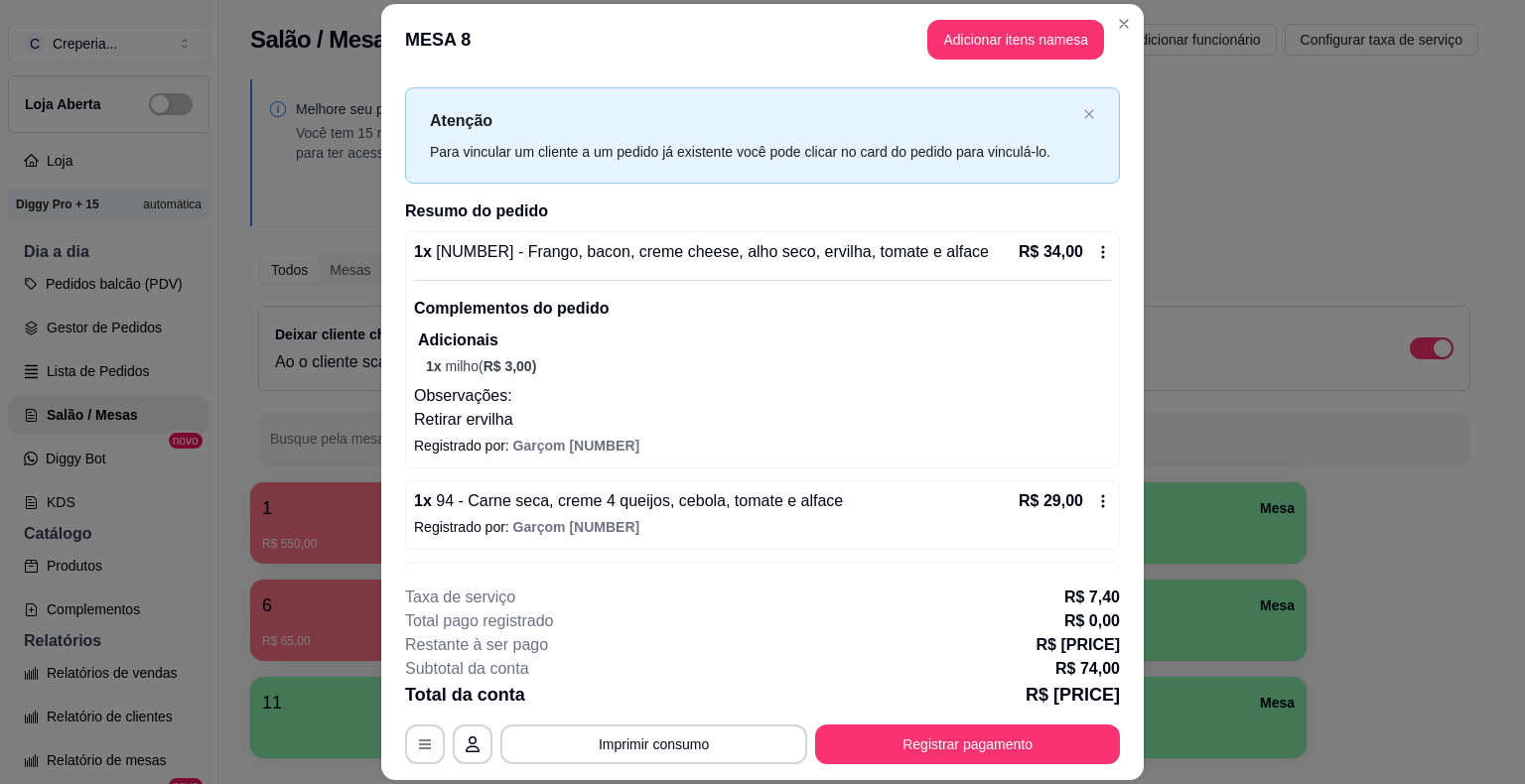 scroll, scrollTop: 0, scrollLeft: 0, axis: both 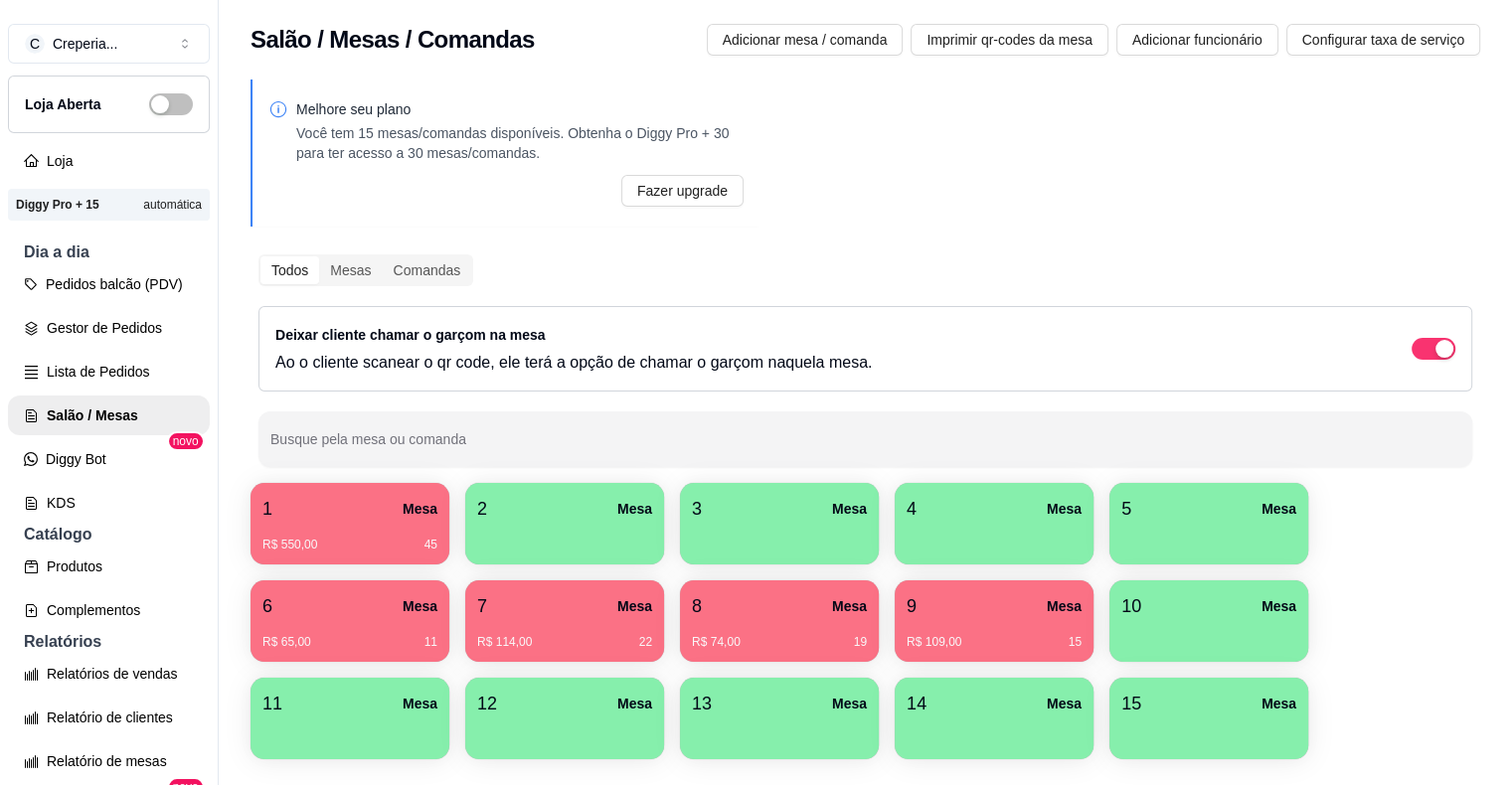 click on "9 Mesa" at bounding box center [994, 606] 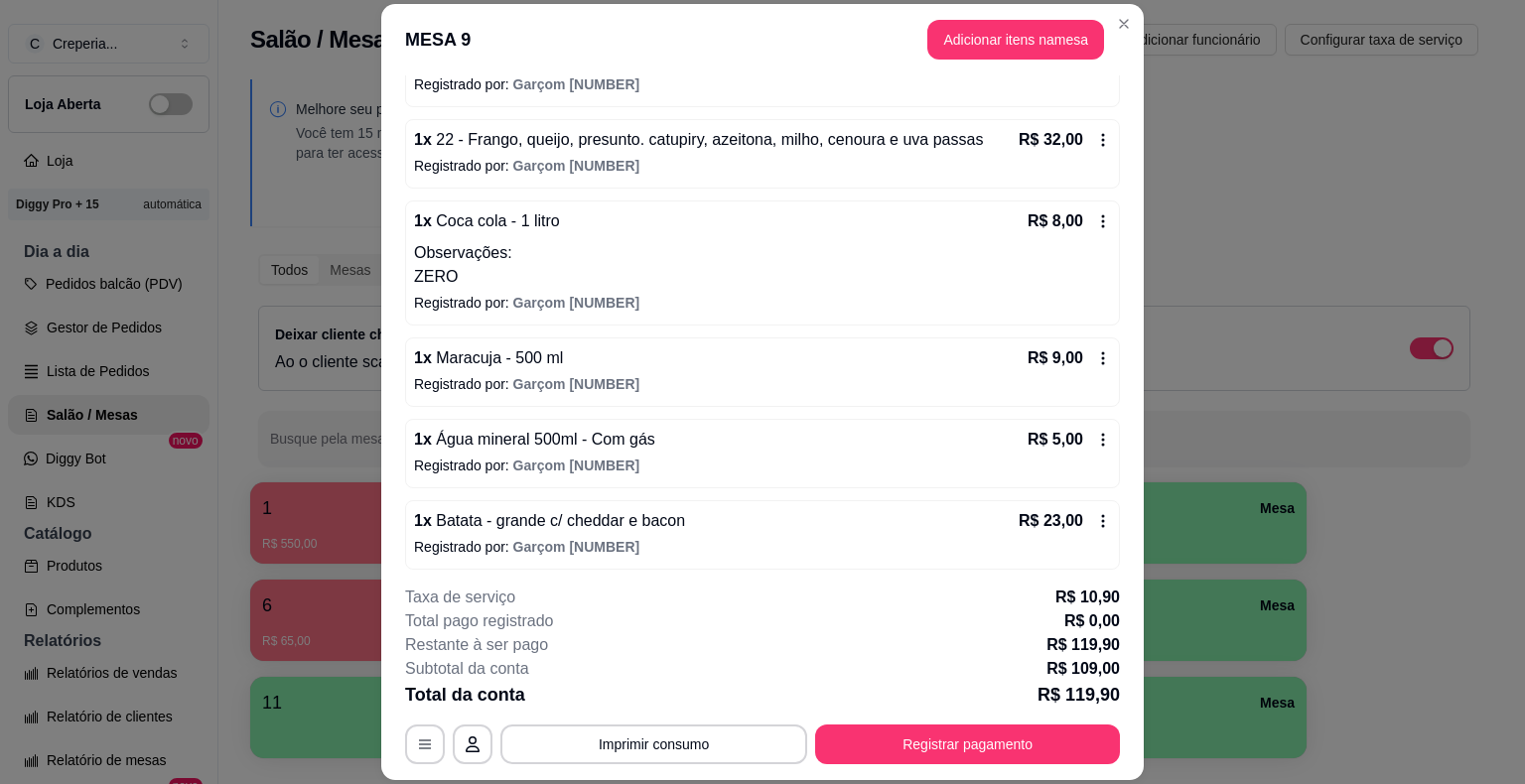 scroll, scrollTop: 286, scrollLeft: 0, axis: vertical 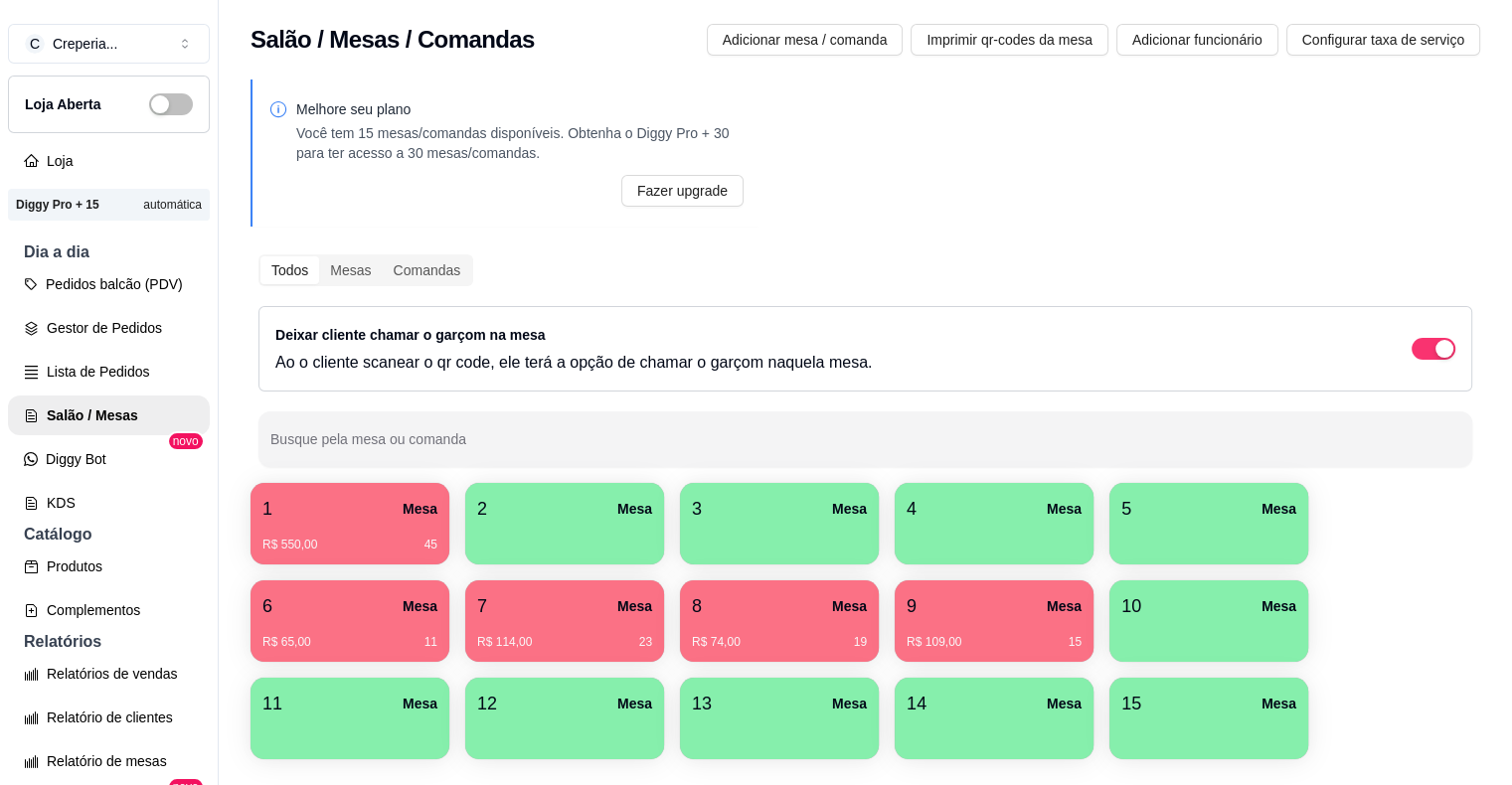 click on "1 Mesa R$ 550,00 45 2 Mesa 3 Mesa 4 Mesa 5 Mesa 6 Mesa R$ 65,00 11 7 Mesa R$ 114,00 23 8 Mesa R$ 74,00 19 9 Mesa R$ 109,00 15 10 Mesa 11 Mesa 12 Mesa 13 Mesa 14 Mesa 15 Mesa" at bounding box center (865, 621) 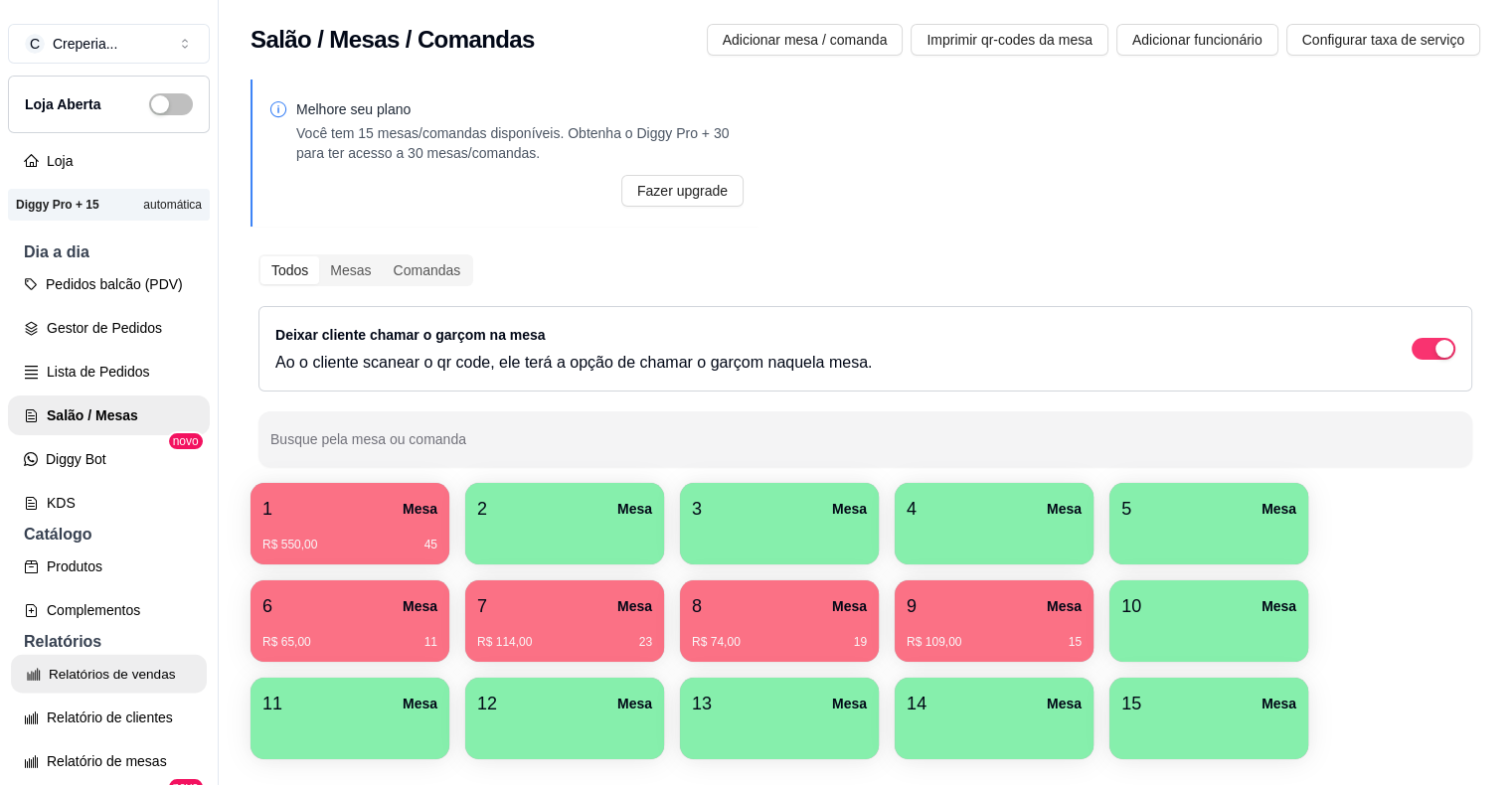 click on "Relatórios de vendas" at bounding box center [108, 674] 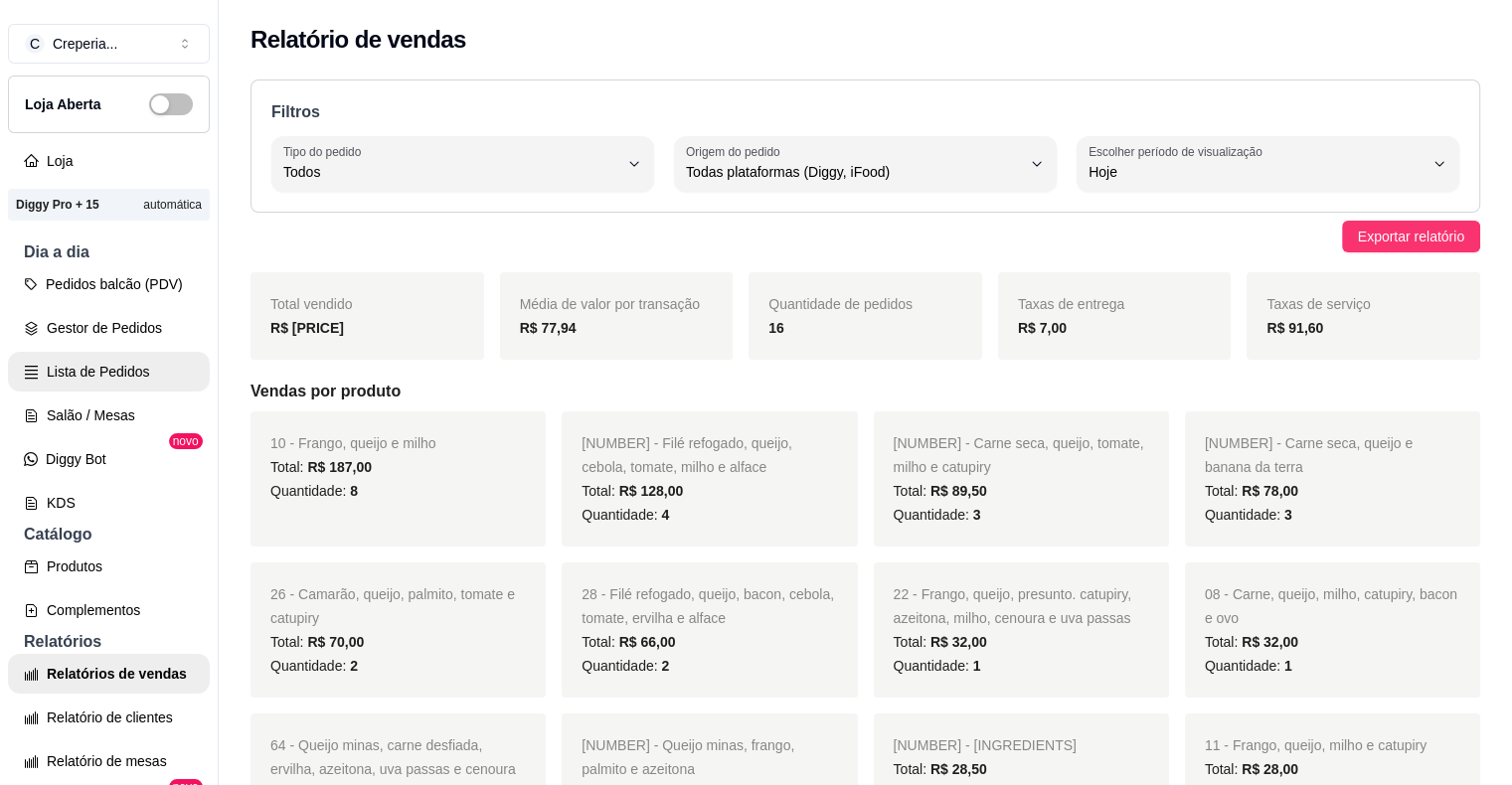 click on "Lista de Pedidos" at bounding box center [108, 372] 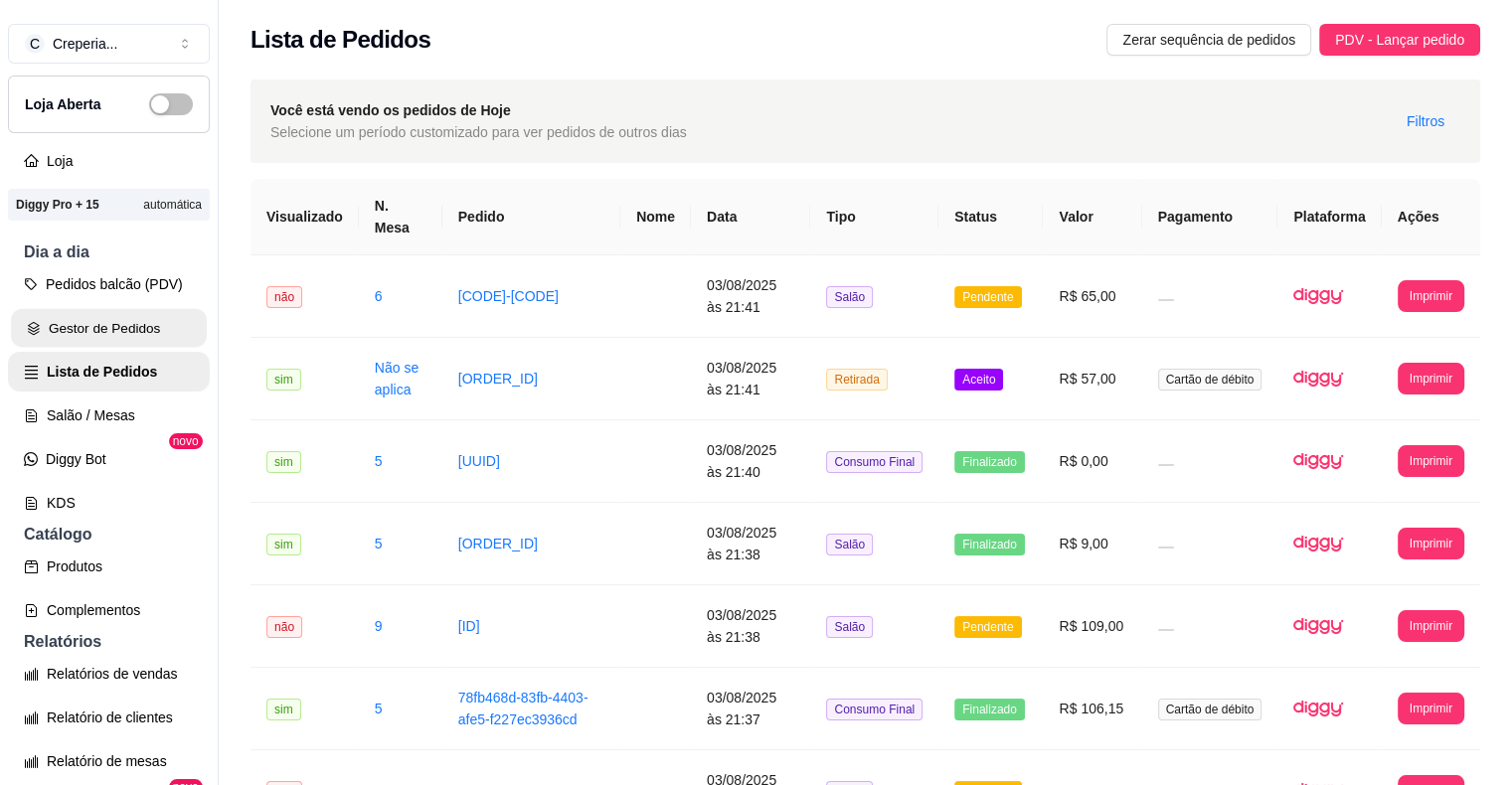 click on "Gestor de Pedidos" at bounding box center [108, 328] 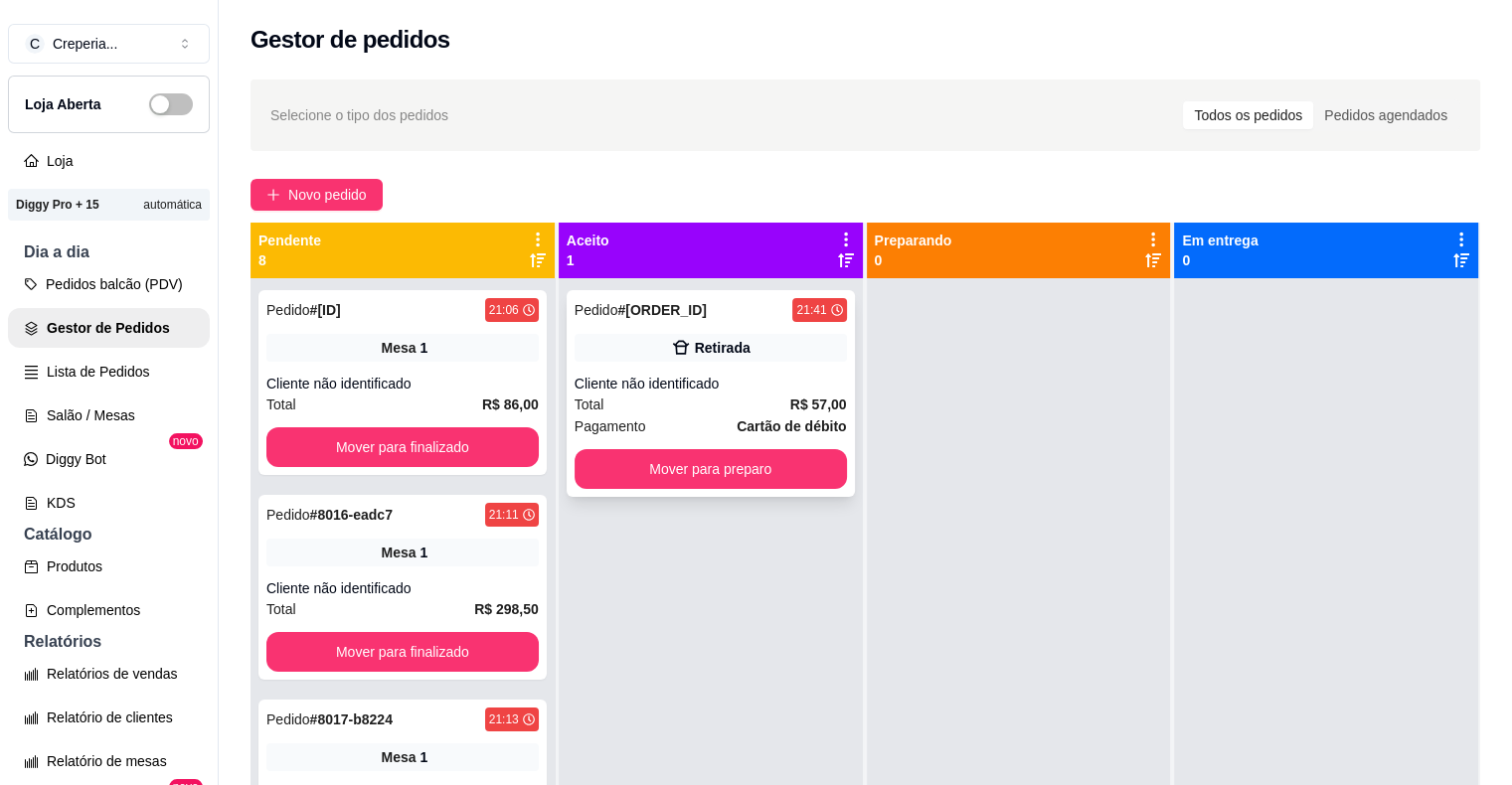 click 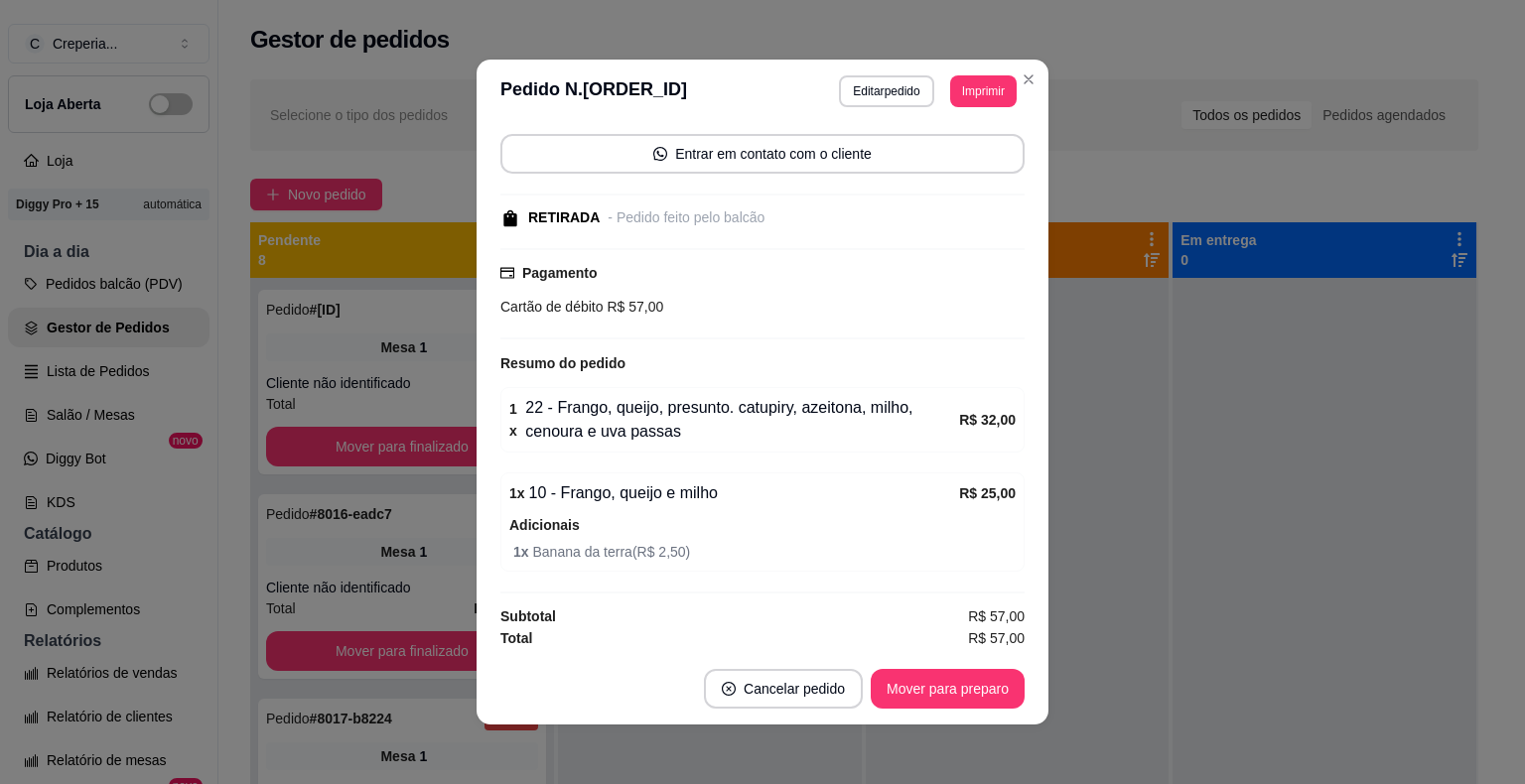 scroll, scrollTop: 139, scrollLeft: 0, axis: vertical 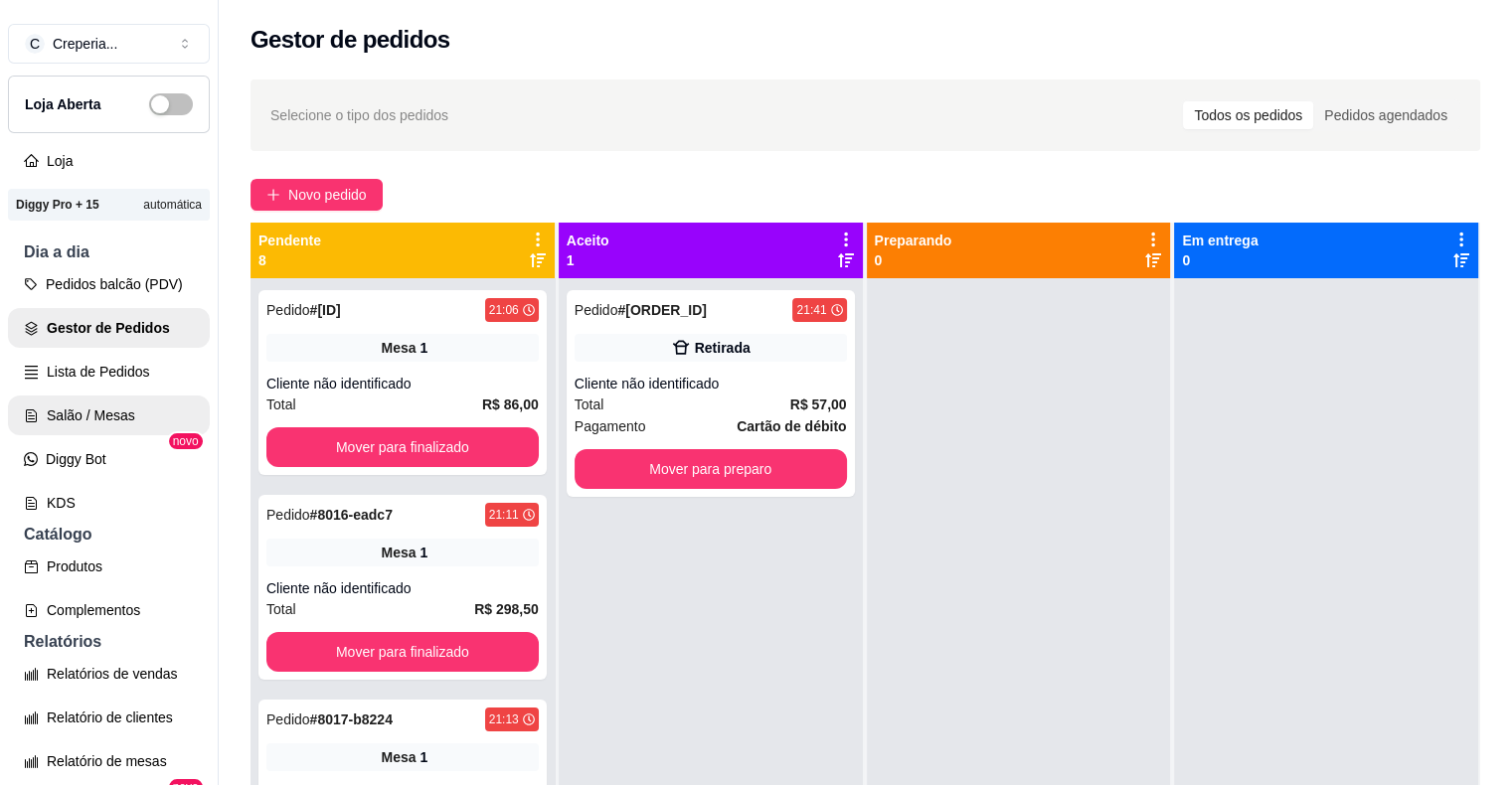 click on "Salão / Mesas" at bounding box center [108, 415] 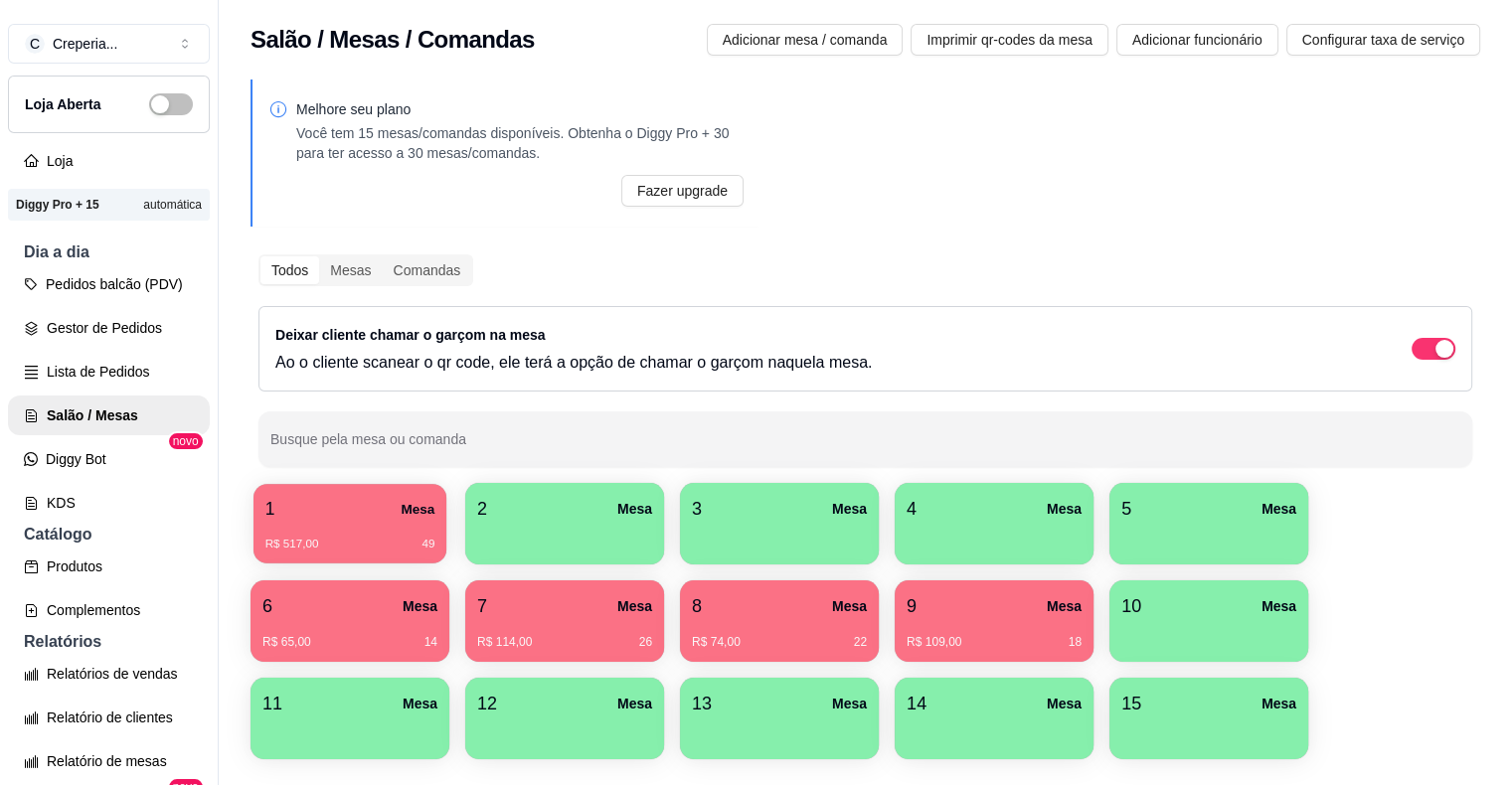 click on "R$ 517,00 49" at bounding box center (350, 537) 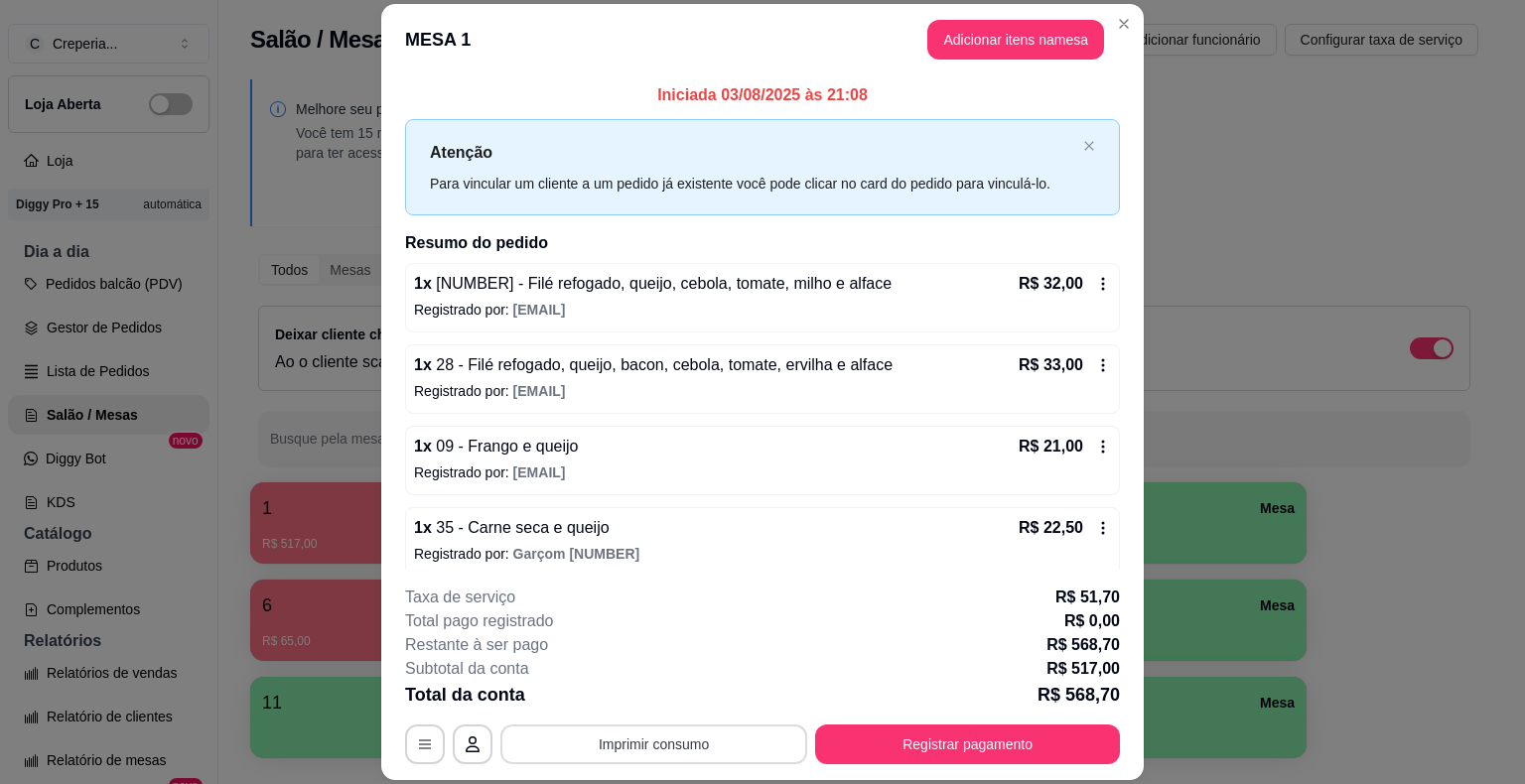 click on "Imprimir consumo" at bounding box center (653, 744) 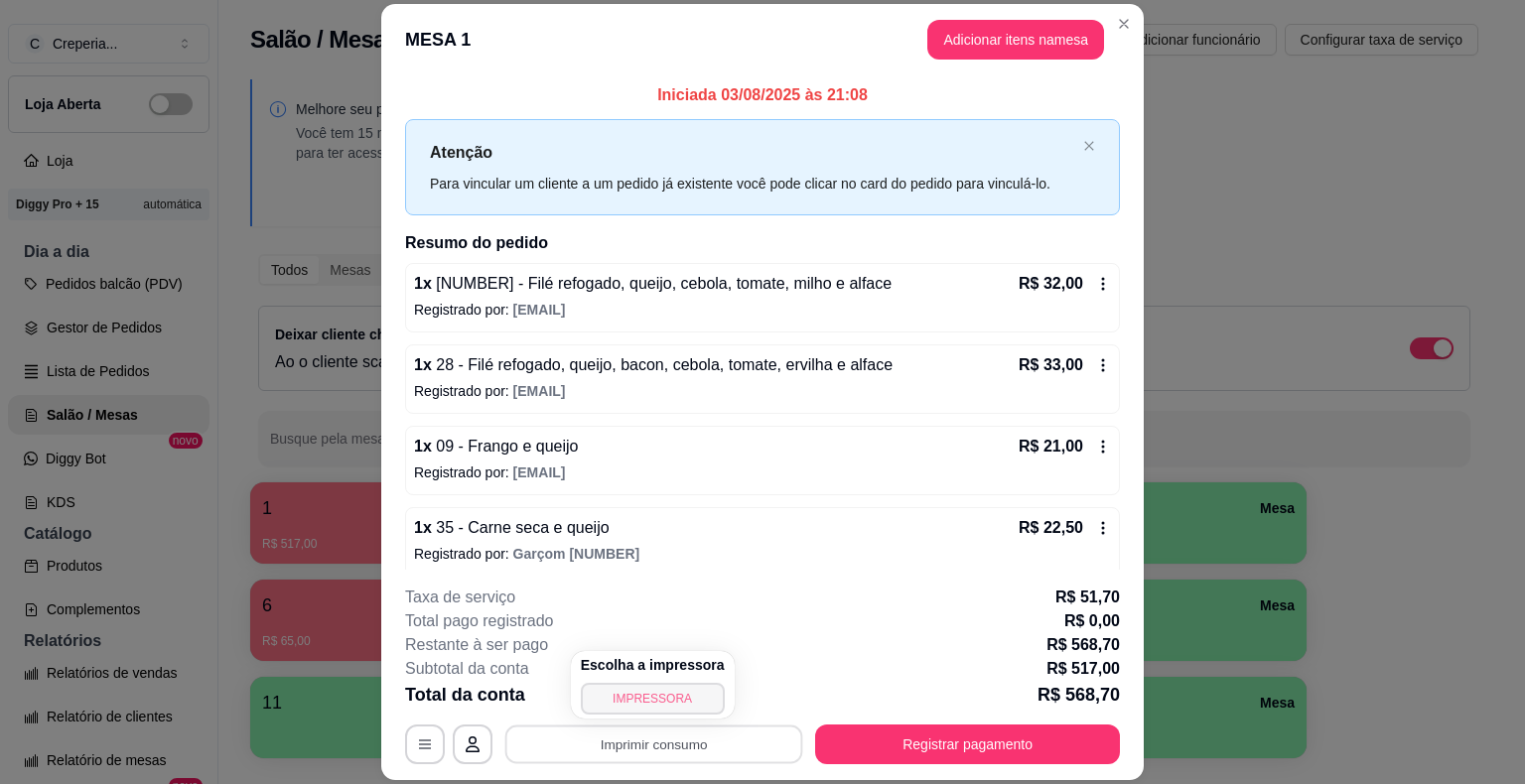 click on "IMPRESSORA" at bounding box center (652, 699) 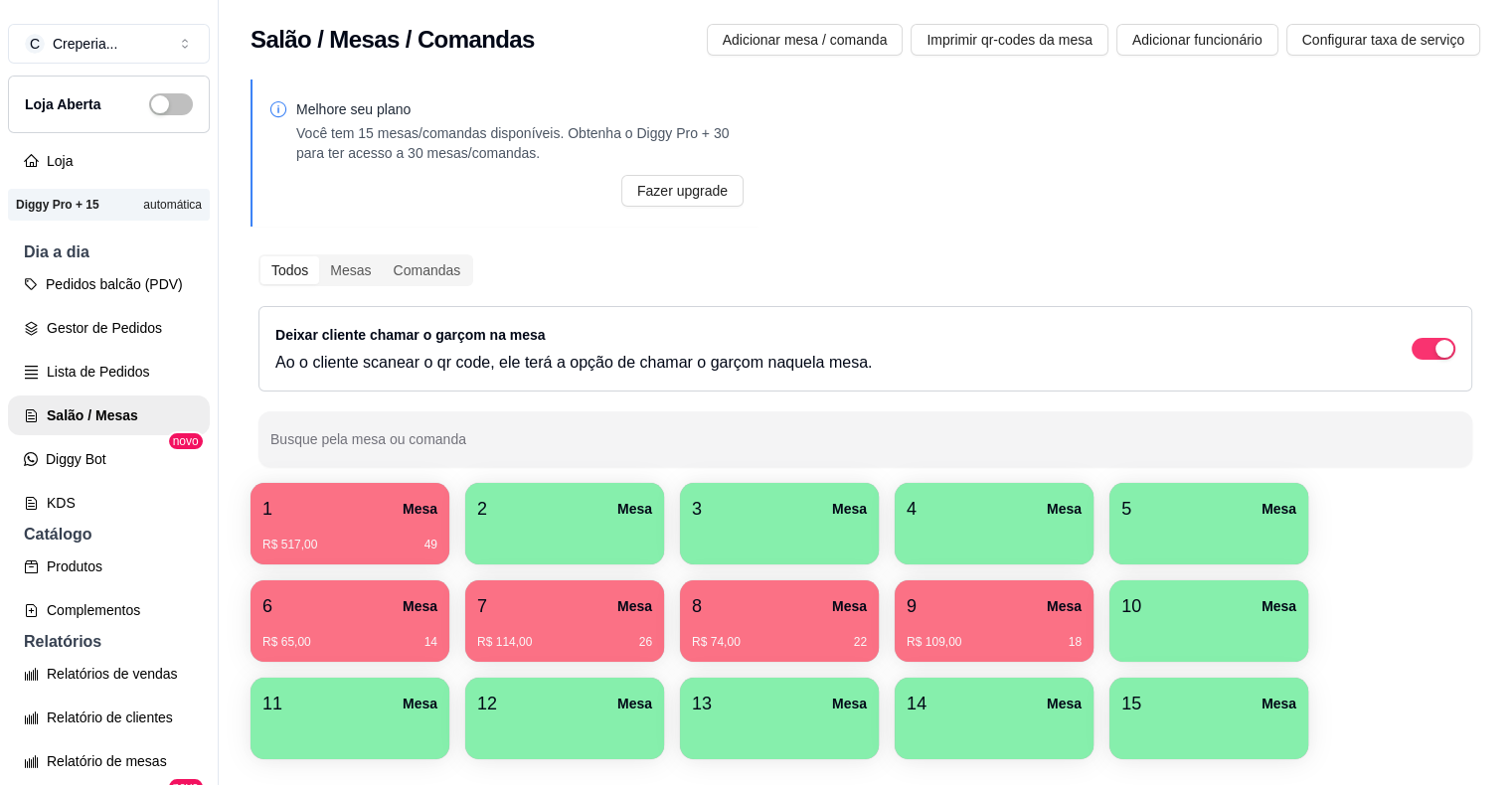 click on "R$ 114,00 26" at bounding box center (565, 635) 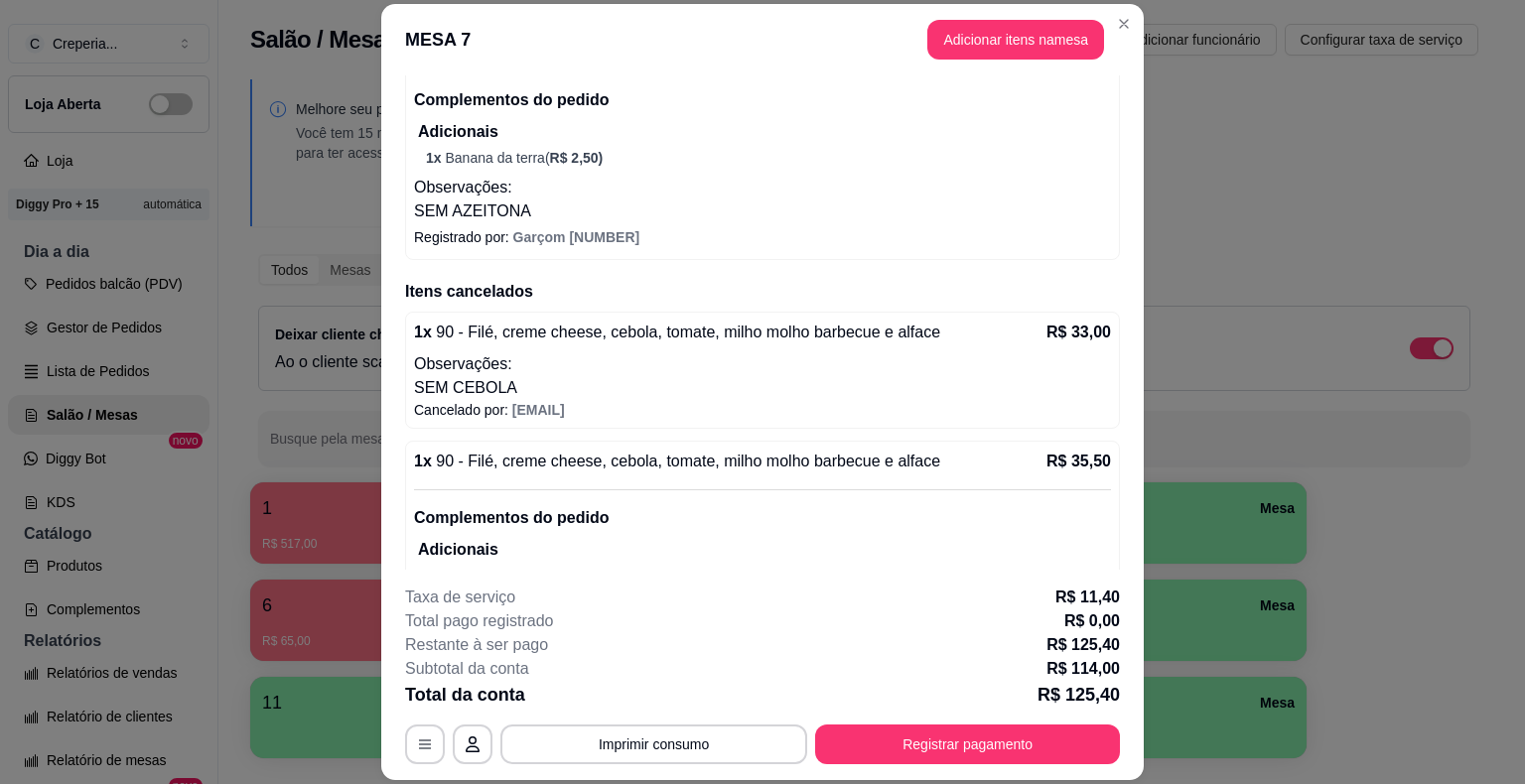 scroll, scrollTop: 644, scrollLeft: 0, axis: vertical 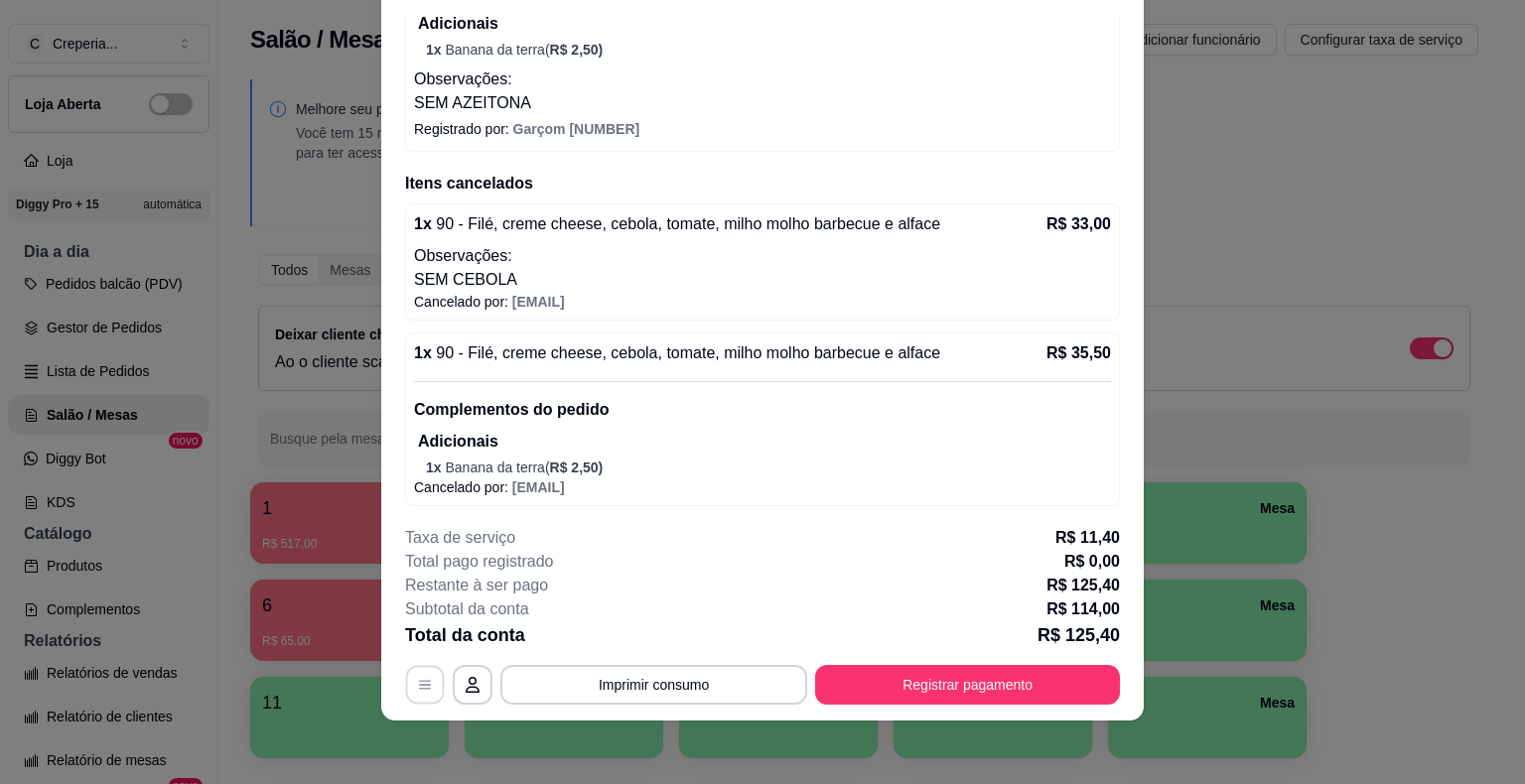 click at bounding box center [425, 685] 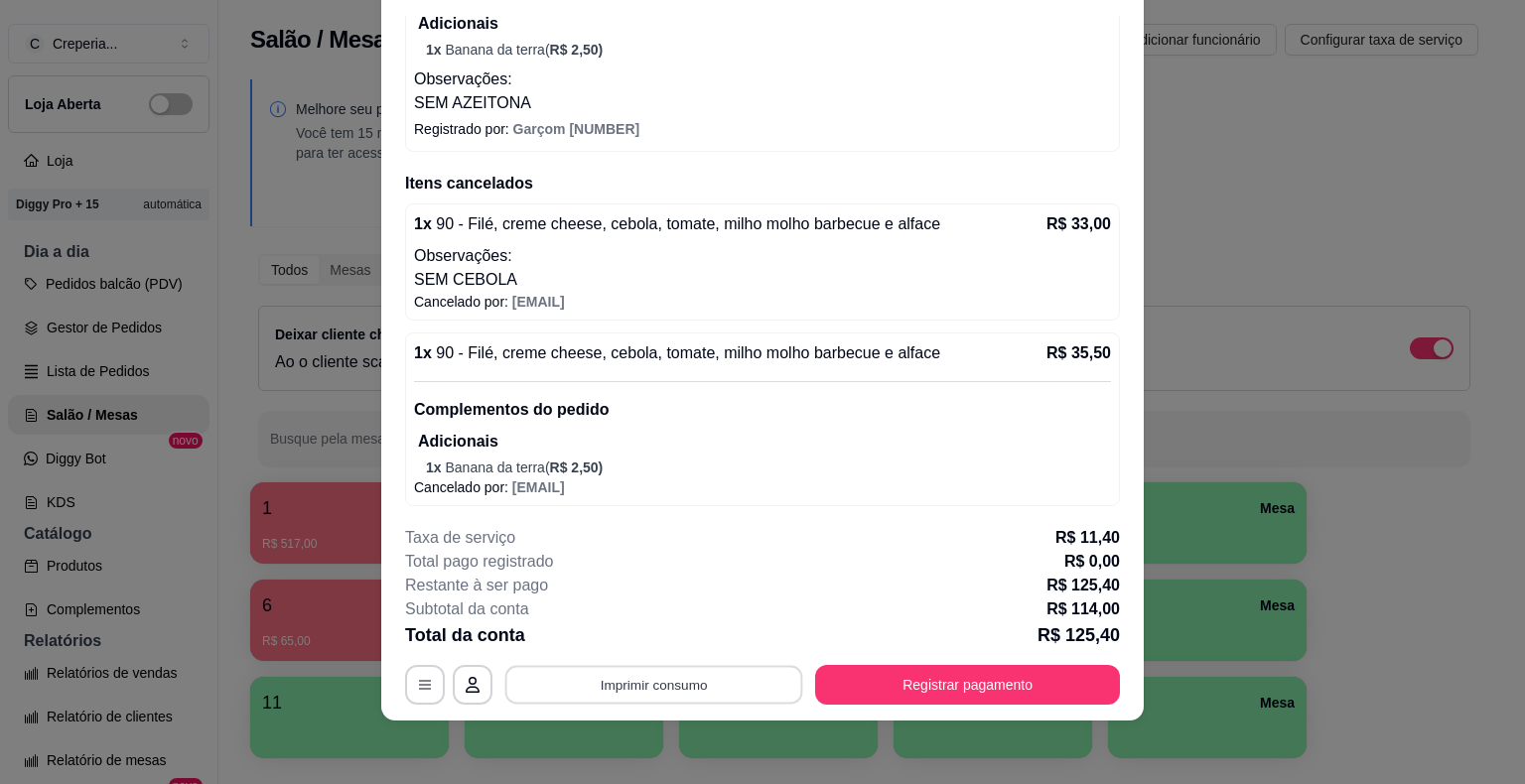 click on "Imprimir consumo" at bounding box center (654, 685) 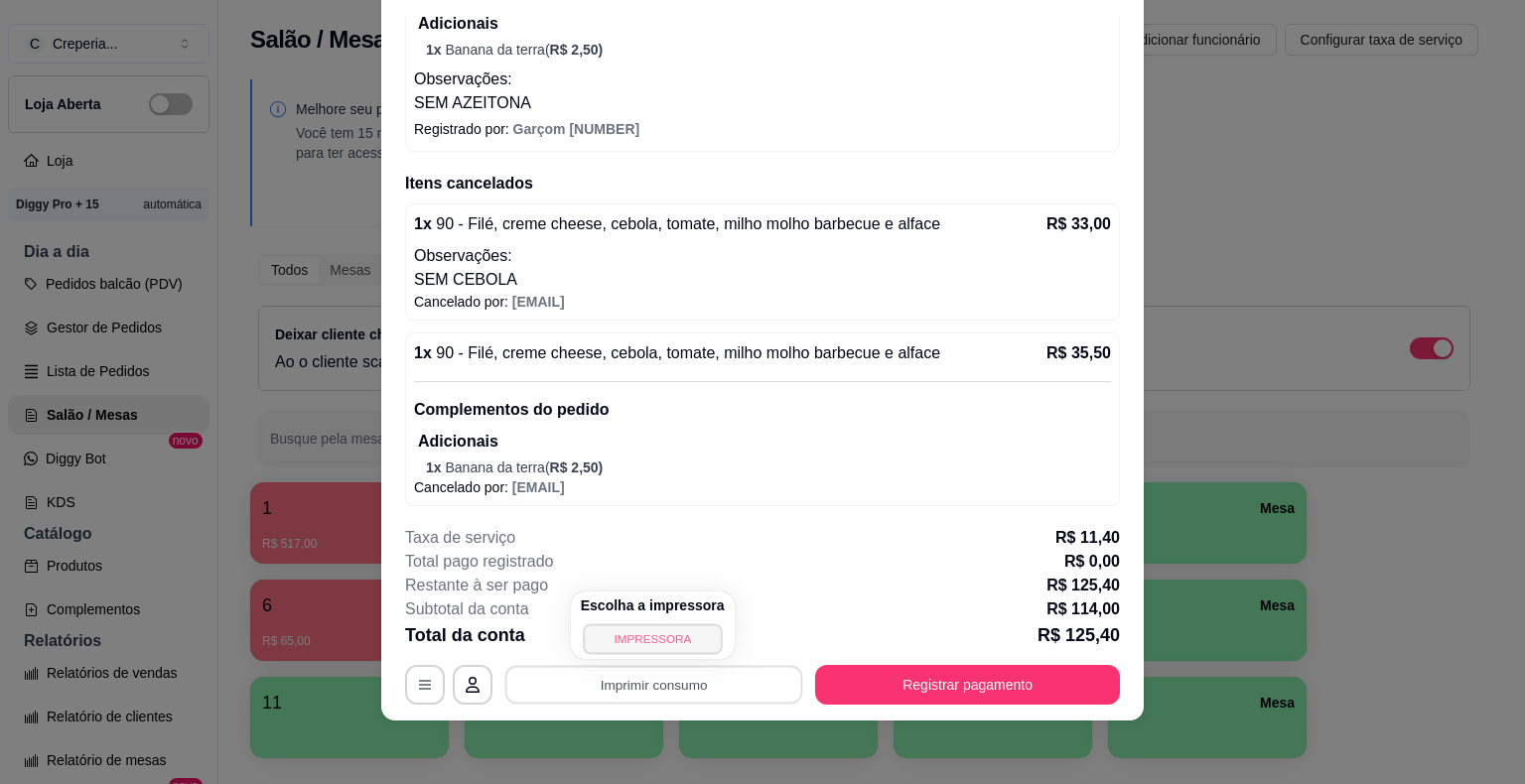 click on "IMPRESSORA" at bounding box center [652, 638] 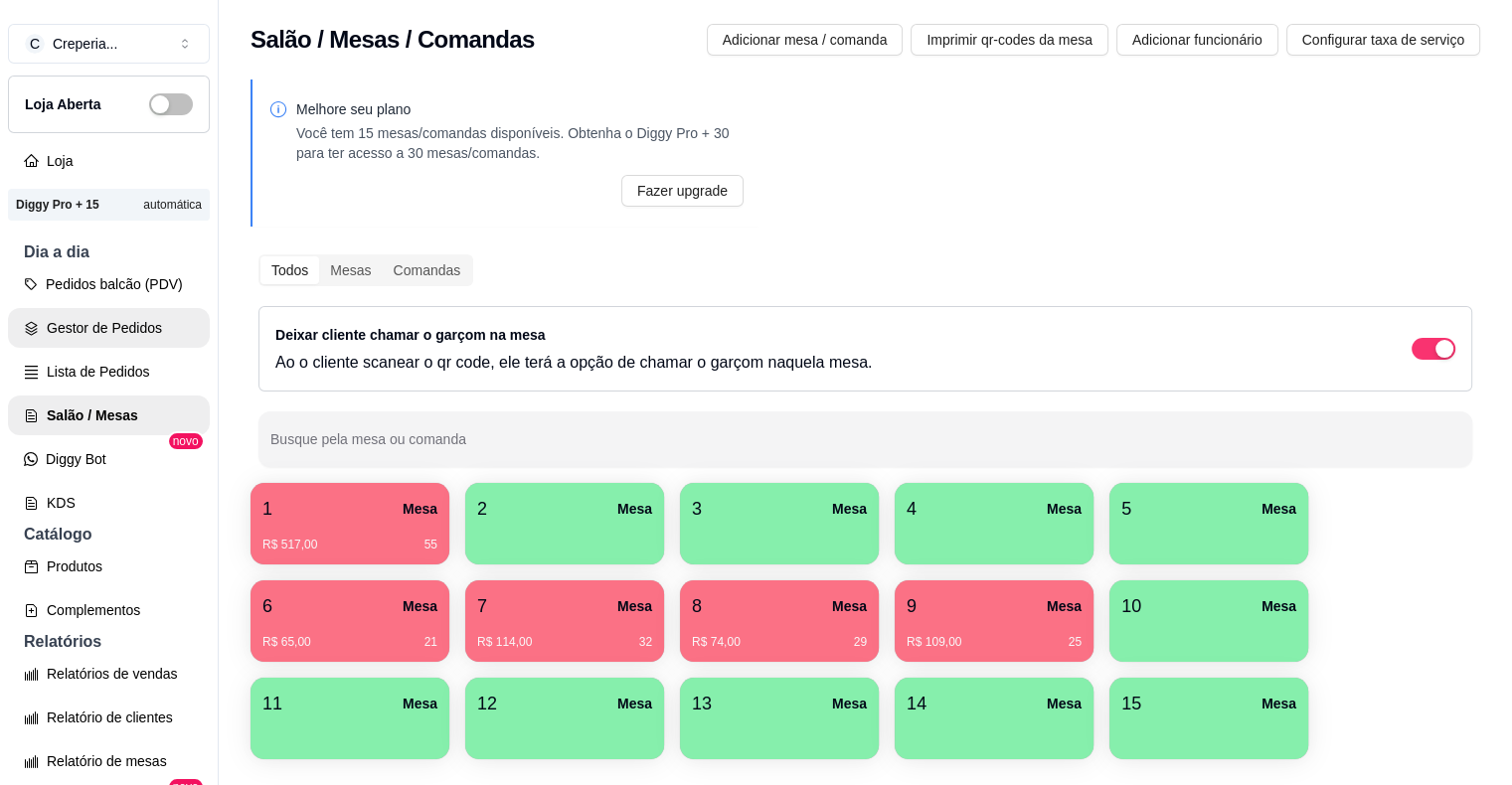 click on "Gestor de Pedidos" at bounding box center (108, 328) 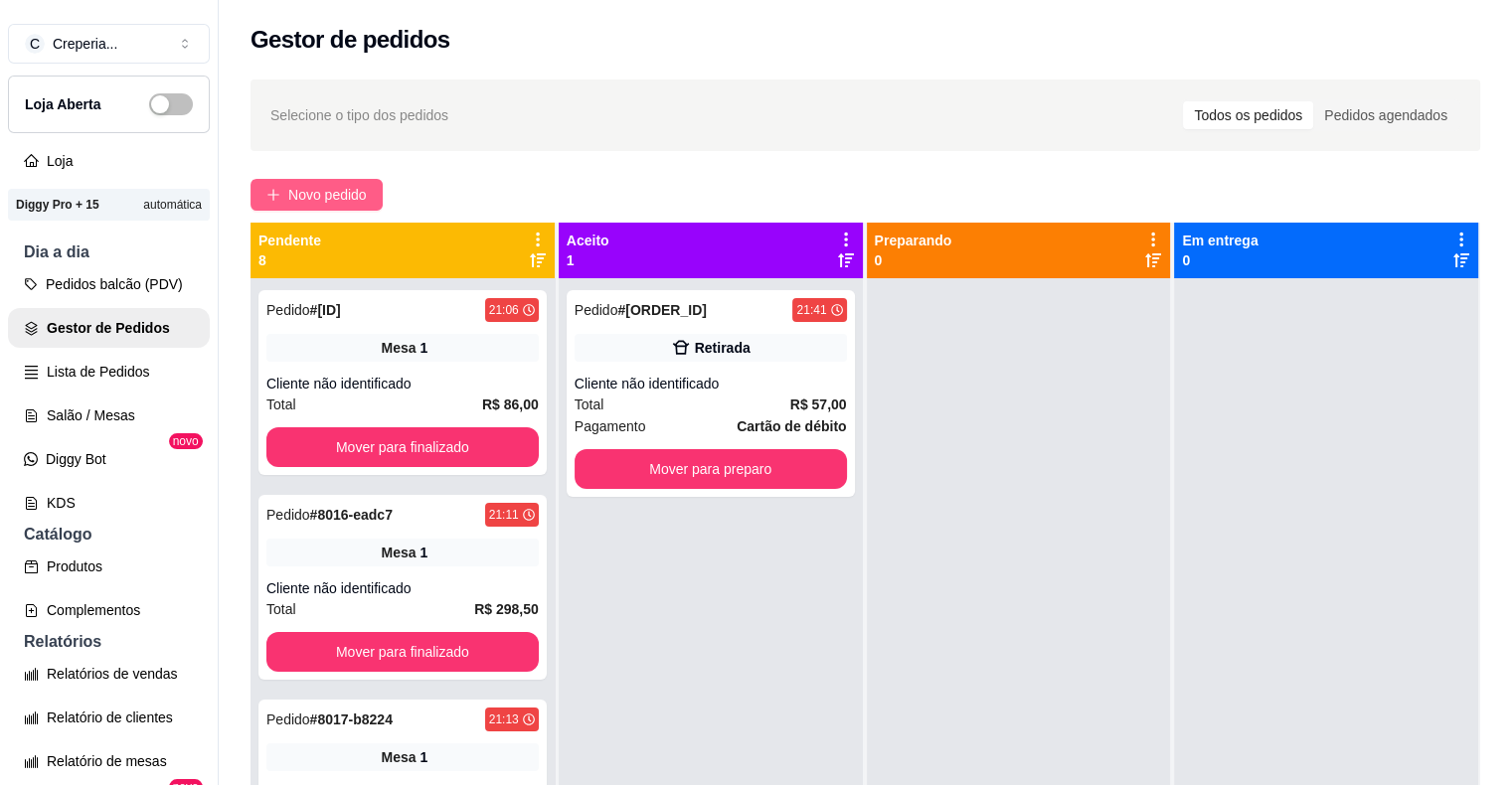 click on "Novo pedido" at bounding box center (327, 195) 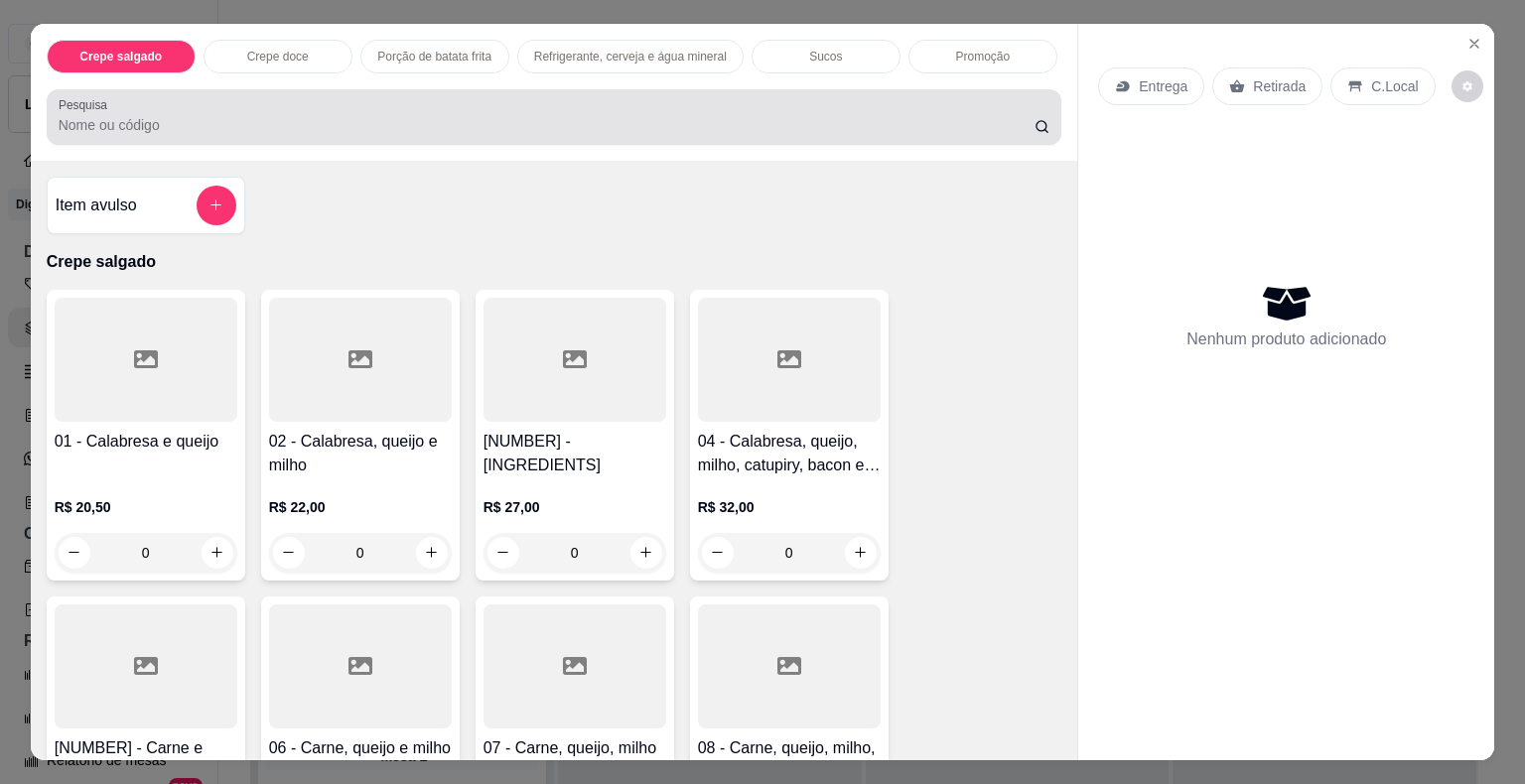click on "Pesquisa" at bounding box center [546, 125] 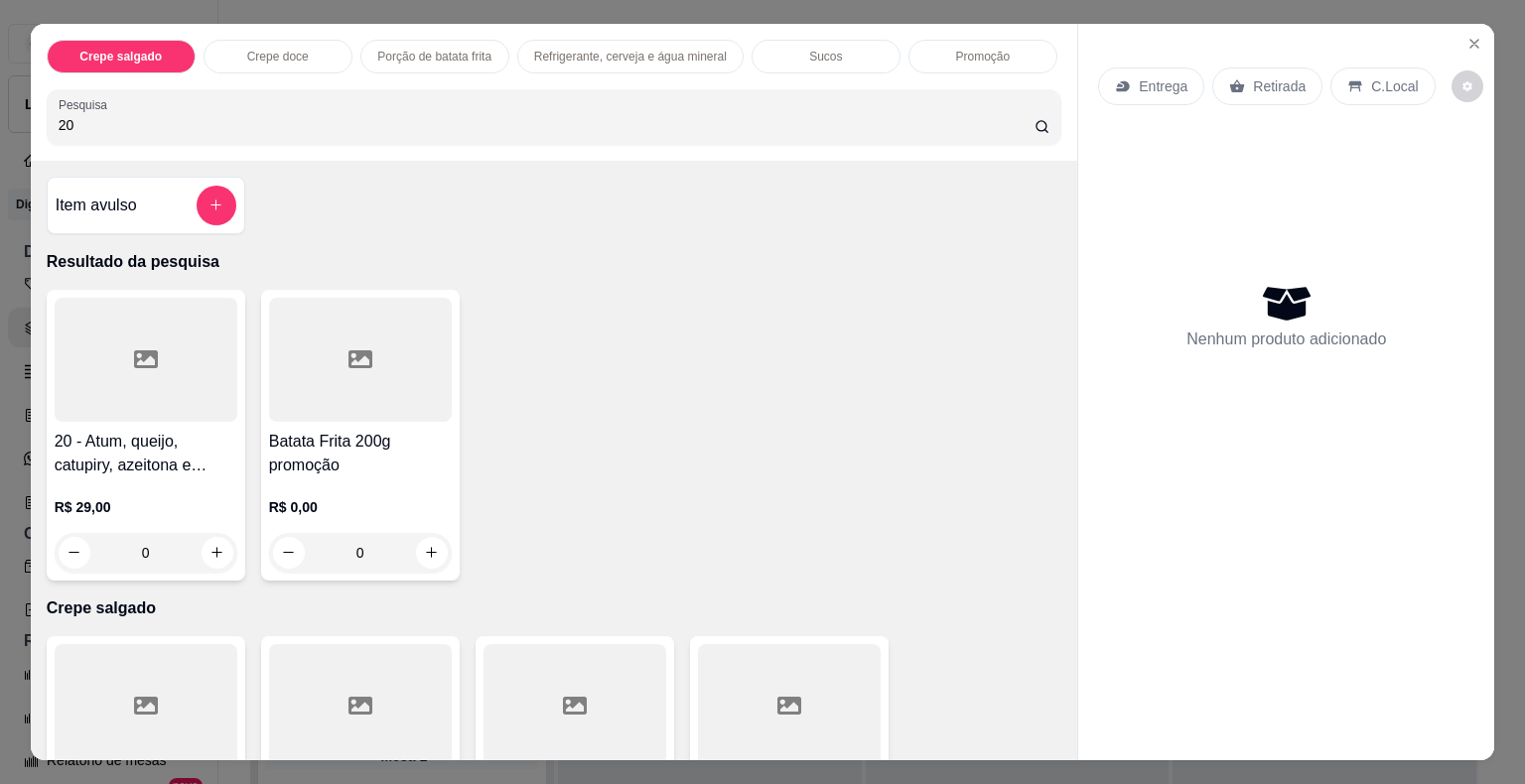 type on "20" 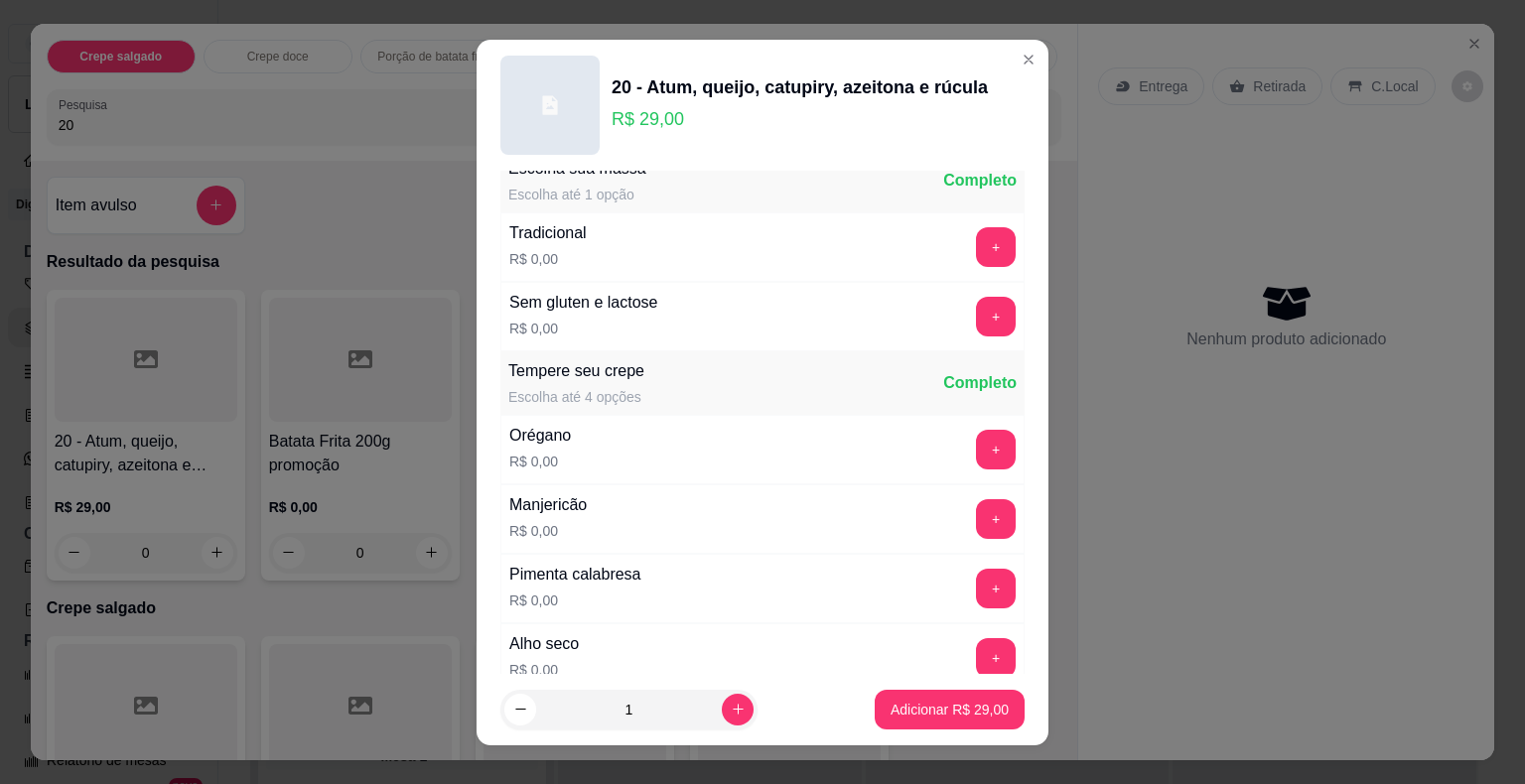 scroll, scrollTop: 0, scrollLeft: 0, axis: both 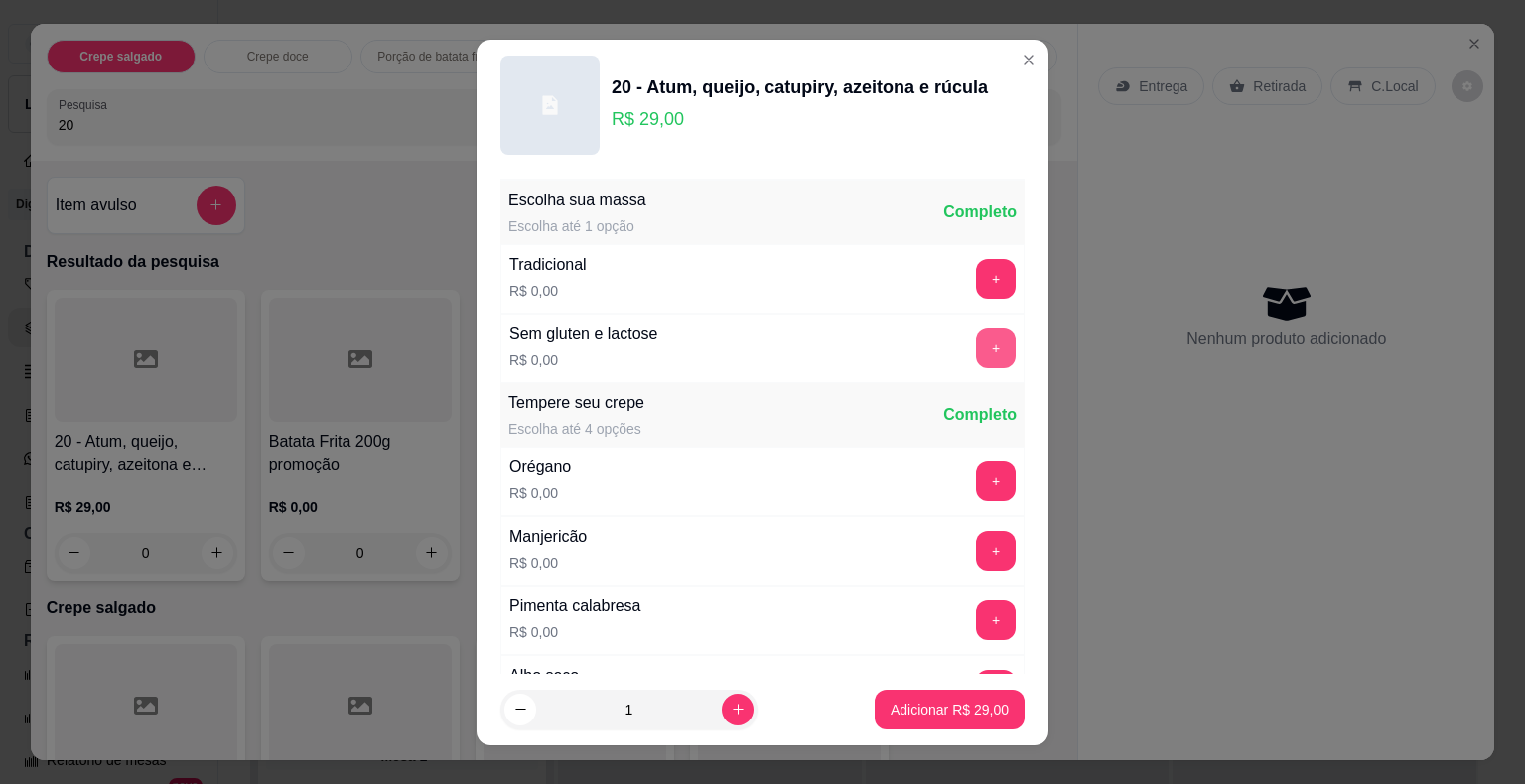click on "+" at bounding box center [996, 348] 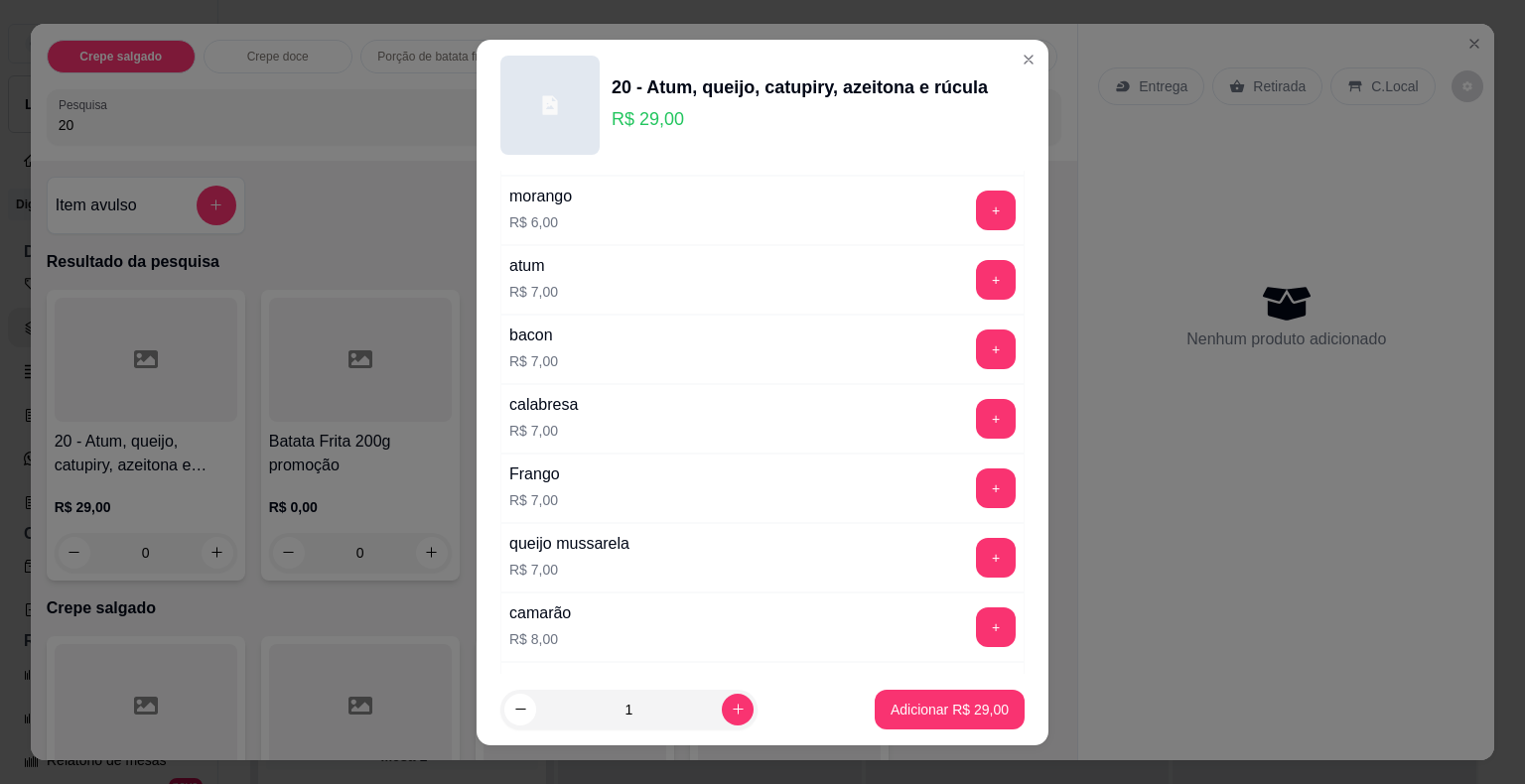 scroll, scrollTop: 3505, scrollLeft: 0, axis: vertical 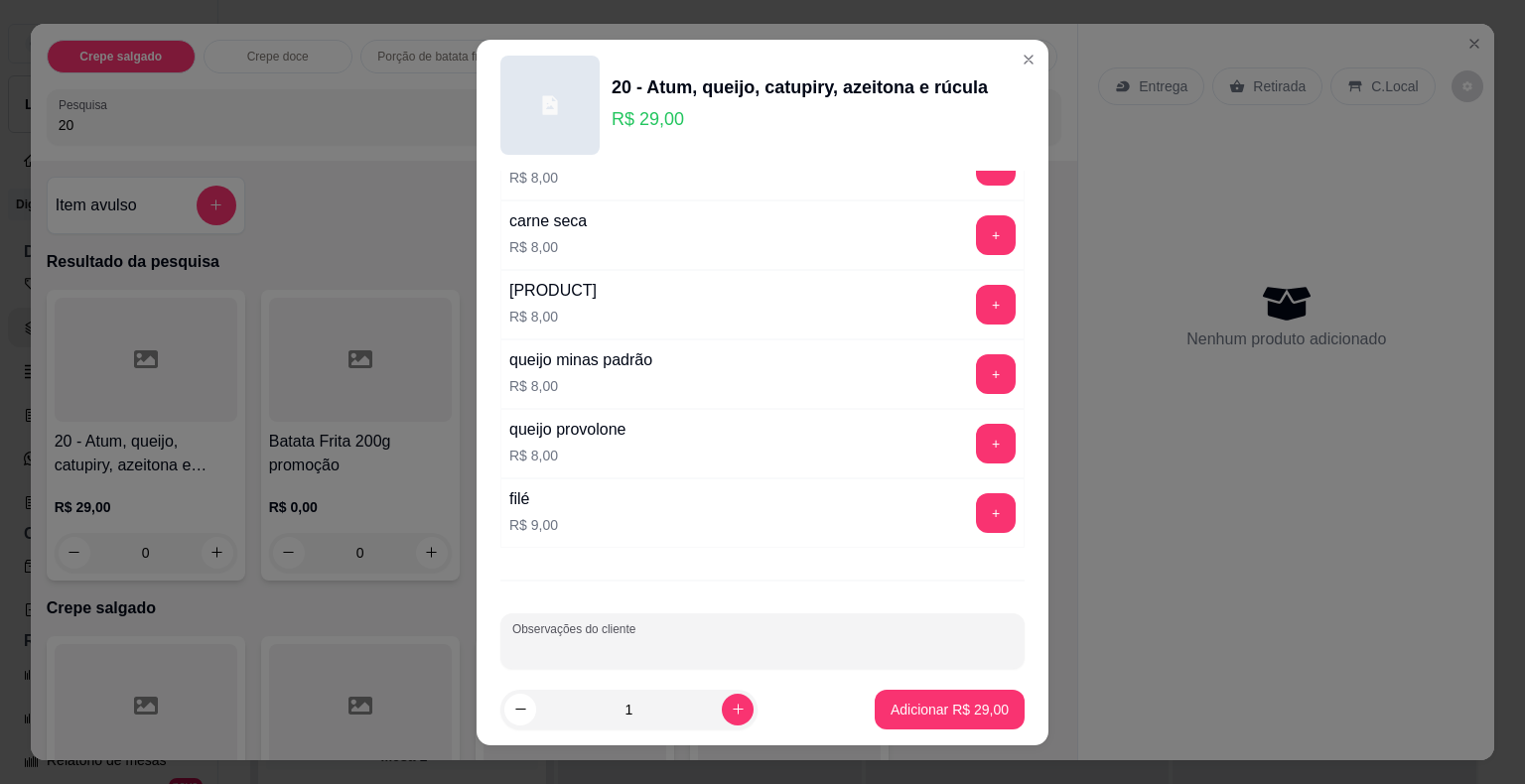 click on "Observações do cliente" at bounding box center [762, 649] 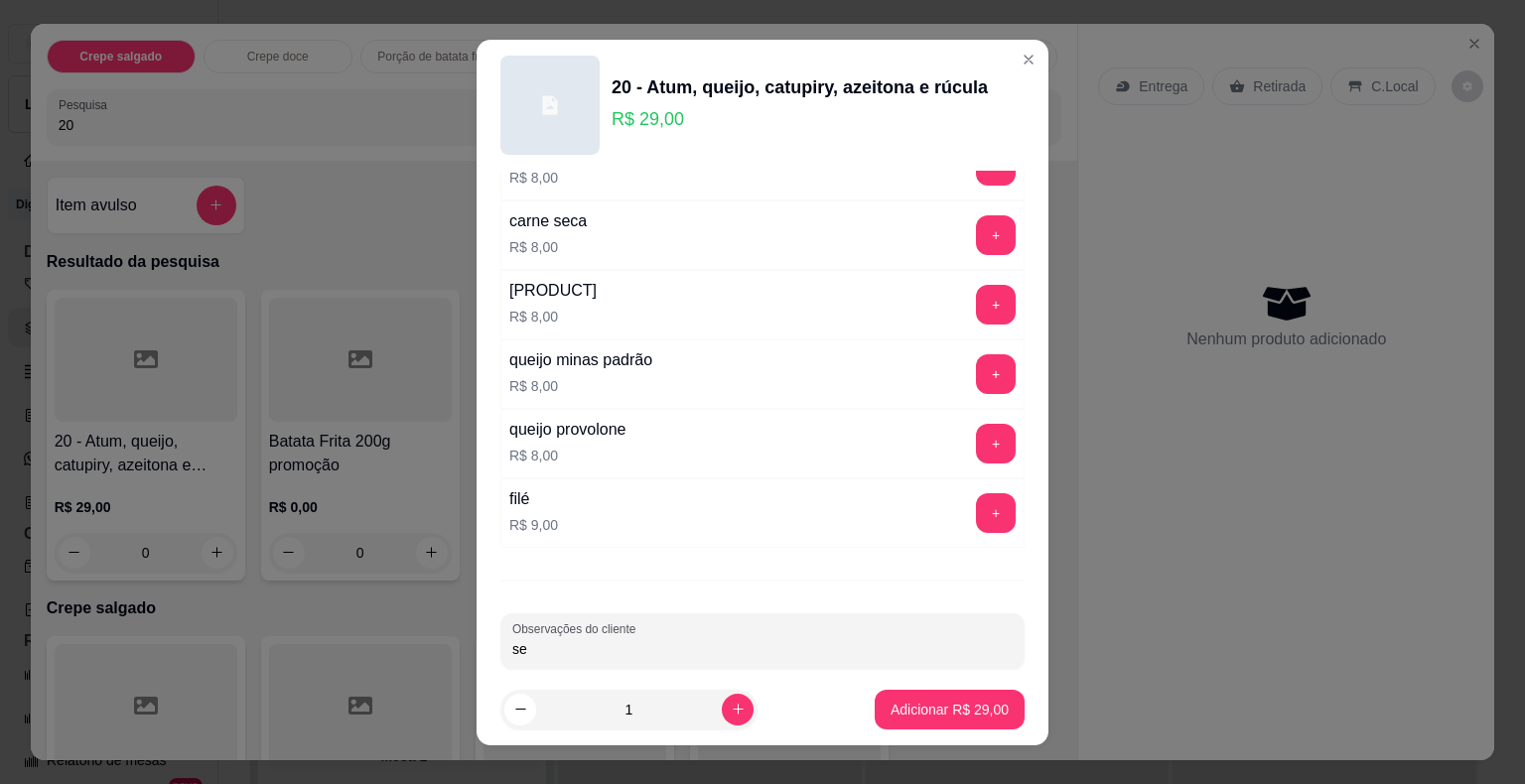 type on "s" 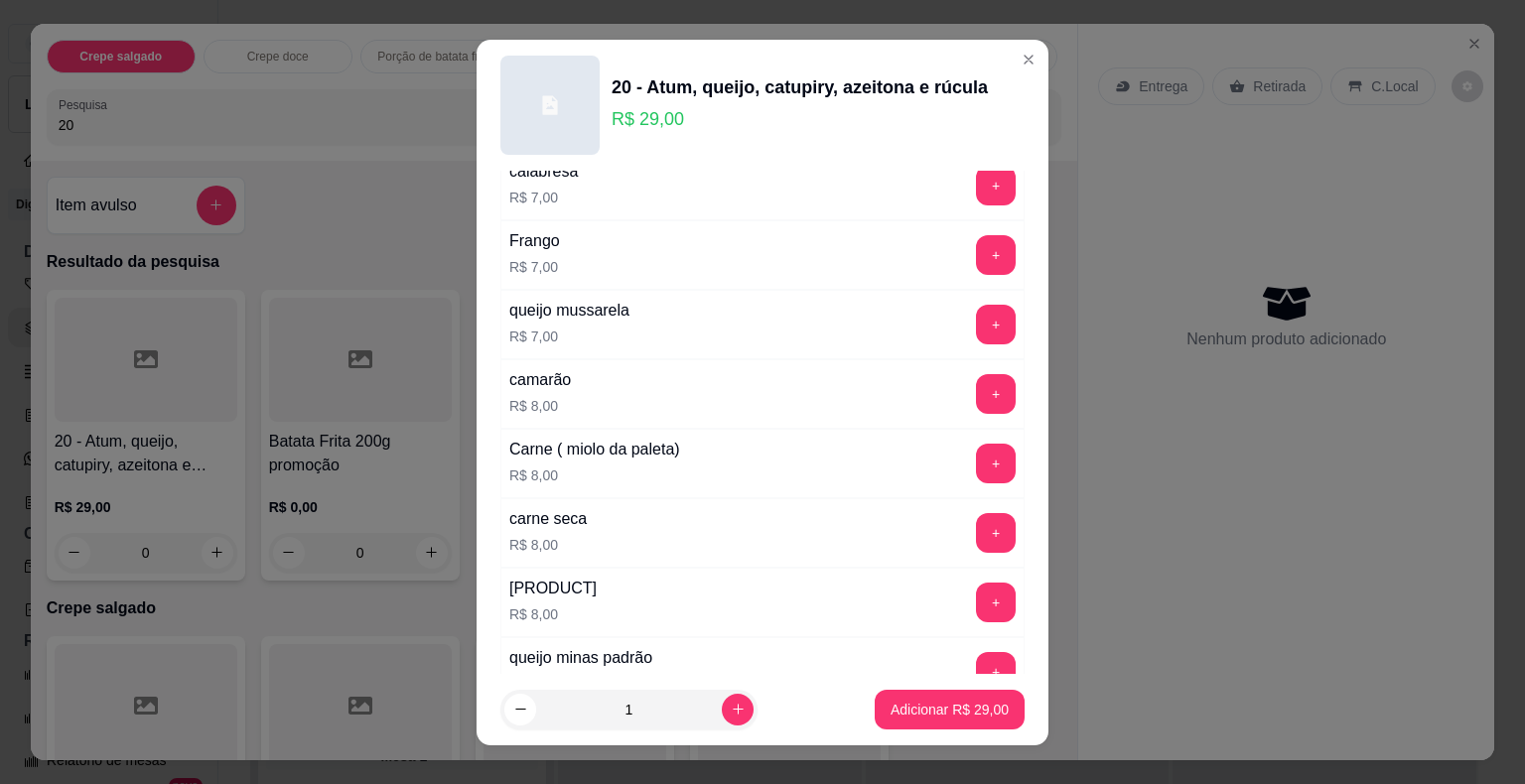 scroll, scrollTop: 3108, scrollLeft: 0, axis: vertical 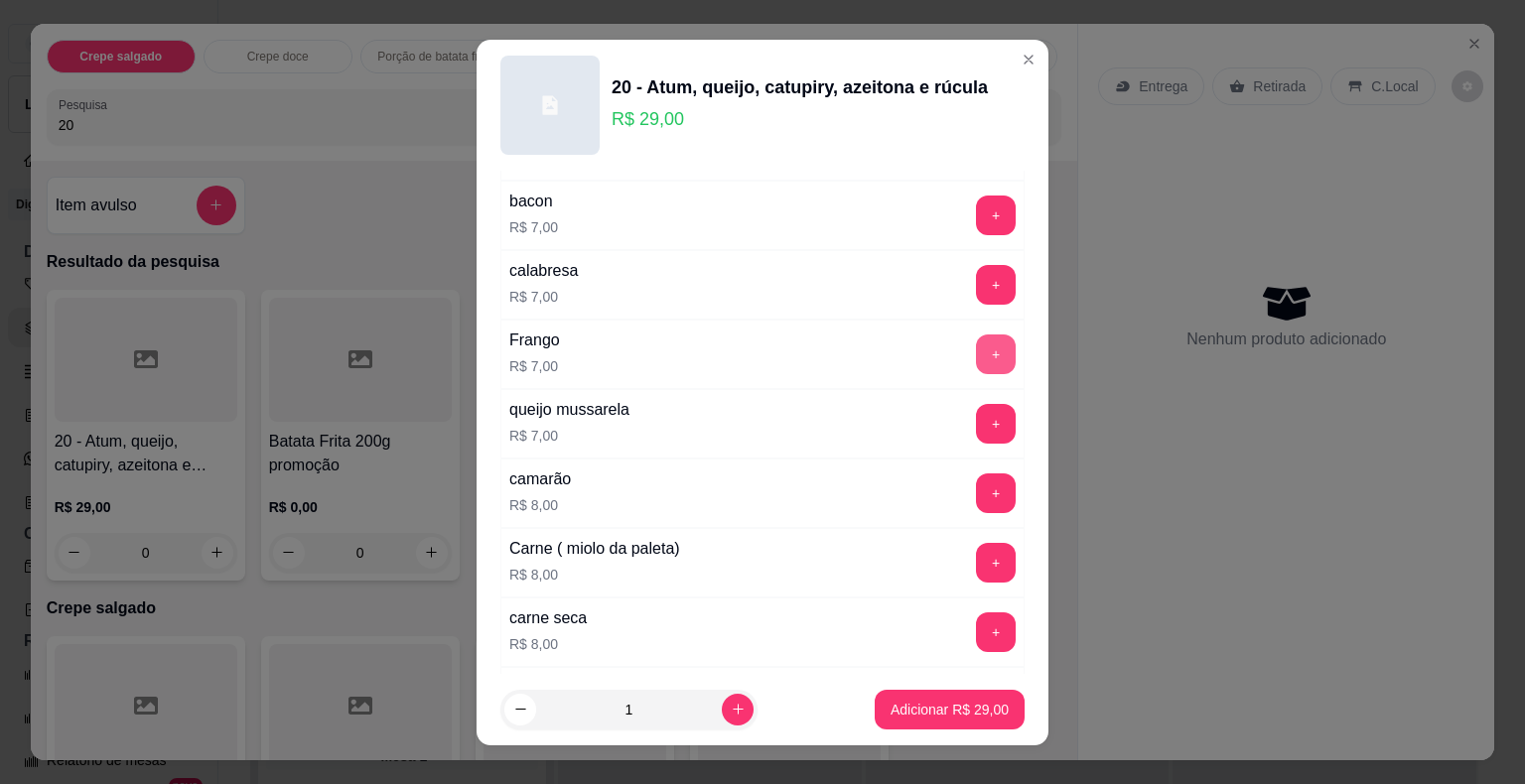 type on "SEM CATUPIRI" 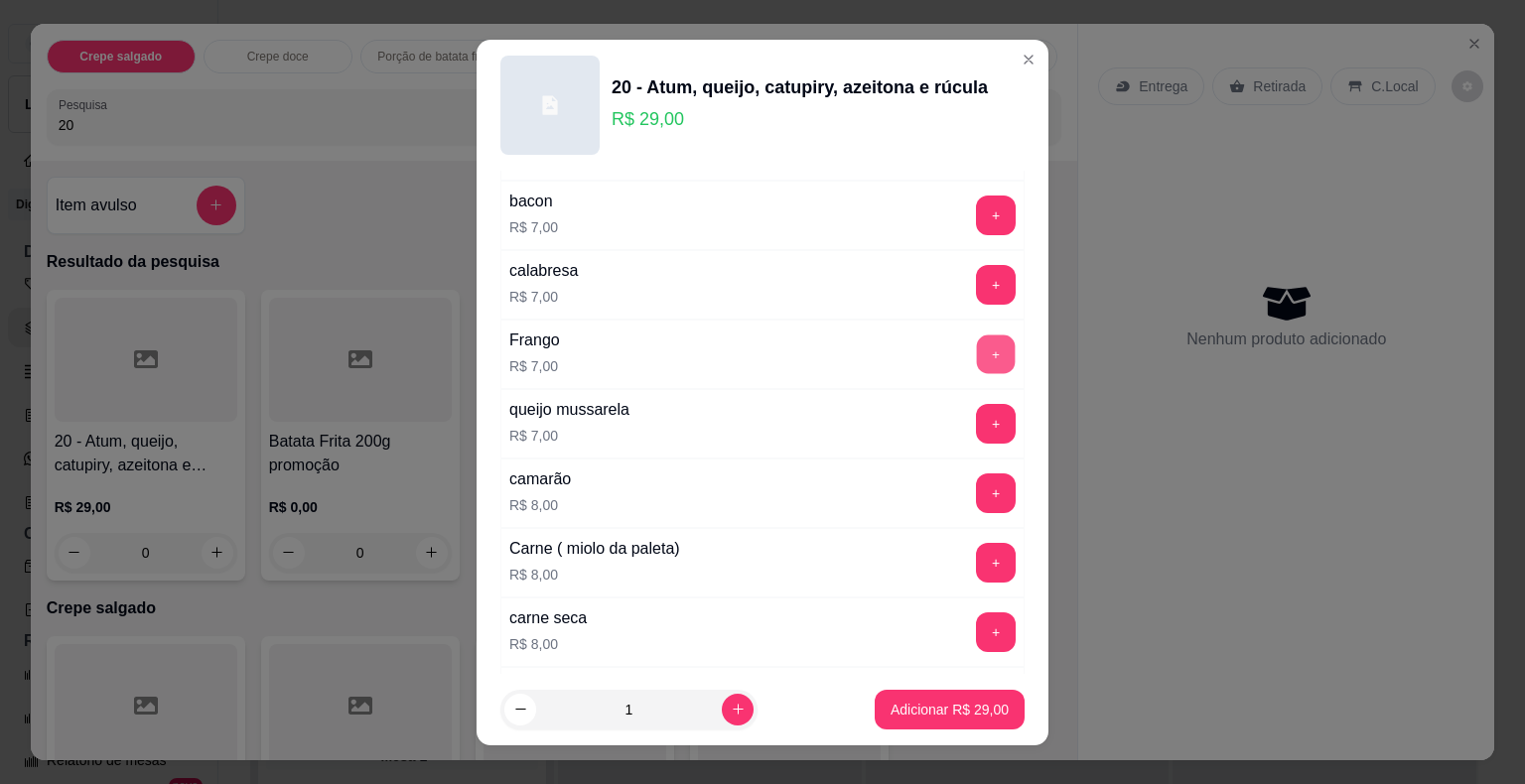 click on "+" at bounding box center [996, 353] 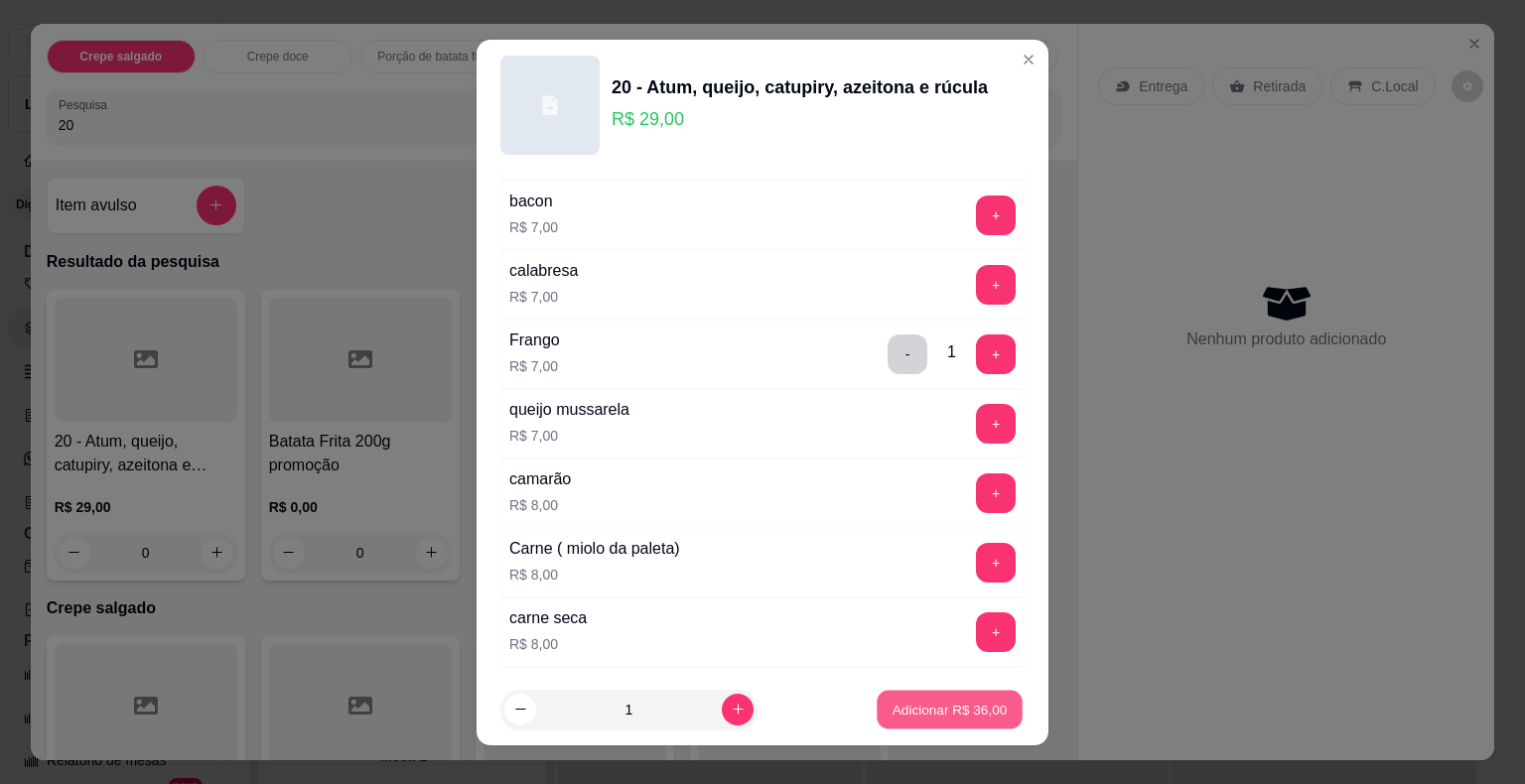 click on "Adicionar   R$ 36,00" at bounding box center (950, 709) 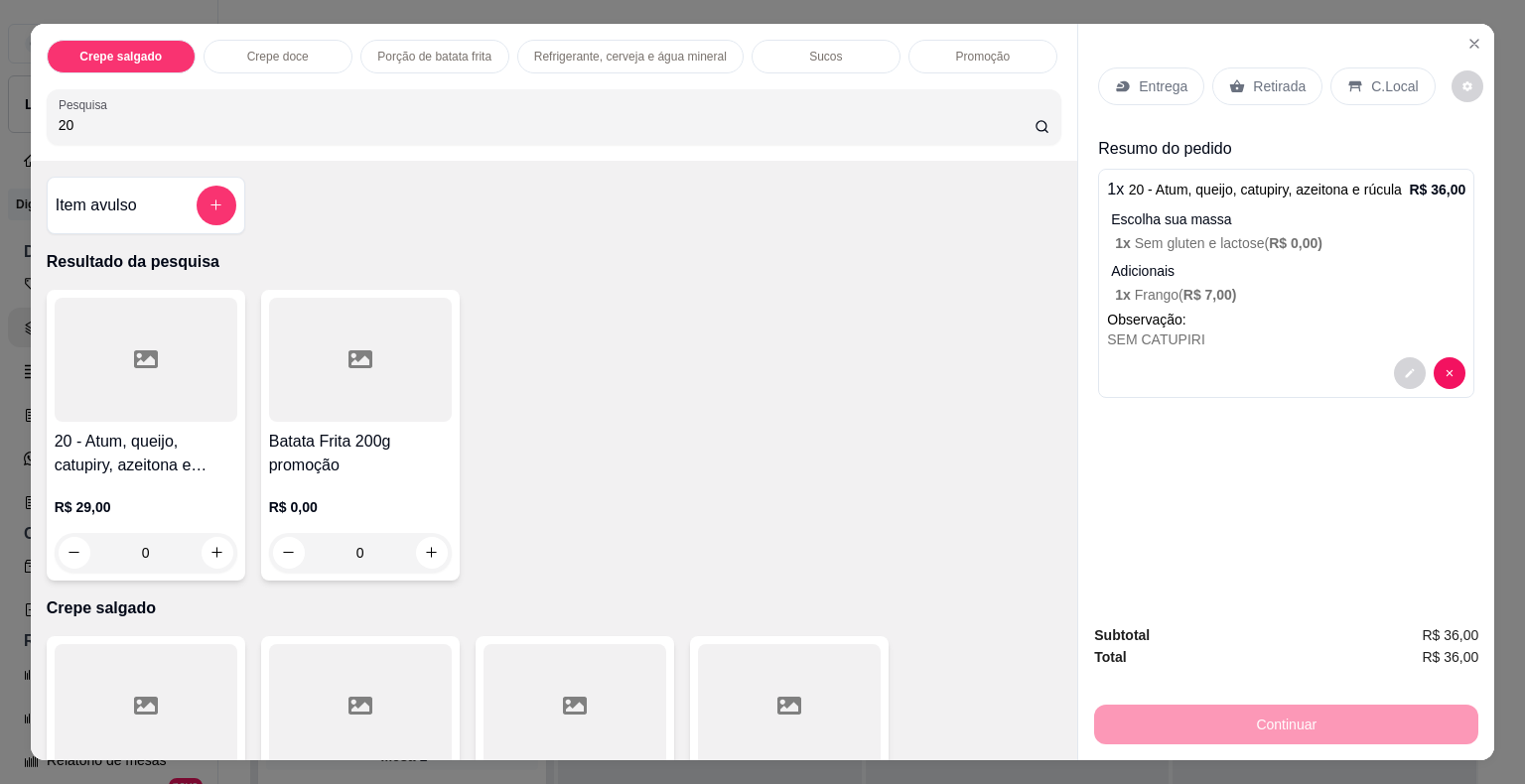 click on "Retirada" at bounding box center (1279, 86) 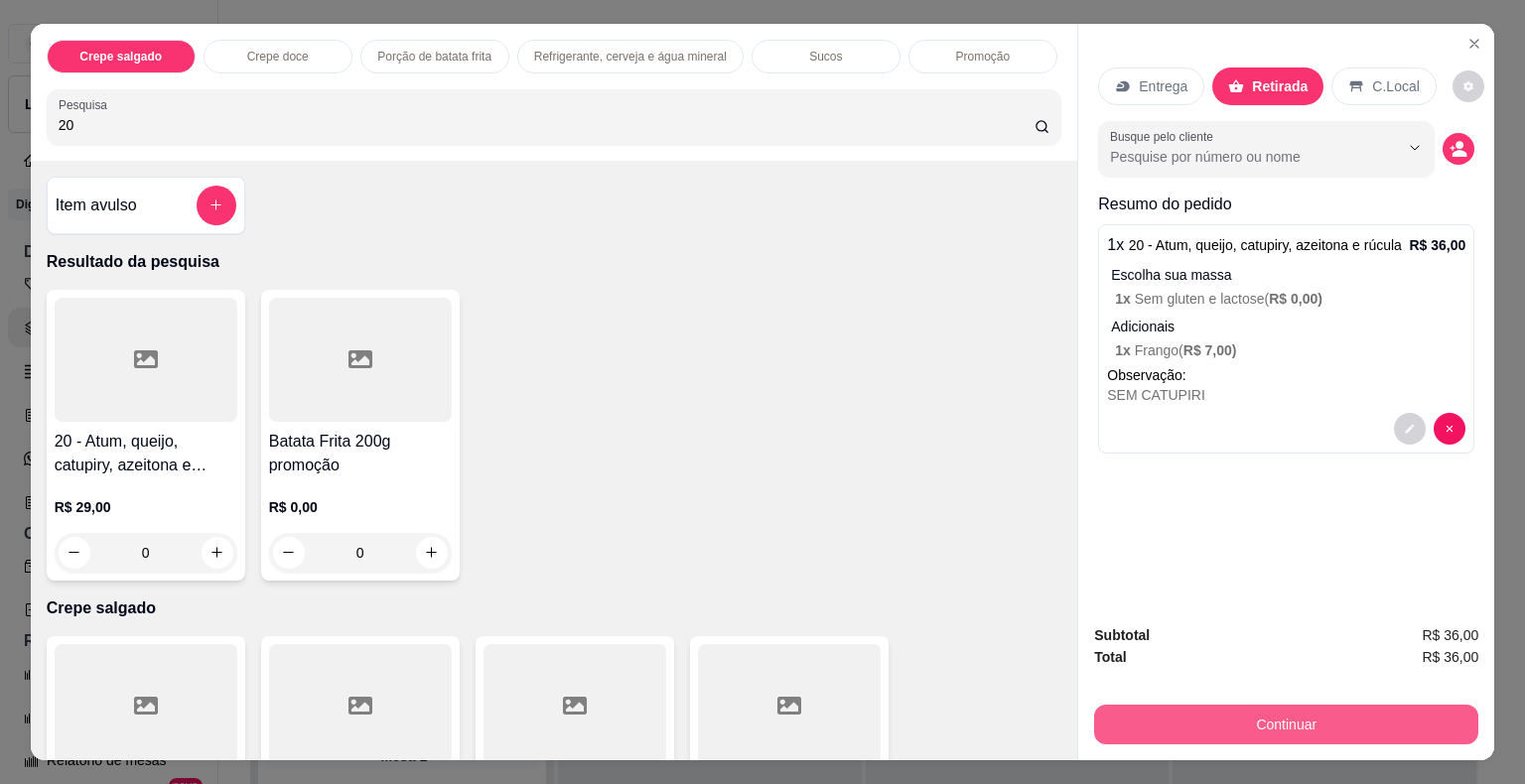 click on "Continuar" at bounding box center (1286, 724) 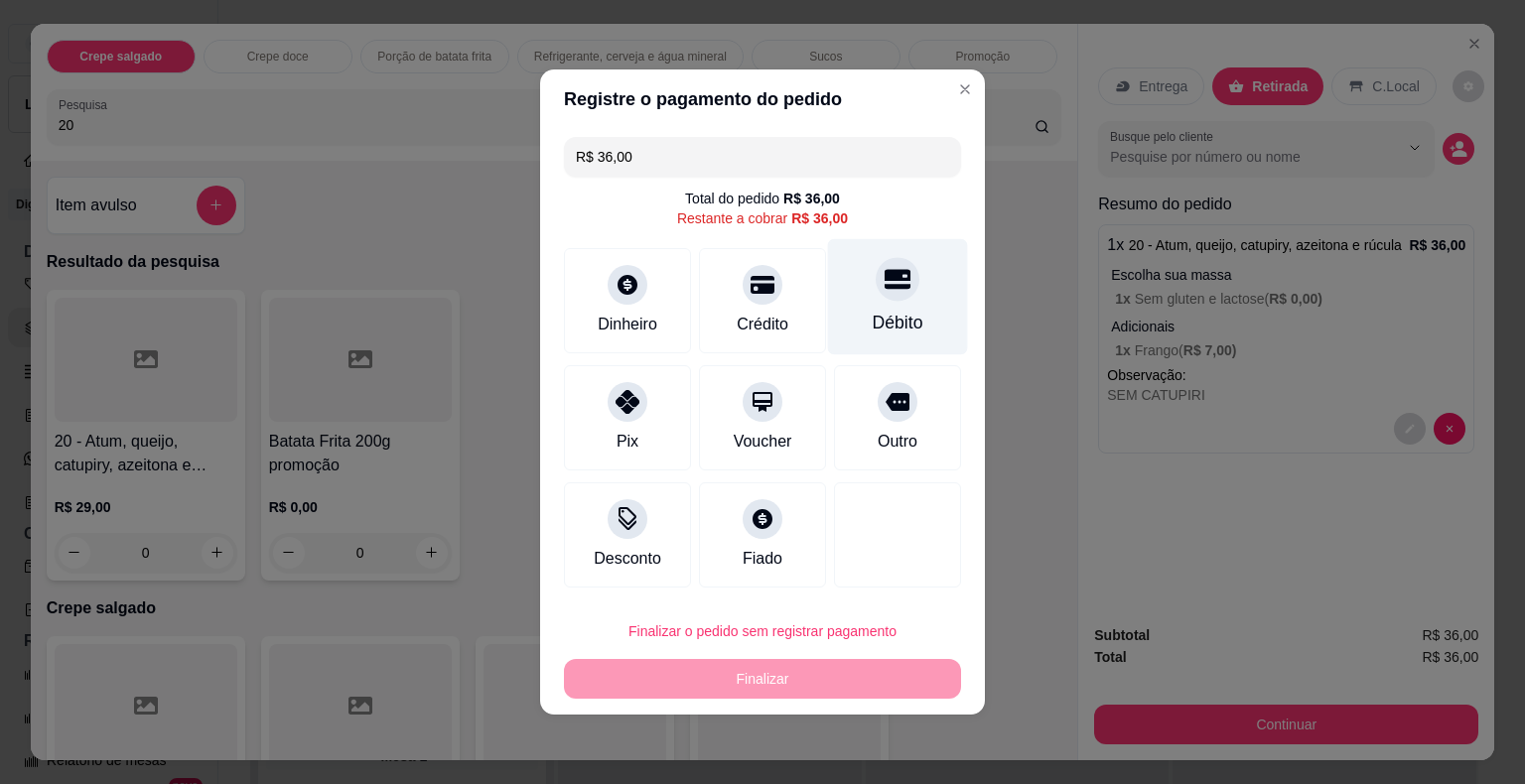 click at bounding box center [898, 279] 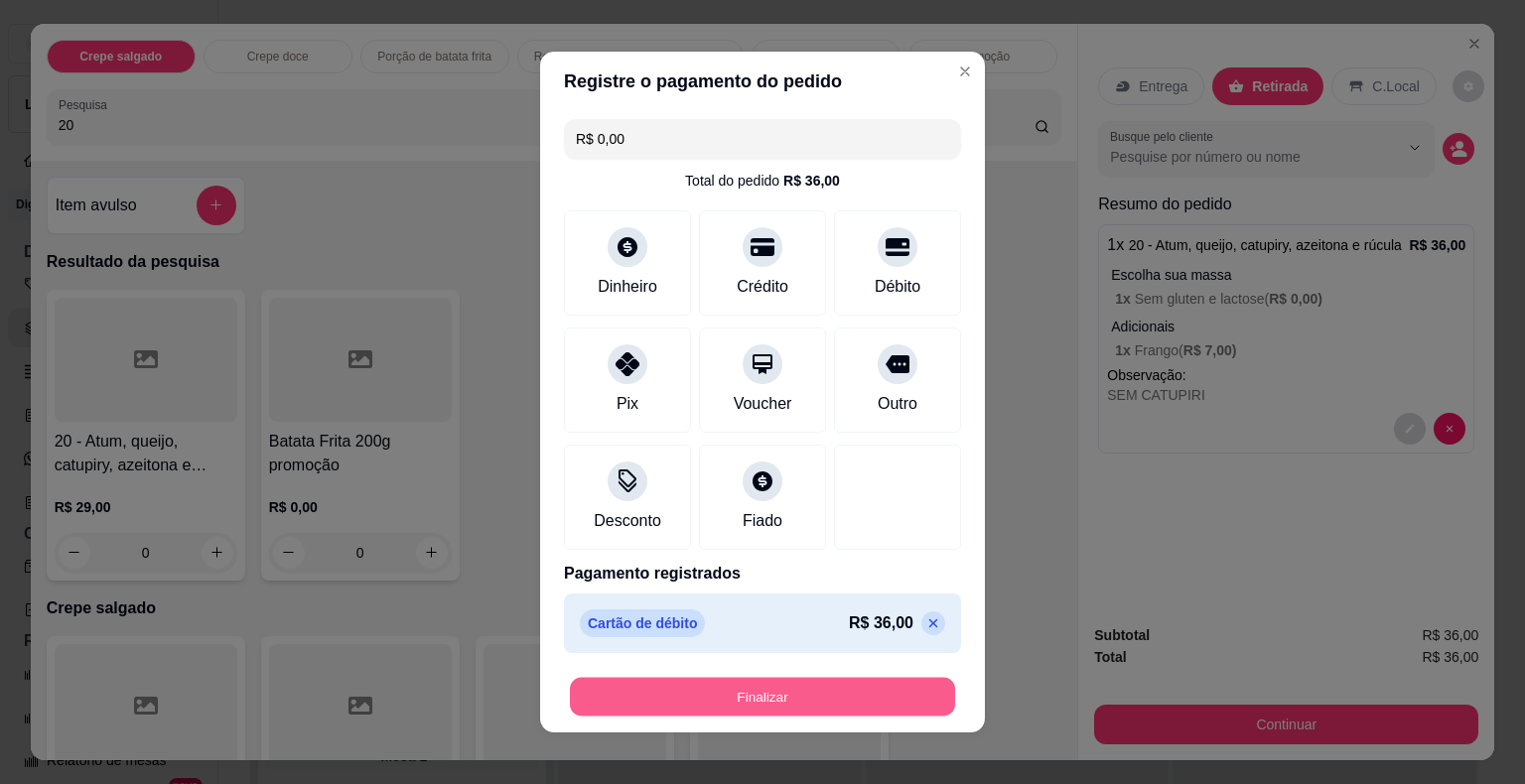 click on "Finalizar" at bounding box center (762, 697) 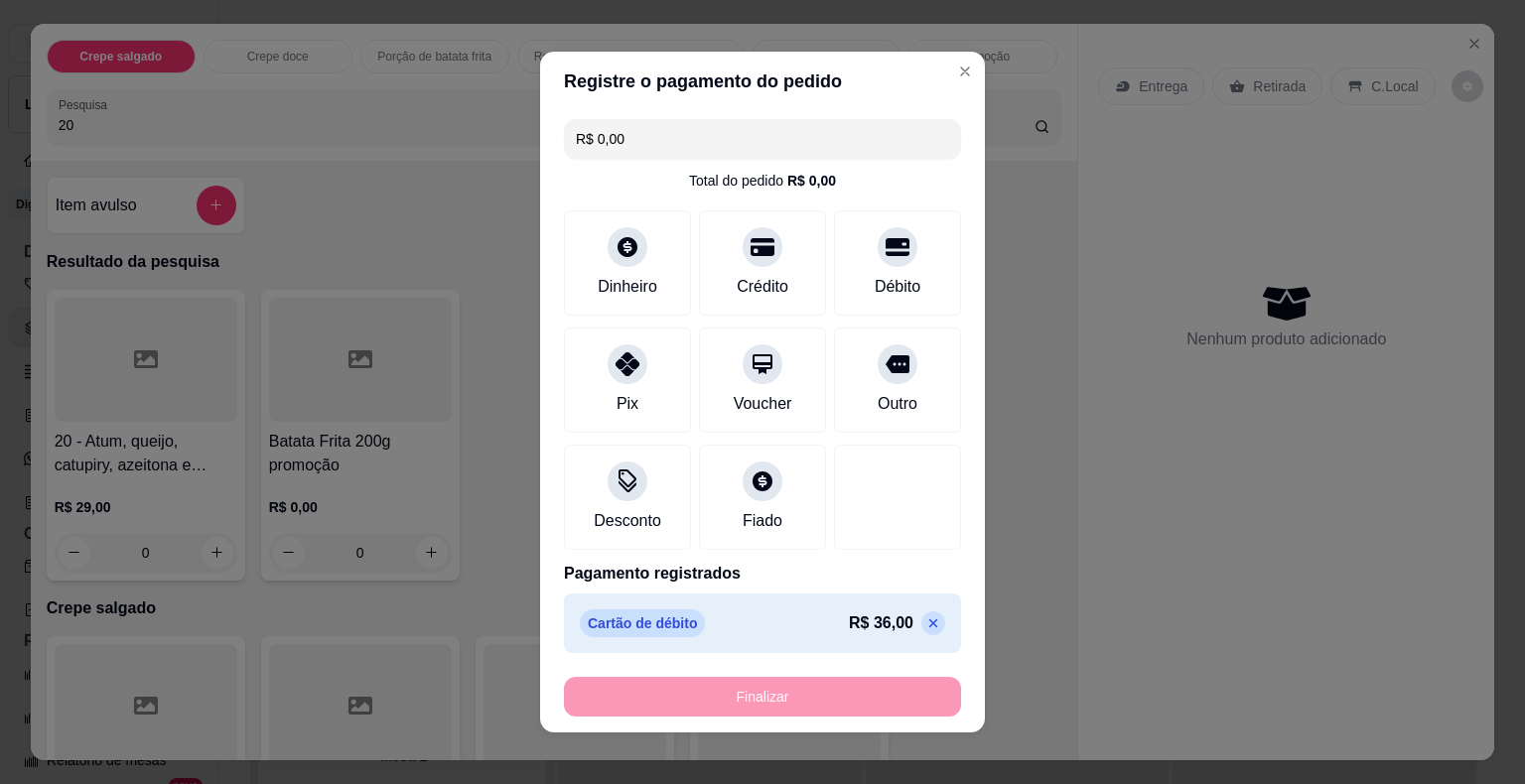 type on "-R$ 36,00" 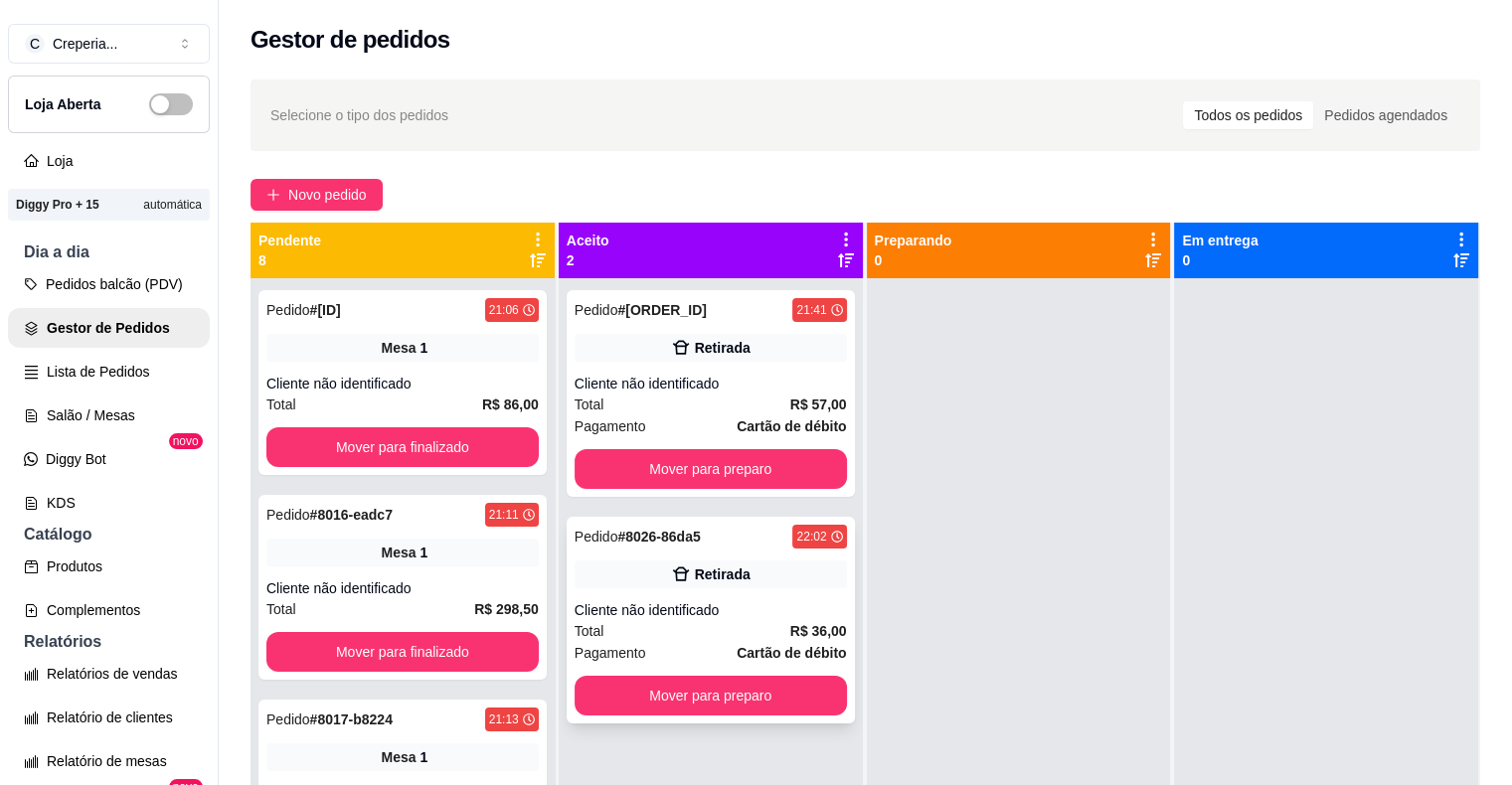 click on "Cliente não identificado" at bounding box center [711, 610] 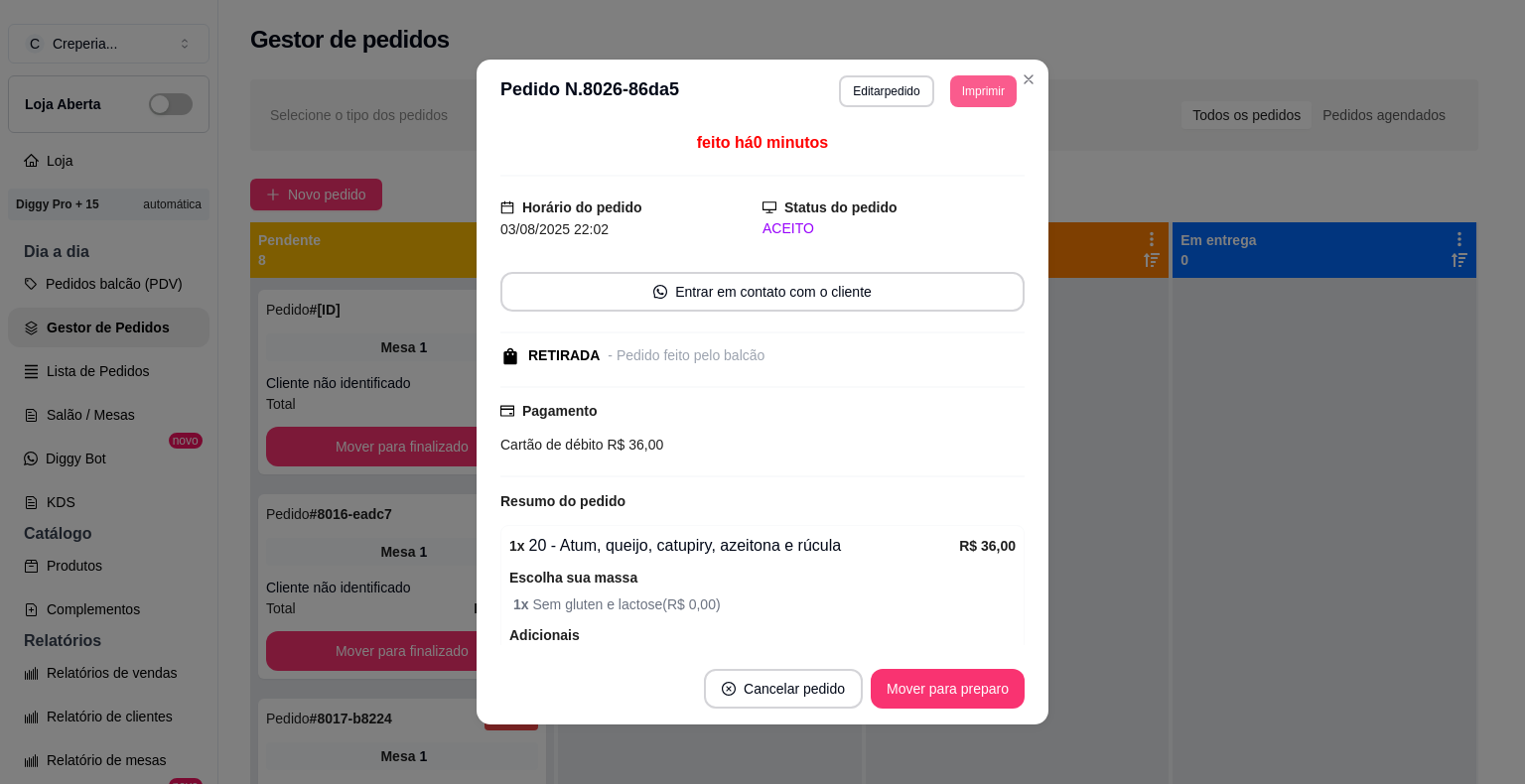 click on "Imprimir" at bounding box center (983, 91) 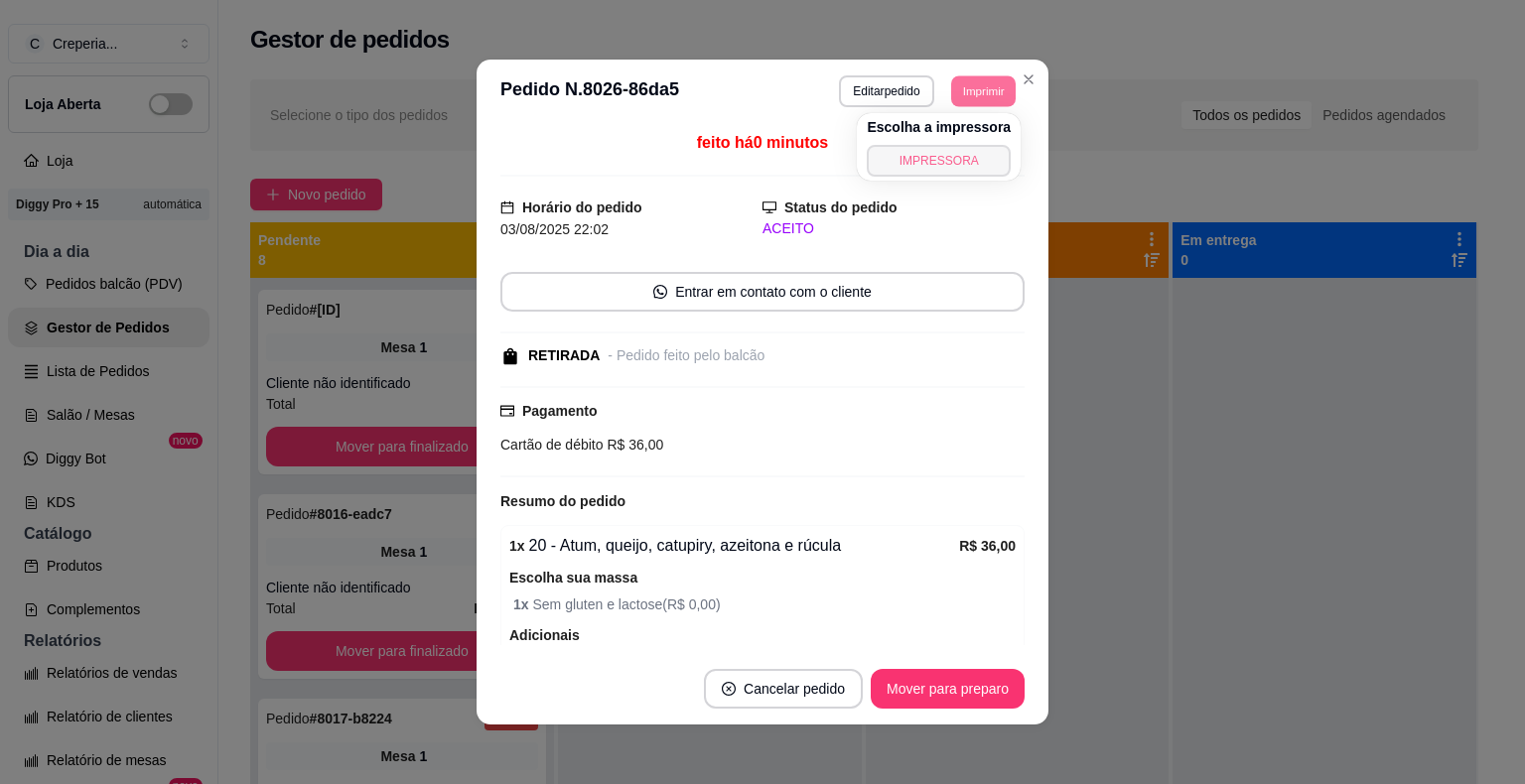 click on "IMPRESSORA" at bounding box center (938, 161) 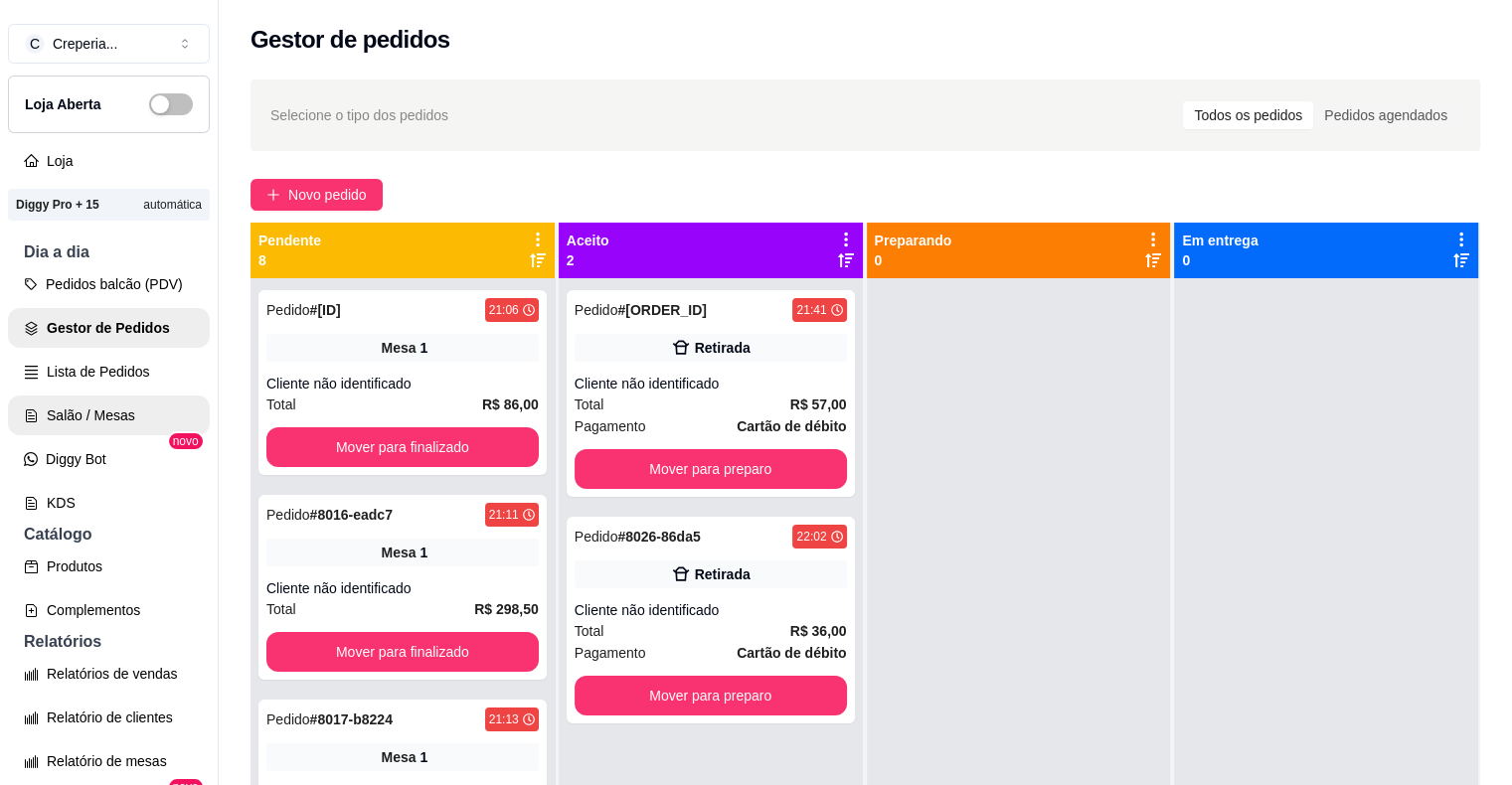 click on "Salão / Mesas" at bounding box center [108, 415] 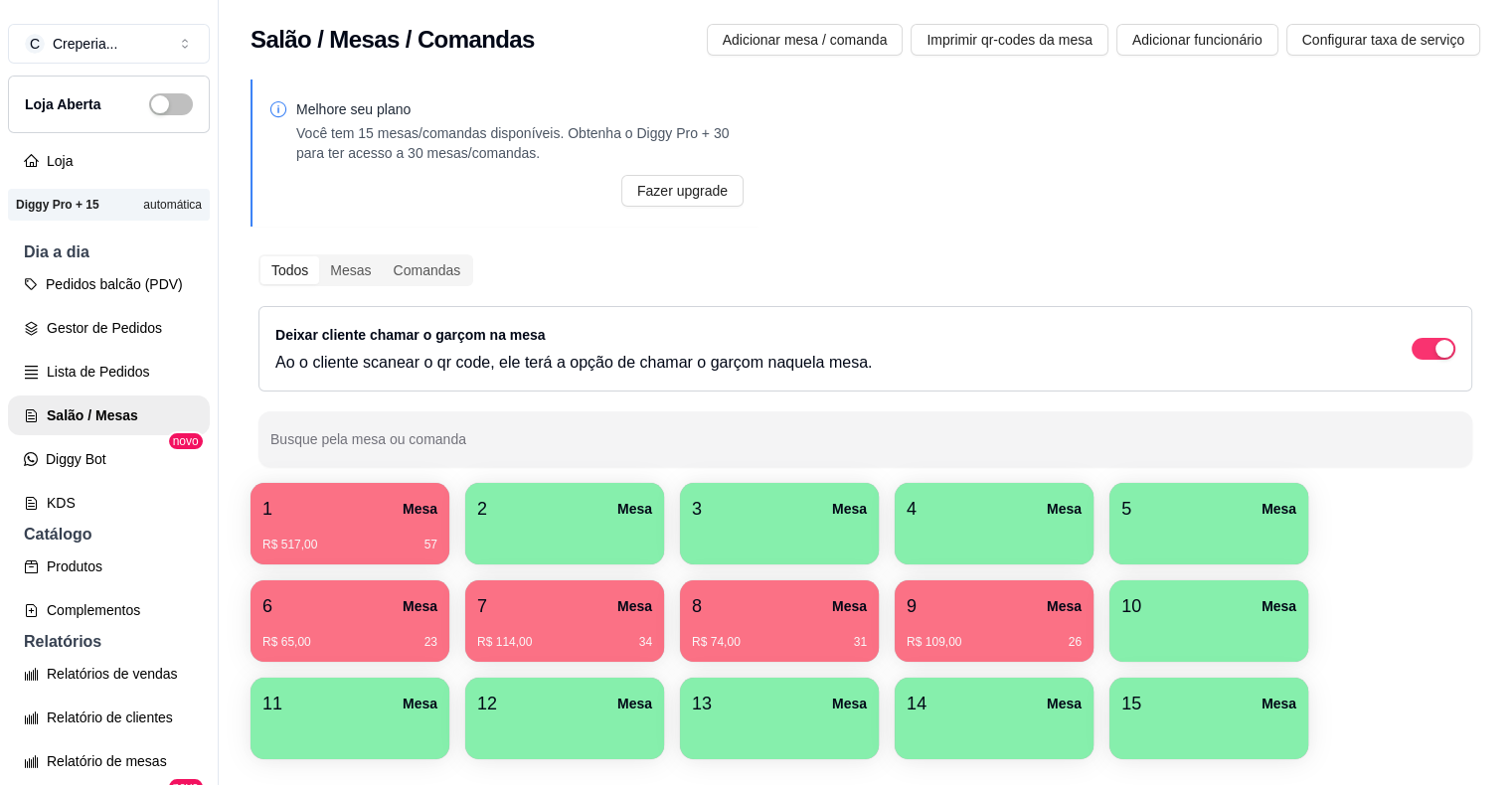 click on "7 Mesa" at bounding box center [565, 606] 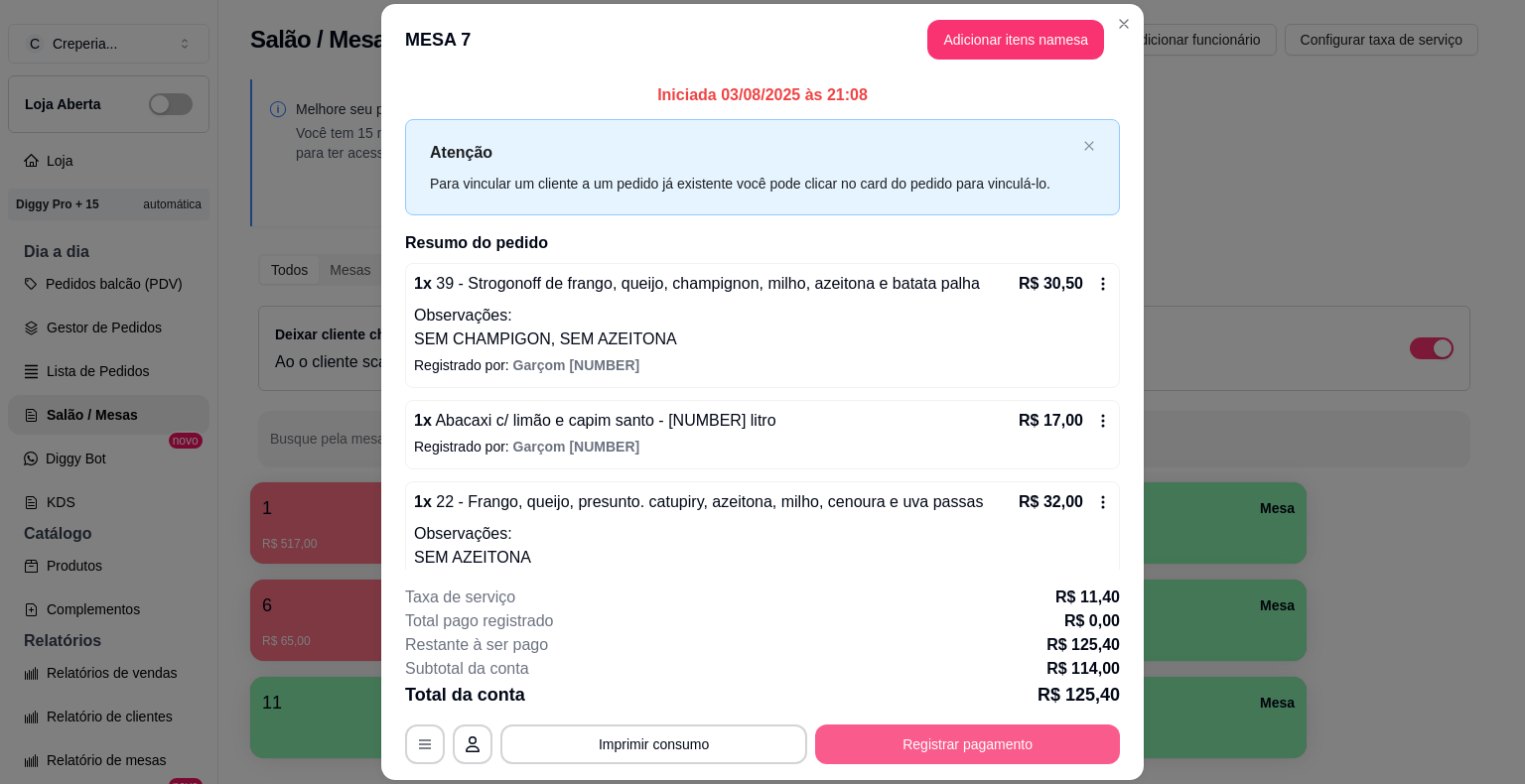 click on "Registrar pagamento" at bounding box center (967, 744) 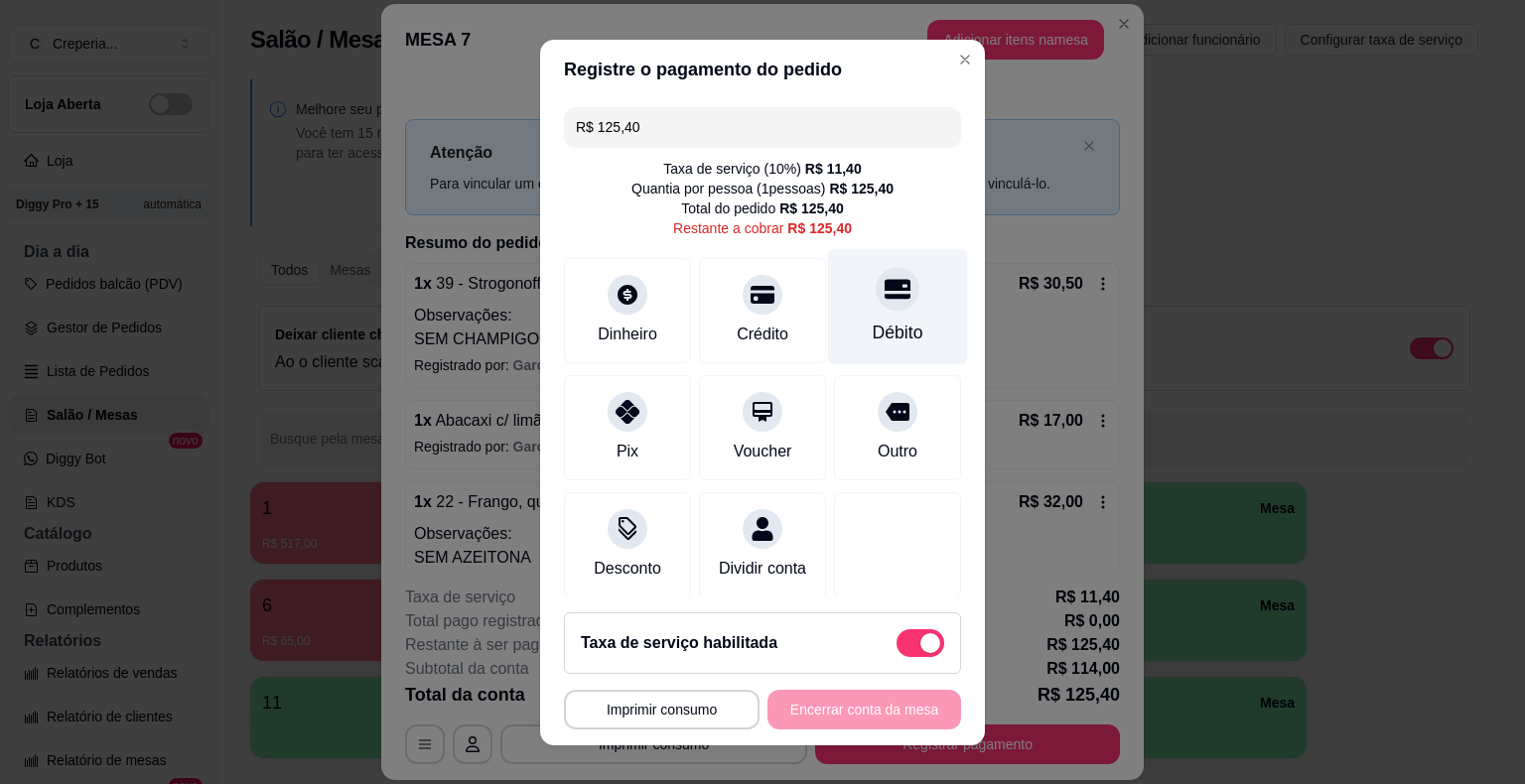 click at bounding box center [898, 289] 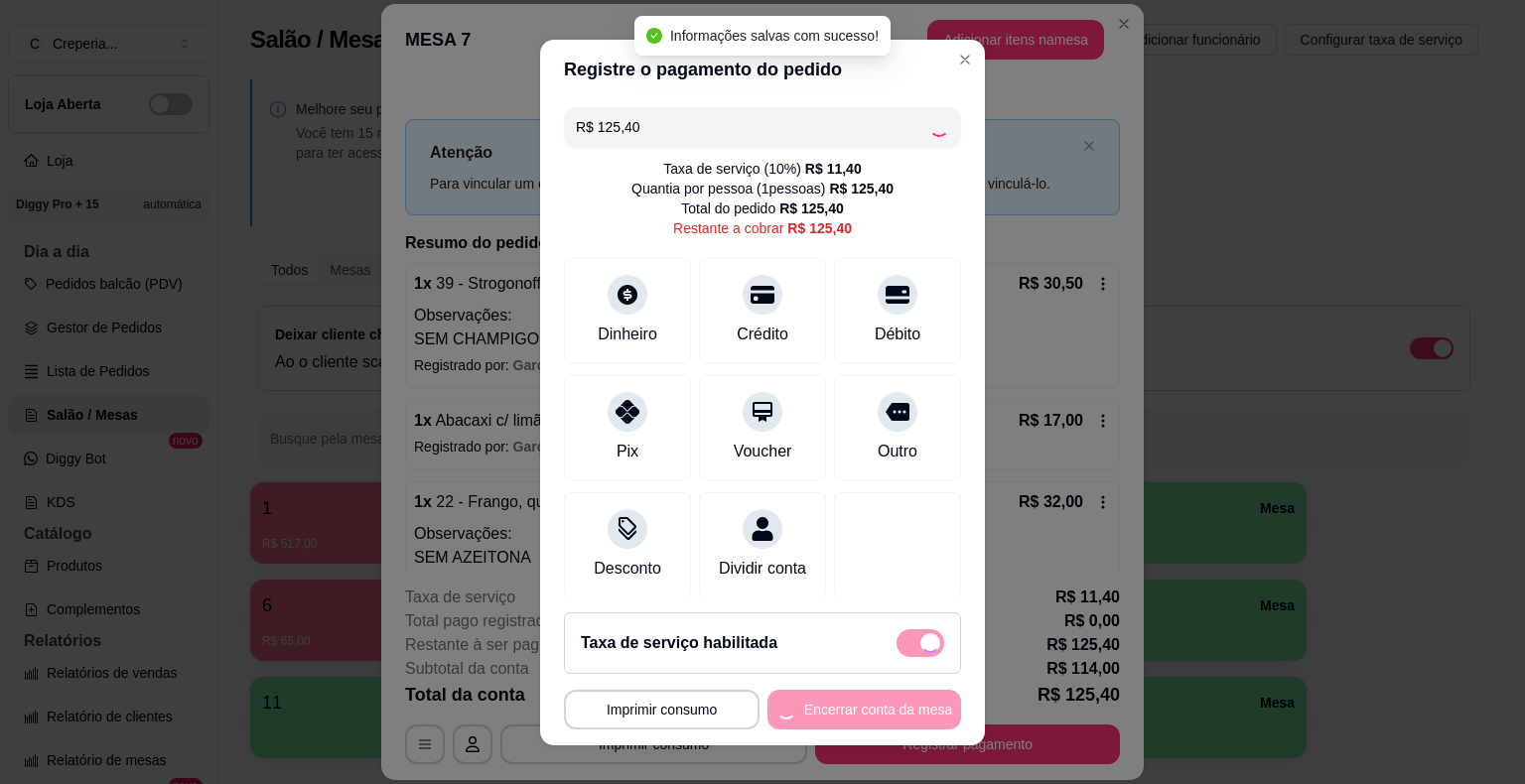 type on "R$ 0,00" 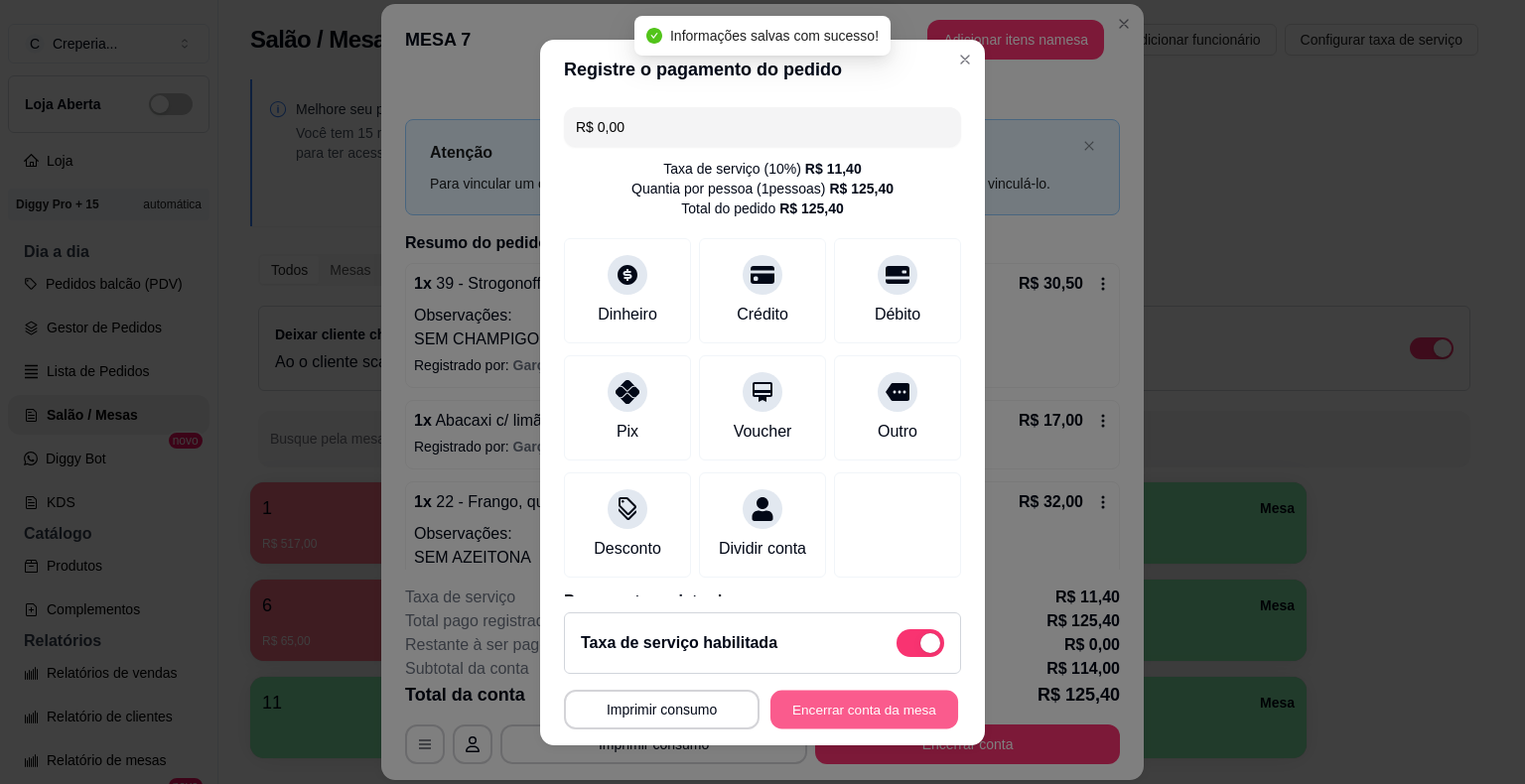 click on "Encerrar conta da mesa" at bounding box center [864, 709] 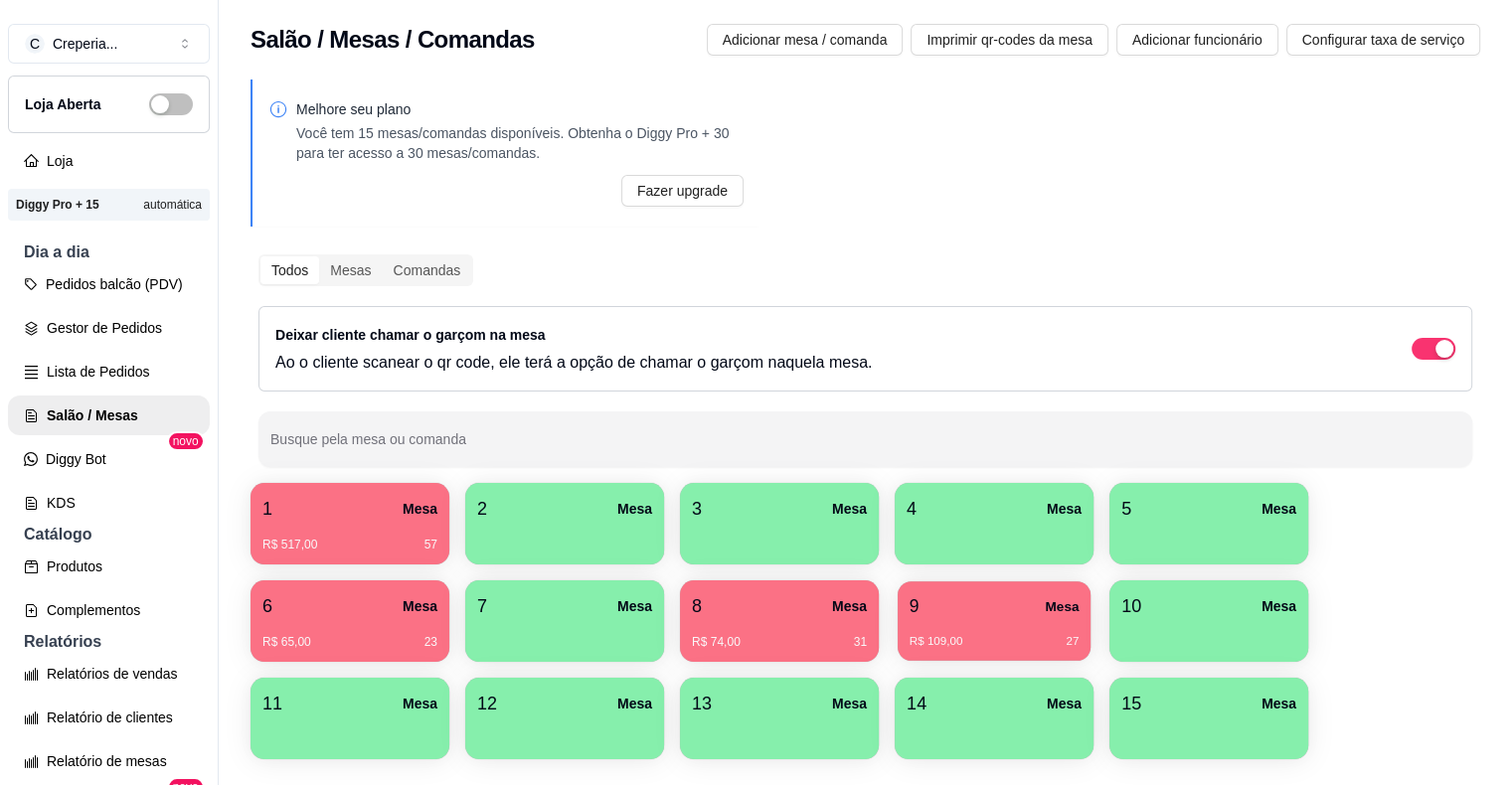 click on "9 Mesa R$ 109,00 27" at bounding box center (994, 621) 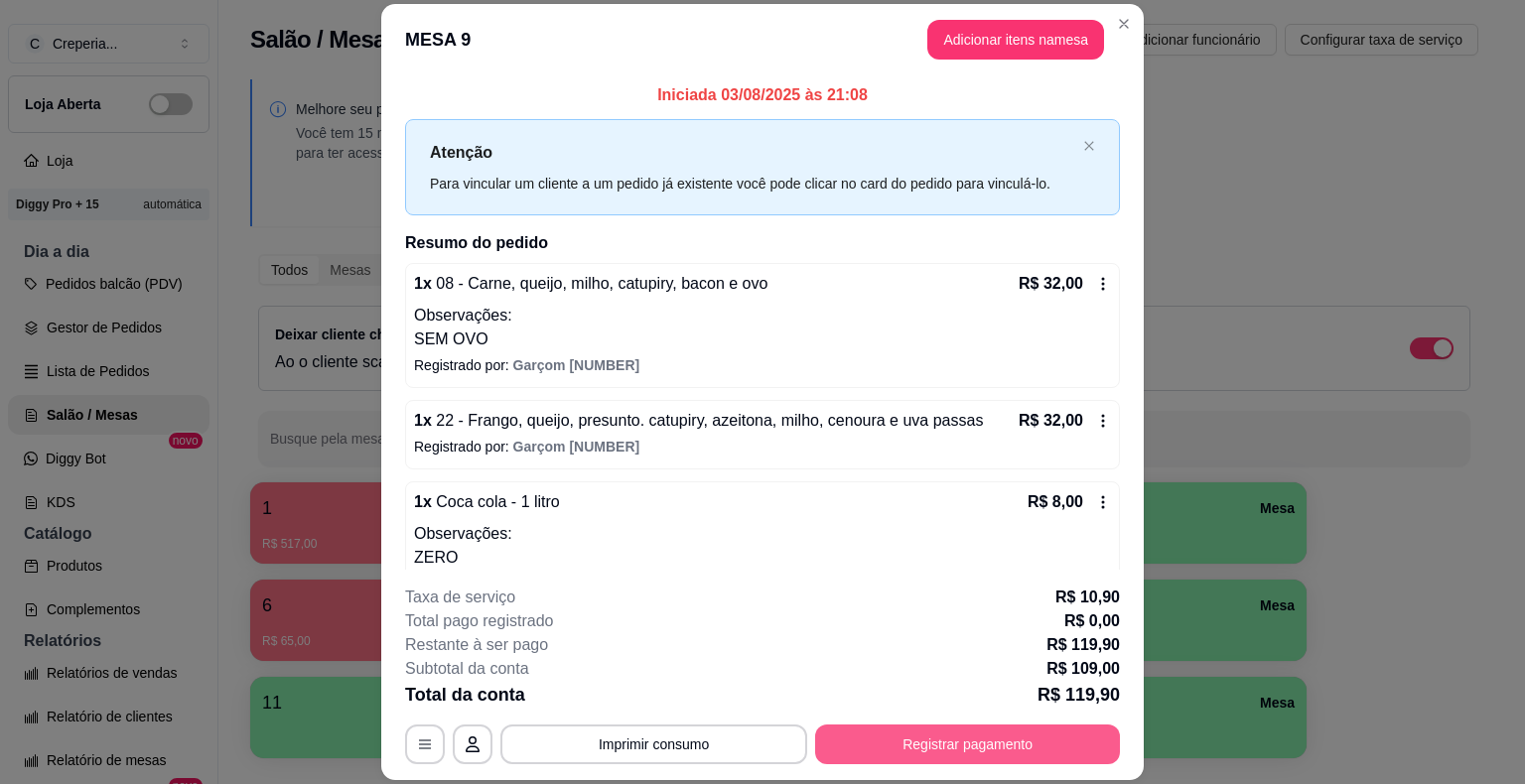 click on "Registrar pagamento" at bounding box center [967, 744] 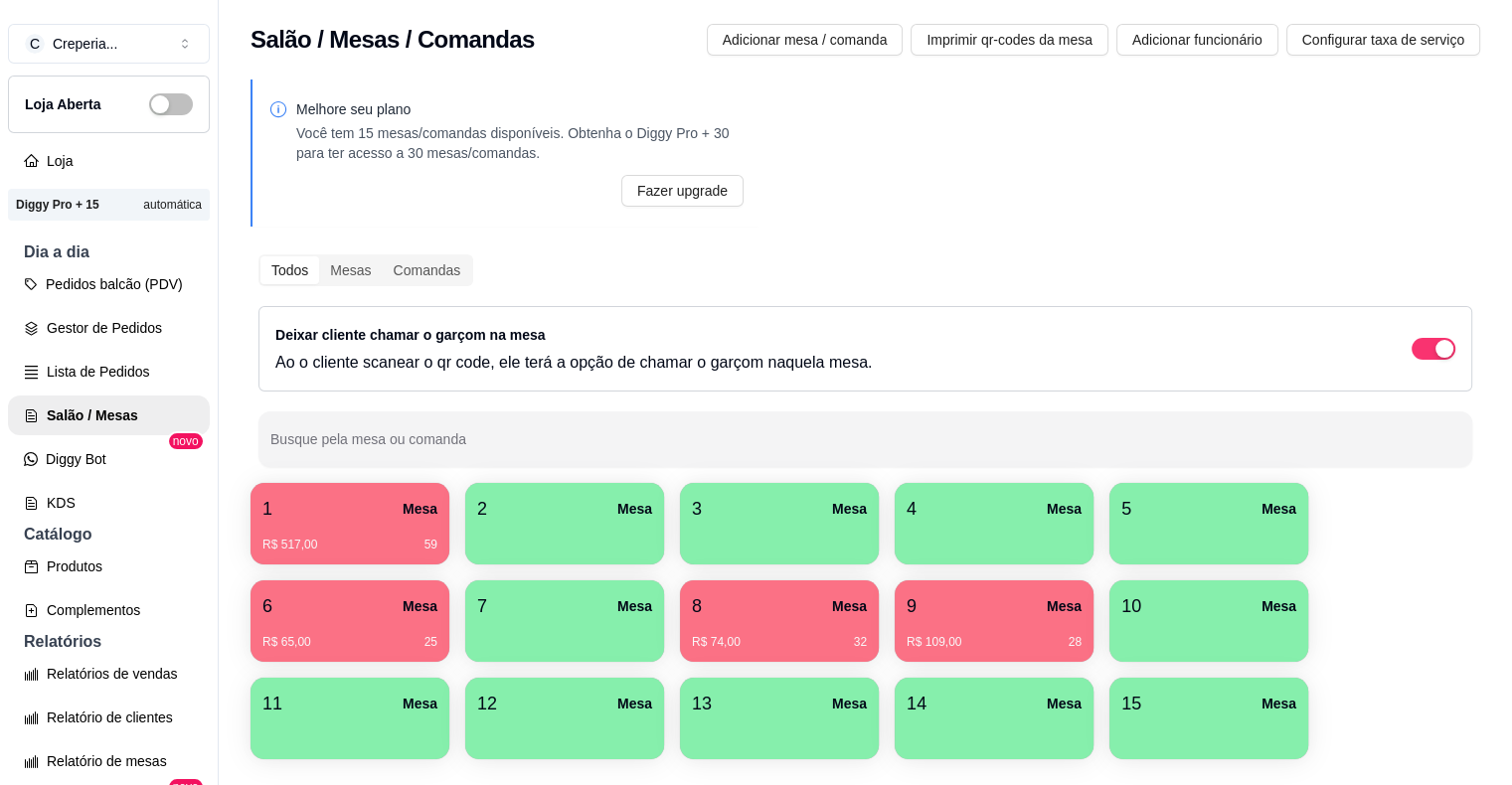 click on "R$ 517,00 59" at bounding box center (350, 538) 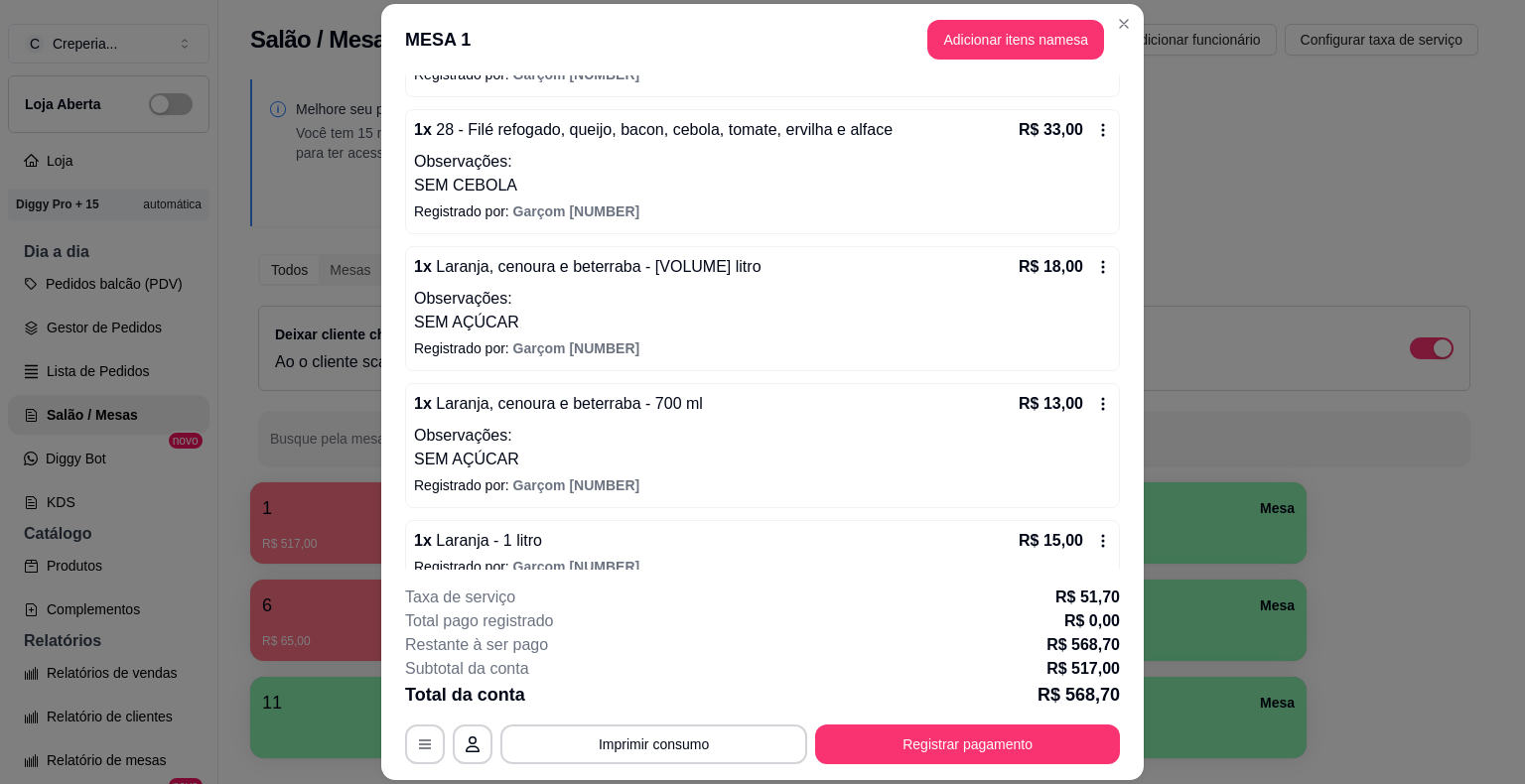 scroll, scrollTop: 893, scrollLeft: 0, axis: vertical 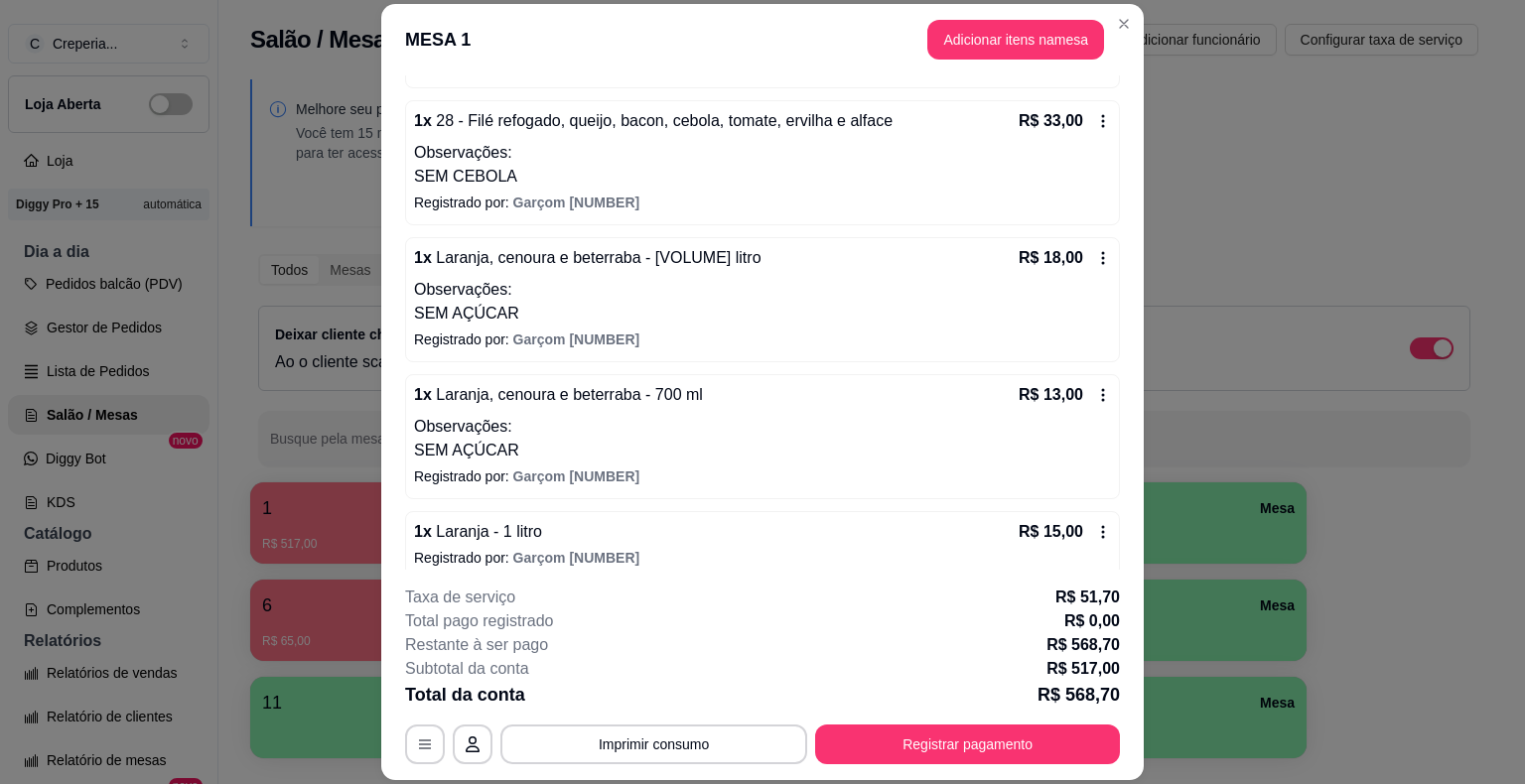 click on "SEM AÇÚCAR" at bounding box center [762, 314] 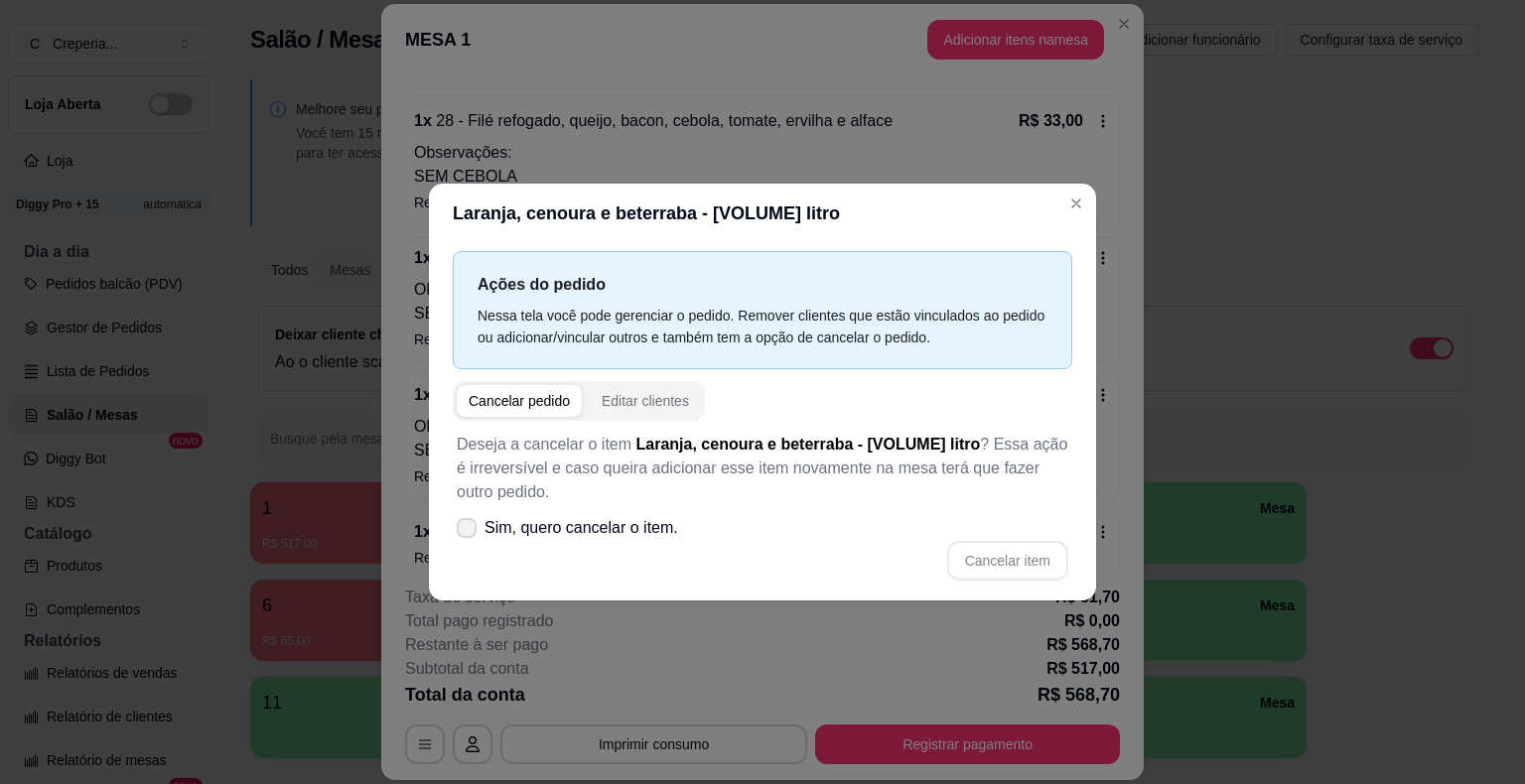click on "Sim, quero cancelar o item." at bounding box center [581, 528] 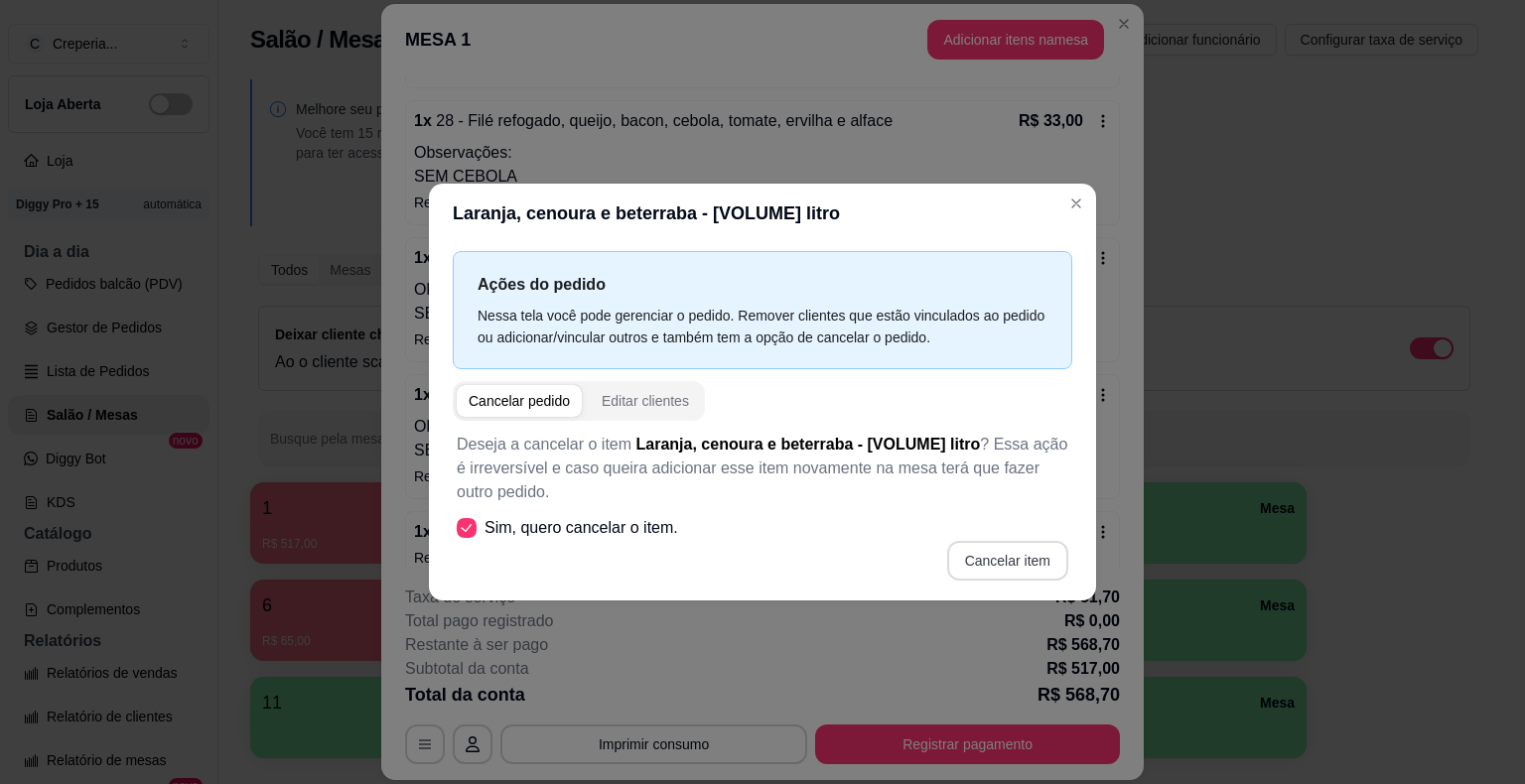 click on "Cancelar item" at bounding box center [1008, 561] 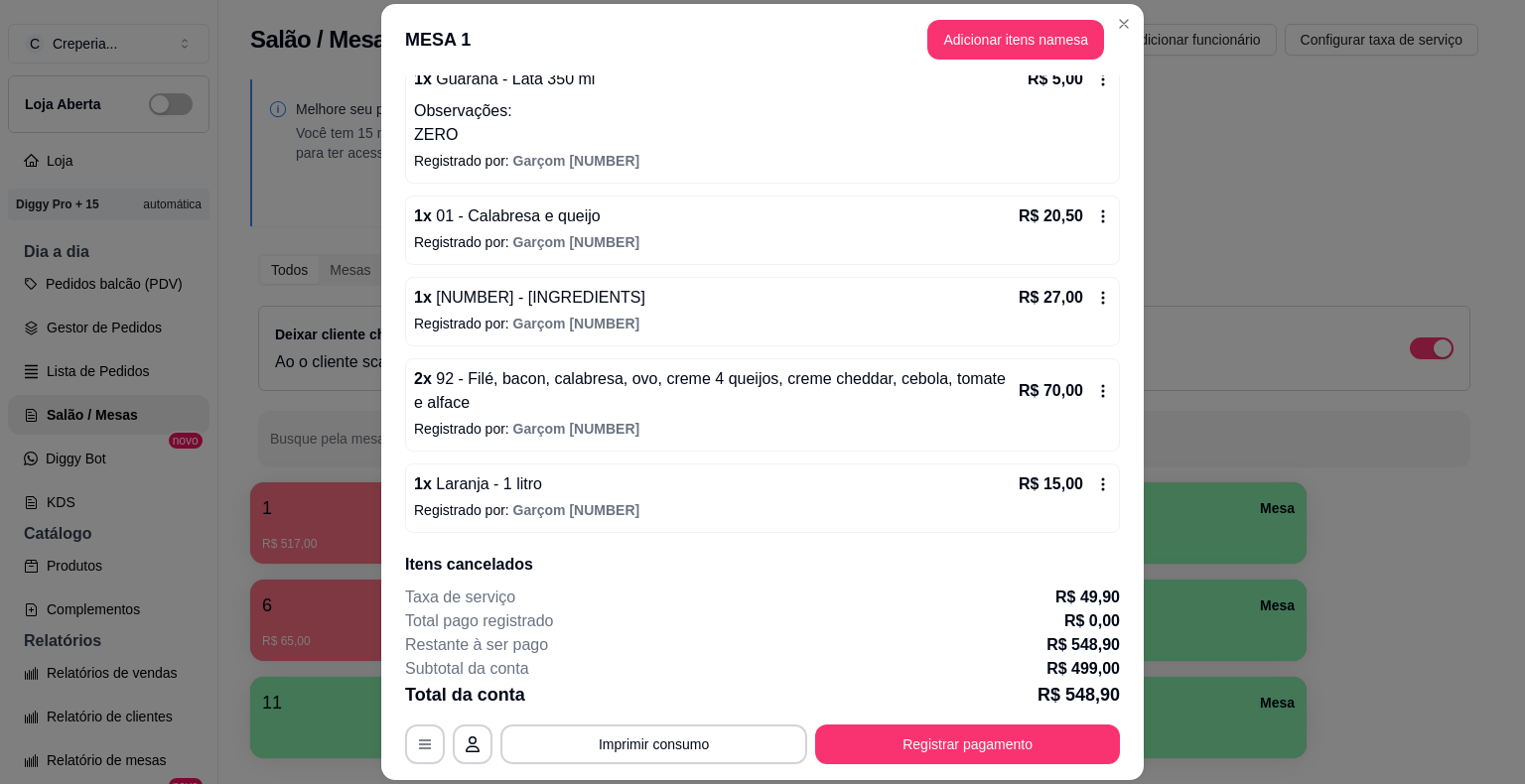 scroll, scrollTop: 1389, scrollLeft: 0, axis: vertical 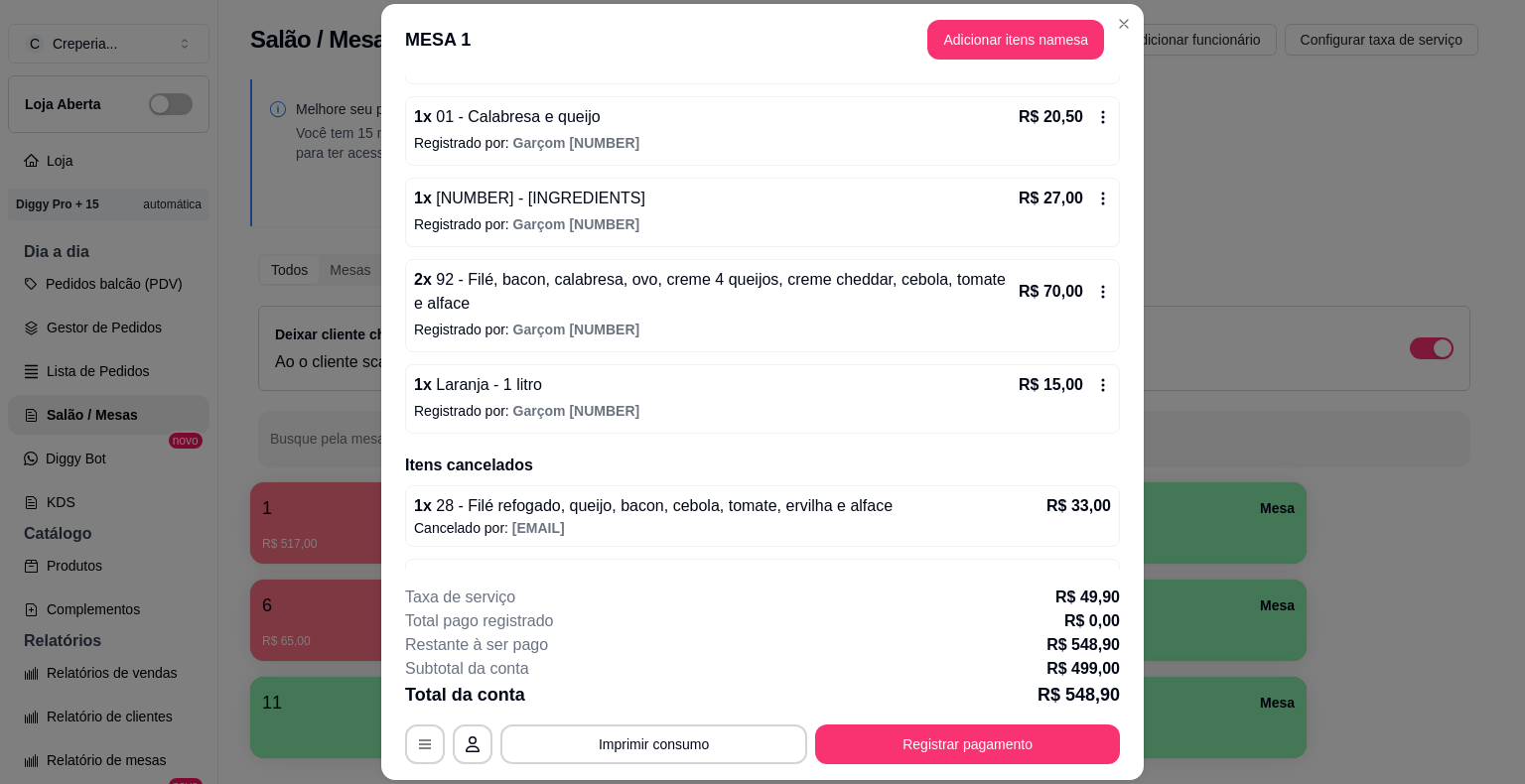 click on "[NUMBER] x   Laranja - [VOLUME] litro R$ [PRICE]" at bounding box center (762, 385) 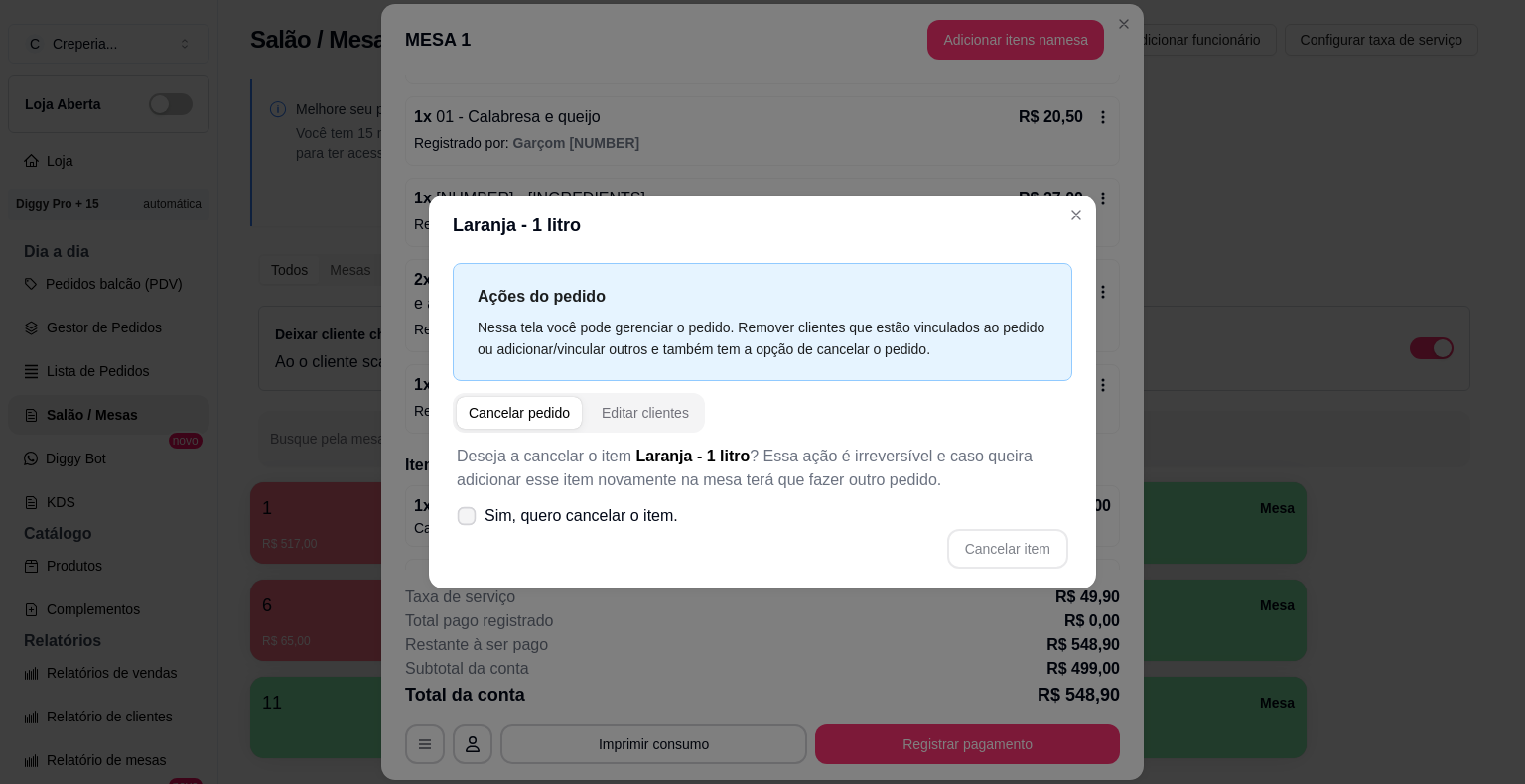 click on "Sim, quero cancelar o item." at bounding box center [581, 516] 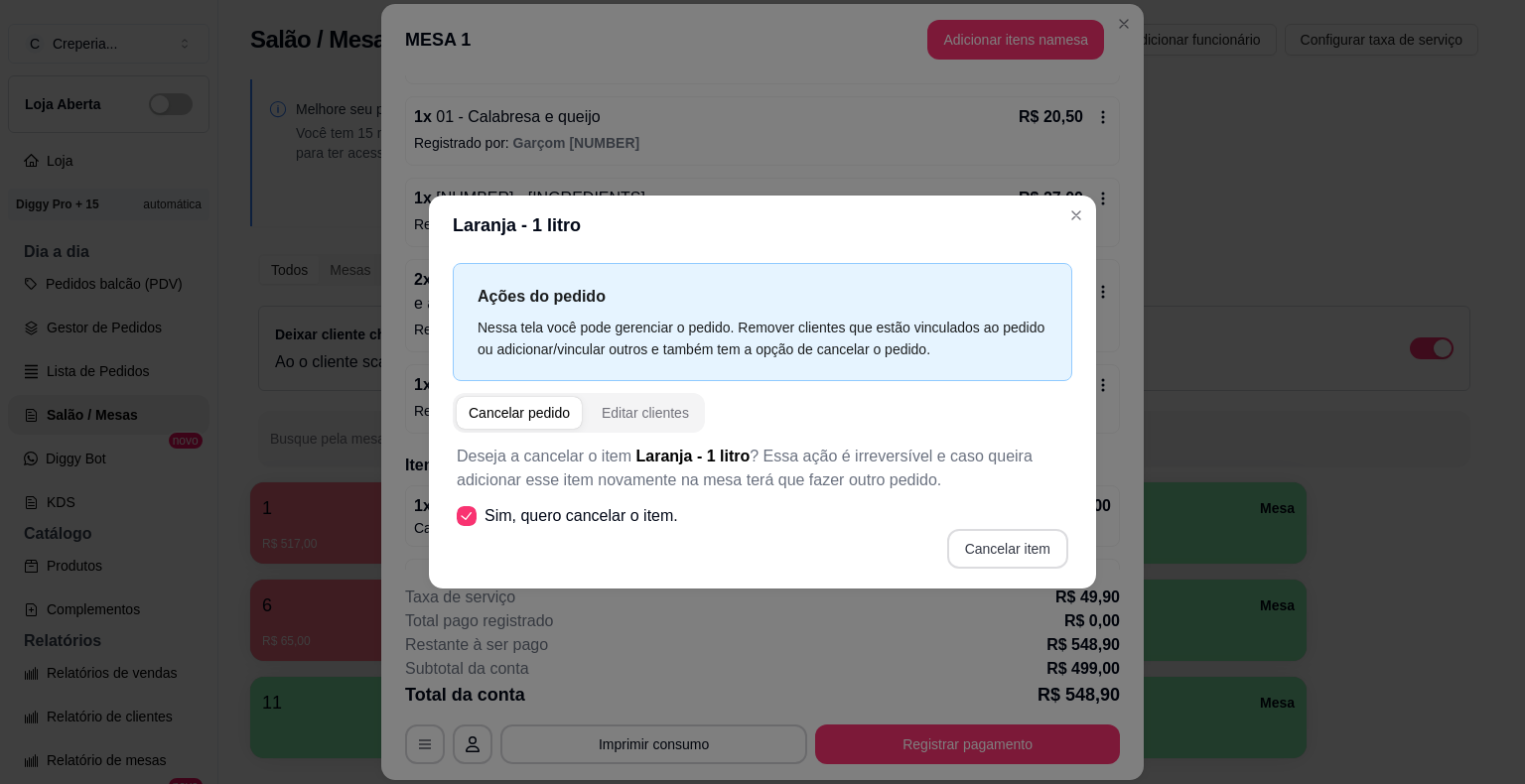 click on "Cancelar item" at bounding box center (1008, 549) 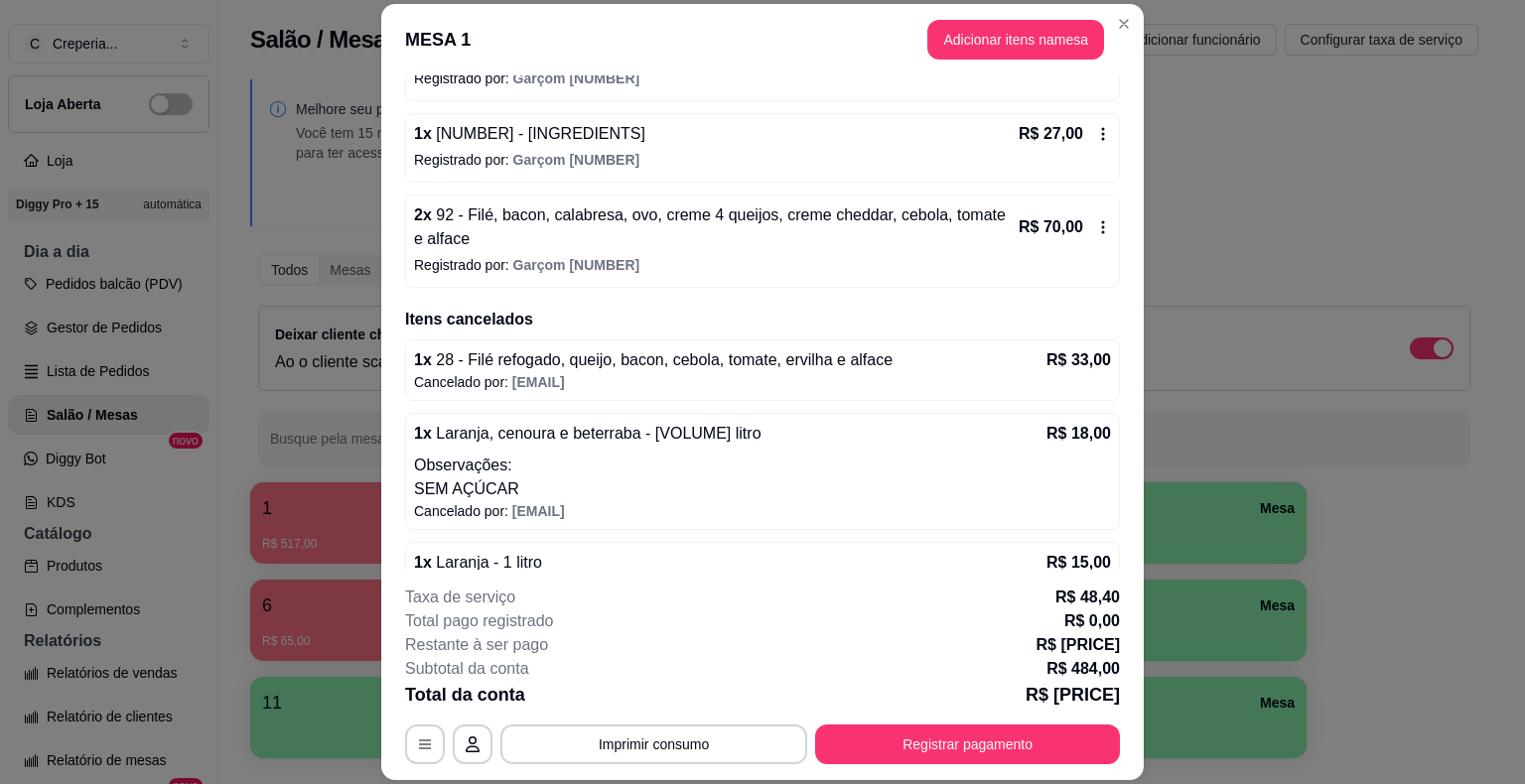 scroll, scrollTop: 1488, scrollLeft: 0, axis: vertical 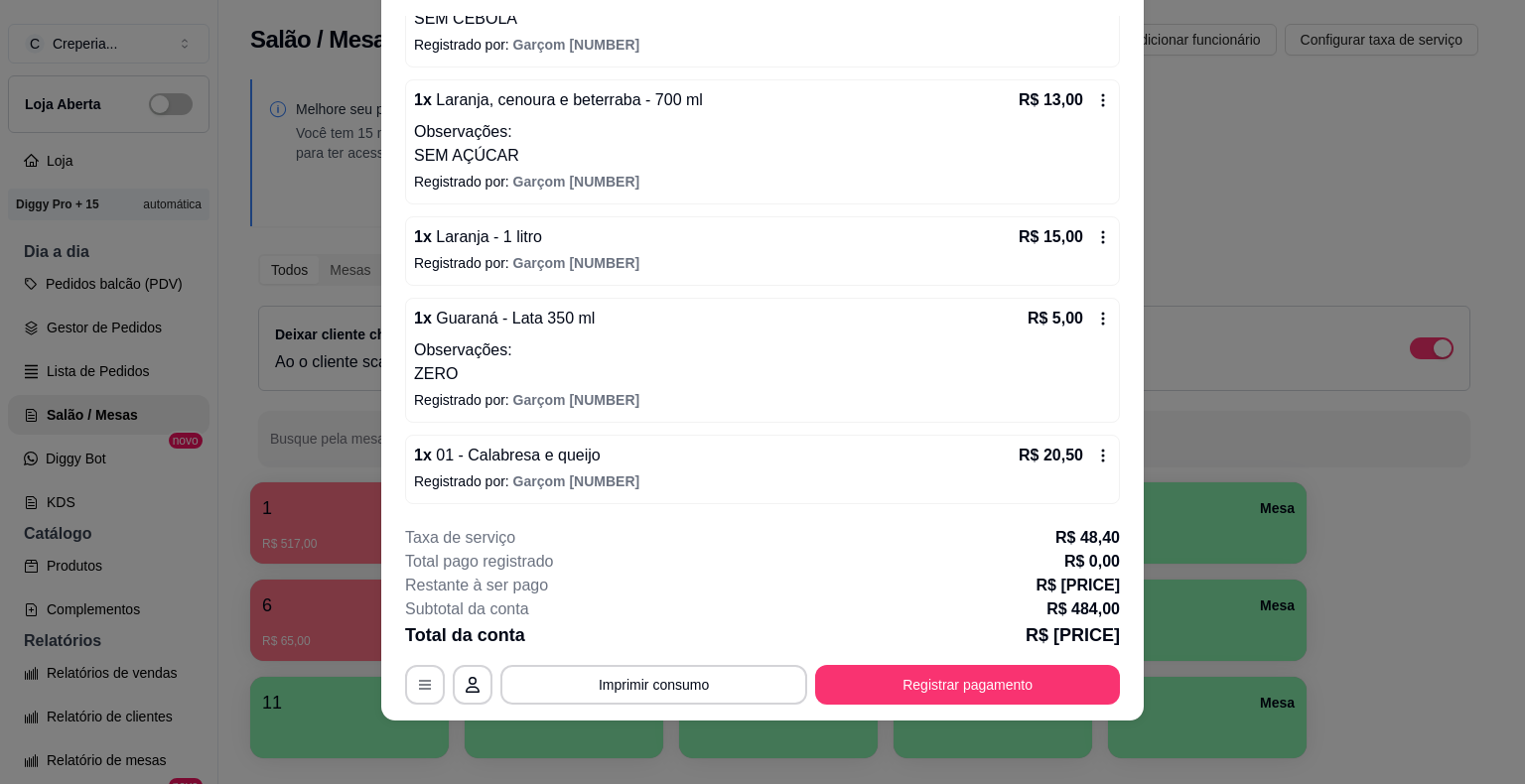 click on "Registrado por: Garçom 01" at bounding box center (762, 263) 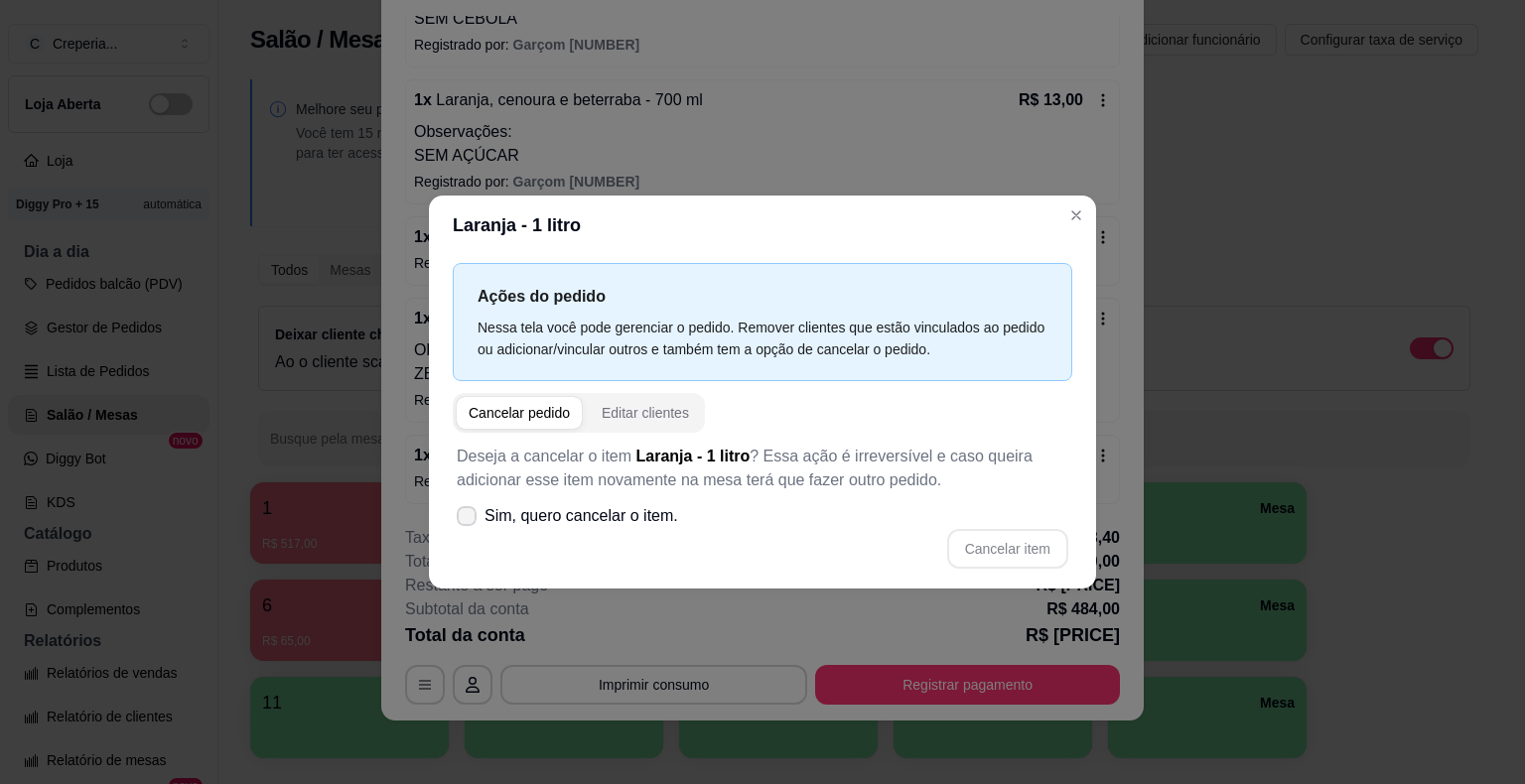 click on "Sim, quero cancelar o item." at bounding box center (581, 516) 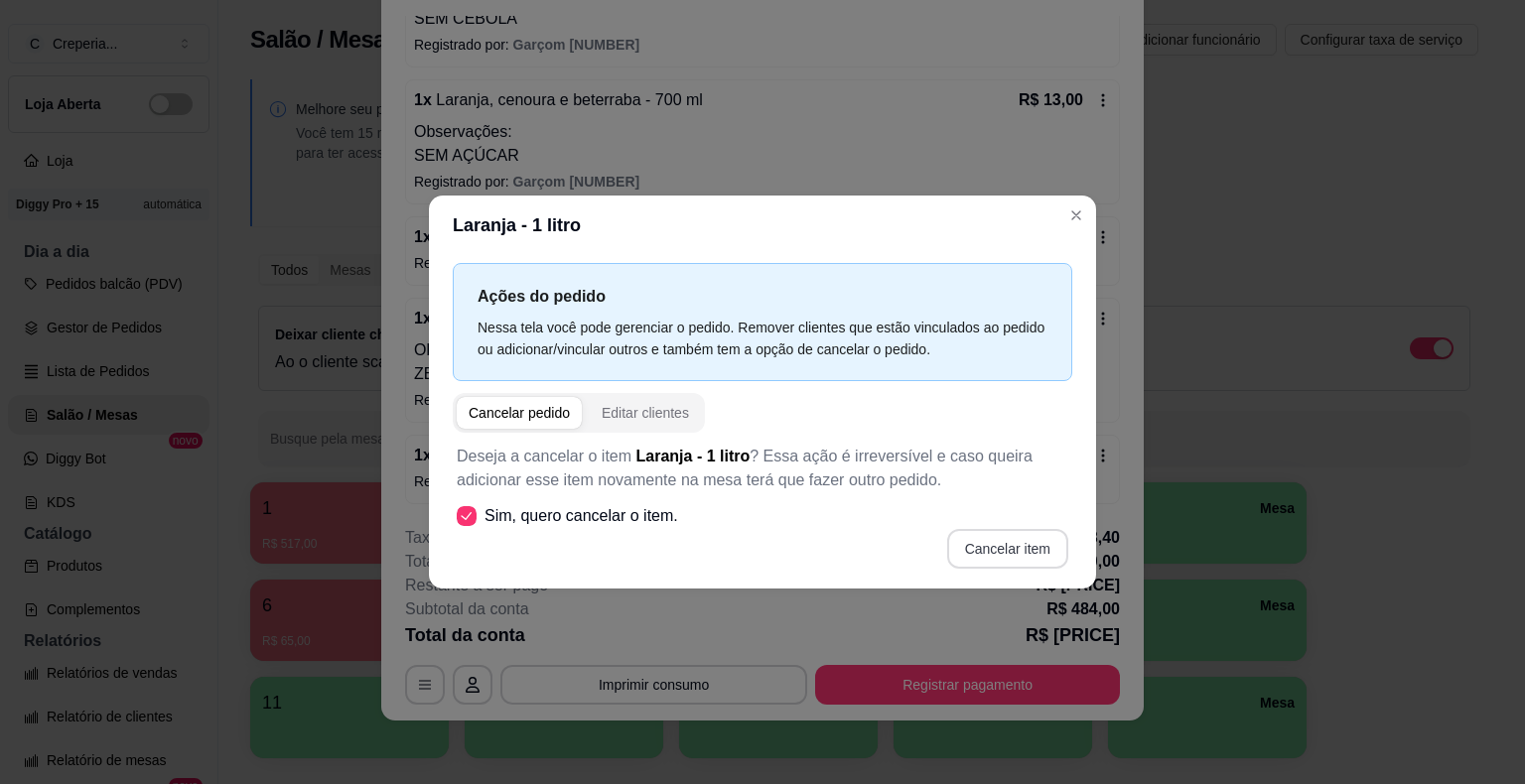click on "Cancelar item" at bounding box center [1008, 549] 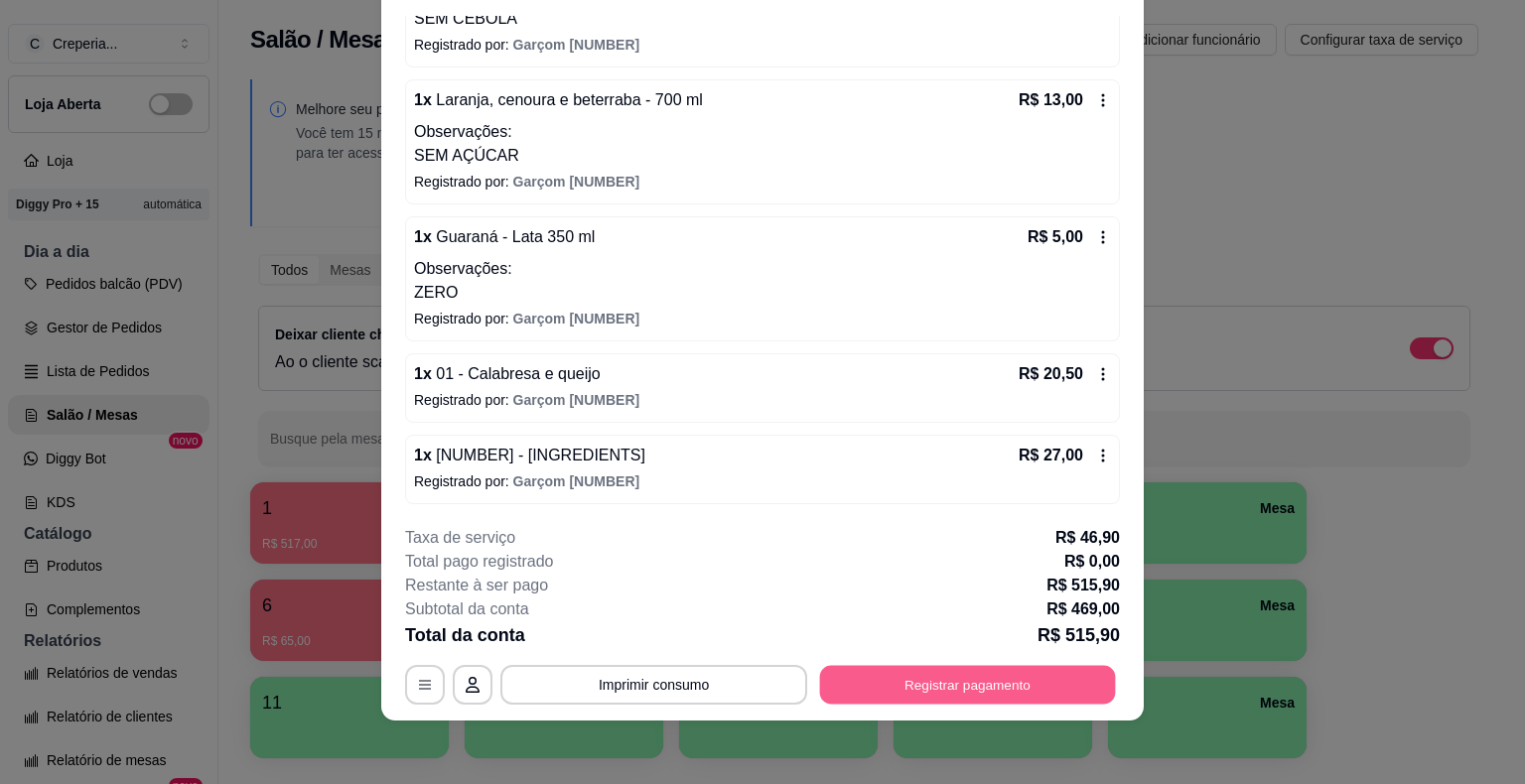 click on "Registrar pagamento" at bounding box center (968, 685) 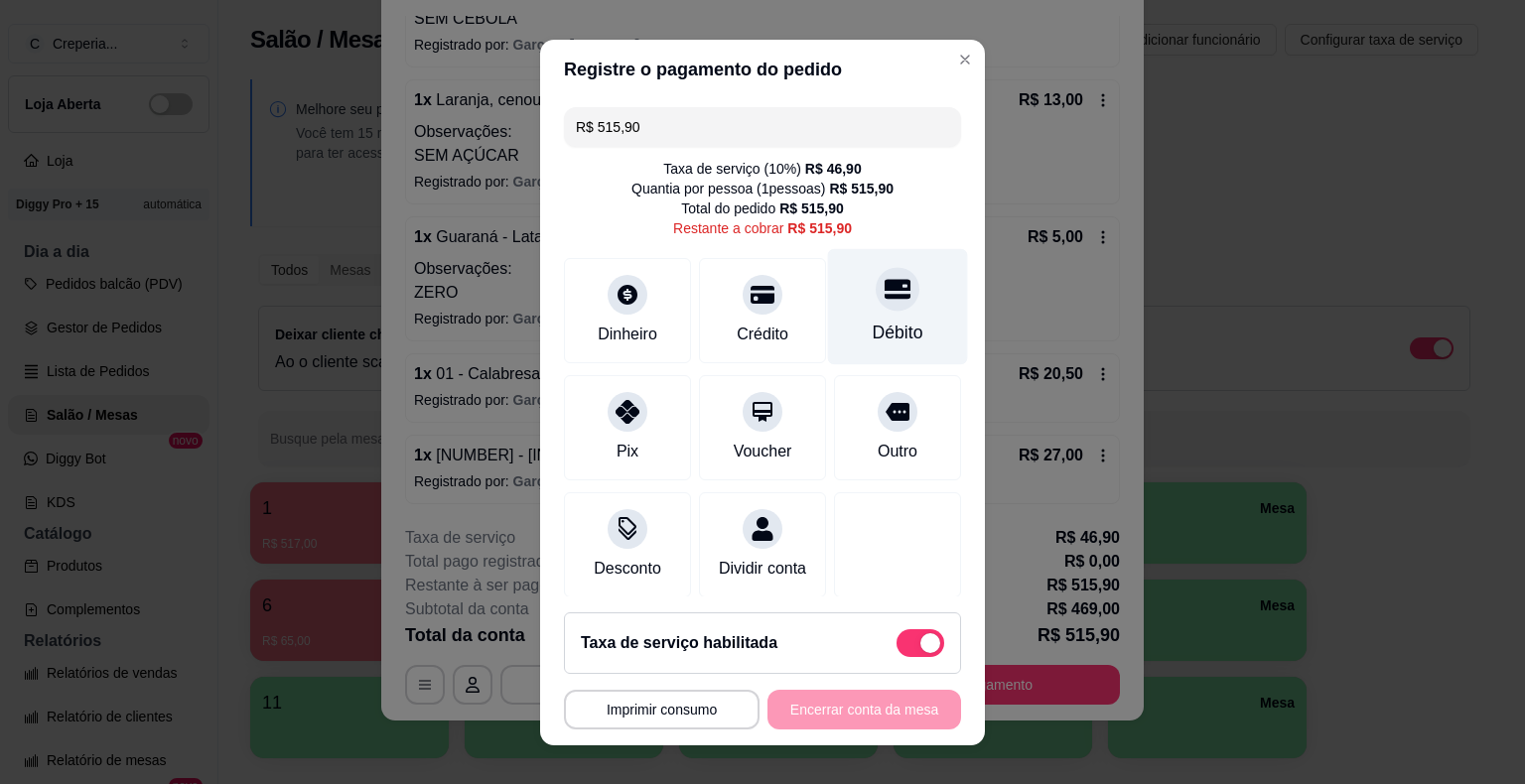 click at bounding box center (898, 289) 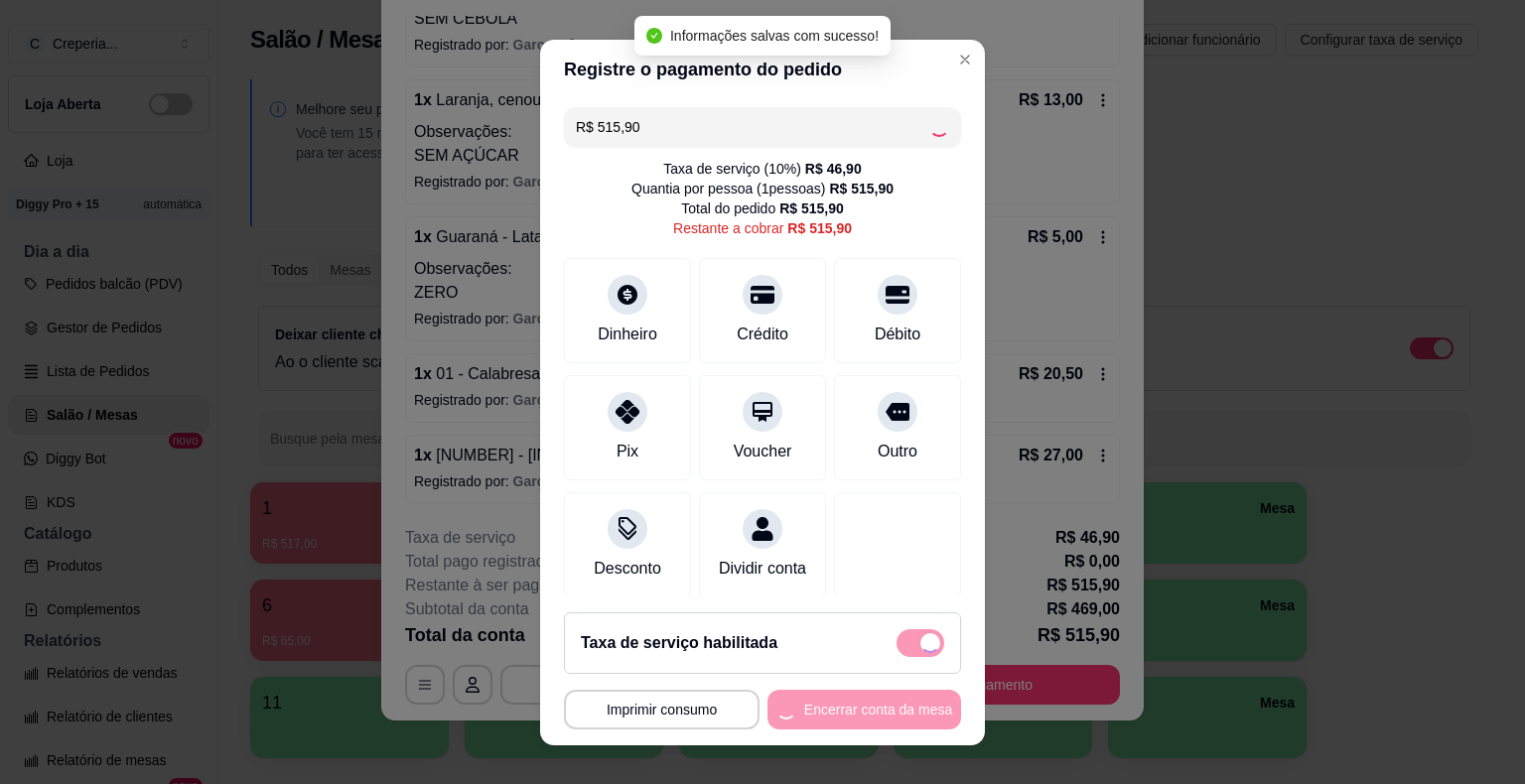type on "R$ 0,00" 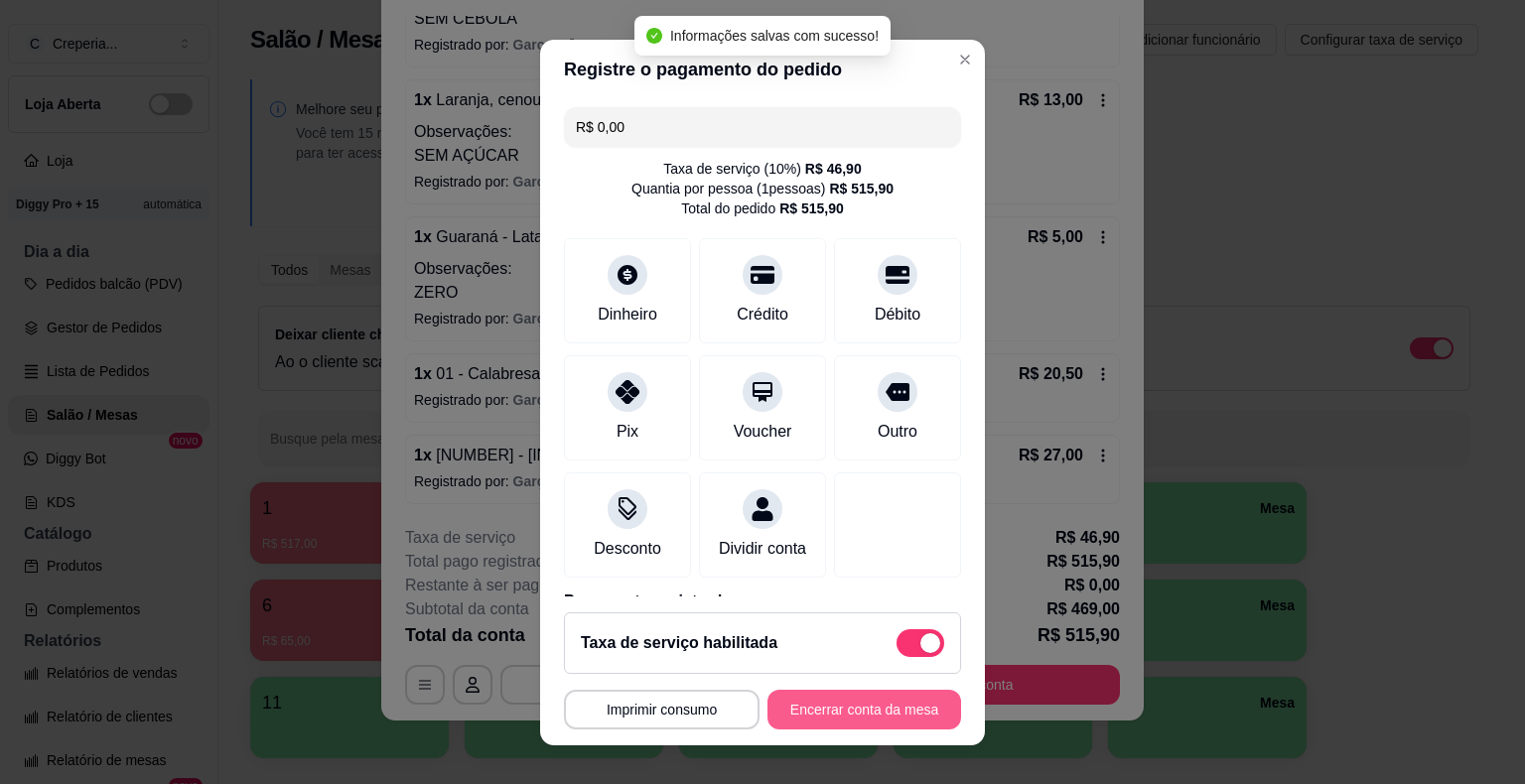 click on "Encerrar conta da mesa" at bounding box center [864, 710] 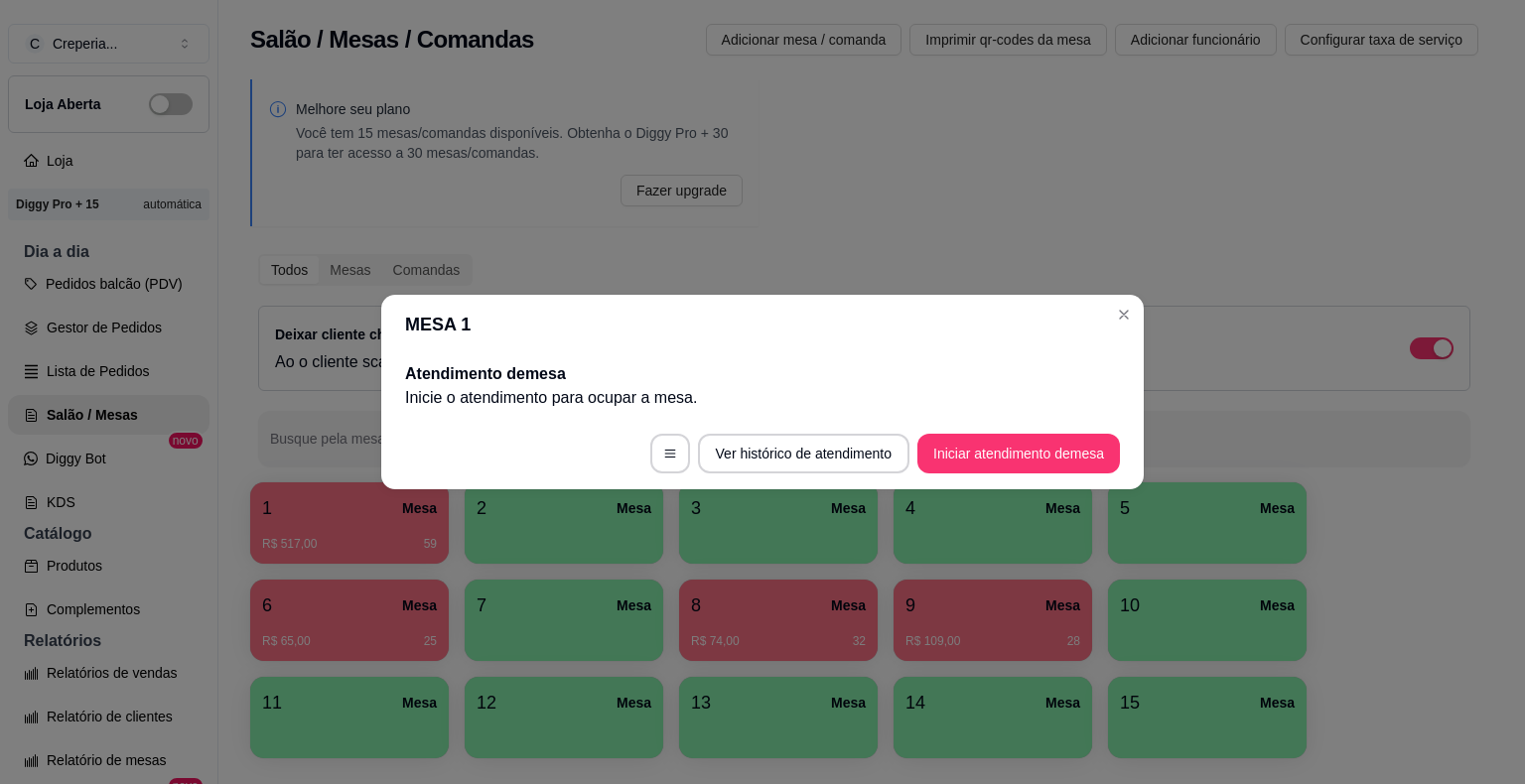 scroll, scrollTop: 0, scrollLeft: 0, axis: both 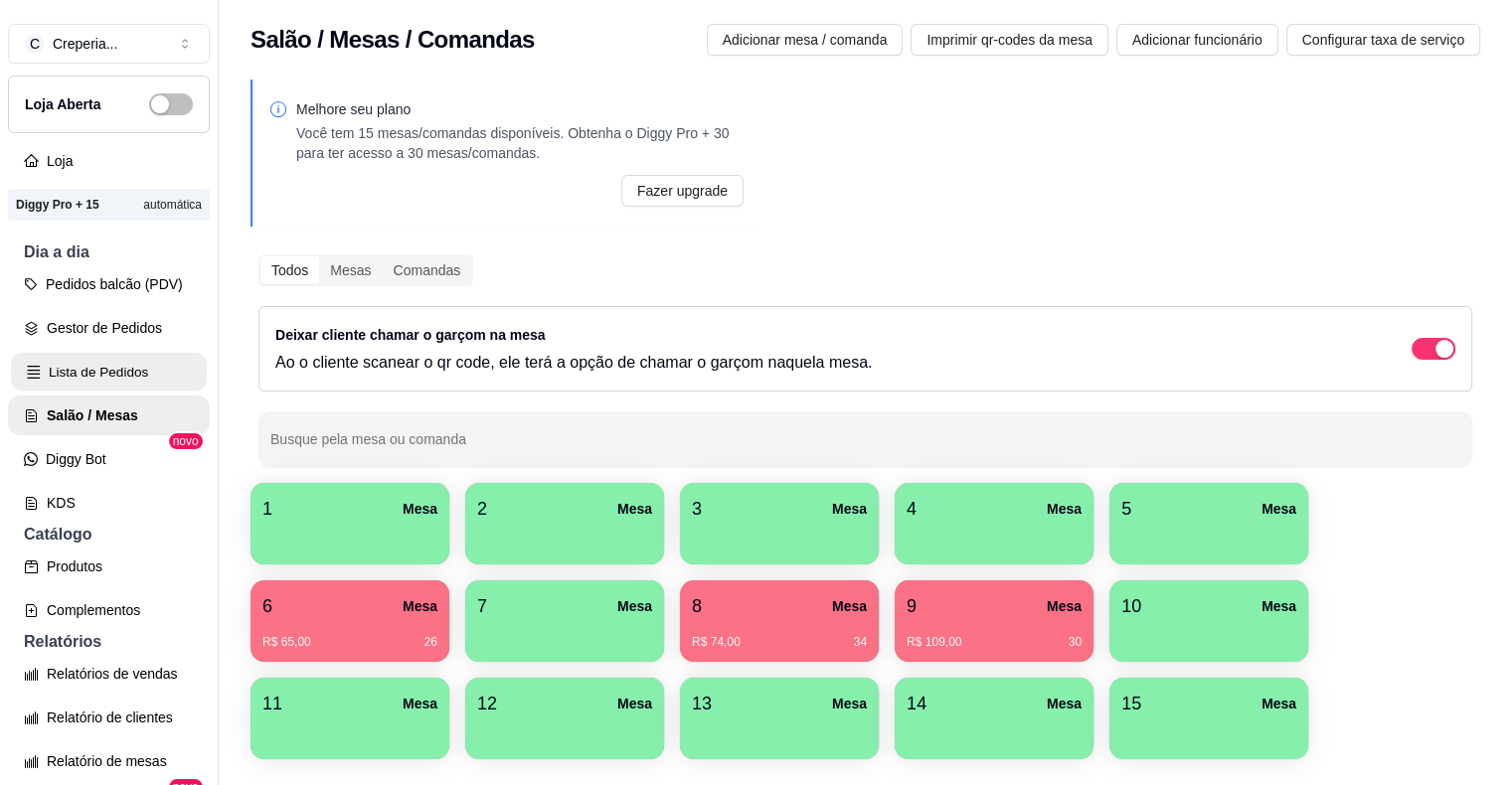 click on "Lista de Pedidos" at bounding box center (108, 372) 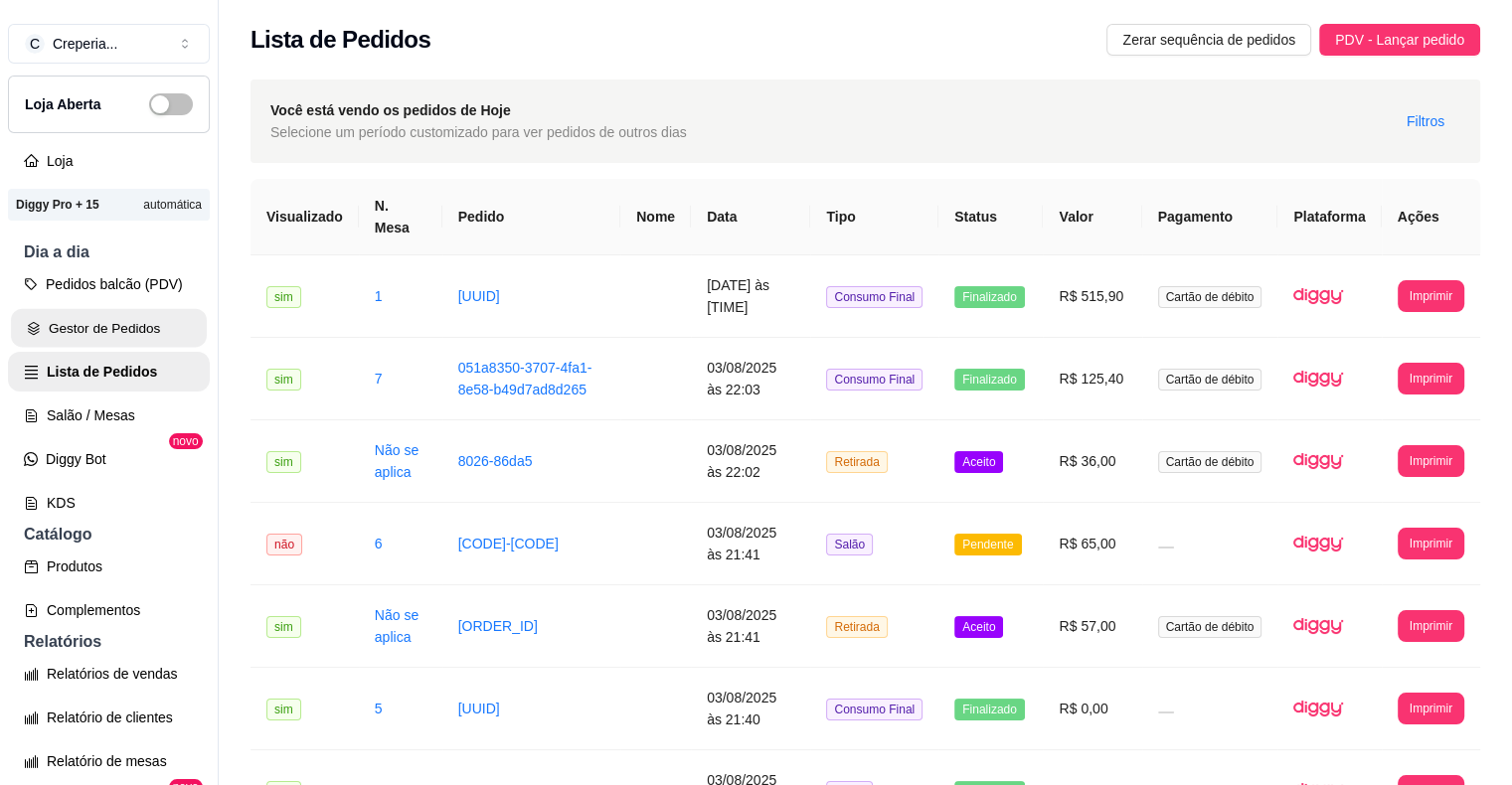 click on "Gestor de Pedidos" at bounding box center [108, 328] 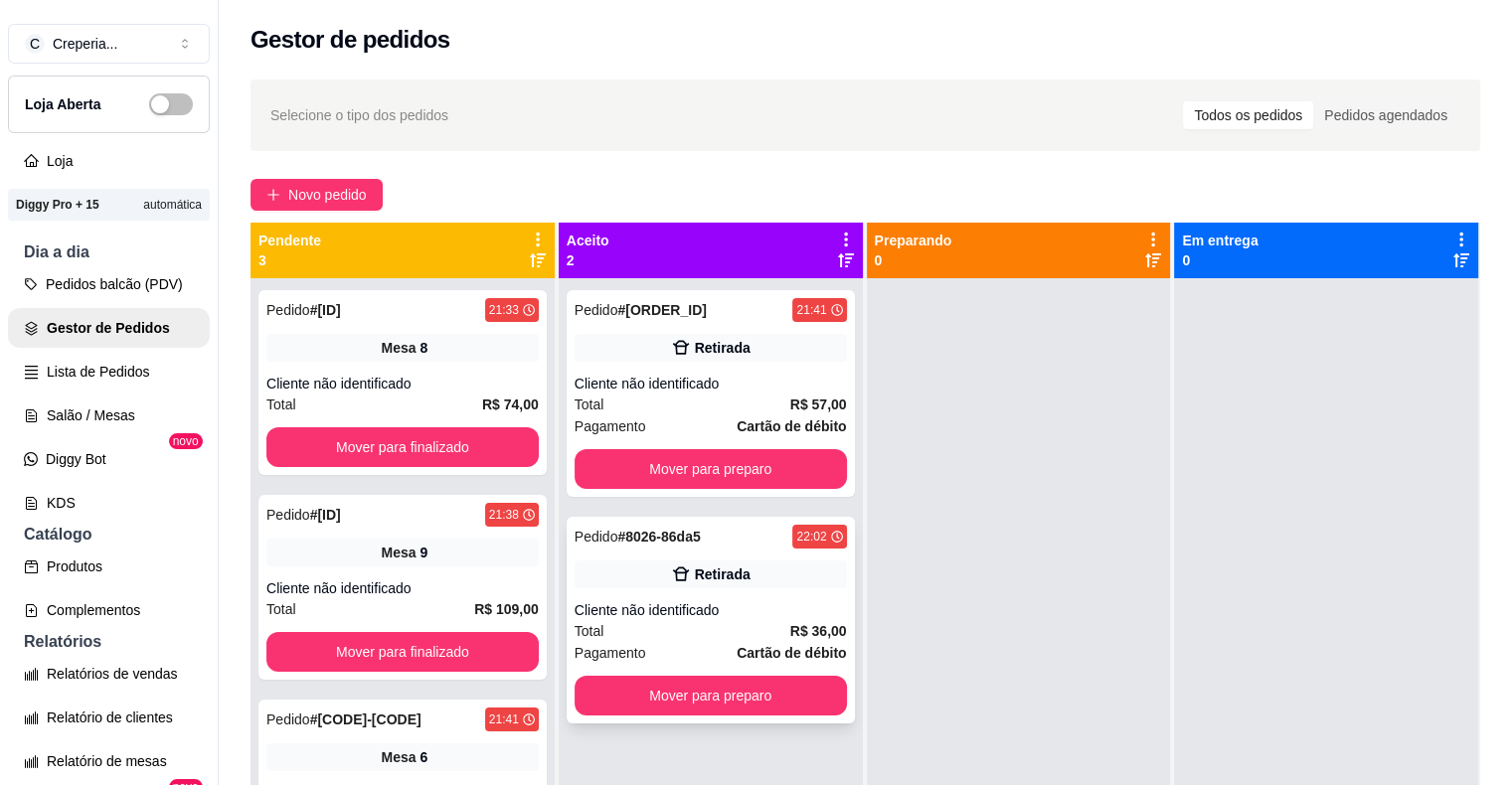 click on "Pedido  # [ID] [TIME] Retirada Cliente não identificado Total R$ [PRICE] Pagamento Cartão de débito Mover para preparo" at bounding box center [711, 620] 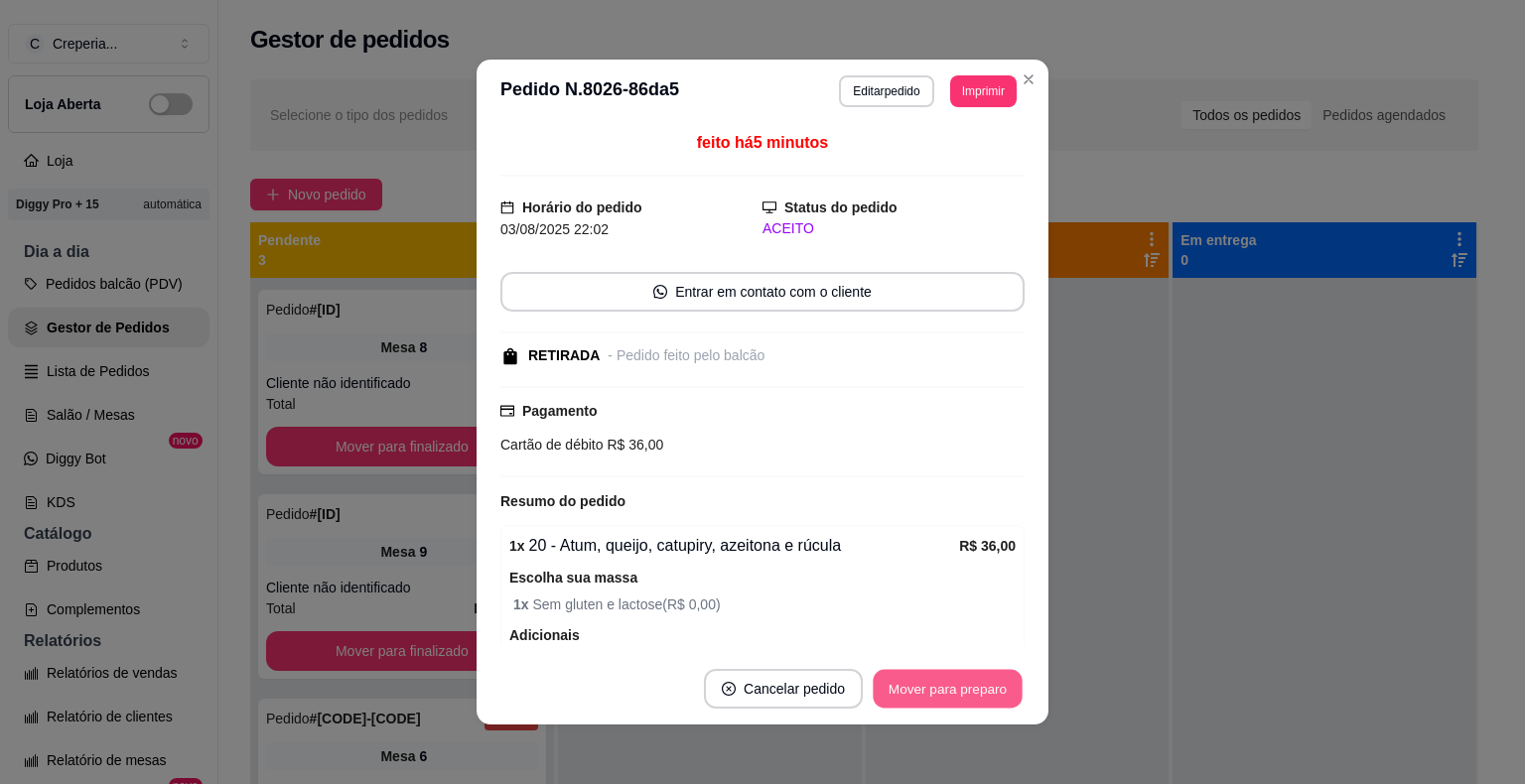 click on "Mover para preparo" at bounding box center (947, 689) 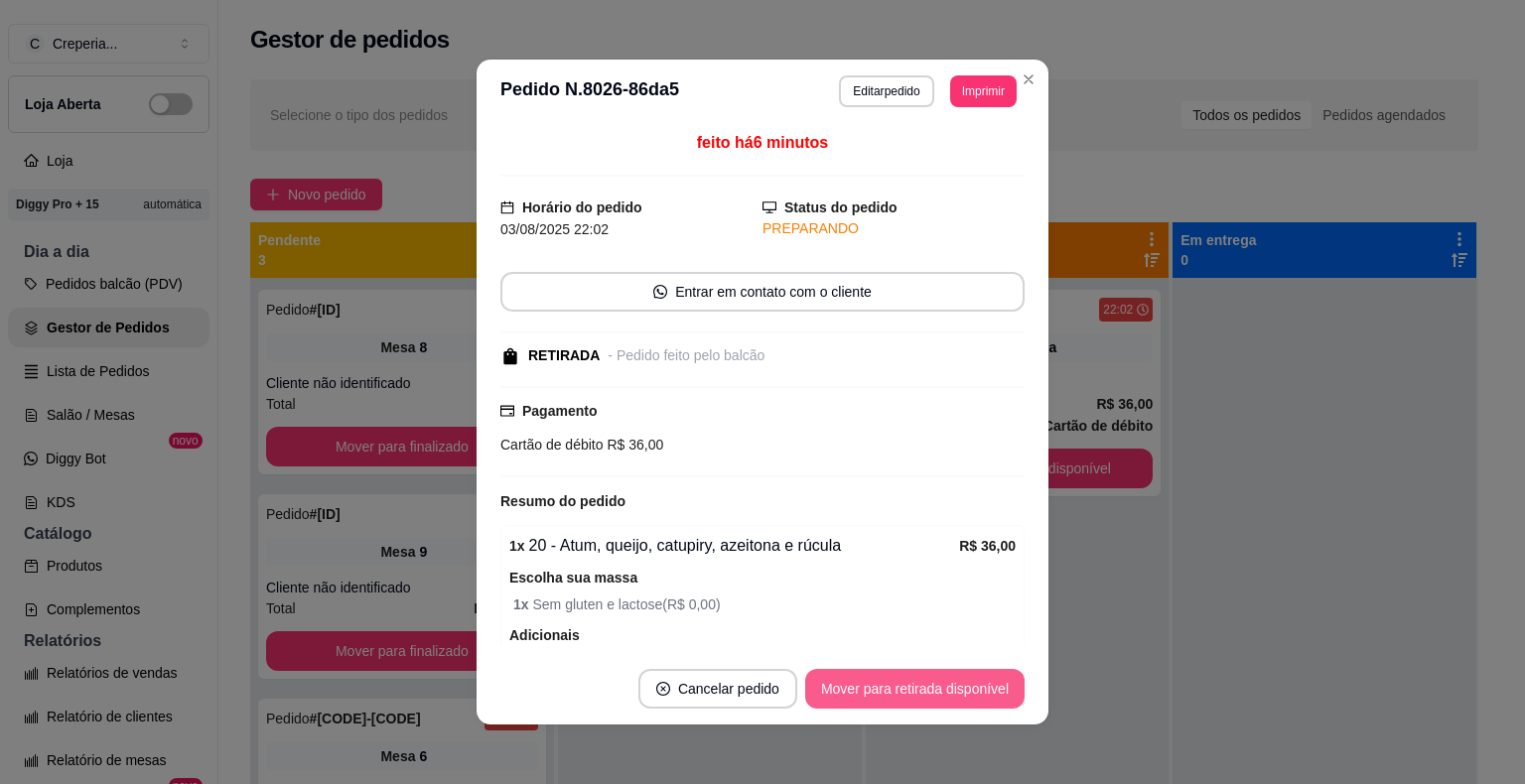 click on "Mover para retirada disponível" at bounding box center (914, 689) 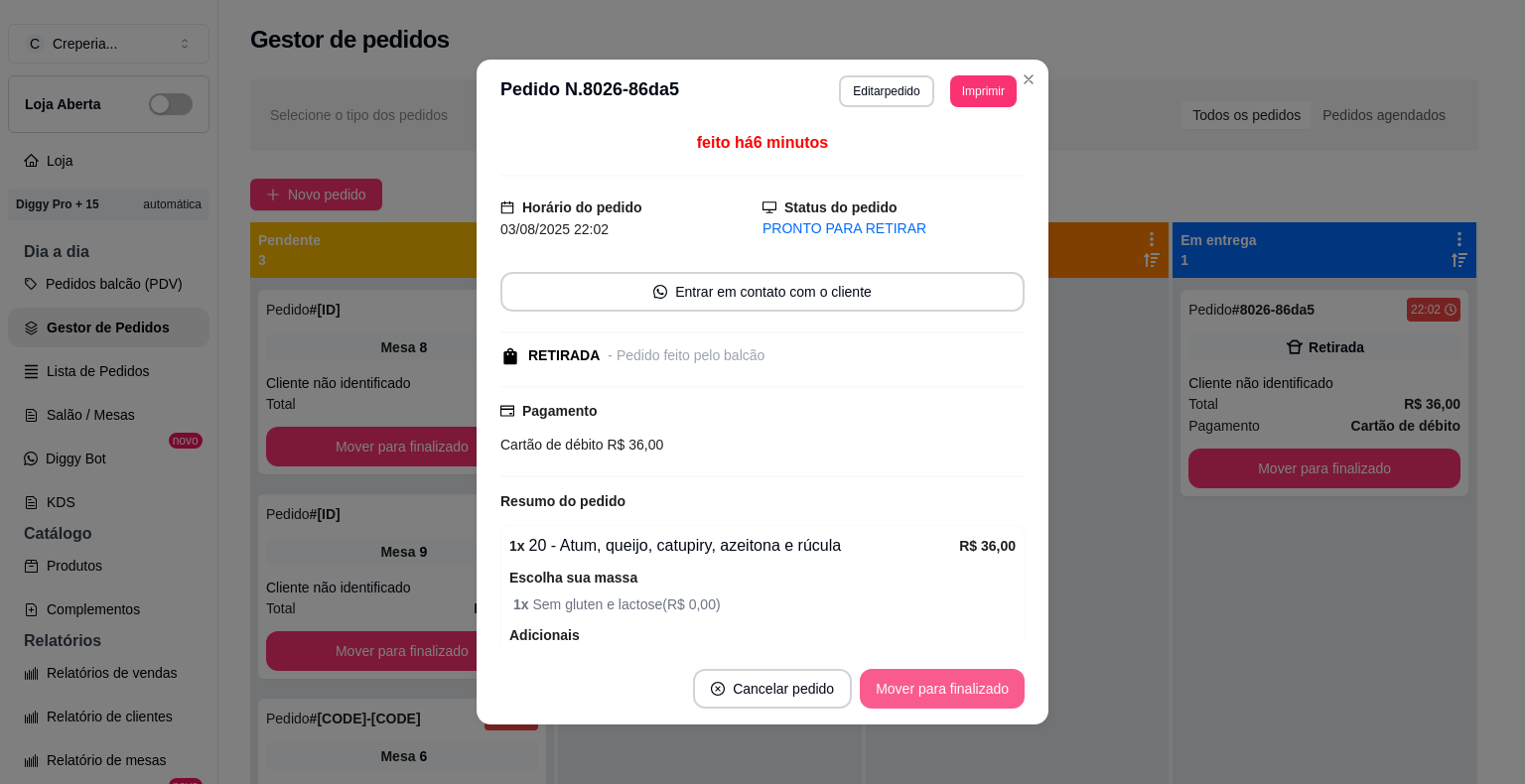 click on "Mover para finalizado" at bounding box center (942, 689) 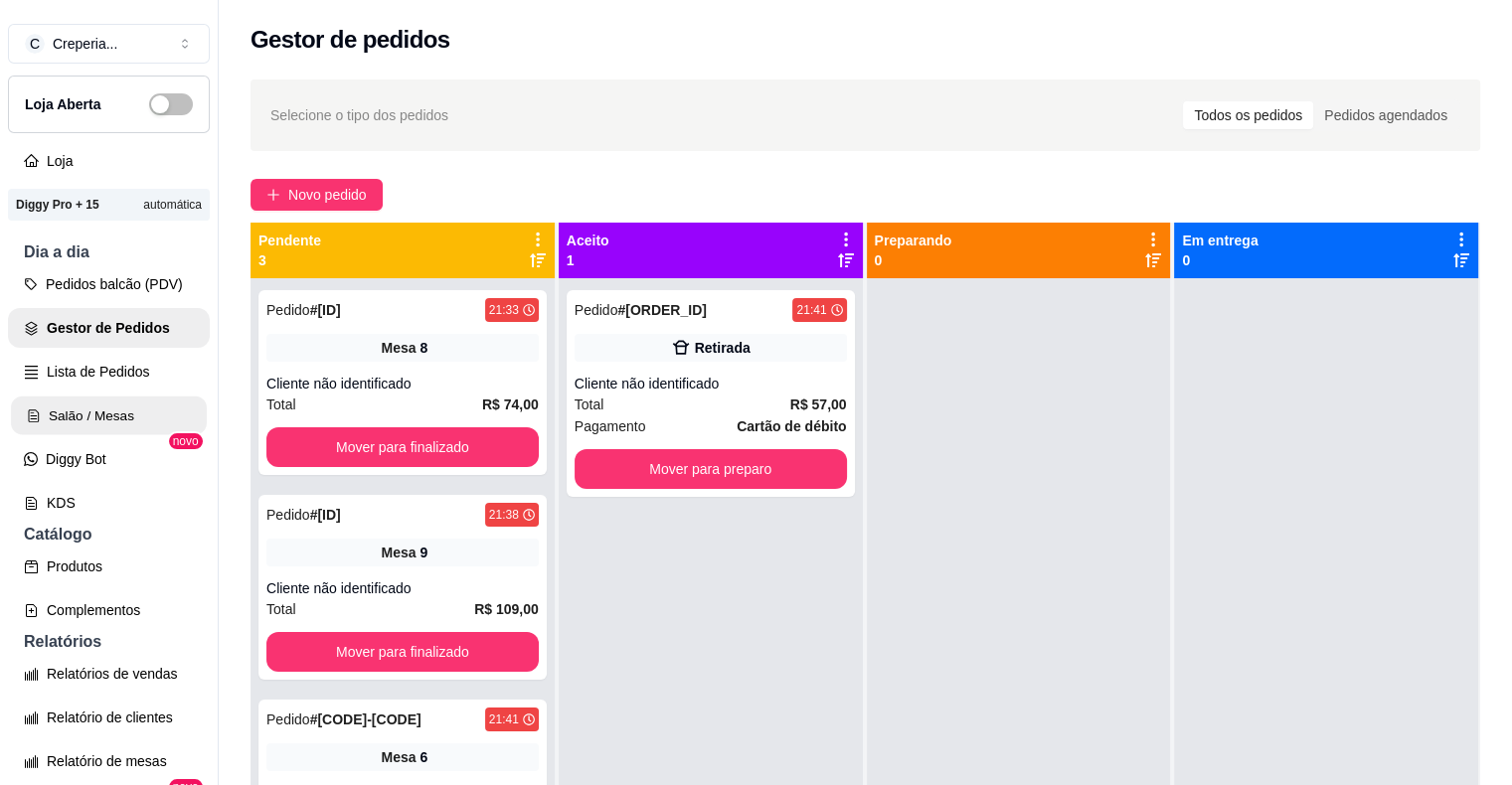 click on "Salão / Mesas" at bounding box center (108, 415) 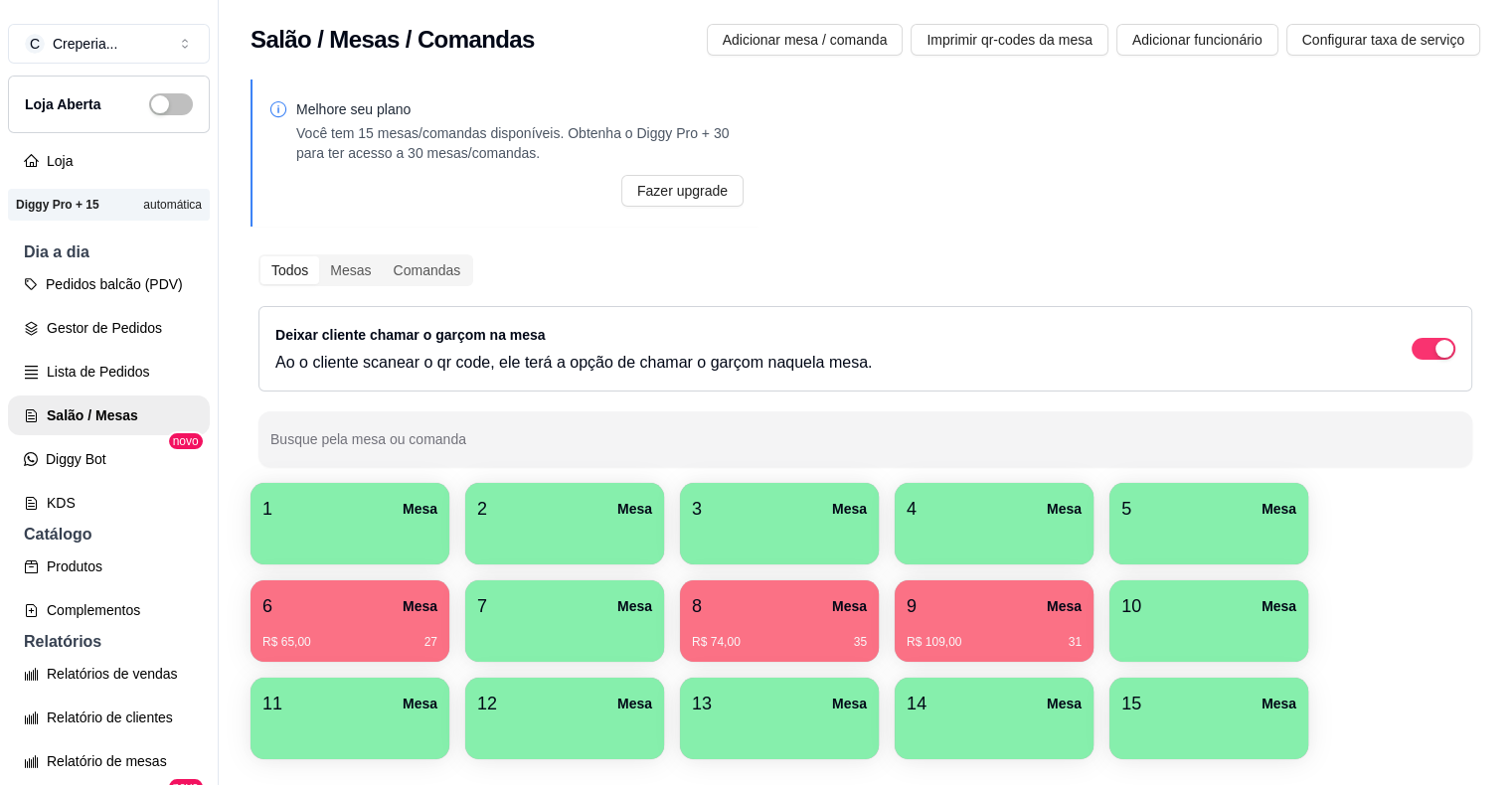 click at bounding box center (779, 538) 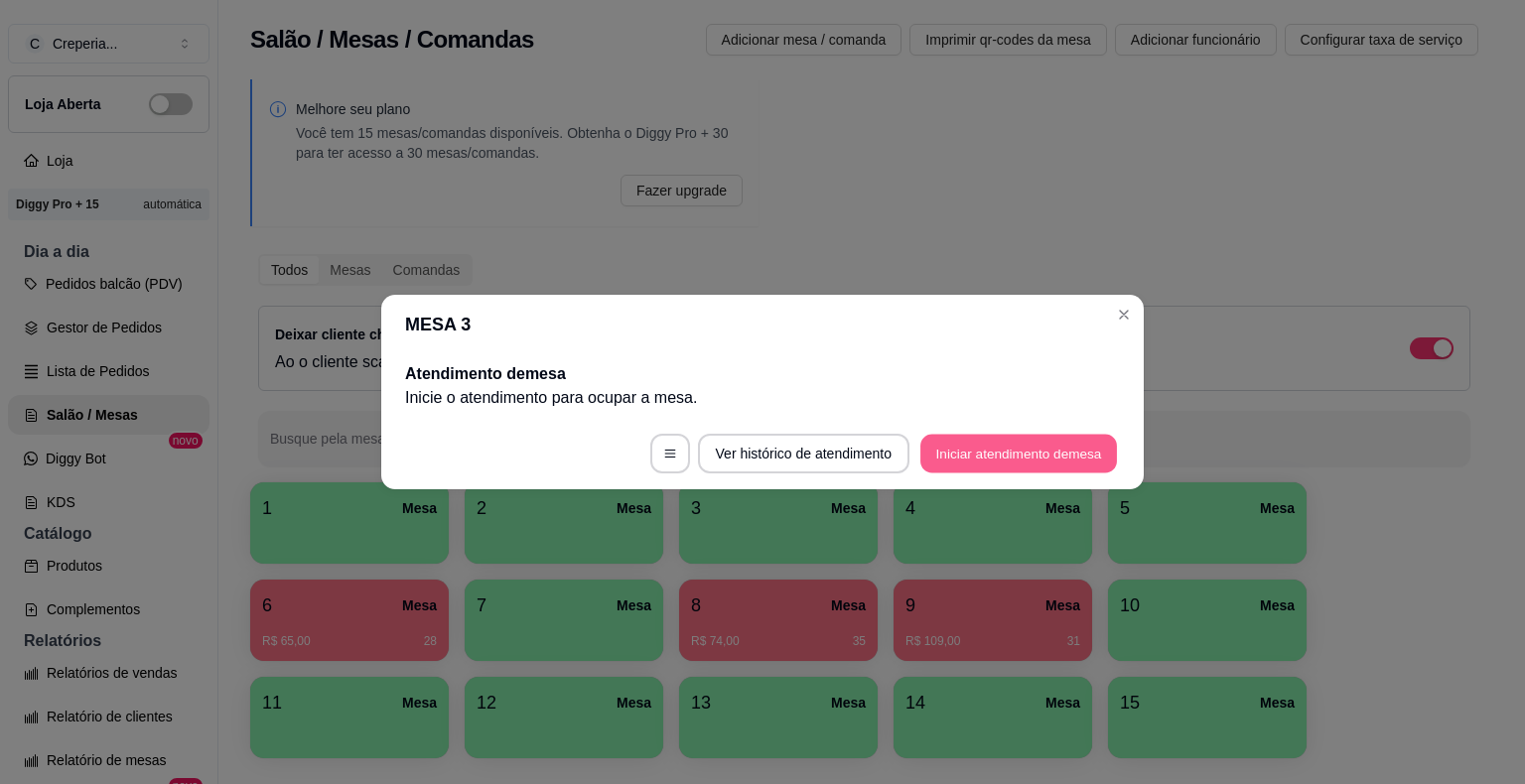 click on "Iniciar atendimento de  mesa" at bounding box center [1019, 454] 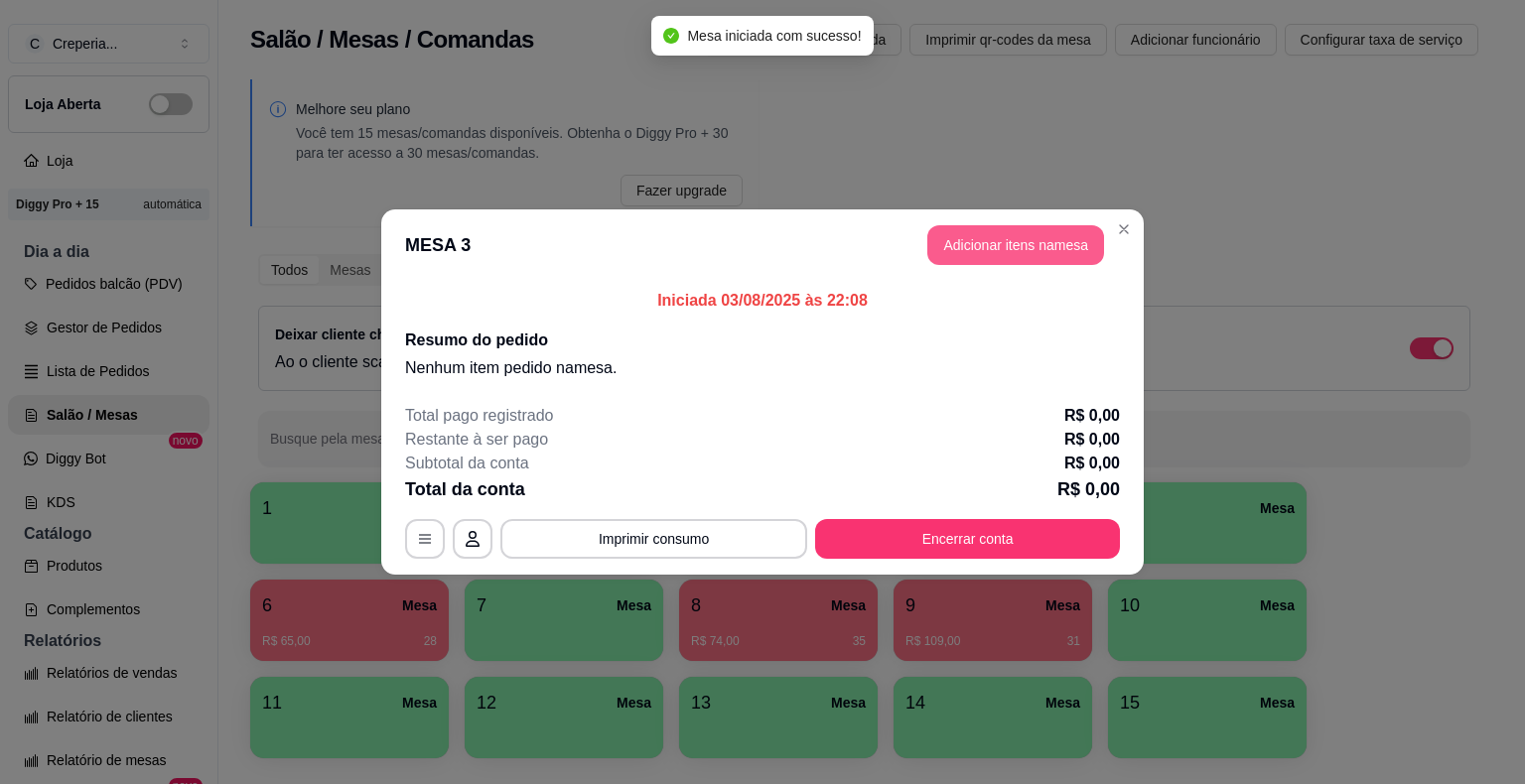 click on "Adicionar itens na  mesa" at bounding box center [1016, 245] 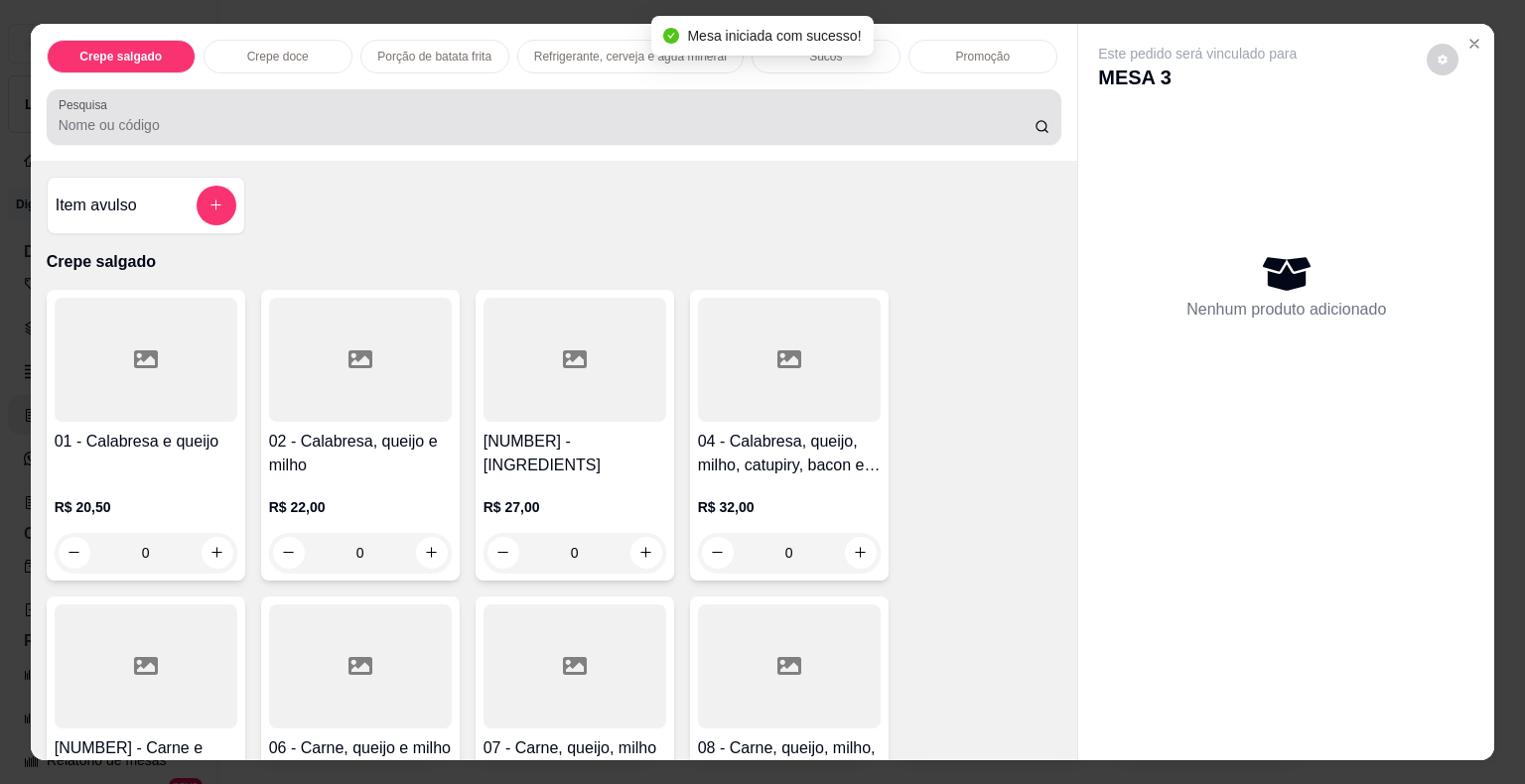 click on "Pesquisa" at bounding box center (546, 125) 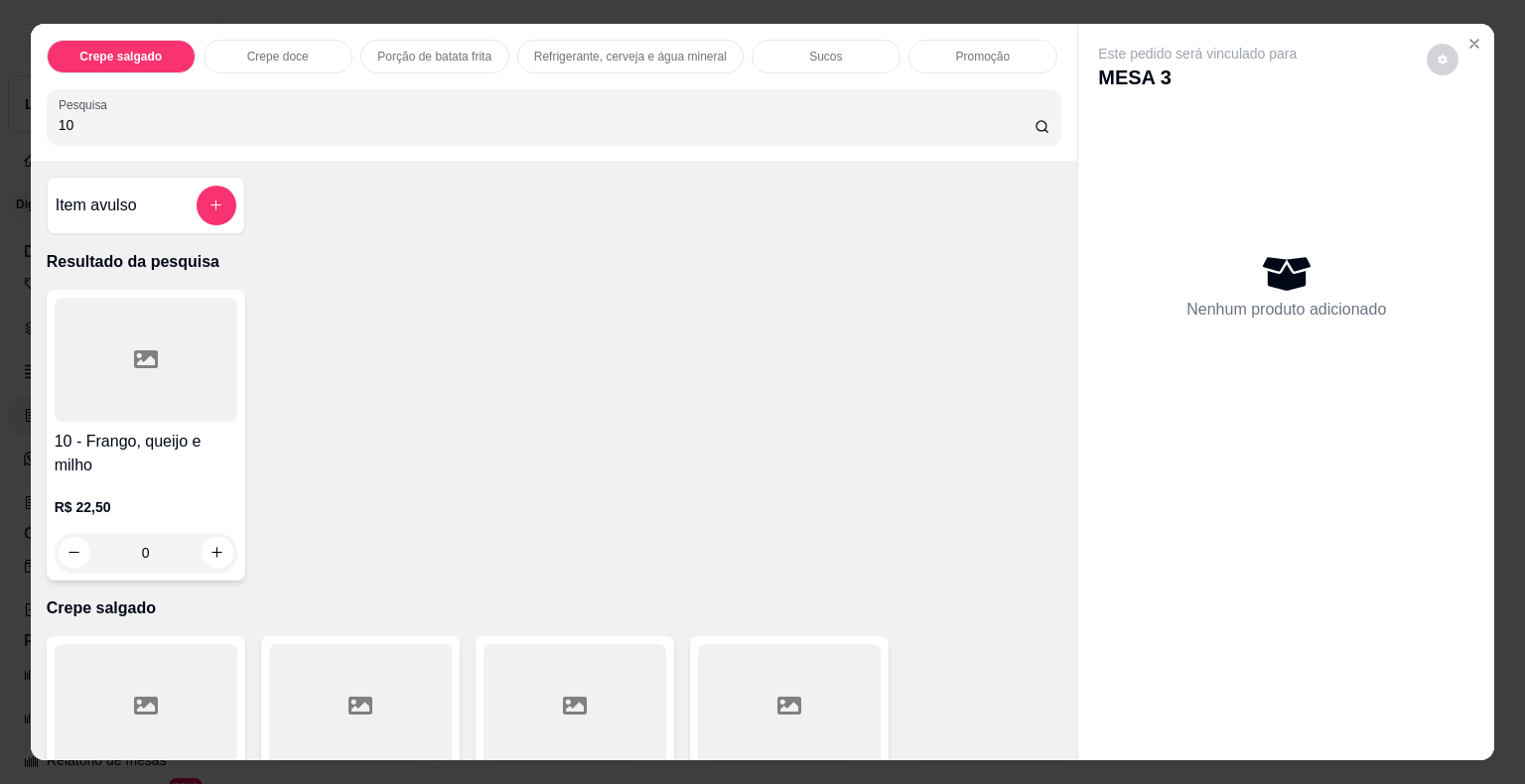 type on "10" 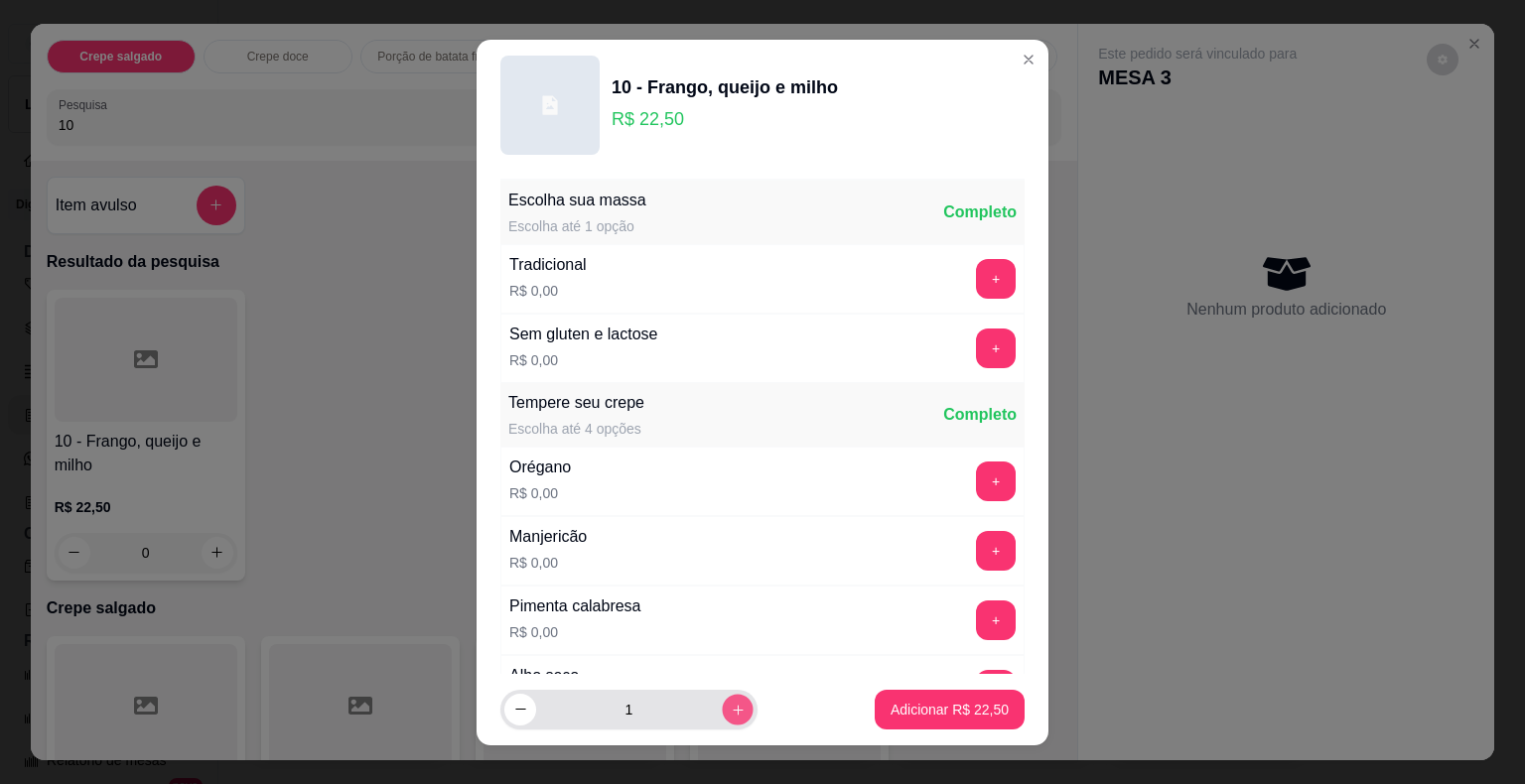 click 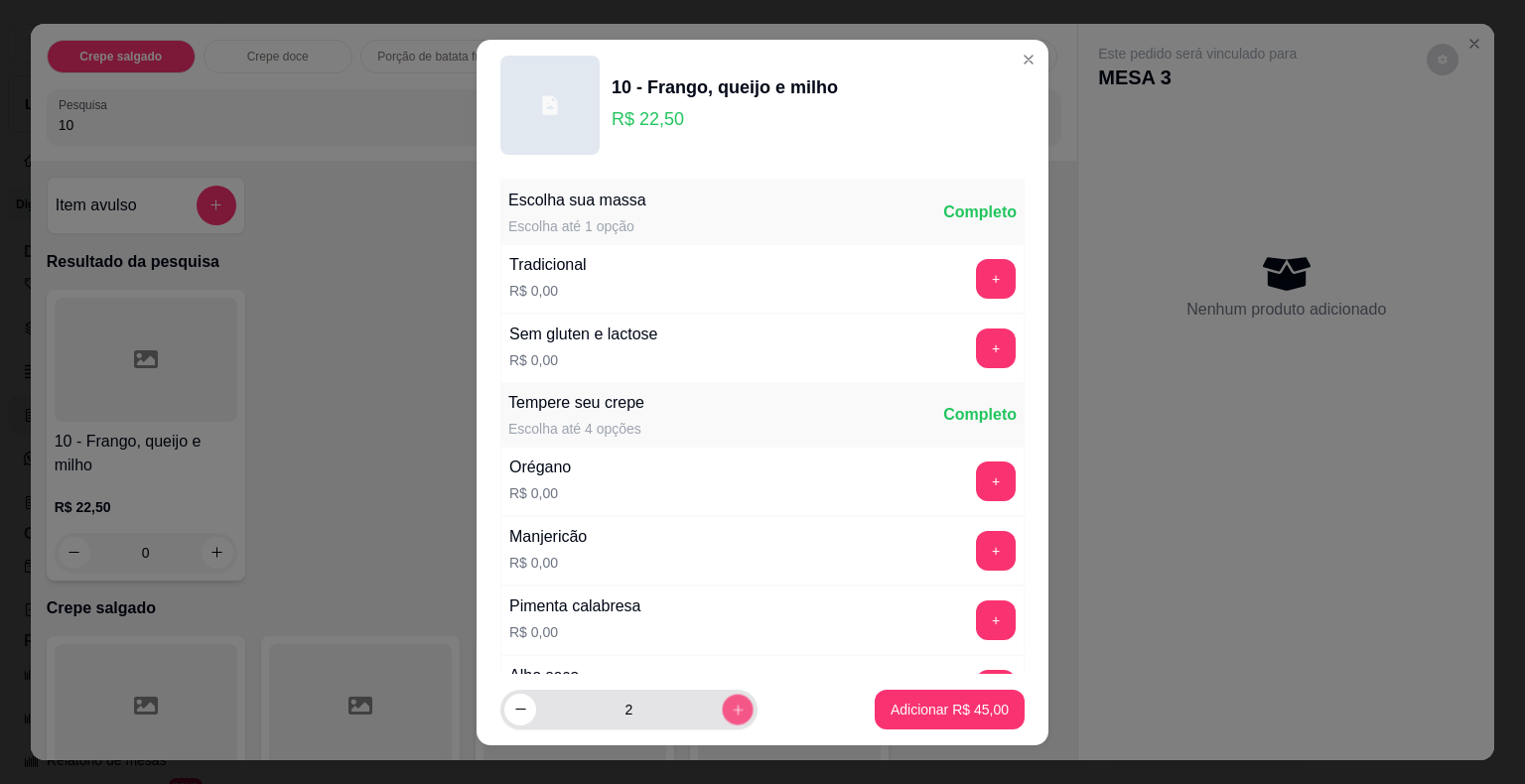 click 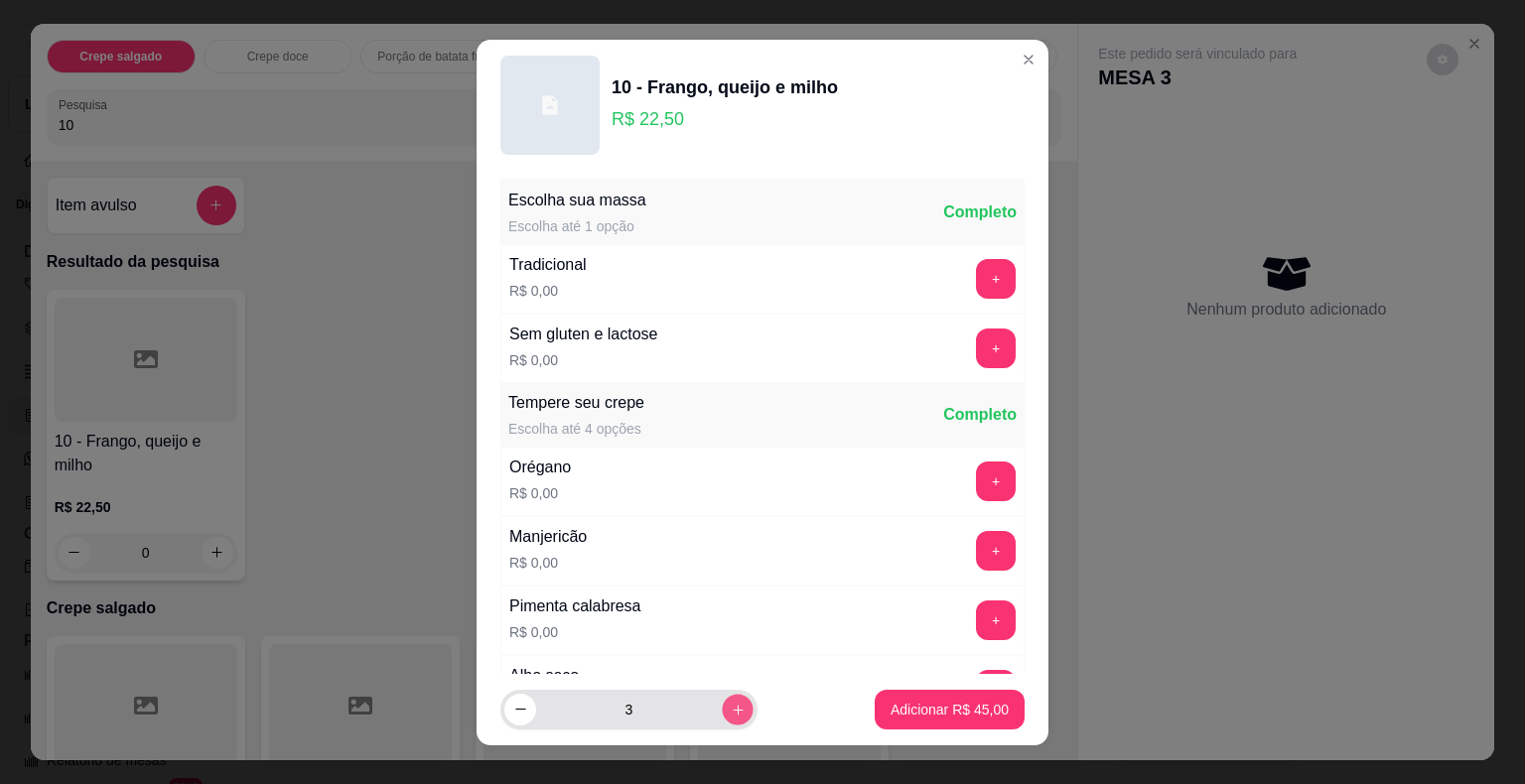 click 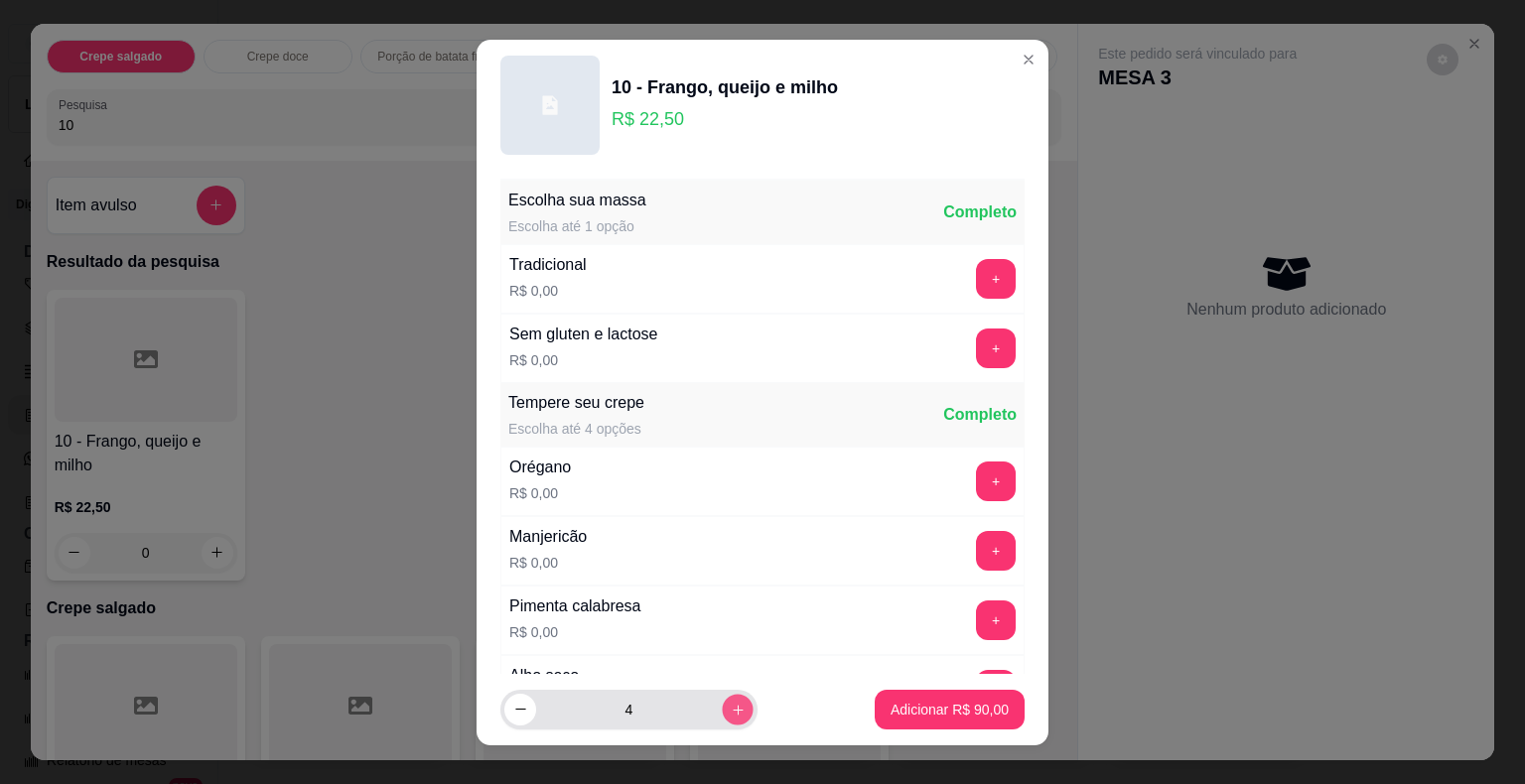 click 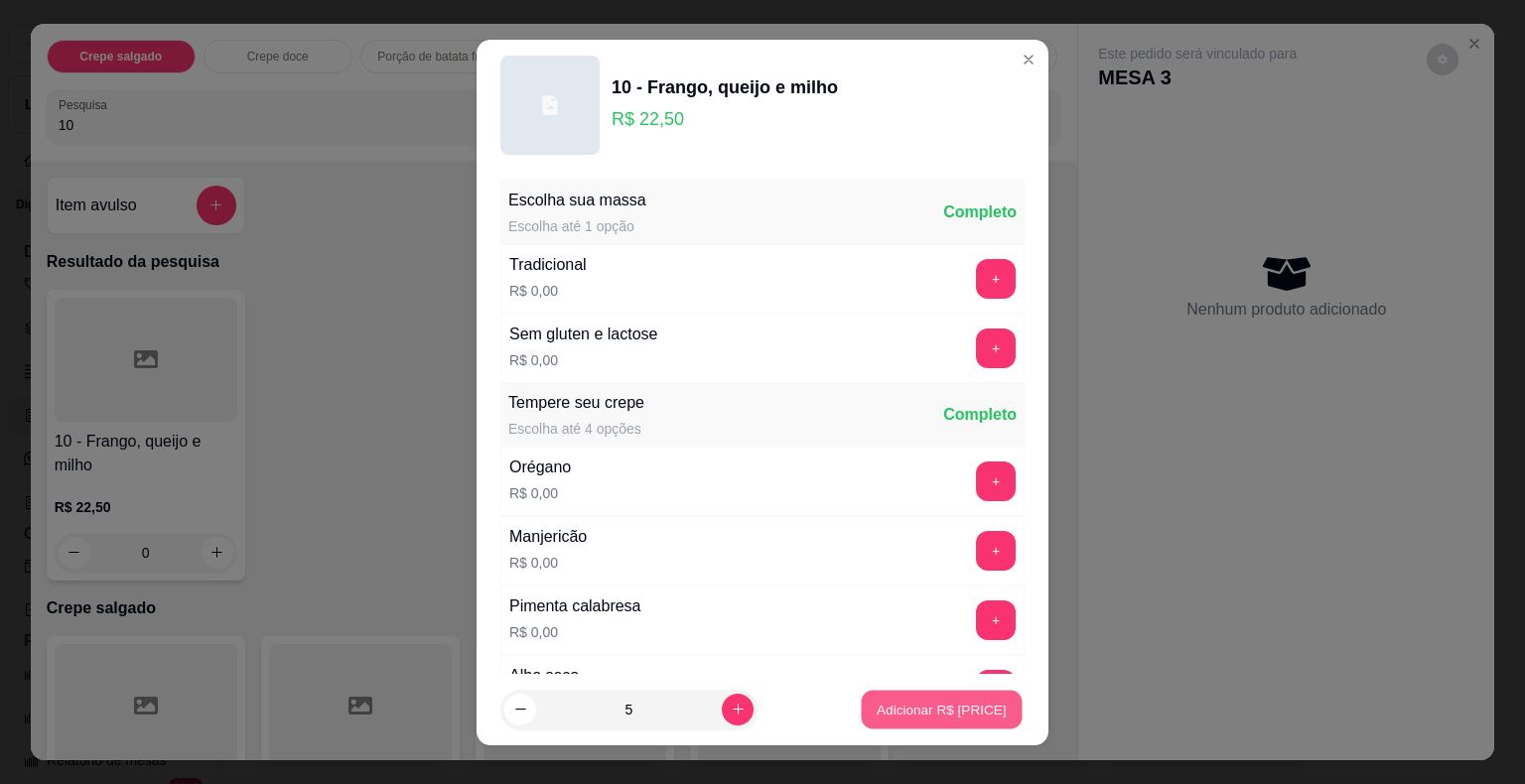 click on "Adicionar   R$ [PRICE]" at bounding box center [941, 709] 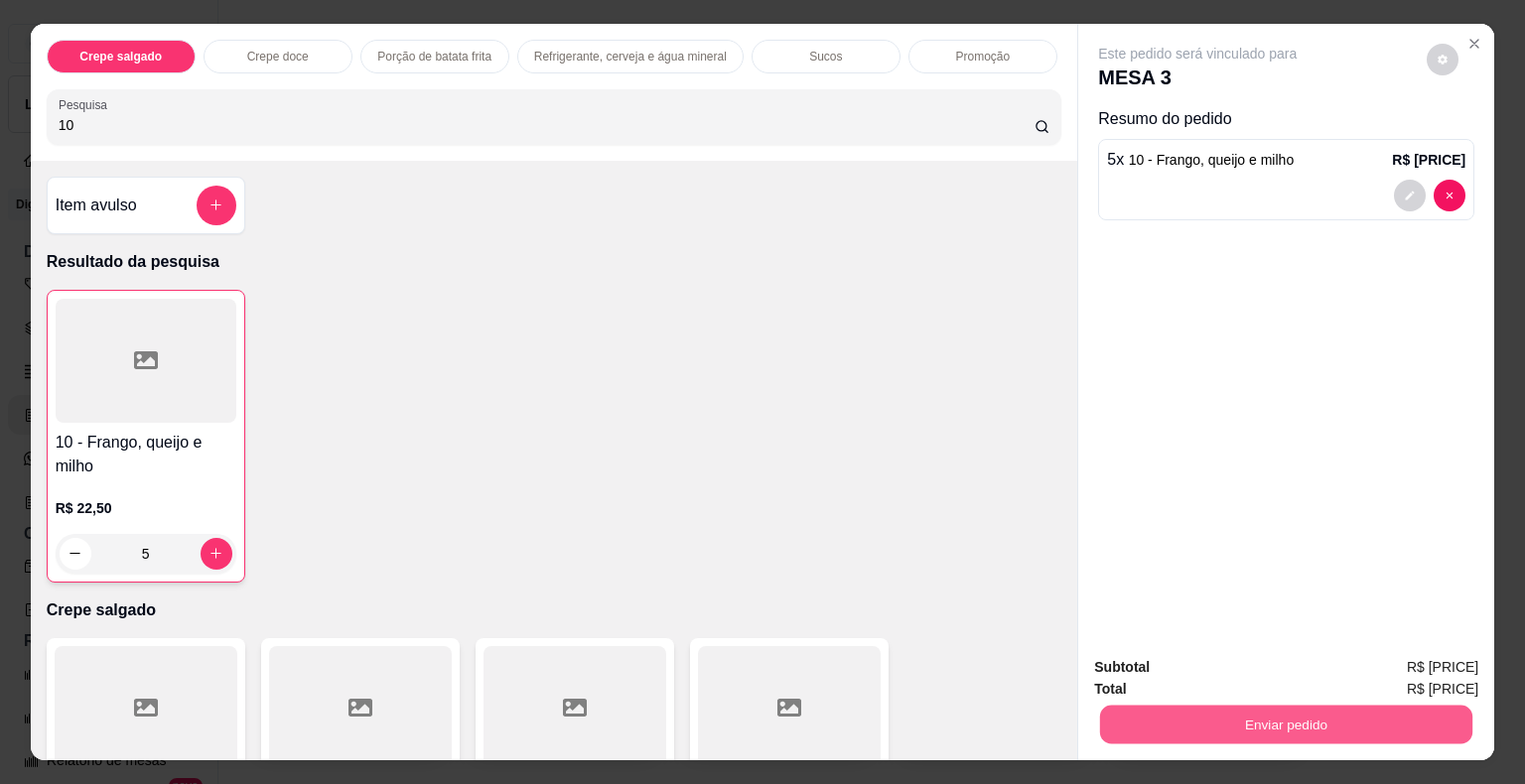 click on "Enviar pedido" at bounding box center (1286, 724) 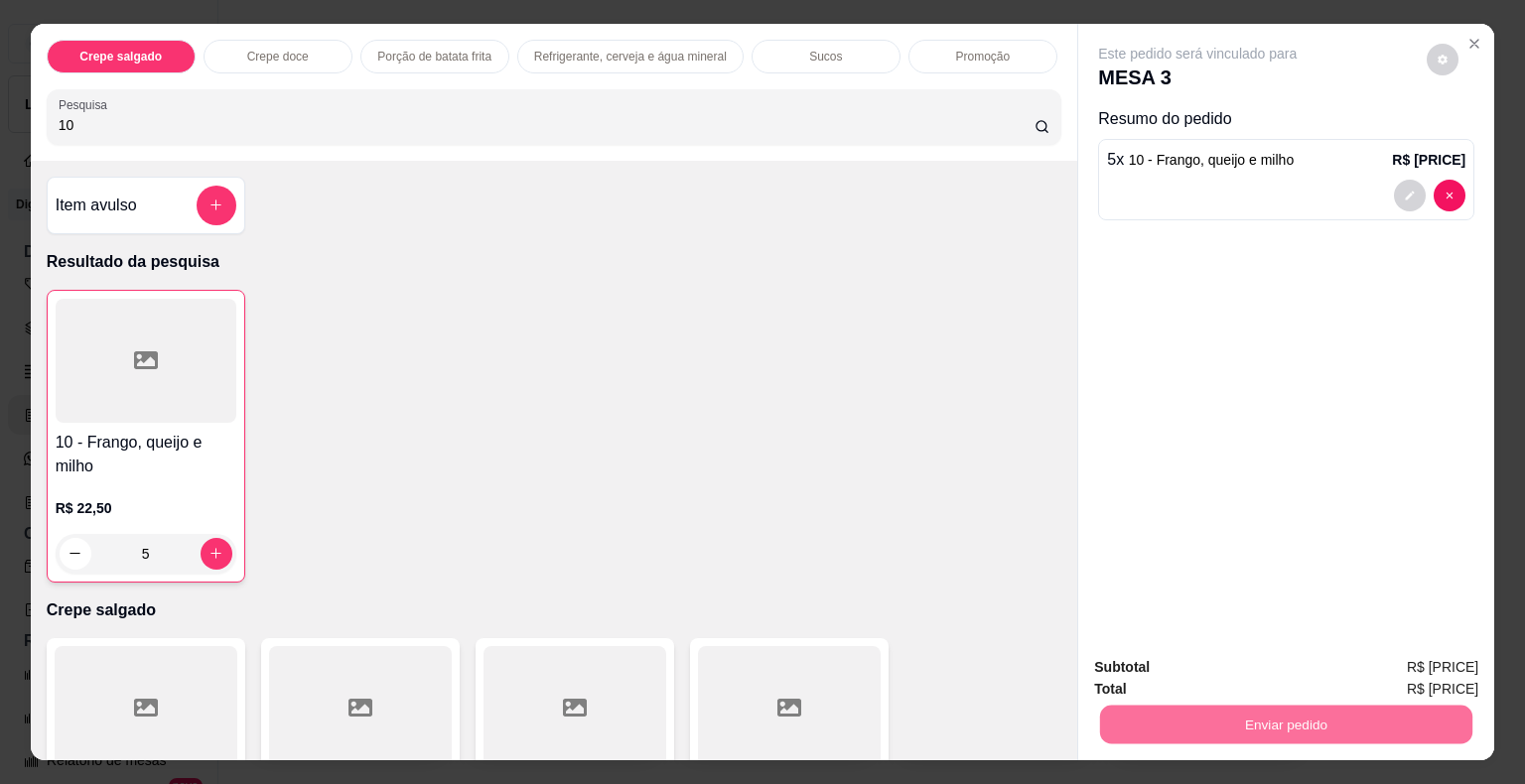 click on "Não registrar e enviar pedido" at bounding box center (1220, 668) 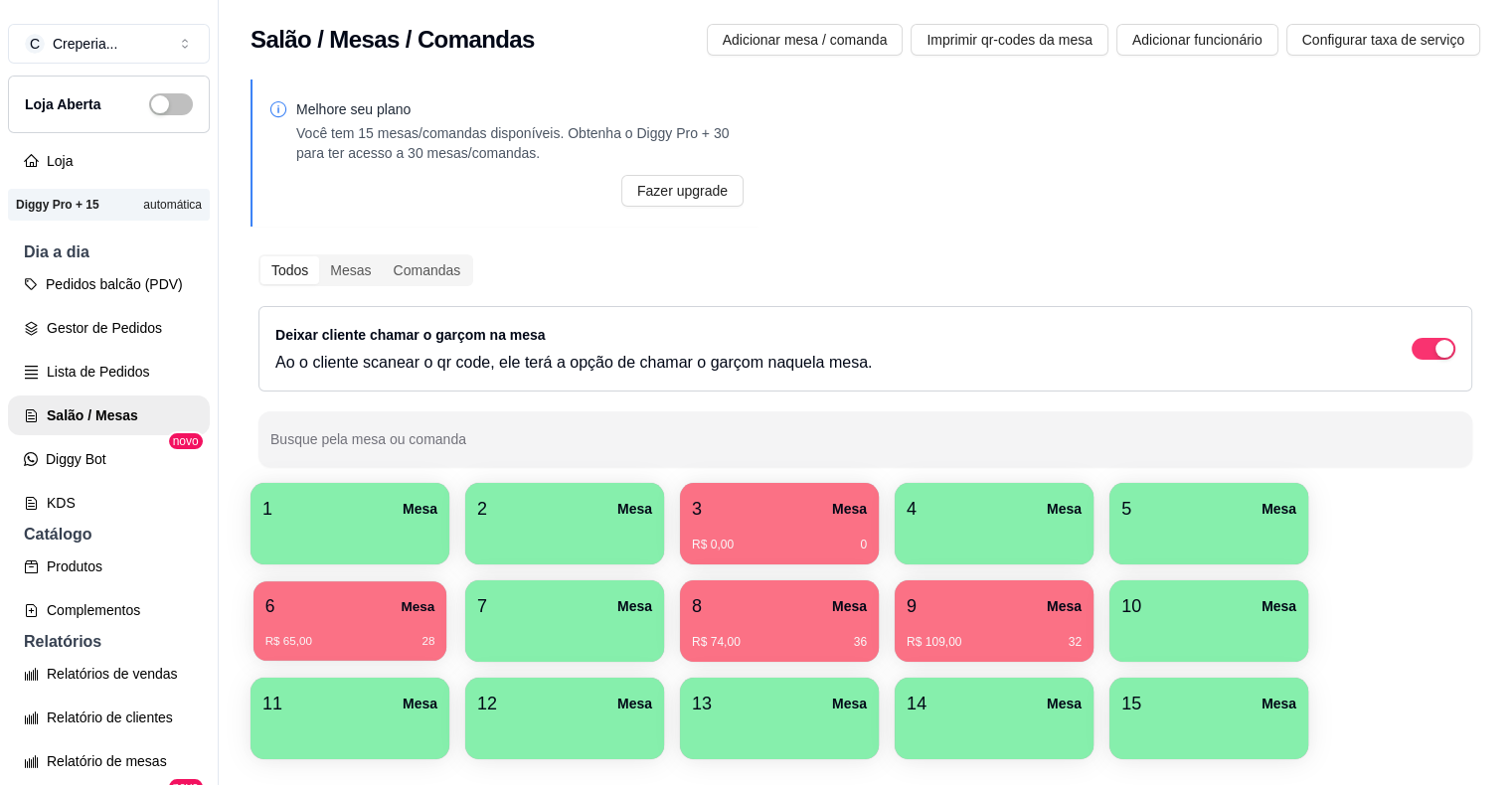 click on "R$ [PRICE] [NUMBER]" at bounding box center [350, 642] 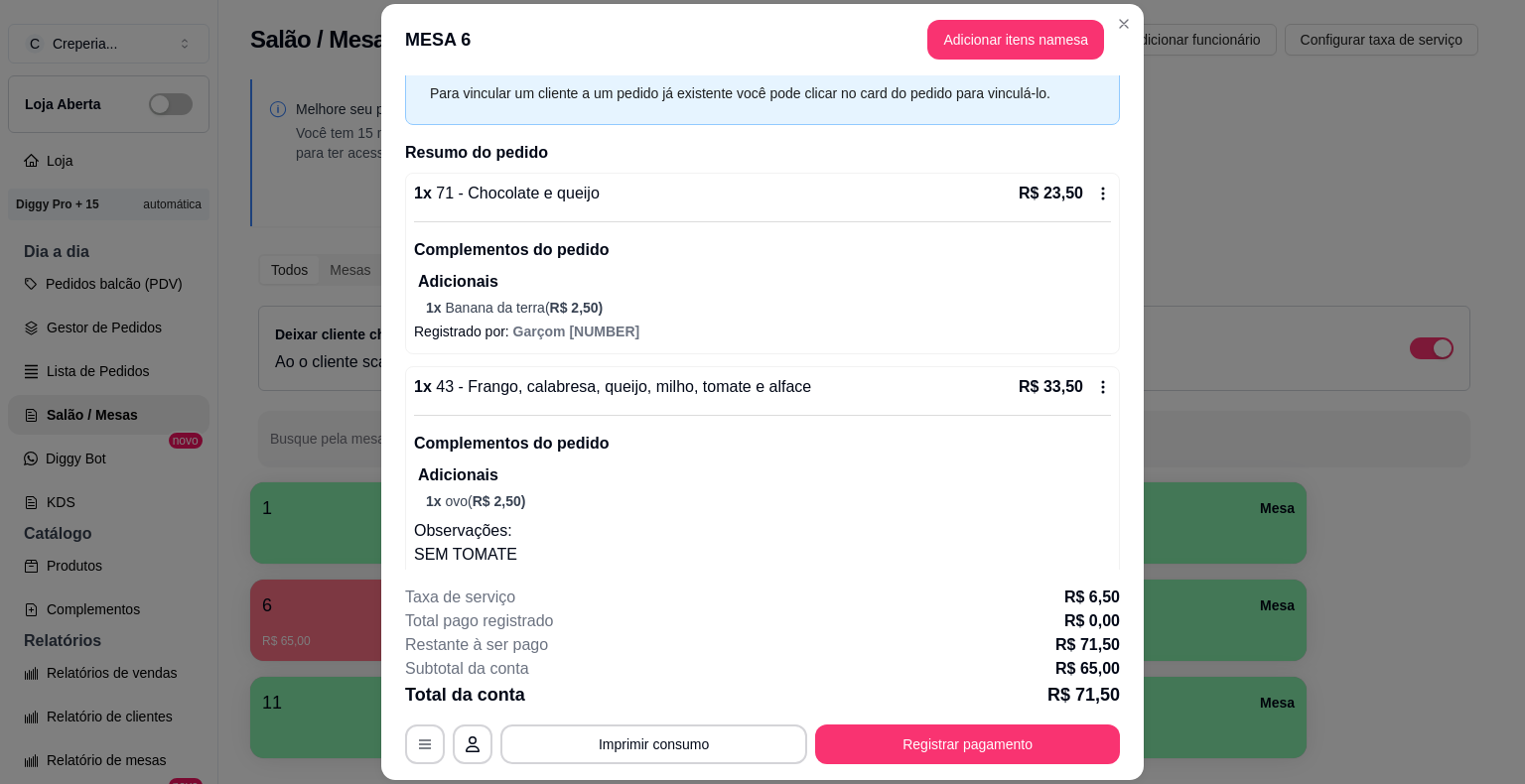 scroll, scrollTop: 0, scrollLeft: 0, axis: both 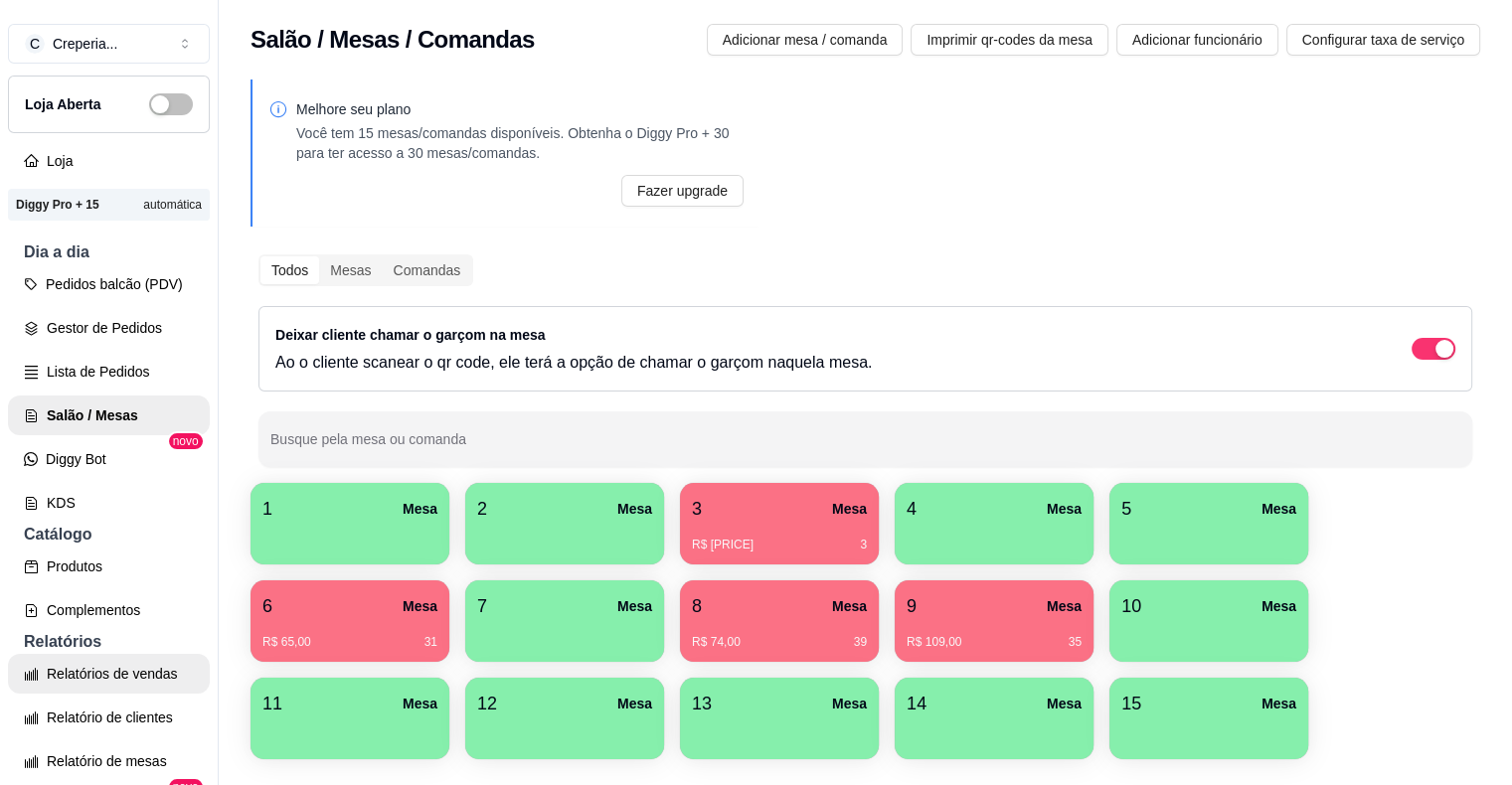 click on "Relatórios de vendas" at bounding box center (108, 674) 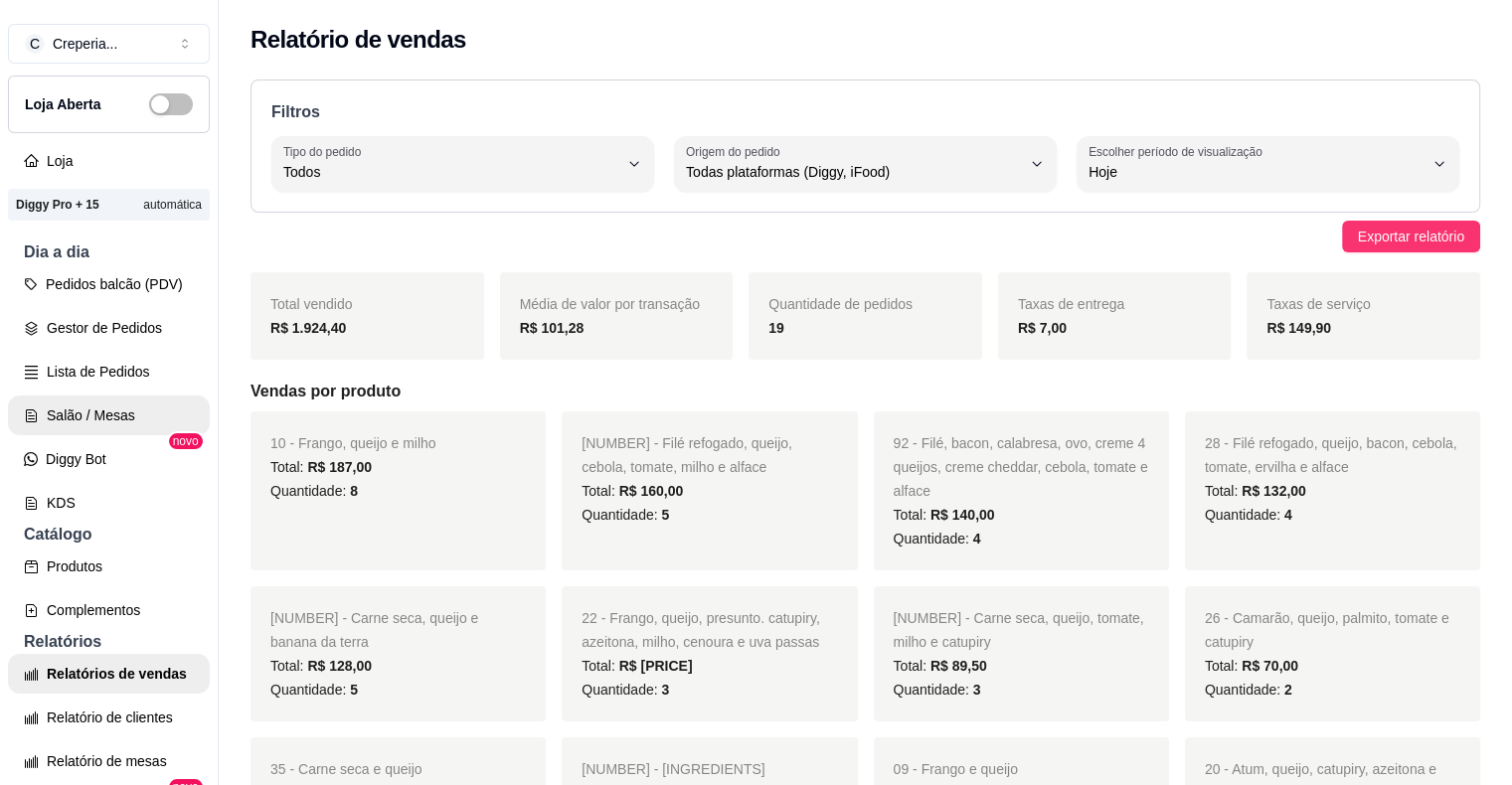 click on "Salão / Mesas" at bounding box center [108, 415] 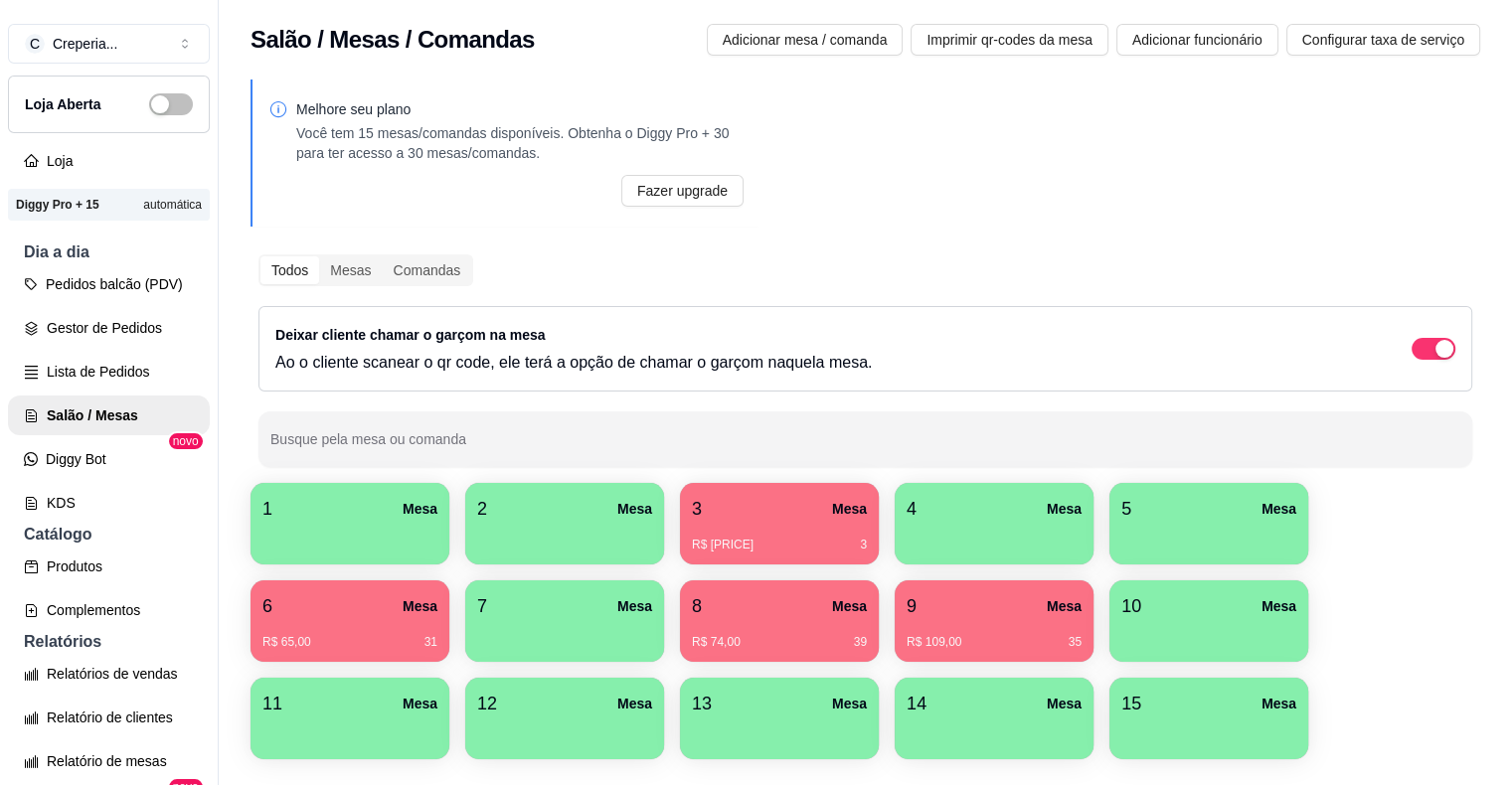 click on "R$ 65,00 31" at bounding box center (350, 635) 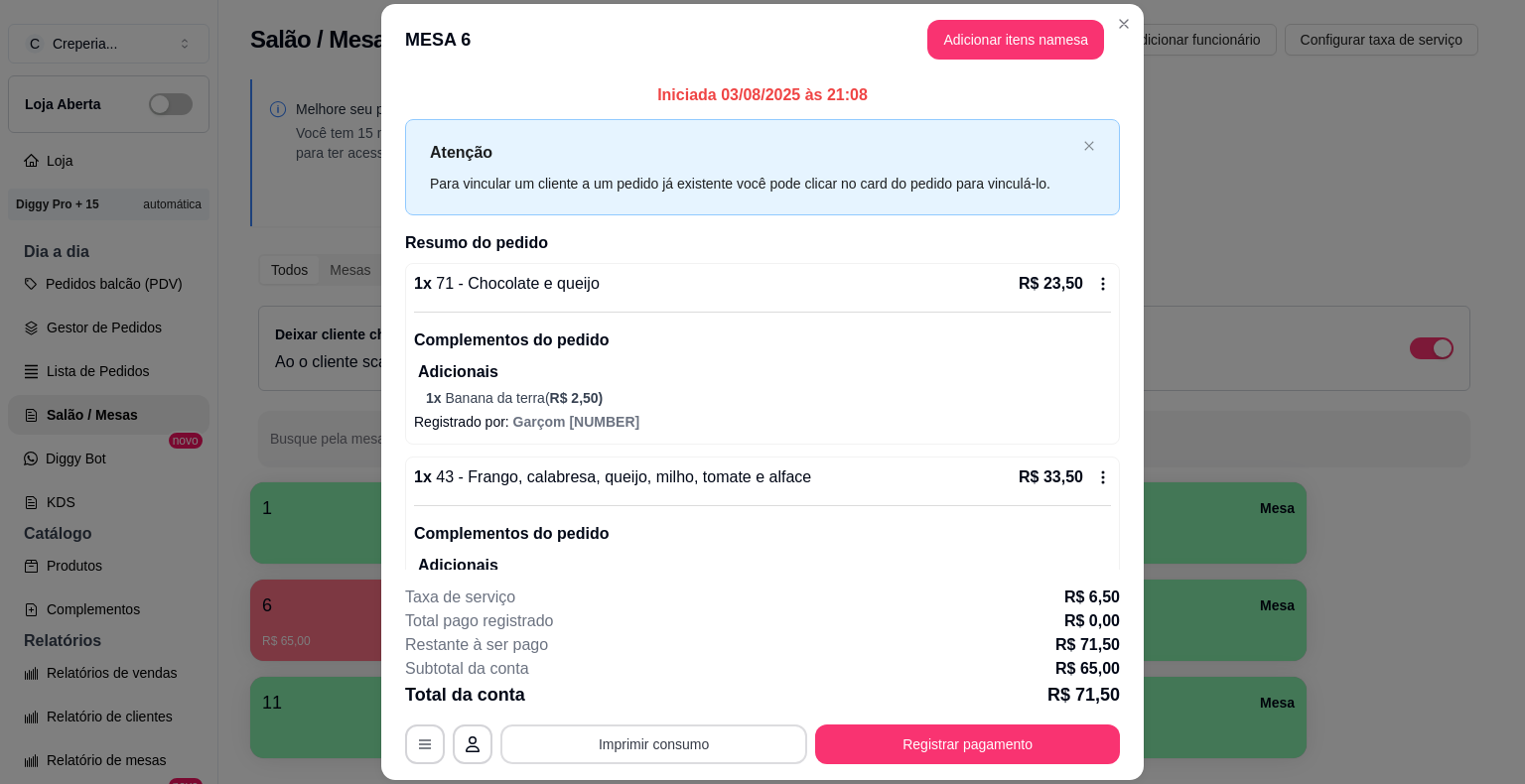 click on "Imprimir consumo" at bounding box center [653, 744] 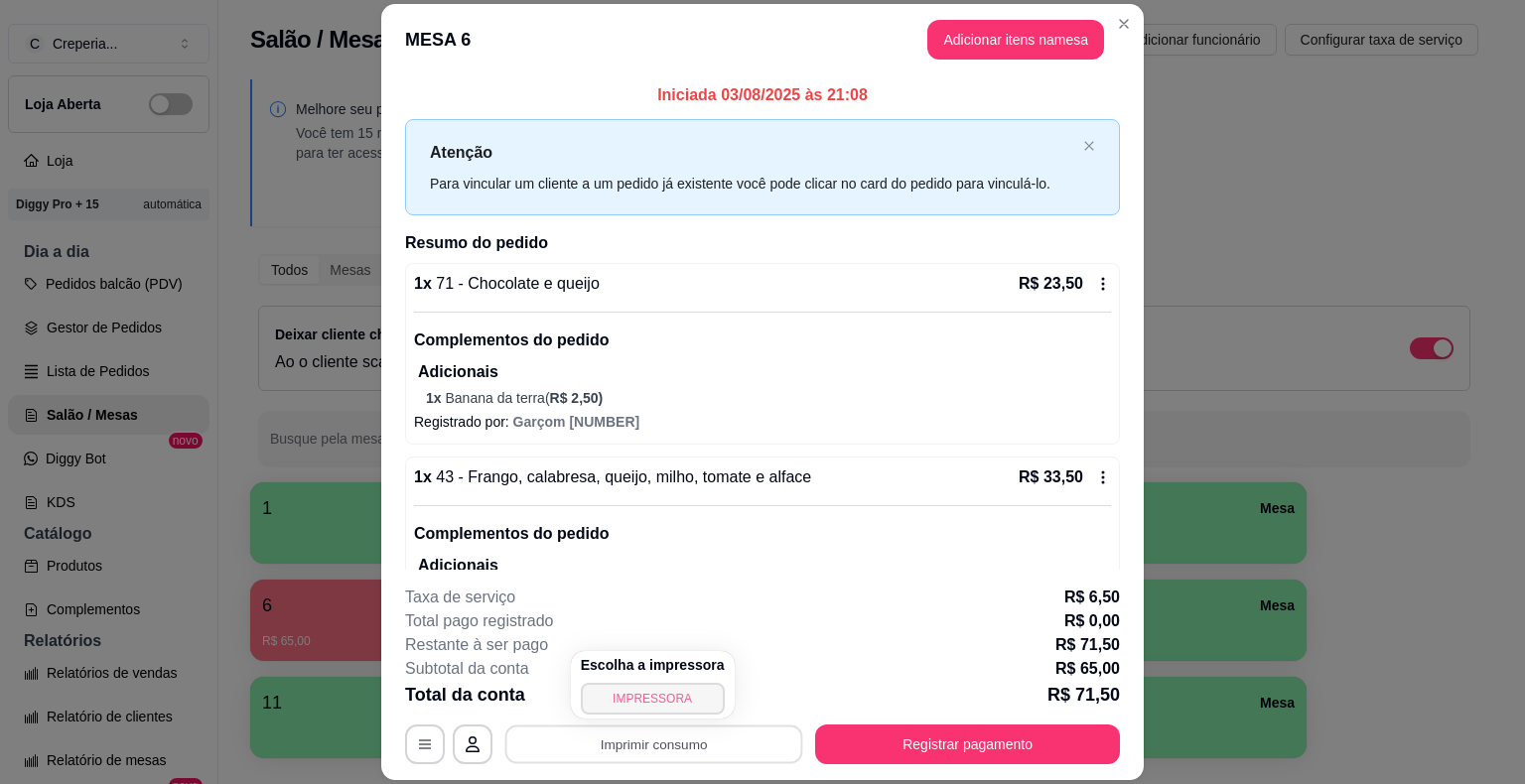 click on "IMPRESSORA" at bounding box center [652, 699] 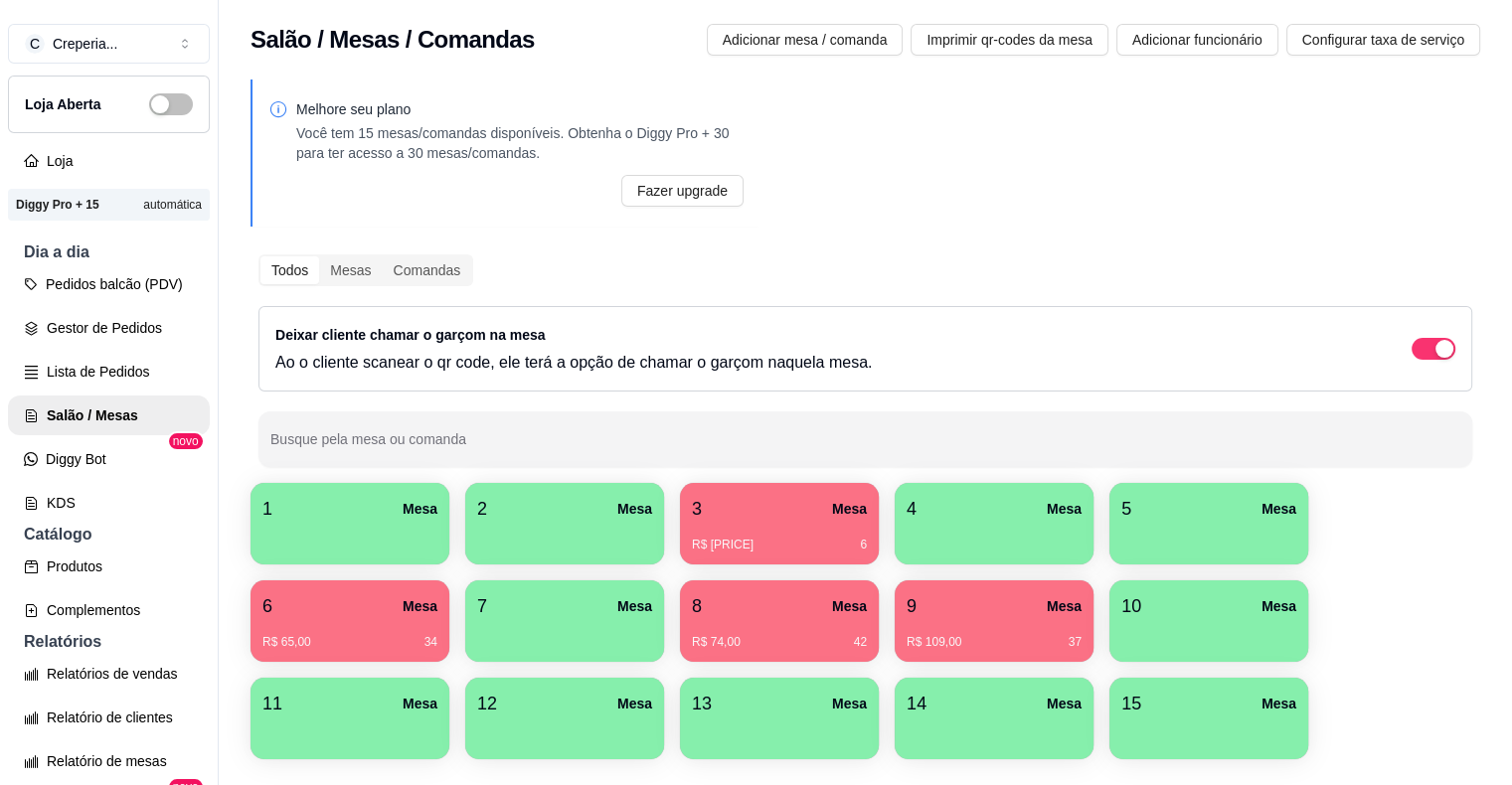 click on "R$ 109,00 37" at bounding box center (994, 642) 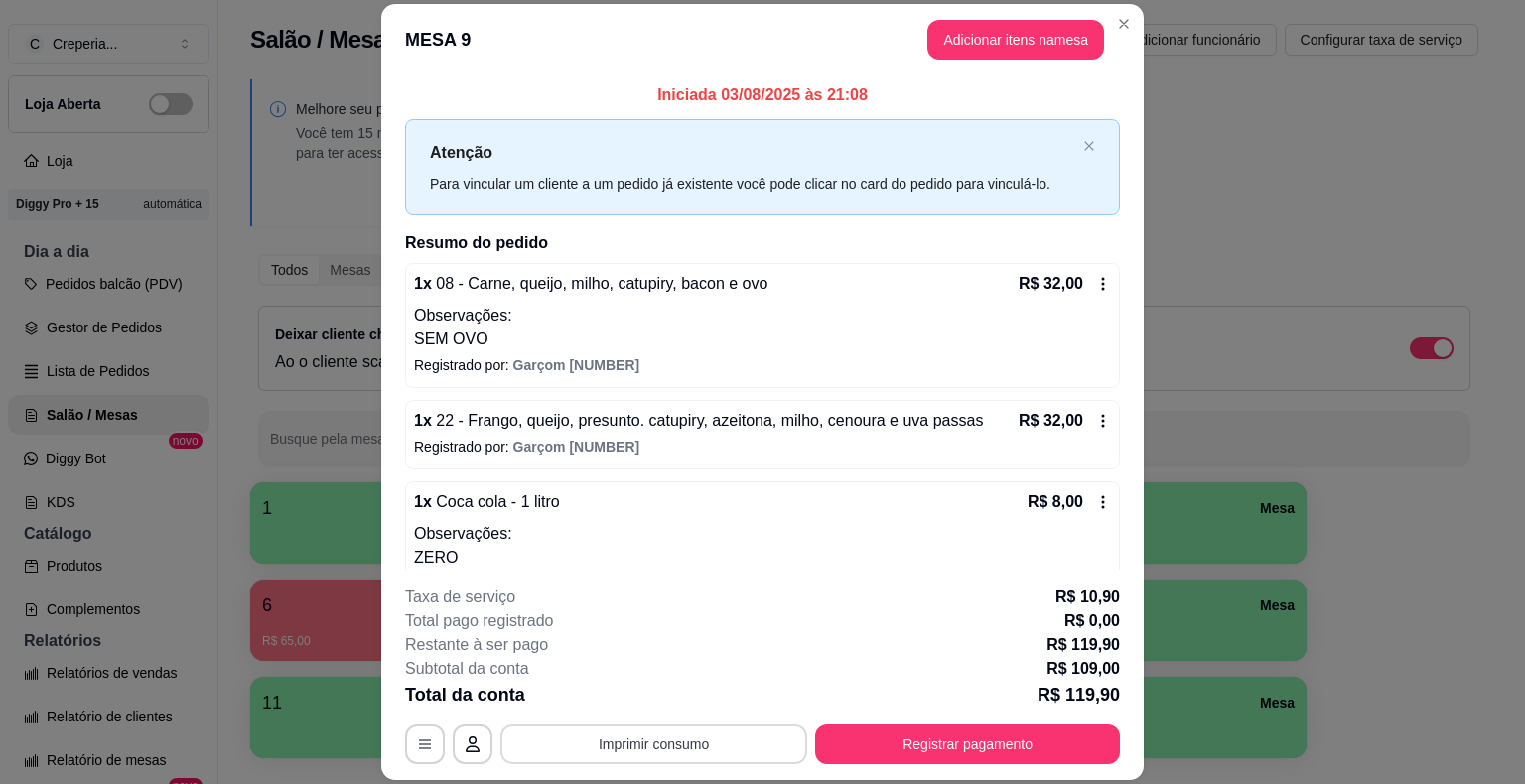 click on "Imprimir consumo" at bounding box center (653, 744) 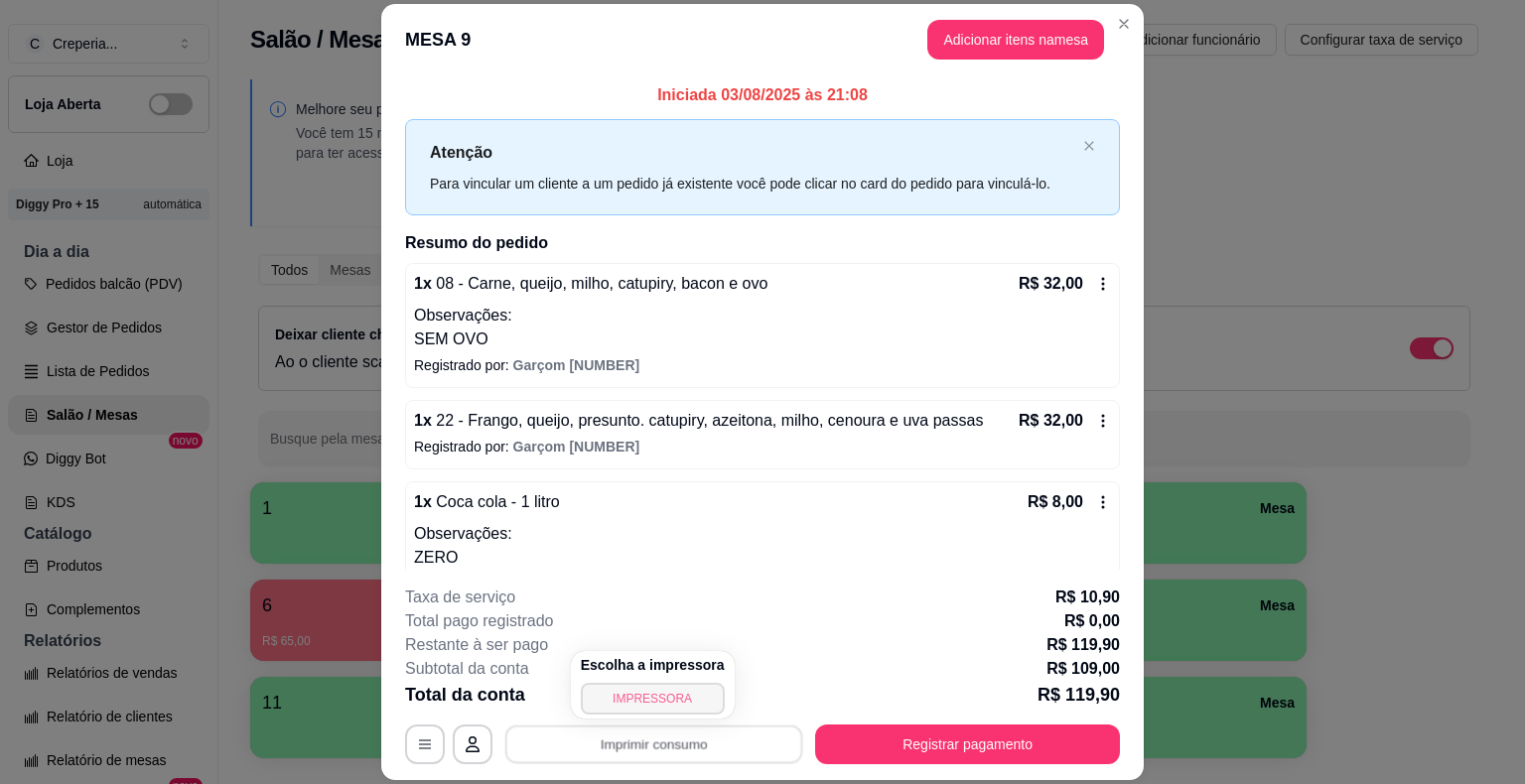 click on "IMPRESSORA" at bounding box center (652, 699) 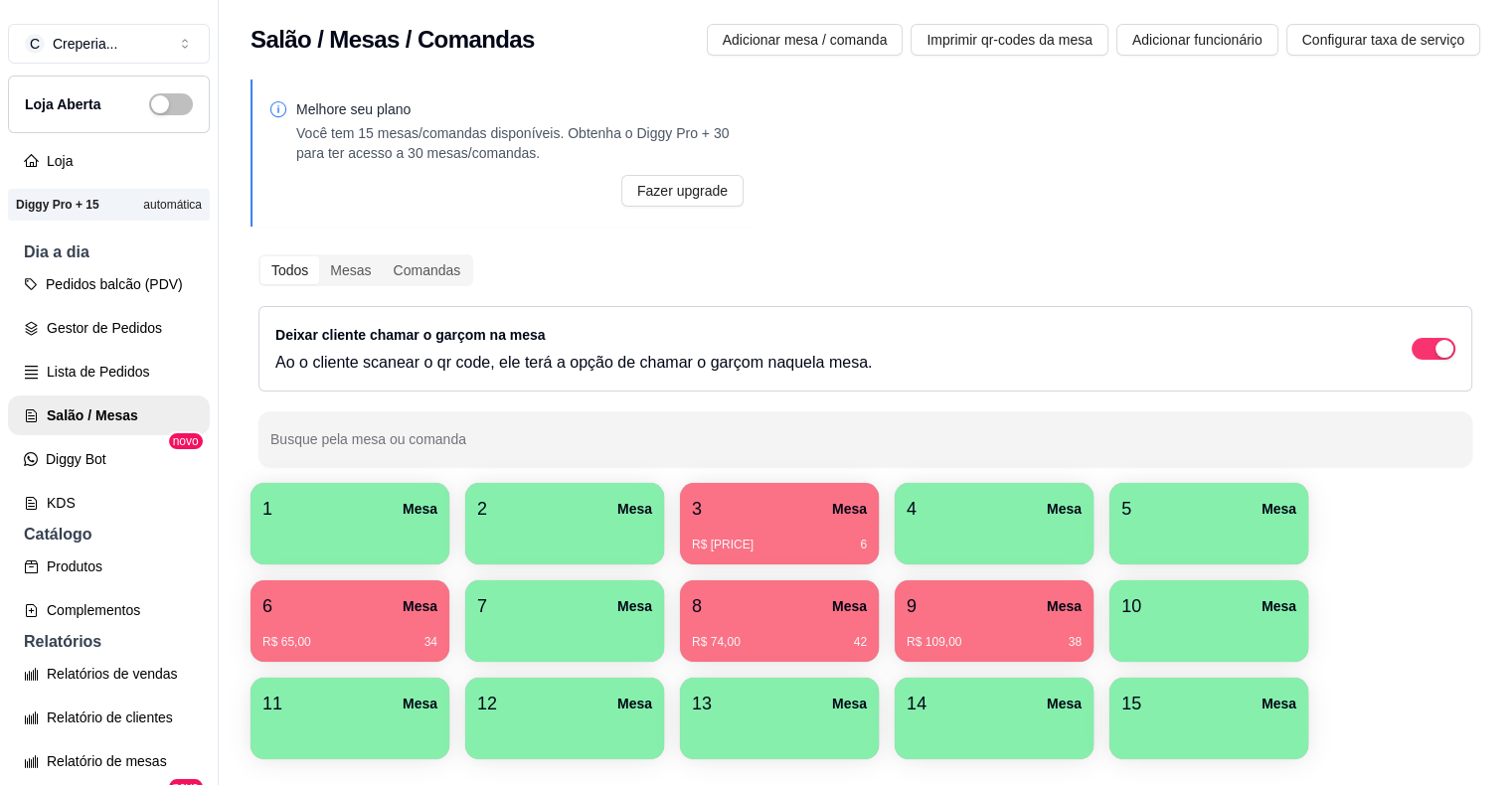 click on "8 Mesa" at bounding box center (779, 606) 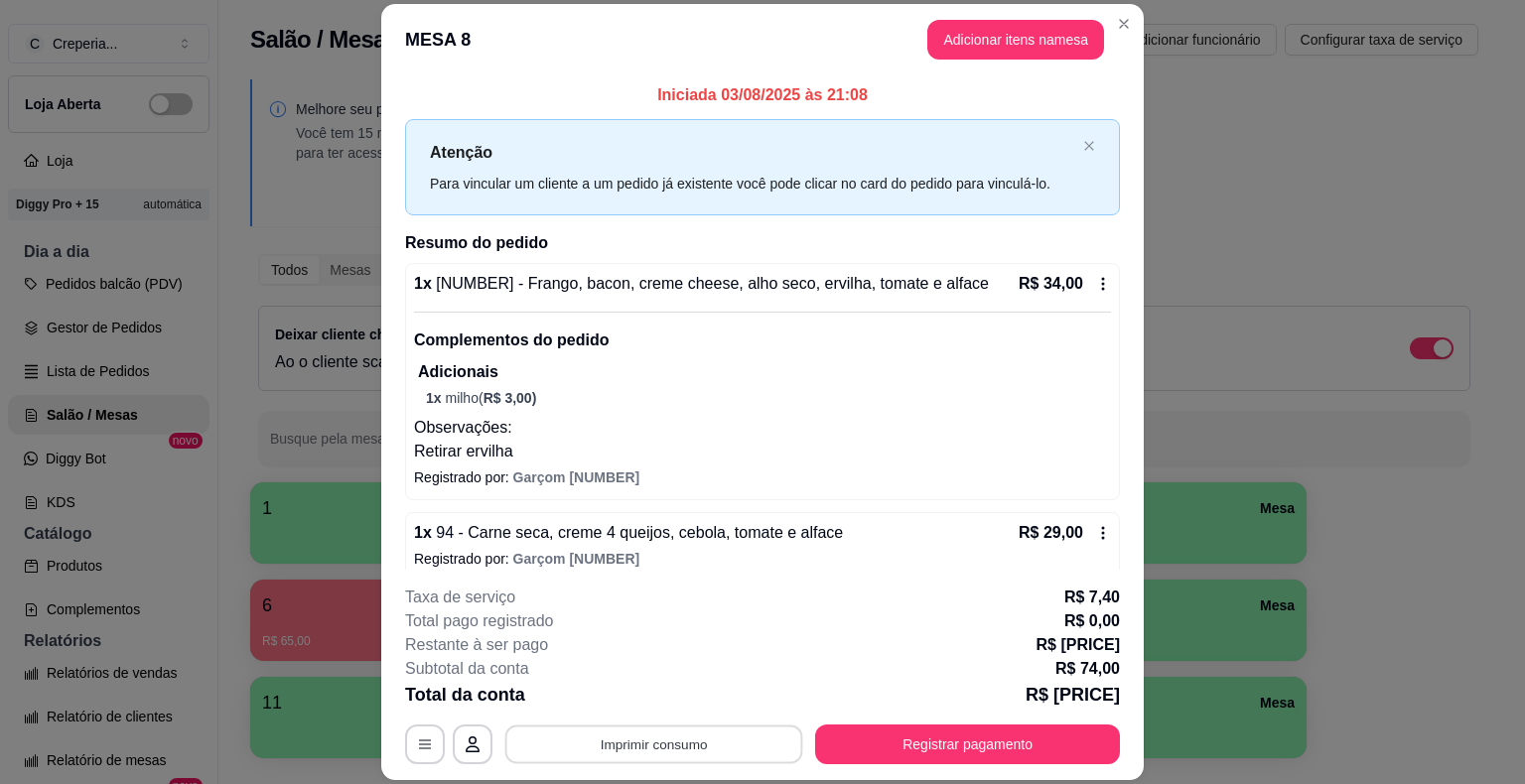 click on "Imprimir consumo" at bounding box center [654, 744] 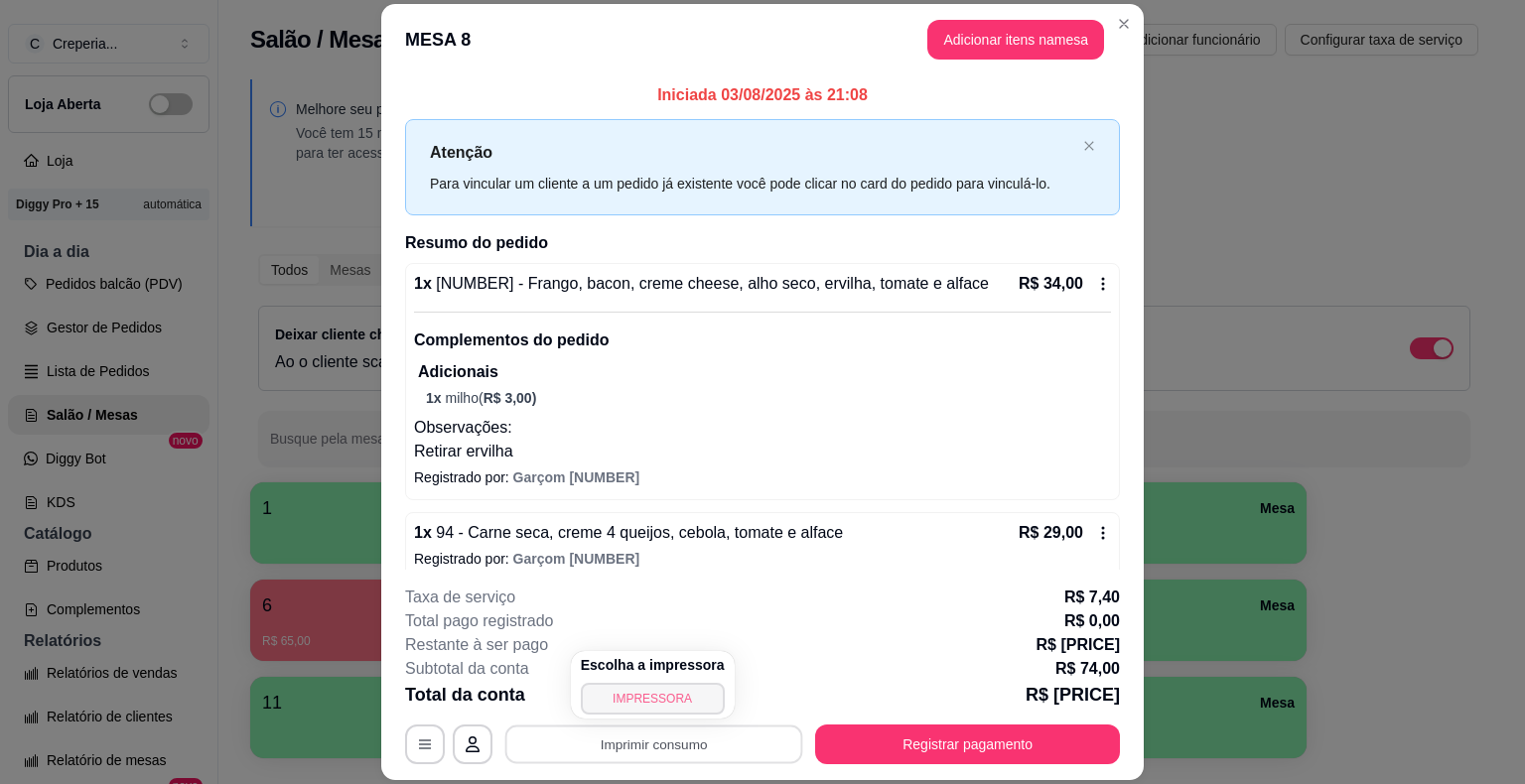 click on "IMPRESSORA" at bounding box center [652, 699] 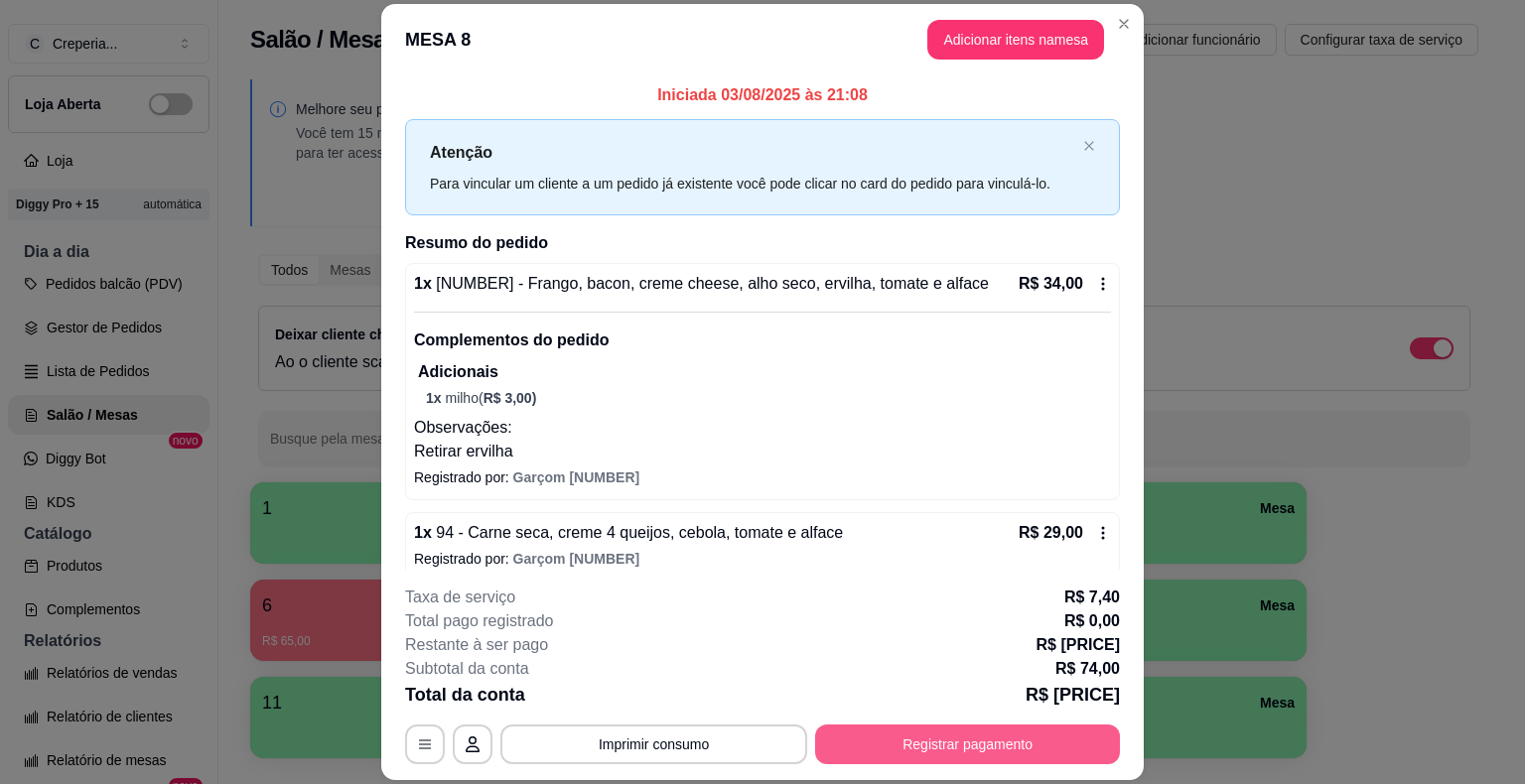 click on "Registrar pagamento" at bounding box center [967, 744] 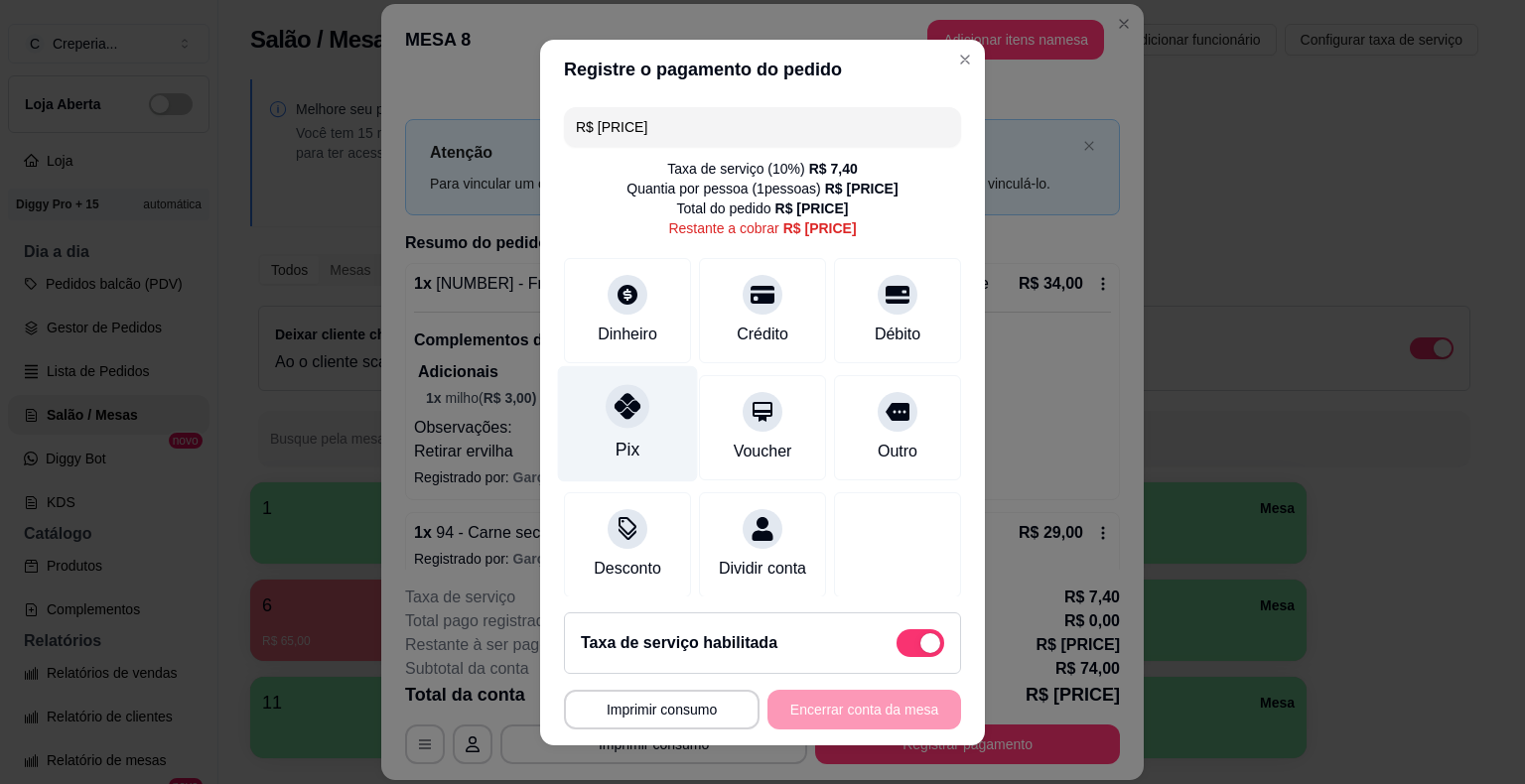 click 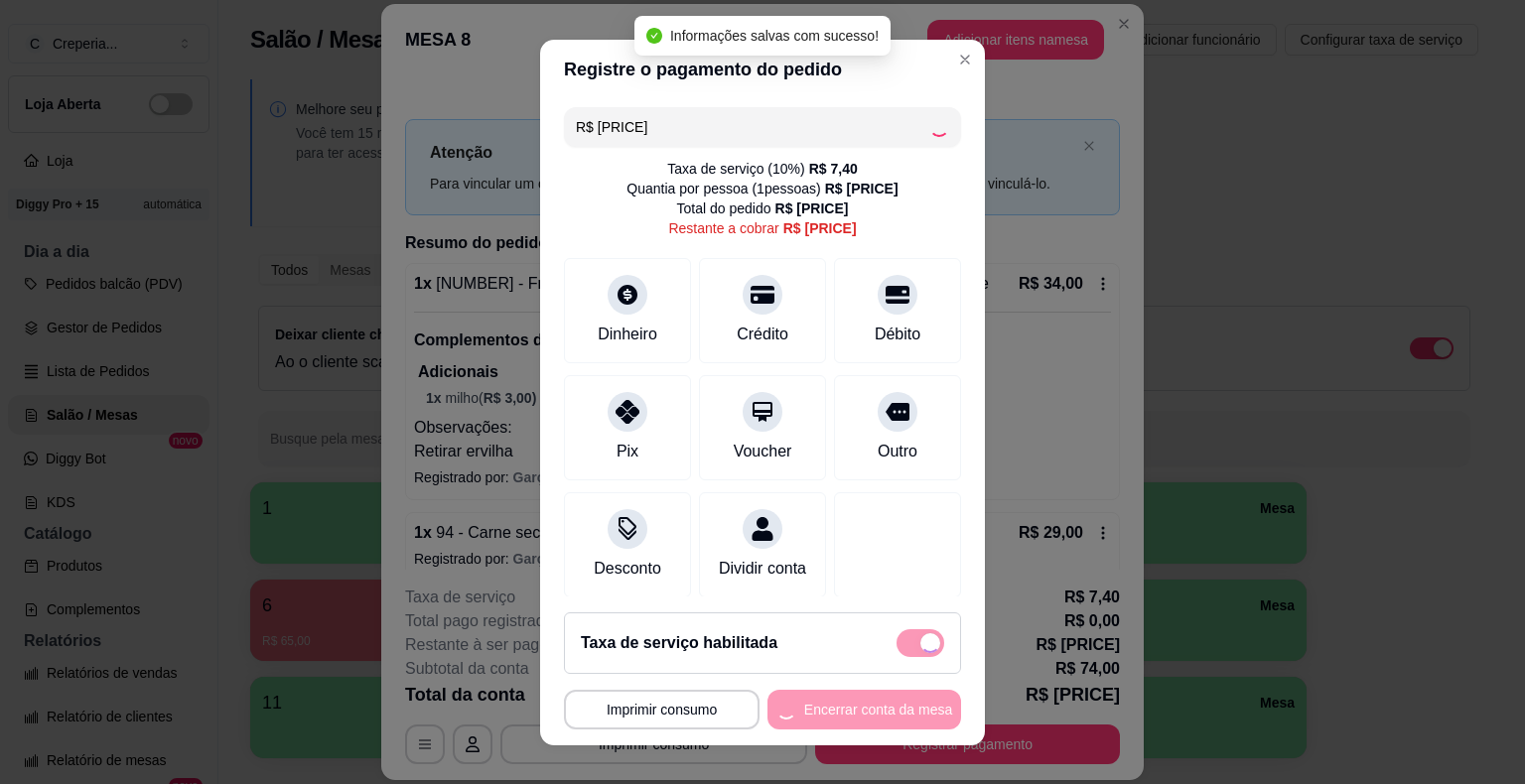type on "R$ 0,00" 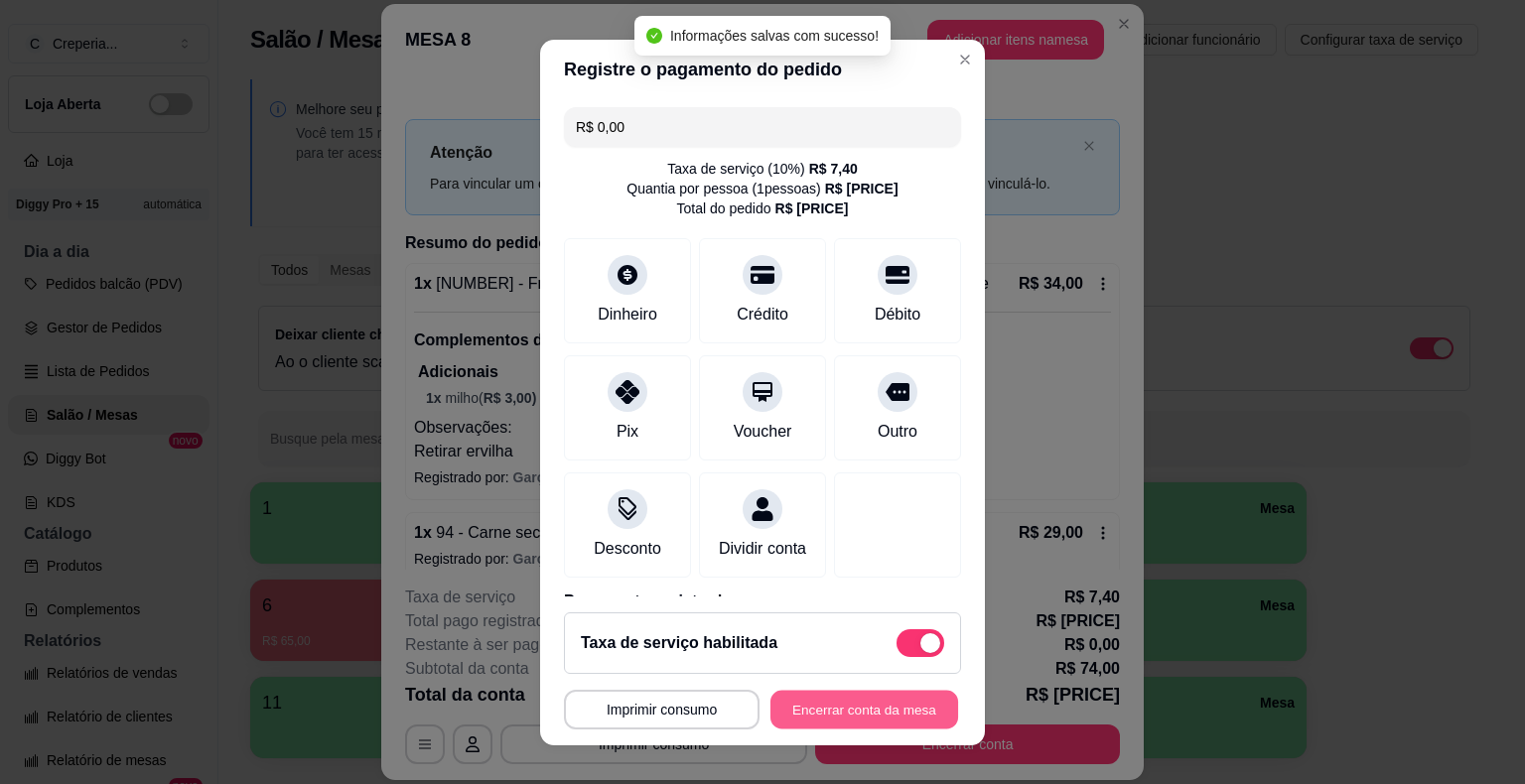 click on "Encerrar conta da mesa" at bounding box center [864, 709] 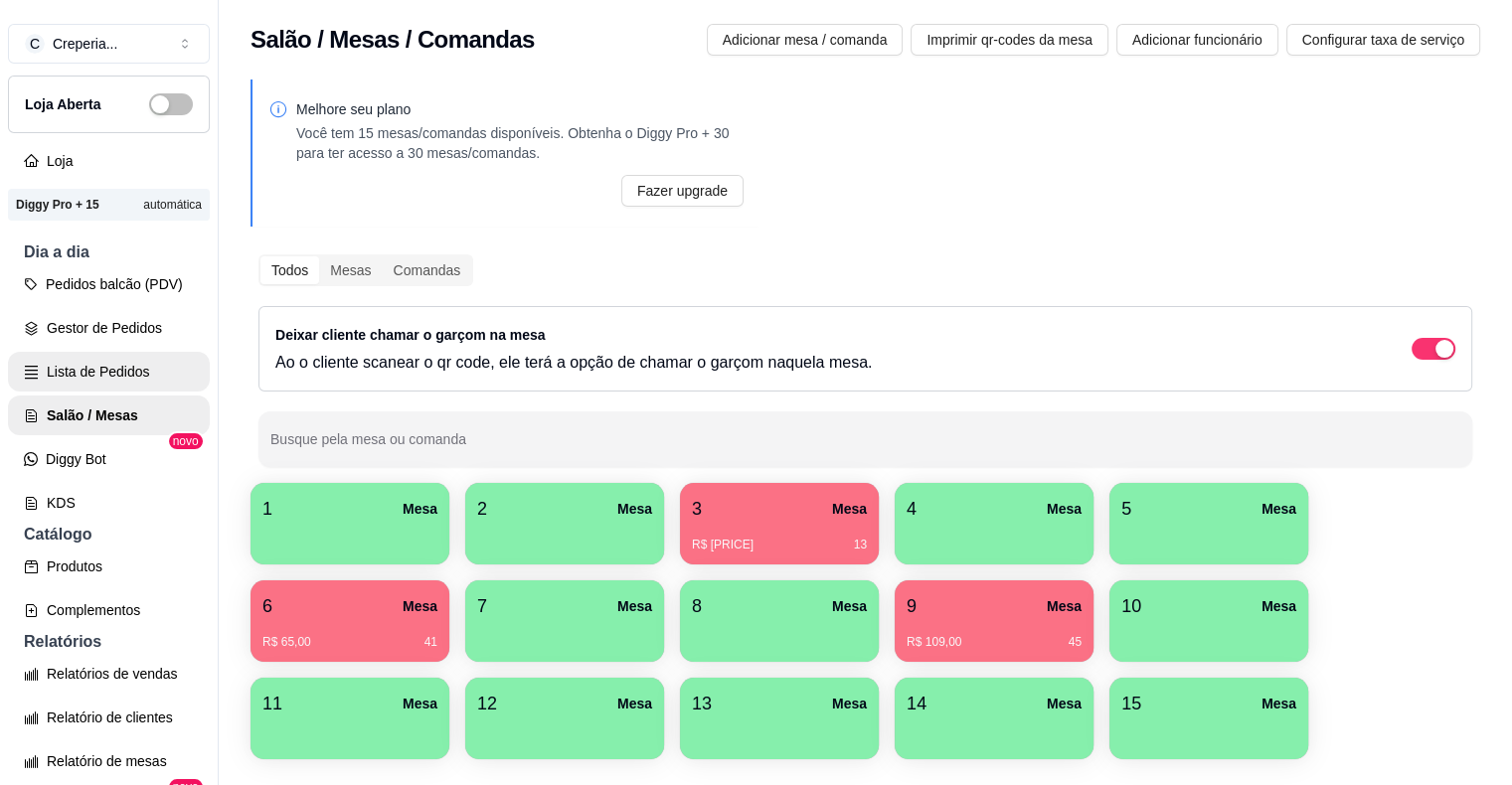 click on "Lista de Pedidos" at bounding box center [108, 372] 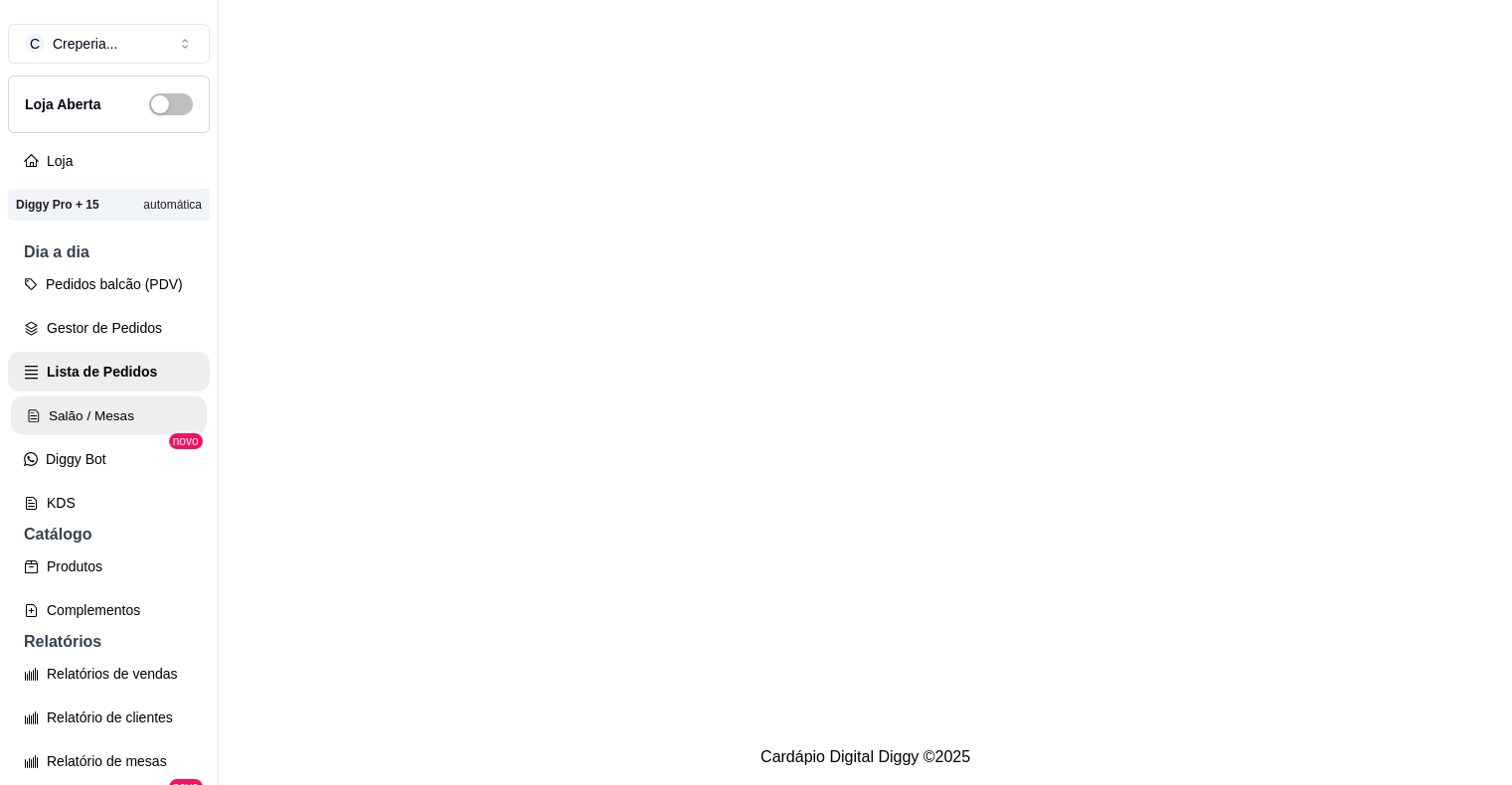 click on "Salão / Mesas" at bounding box center (108, 415) 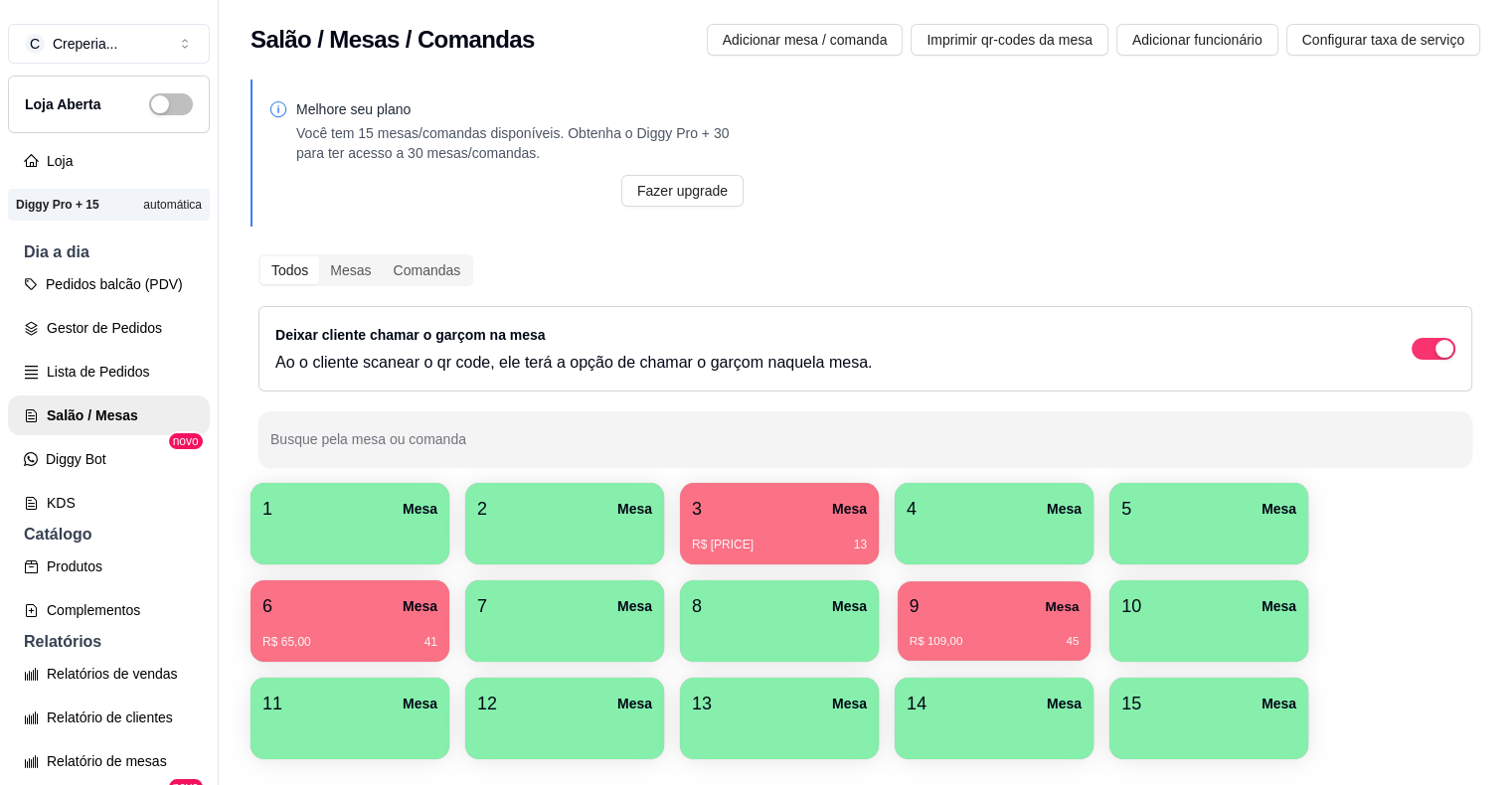 click on "R$ 109,00 45" at bounding box center [994, 634] 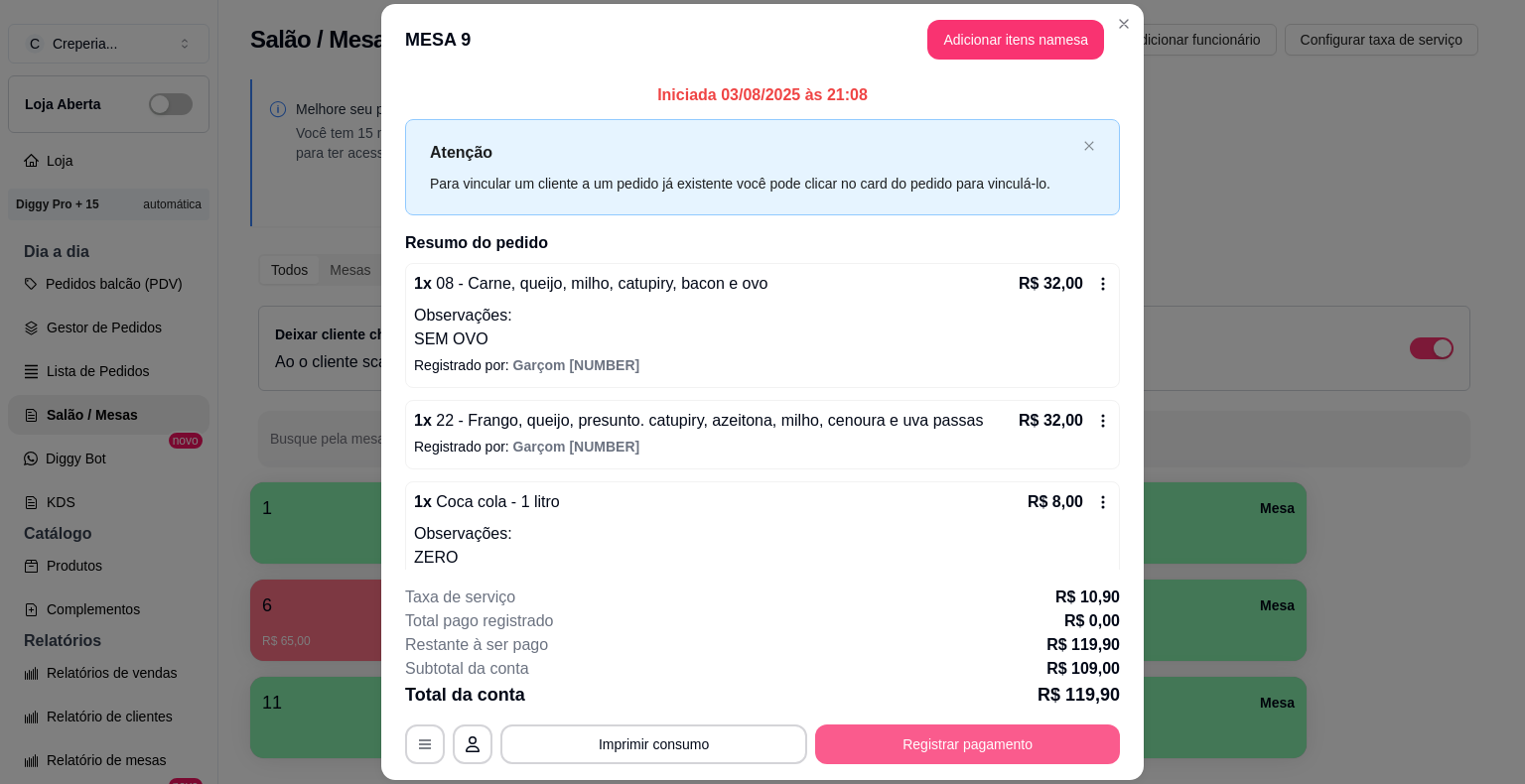 click on "Registrar pagamento" at bounding box center [967, 744] 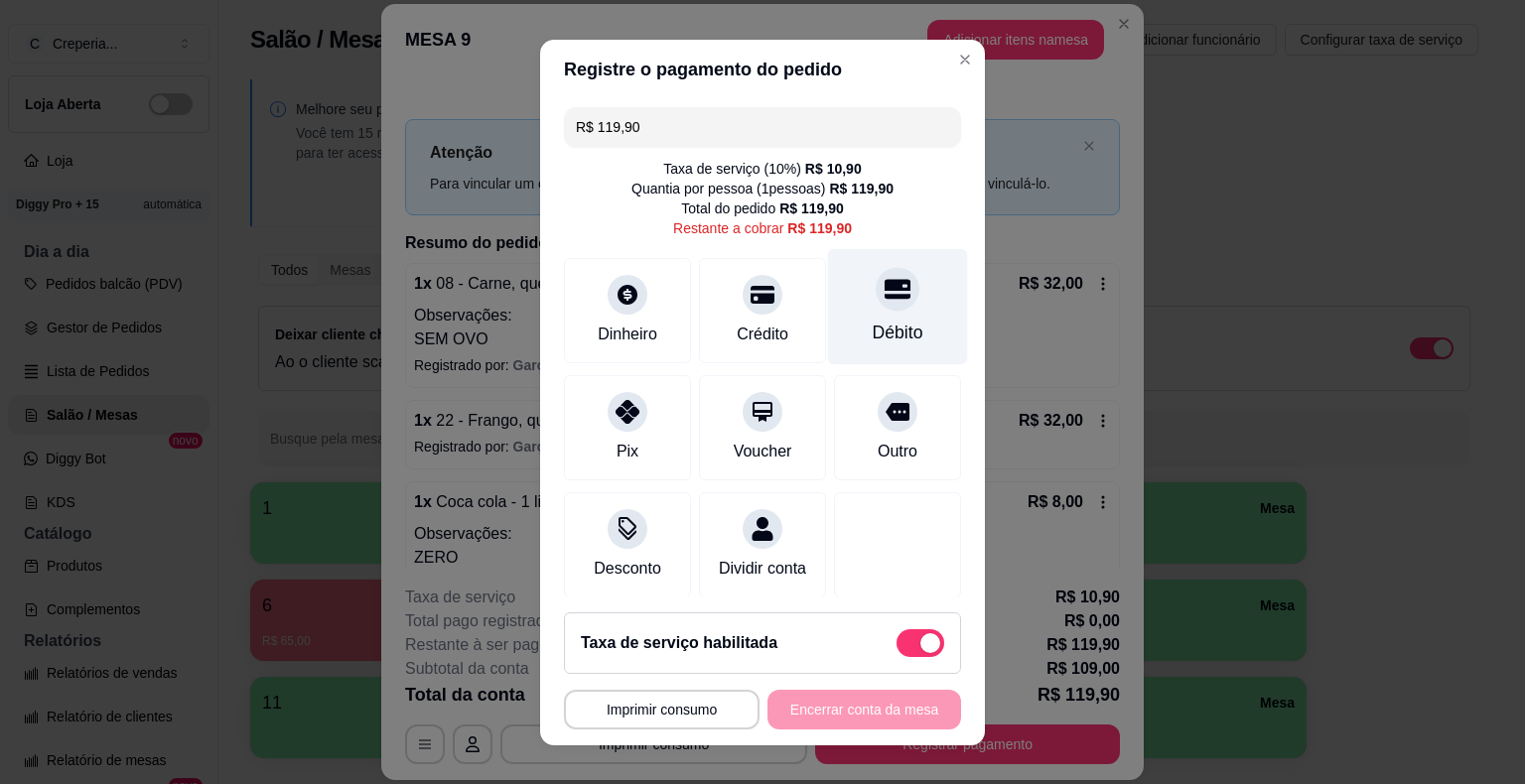 click 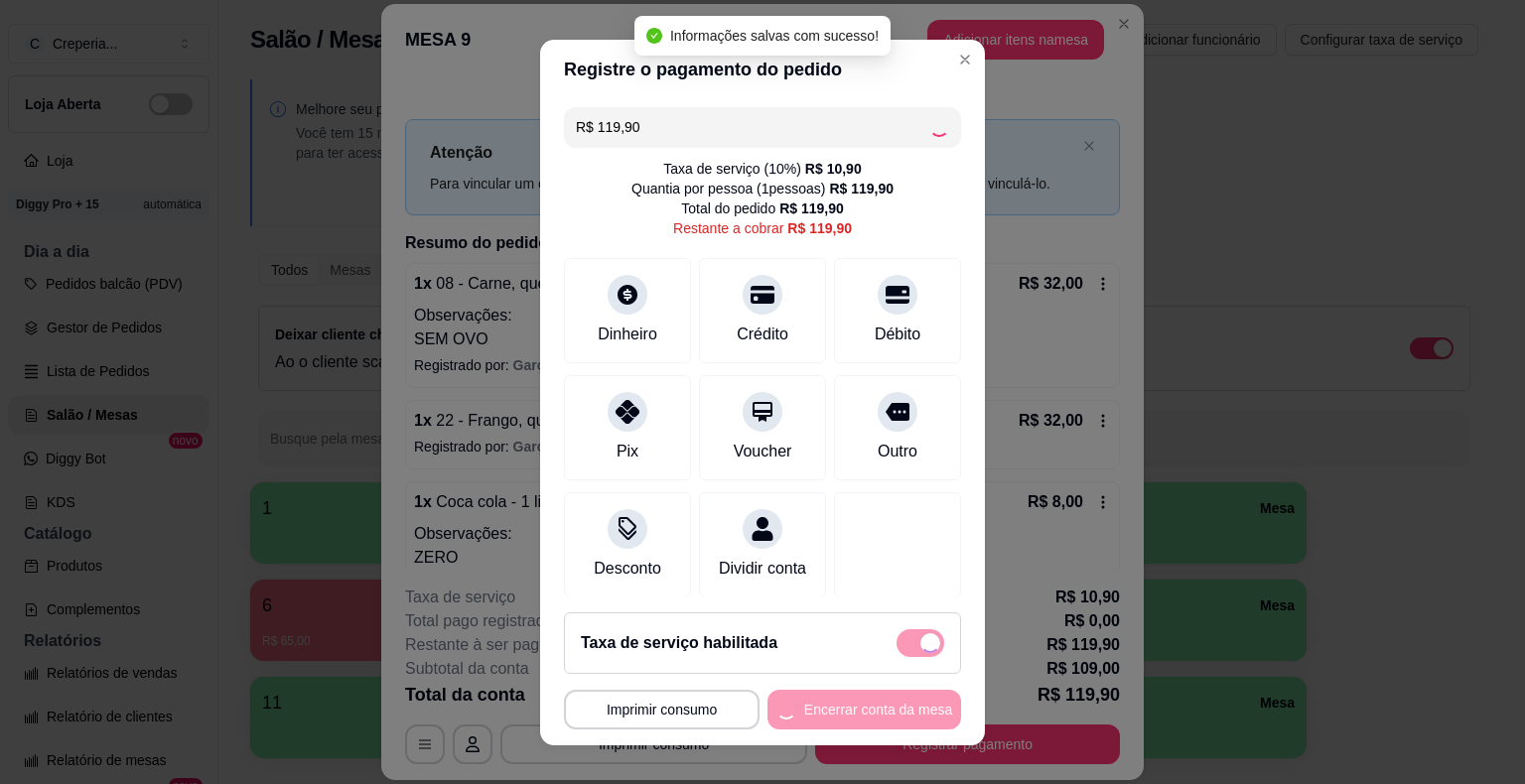 type on "R$ 0,00" 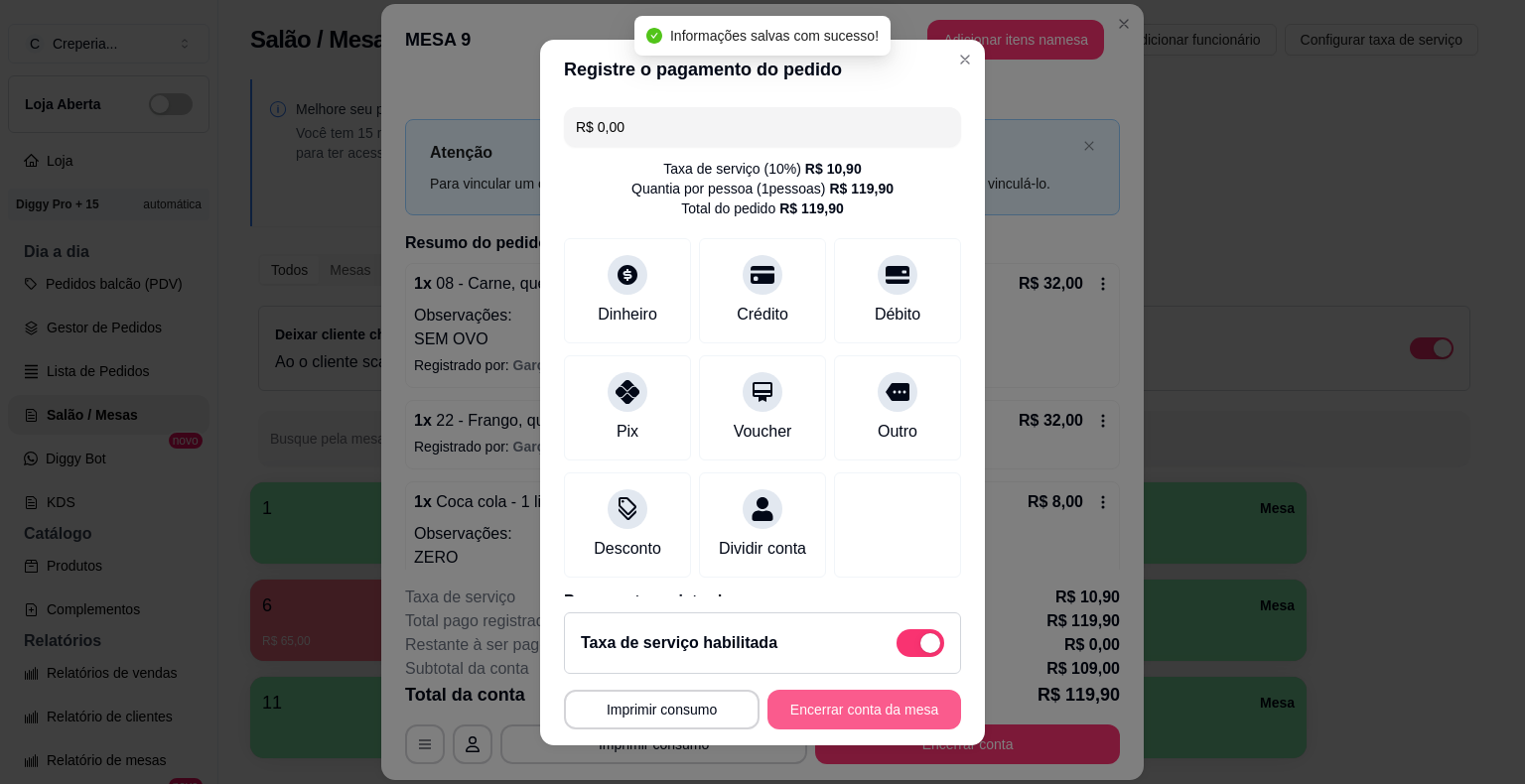 click on "Encerrar conta da mesa" at bounding box center [864, 710] 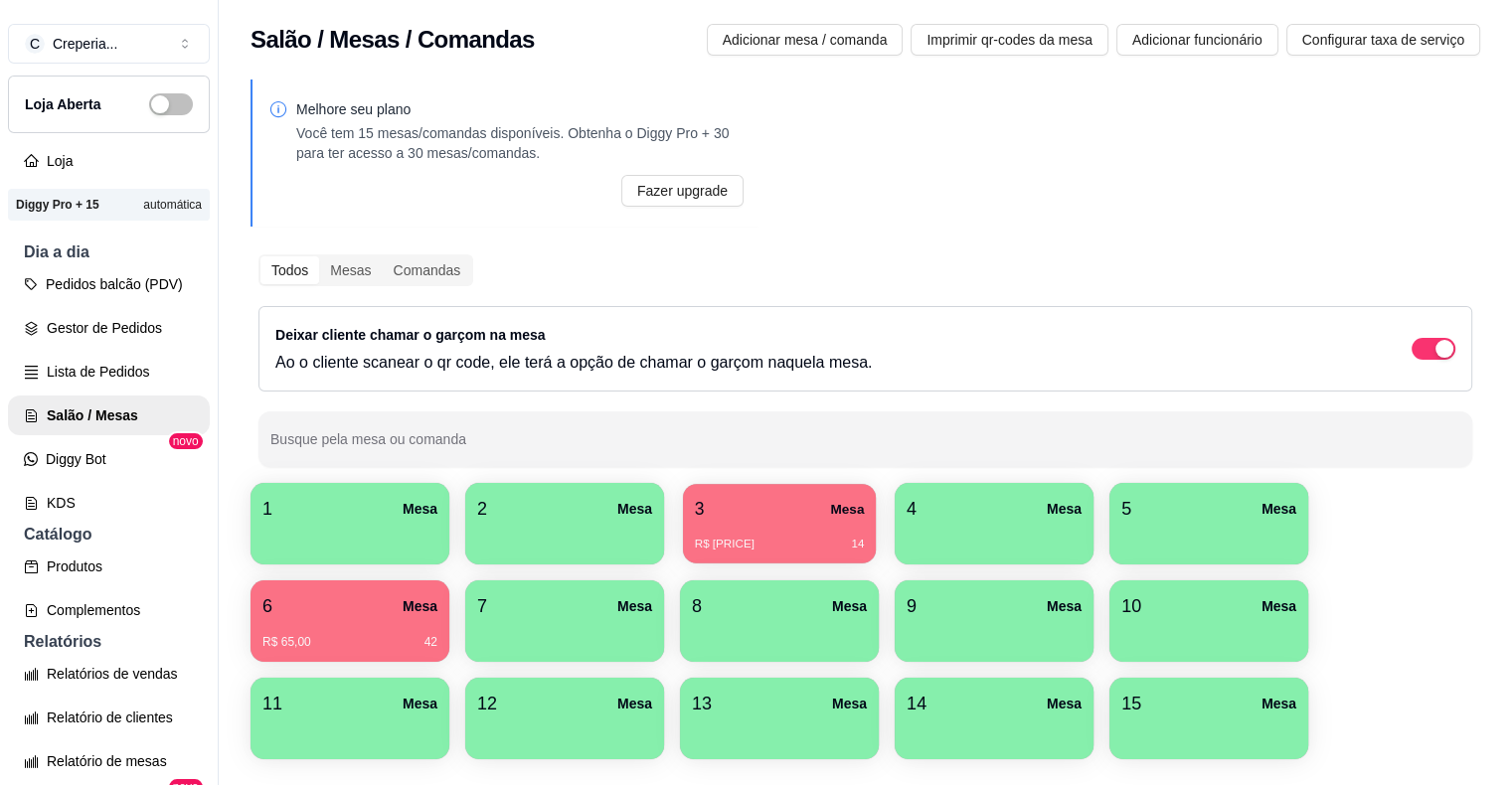 click on "R$ 112,50 14" at bounding box center [779, 537] 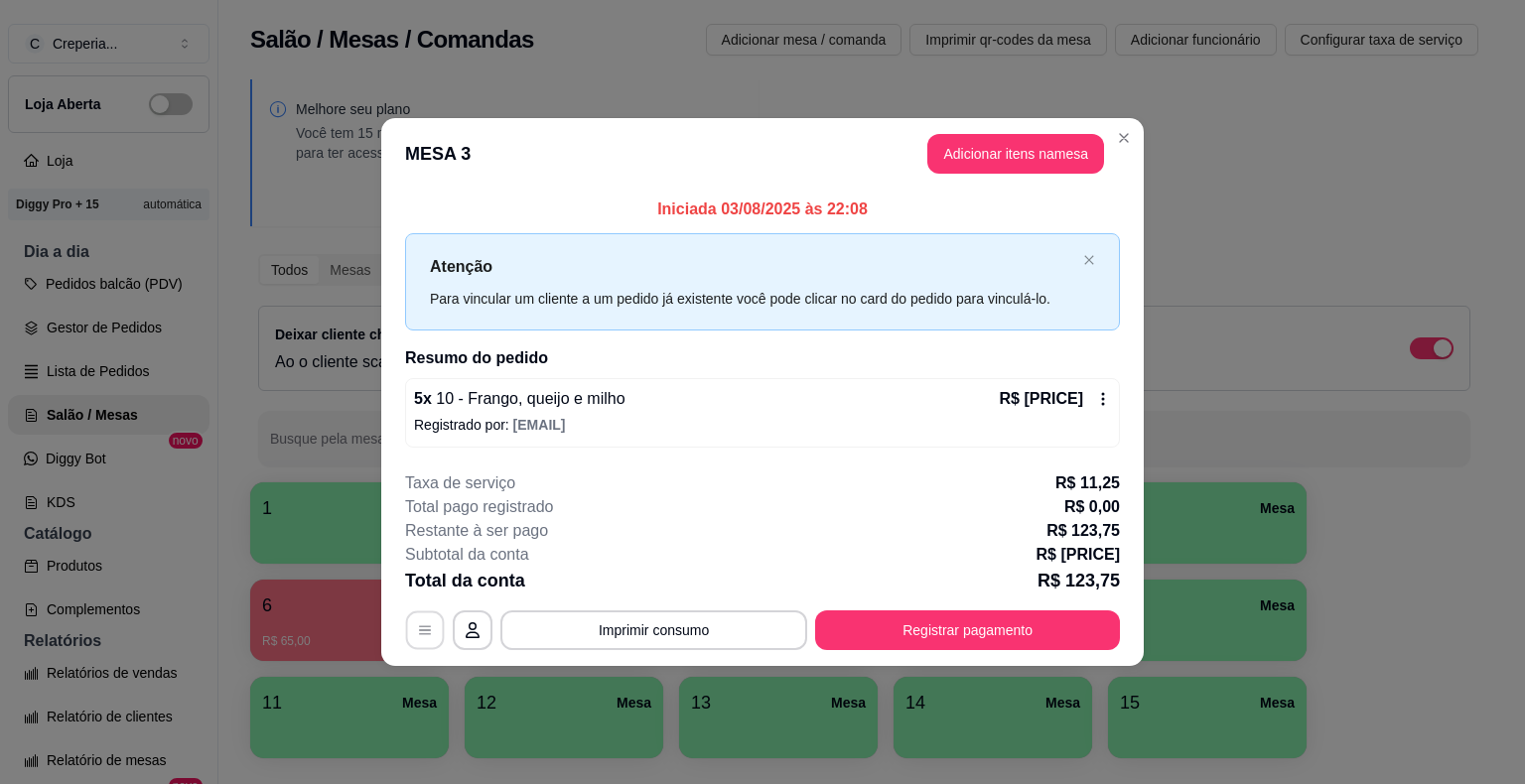 click 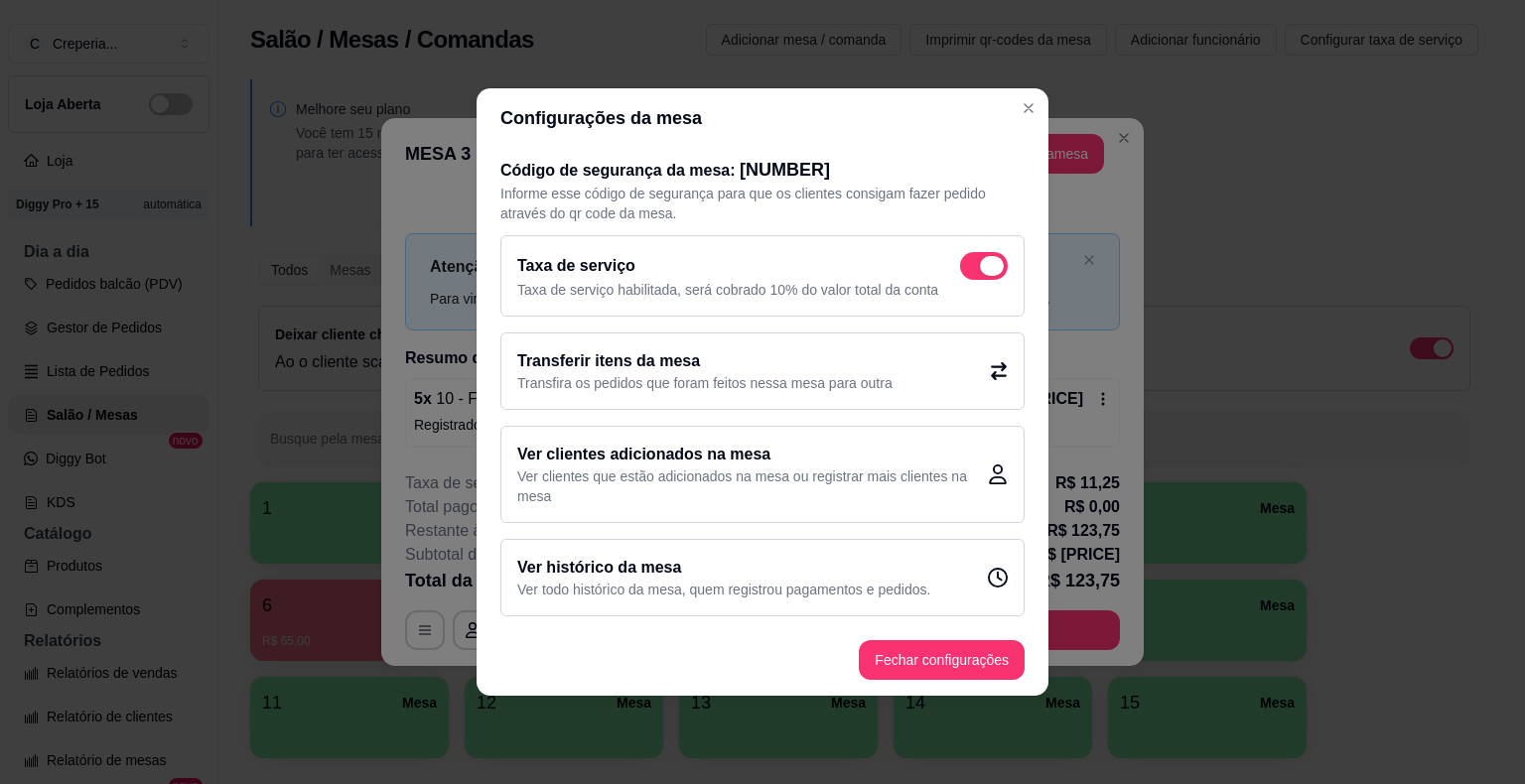 click at bounding box center (984, 266) 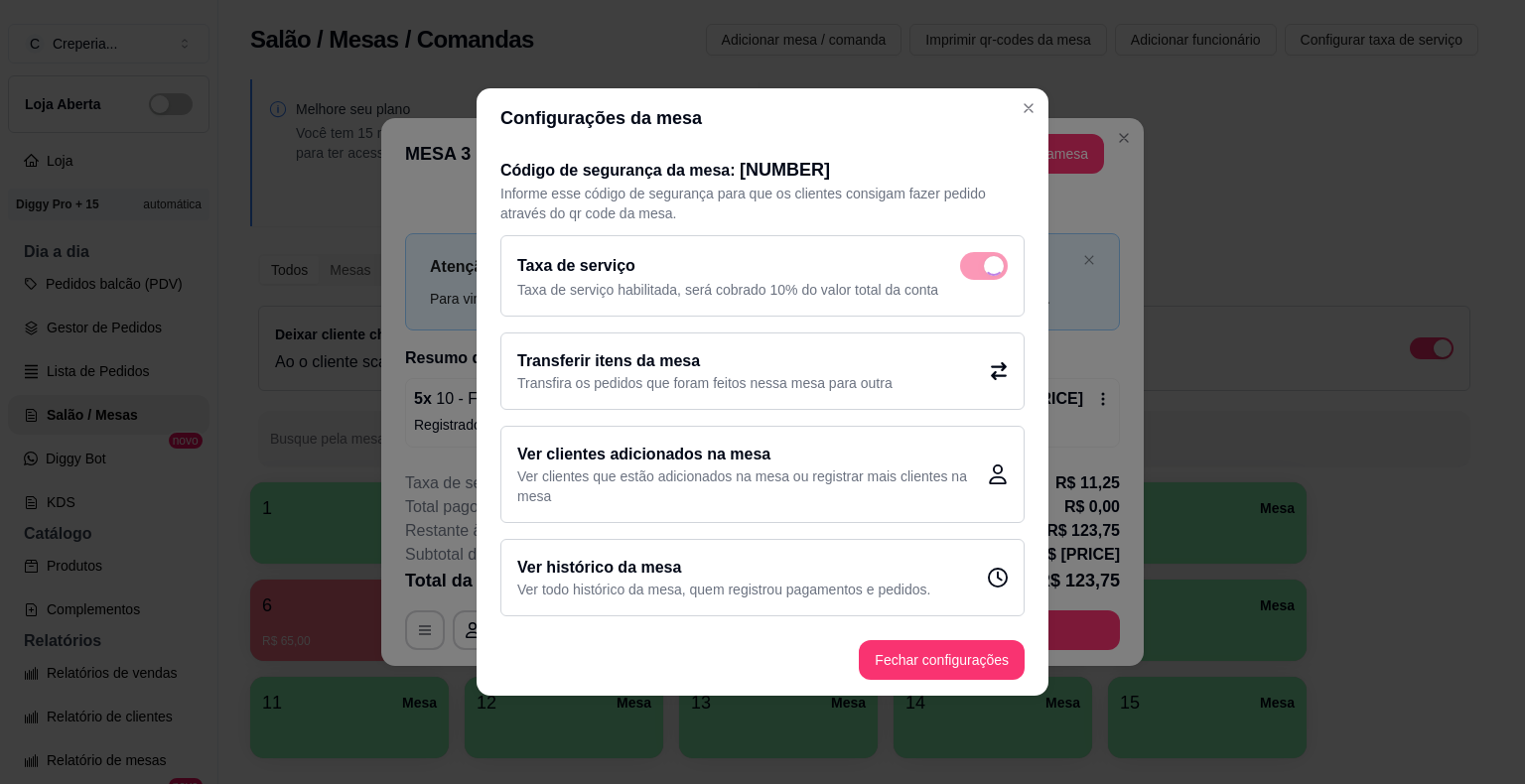 checkbox on "false" 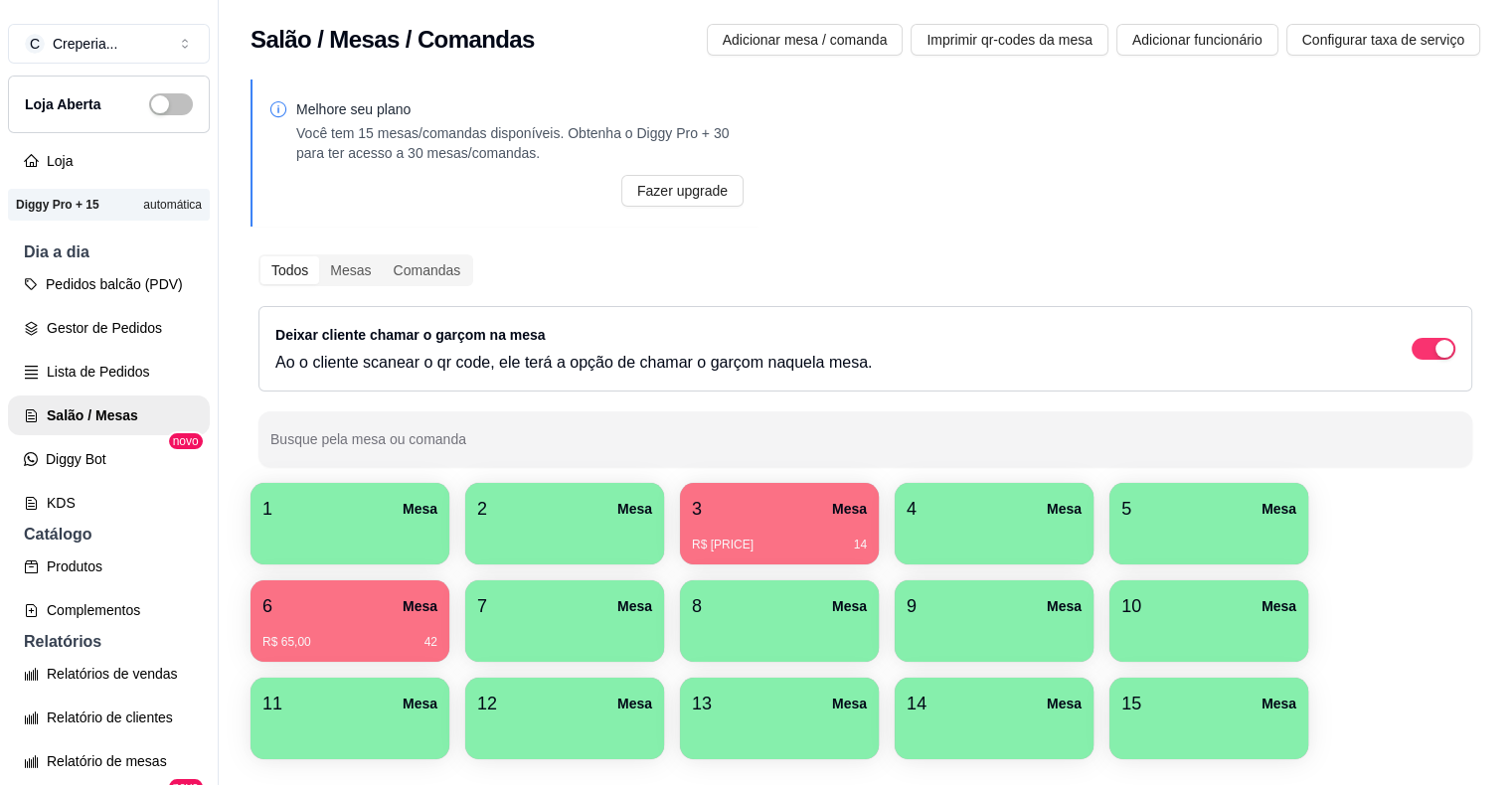 click on "3 Mesa" at bounding box center [779, 509] 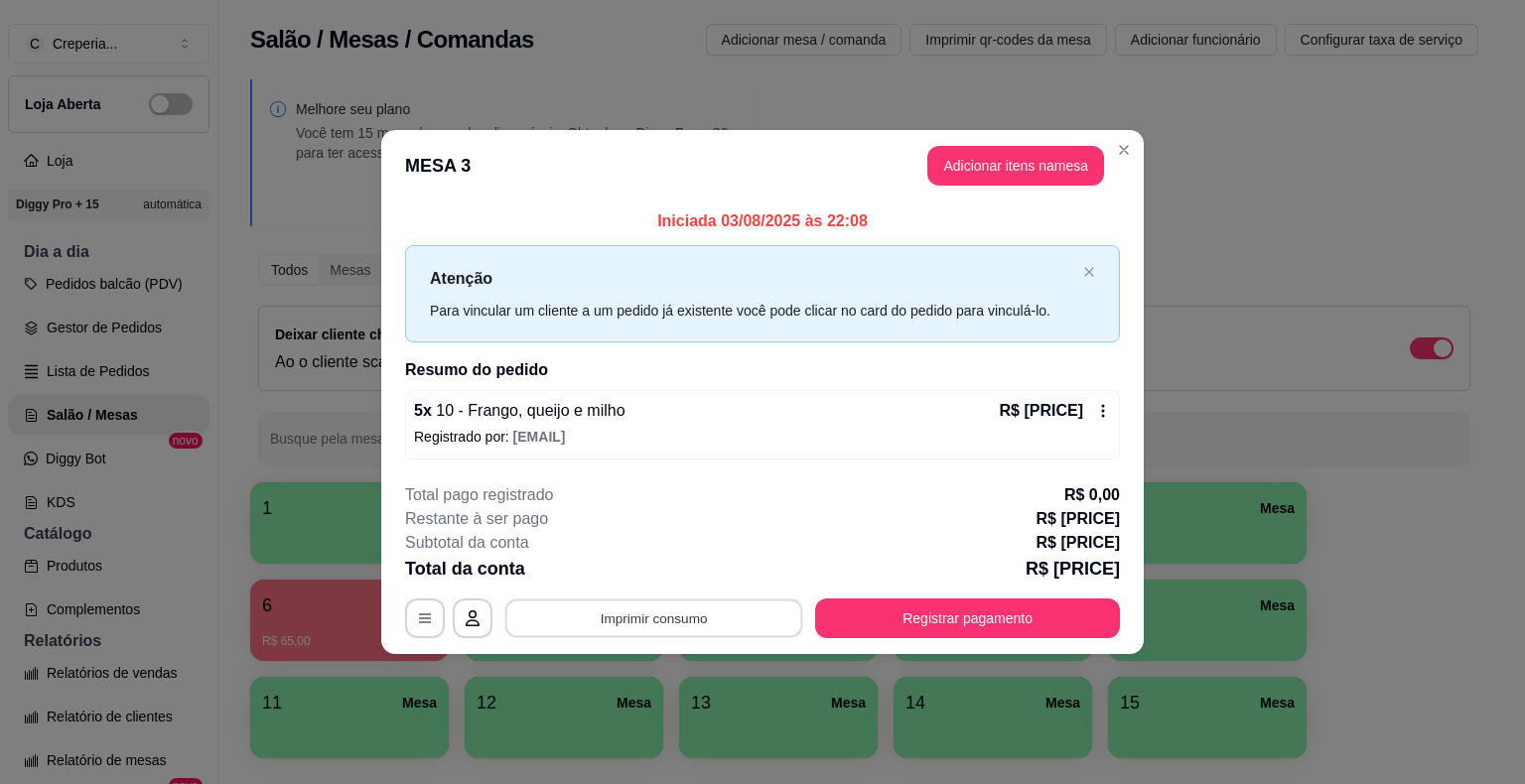 click on "Imprimir consumo" at bounding box center [654, 617] 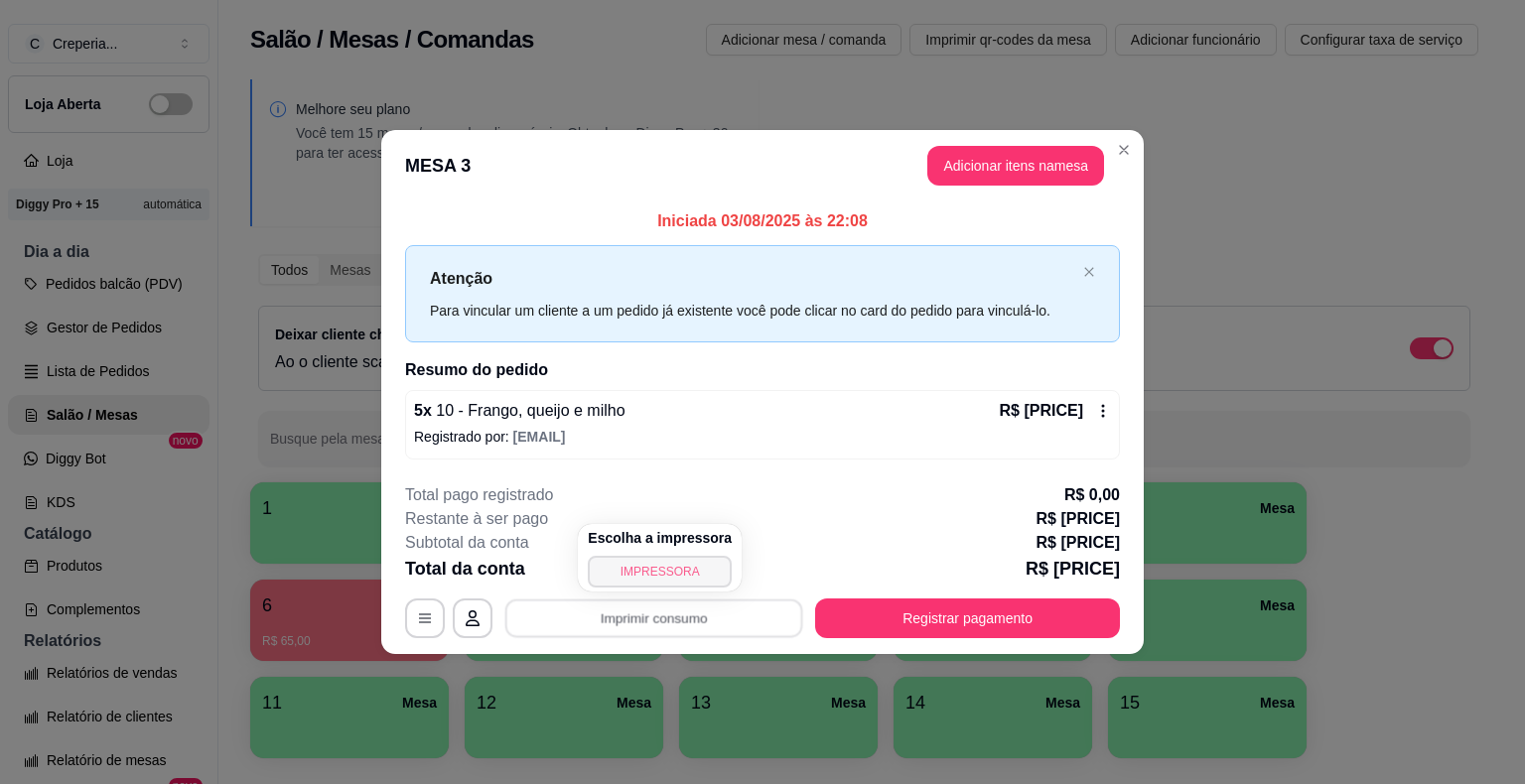 click on "IMPRESSORA" at bounding box center (659, 572) 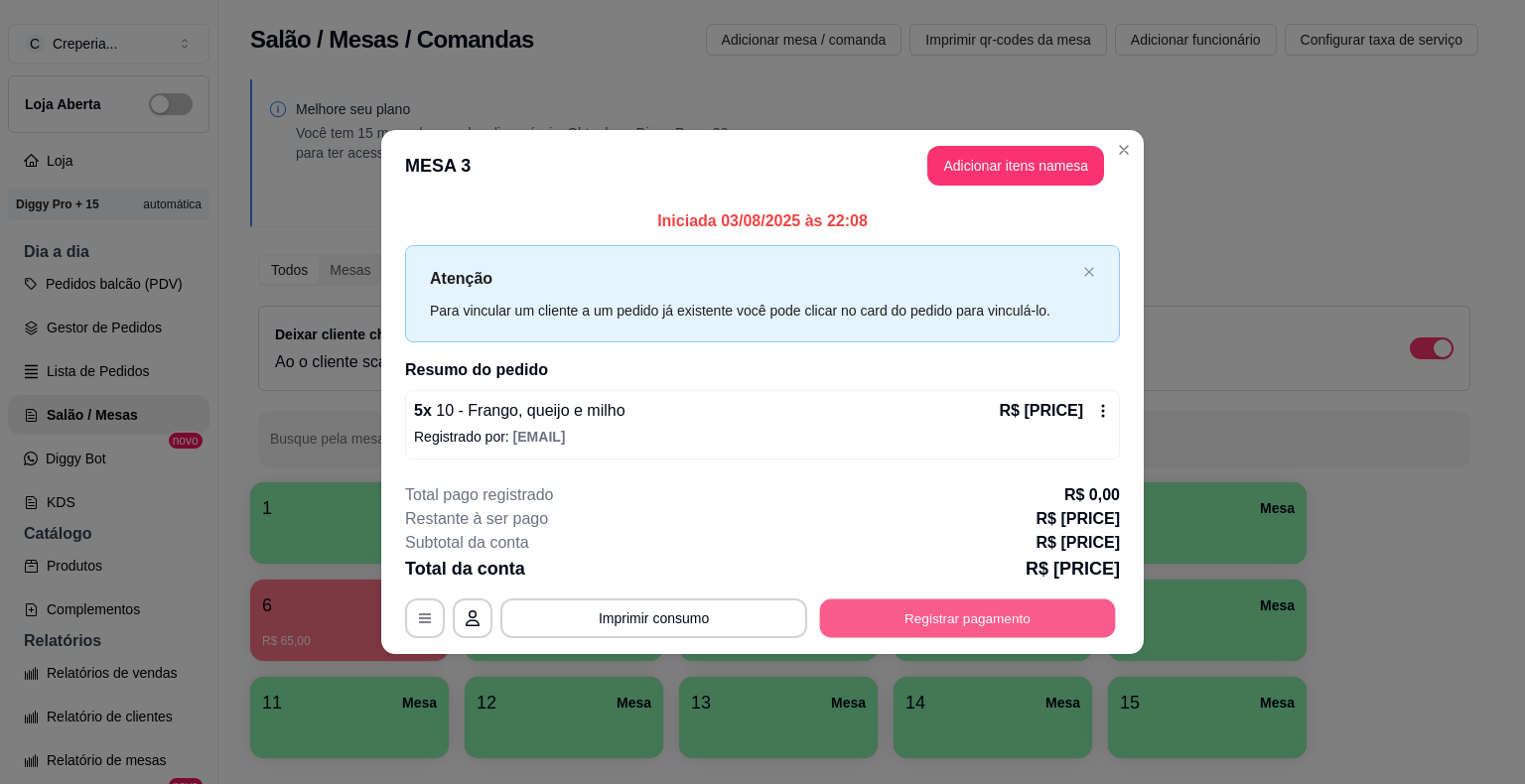 click on "Registrar pagamento" at bounding box center (968, 617) 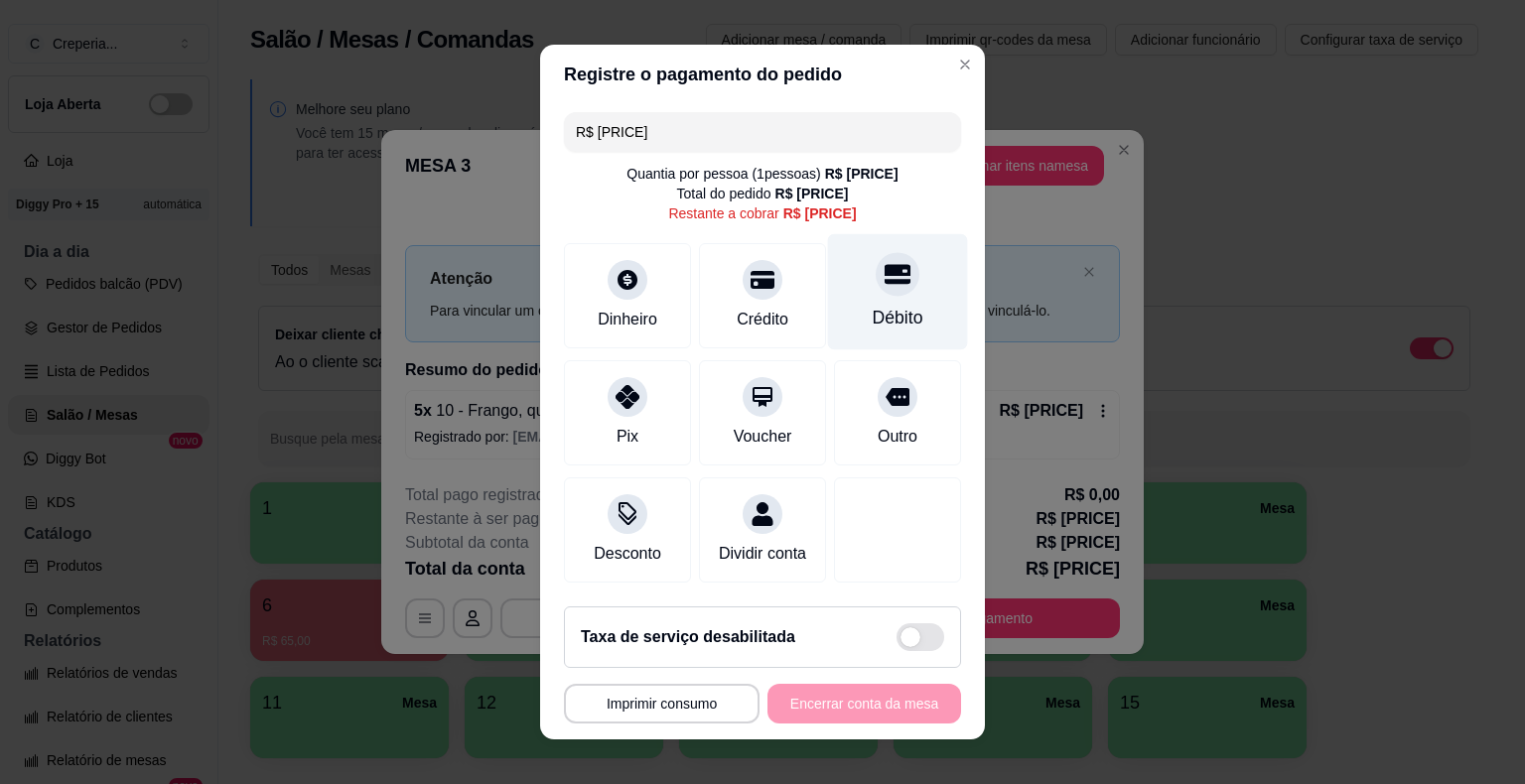 click at bounding box center [898, 274] 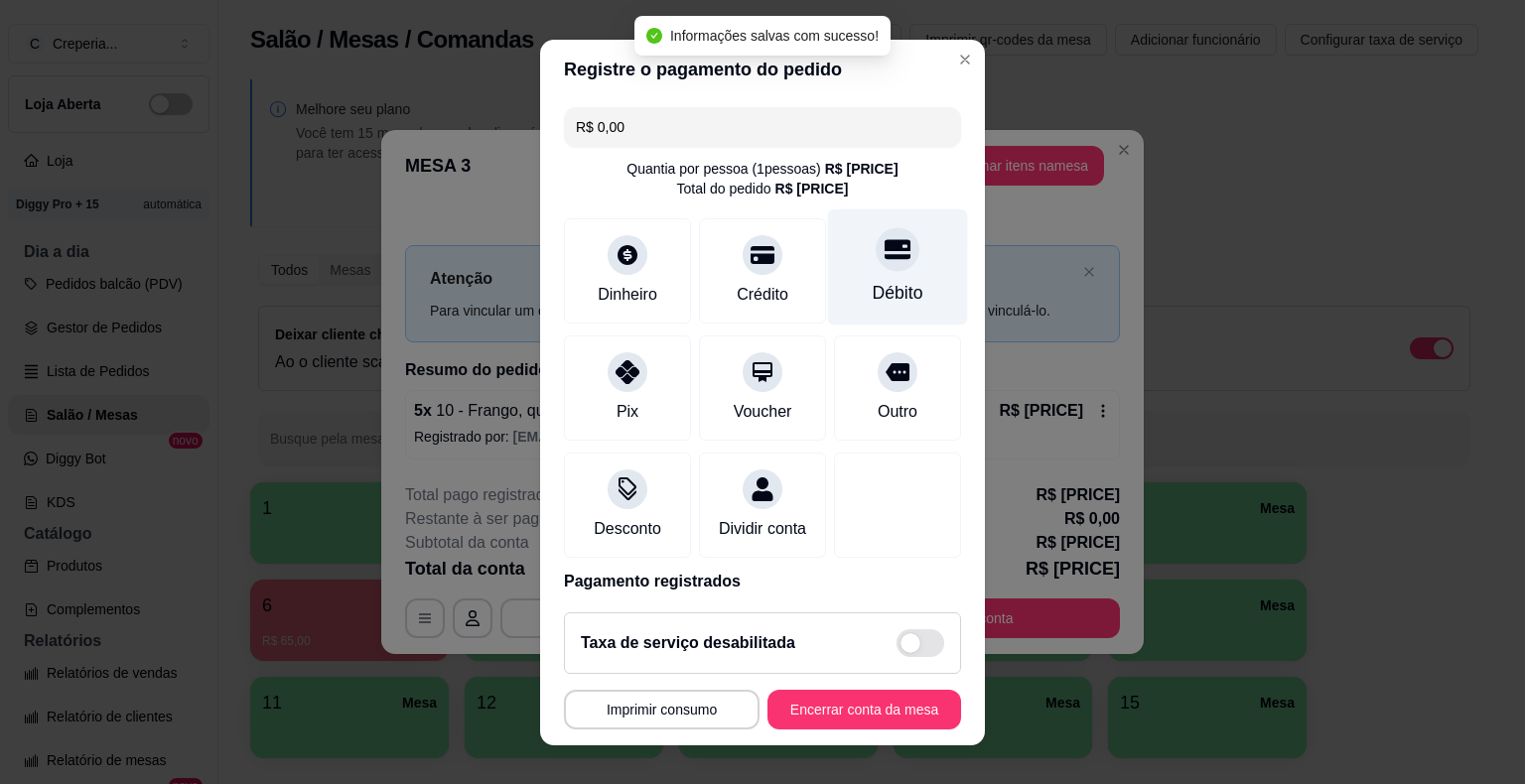 type on "R$ 0,00" 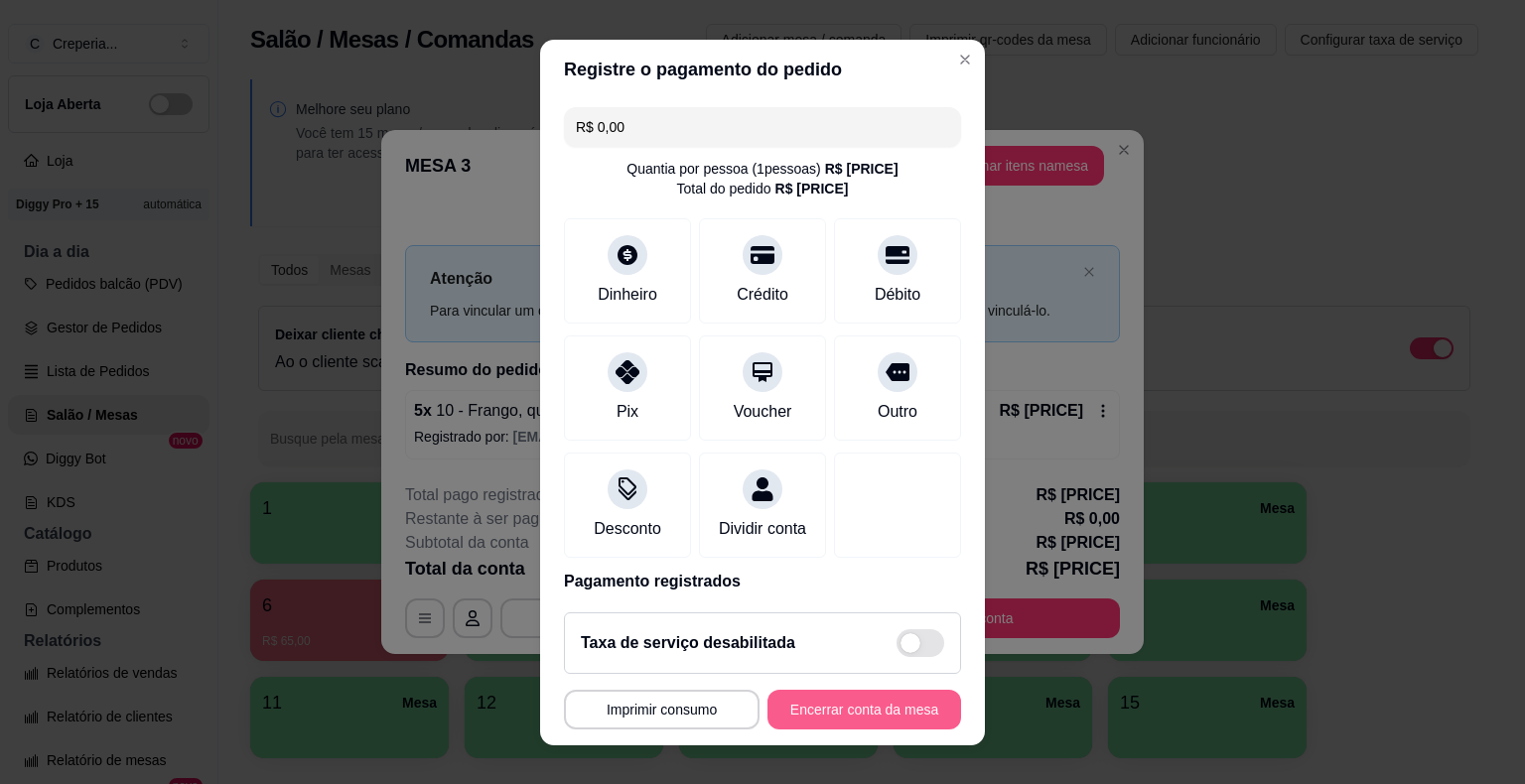 click on "Encerrar conta da mesa" at bounding box center [864, 710] 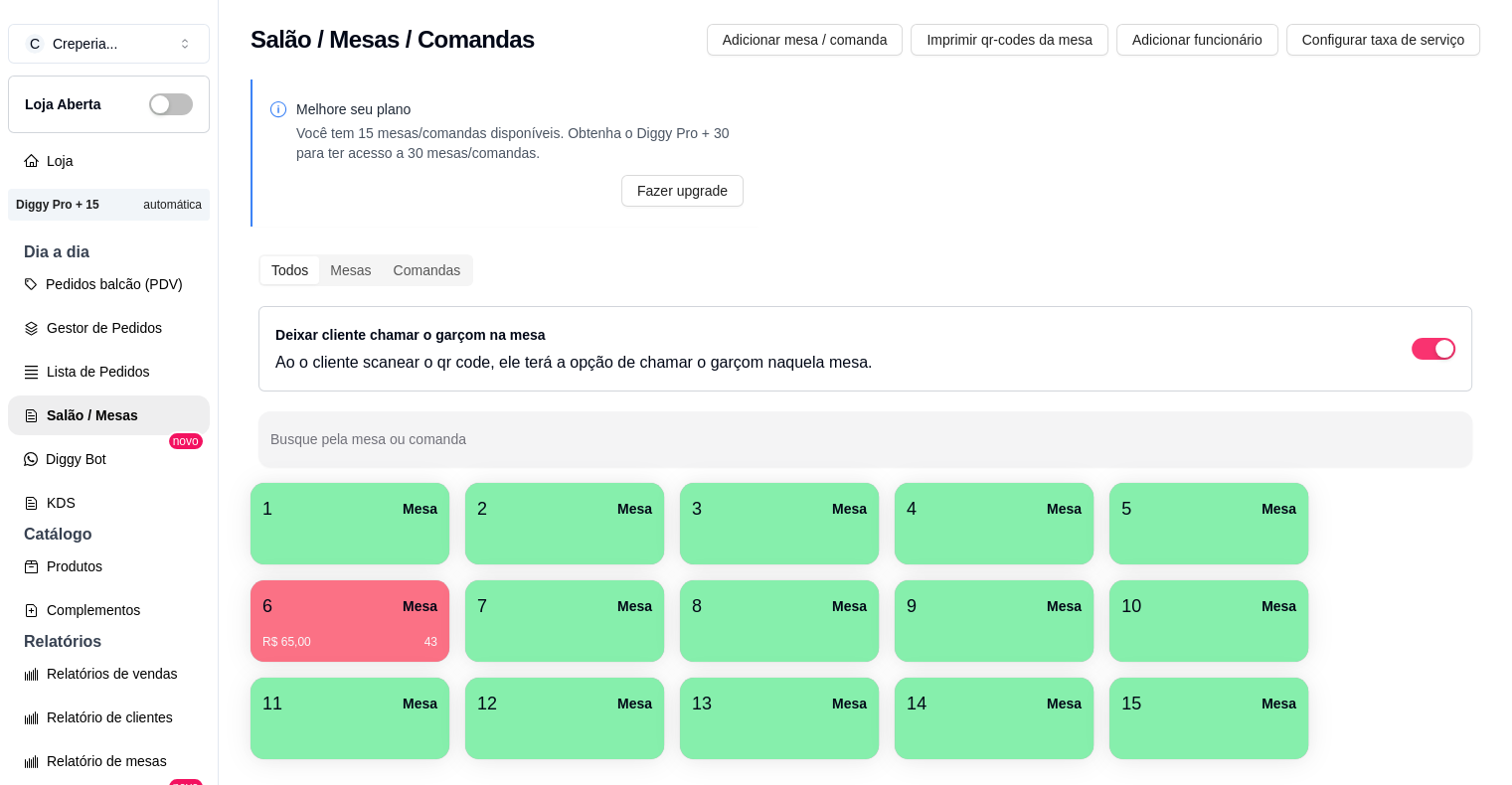 click on "6 Mesa" at bounding box center (350, 606) 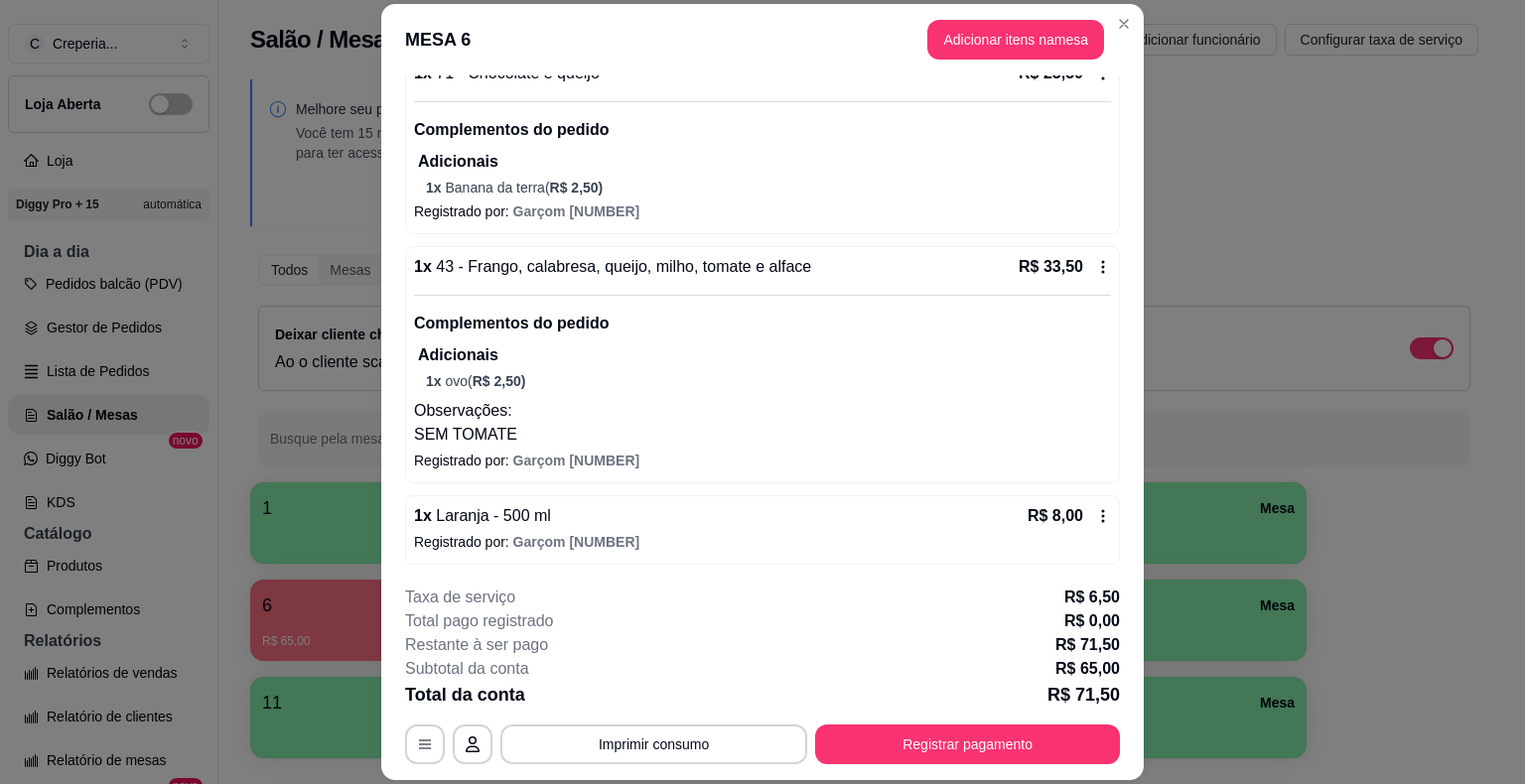 scroll, scrollTop: 210, scrollLeft: 0, axis: vertical 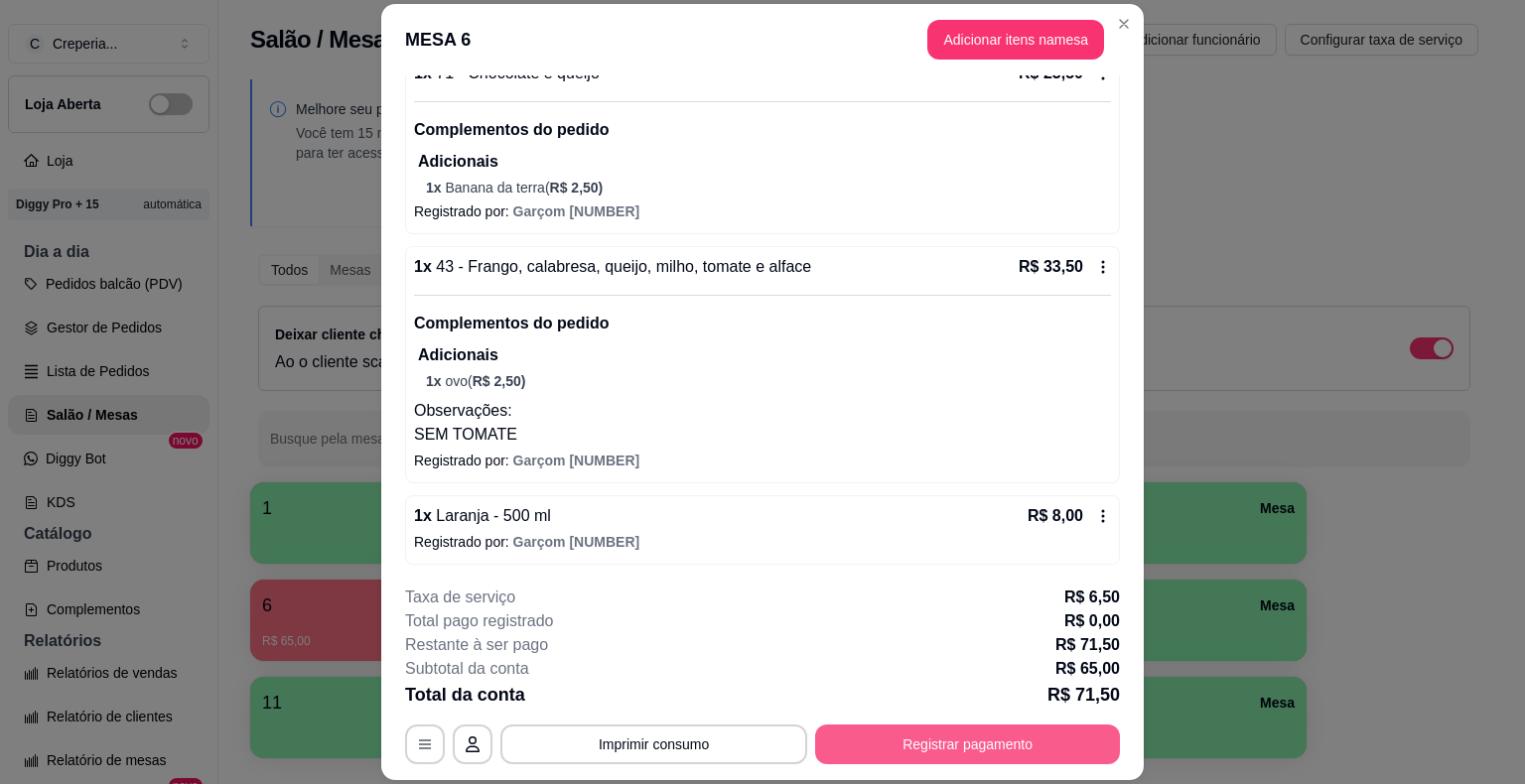 click on "Registrar pagamento" at bounding box center [967, 744] 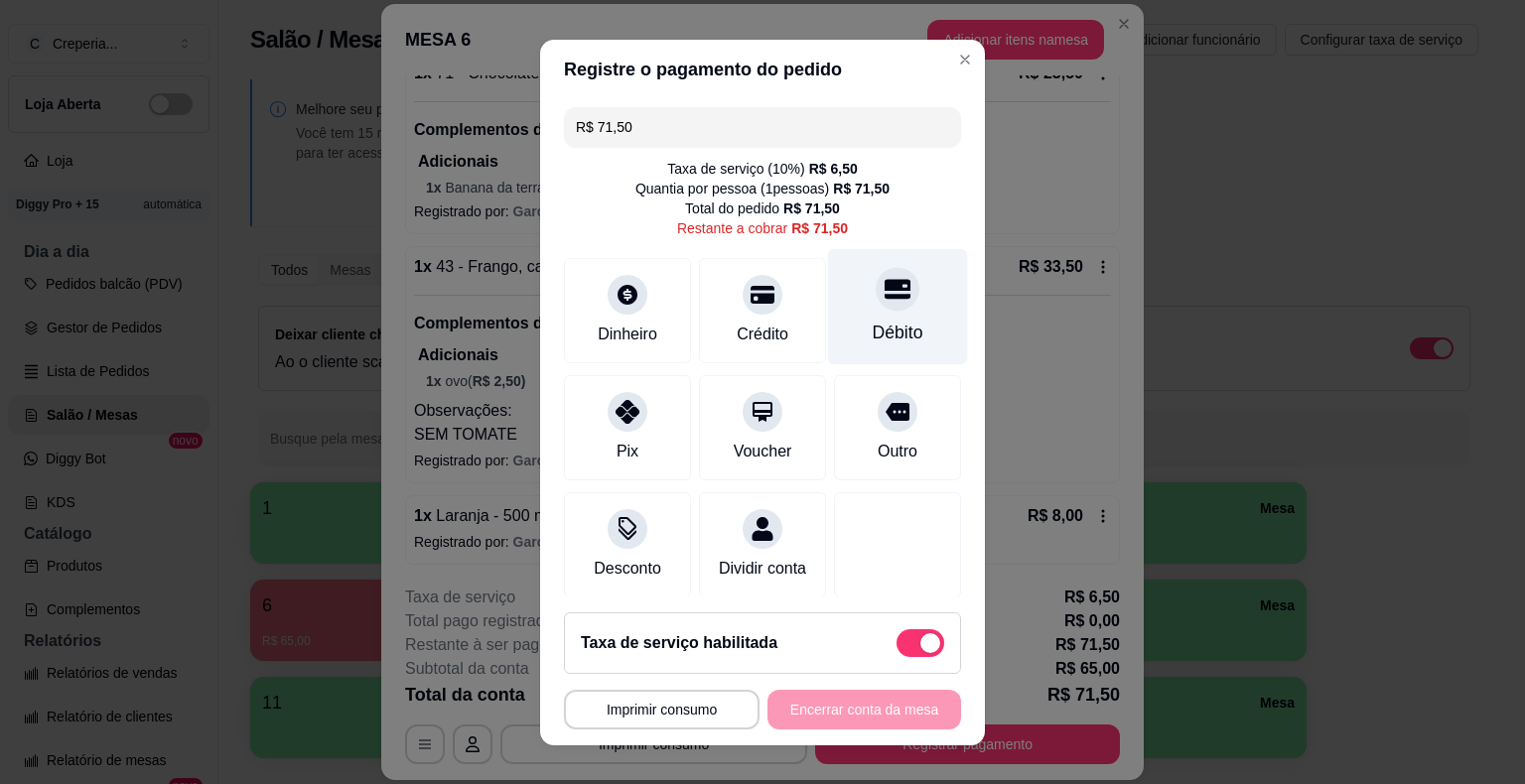 click on "Débito" at bounding box center [898, 306] 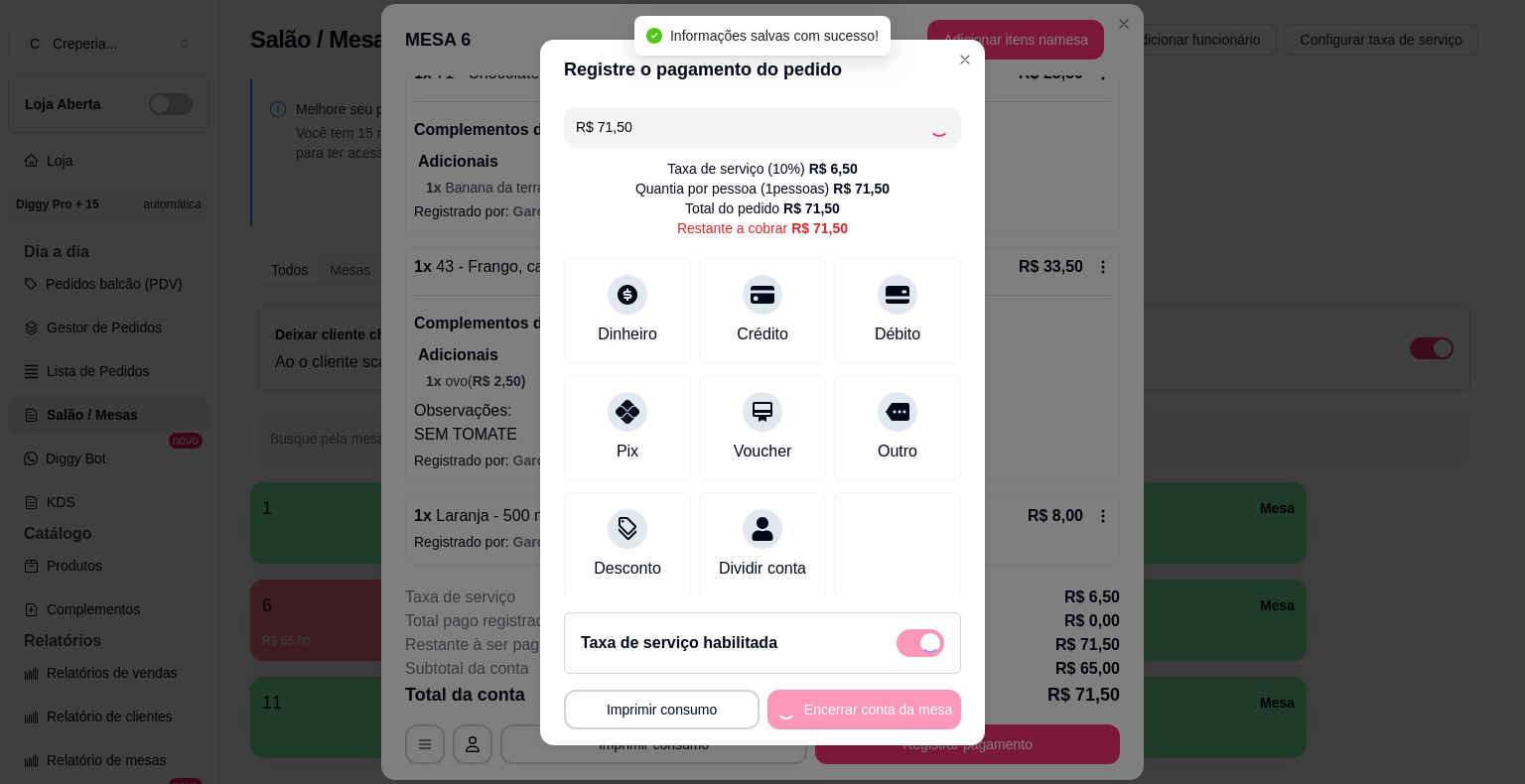 type on "R$ 0,00" 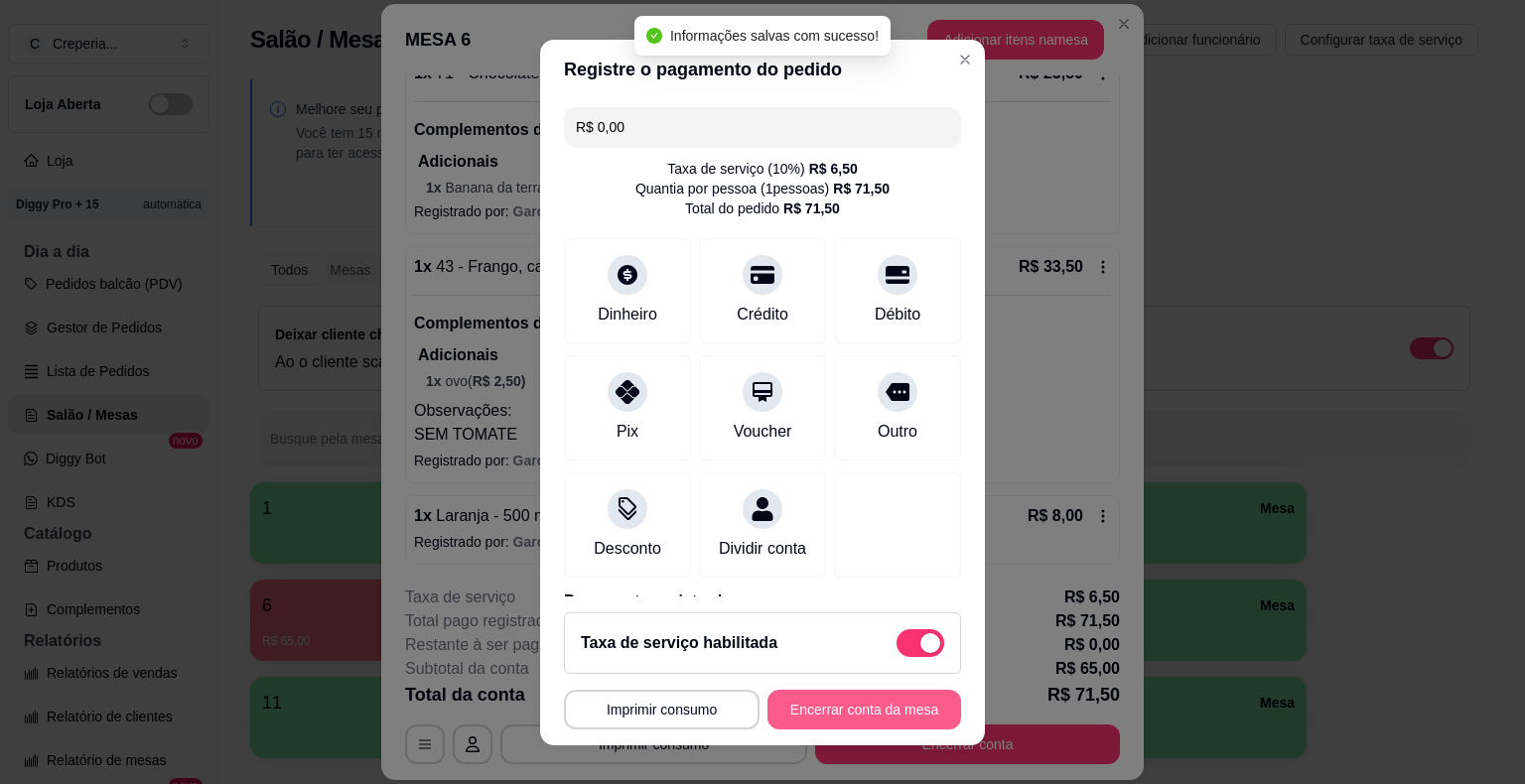 click on "Encerrar conta da mesa" at bounding box center [864, 710] 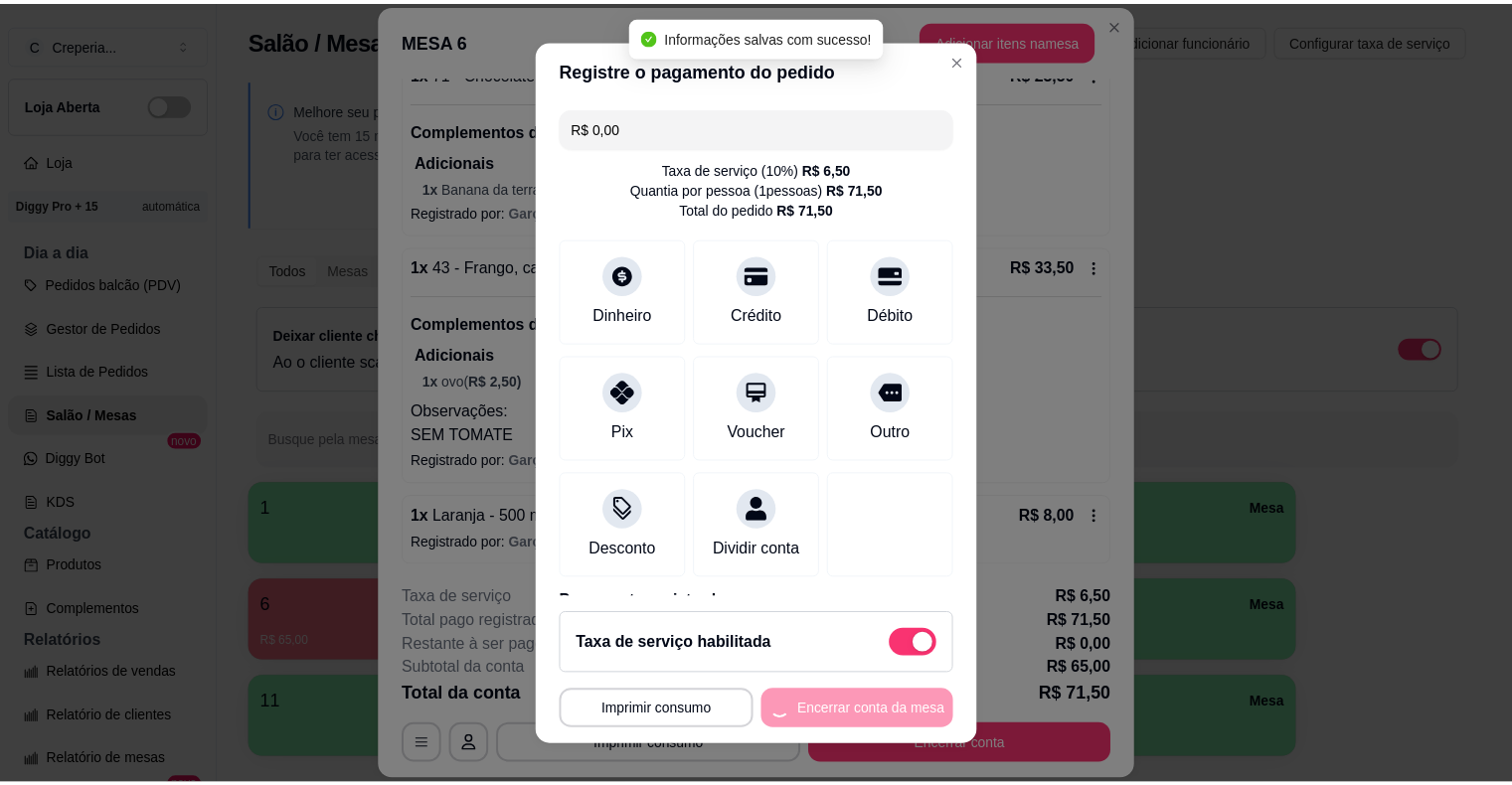 scroll, scrollTop: 0, scrollLeft: 0, axis: both 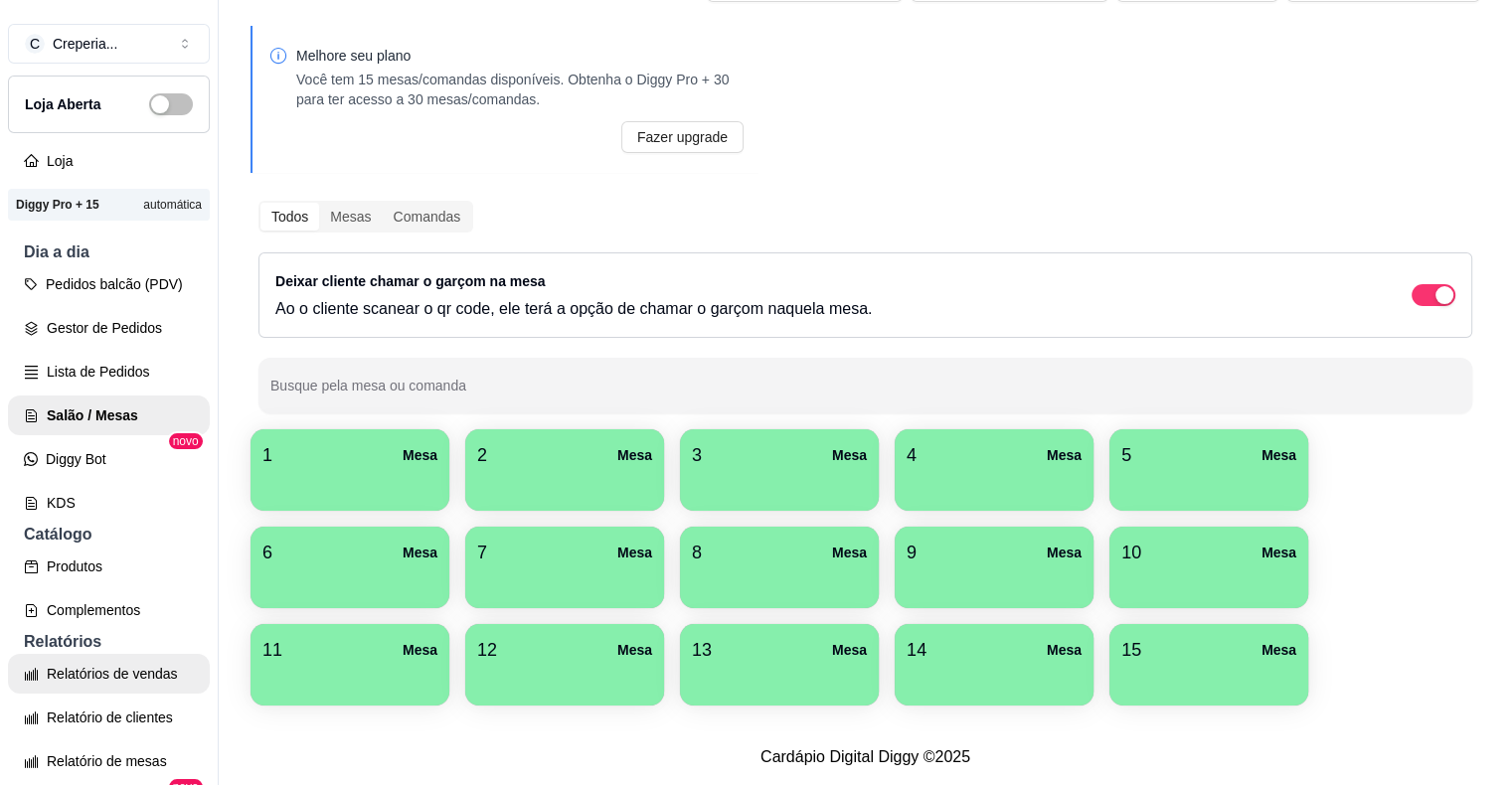 click on "Relatórios de vendas" at bounding box center [108, 674] 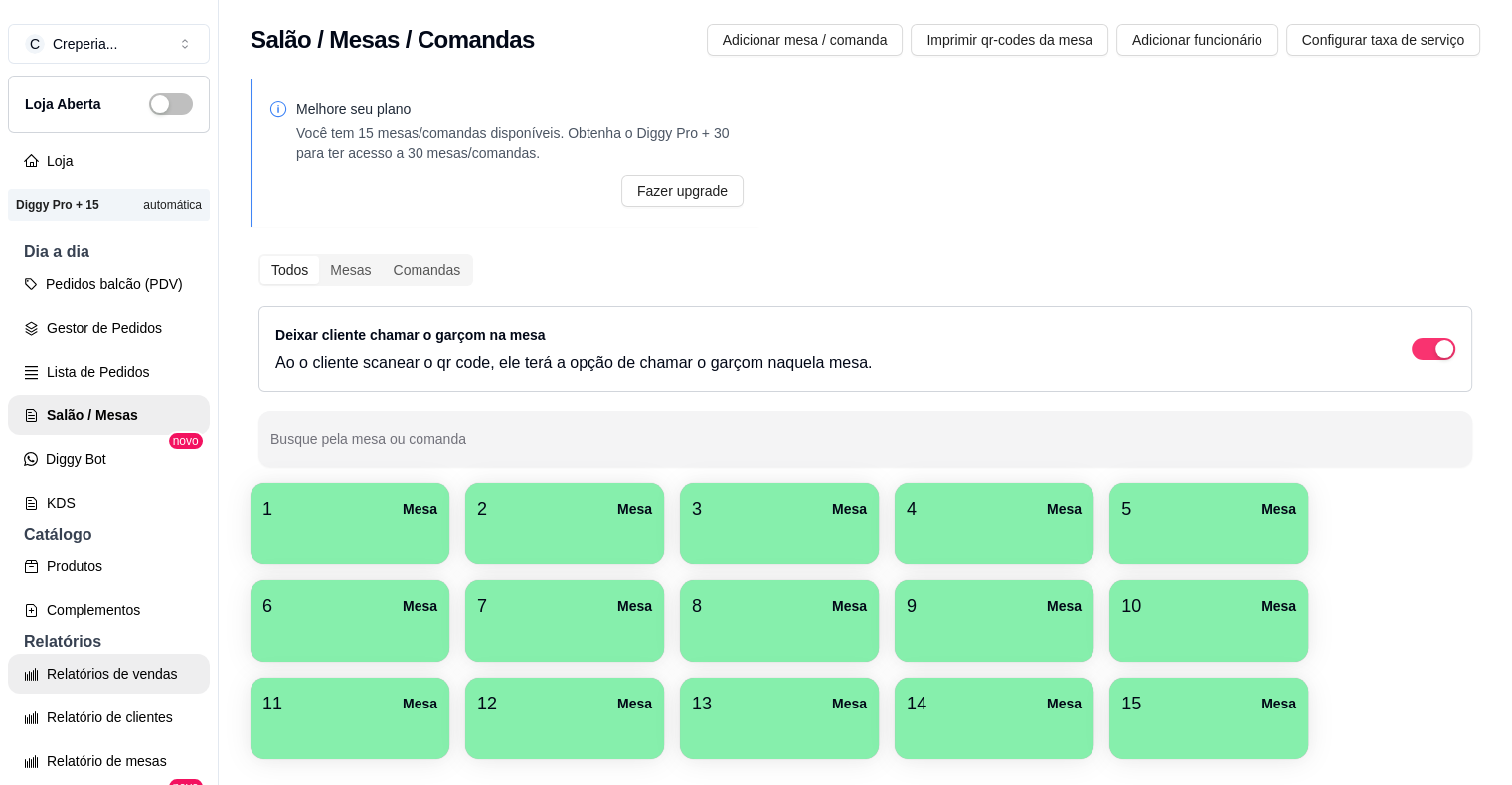 select on "ALL" 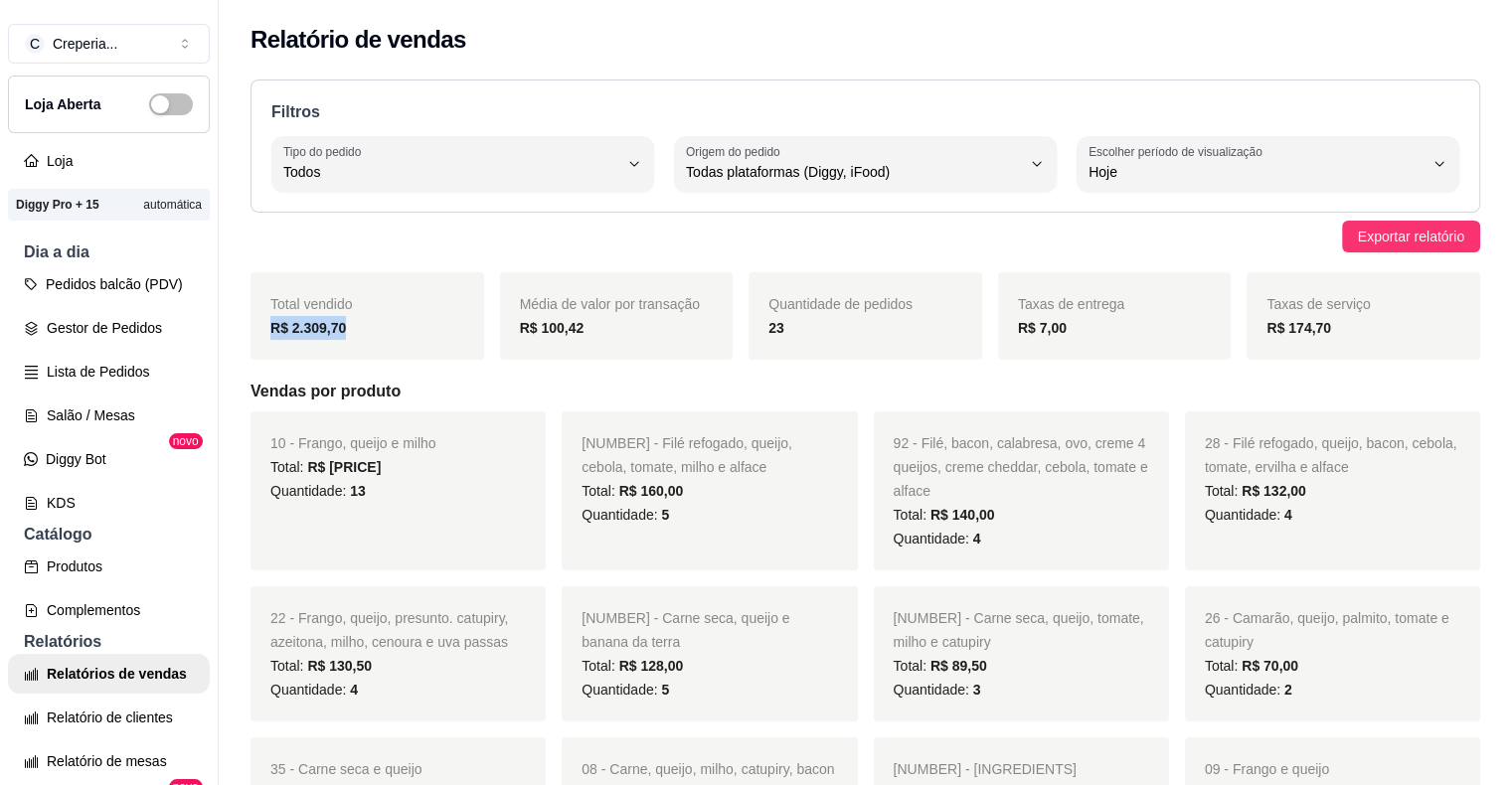 drag, startPoint x: 278, startPoint y: 325, endPoint x: 356, endPoint y: 331, distance: 78.23043 